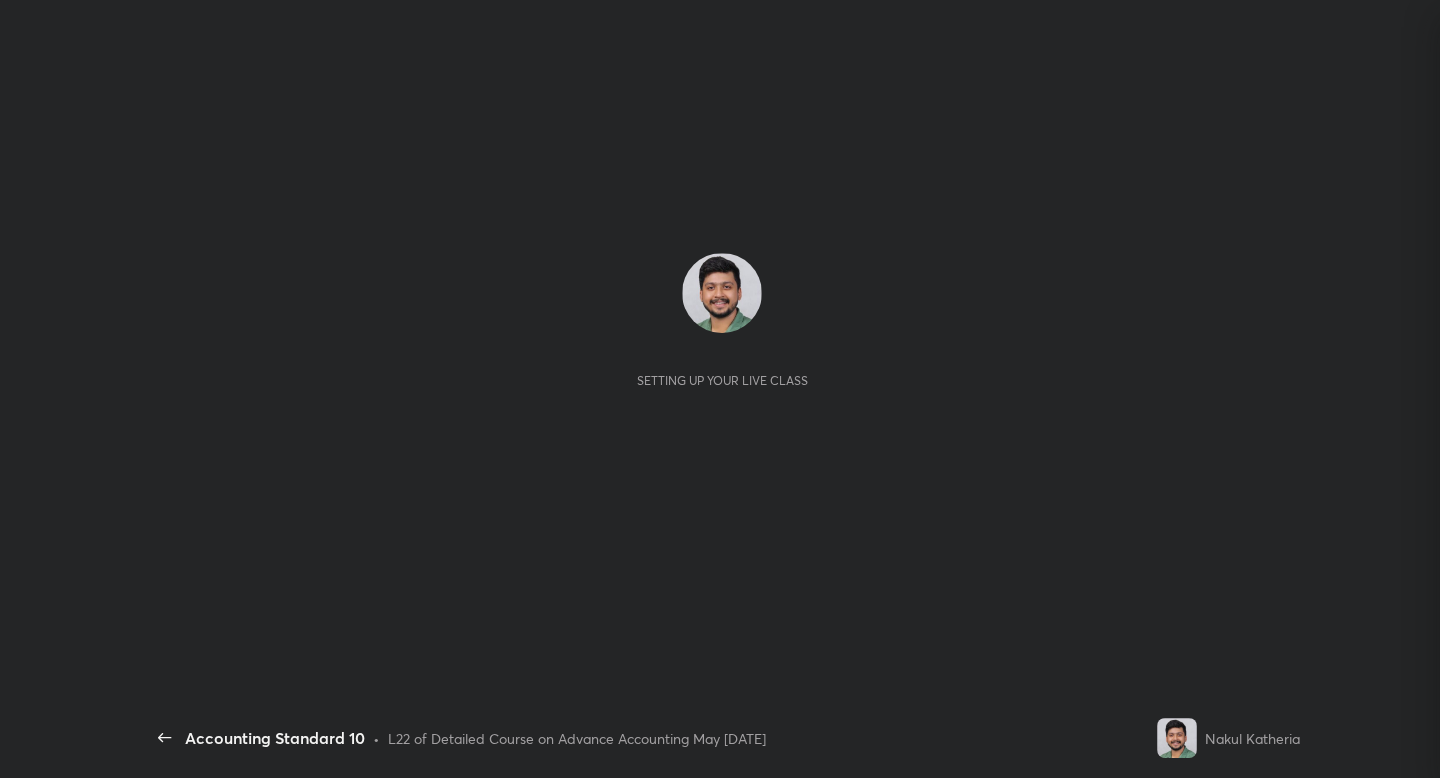 scroll, scrollTop: 0, scrollLeft: 0, axis: both 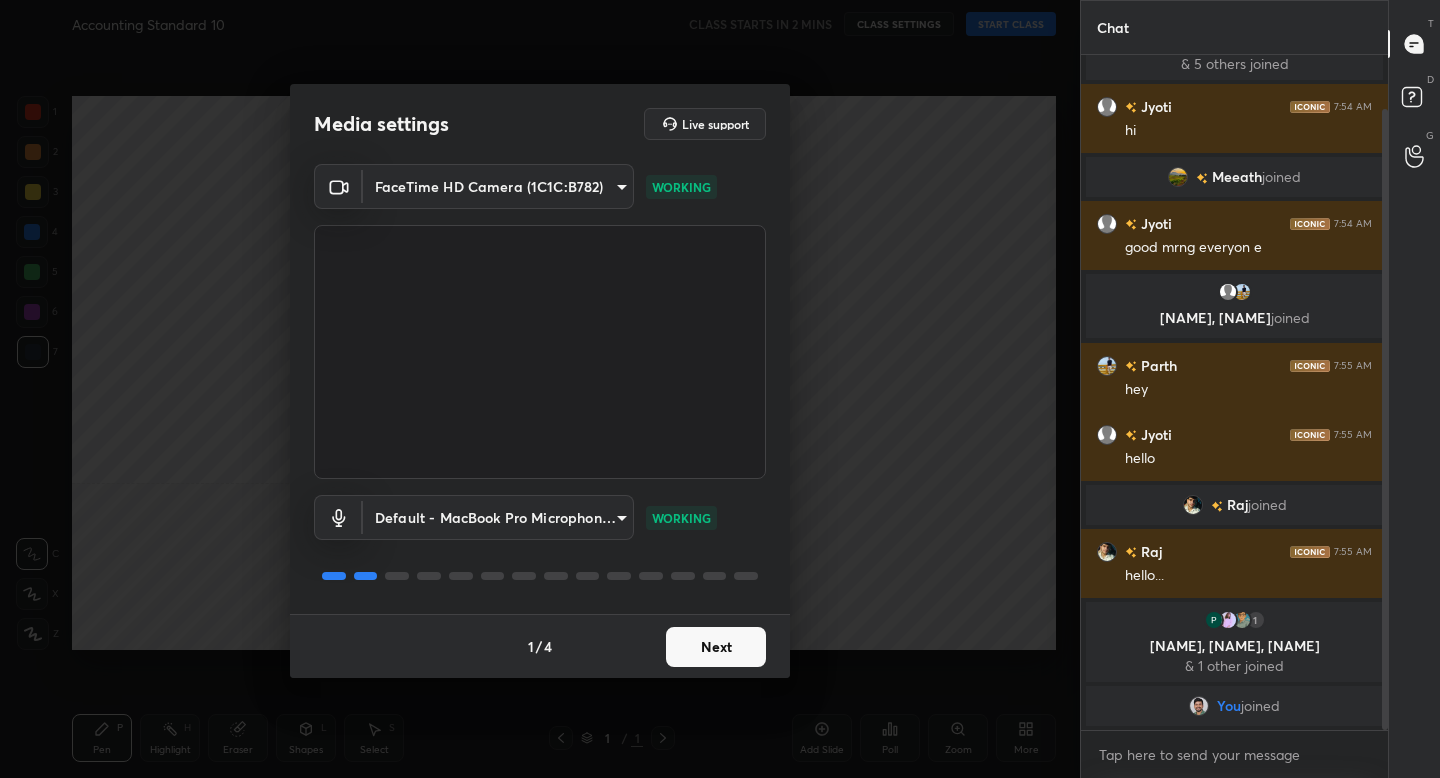 click on "Next" at bounding box center [716, 647] 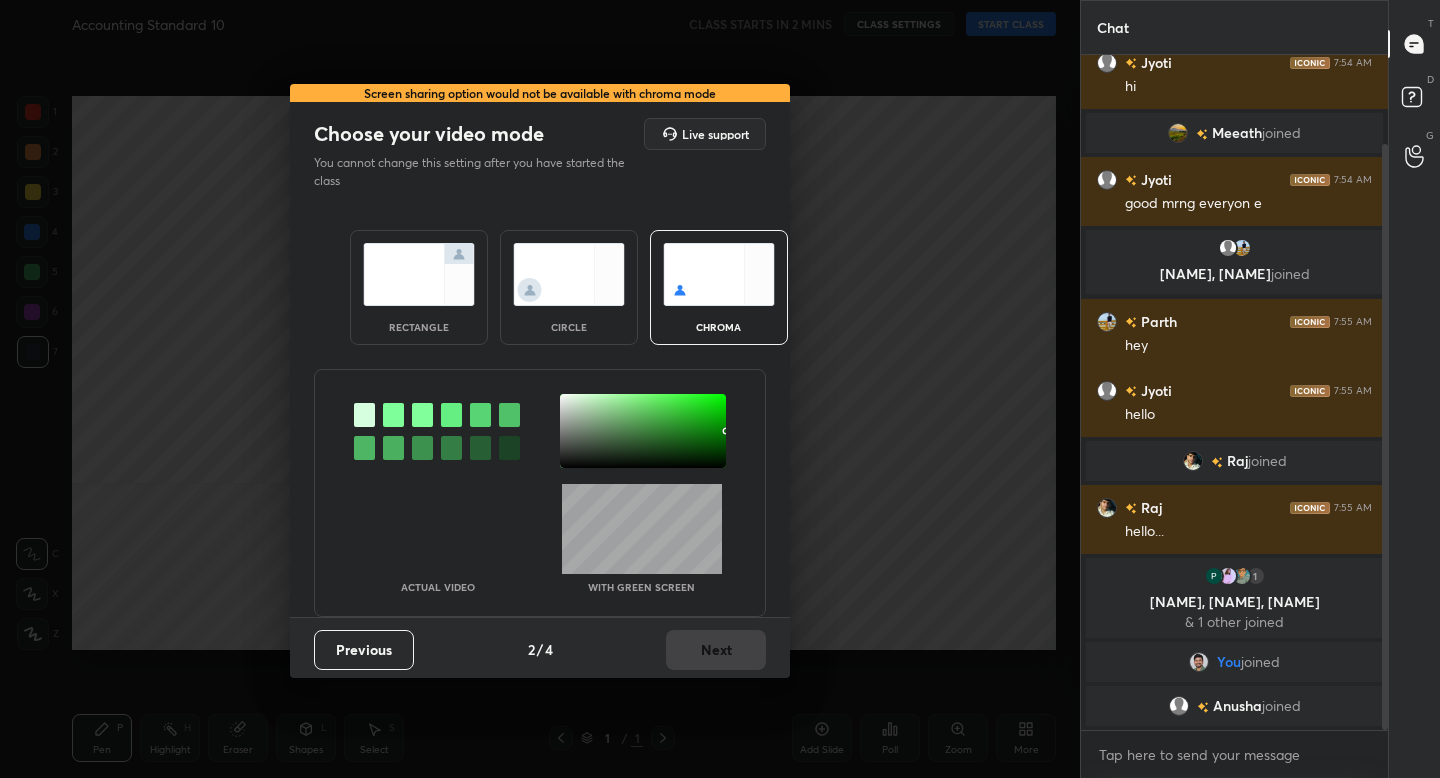 click at bounding box center (419, 274) 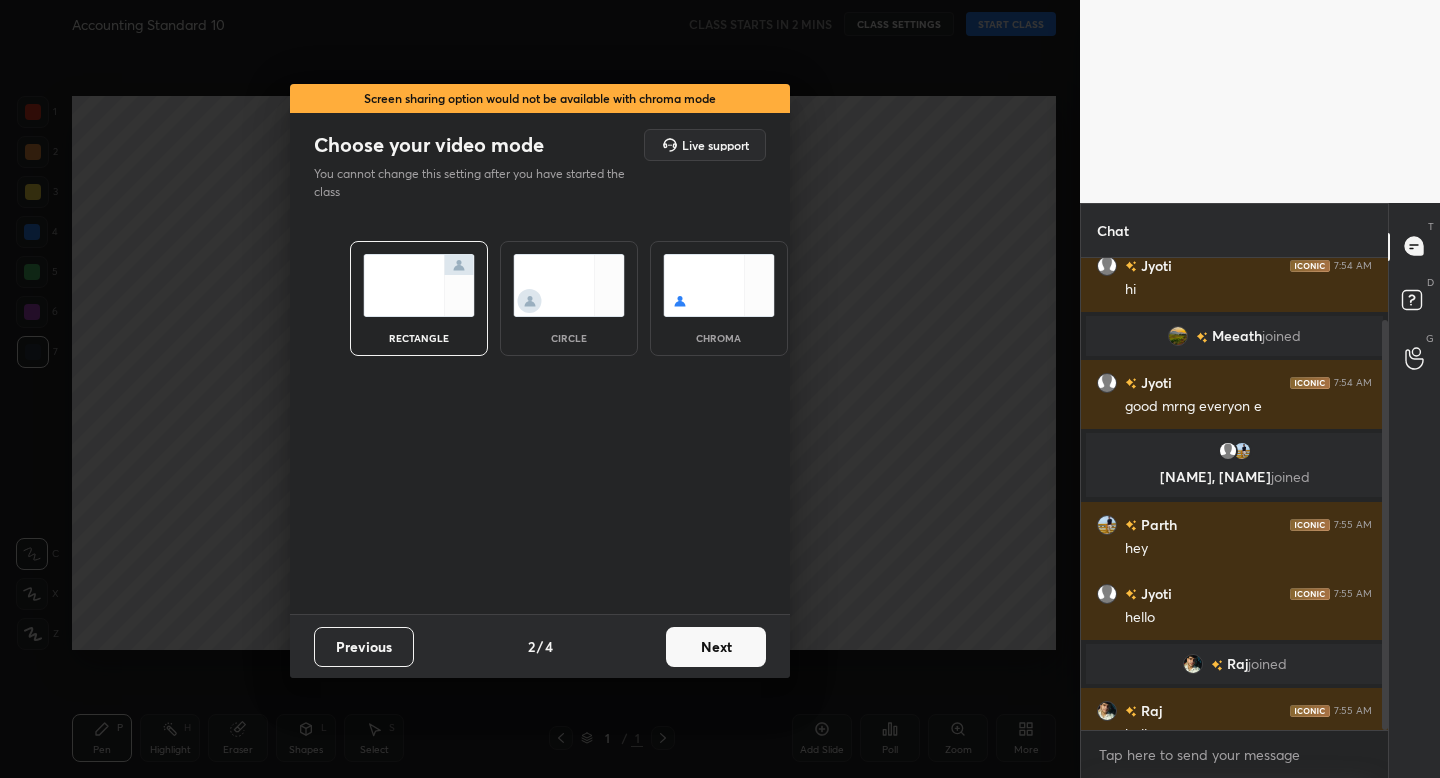 scroll, scrollTop: 466, scrollLeft: 301, axis: both 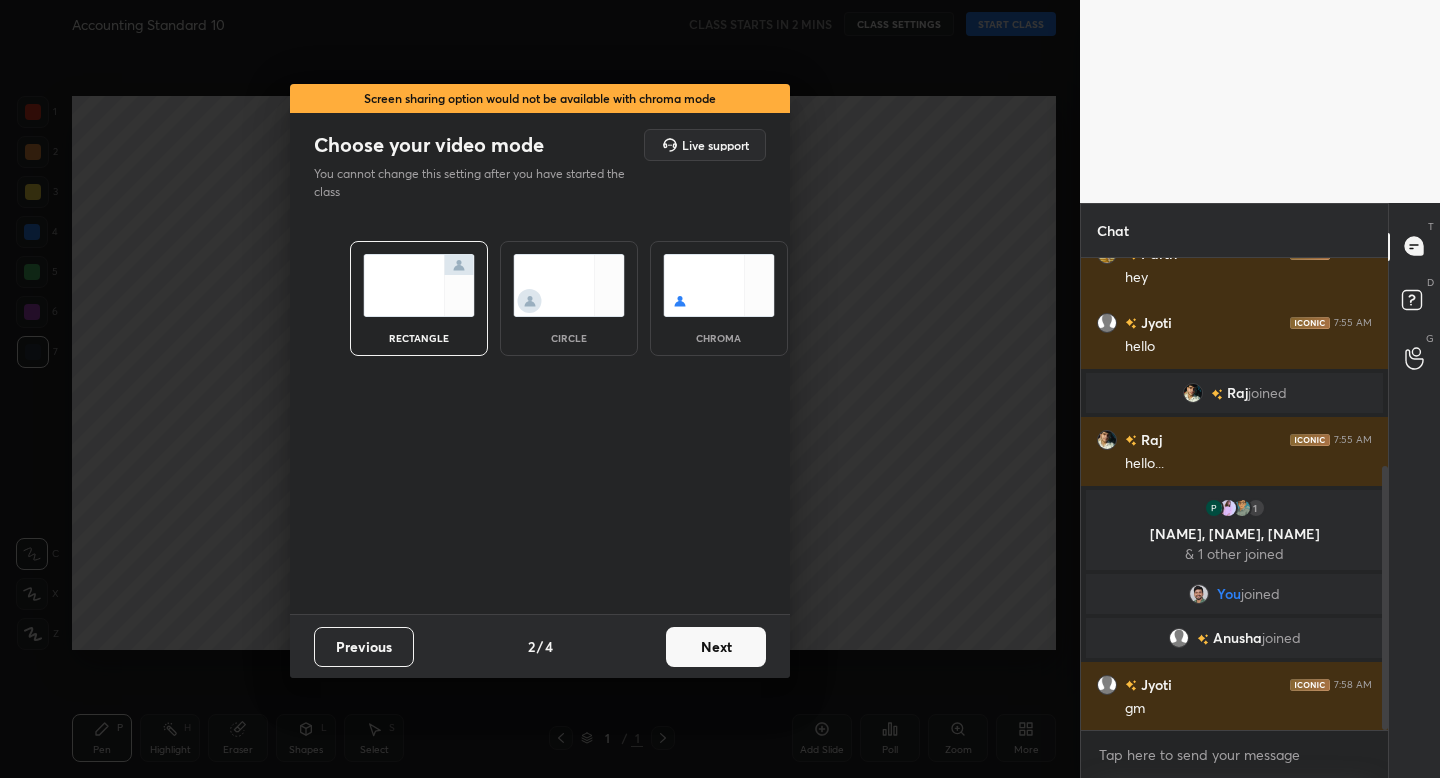 click on "Next" at bounding box center (716, 647) 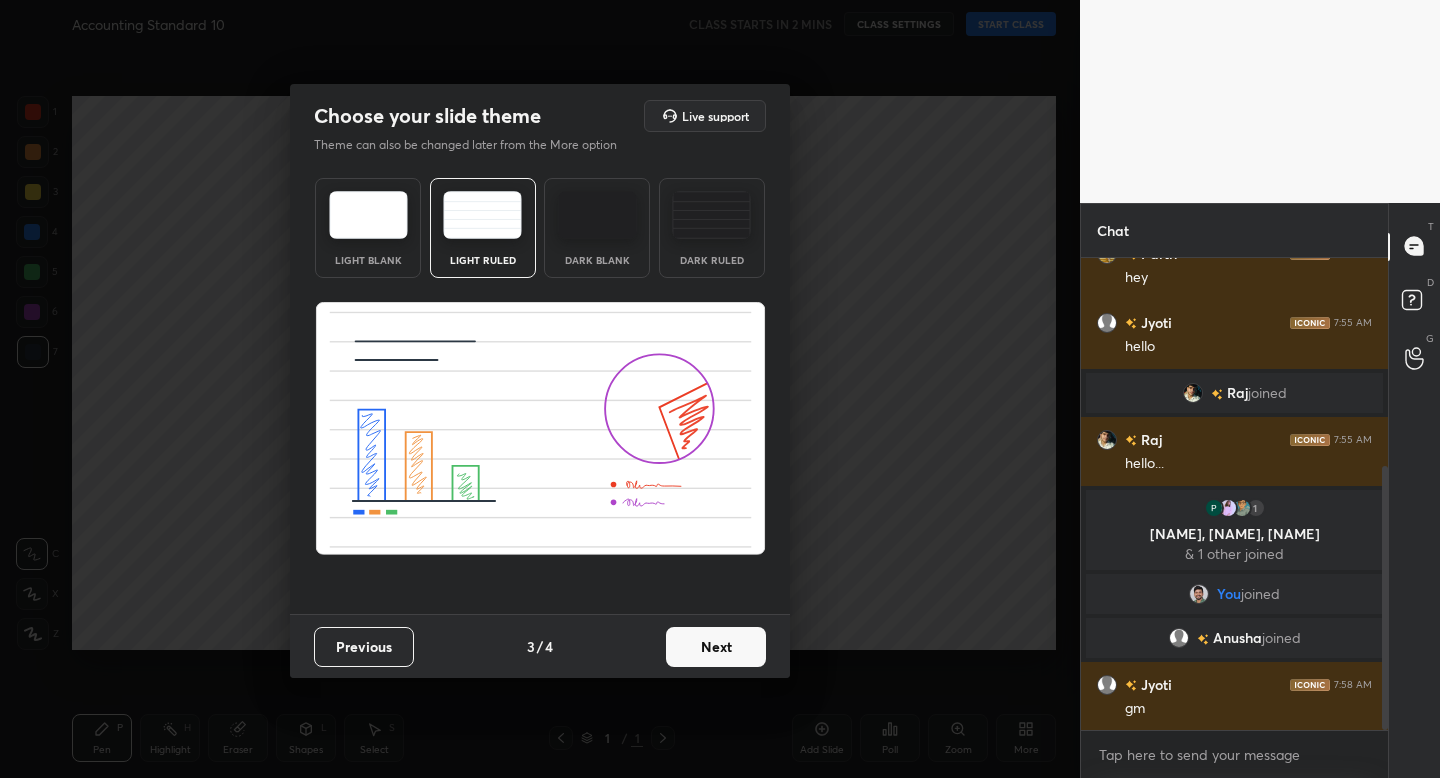 click on "Next" at bounding box center [716, 647] 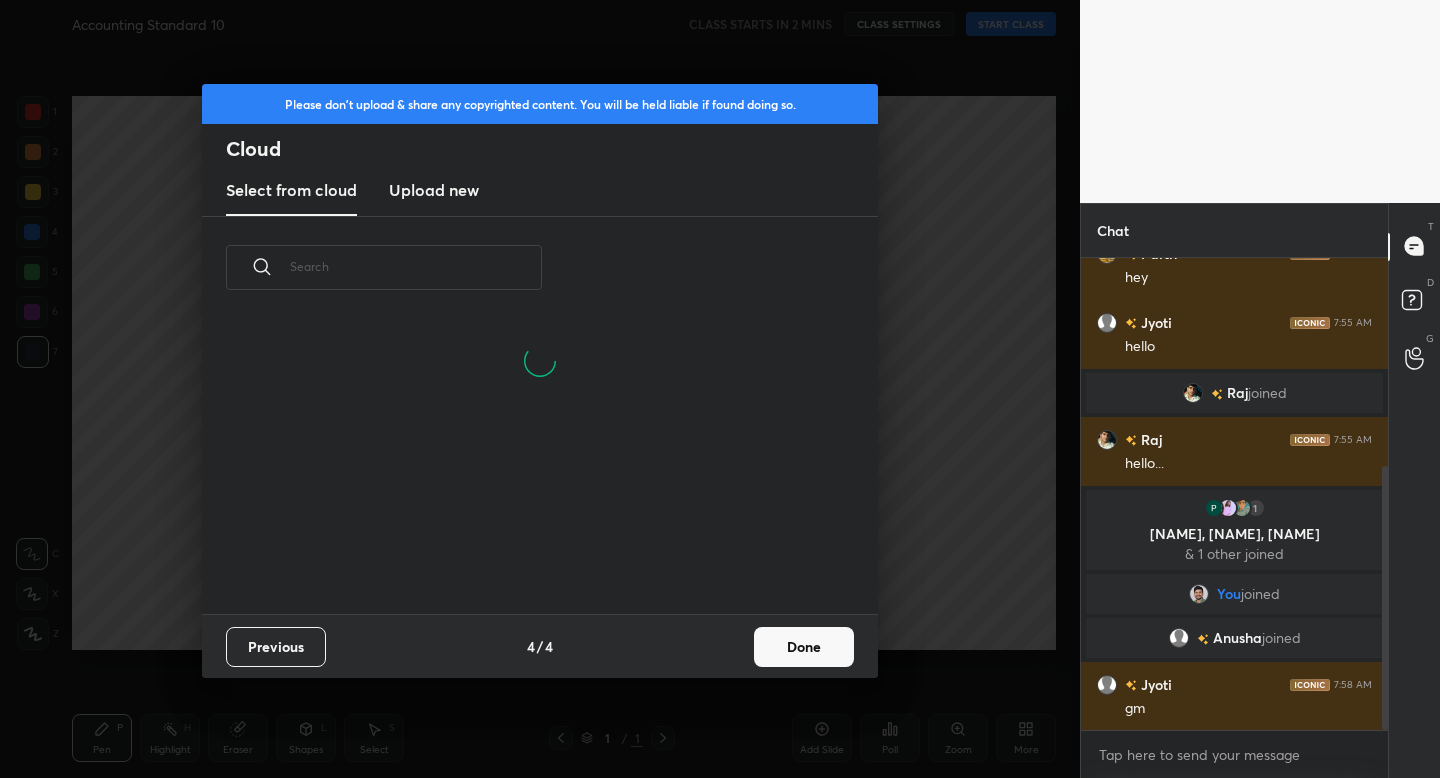 click on "Done" at bounding box center (804, 647) 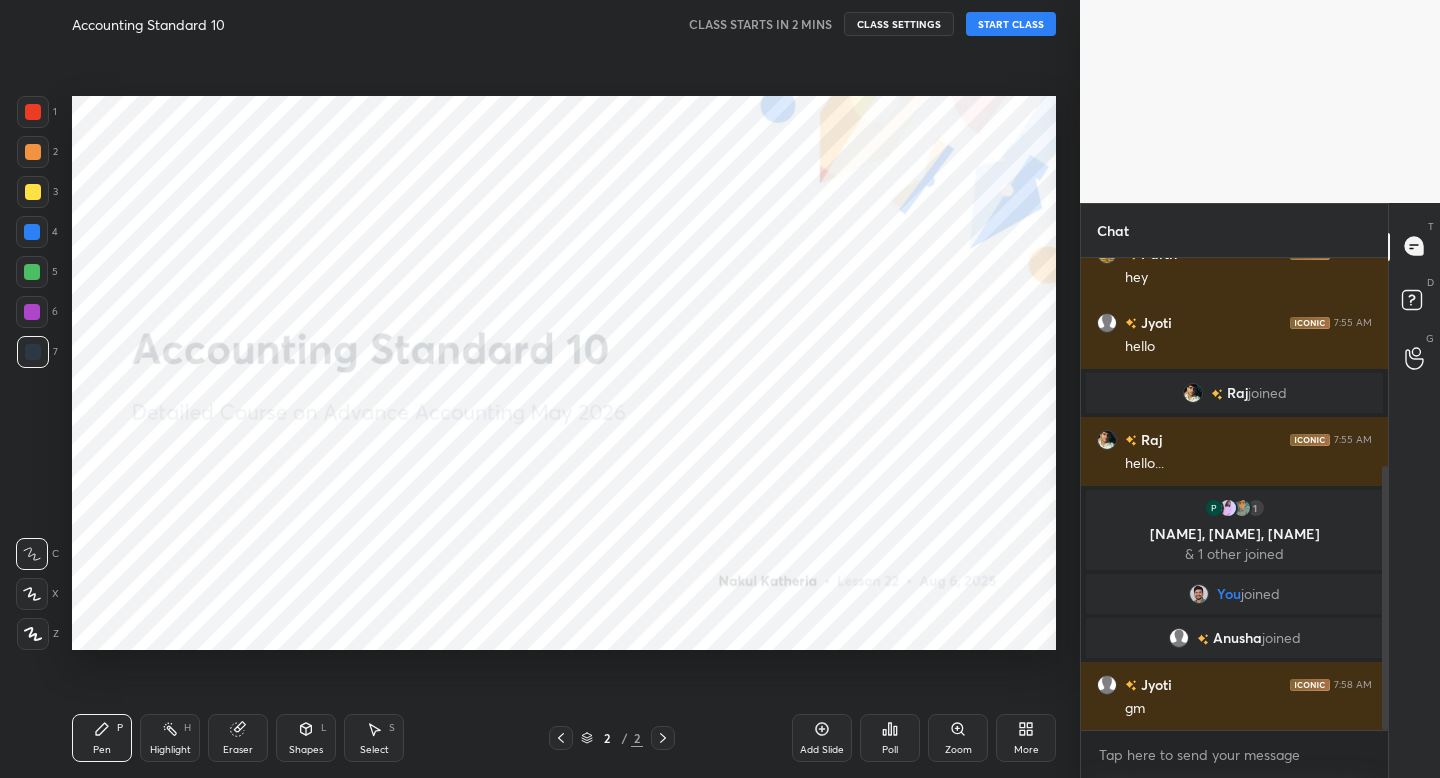 click at bounding box center (33, 634) 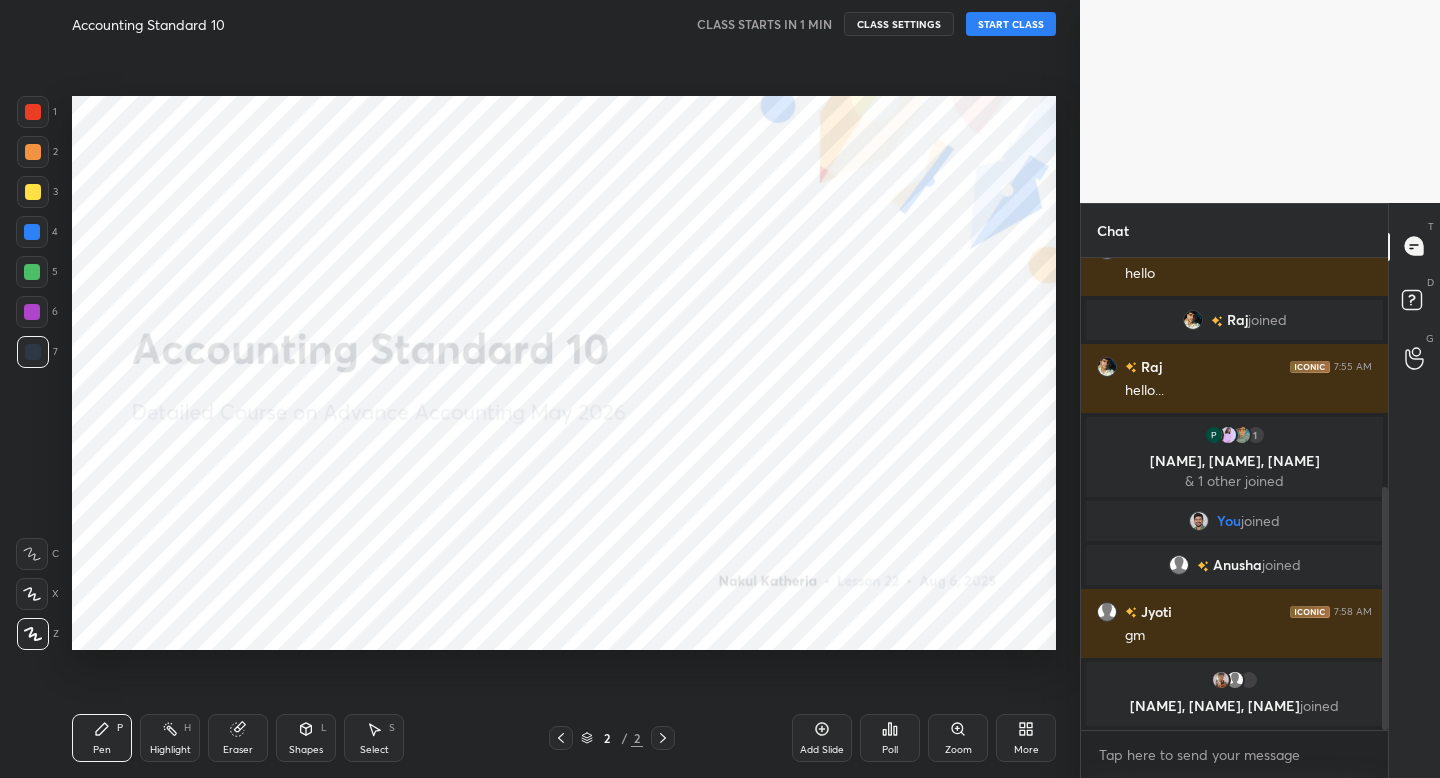 scroll, scrollTop: 462, scrollLeft: 0, axis: vertical 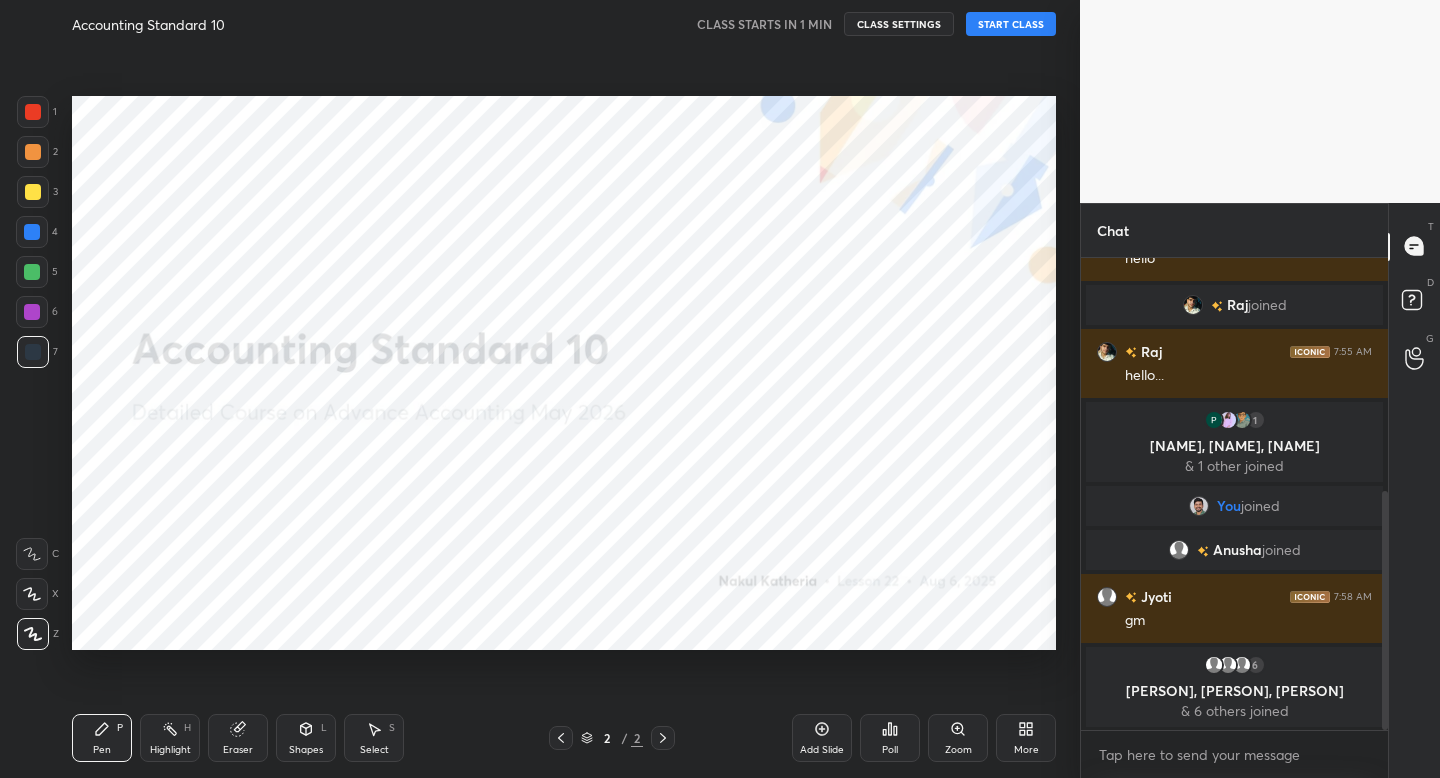 click on "START CLASS" at bounding box center [1011, 24] 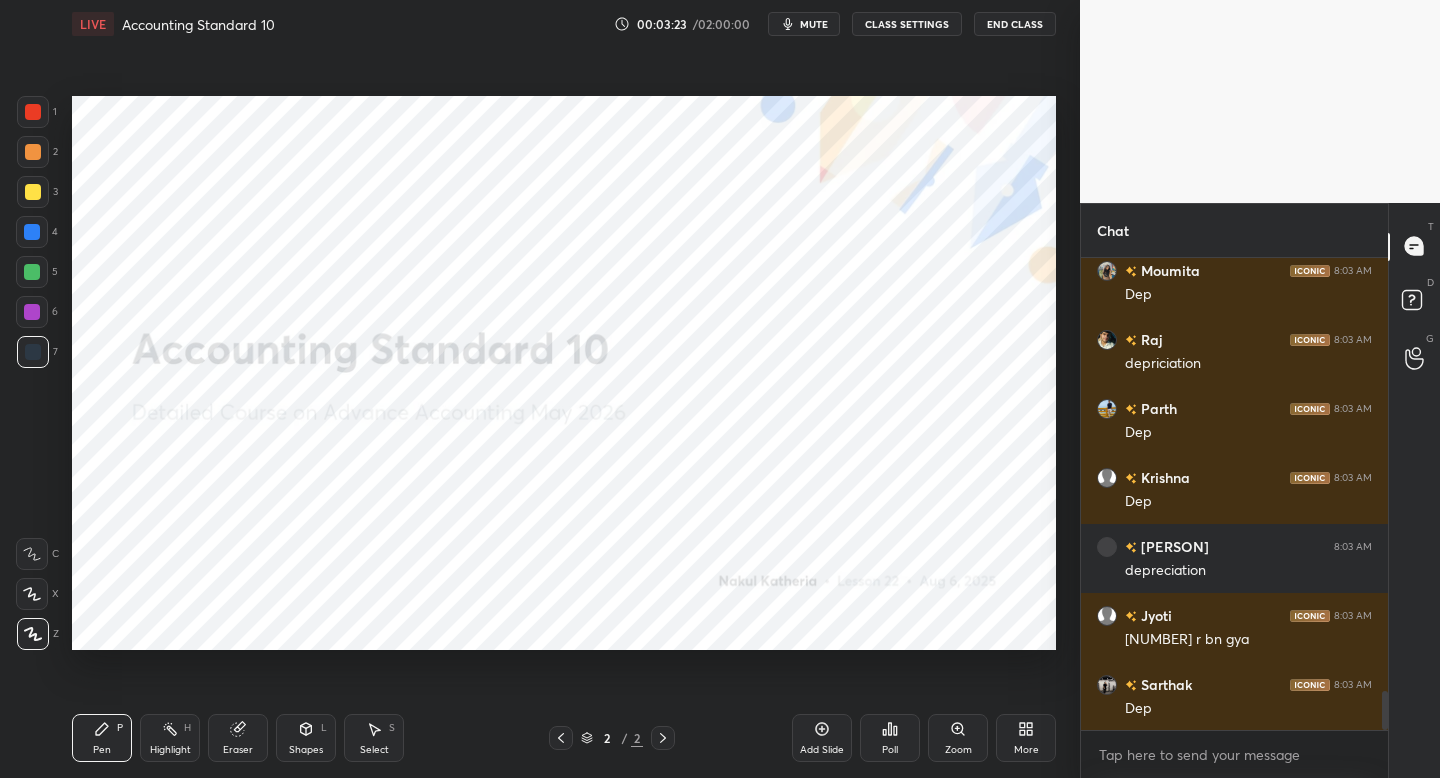 scroll, scrollTop: 5394, scrollLeft: 0, axis: vertical 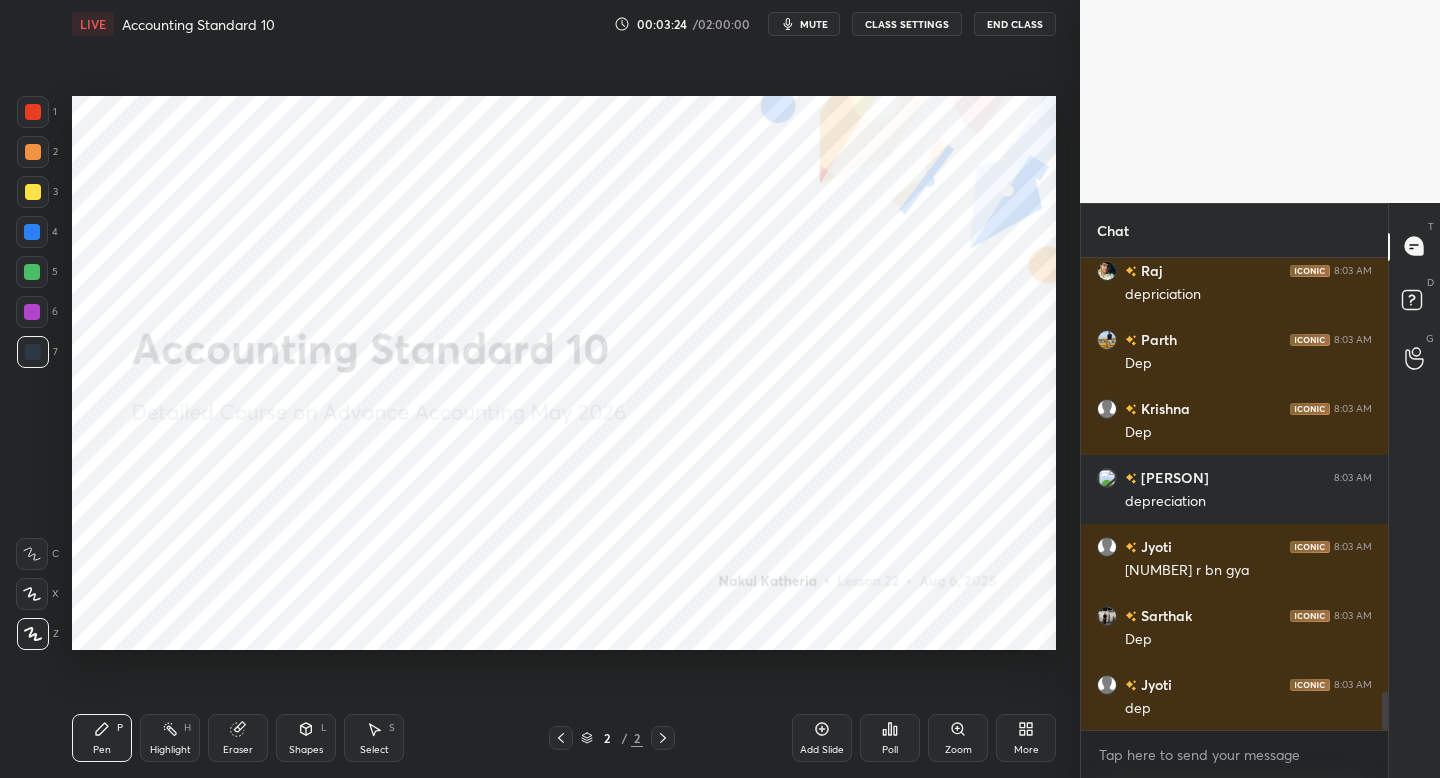 click at bounding box center [33, 112] 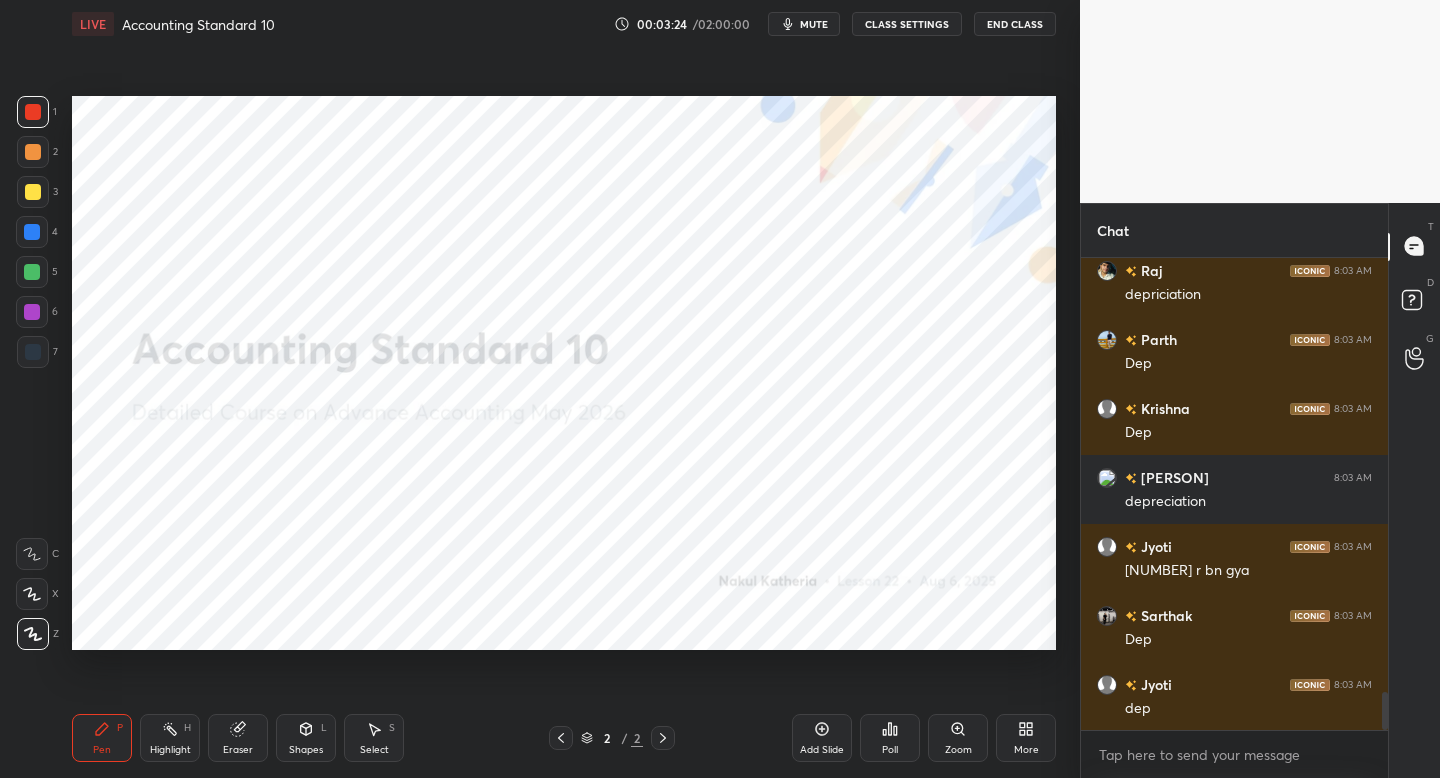 scroll, scrollTop: 5463, scrollLeft: 0, axis: vertical 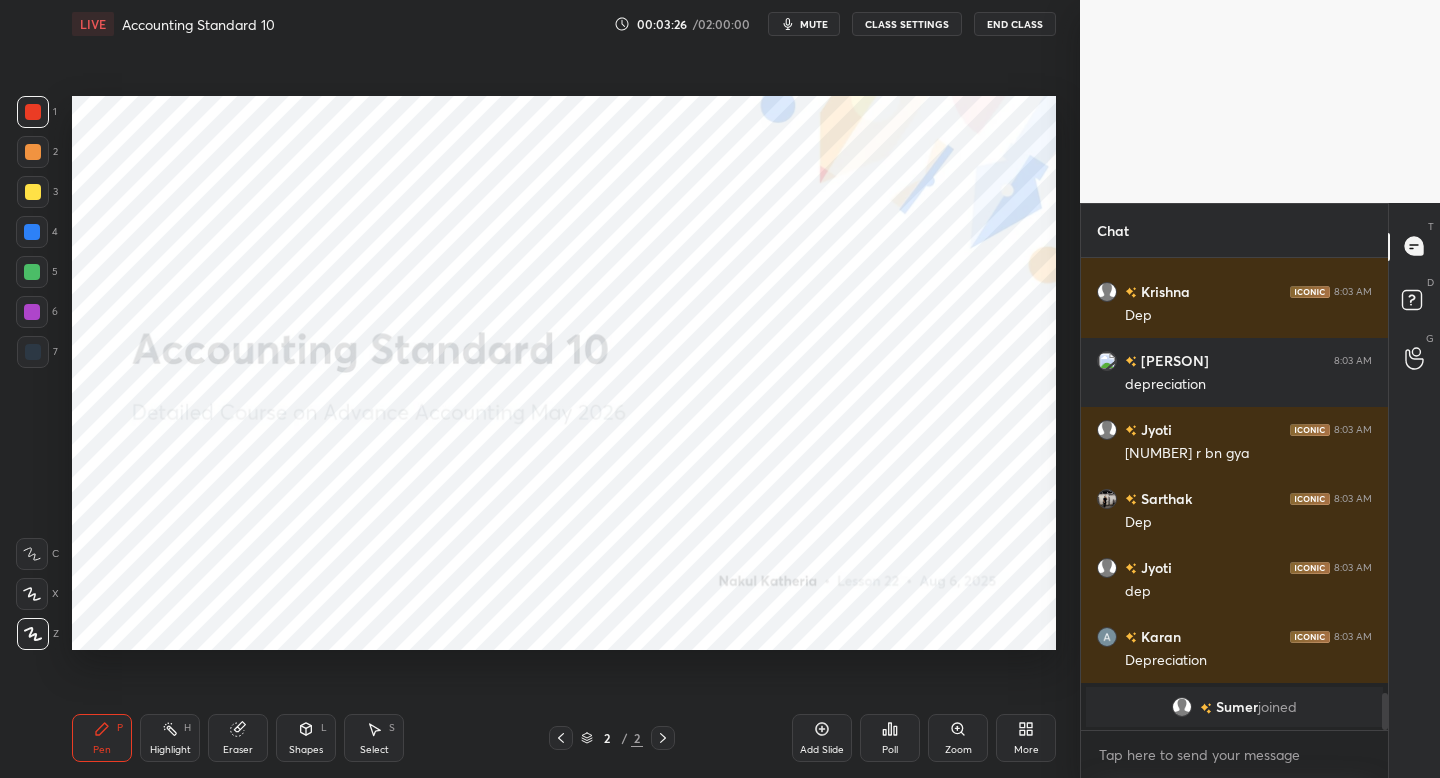 drag, startPoint x: 308, startPoint y: 746, endPoint x: 319, endPoint y: 732, distance: 17.804493 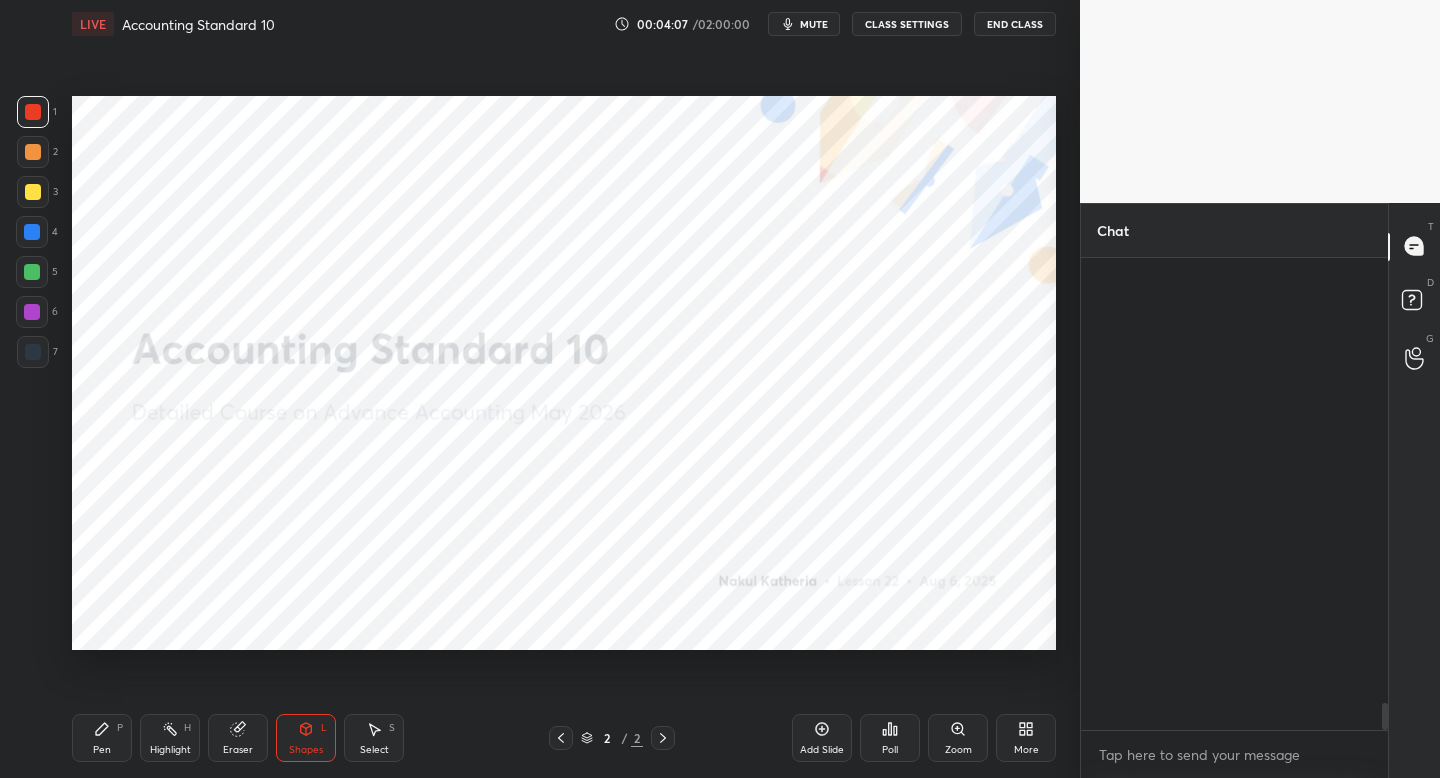 scroll, scrollTop: 7699, scrollLeft: 0, axis: vertical 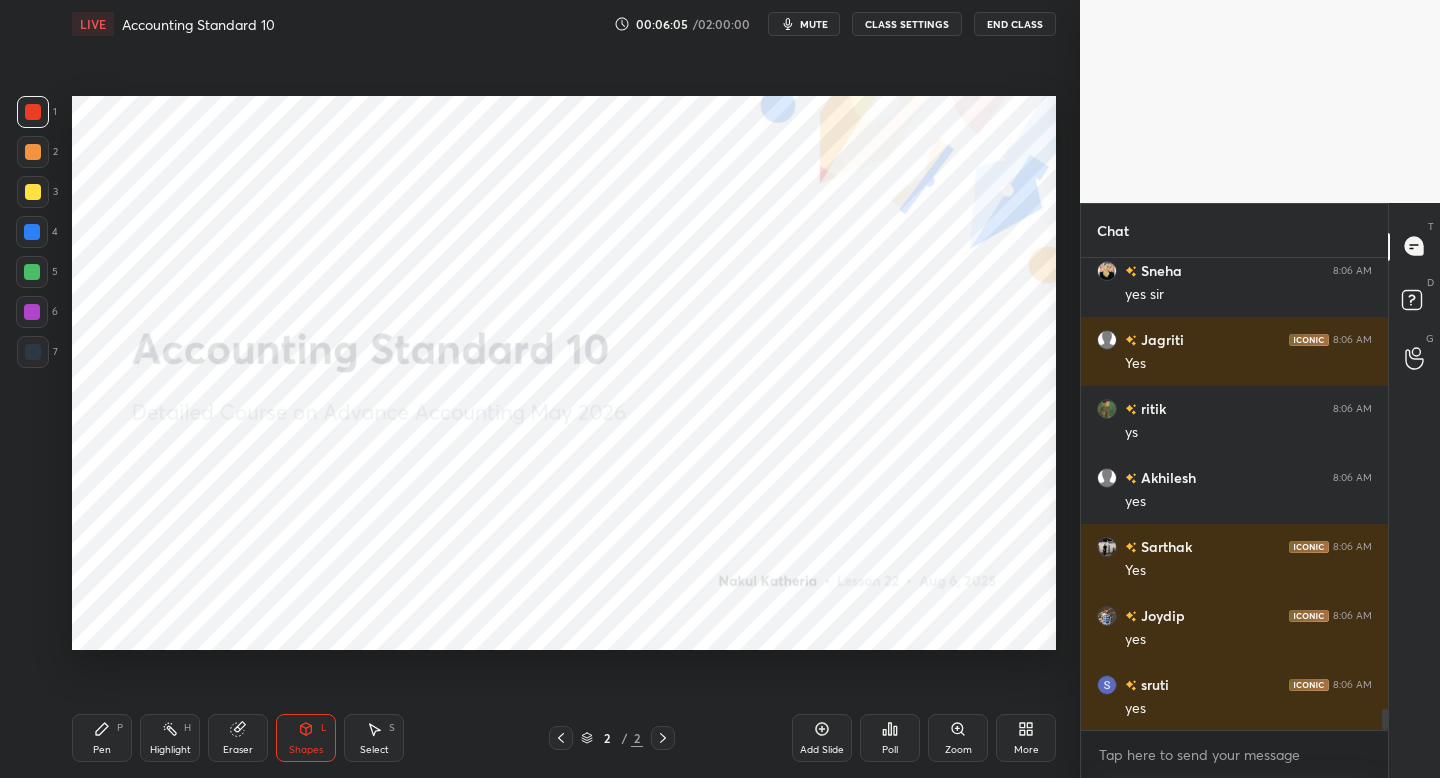 drag, startPoint x: 830, startPoint y: 736, endPoint x: 810, endPoint y: 720, distance: 25.612497 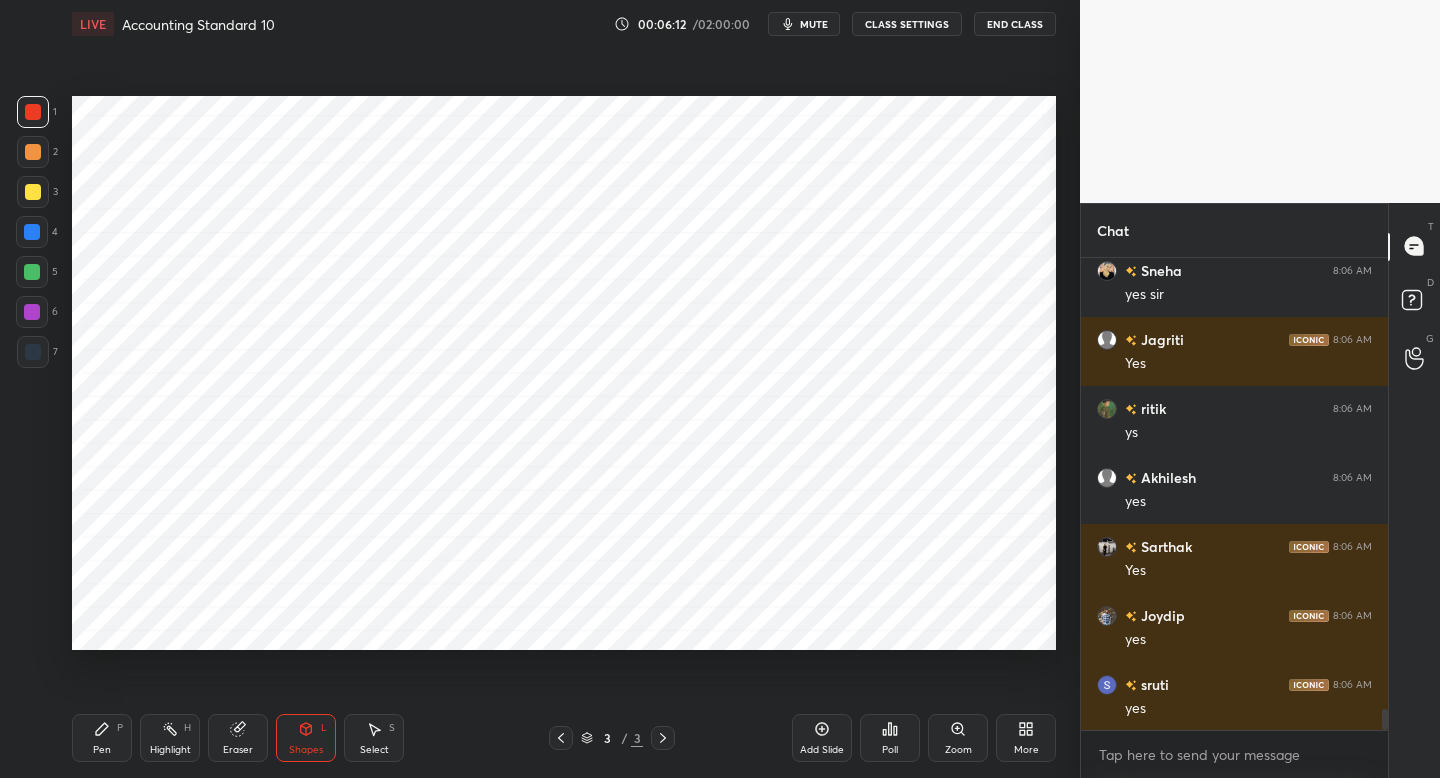 drag, startPoint x: 111, startPoint y: 747, endPoint x: 132, endPoint y: 687, distance: 63.56886 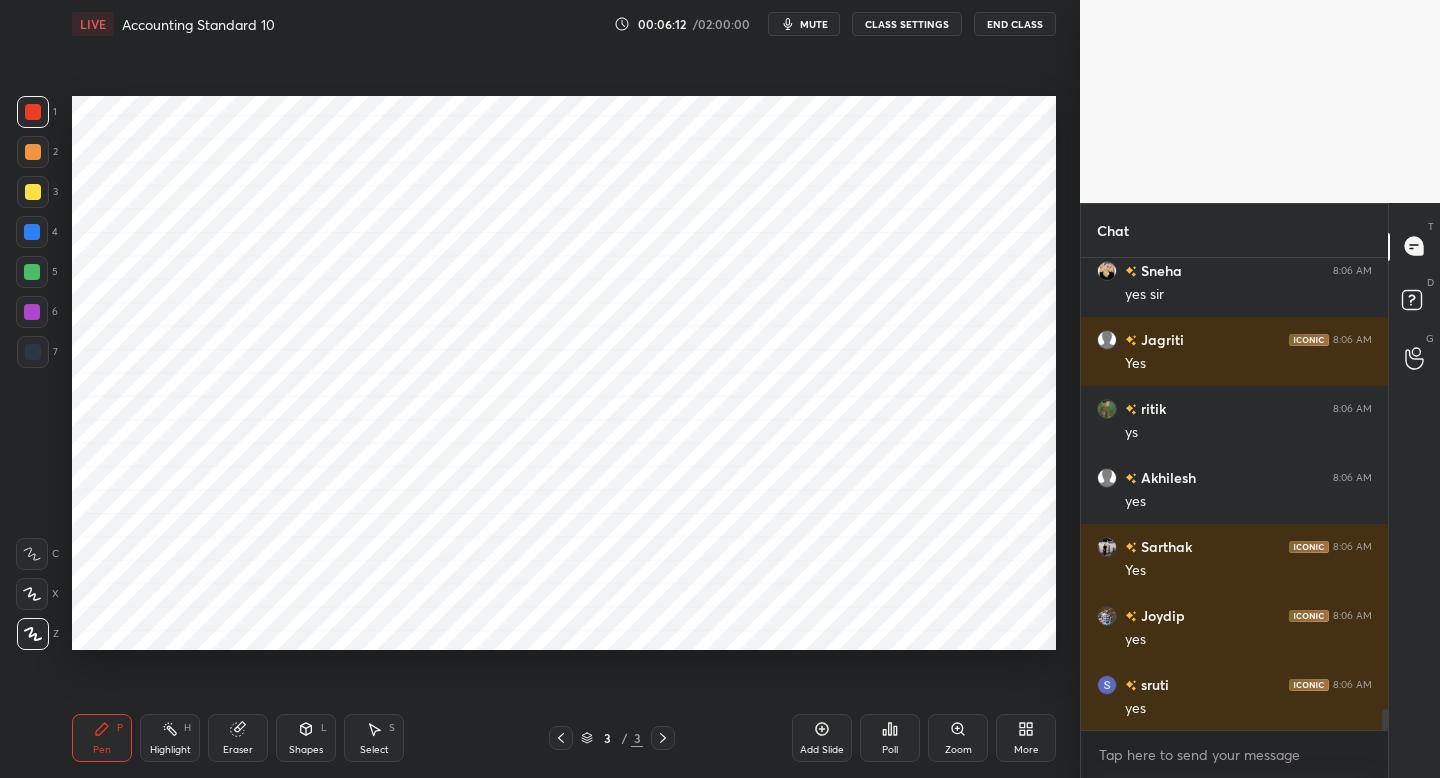 click at bounding box center [33, 352] 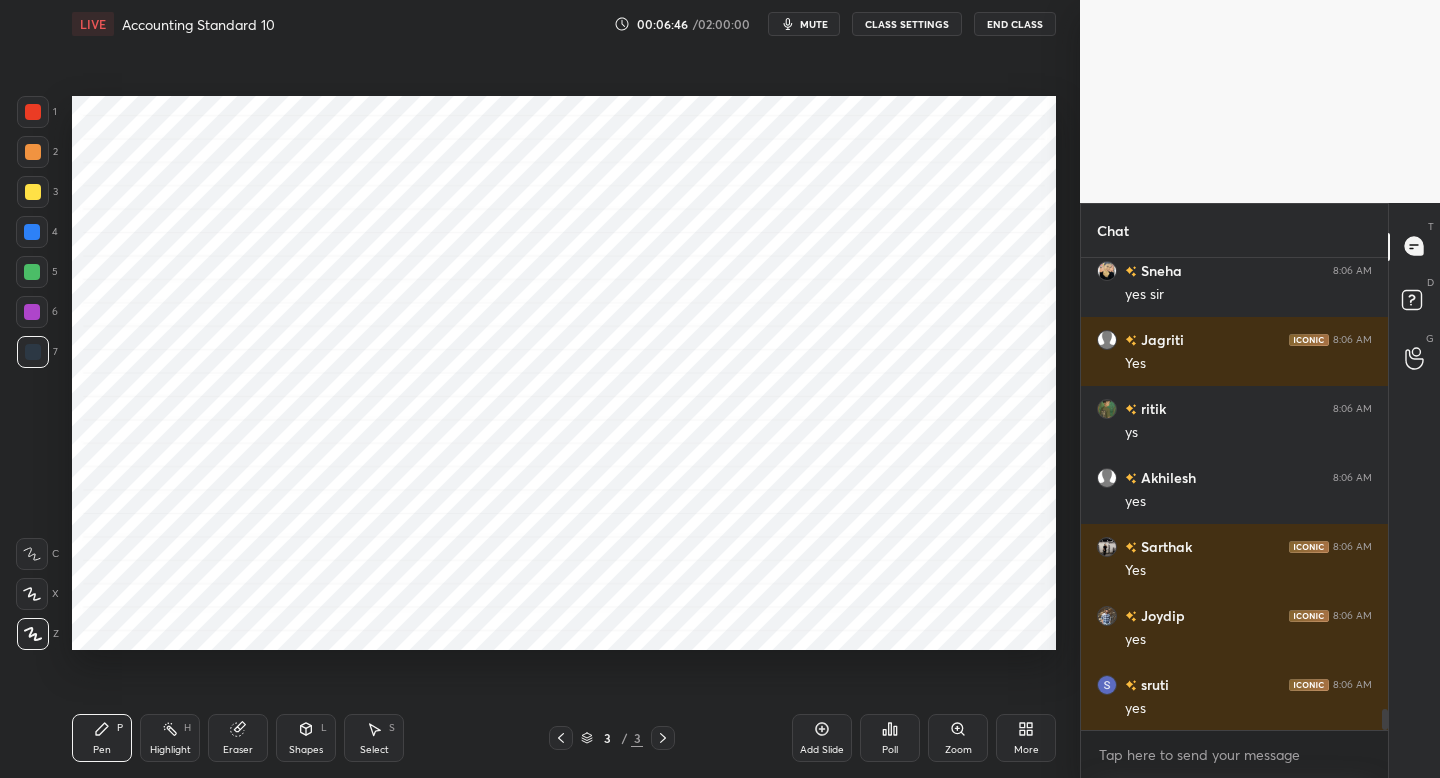 drag, startPoint x: 37, startPoint y: 321, endPoint x: 58, endPoint y: 343, distance: 30.413813 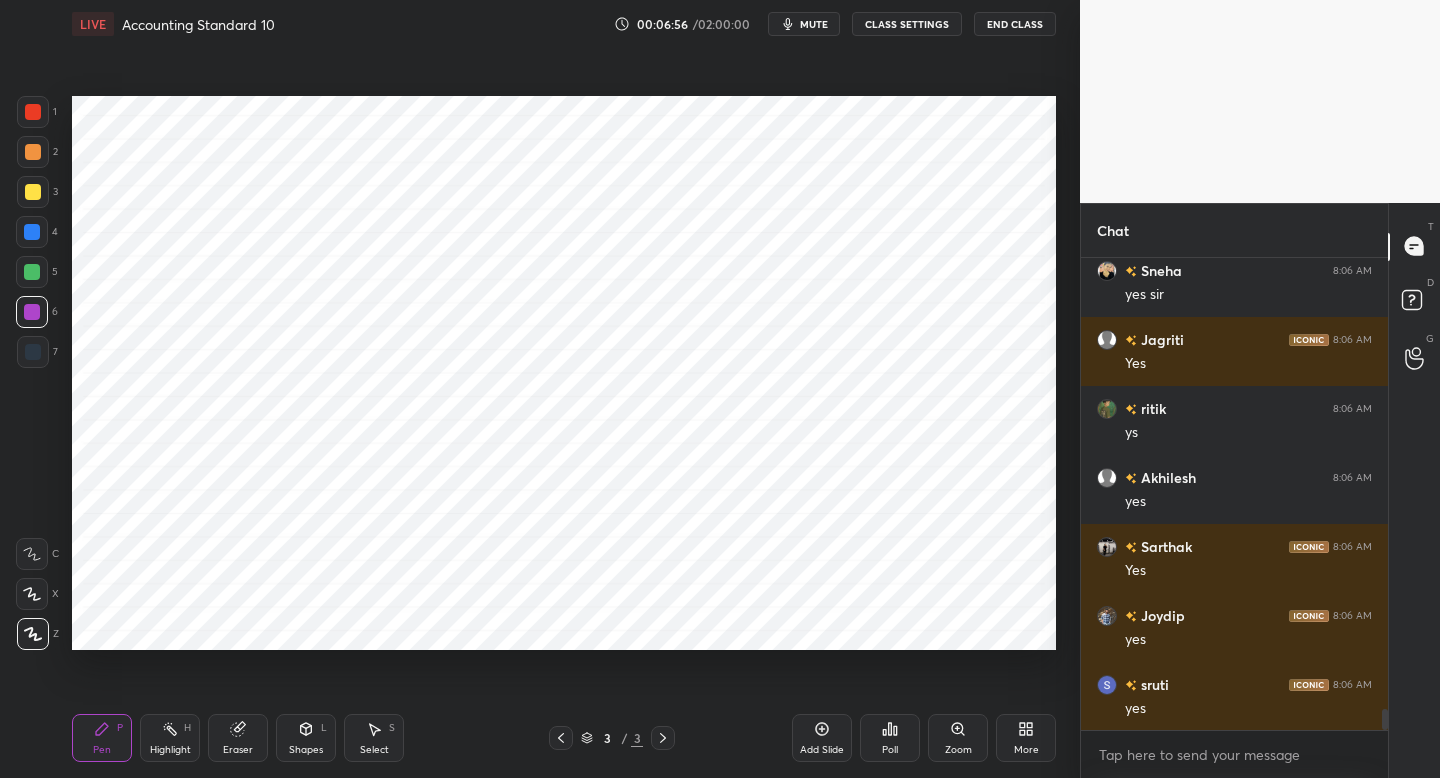 scroll, scrollTop: 10374, scrollLeft: 0, axis: vertical 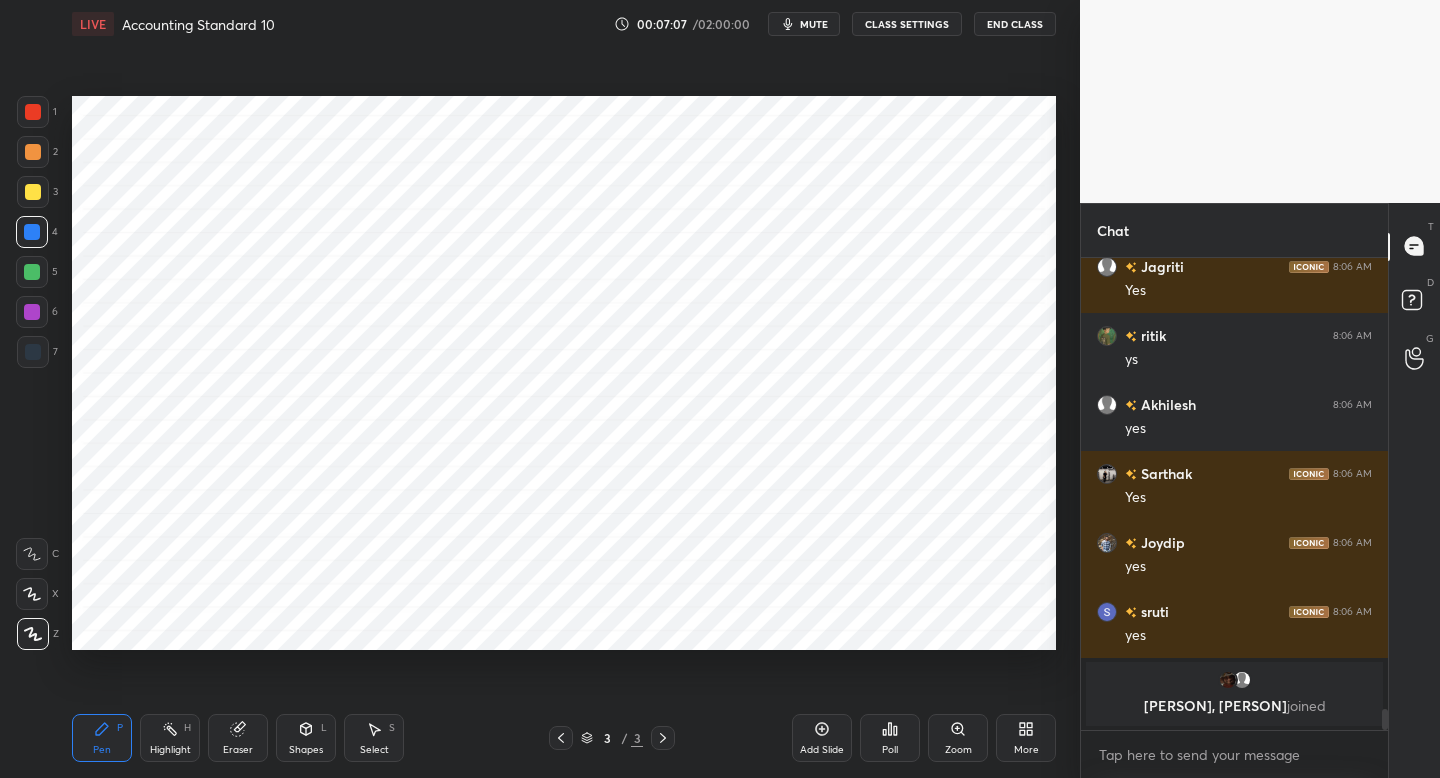drag, startPoint x: 18, startPoint y: 311, endPoint x: 58, endPoint y: 302, distance: 41 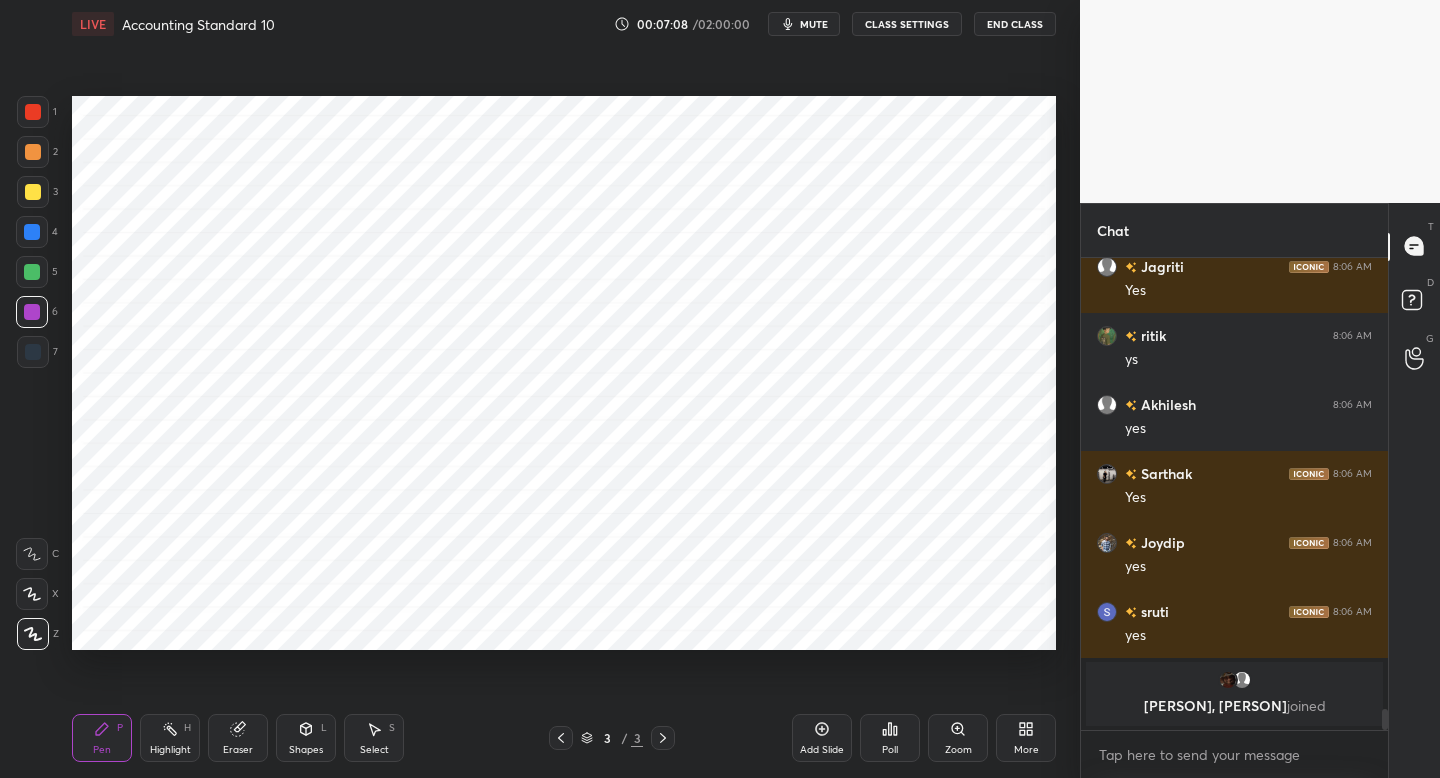 click at bounding box center (33, 352) 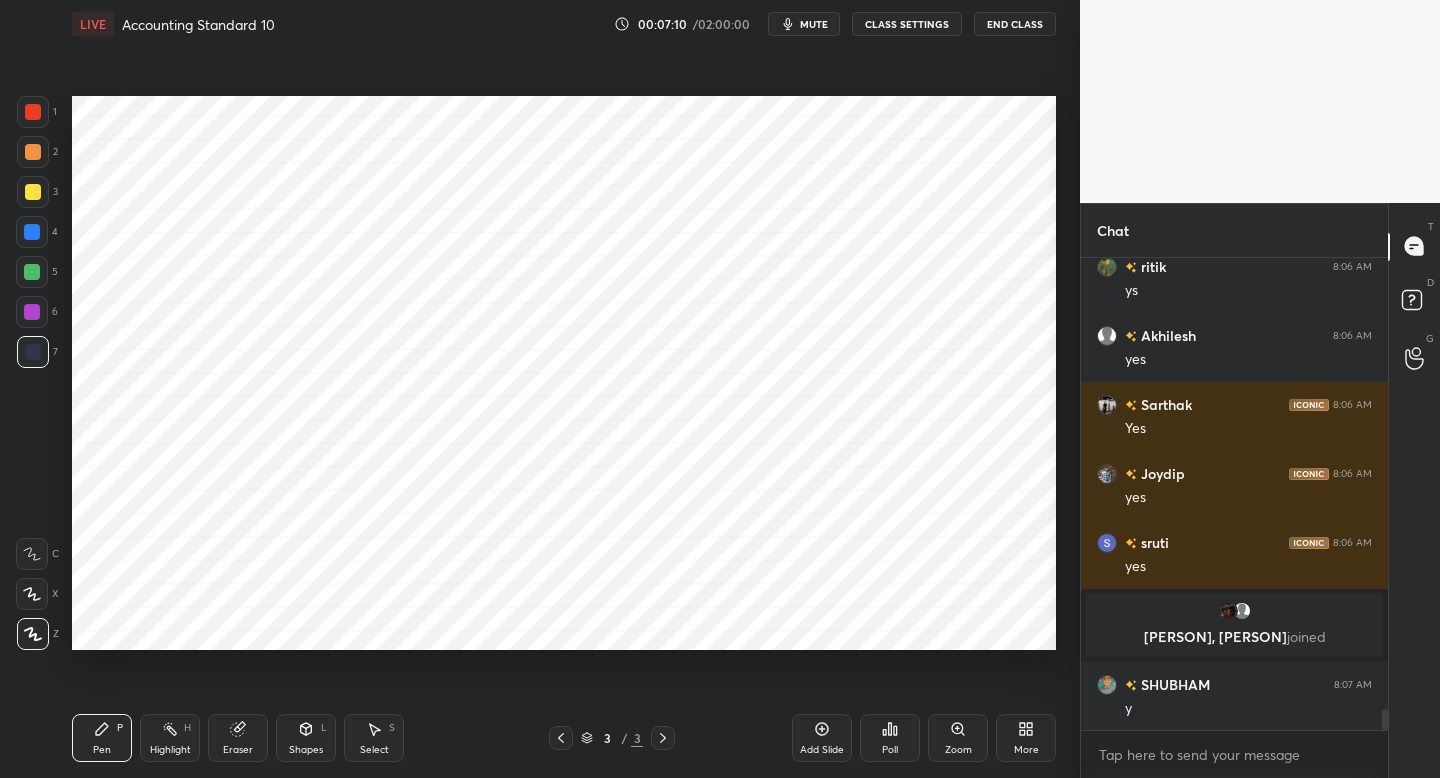 scroll, scrollTop: 10112, scrollLeft: 0, axis: vertical 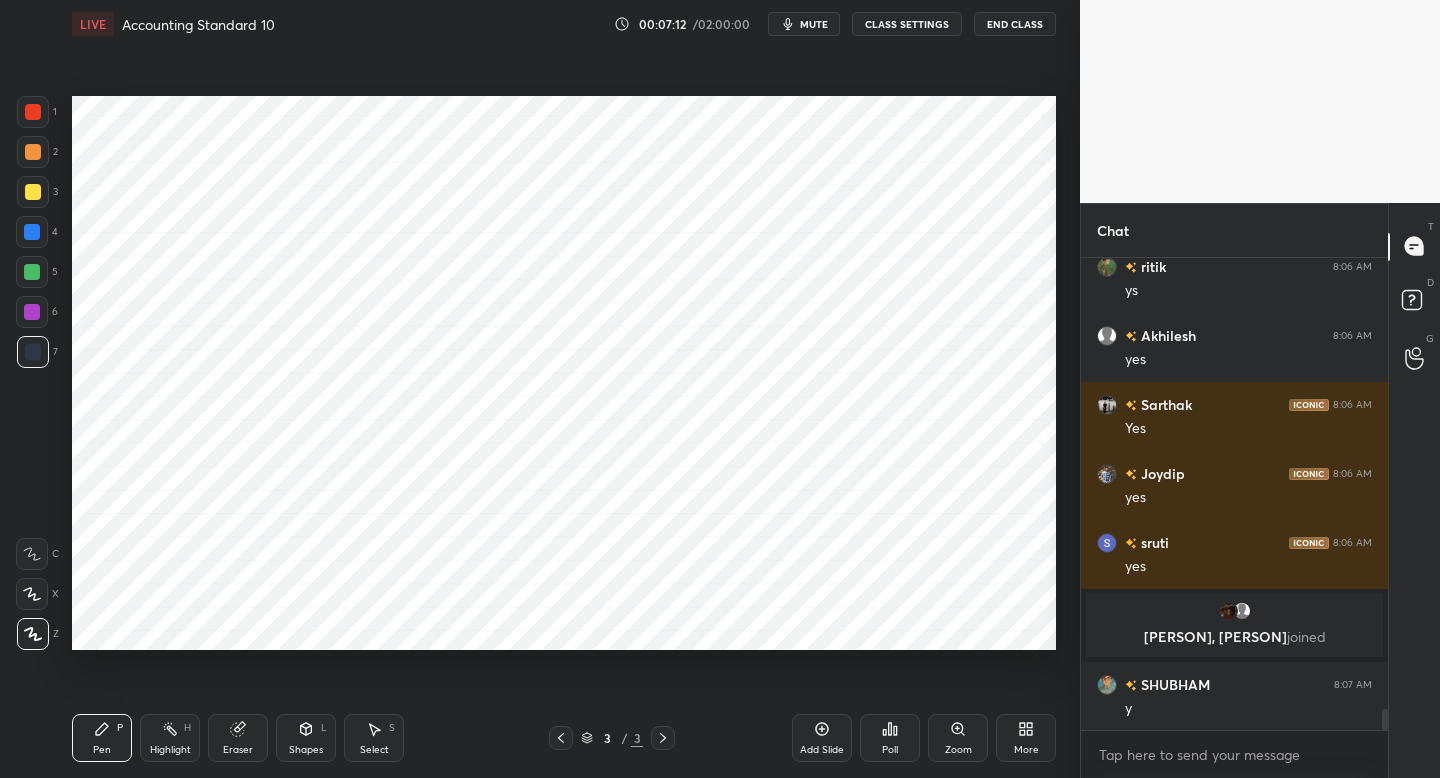 drag, startPoint x: 42, startPoint y: 231, endPoint x: 54, endPoint y: 239, distance: 14.422205 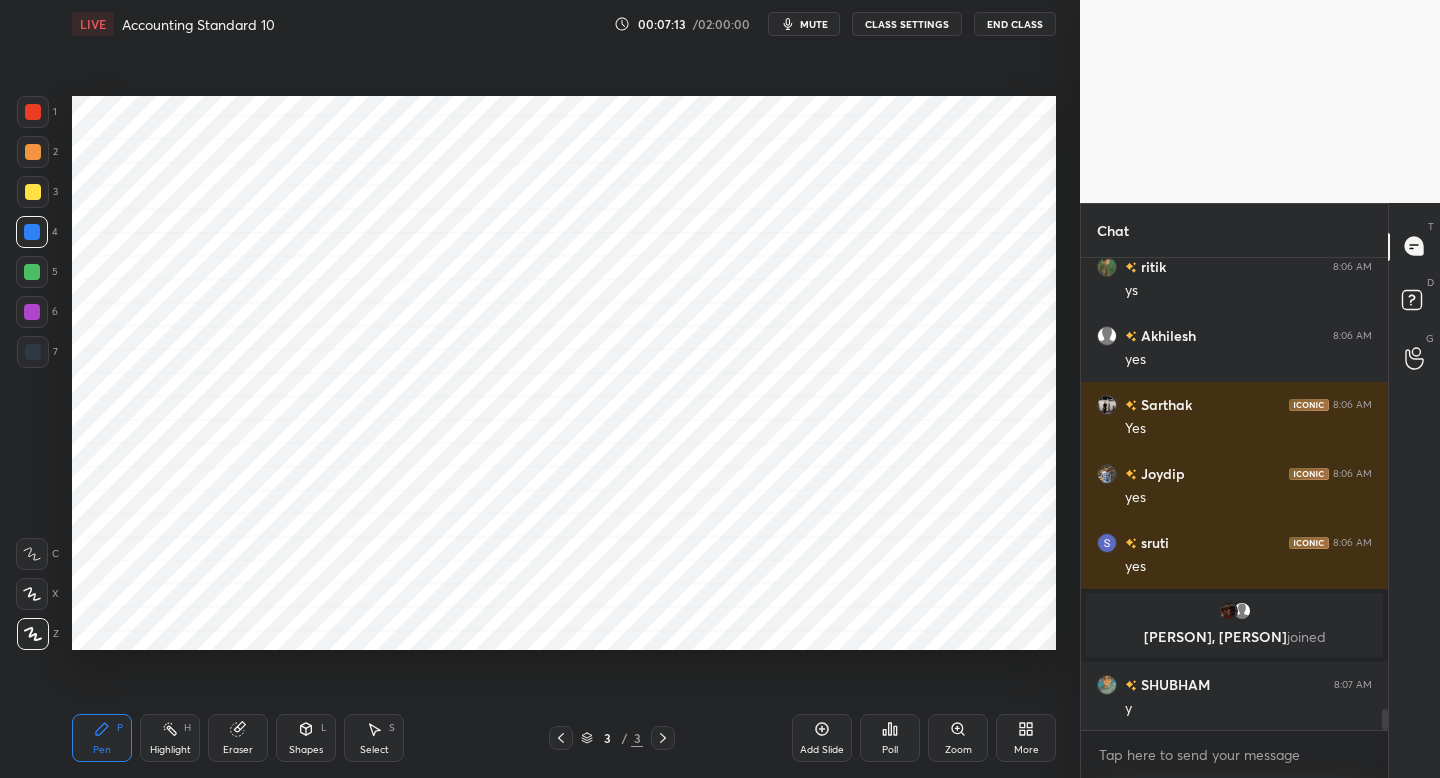 scroll, scrollTop: 10181, scrollLeft: 0, axis: vertical 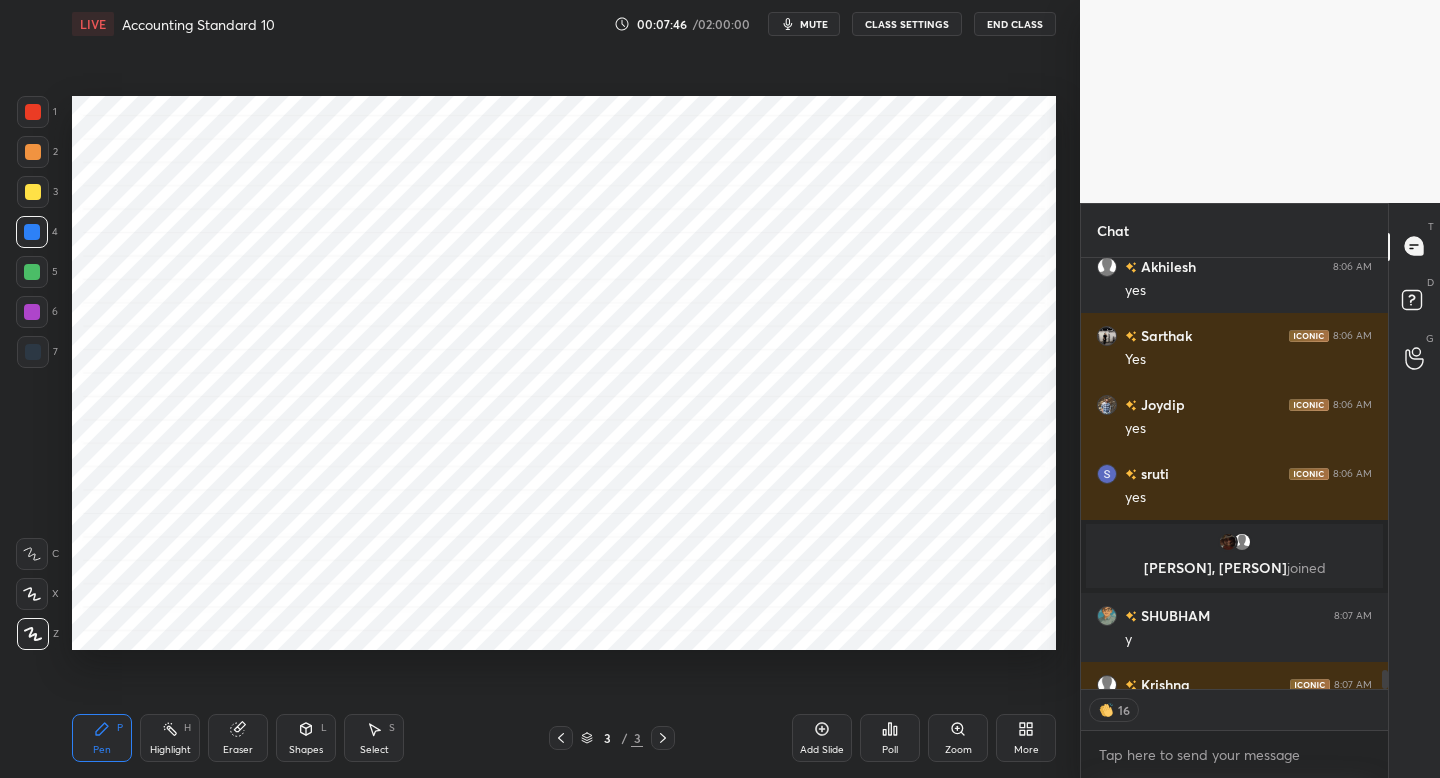 click 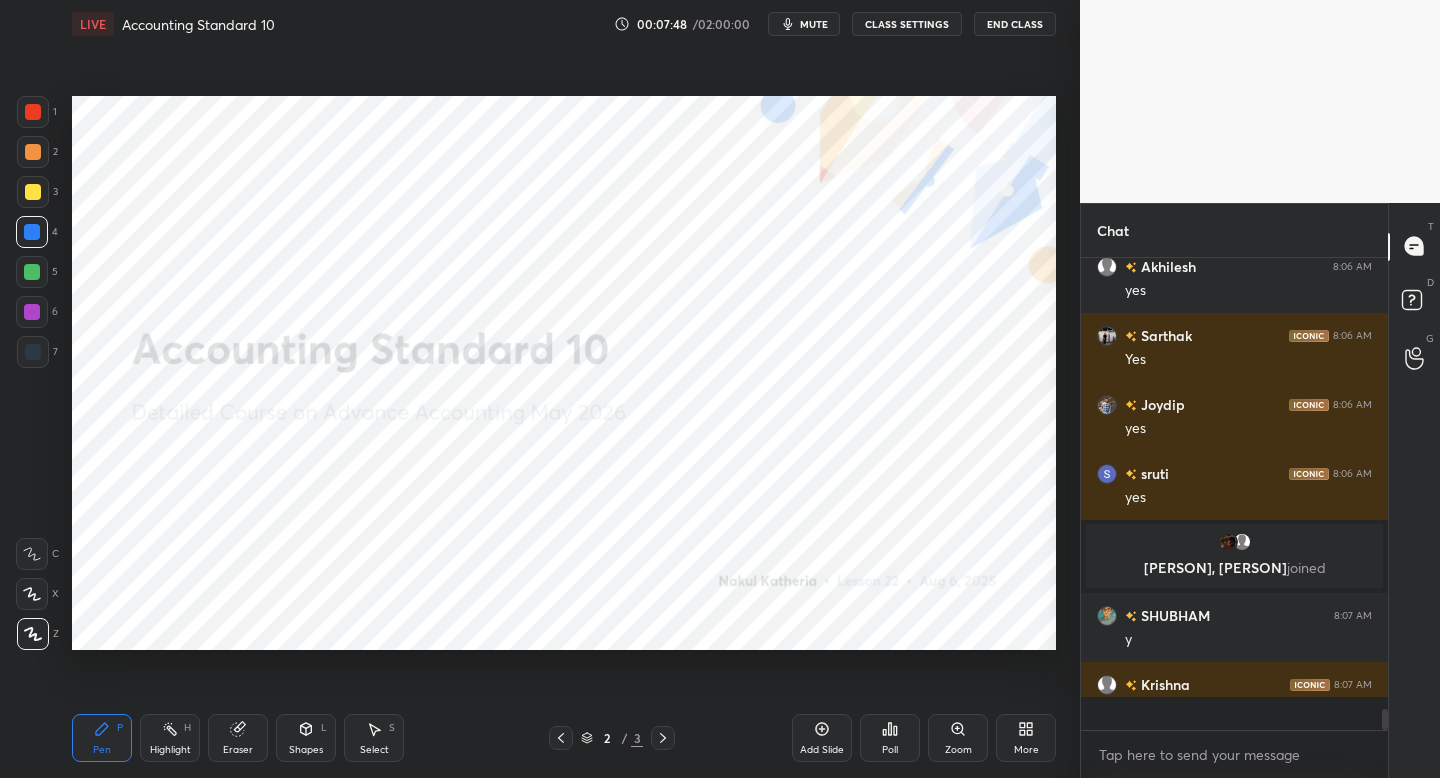 scroll, scrollTop: 7, scrollLeft: 7, axis: both 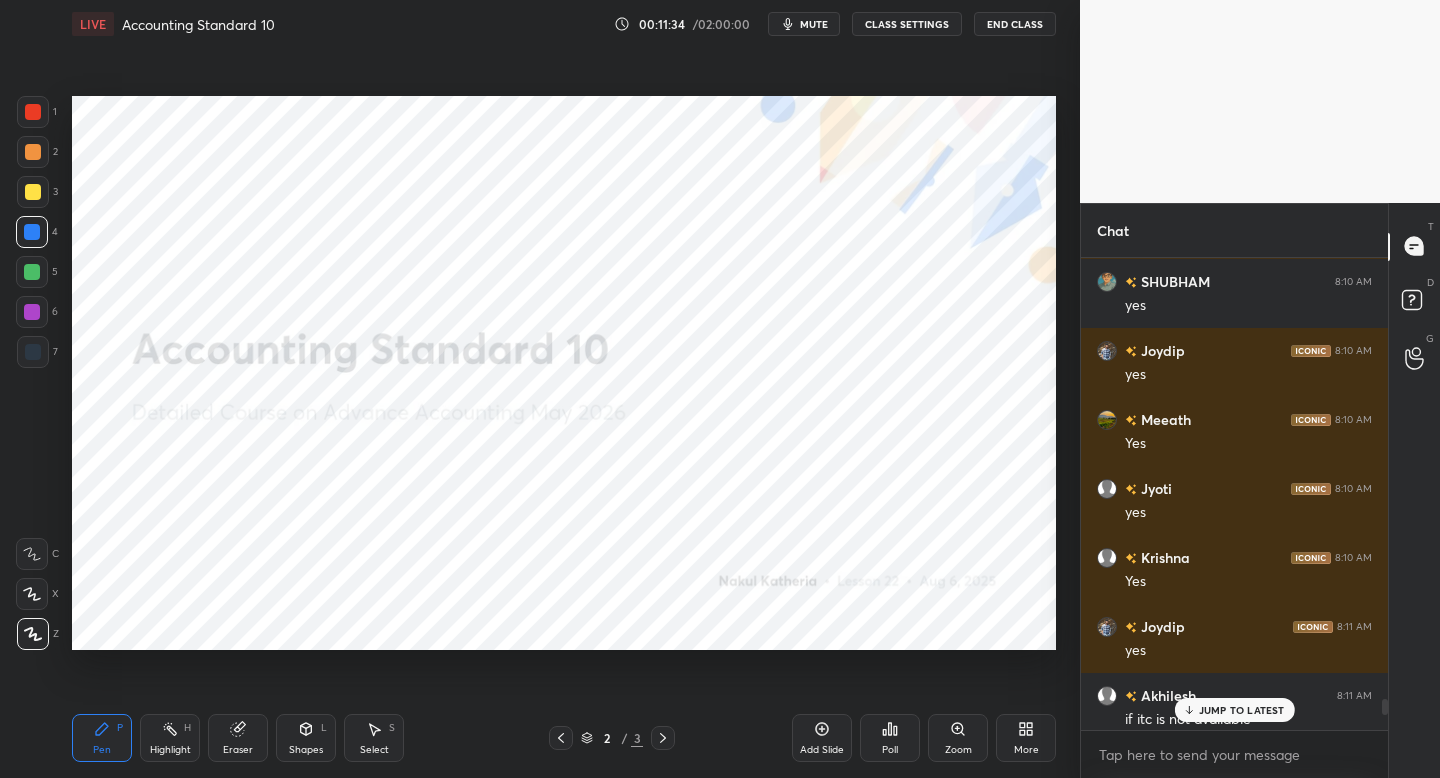 click on "JUMP TO LATEST" at bounding box center [1242, 710] 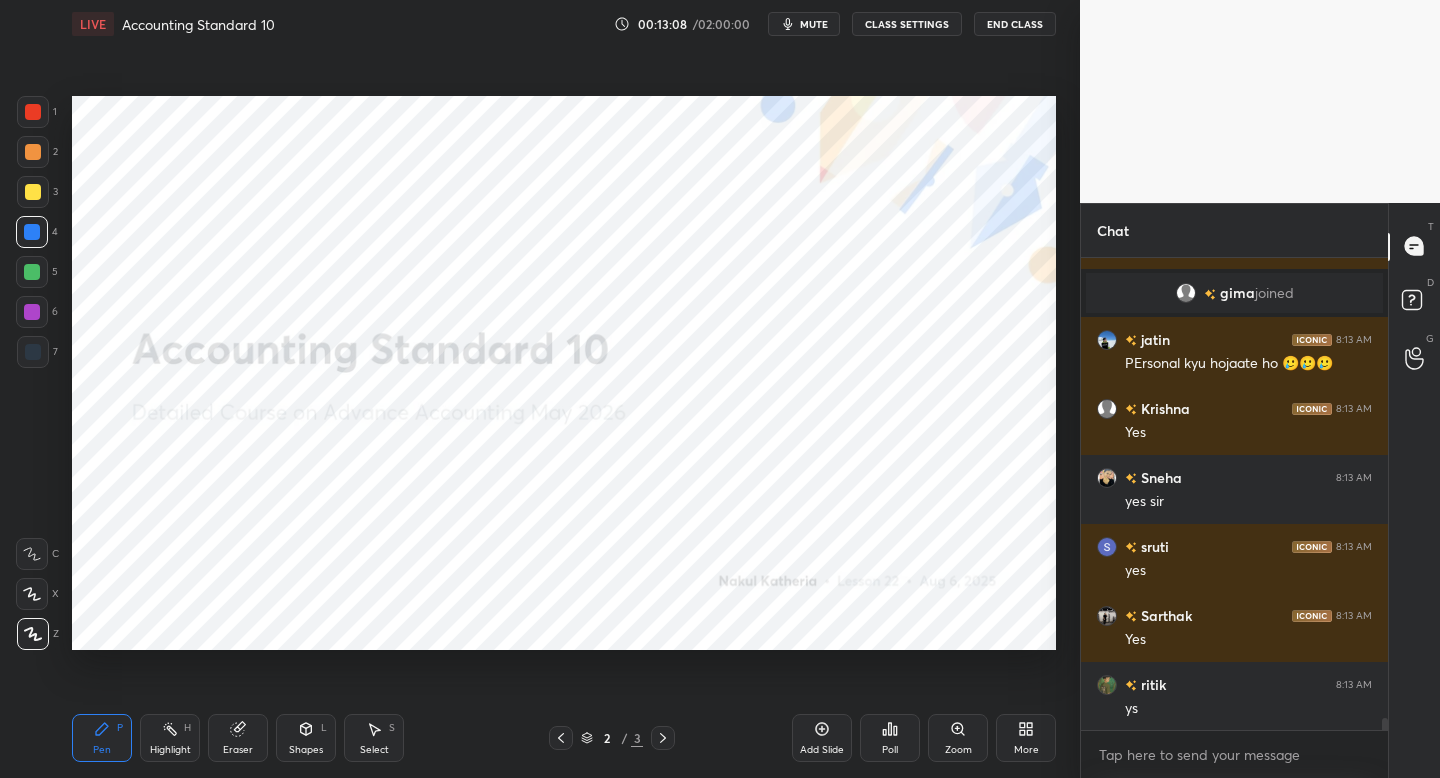 scroll, scrollTop: 17650, scrollLeft: 0, axis: vertical 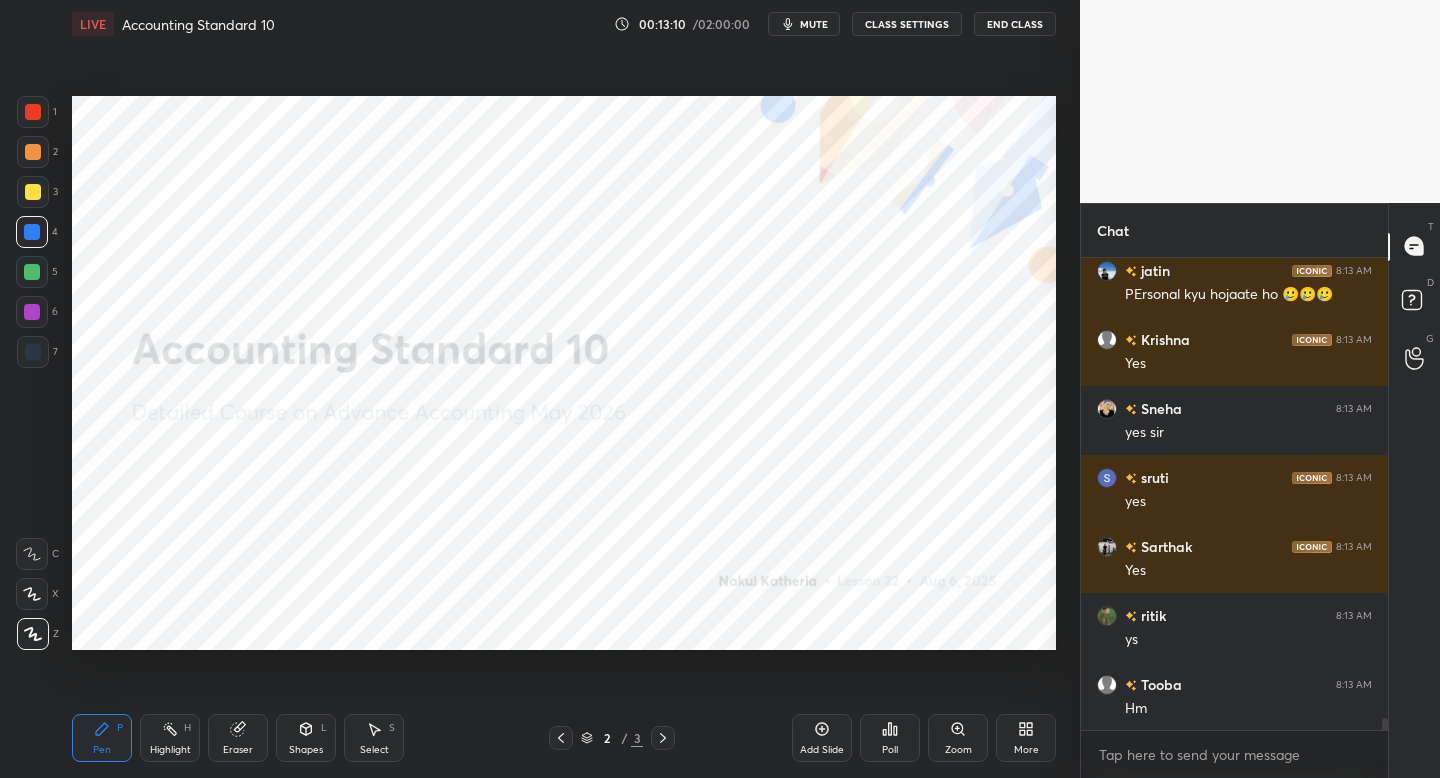 click 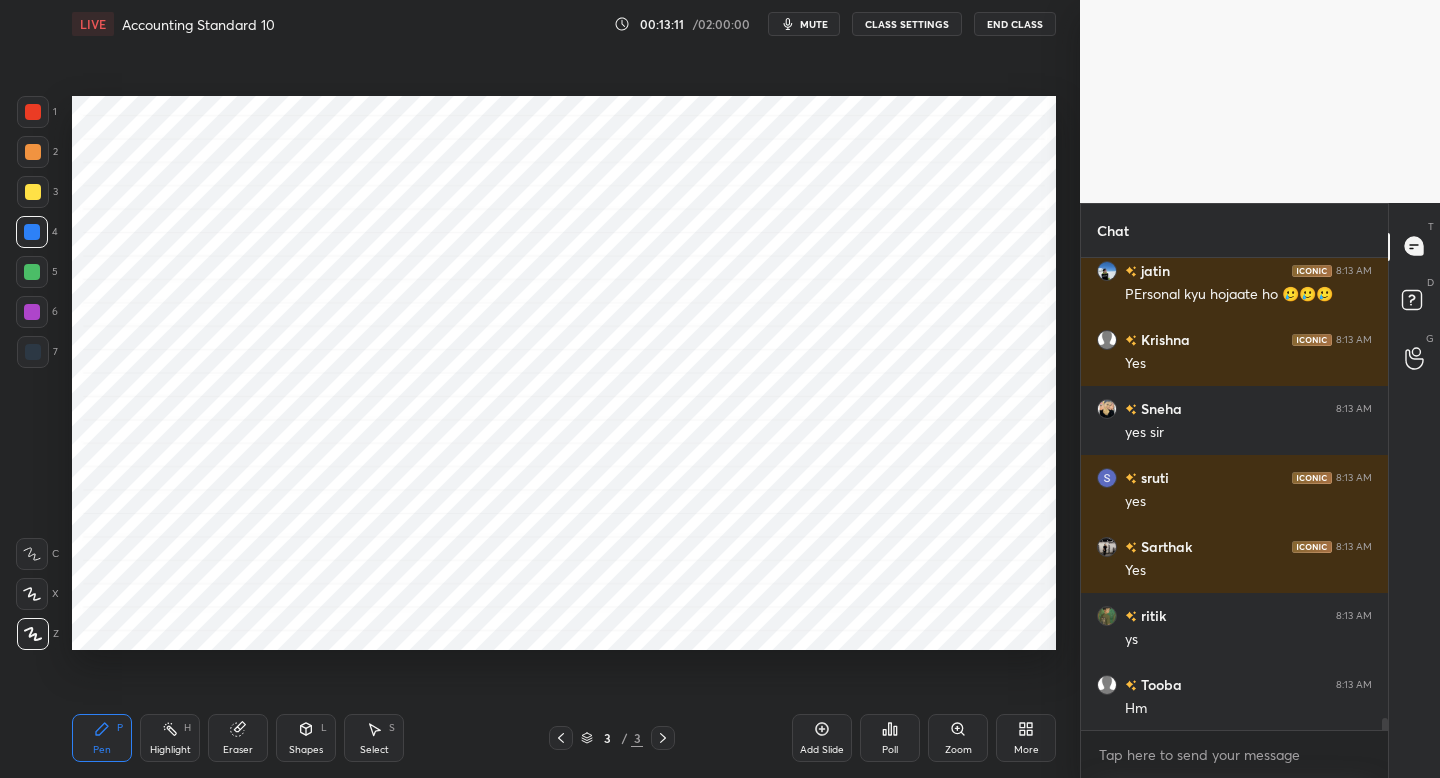 click on "Add Slide" at bounding box center [822, 738] 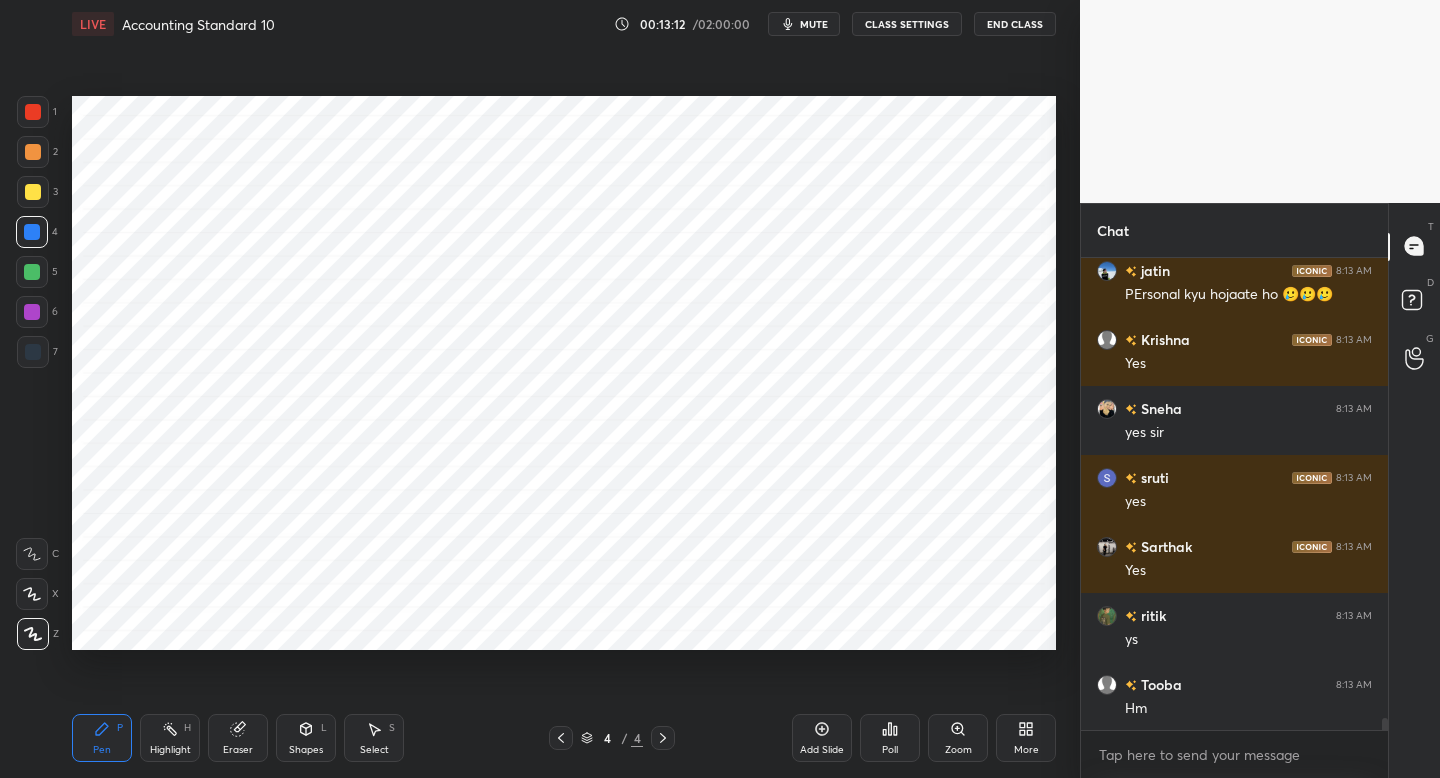 click at bounding box center (33, 112) 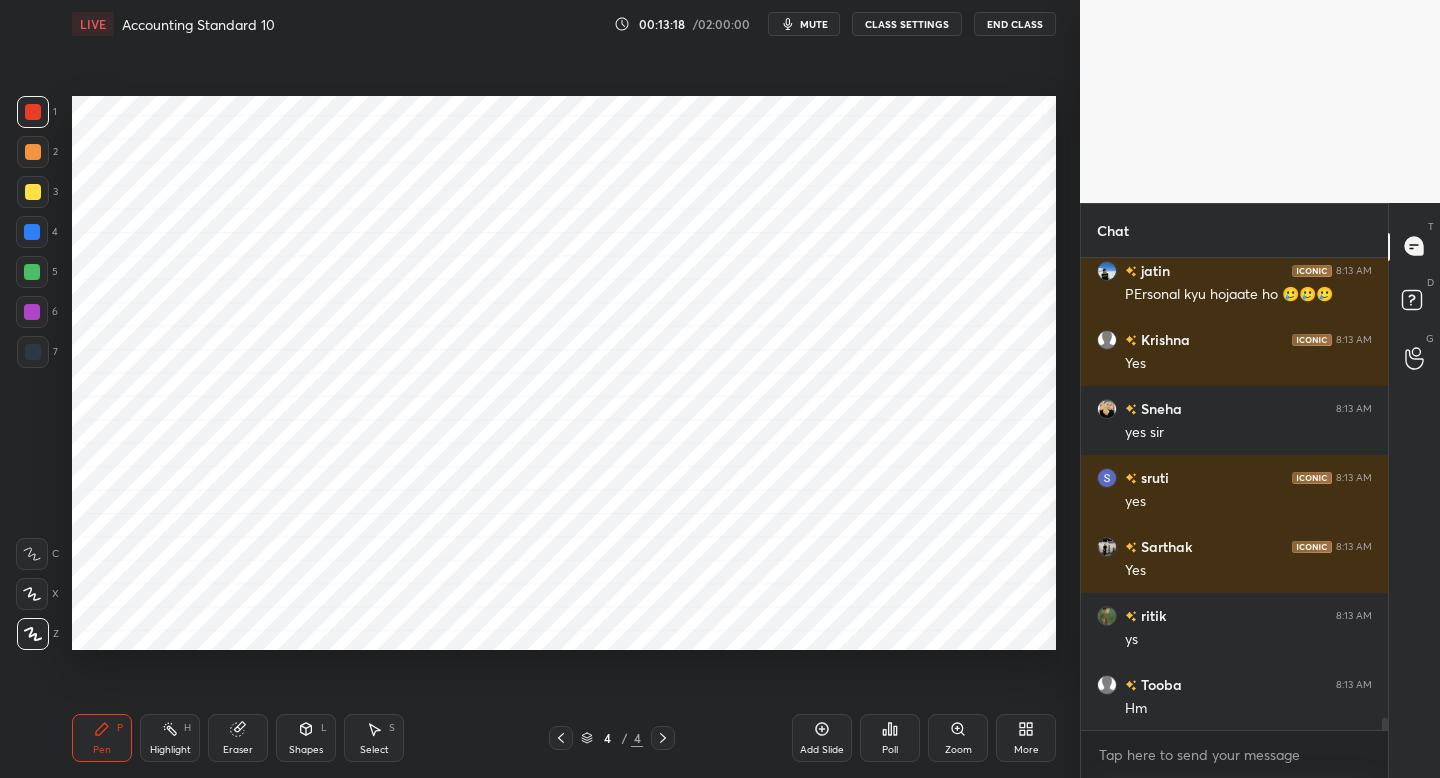click at bounding box center (33, 352) 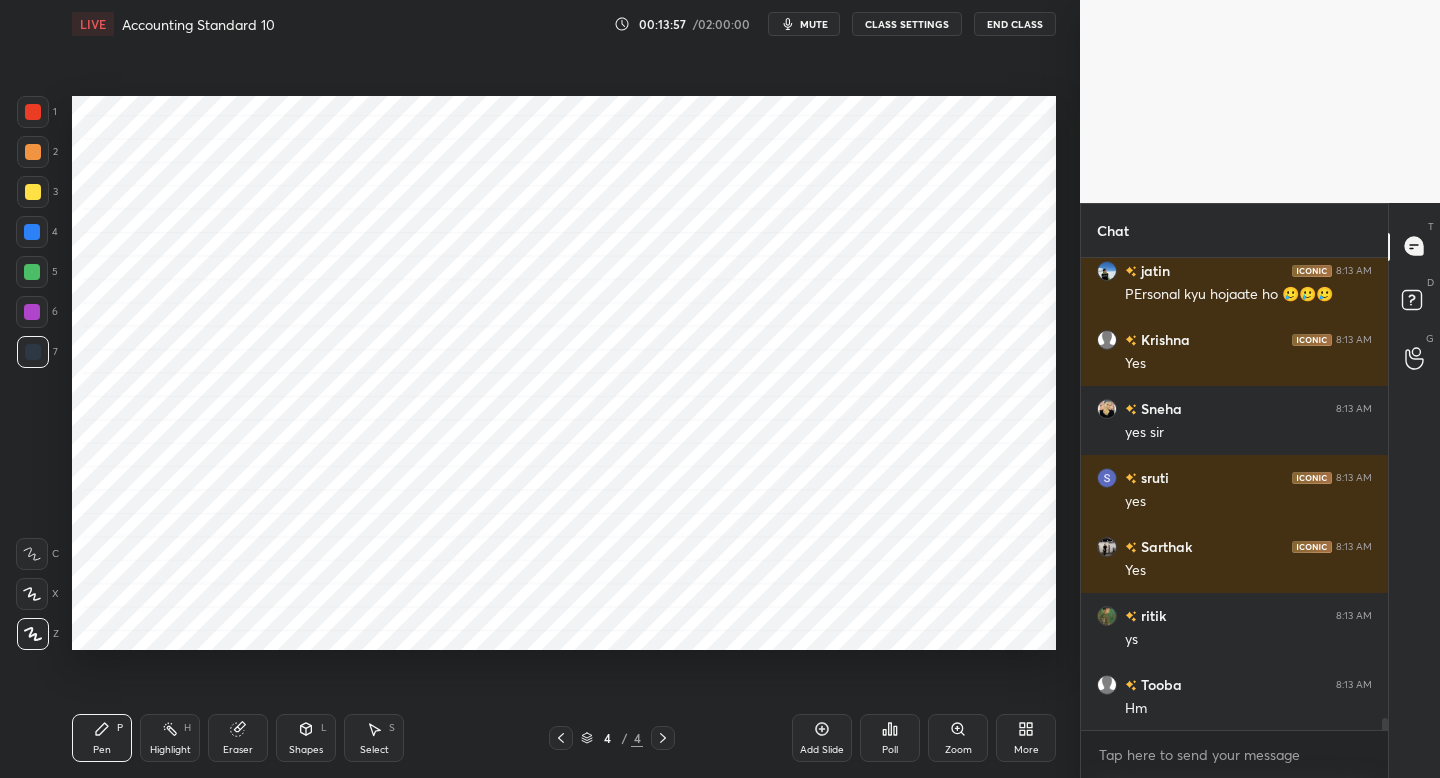 drag, startPoint x: 41, startPoint y: 229, endPoint x: 67, endPoint y: 228, distance: 26.019224 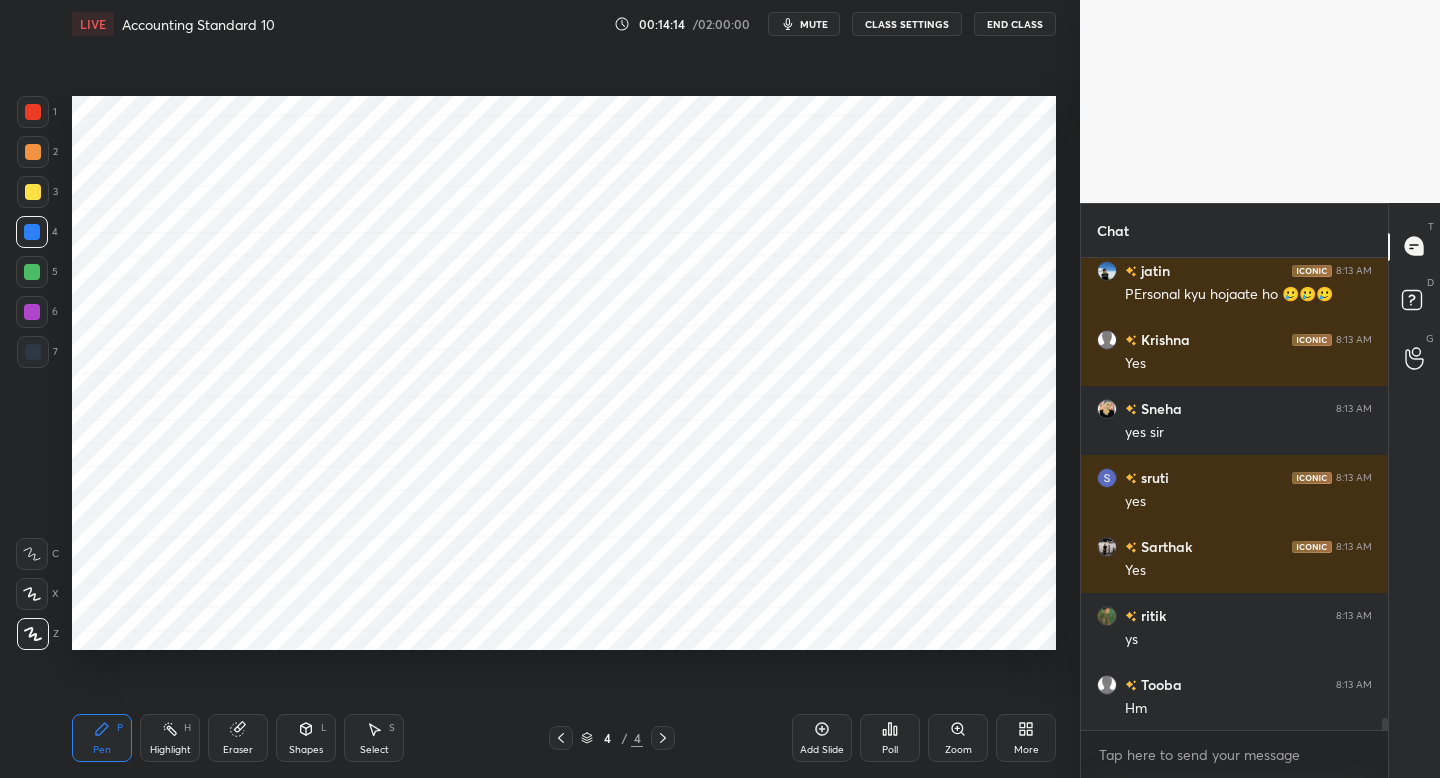 click on "Shapes L" at bounding box center [306, 738] 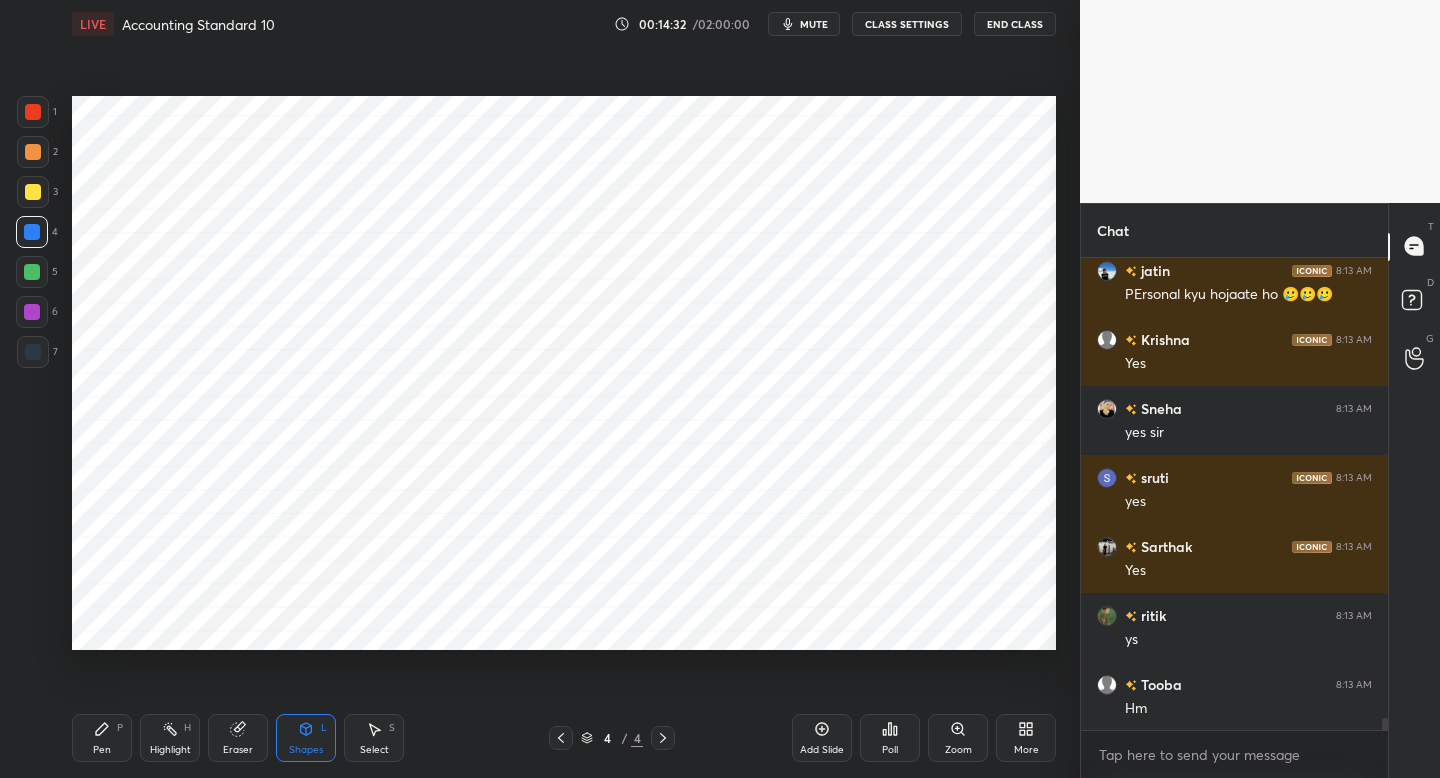 drag, startPoint x: 38, startPoint y: 123, endPoint x: 50, endPoint y: 227, distance: 104.69002 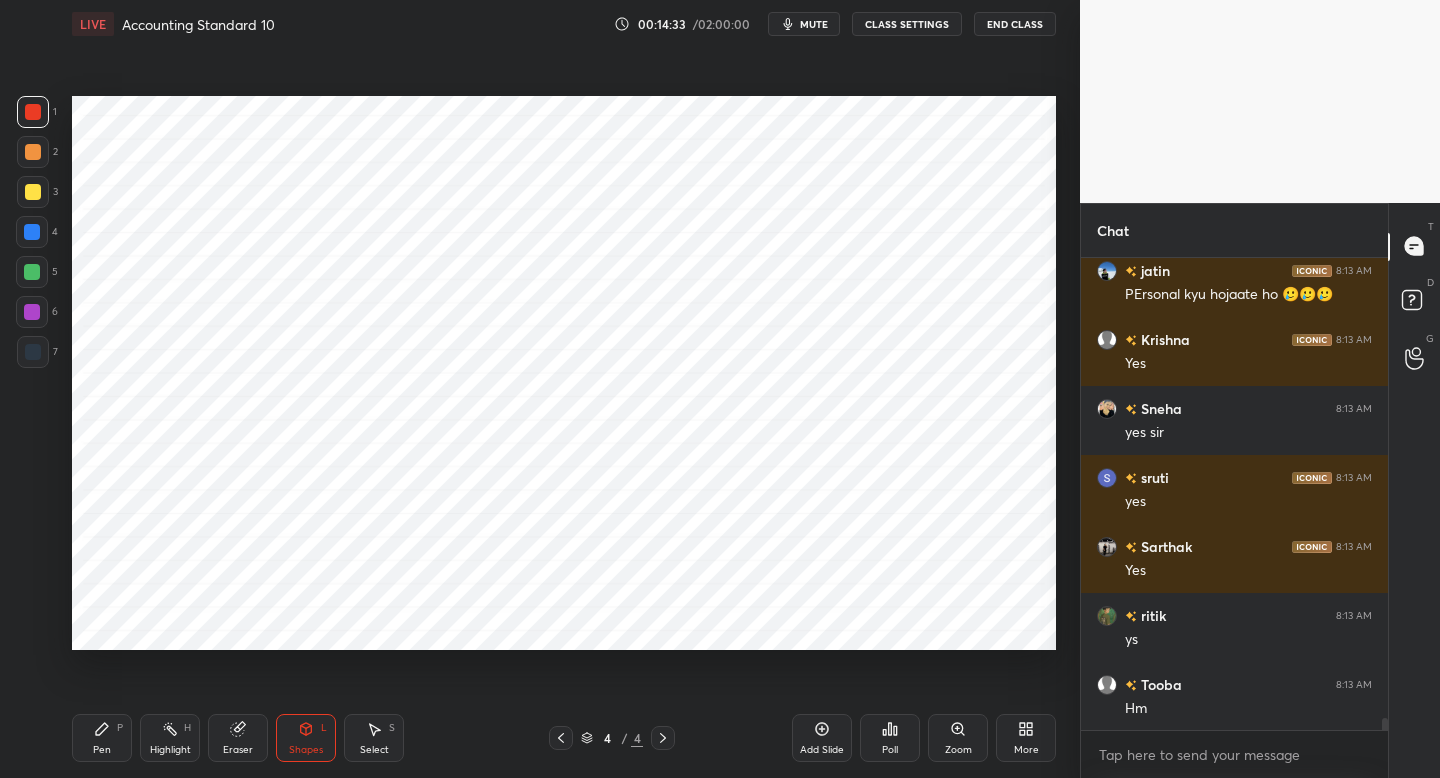drag, startPoint x: 111, startPoint y: 734, endPoint x: 126, endPoint y: 700, distance: 37.161808 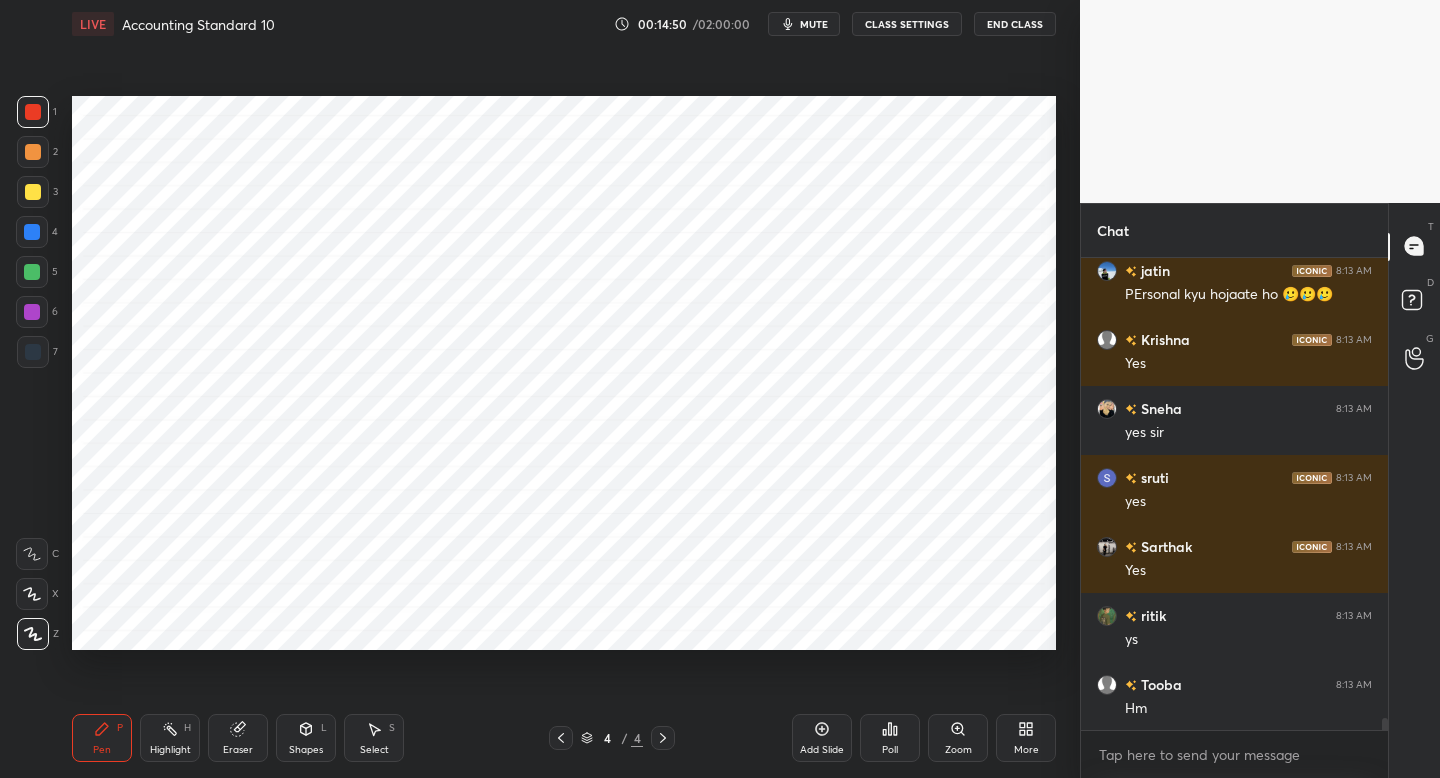 drag, startPoint x: 314, startPoint y: 734, endPoint x: 323, endPoint y: 719, distance: 17.492855 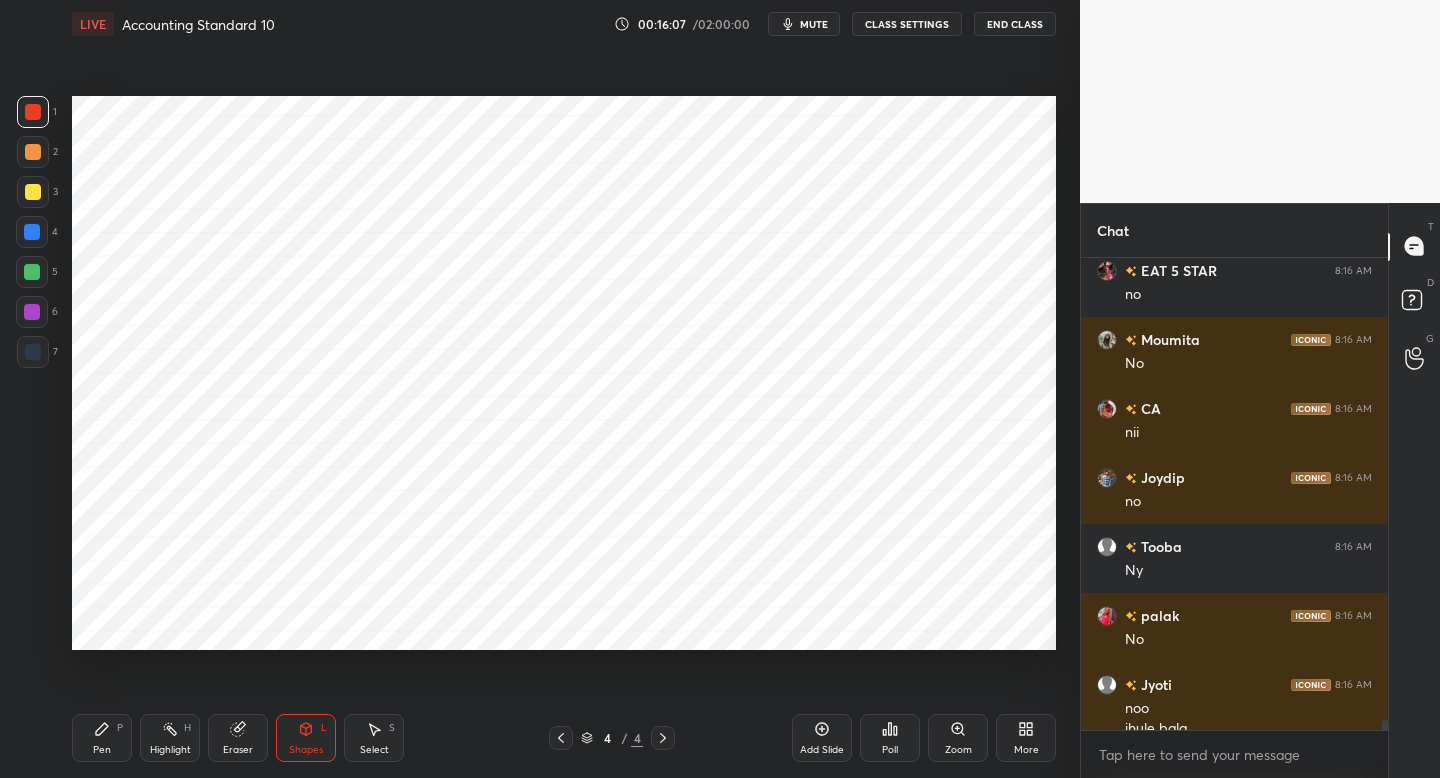 scroll, scrollTop: 22431, scrollLeft: 0, axis: vertical 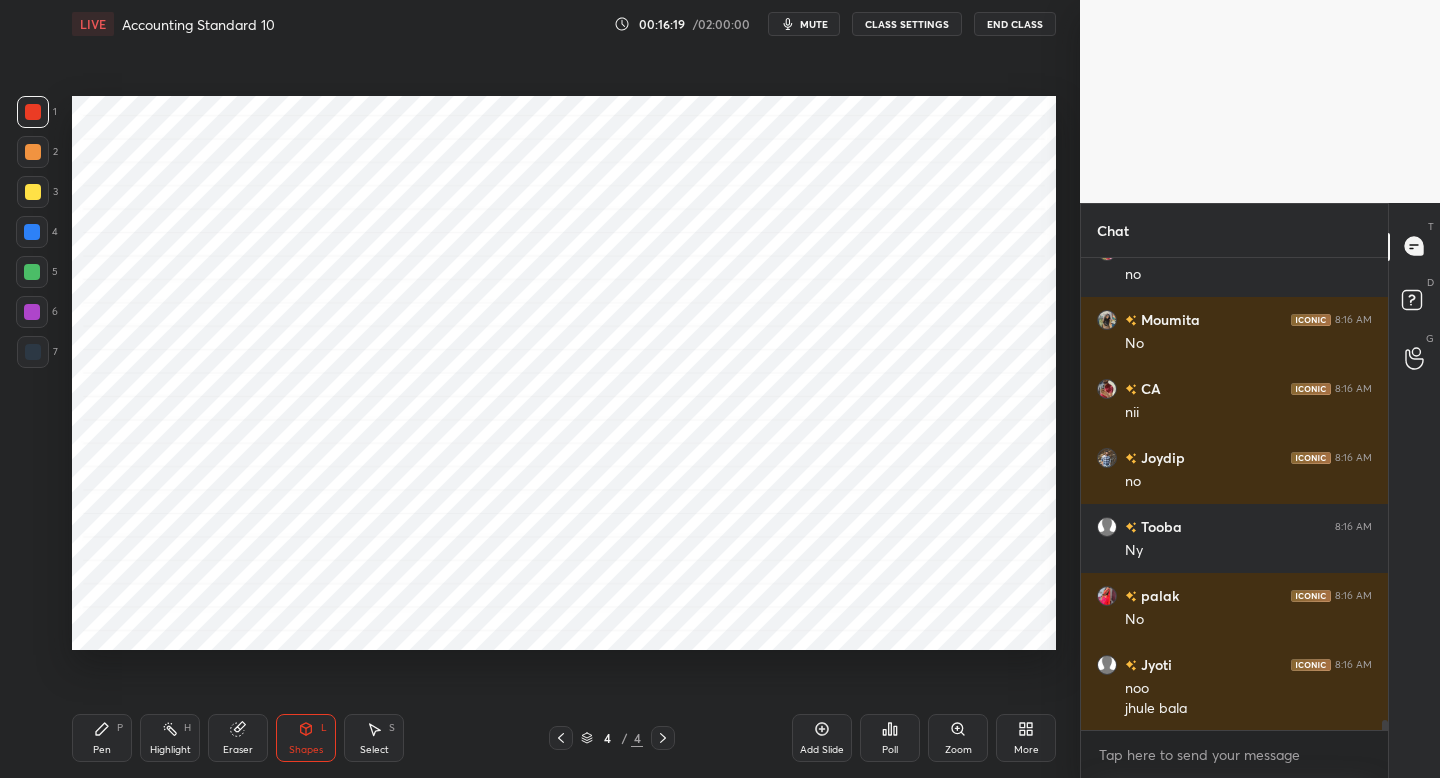 drag, startPoint x: 820, startPoint y: 743, endPoint x: 809, endPoint y: 740, distance: 11.401754 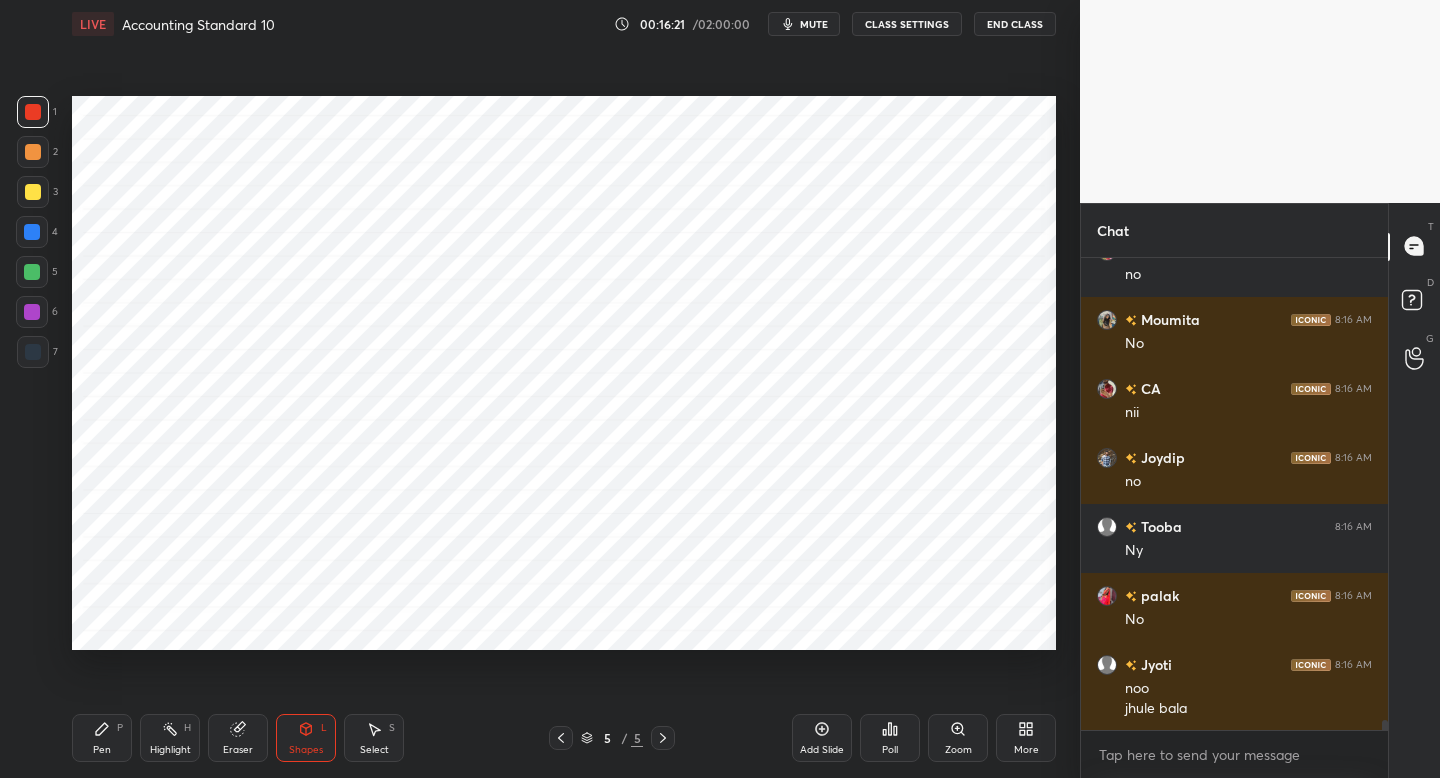 click at bounding box center [33, 352] 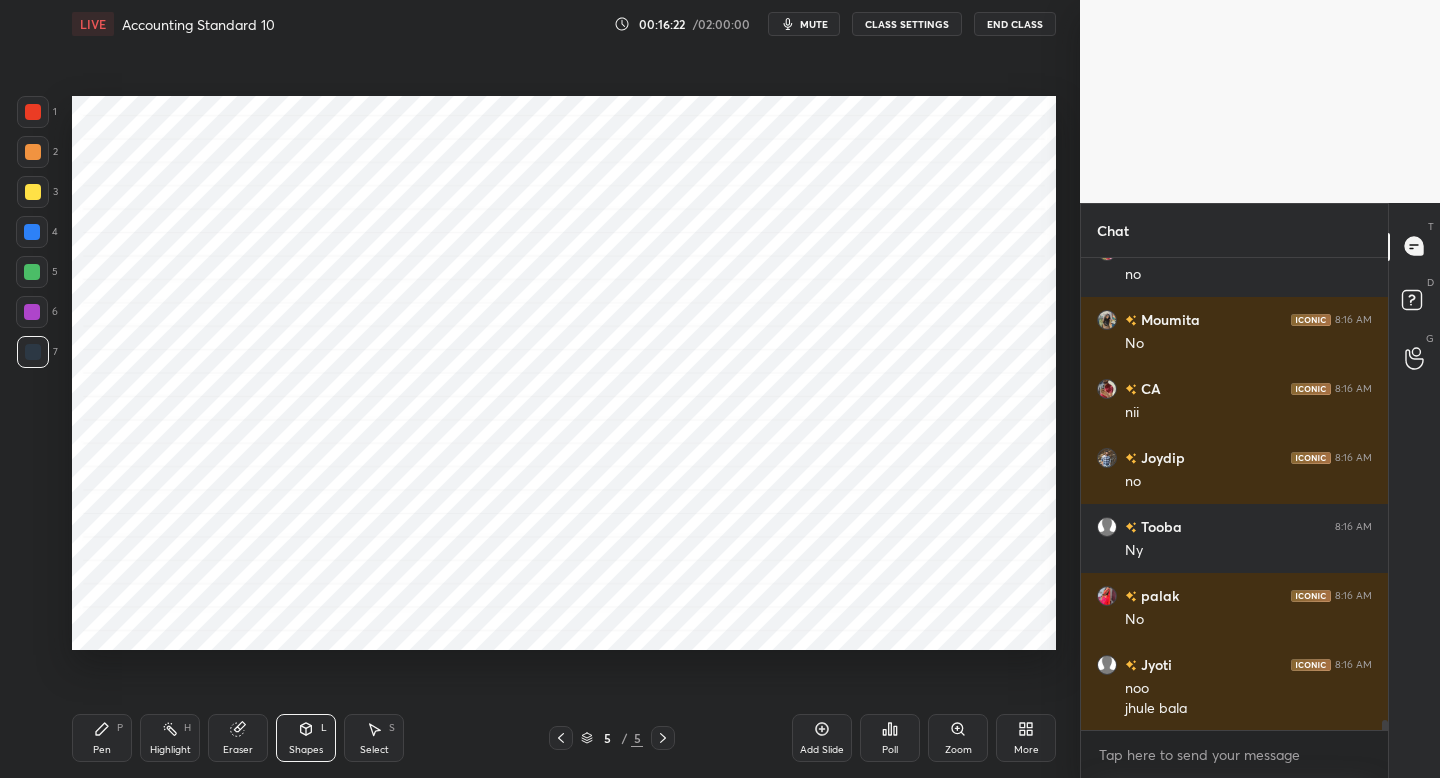 scroll, scrollTop: 22500, scrollLeft: 0, axis: vertical 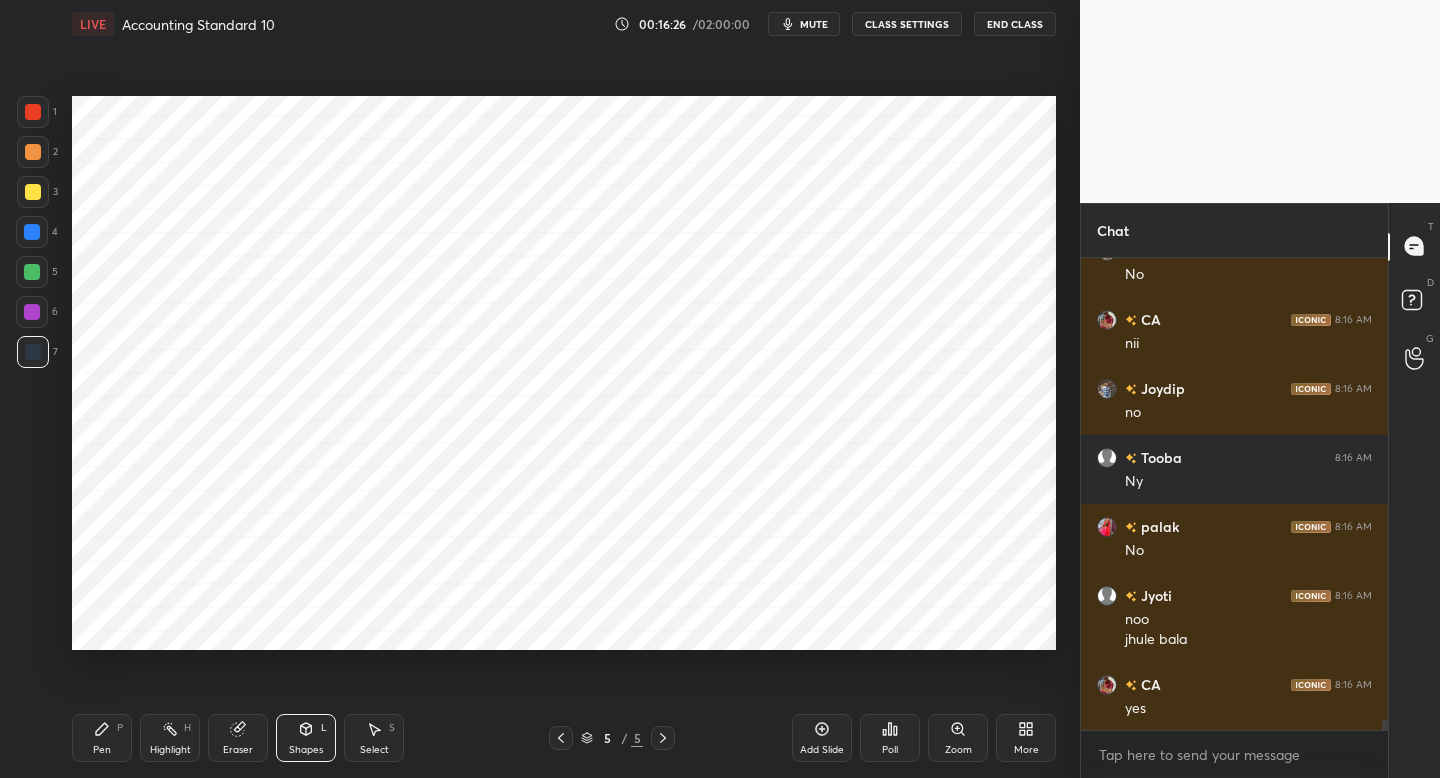 click on "Pen P" at bounding box center [102, 738] 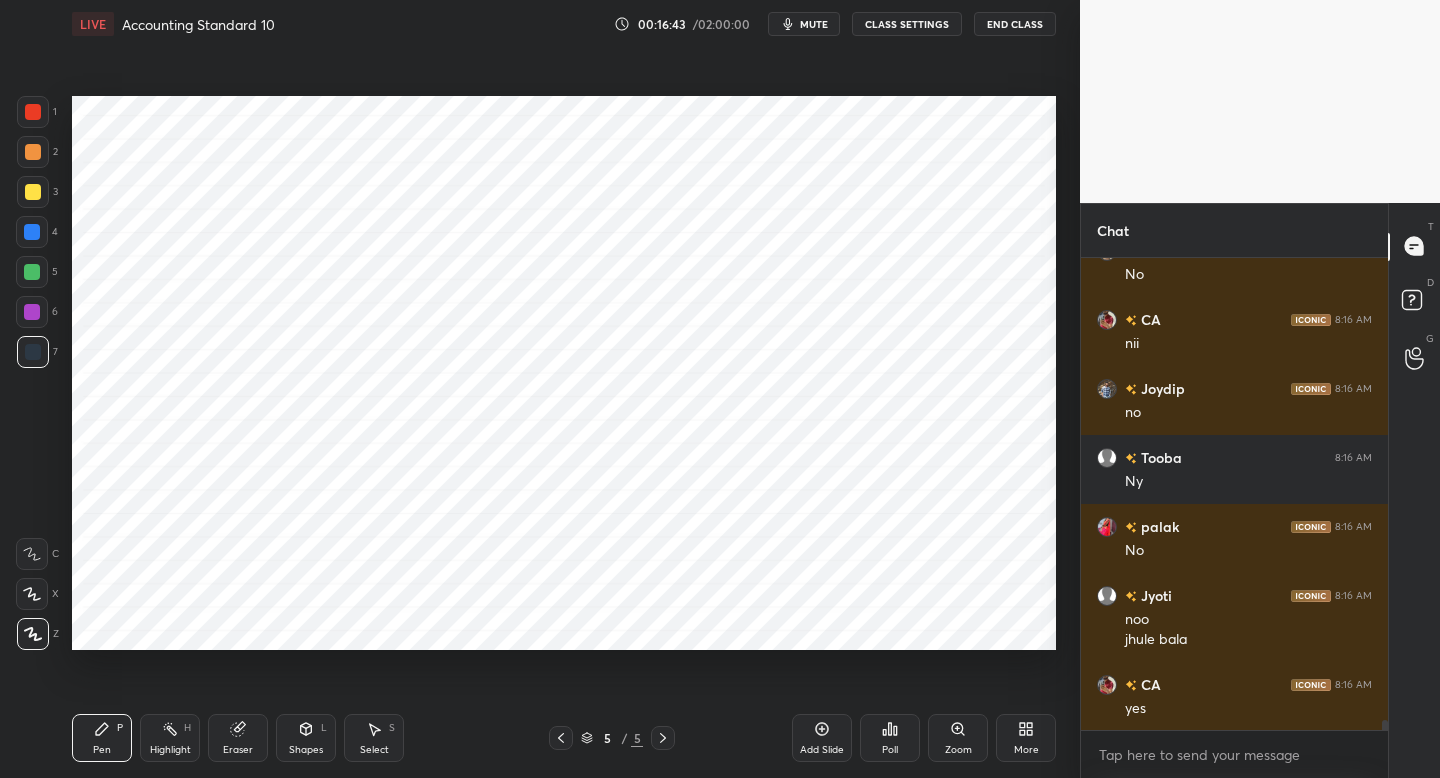 click at bounding box center [32, 312] 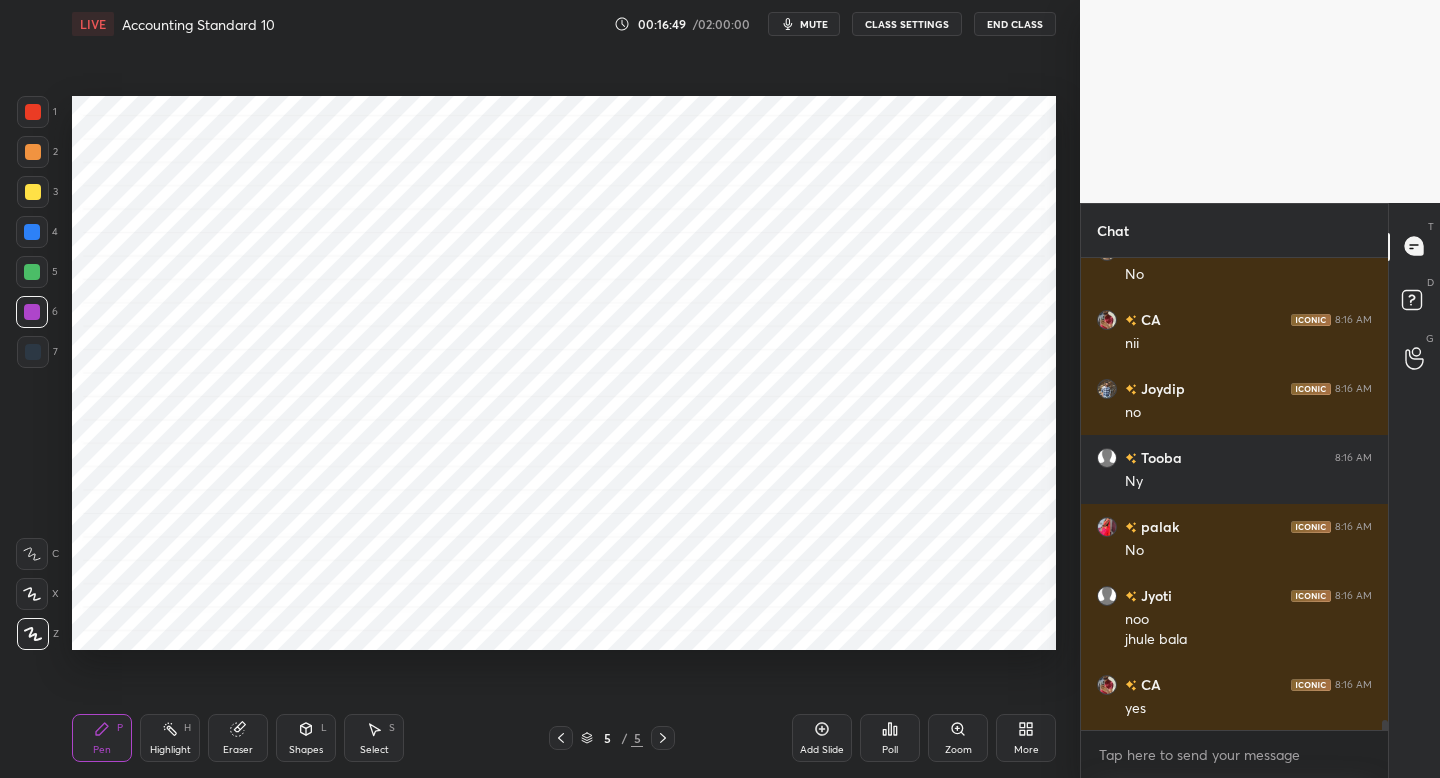 scroll, scrollTop: 22569, scrollLeft: 0, axis: vertical 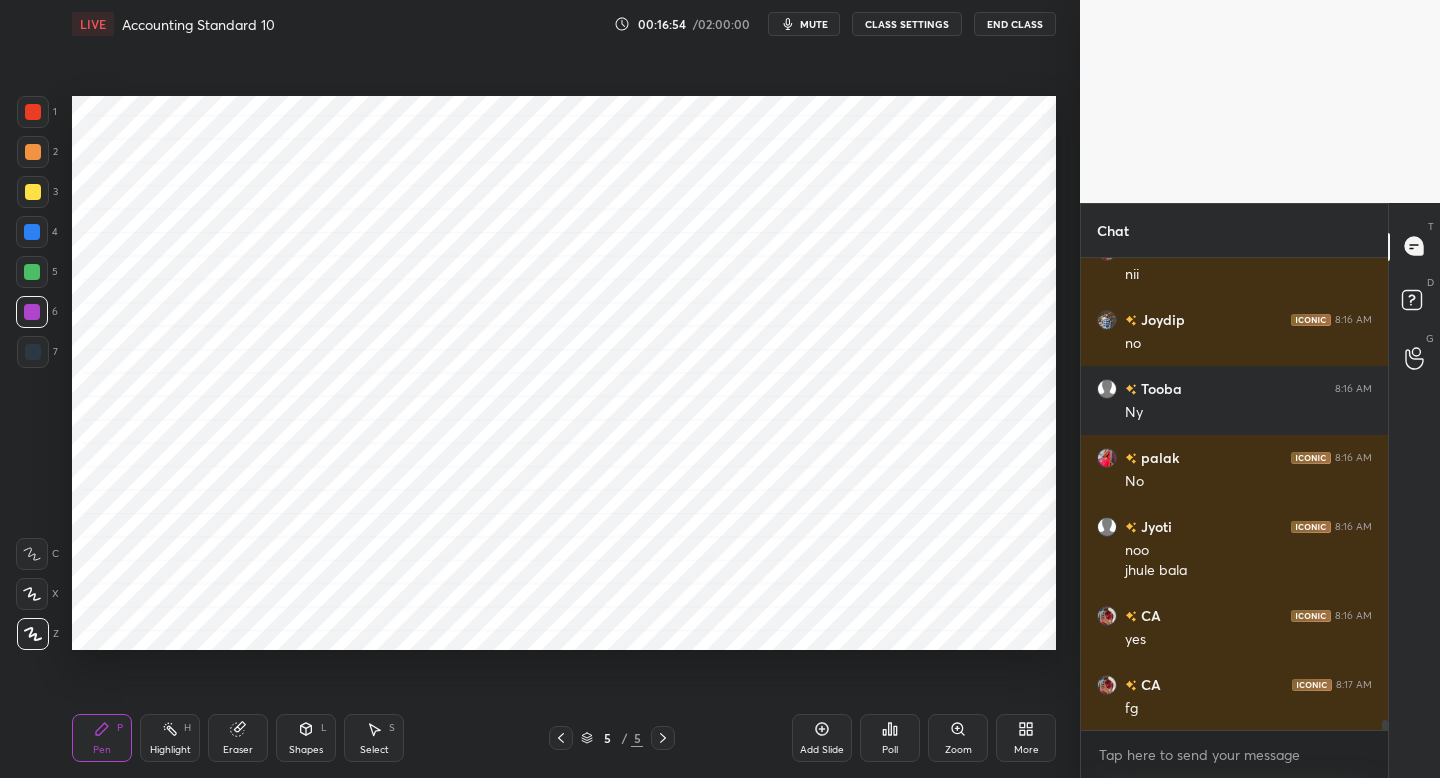 drag, startPoint x: 37, startPoint y: 357, endPoint x: 65, endPoint y: 366, distance: 29.410883 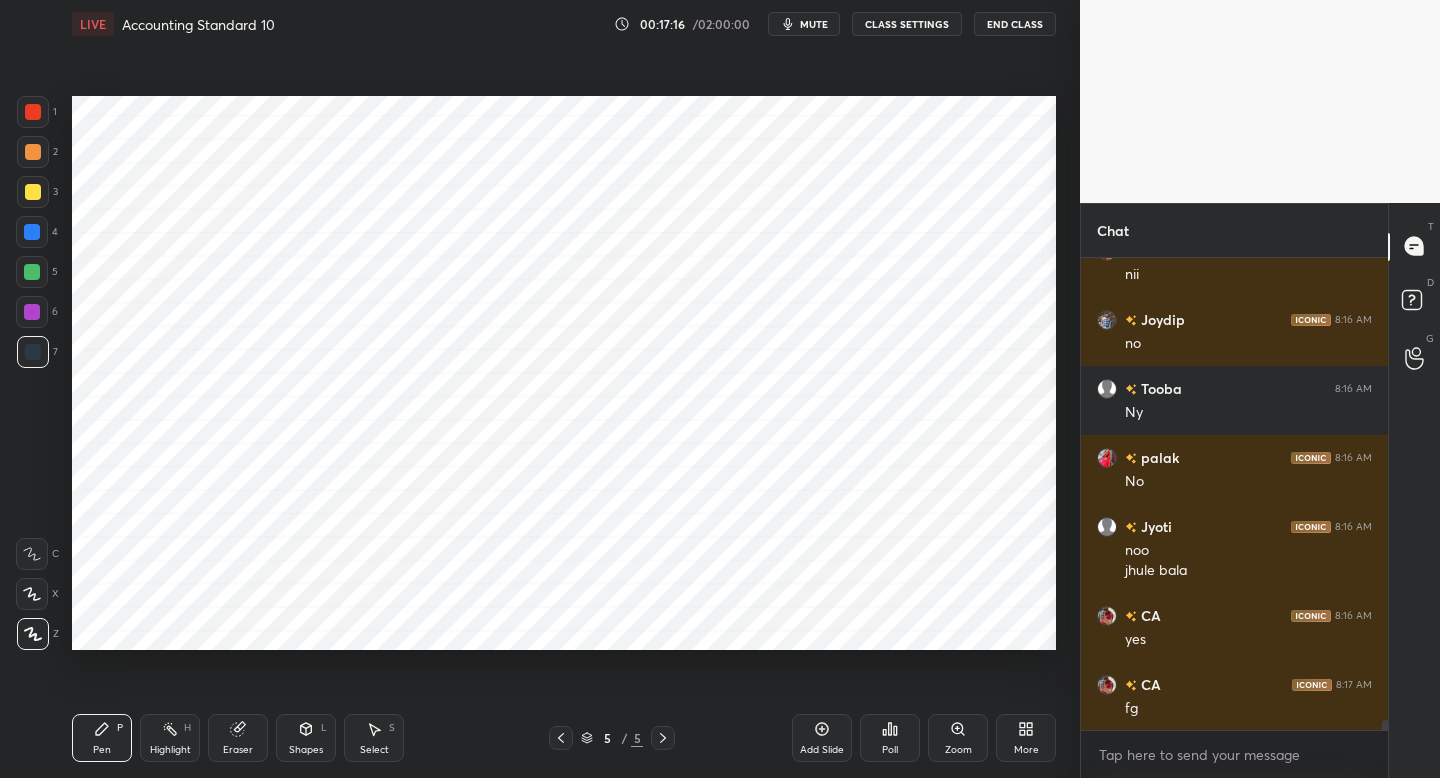 drag, startPoint x: 36, startPoint y: 304, endPoint x: 64, endPoint y: 309, distance: 28.442924 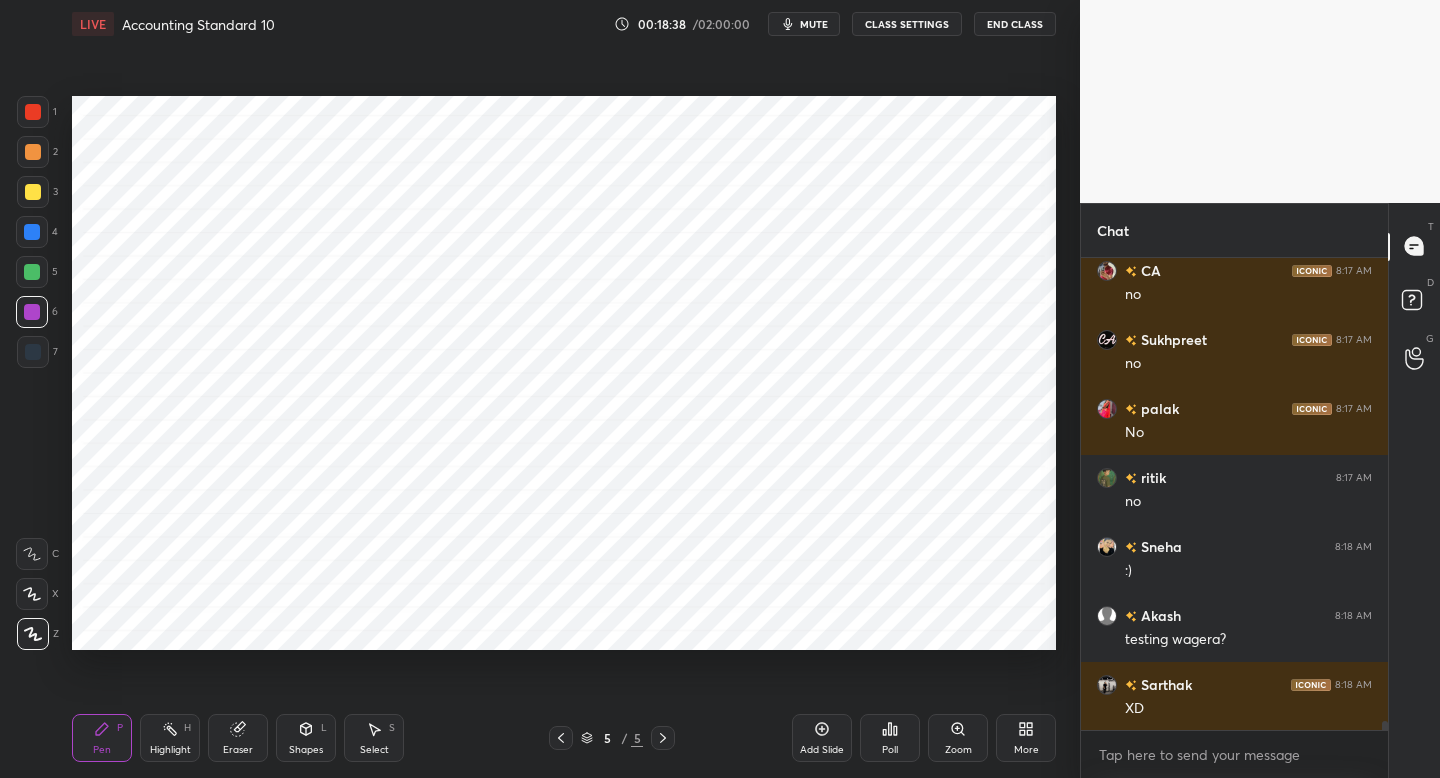 scroll, scrollTop: 23535, scrollLeft: 0, axis: vertical 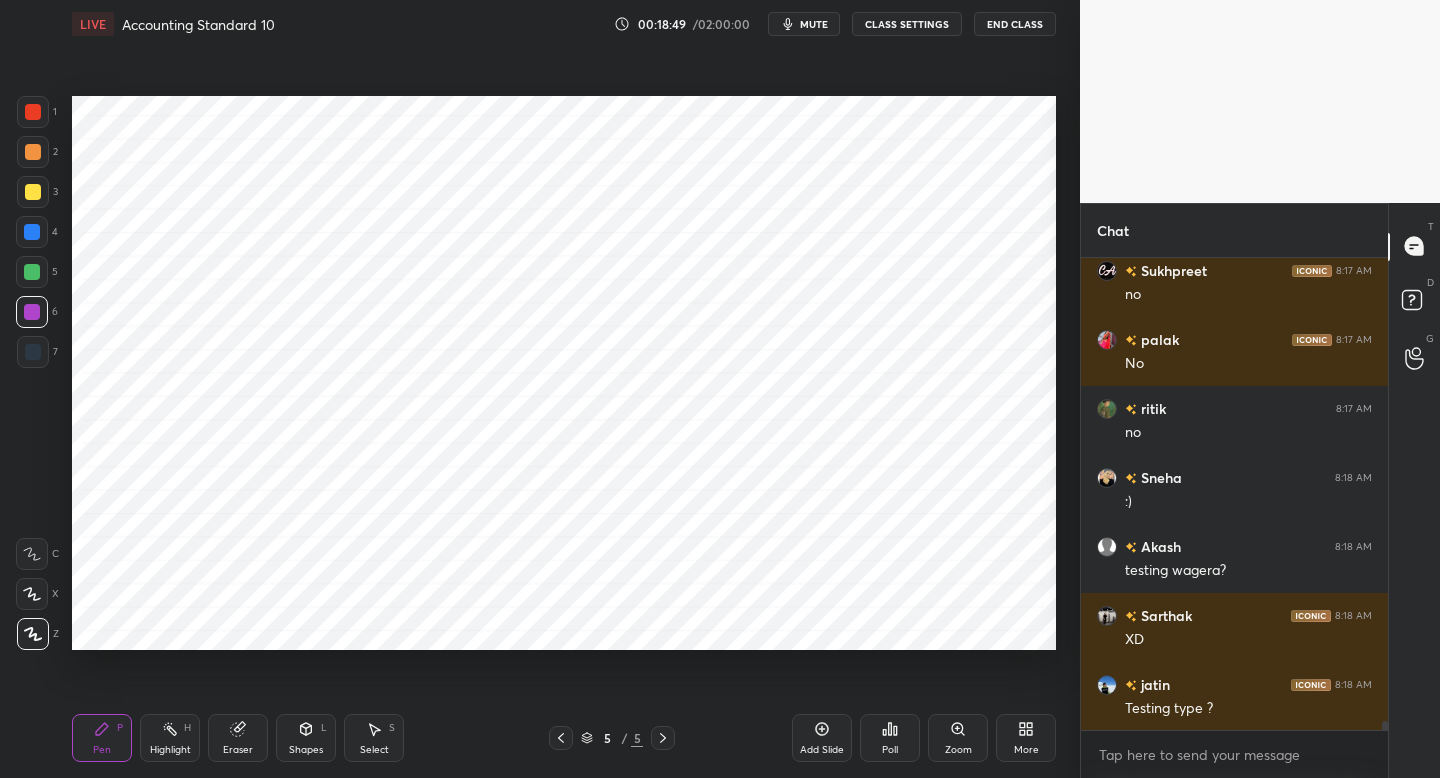 click at bounding box center [561, 738] 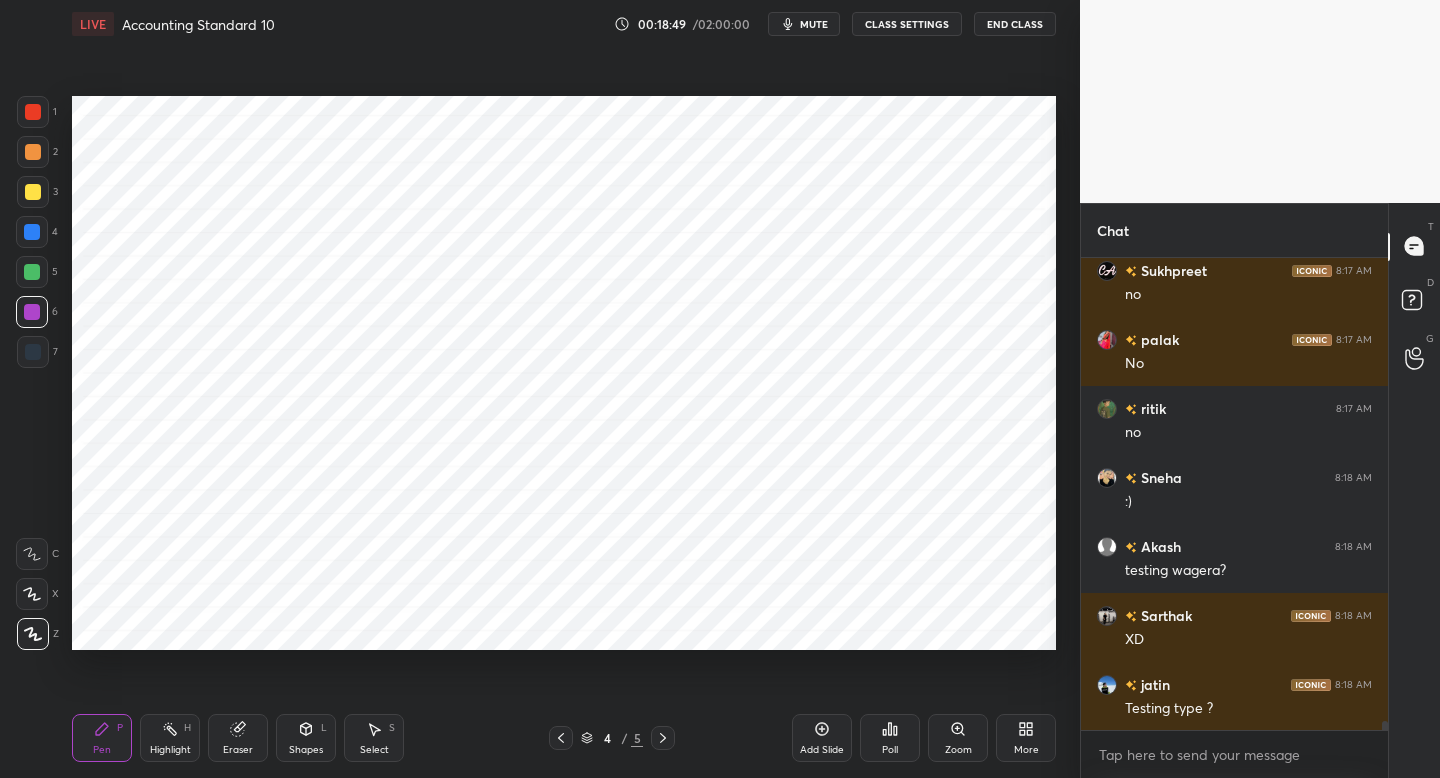 click 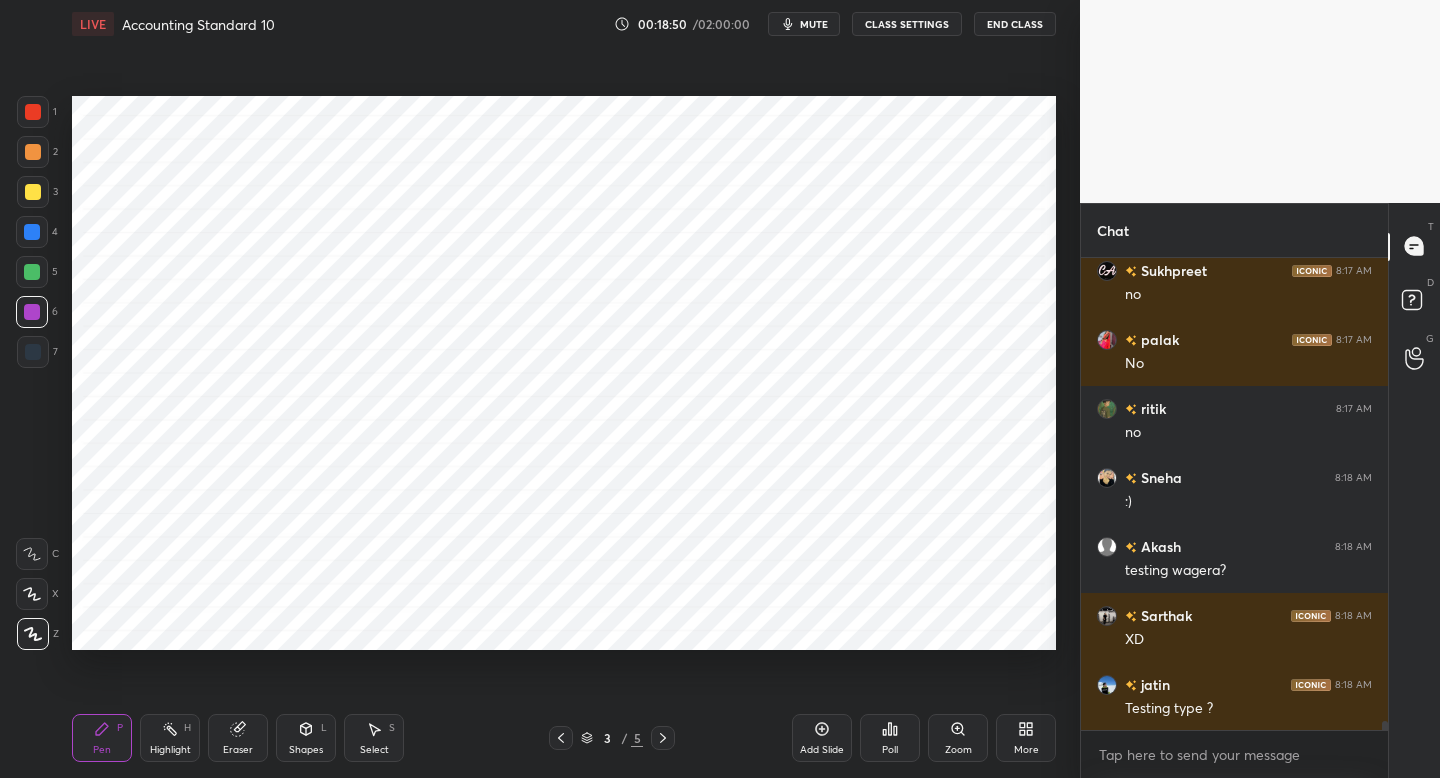 click 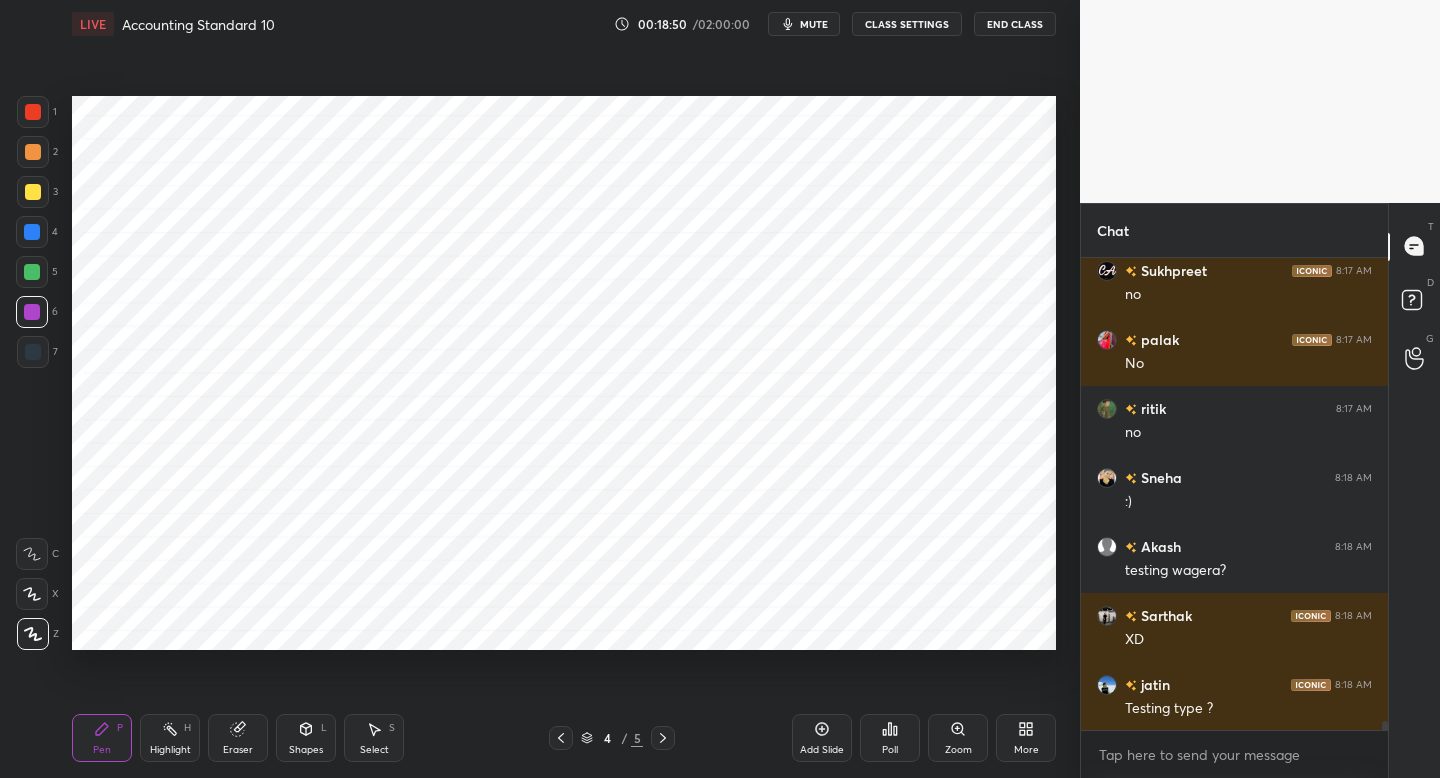 click 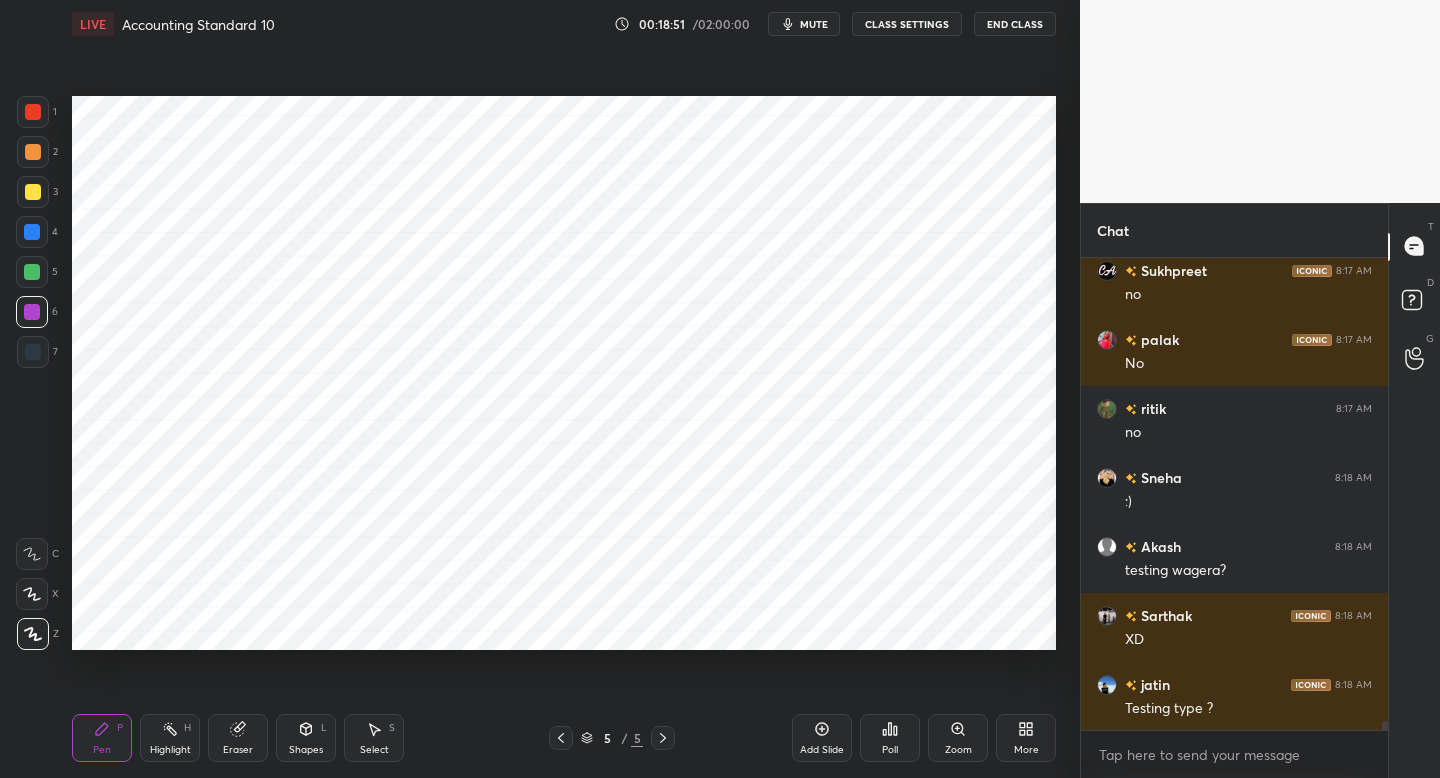 click 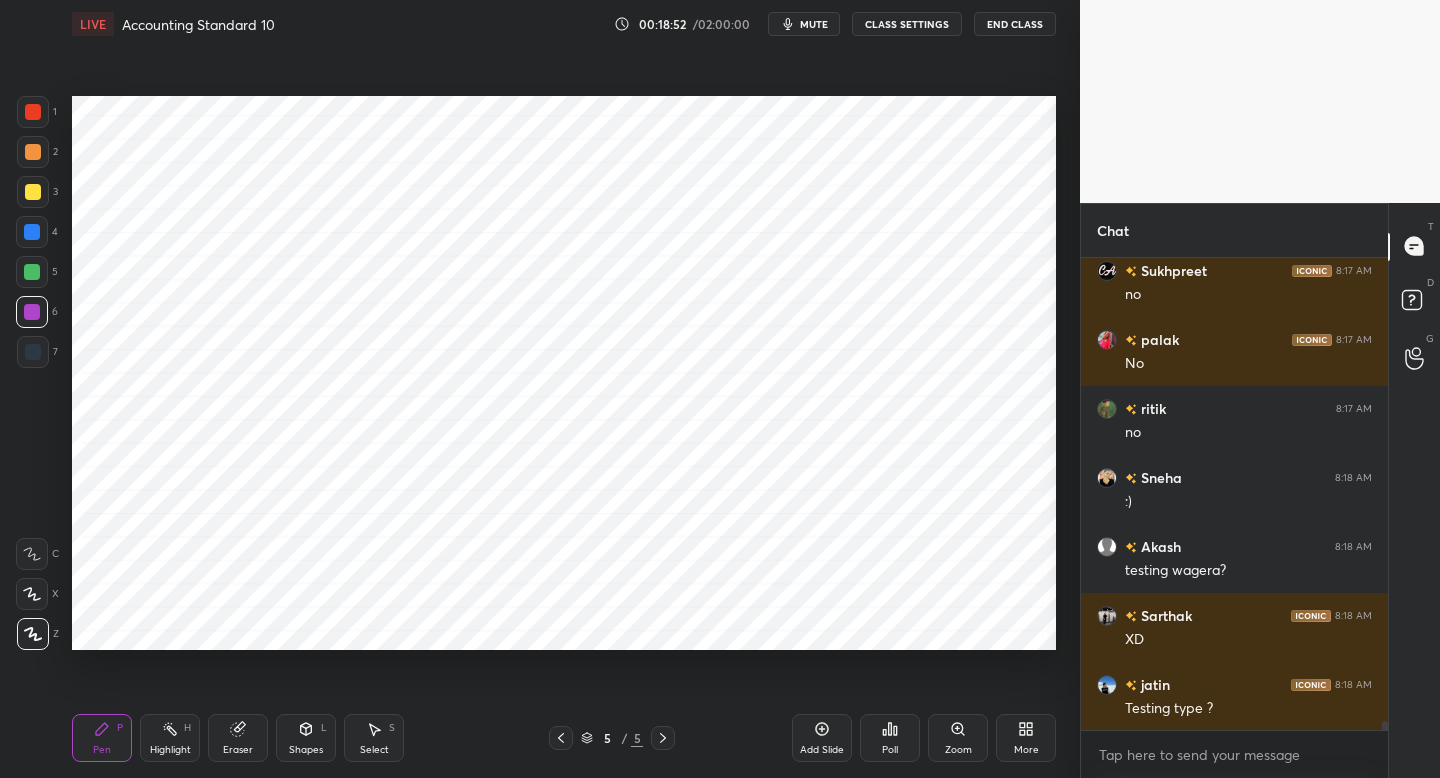 drag, startPoint x: 819, startPoint y: 740, endPoint x: 807, endPoint y: 728, distance: 16.970562 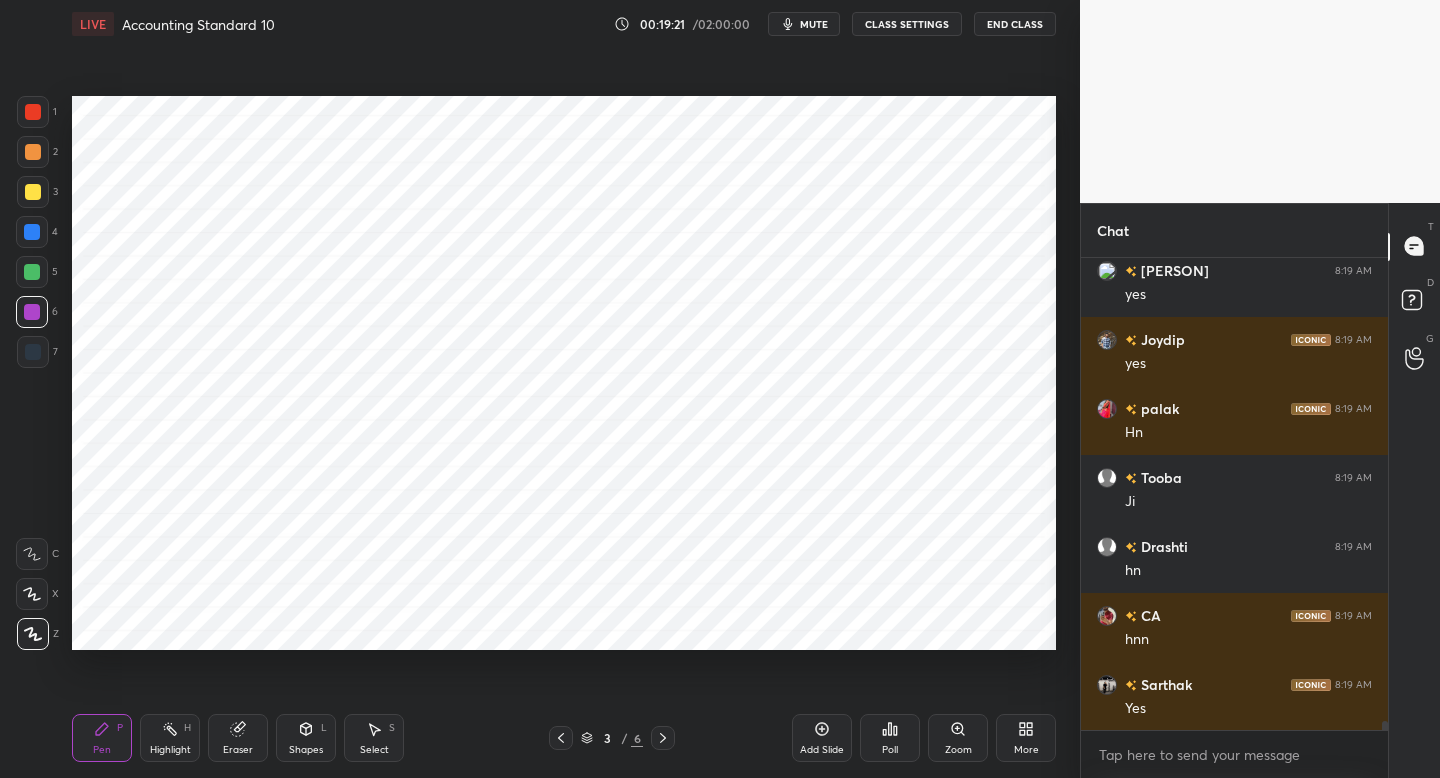 scroll, scrollTop: 24657, scrollLeft: 0, axis: vertical 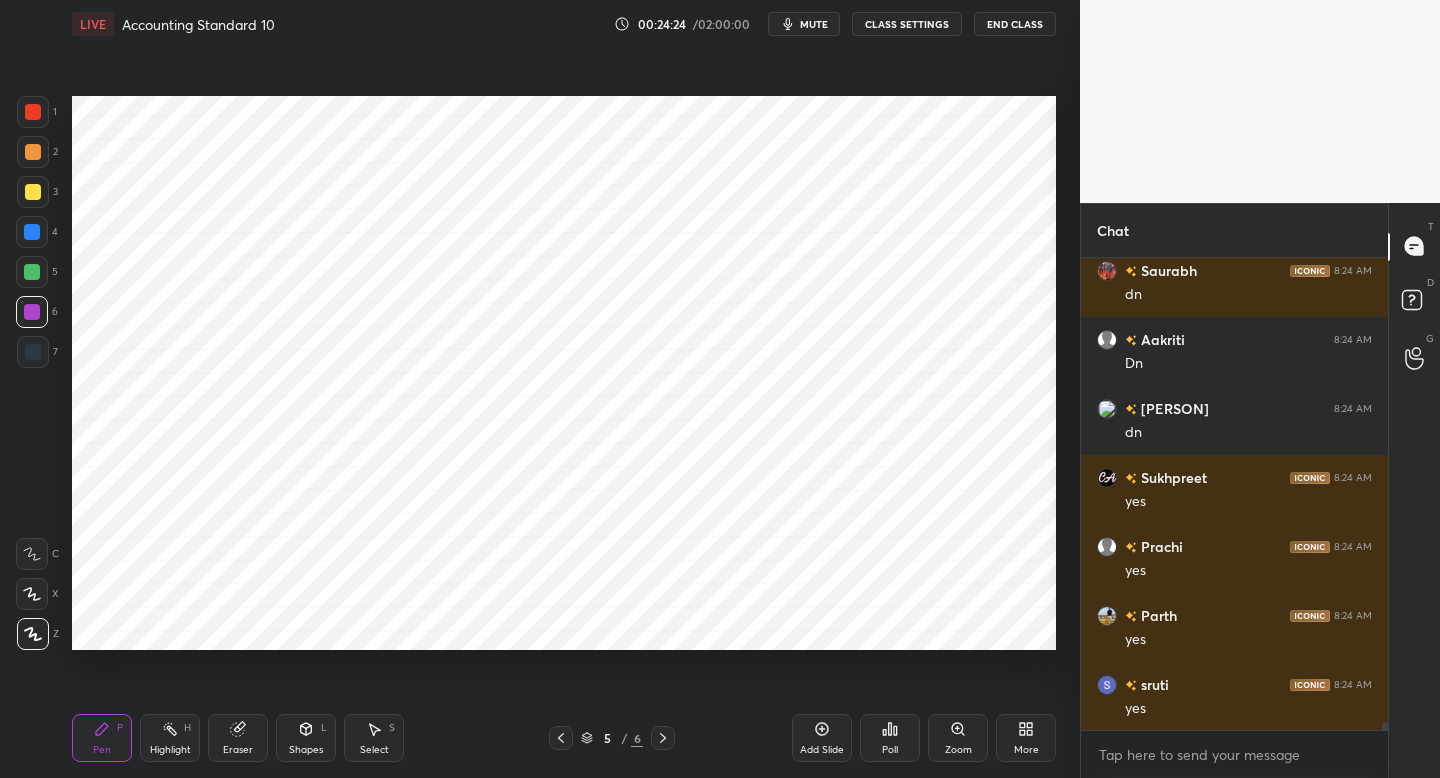 click on "mute" at bounding box center (804, 24) 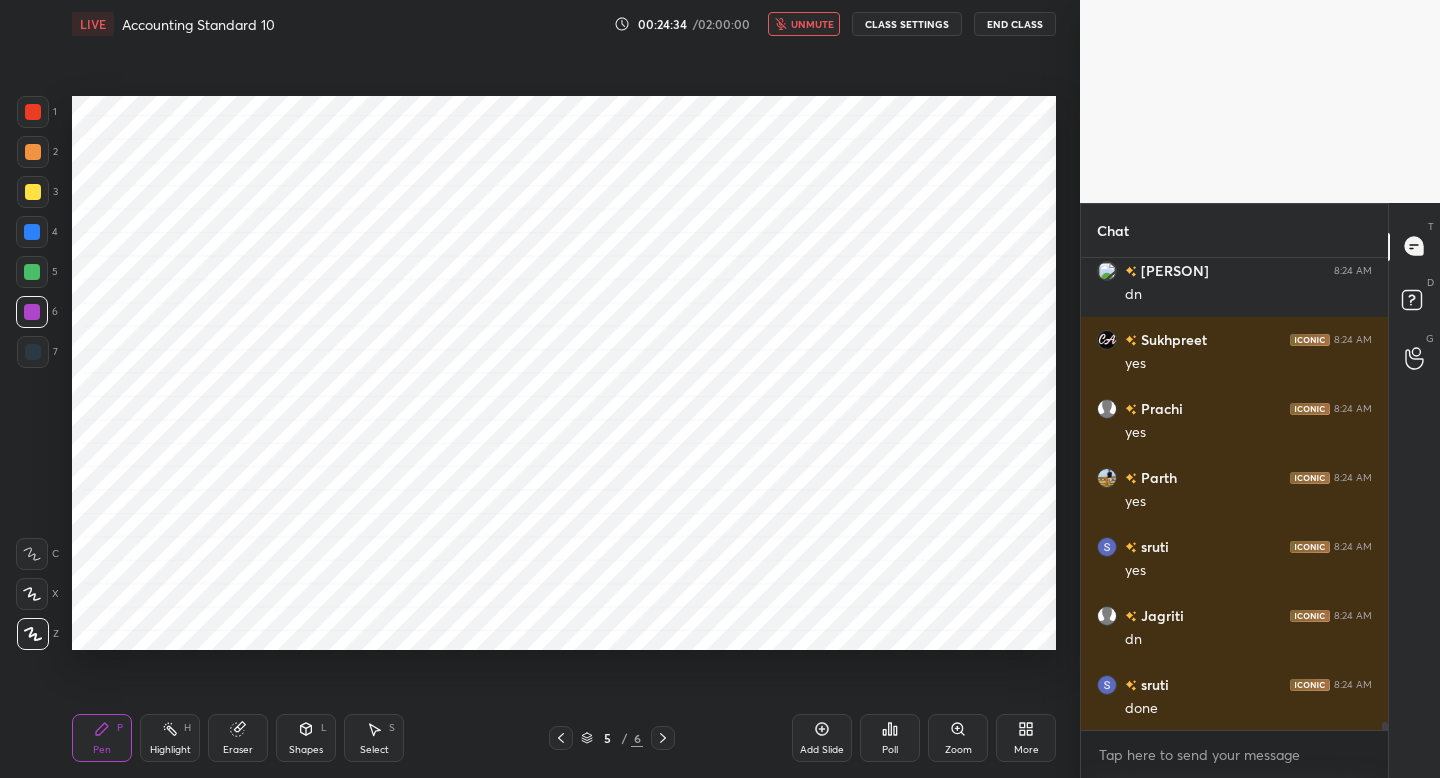 scroll, scrollTop: 27693, scrollLeft: 0, axis: vertical 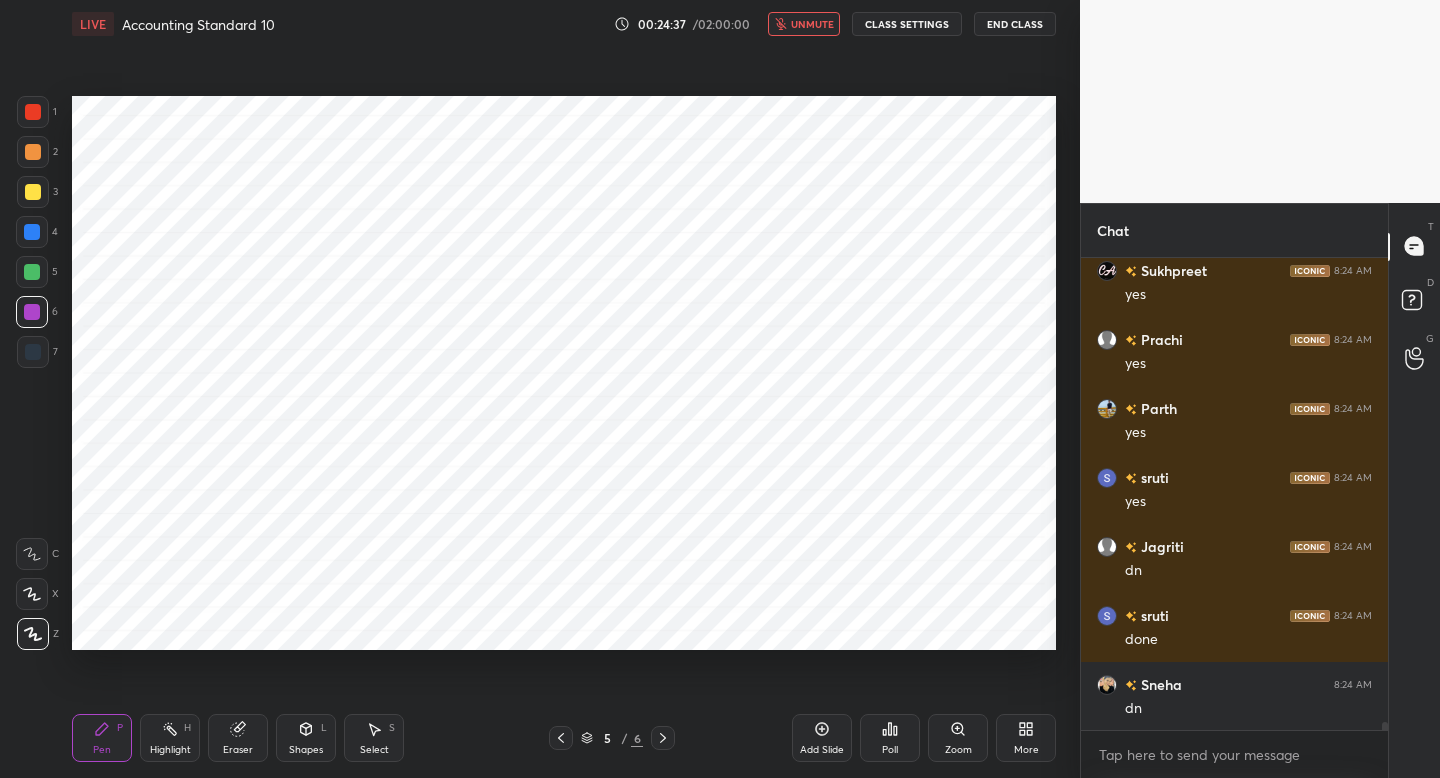 click 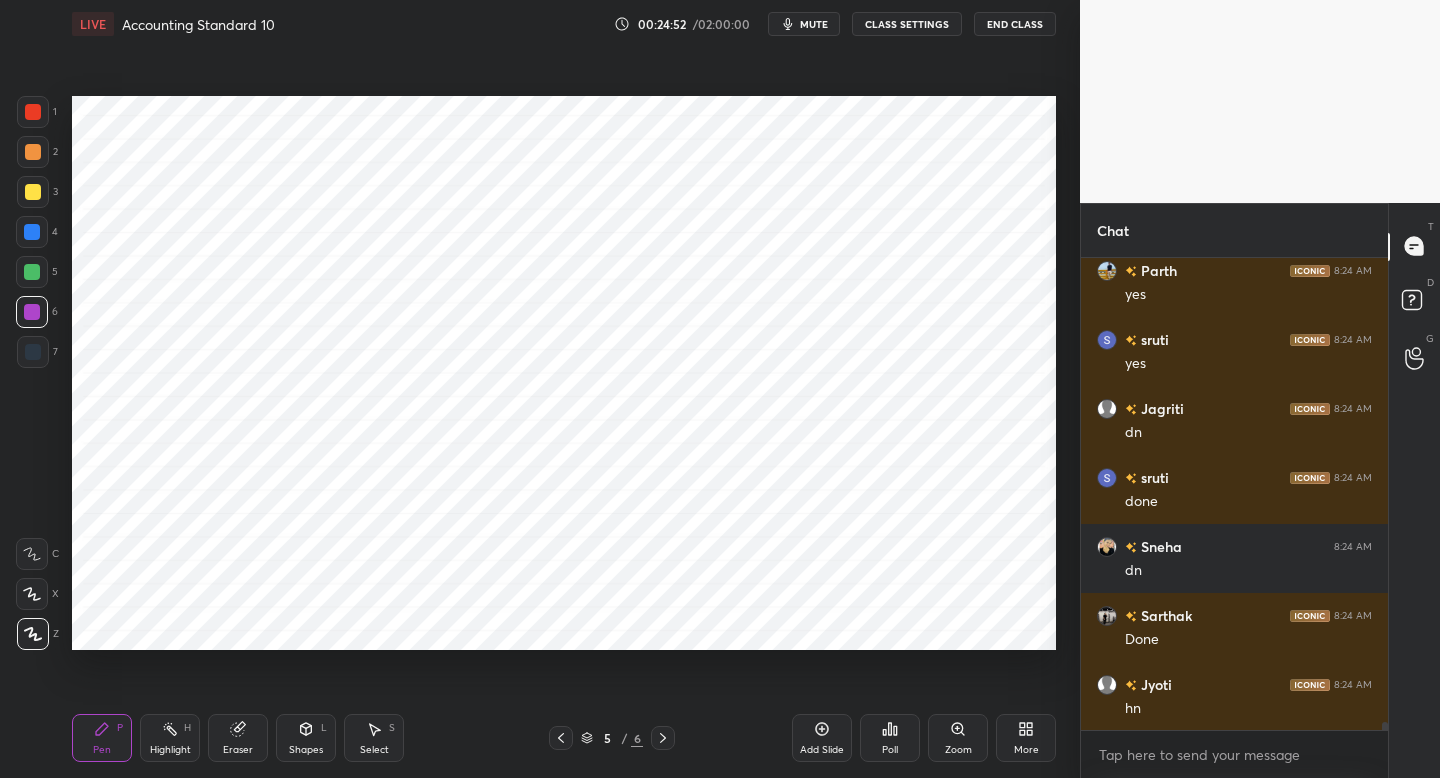 scroll, scrollTop: 27900, scrollLeft: 0, axis: vertical 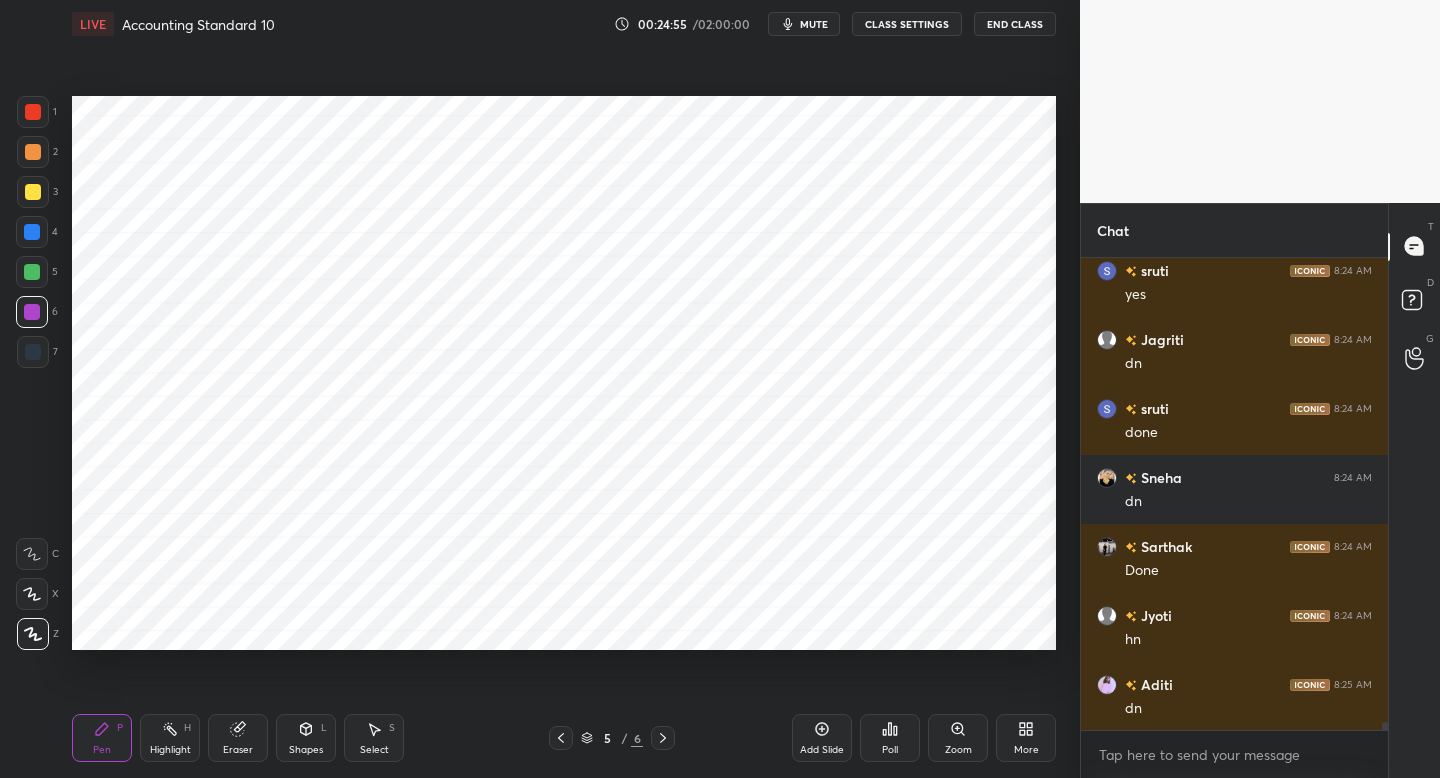 click on "Setting up your live class Poll for   secs No correct answer Start poll" at bounding box center (564, 373) 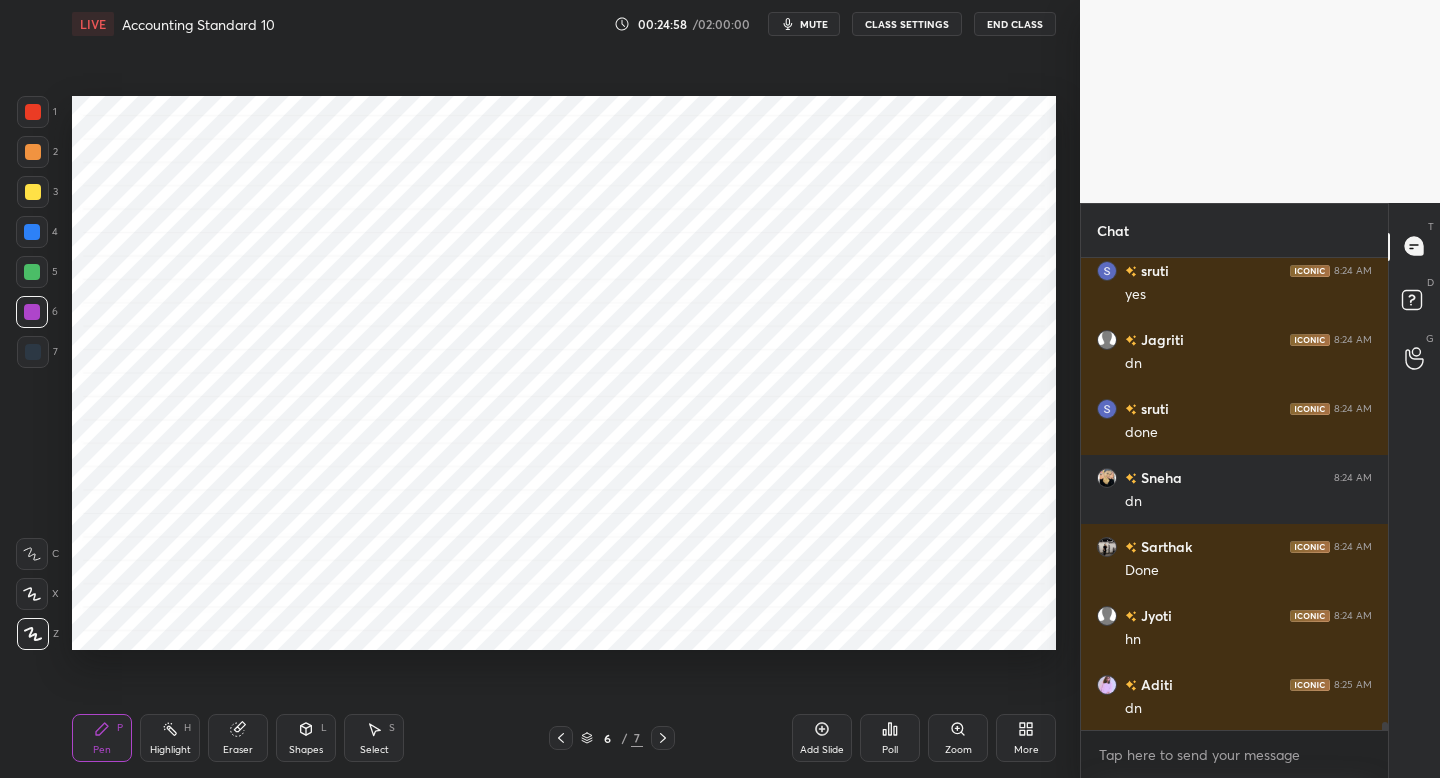 click 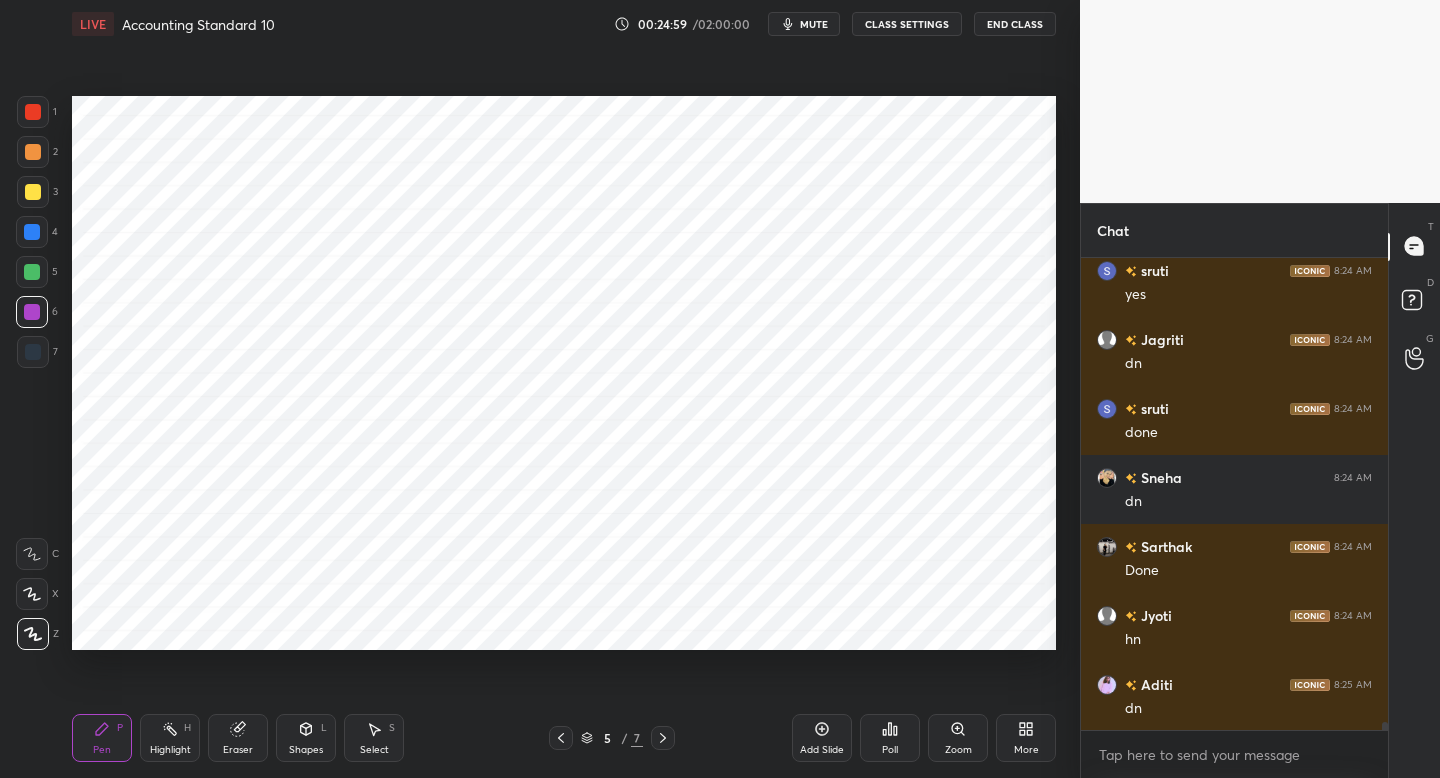 click 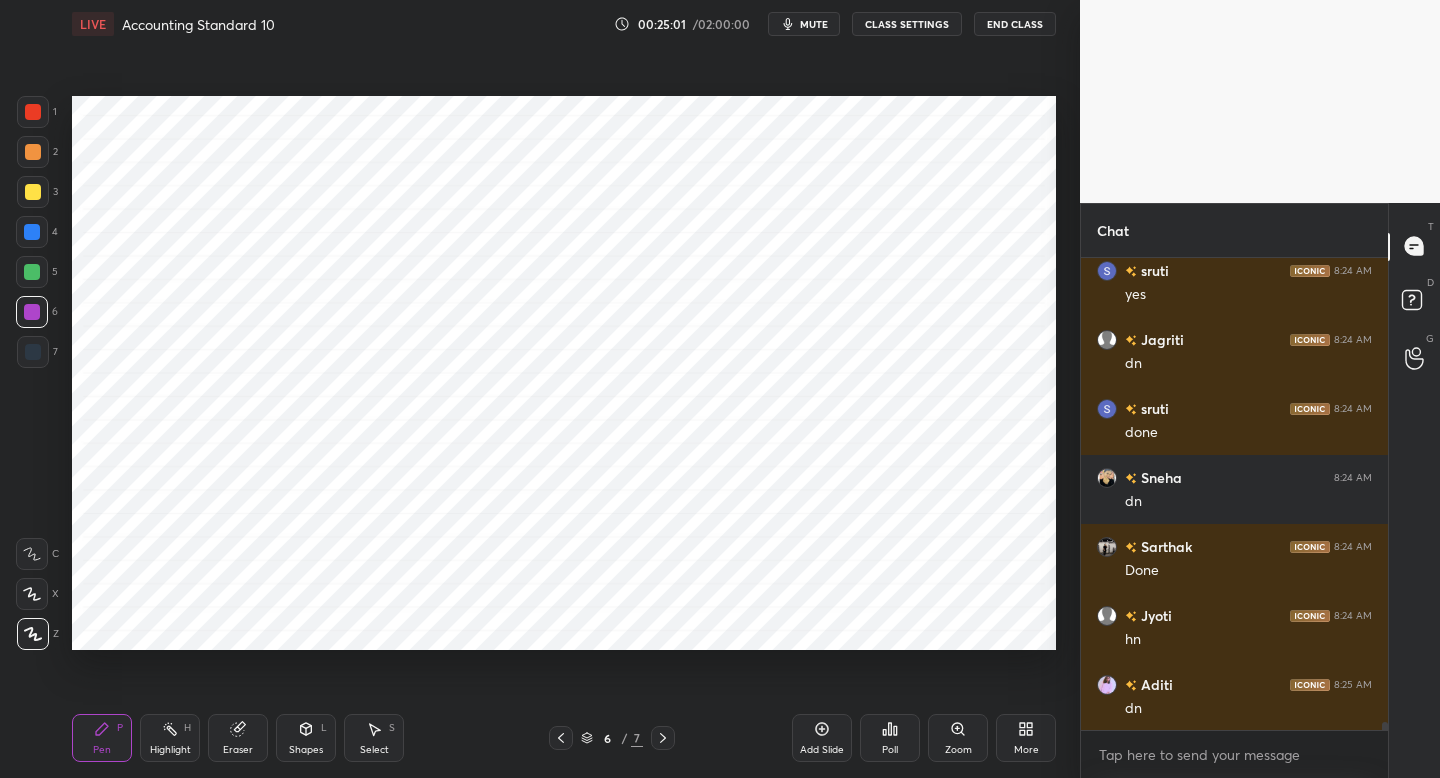 click at bounding box center (33, 352) 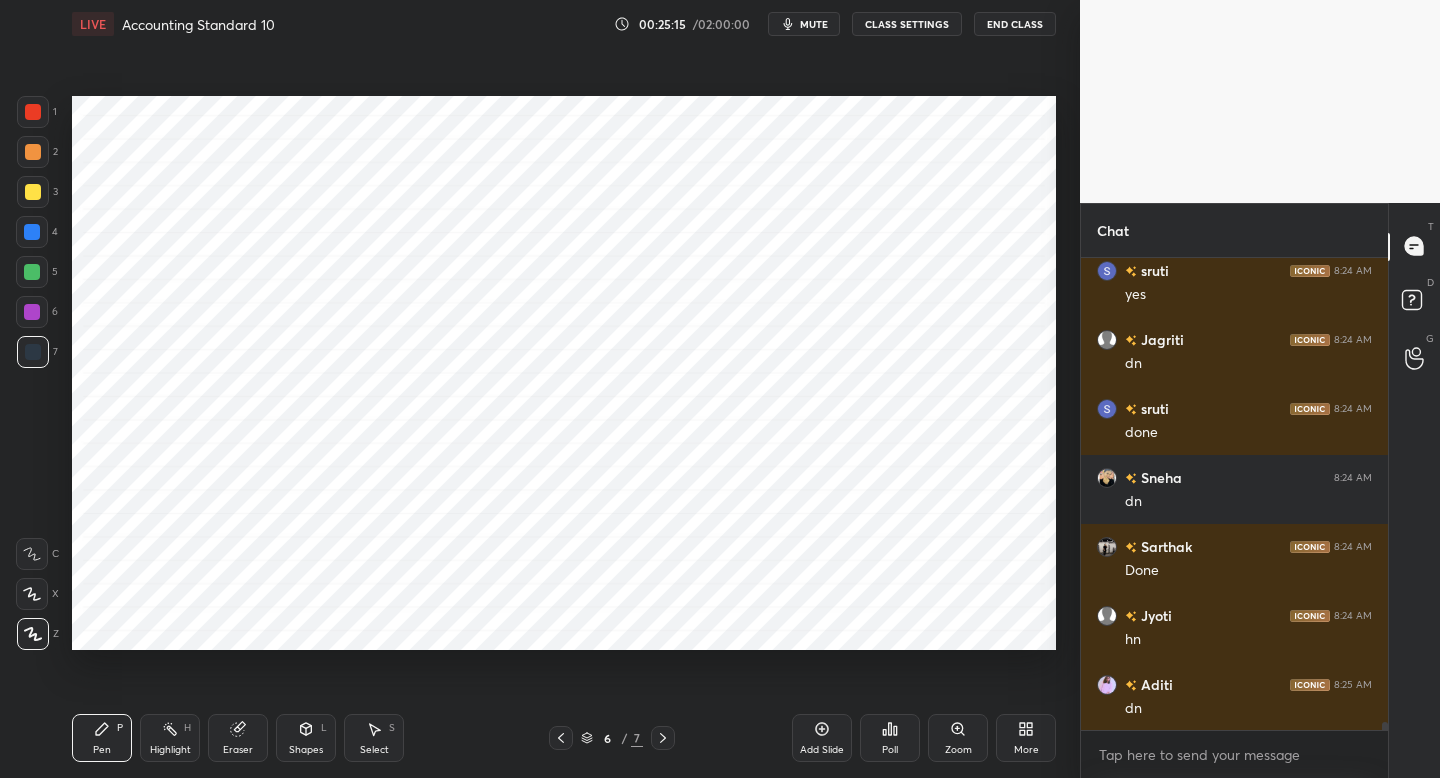 drag, startPoint x: 314, startPoint y: 747, endPoint x: 323, endPoint y: 725, distance: 23.769728 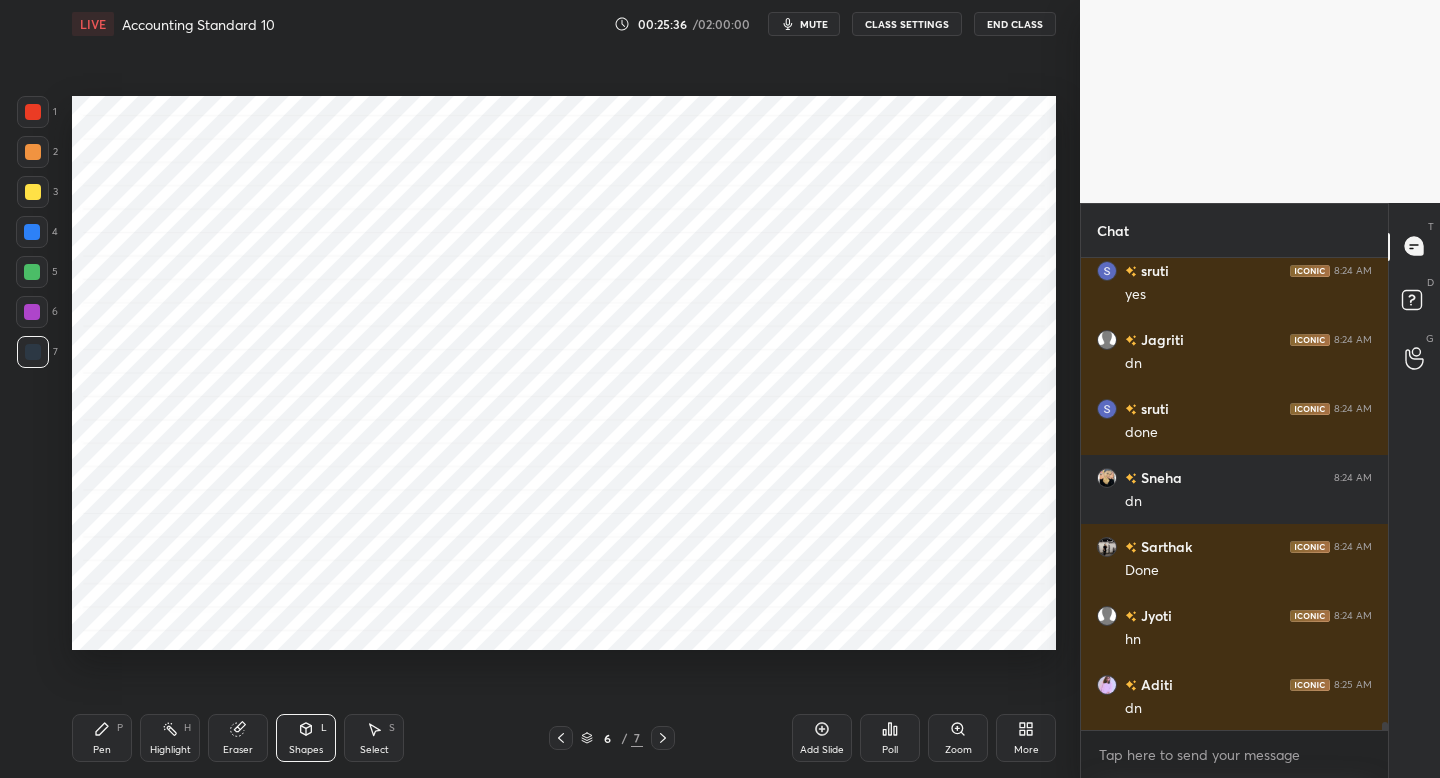 drag, startPoint x: 113, startPoint y: 717, endPoint x: 124, endPoint y: 701, distance: 19.416489 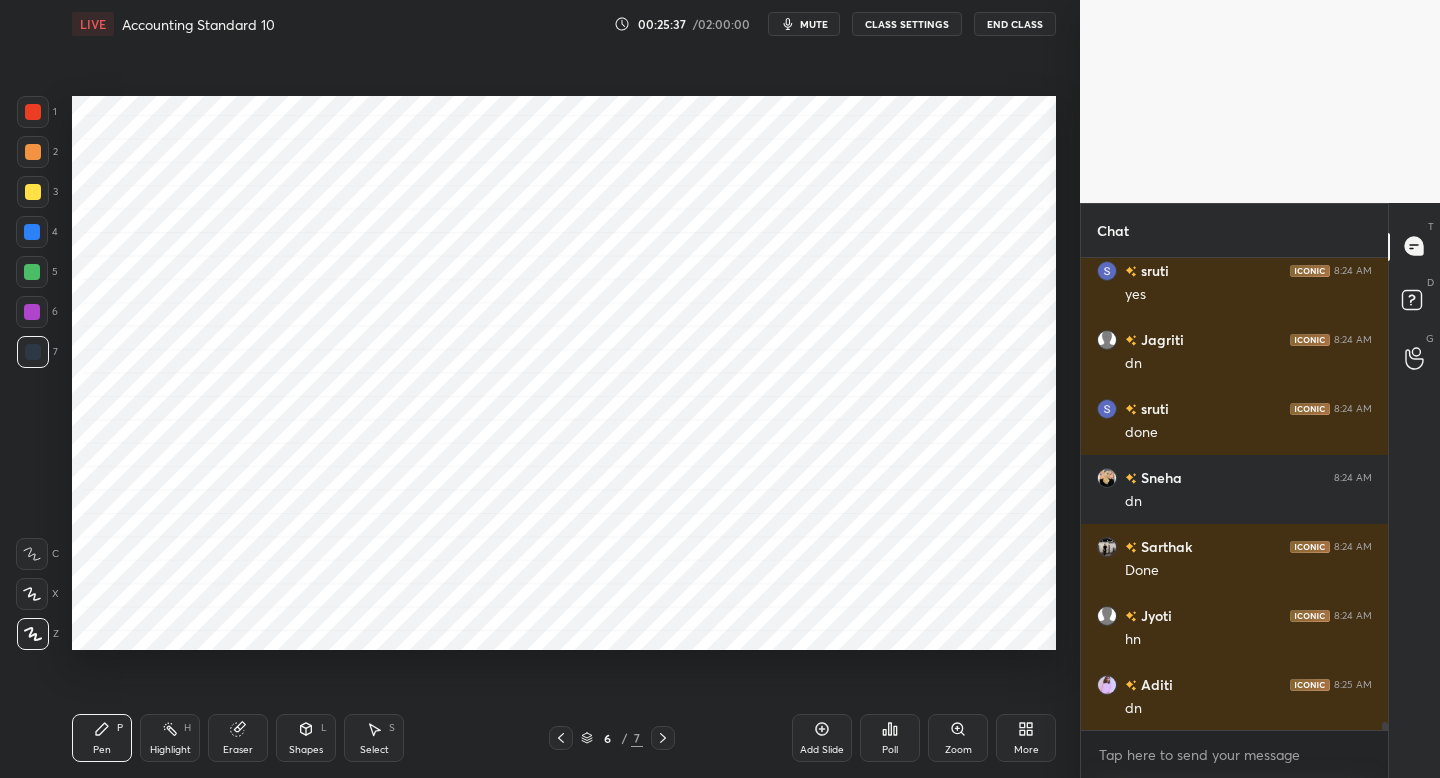 drag, startPoint x: 35, startPoint y: 121, endPoint x: 53, endPoint y: 125, distance: 18.439089 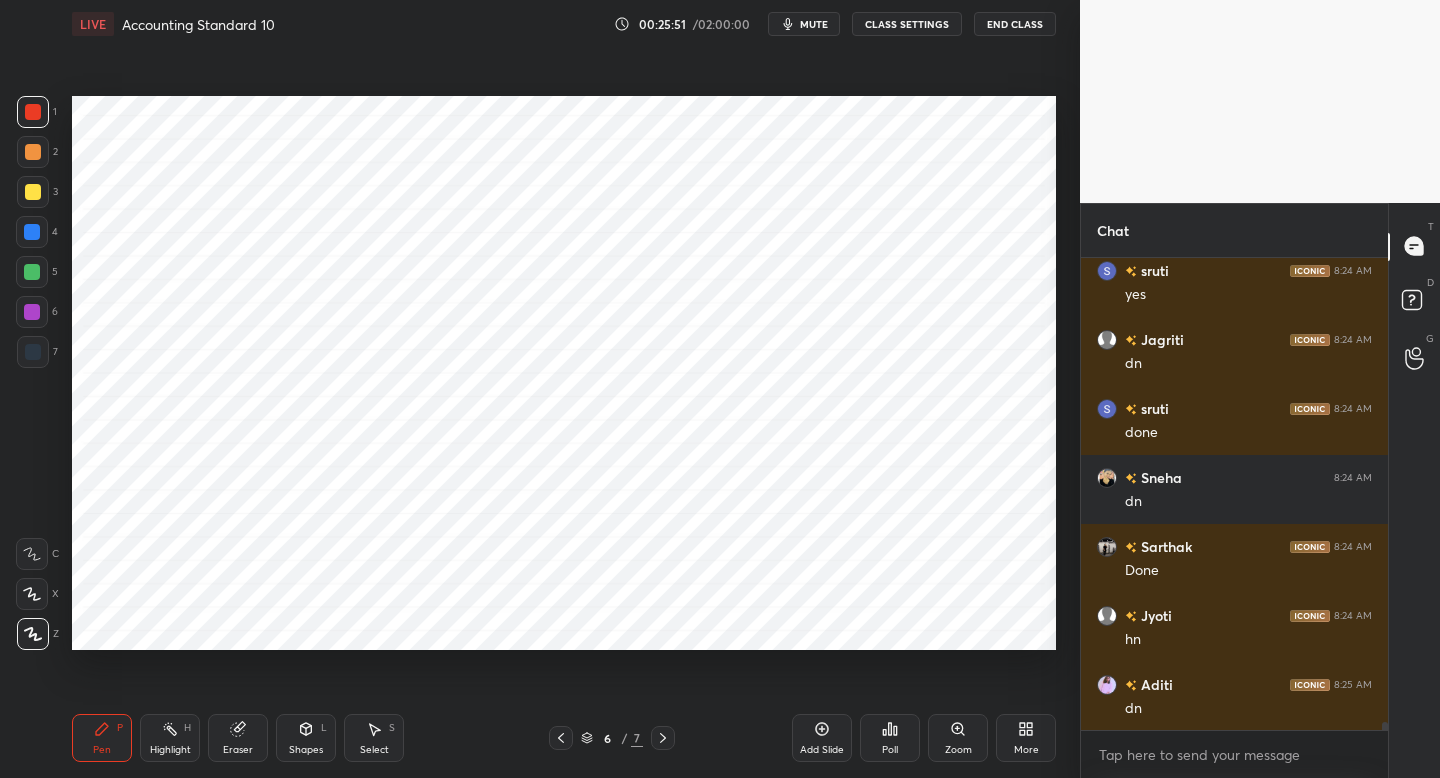 click 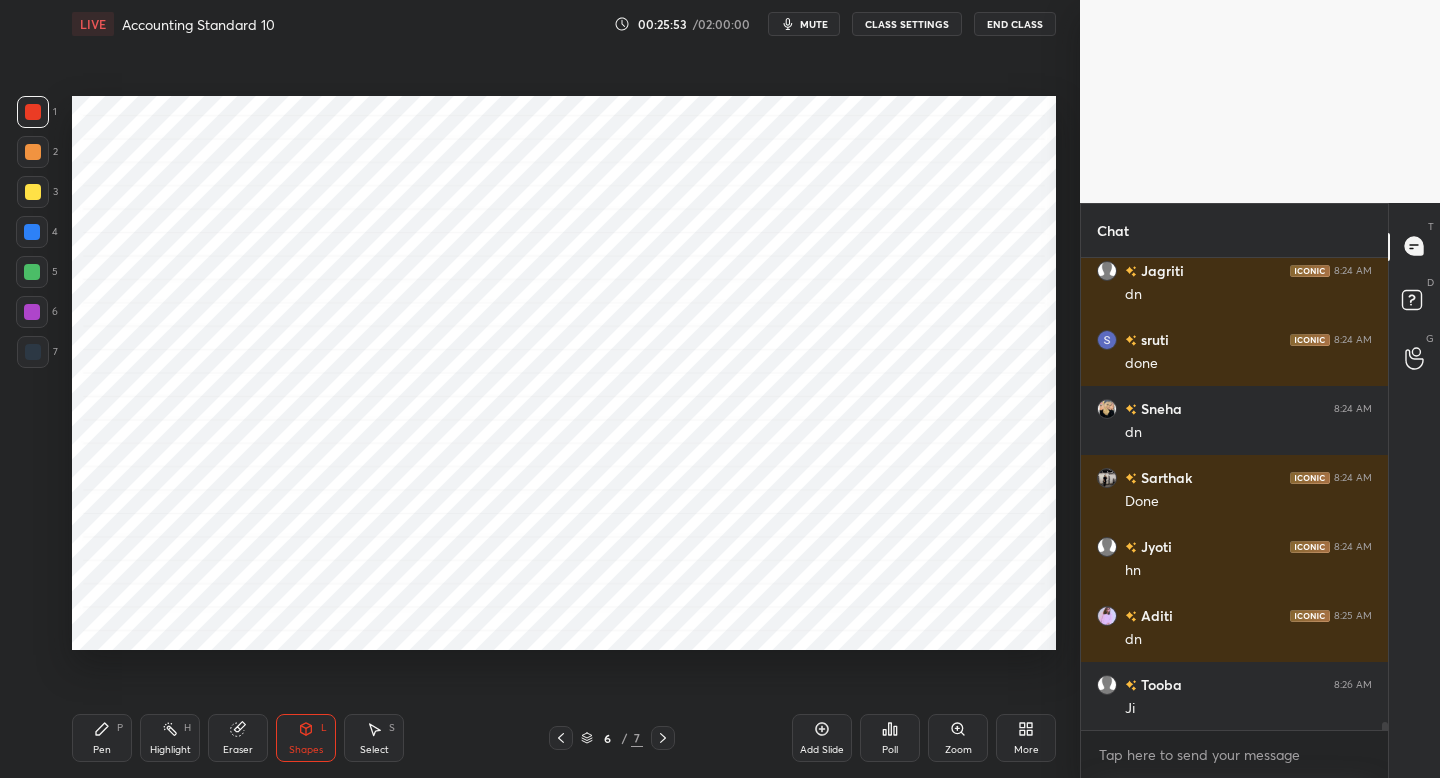 scroll, scrollTop: 28038, scrollLeft: 0, axis: vertical 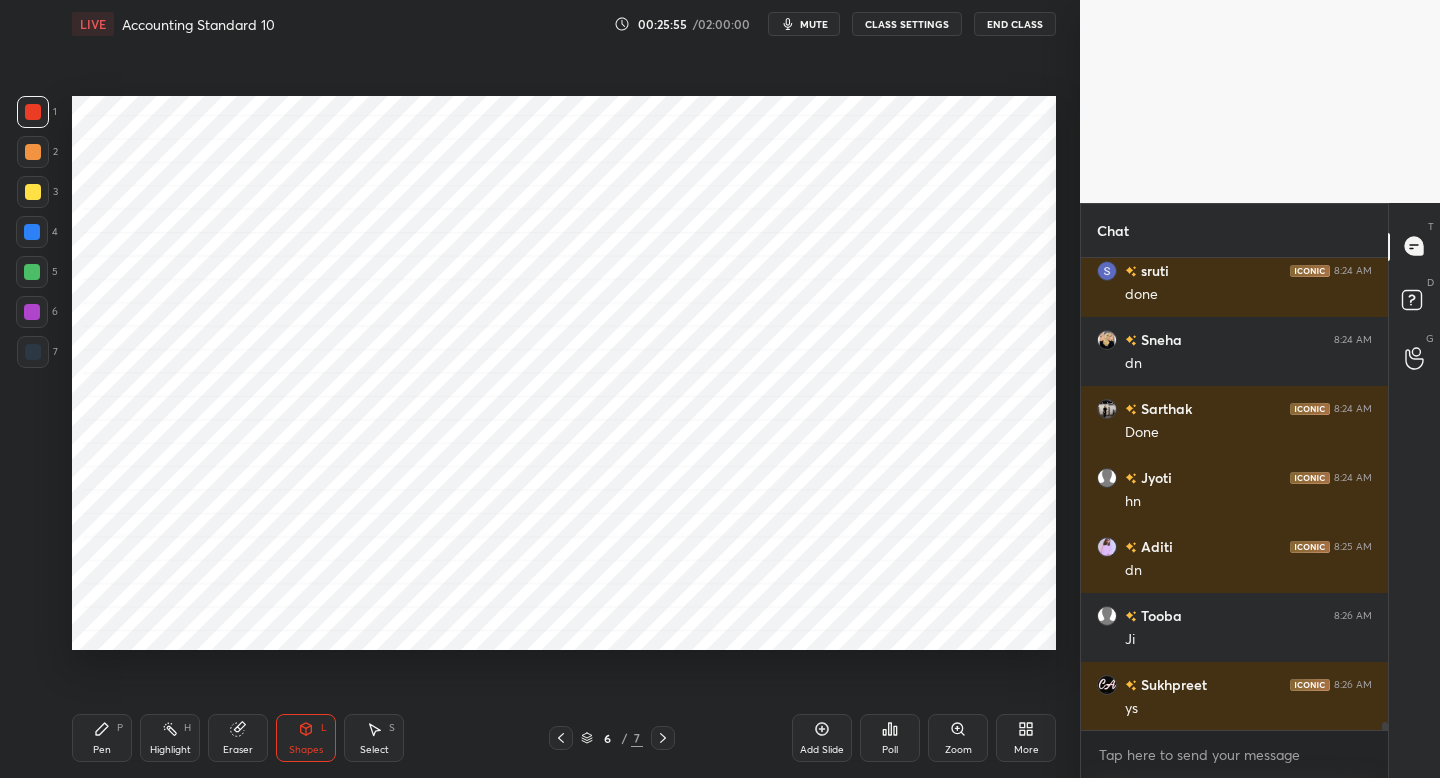 click on "Pen P" at bounding box center [102, 738] 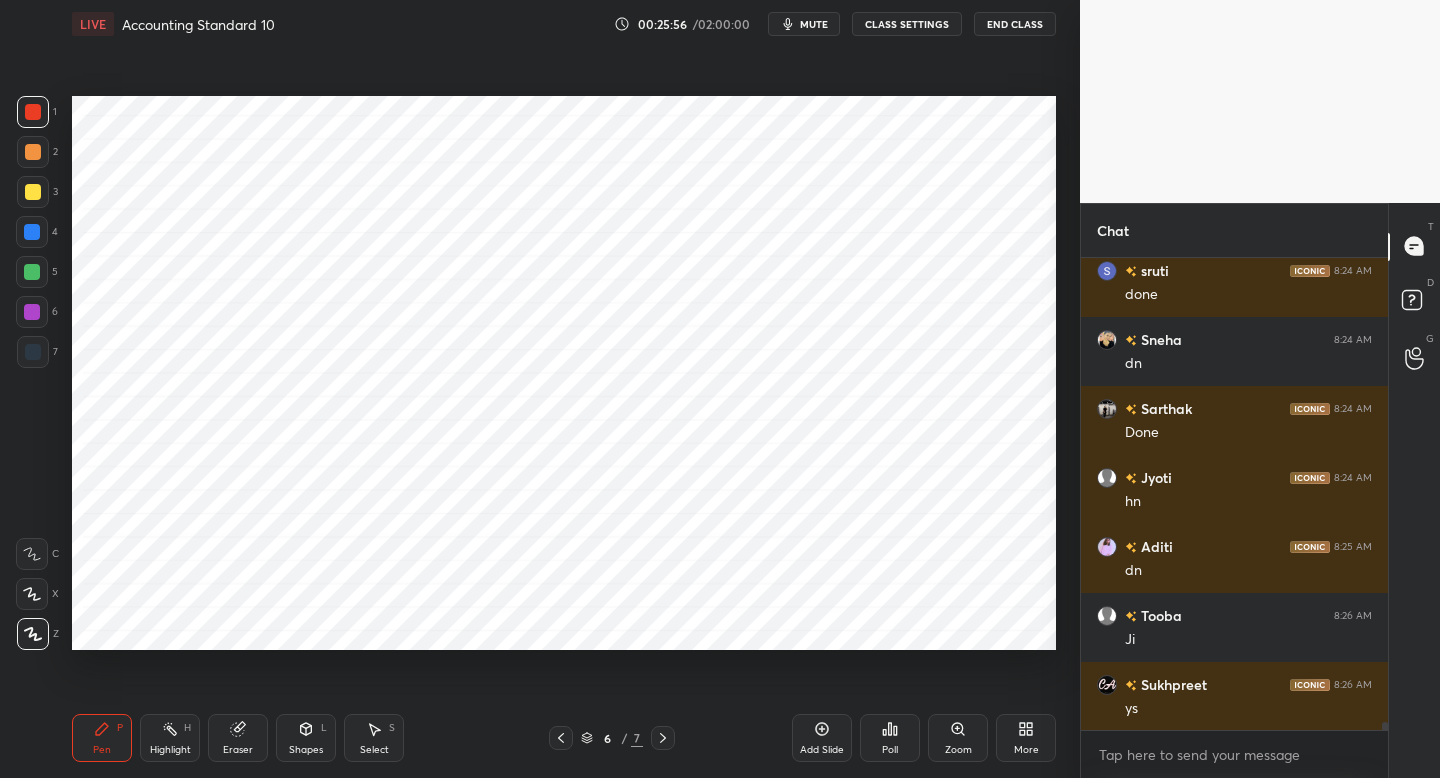 scroll, scrollTop: 28107, scrollLeft: 0, axis: vertical 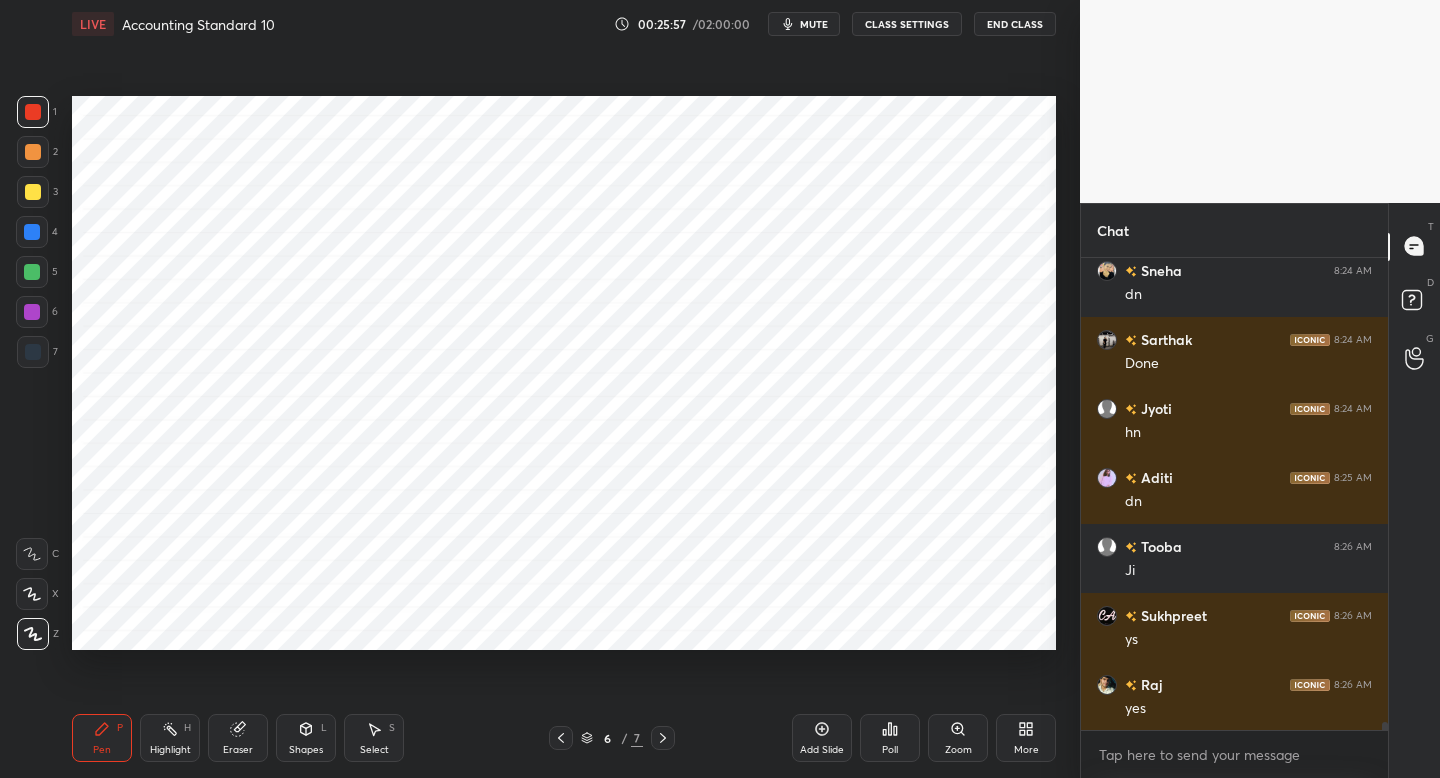 click at bounding box center (32, 232) 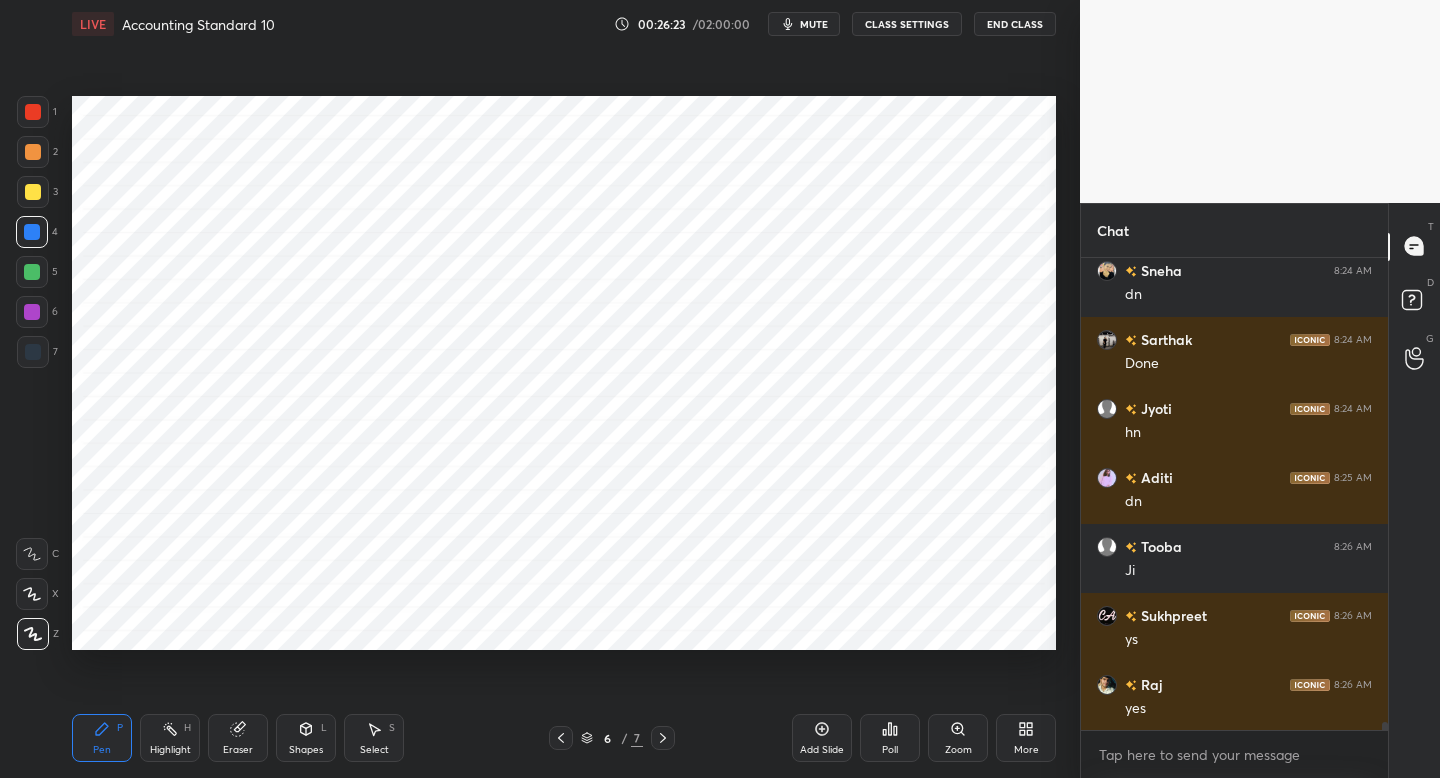 drag, startPoint x: 311, startPoint y: 739, endPoint x: 306, endPoint y: 728, distance: 12.083046 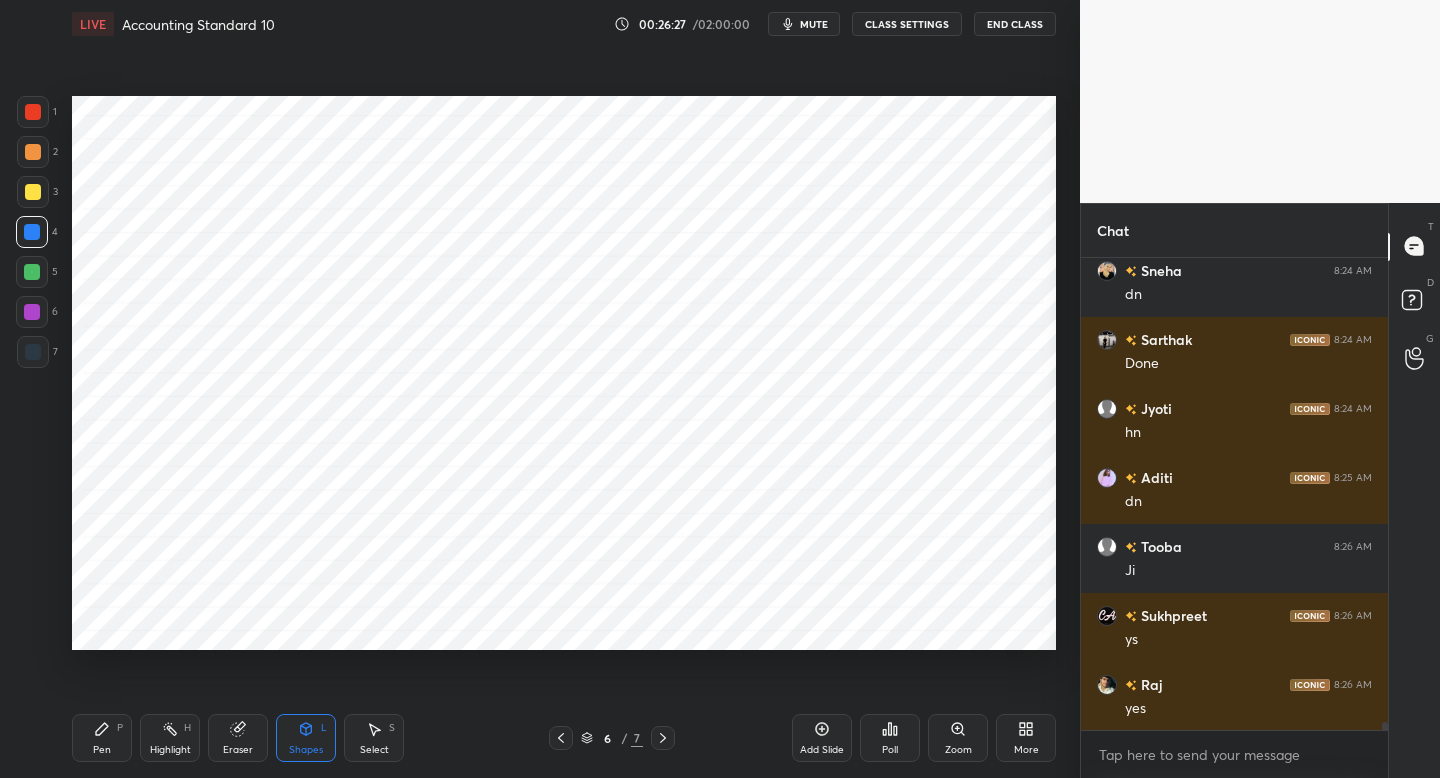 click on "Pen" at bounding box center [102, 750] 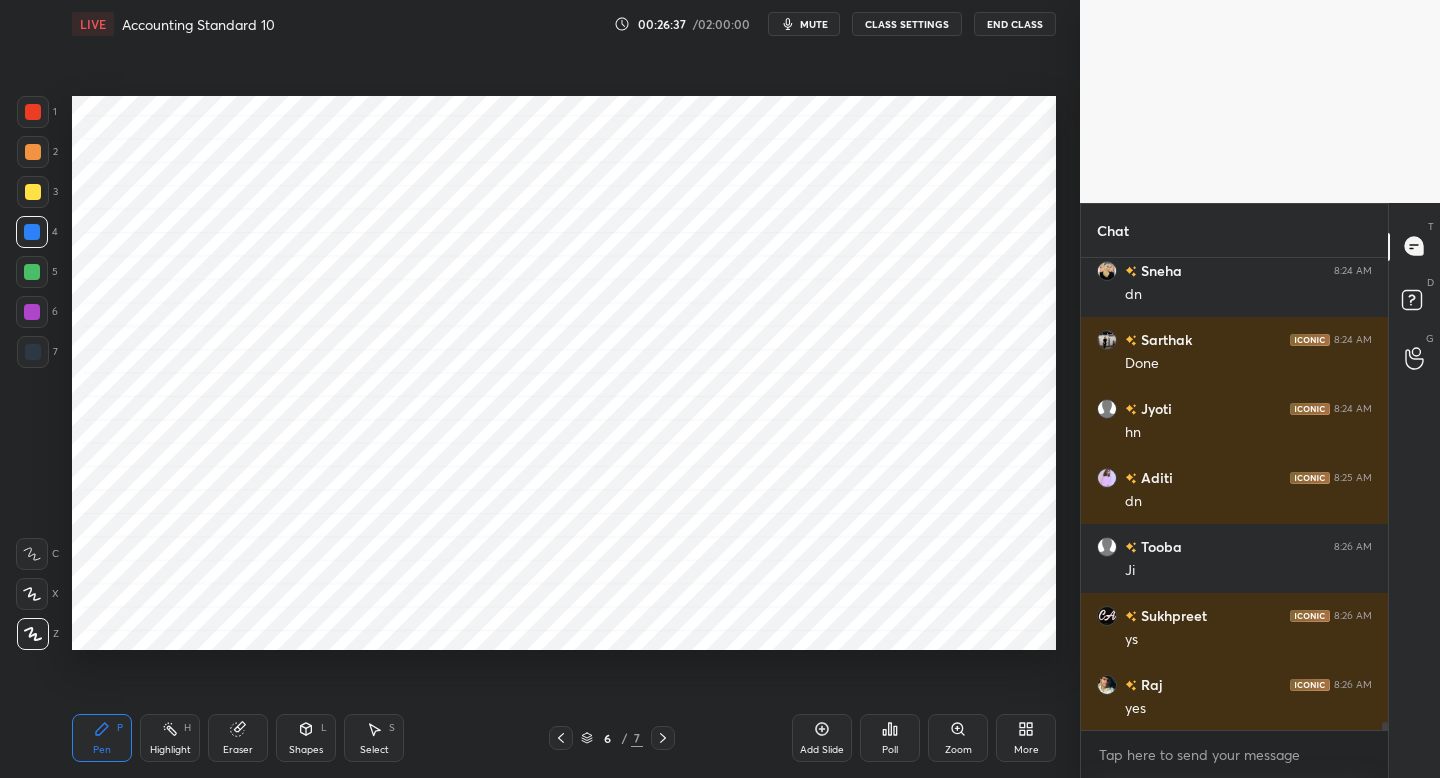 click at bounding box center [33, 352] 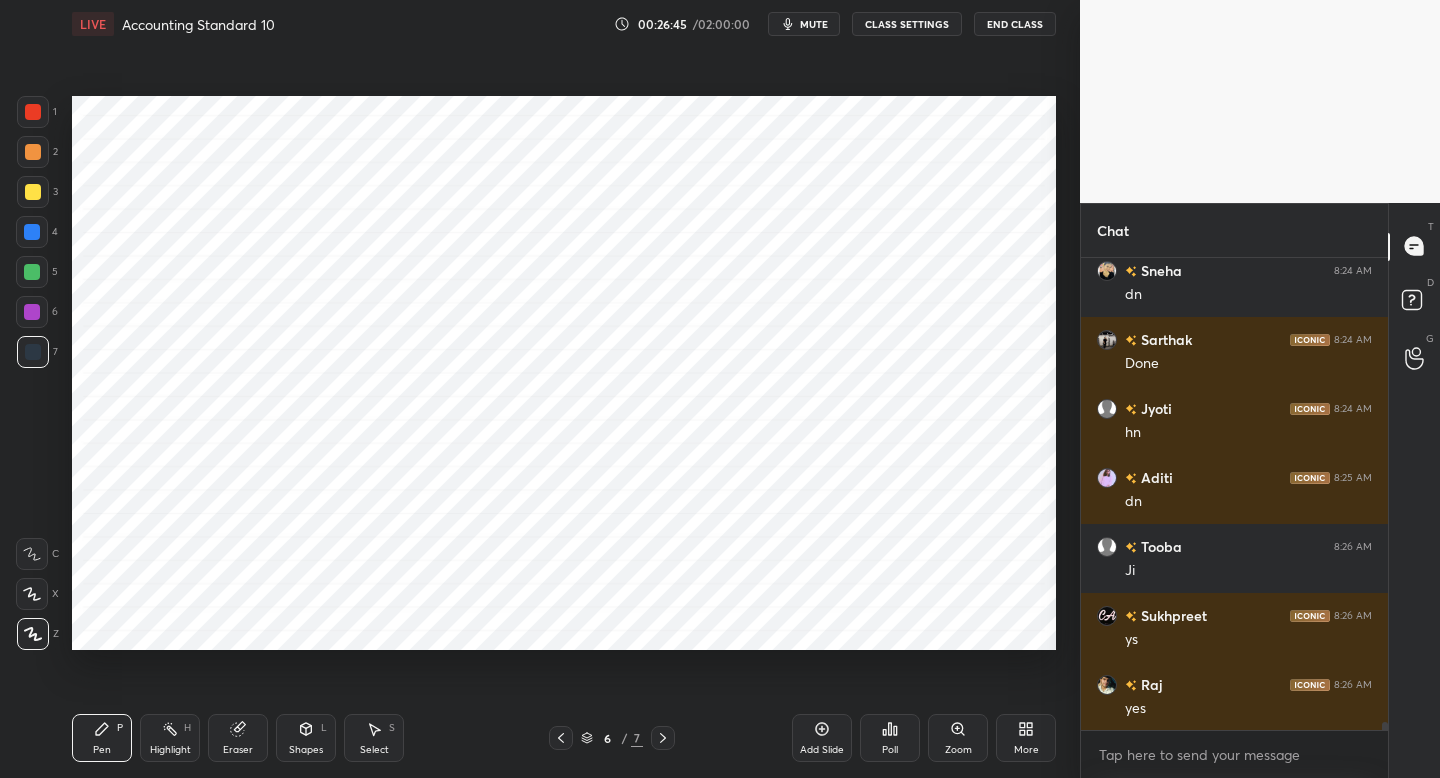 drag, startPoint x: 312, startPoint y: 743, endPoint x: 320, endPoint y: 724, distance: 20.615528 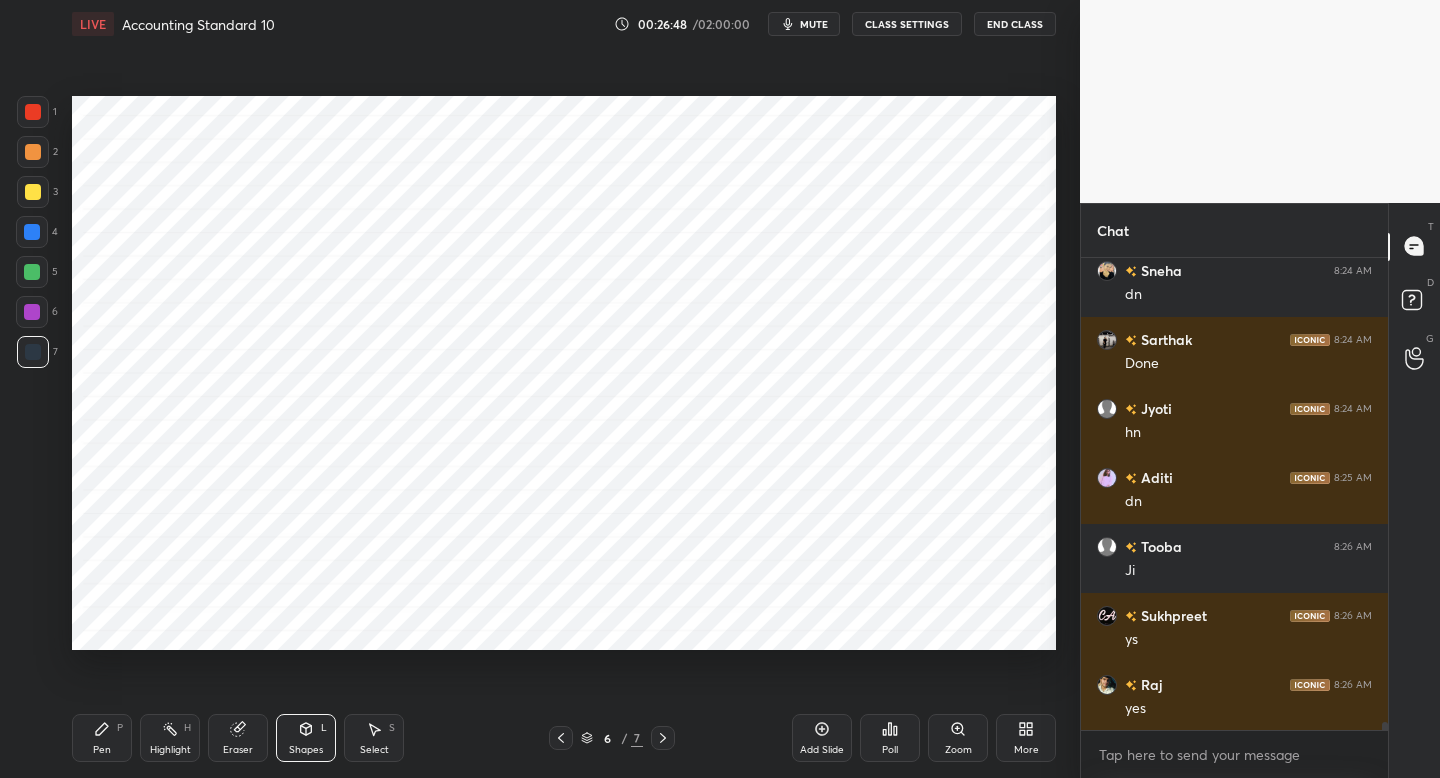 click 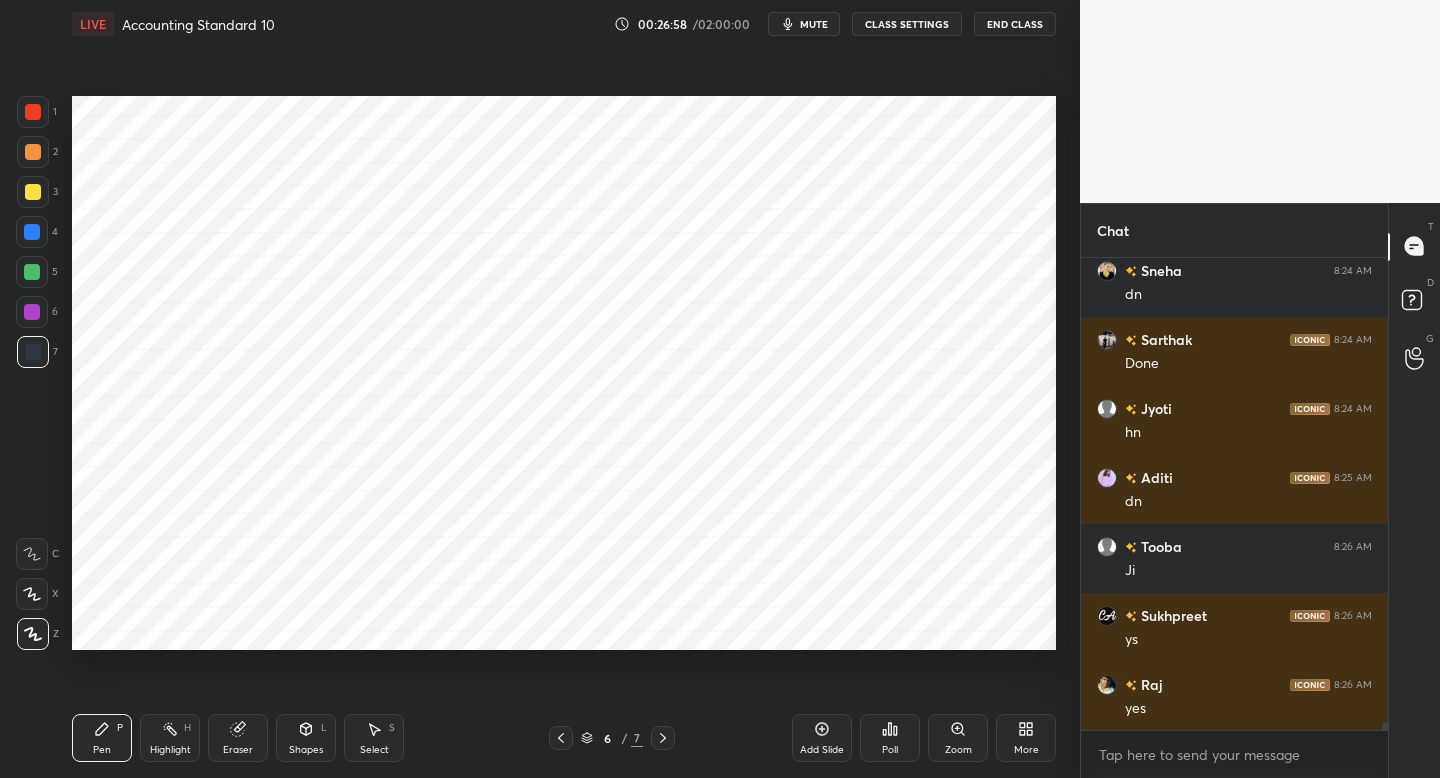 click at bounding box center [33, 112] 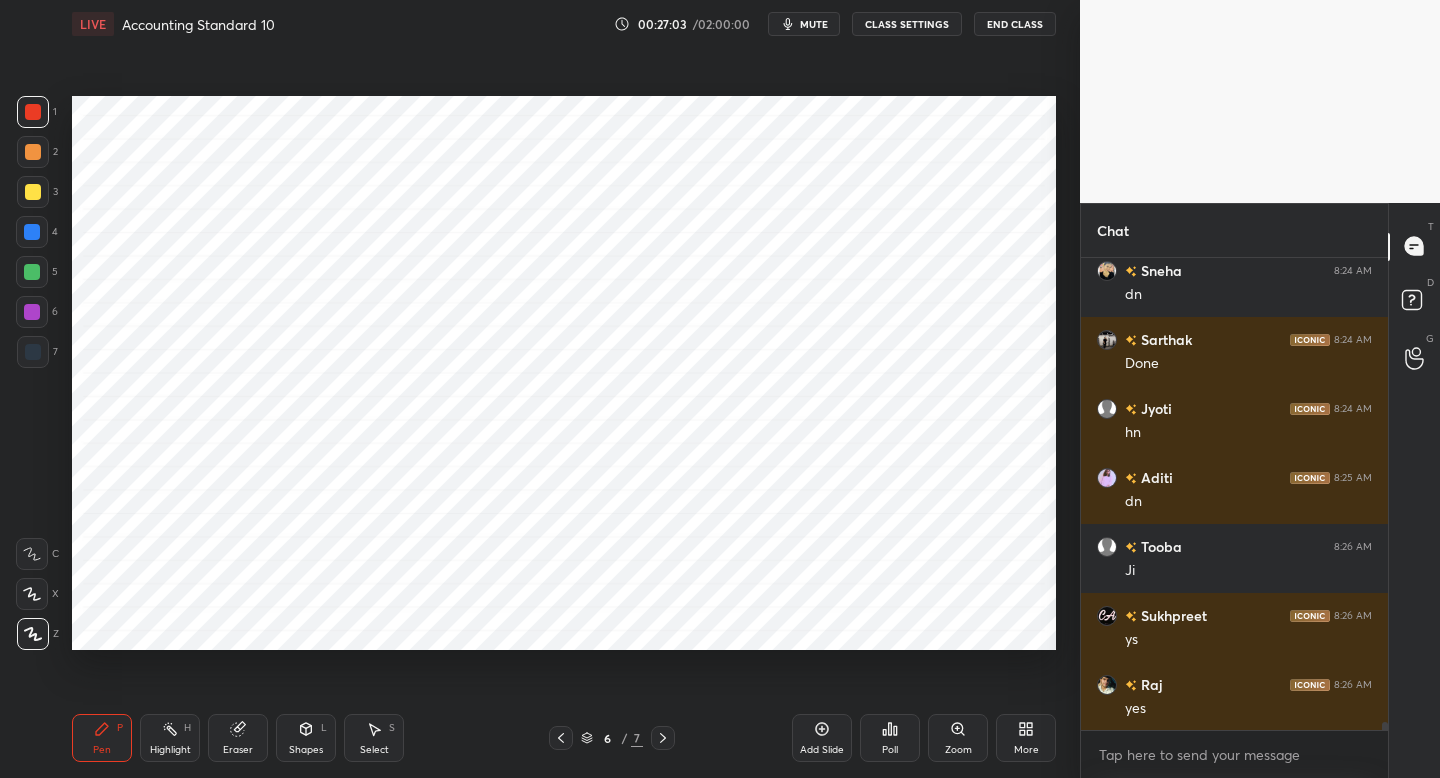 drag, startPoint x: 843, startPoint y: 736, endPoint x: 833, endPoint y: 734, distance: 10.198039 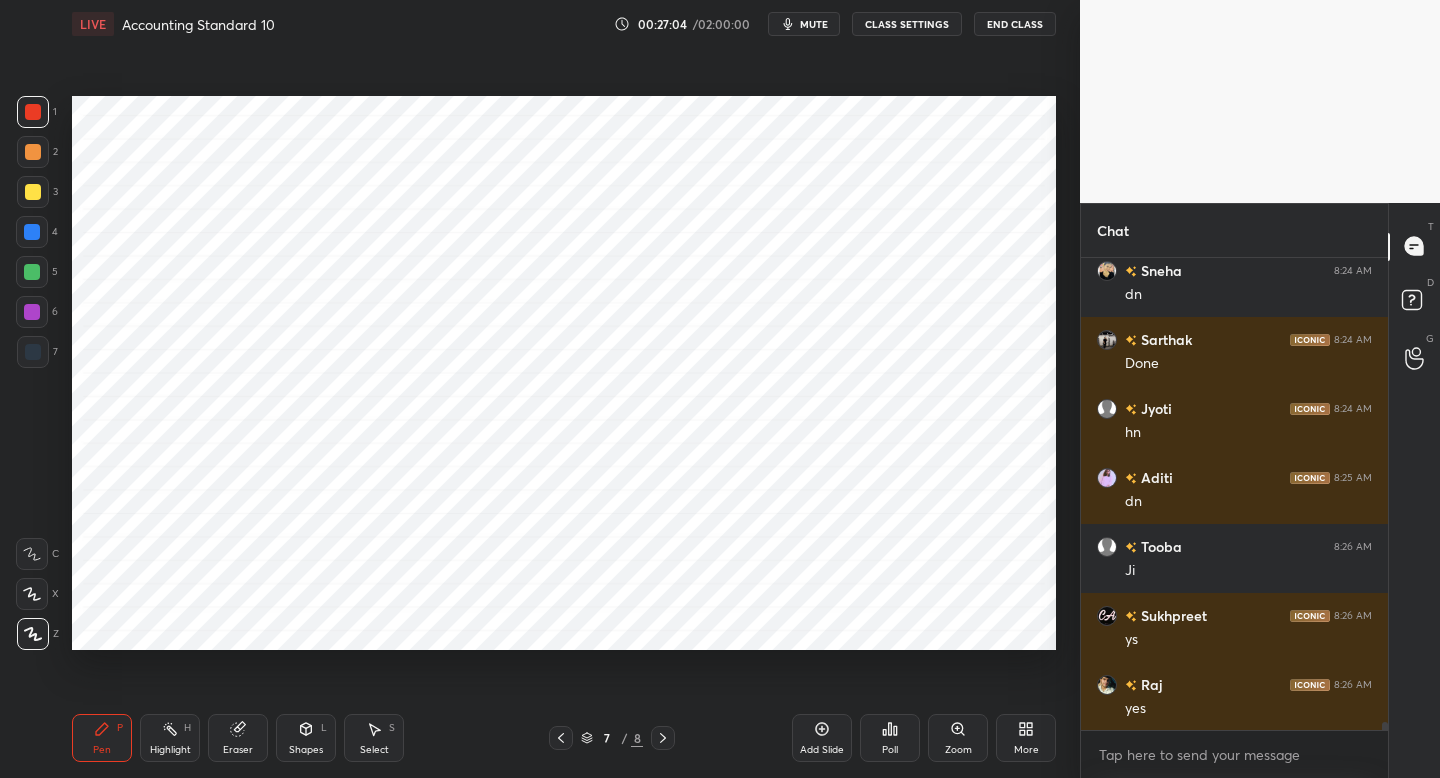 drag, startPoint x: 17, startPoint y: 359, endPoint x: 57, endPoint y: 343, distance: 43.081318 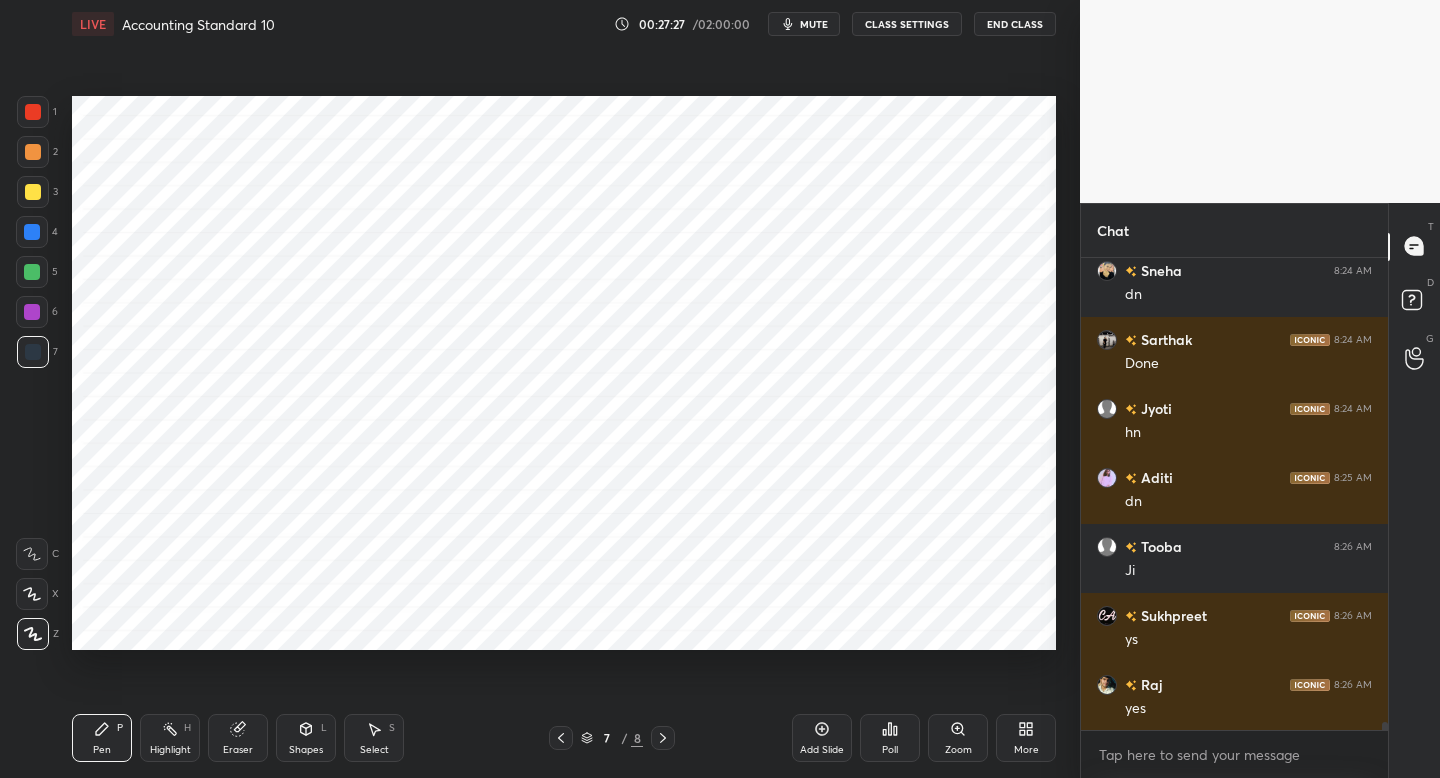 click on "Shapes L" at bounding box center (306, 738) 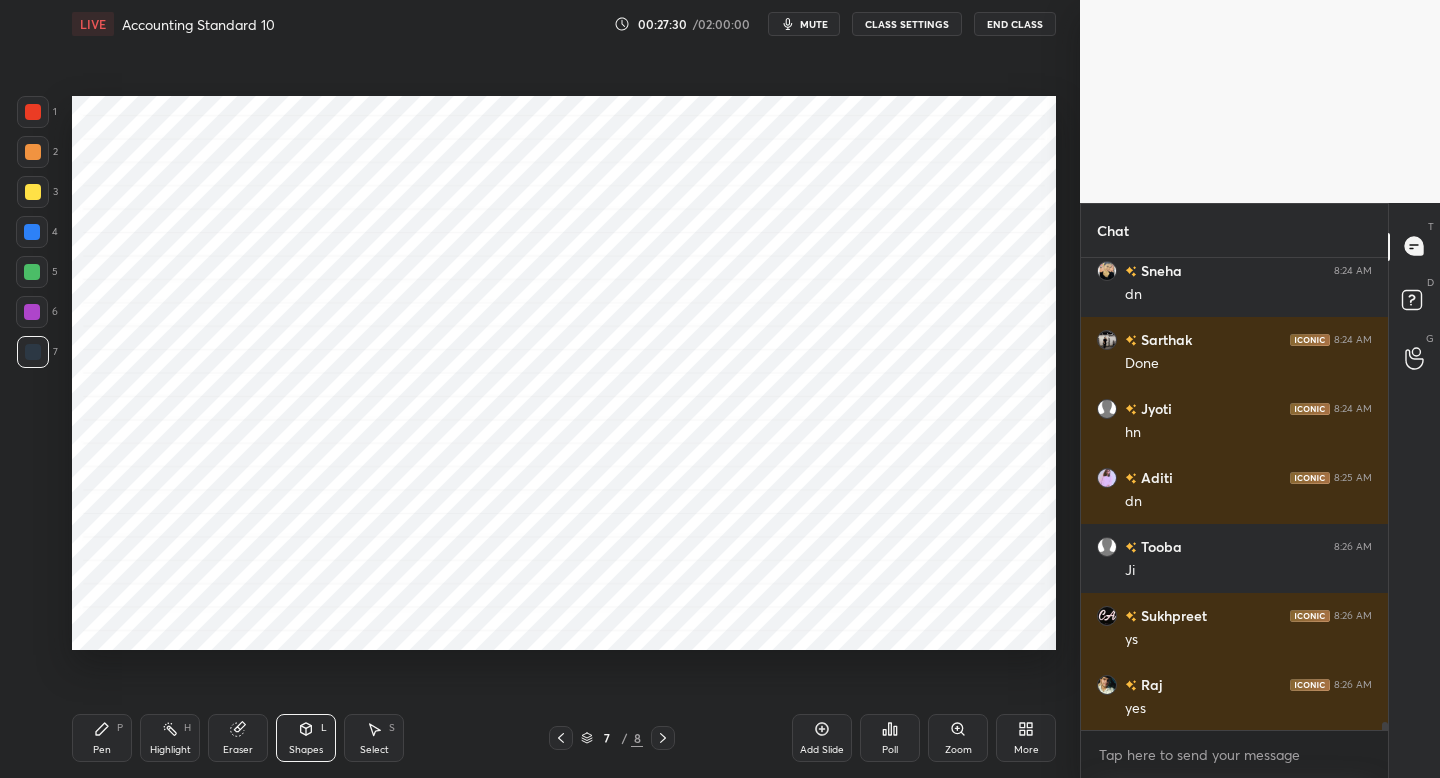 click on "Pen P" at bounding box center [102, 738] 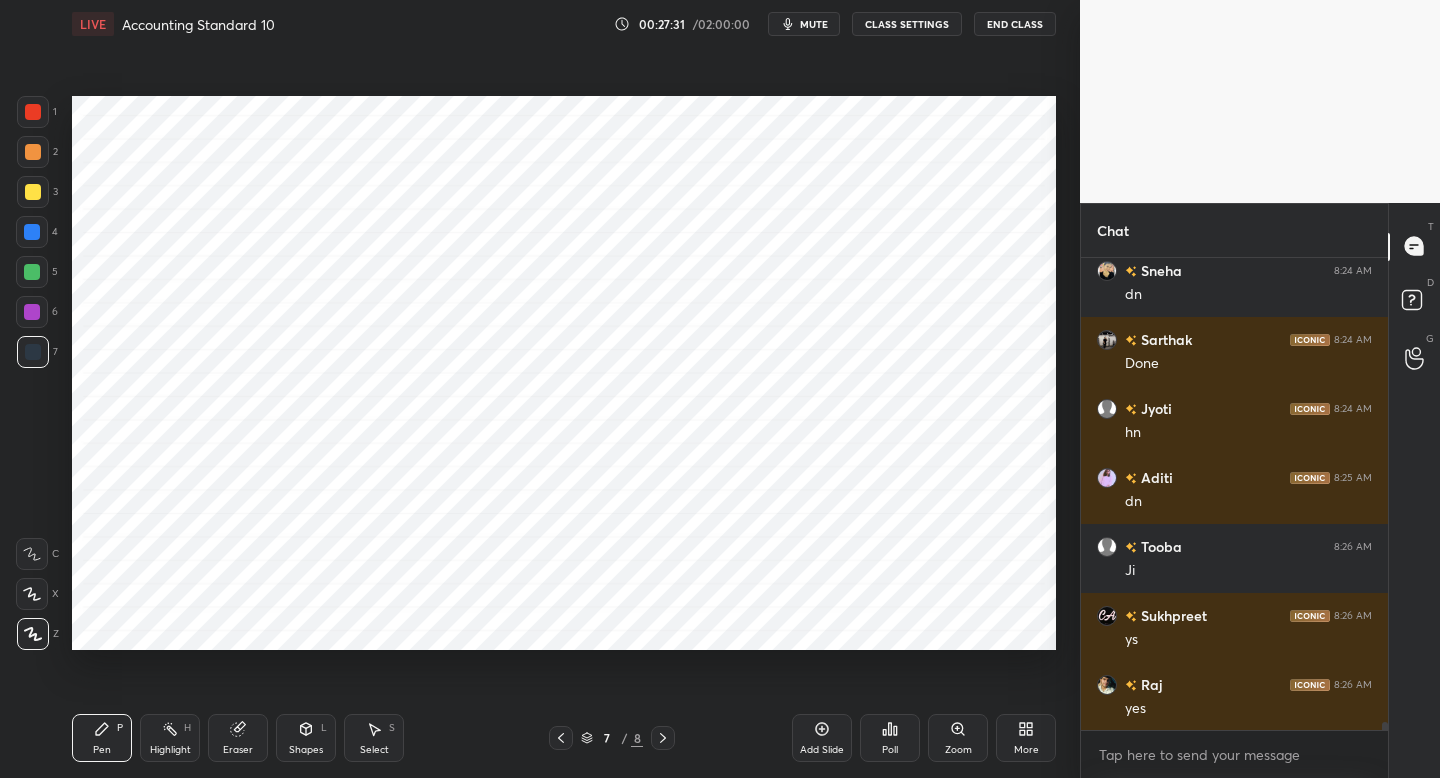 drag, startPoint x: 43, startPoint y: 114, endPoint x: 65, endPoint y: 123, distance: 23.769728 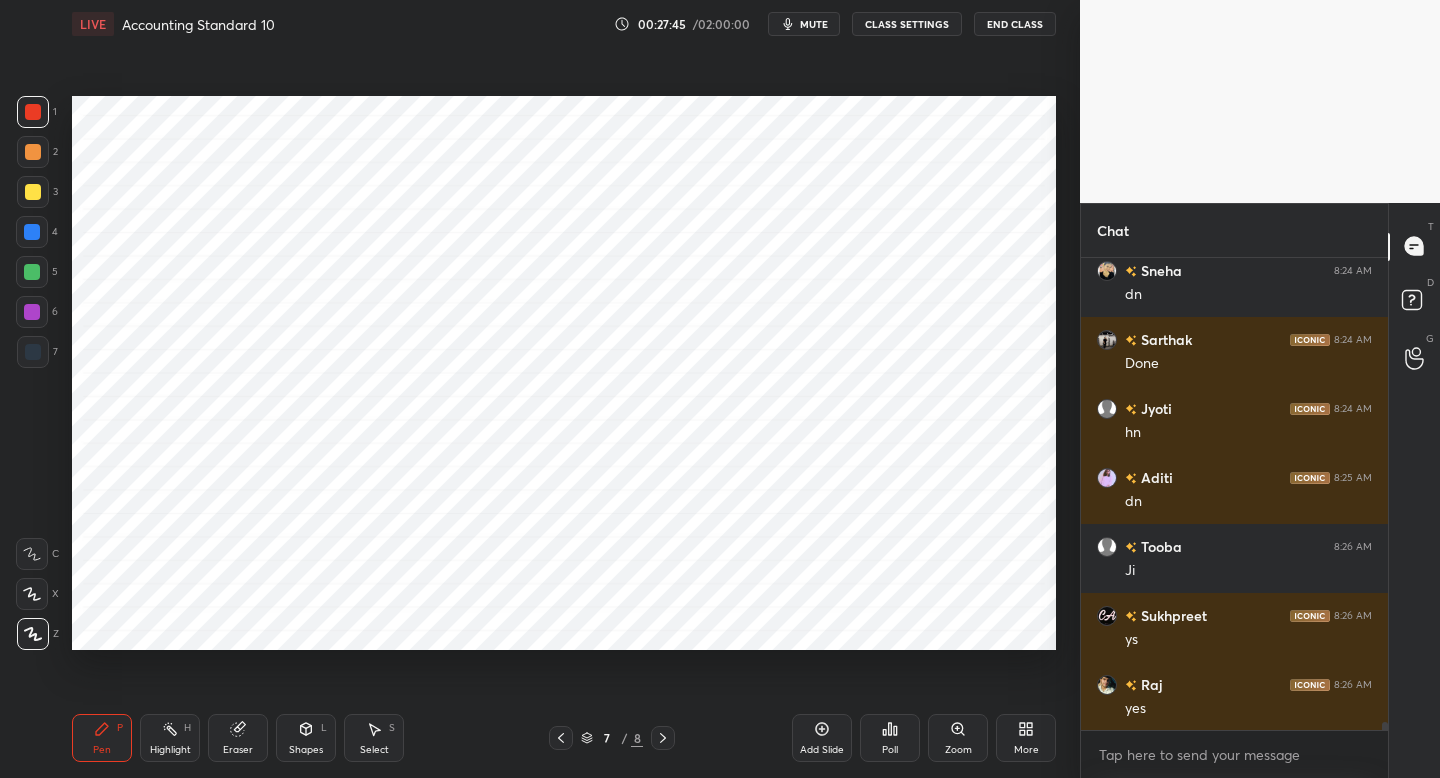 scroll, scrollTop: 28176, scrollLeft: 0, axis: vertical 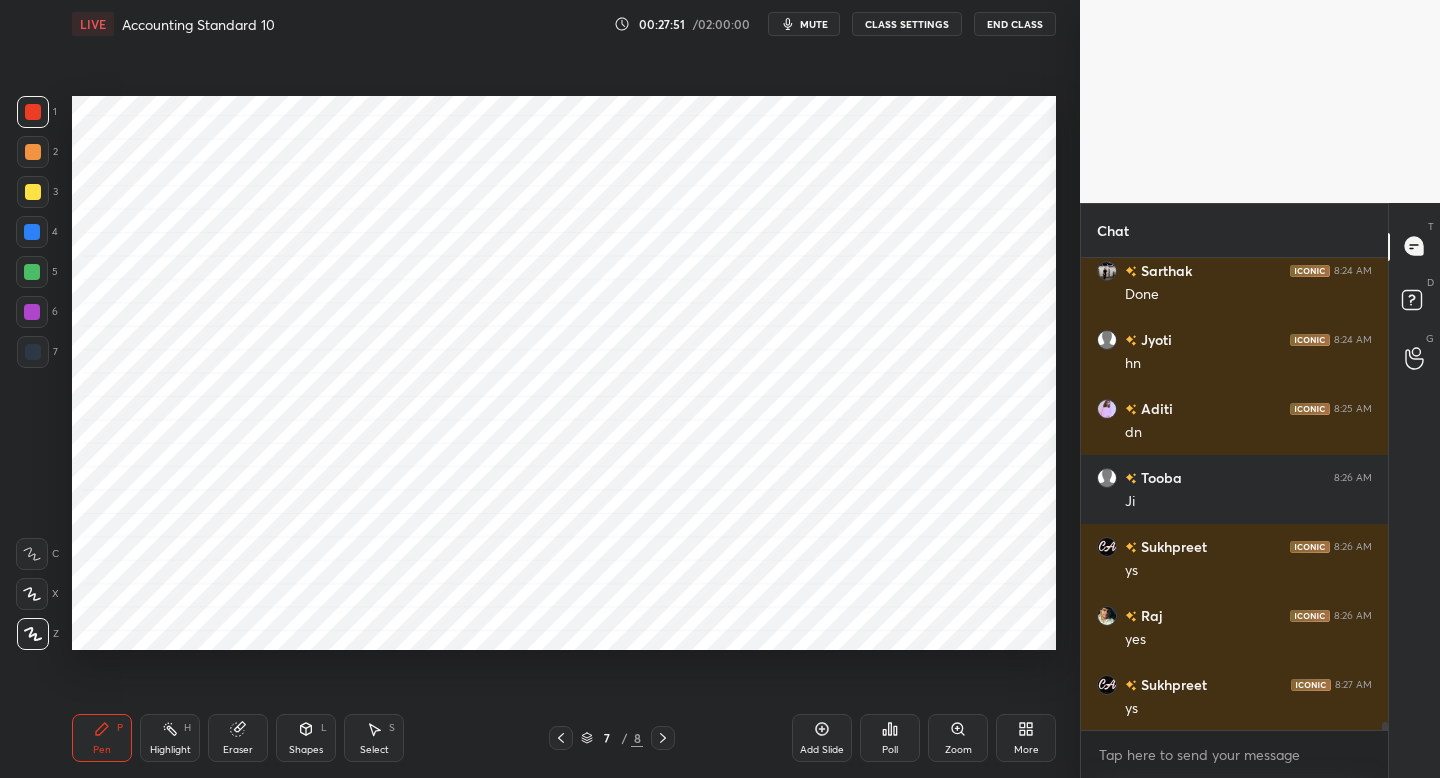 drag, startPoint x: 33, startPoint y: 317, endPoint x: 45, endPoint y: 321, distance: 12.649111 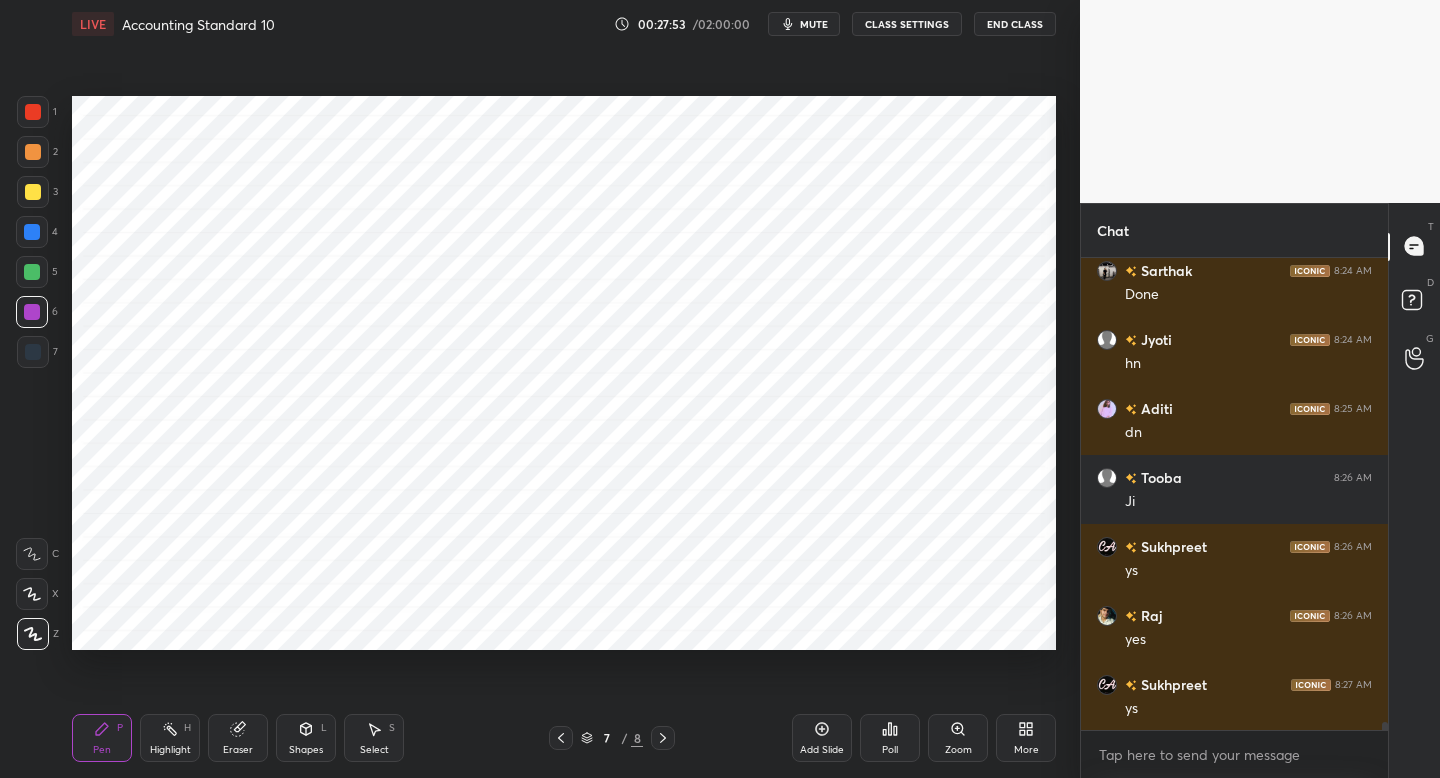 scroll, scrollTop: 28245, scrollLeft: 0, axis: vertical 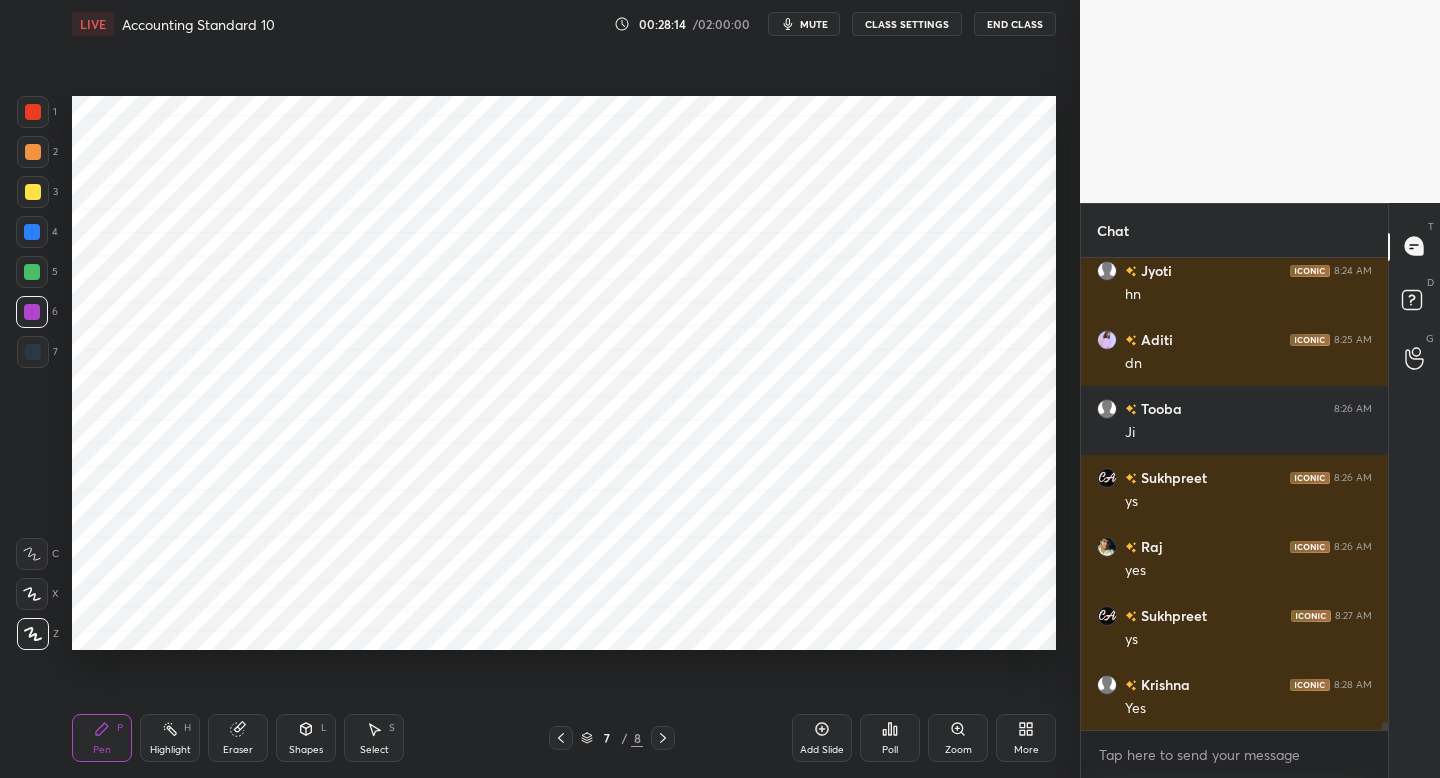 click on "7" at bounding box center (37, 352) 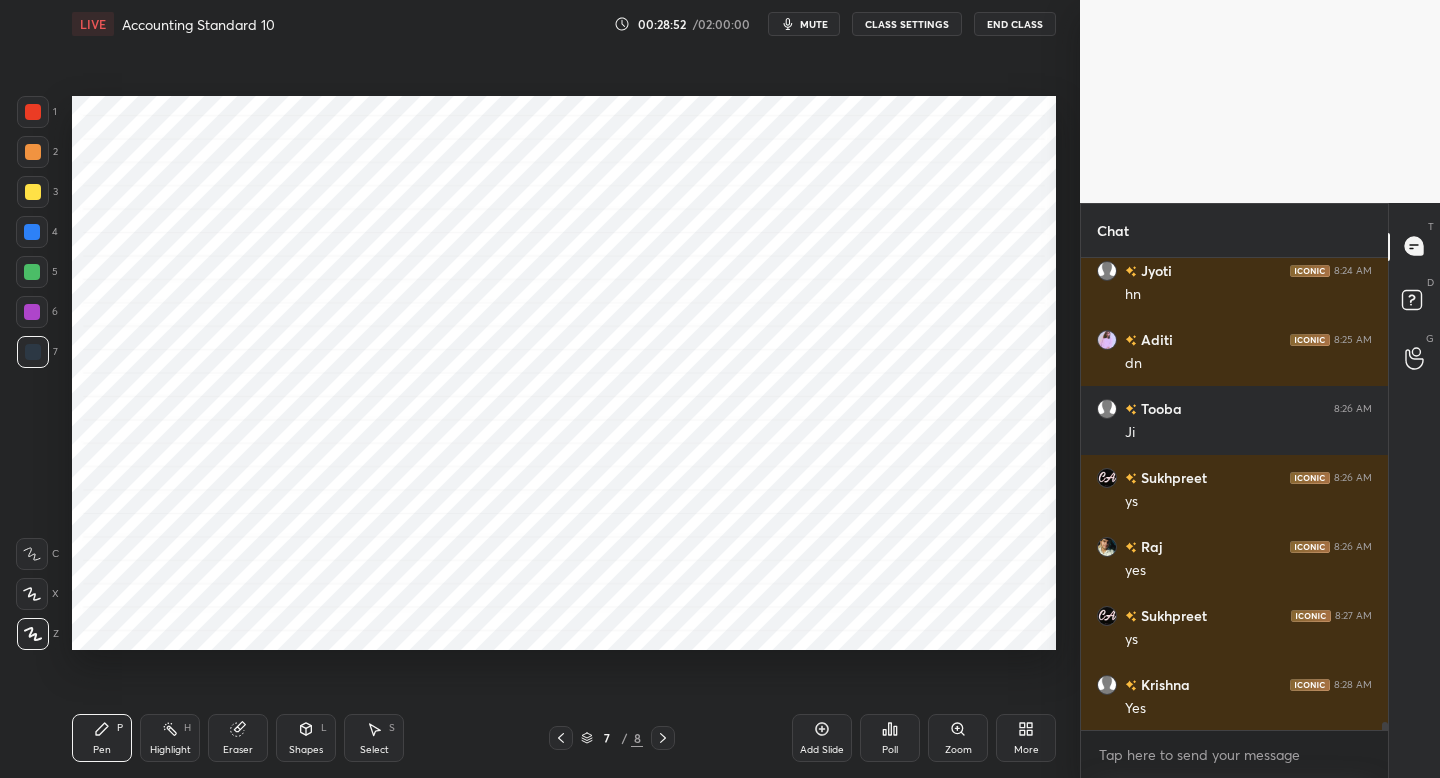drag, startPoint x: 818, startPoint y: 726, endPoint x: 810, endPoint y: 705, distance: 22.472204 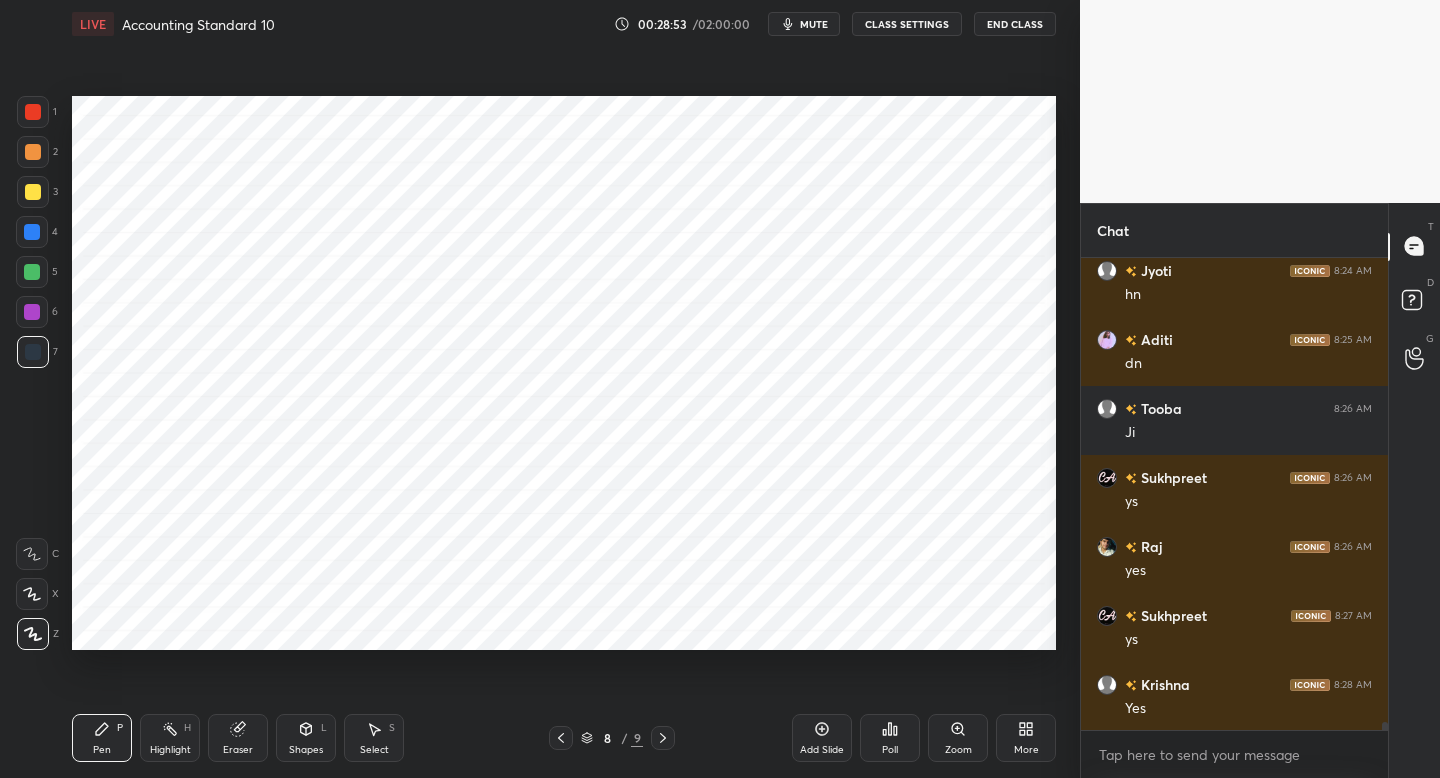 drag, startPoint x: 34, startPoint y: 98, endPoint x: 59, endPoint y: 117, distance: 31.400637 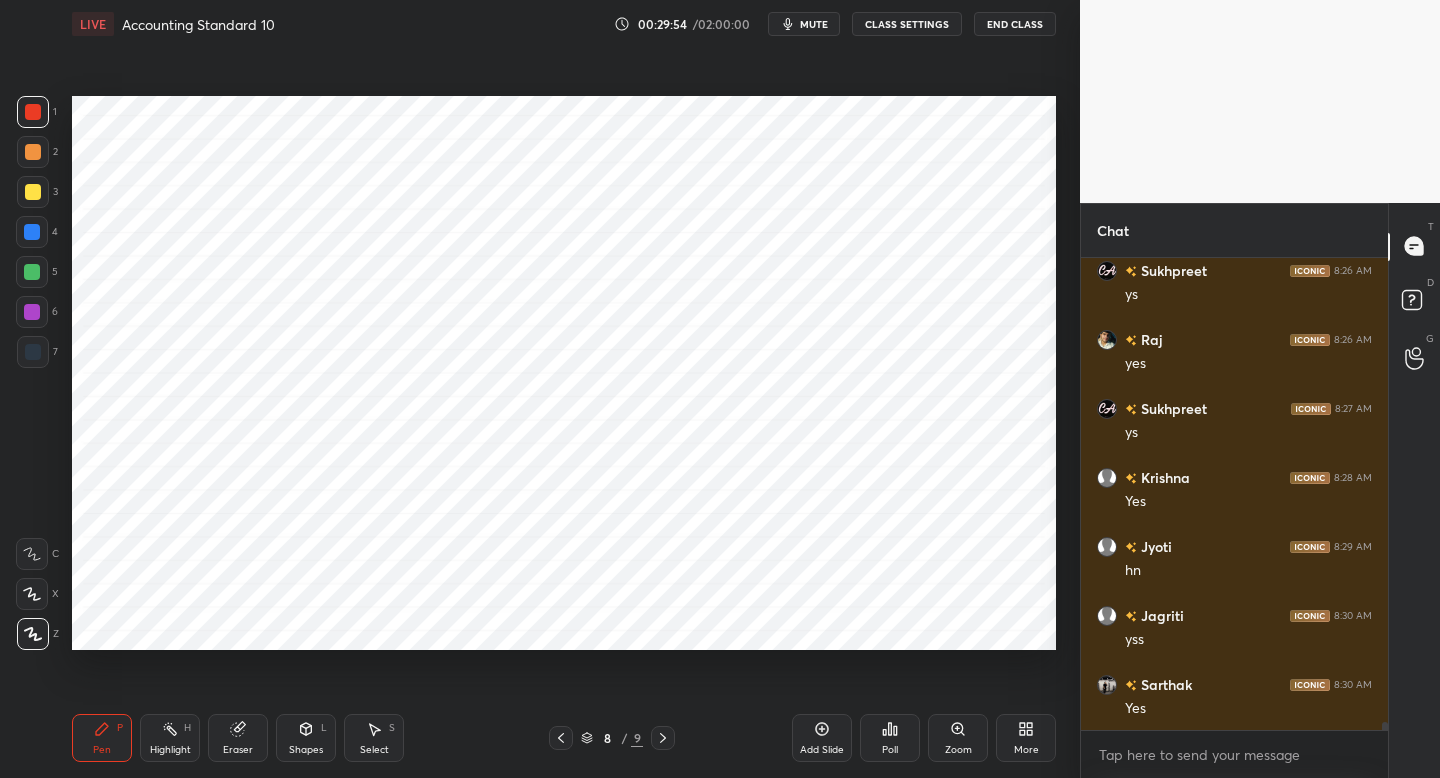 scroll, scrollTop: 28521, scrollLeft: 0, axis: vertical 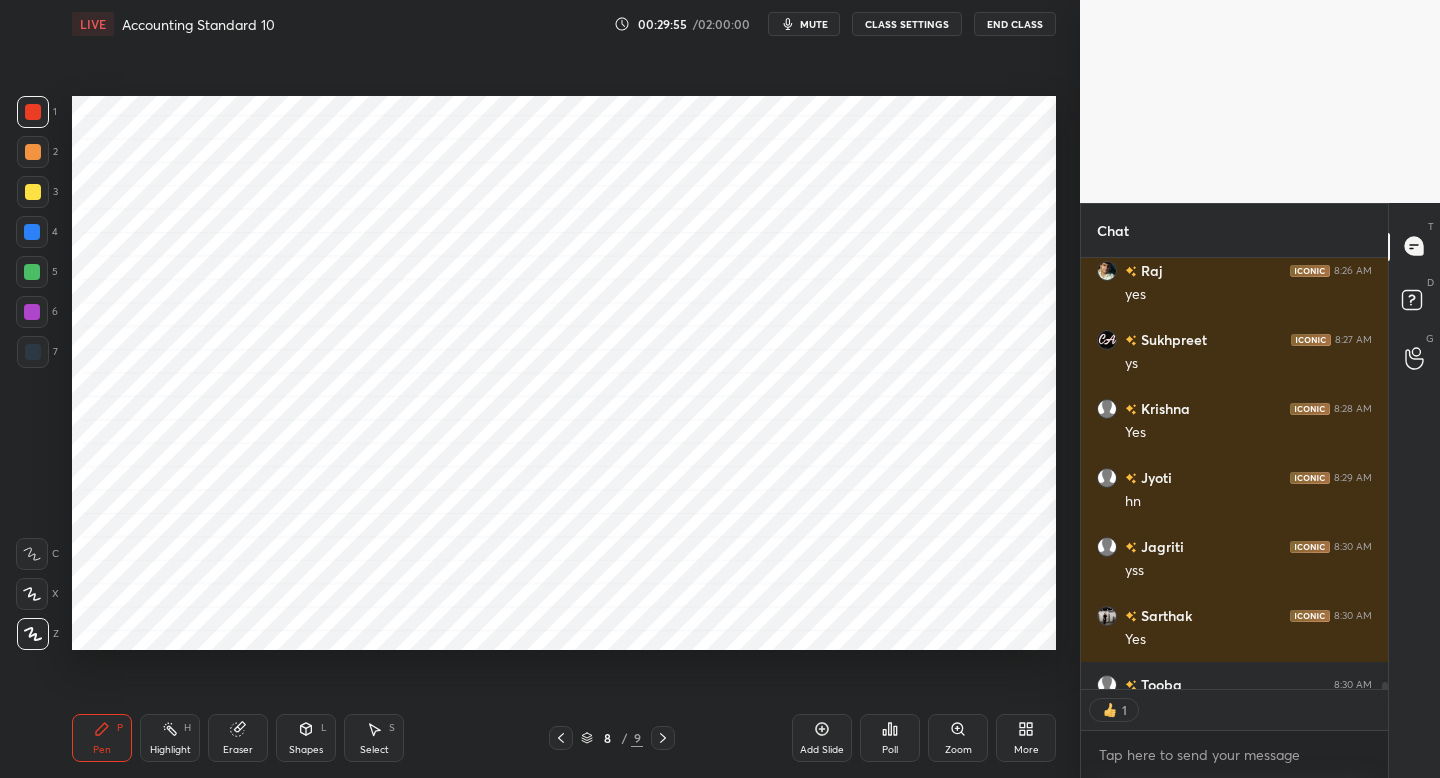 drag, startPoint x: 43, startPoint y: 272, endPoint x: 58, endPoint y: 269, distance: 15.297058 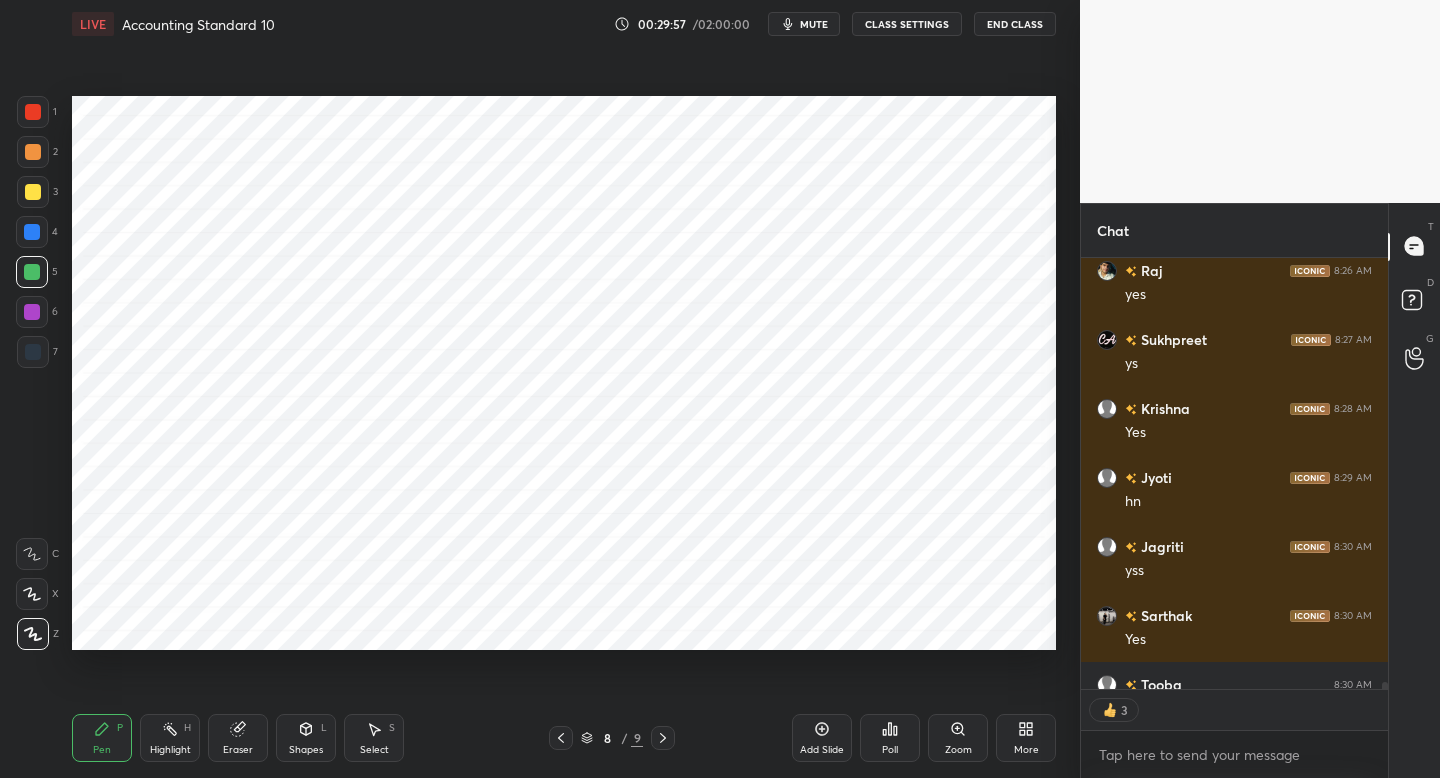 scroll, scrollTop: 28631, scrollLeft: 0, axis: vertical 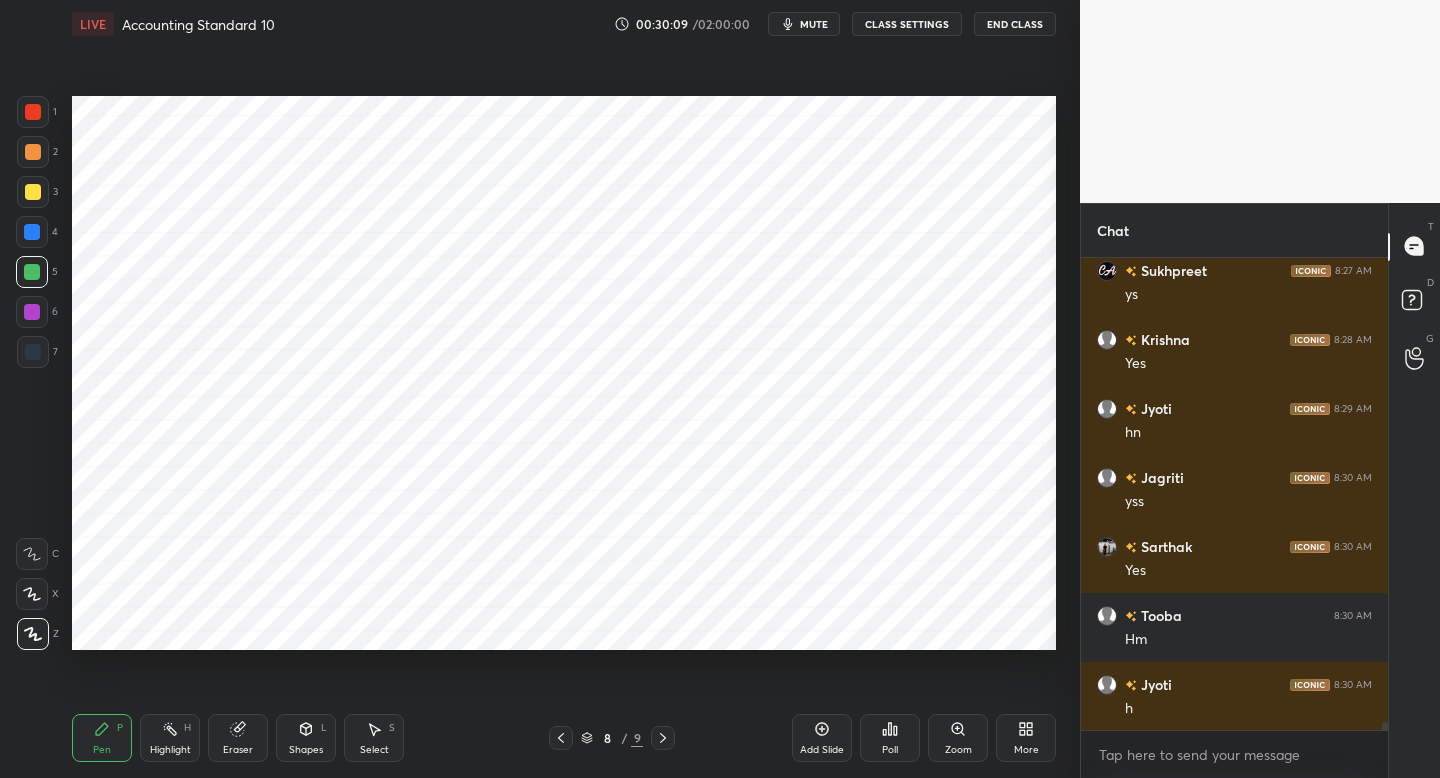 click at bounding box center (33, 352) 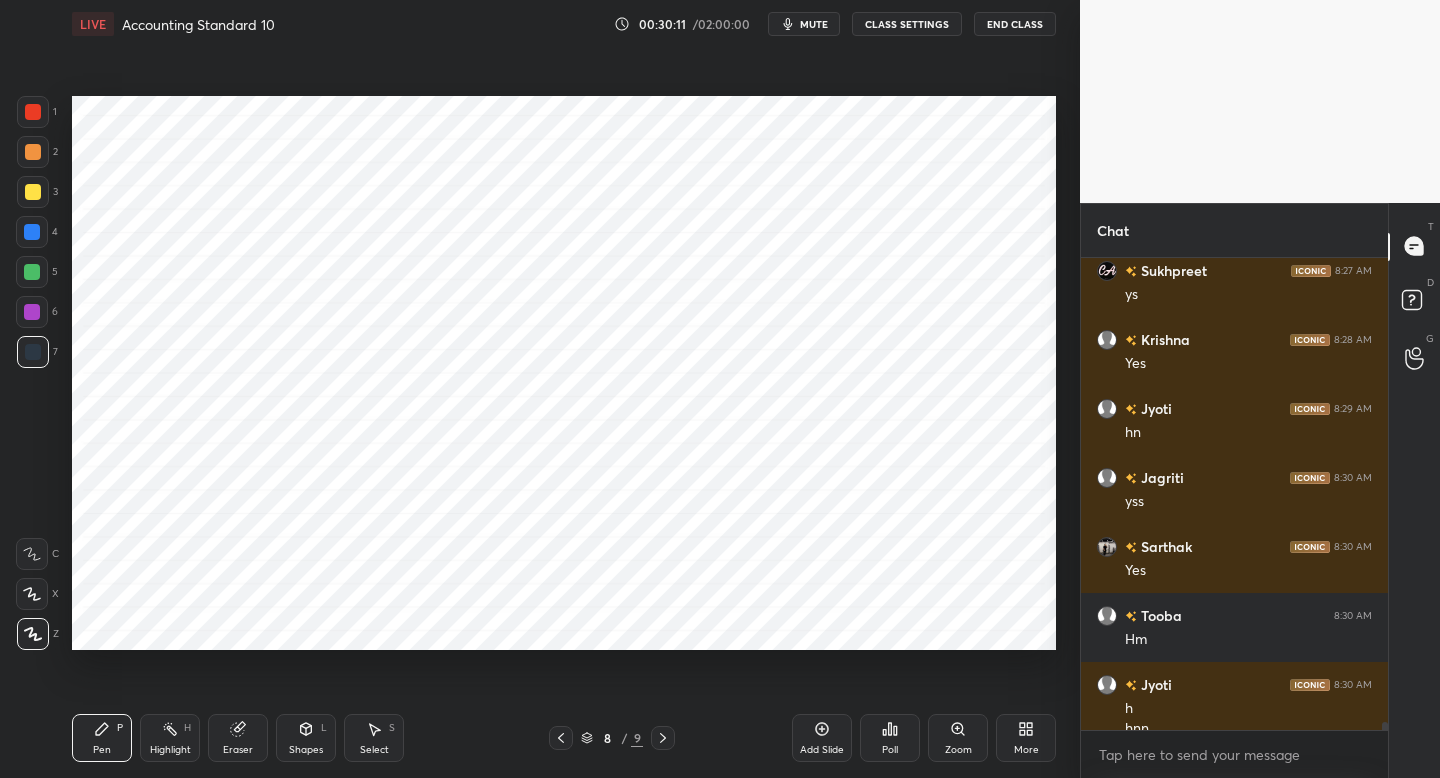 scroll, scrollTop: 28610, scrollLeft: 0, axis: vertical 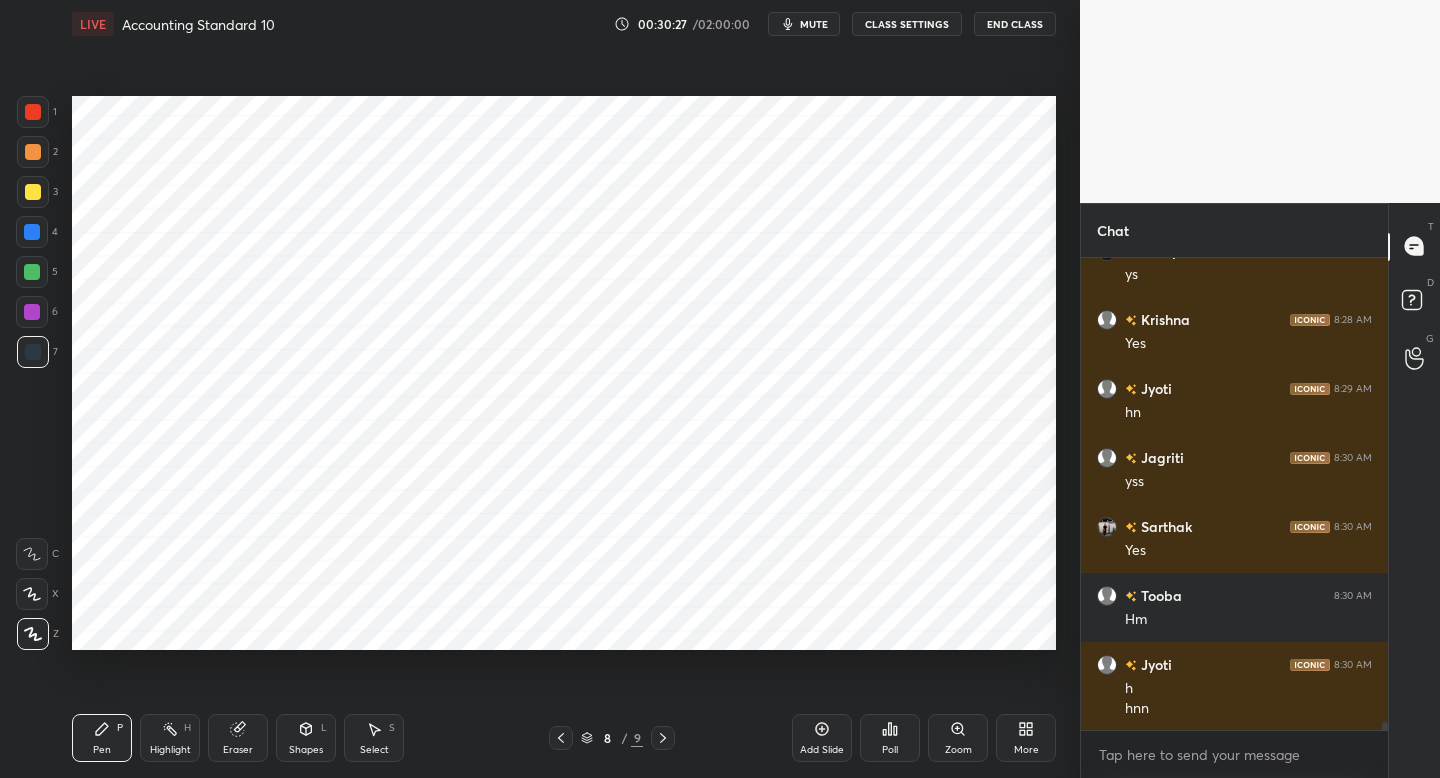 drag, startPoint x: 36, startPoint y: 319, endPoint x: 65, endPoint y: 330, distance: 31.016125 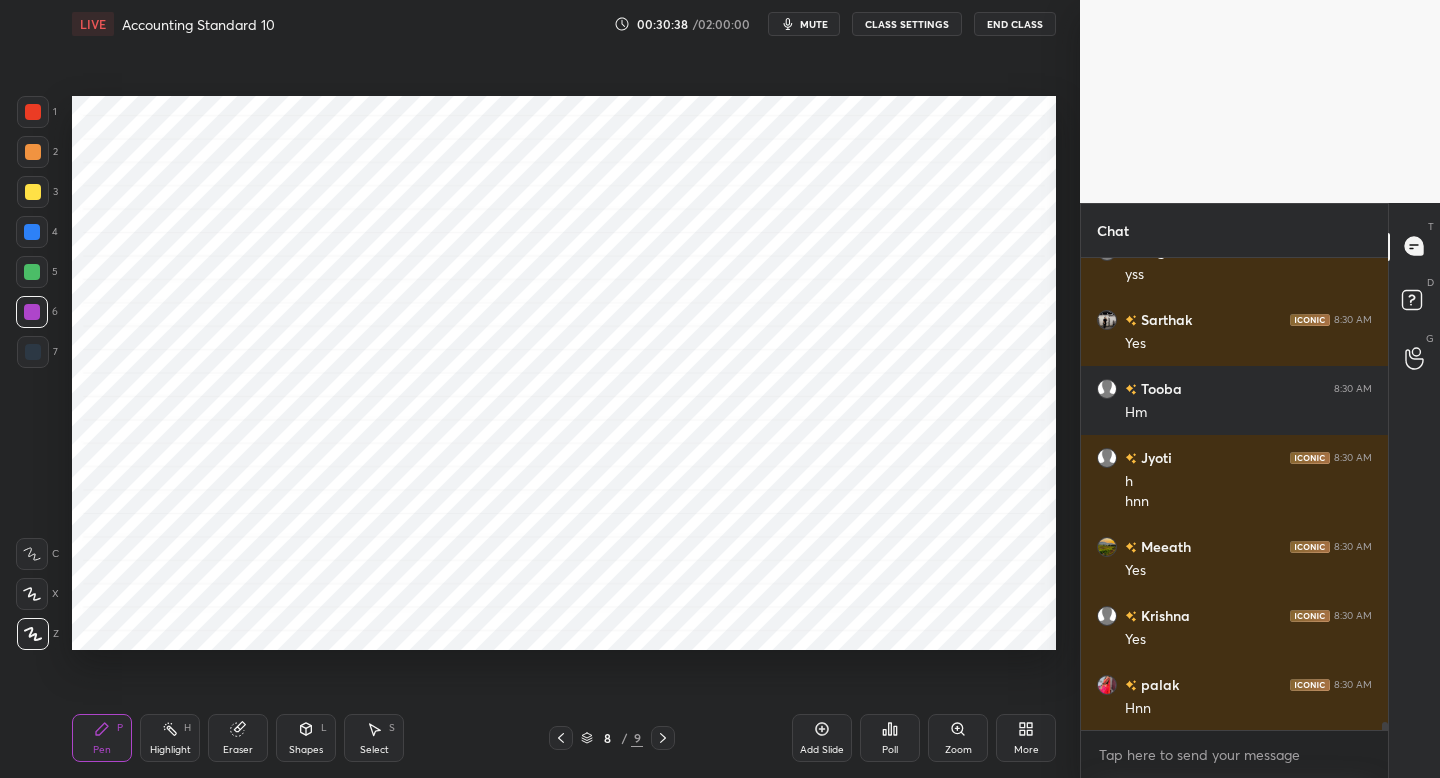 scroll, scrollTop: 29093, scrollLeft: 0, axis: vertical 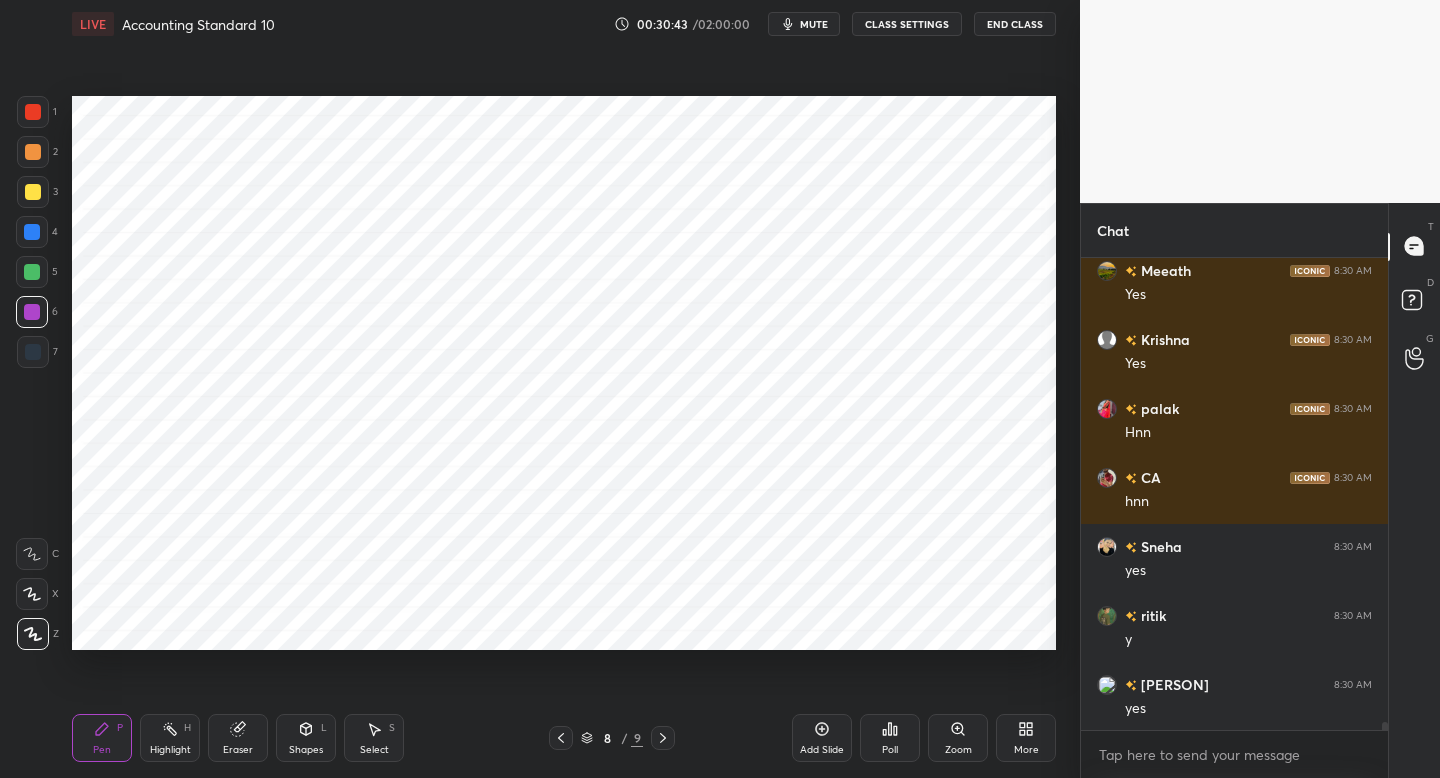 click on "Add Slide" at bounding box center (822, 738) 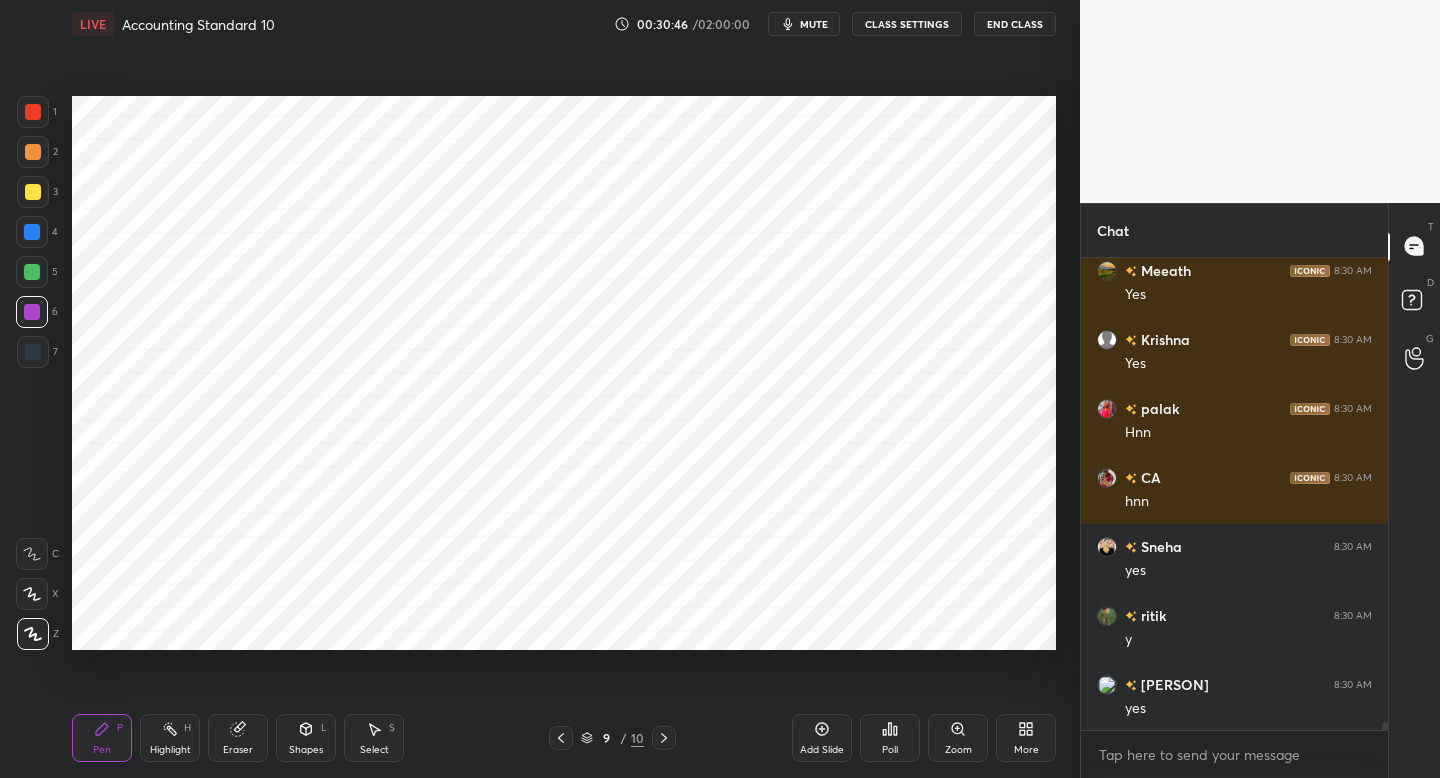 drag, startPoint x: 29, startPoint y: 115, endPoint x: 47, endPoint y: 116, distance: 18.027756 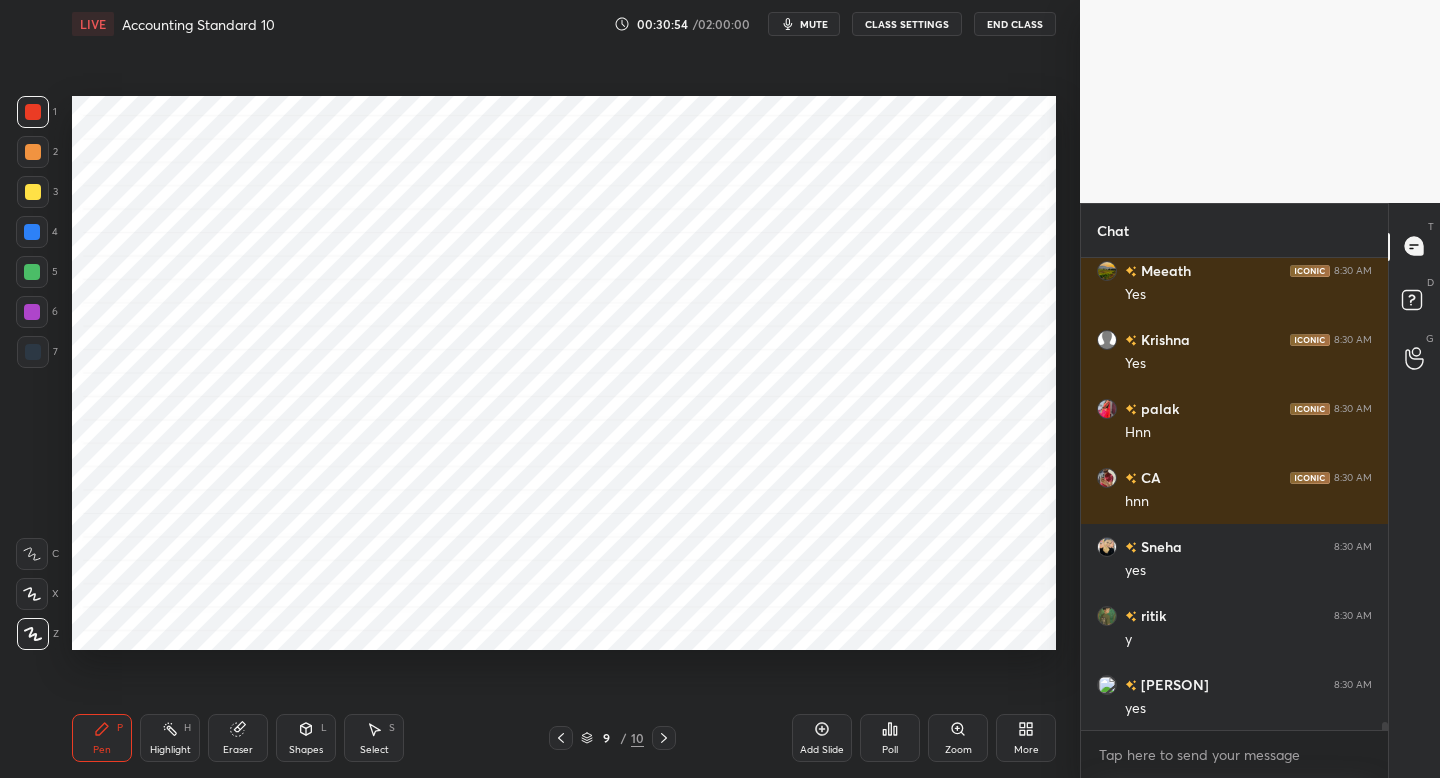 scroll, scrollTop: 29162, scrollLeft: 0, axis: vertical 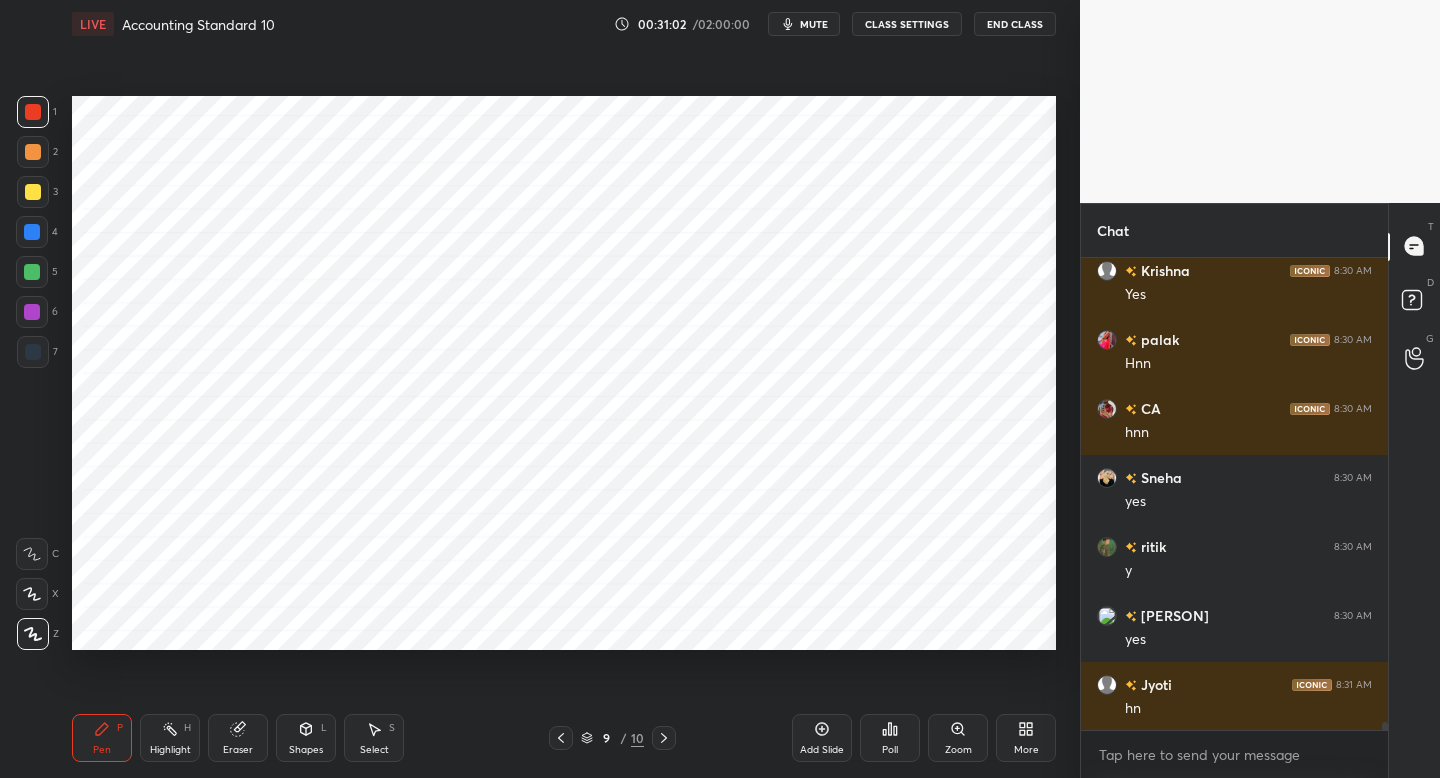 drag, startPoint x: 40, startPoint y: 235, endPoint x: 55, endPoint y: 238, distance: 15.297058 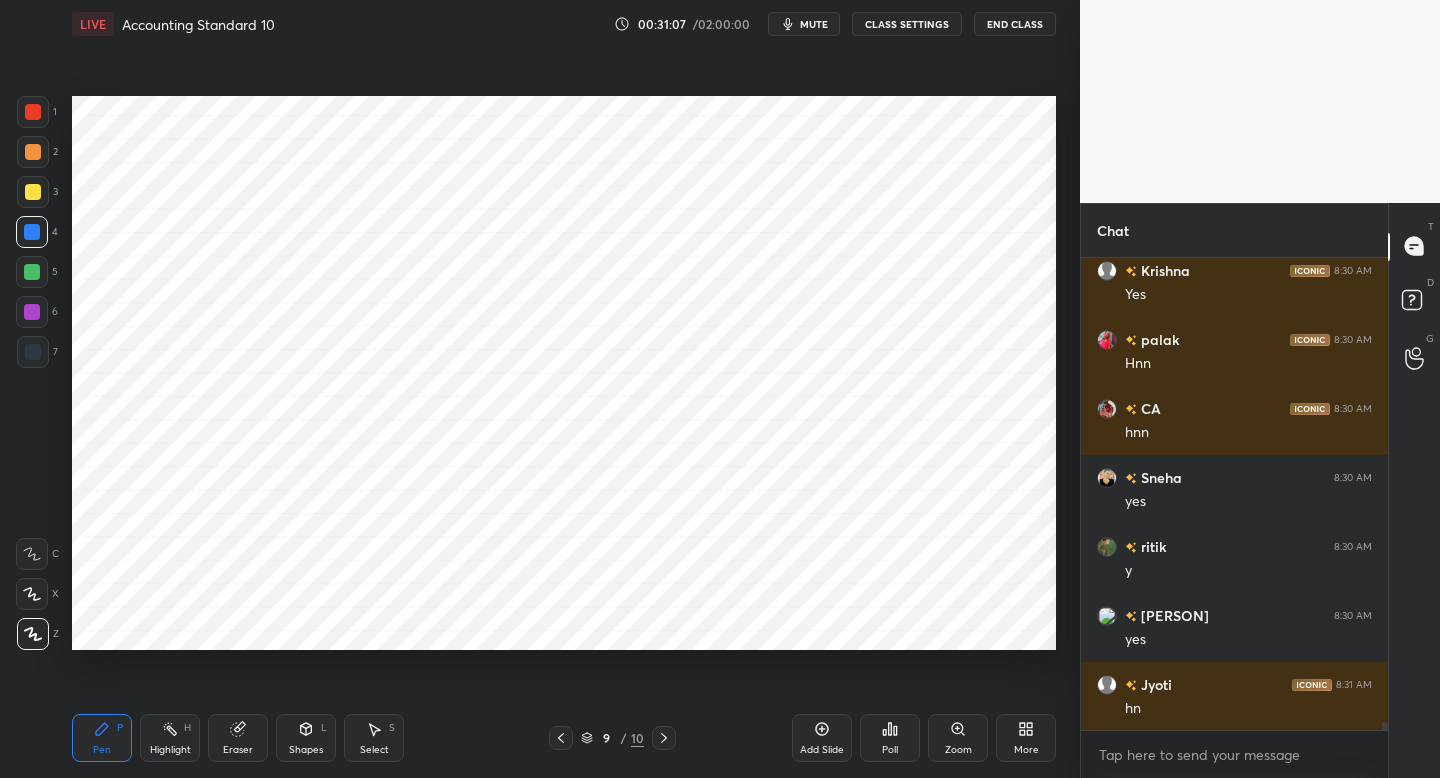 drag, startPoint x: 43, startPoint y: 277, endPoint x: 60, endPoint y: 280, distance: 17.262676 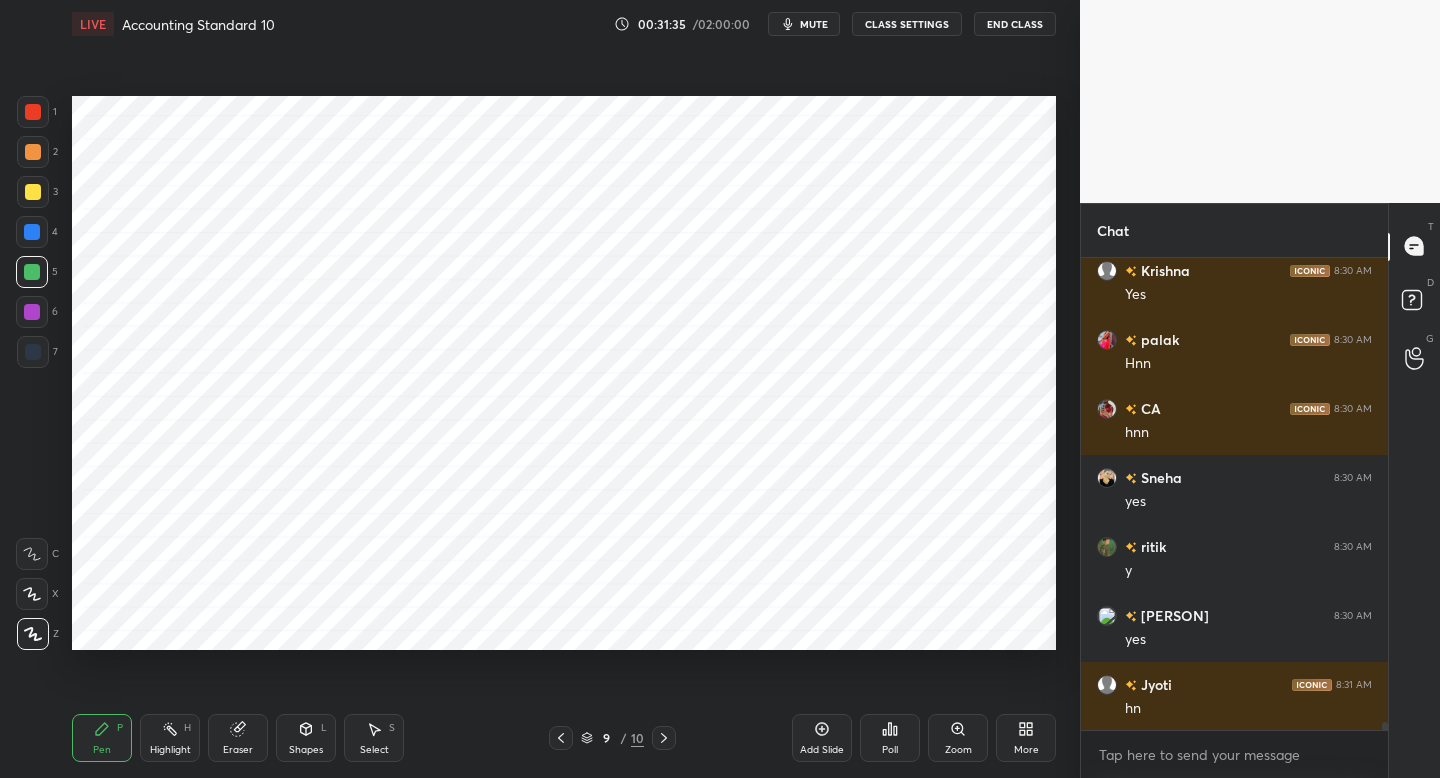 click at bounding box center [33, 352] 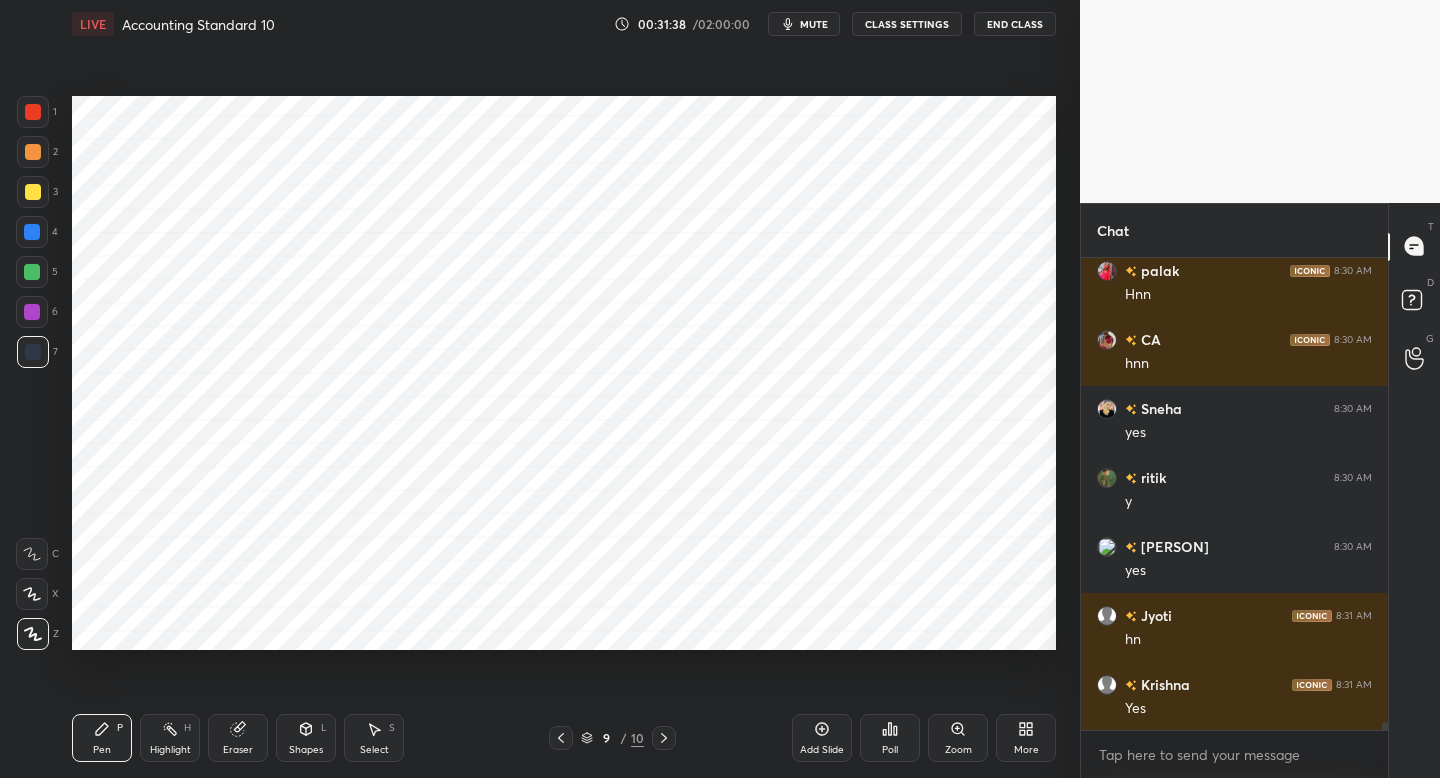 scroll, scrollTop: 29300, scrollLeft: 0, axis: vertical 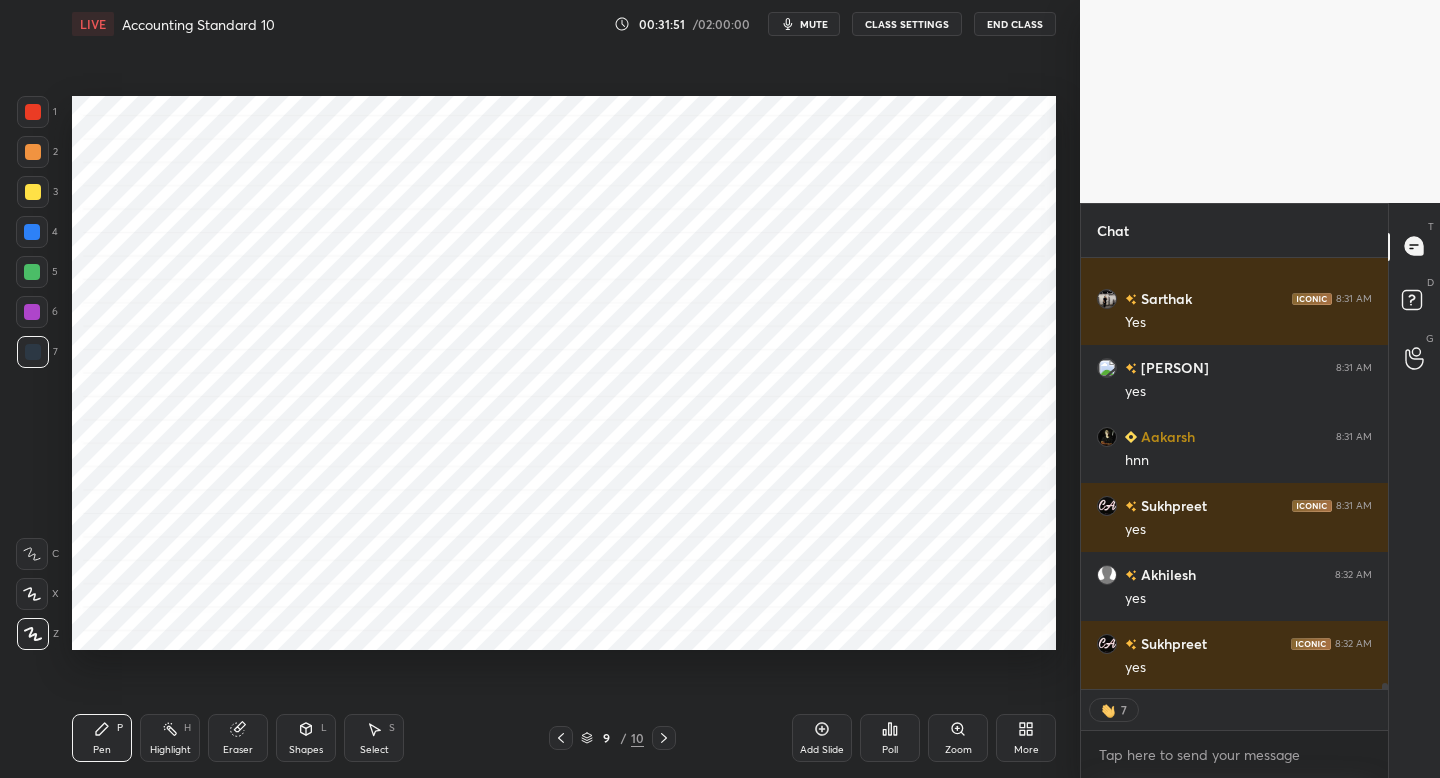 click on "Add Slide" at bounding box center [822, 738] 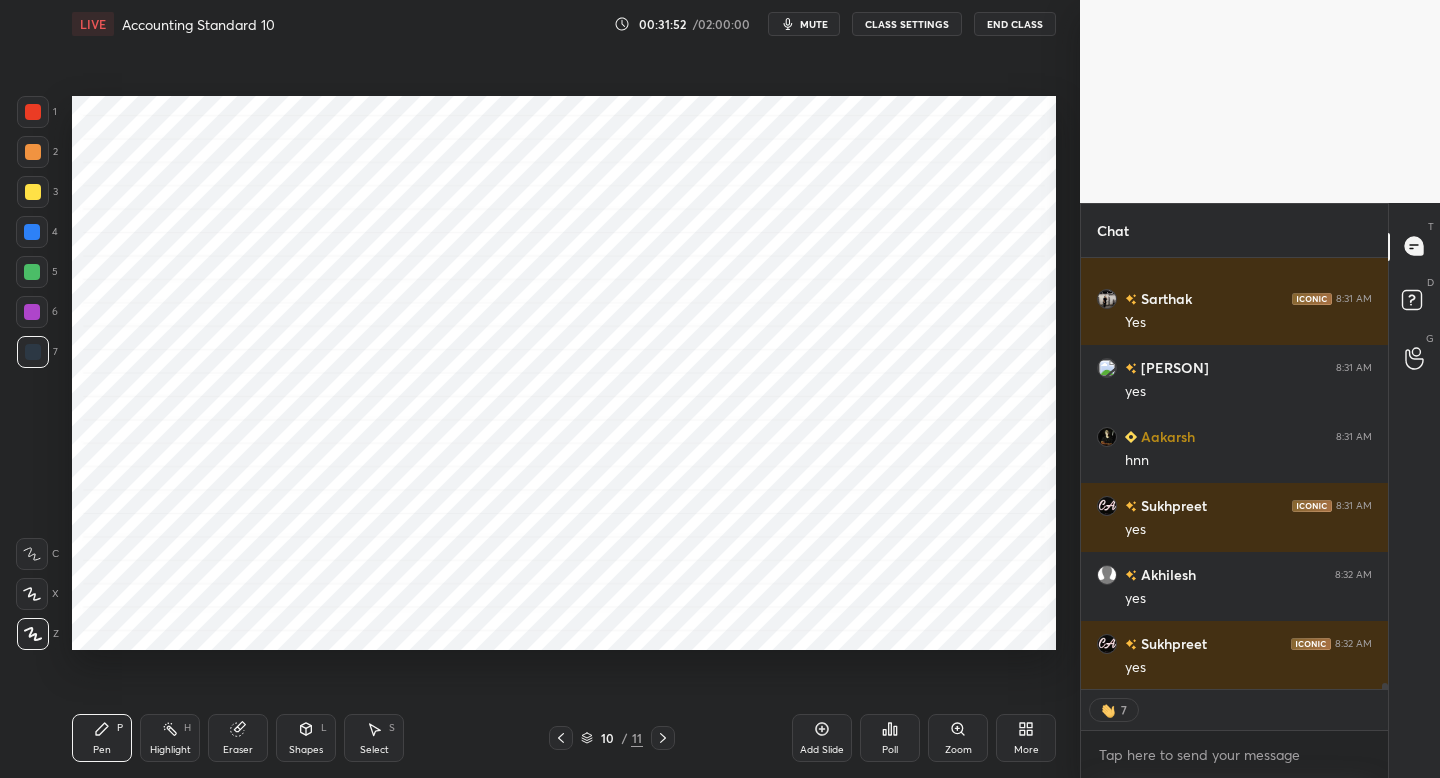 scroll, scrollTop: 29755, scrollLeft: 0, axis: vertical 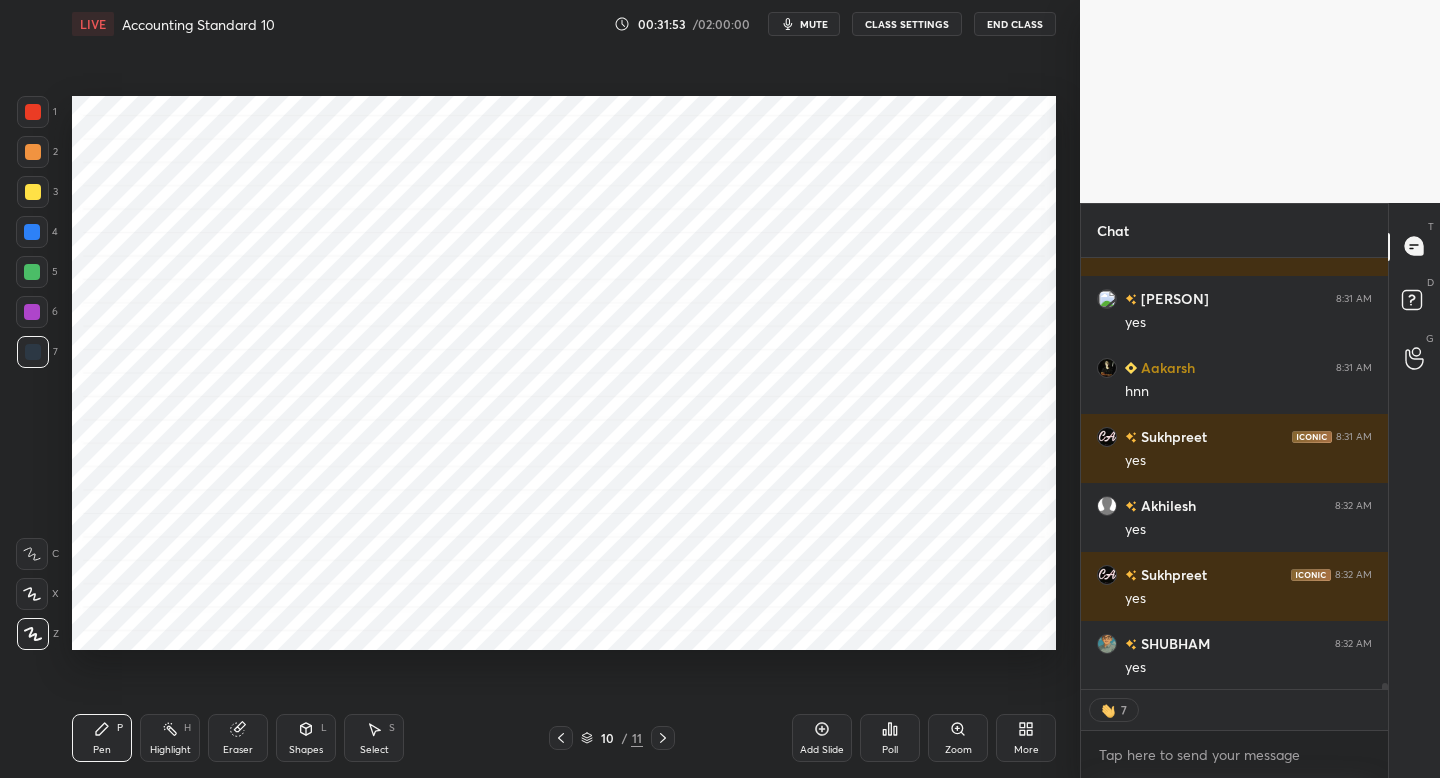 click at bounding box center [32, 232] 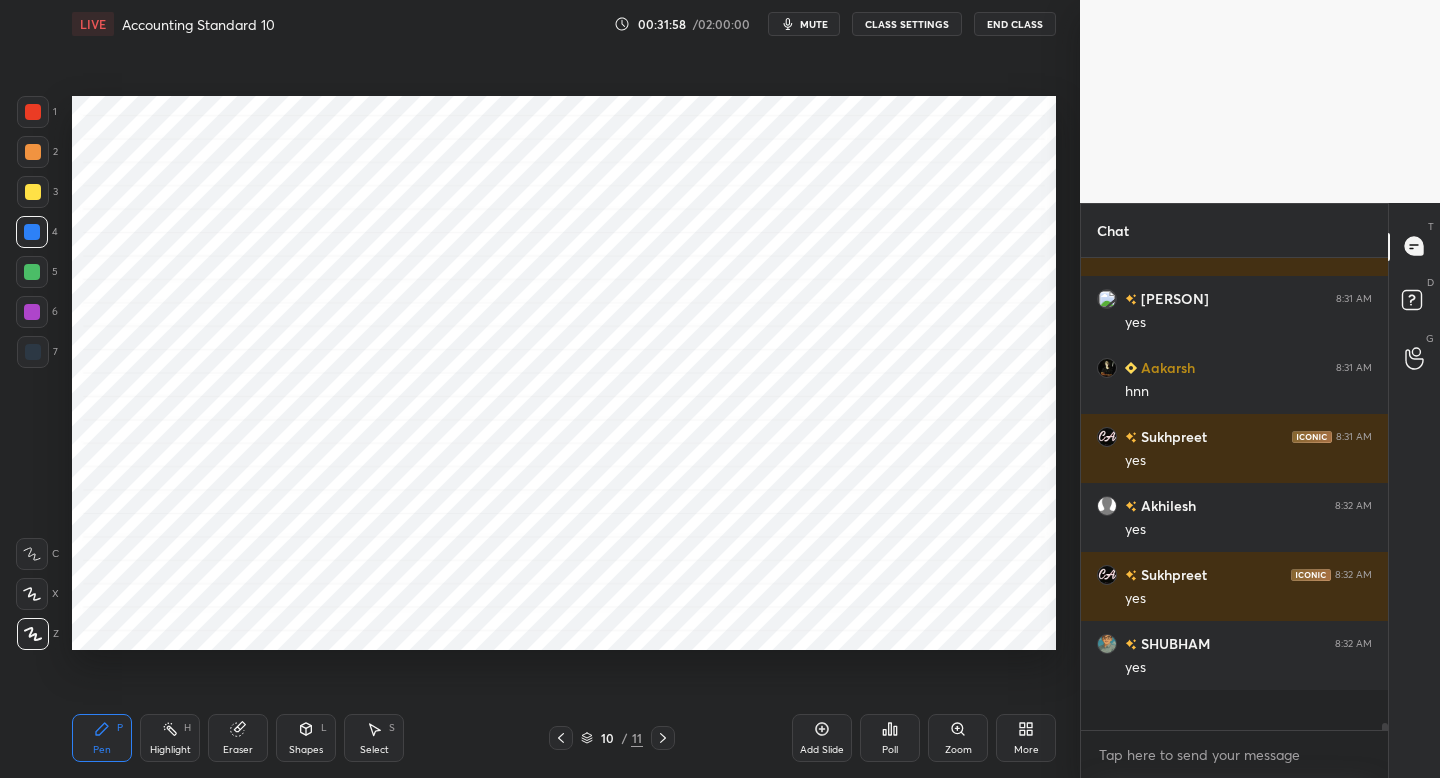 scroll, scrollTop: 7, scrollLeft: 7, axis: both 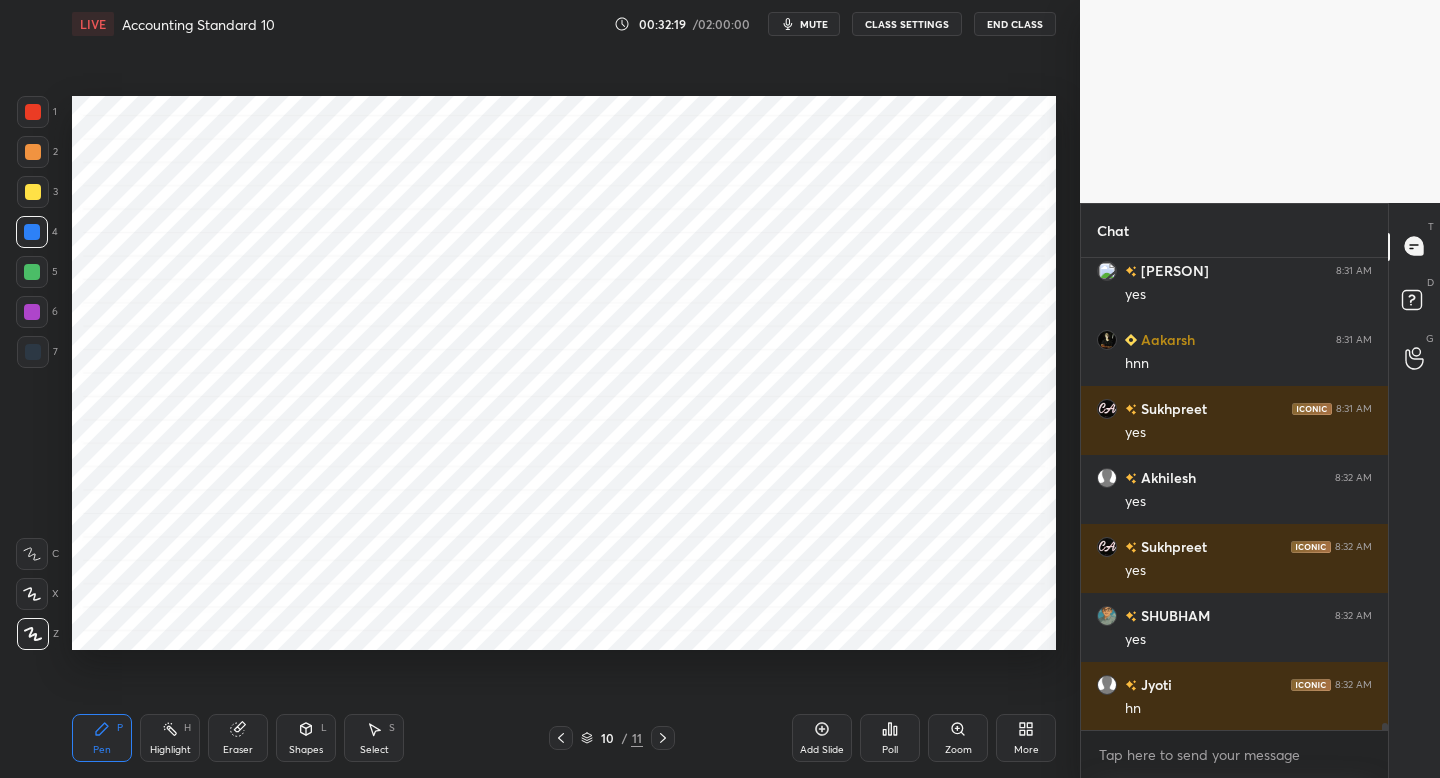 drag, startPoint x: 39, startPoint y: 320, endPoint x: 59, endPoint y: 337, distance: 26.24881 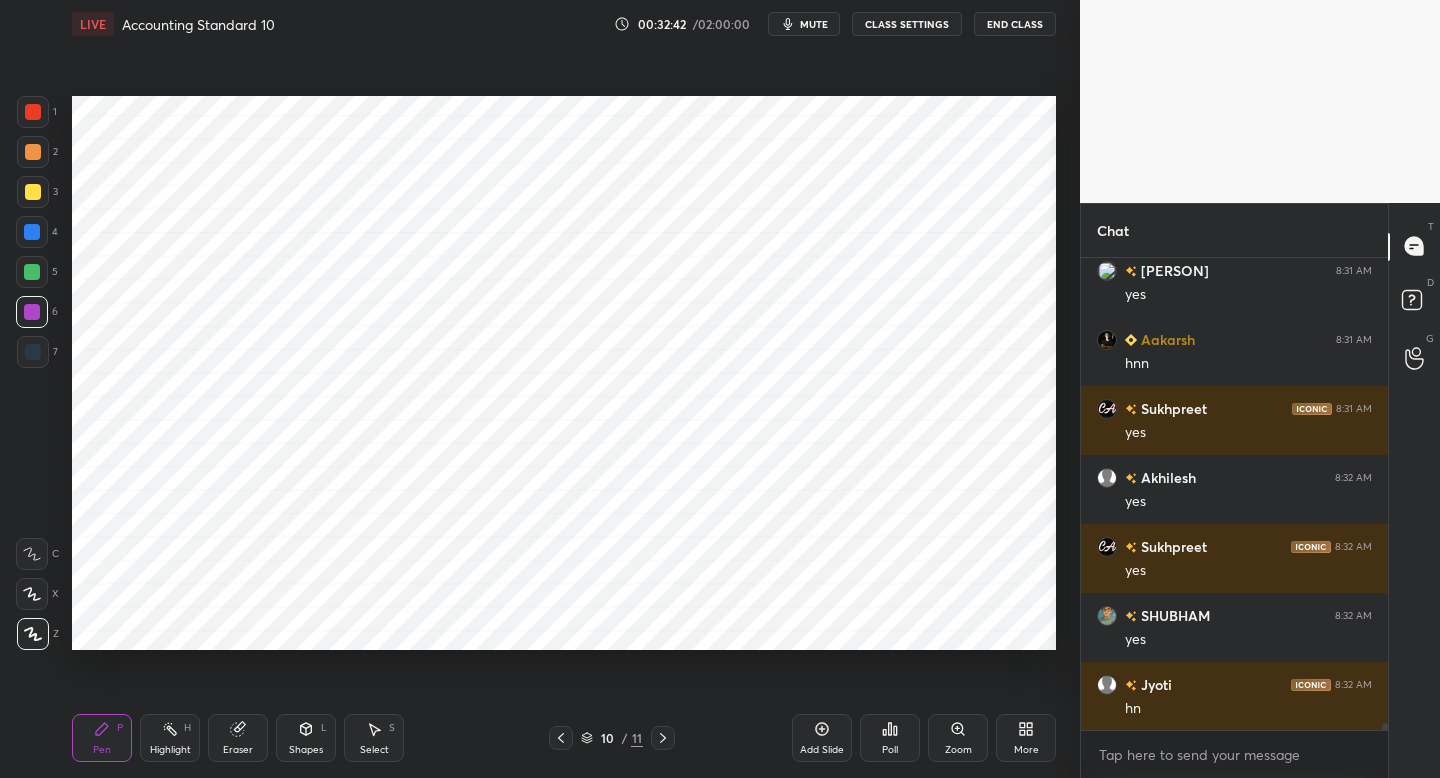 drag, startPoint x: 44, startPoint y: 356, endPoint x: 55, endPoint y: 358, distance: 11.18034 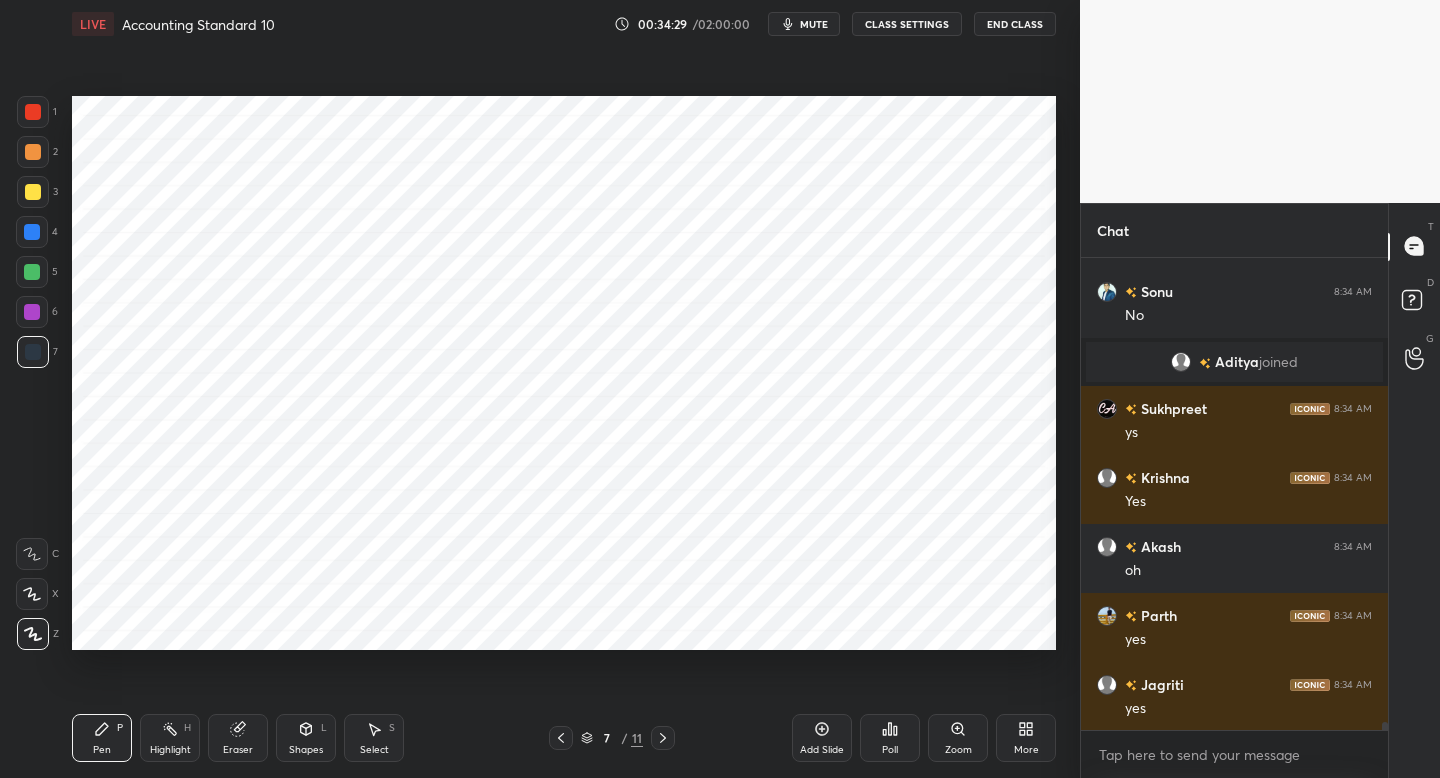 scroll, scrollTop: 27618, scrollLeft: 0, axis: vertical 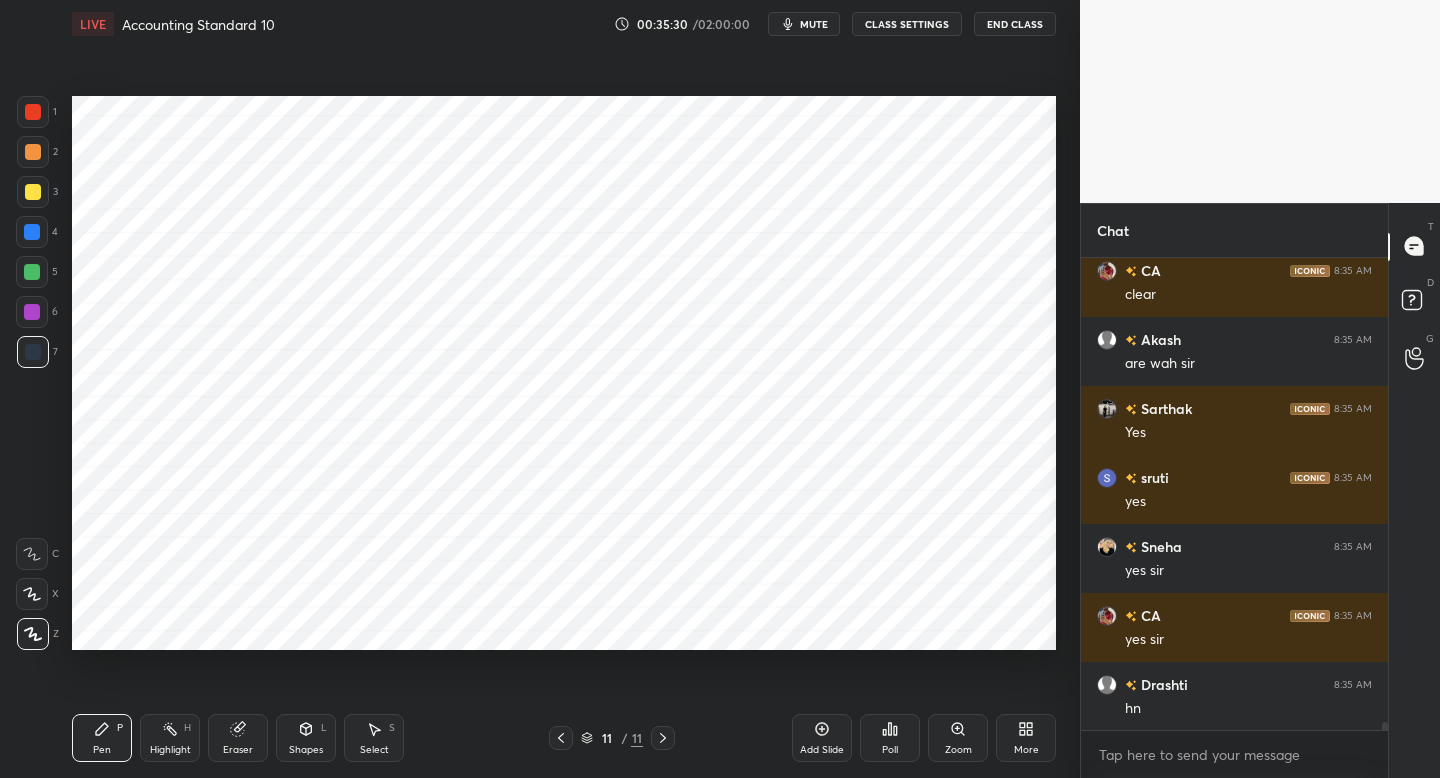 drag, startPoint x: 45, startPoint y: 108, endPoint x: 71, endPoint y: 125, distance: 31.06445 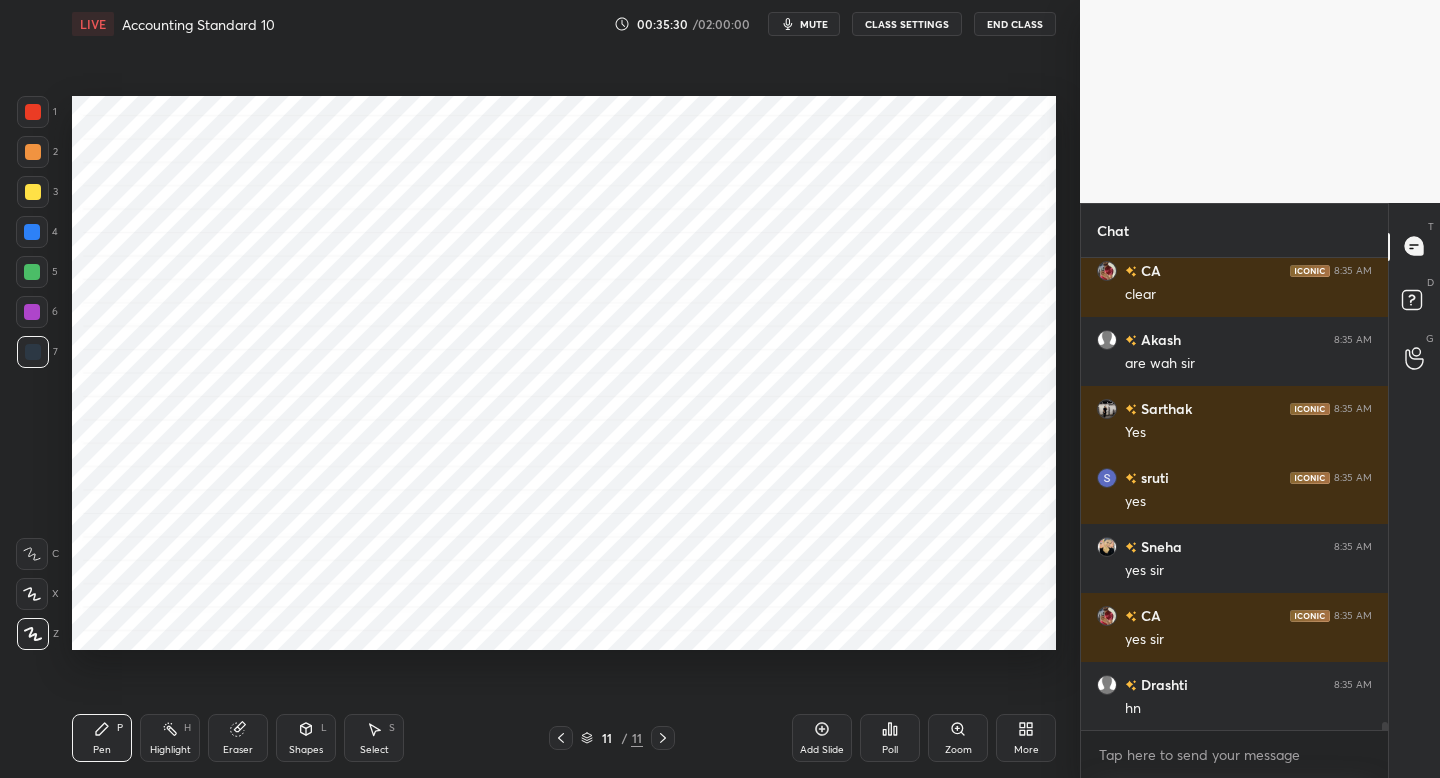 click at bounding box center (33, 112) 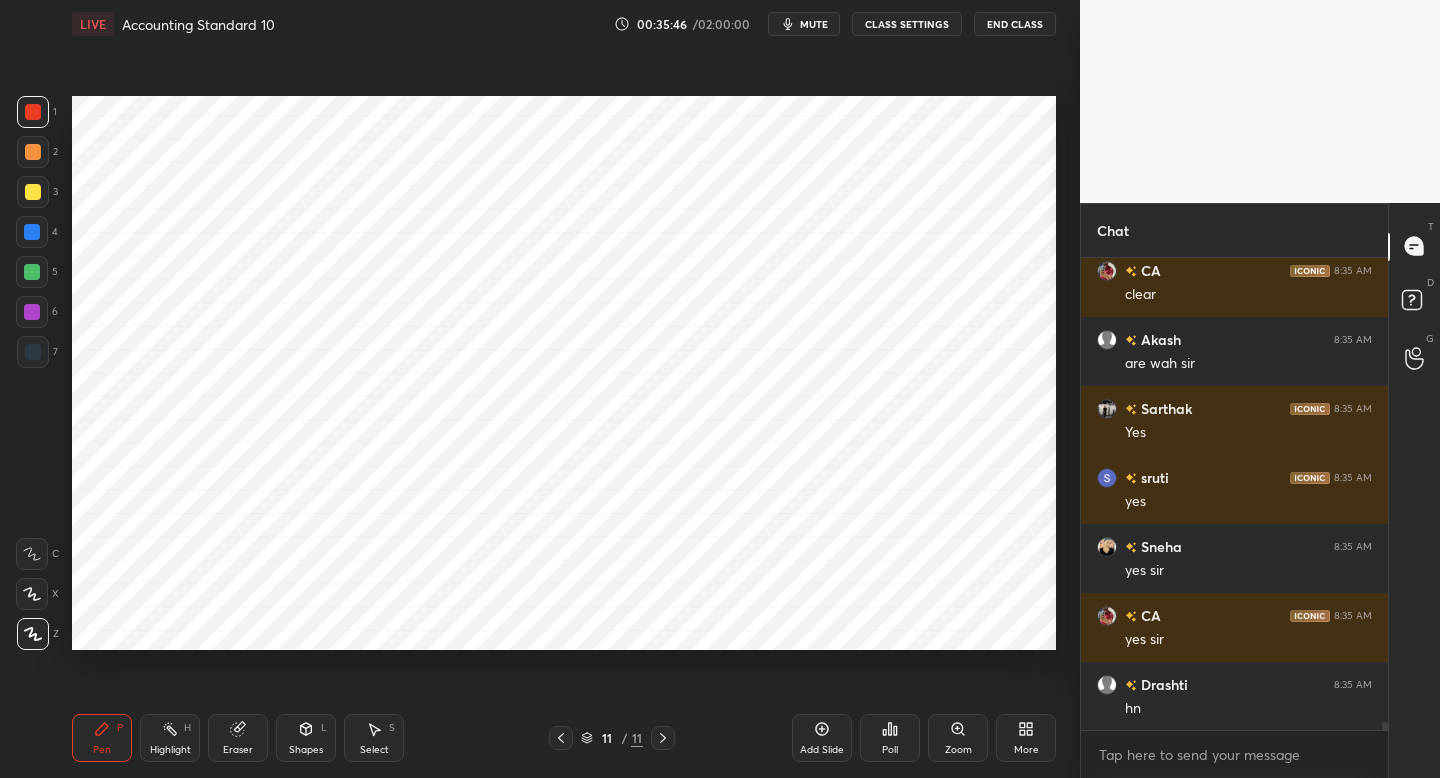 click at bounding box center [32, 232] 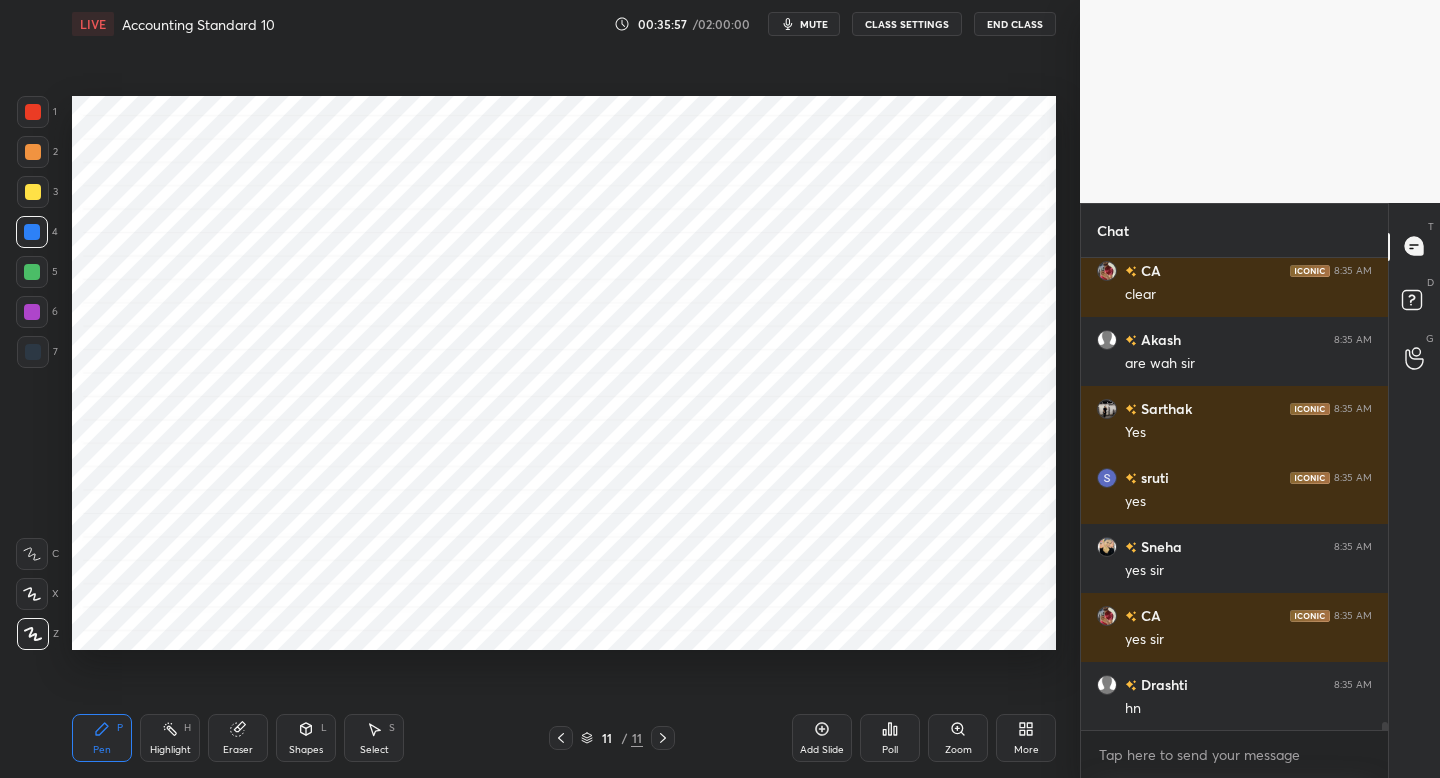 drag, startPoint x: 35, startPoint y: 347, endPoint x: 66, endPoint y: 347, distance: 31 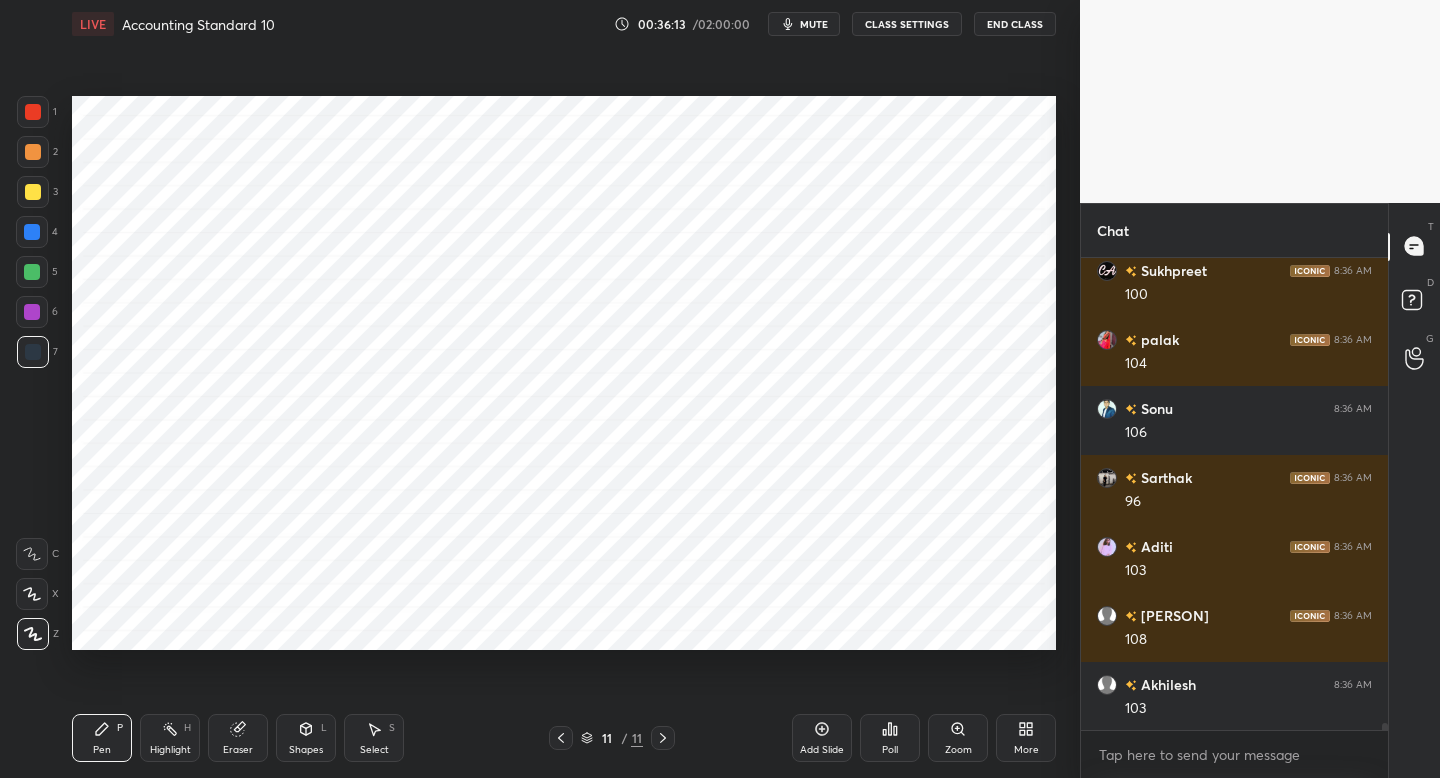 scroll, scrollTop: 29343, scrollLeft: 0, axis: vertical 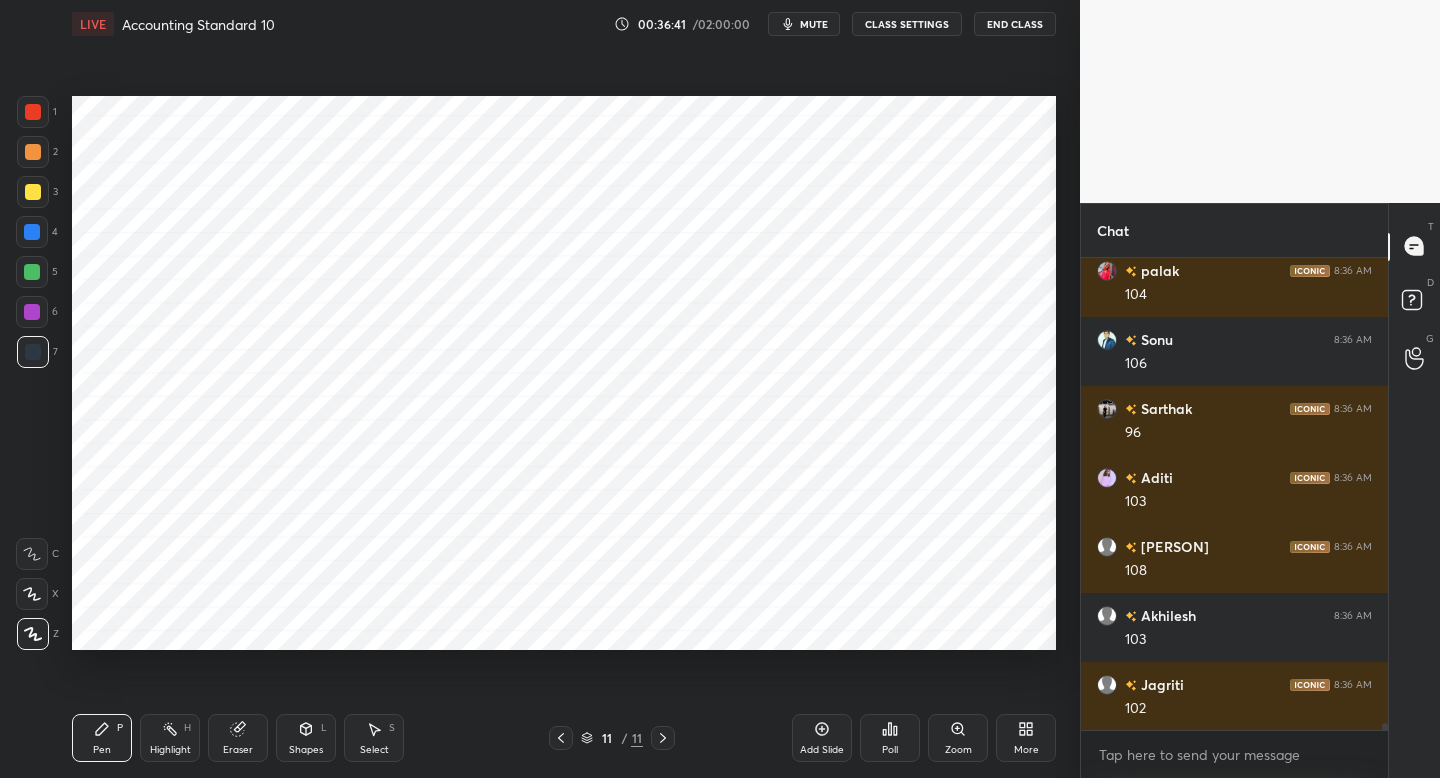drag, startPoint x: 36, startPoint y: 304, endPoint x: 66, endPoint y: 328, distance: 38.418747 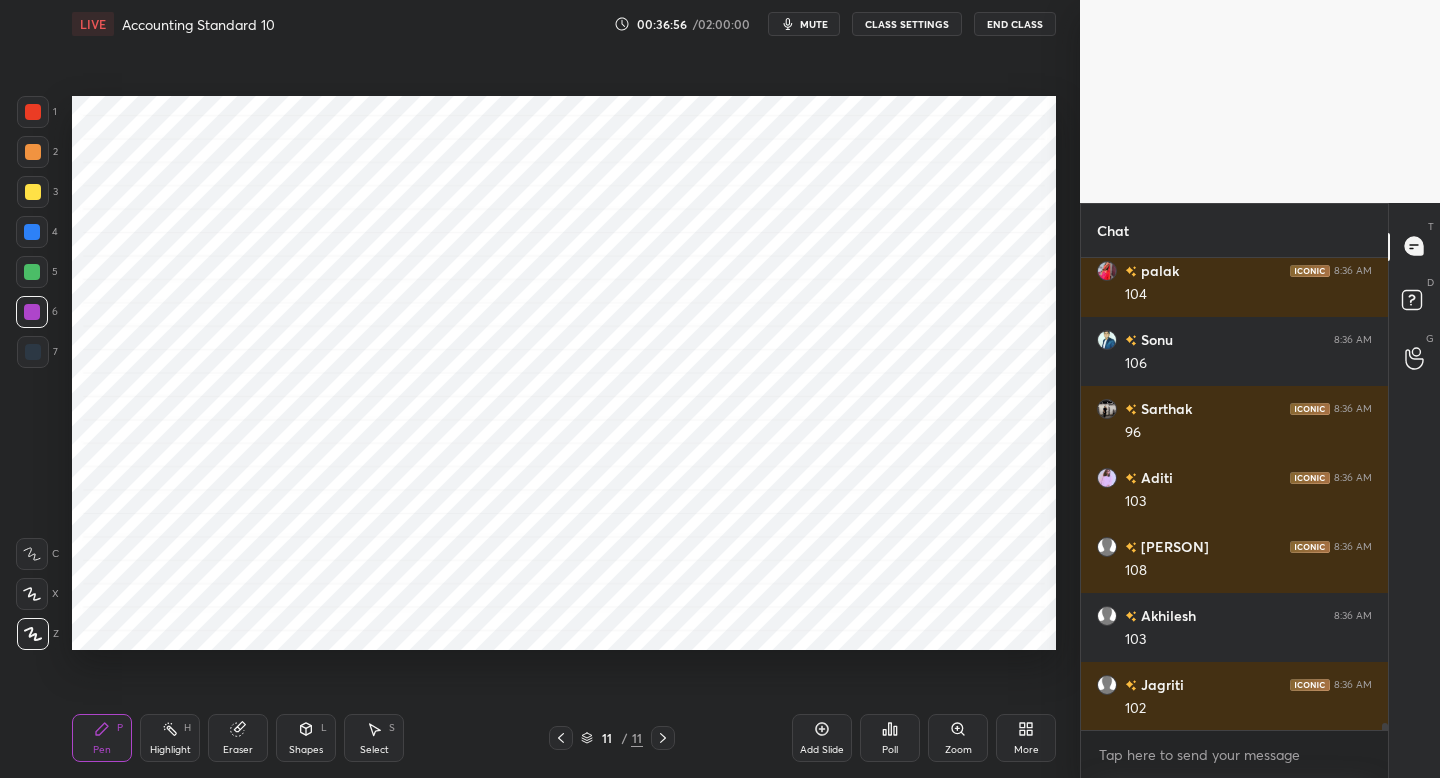 drag, startPoint x: 46, startPoint y: 276, endPoint x: 68, endPoint y: 279, distance: 22.203604 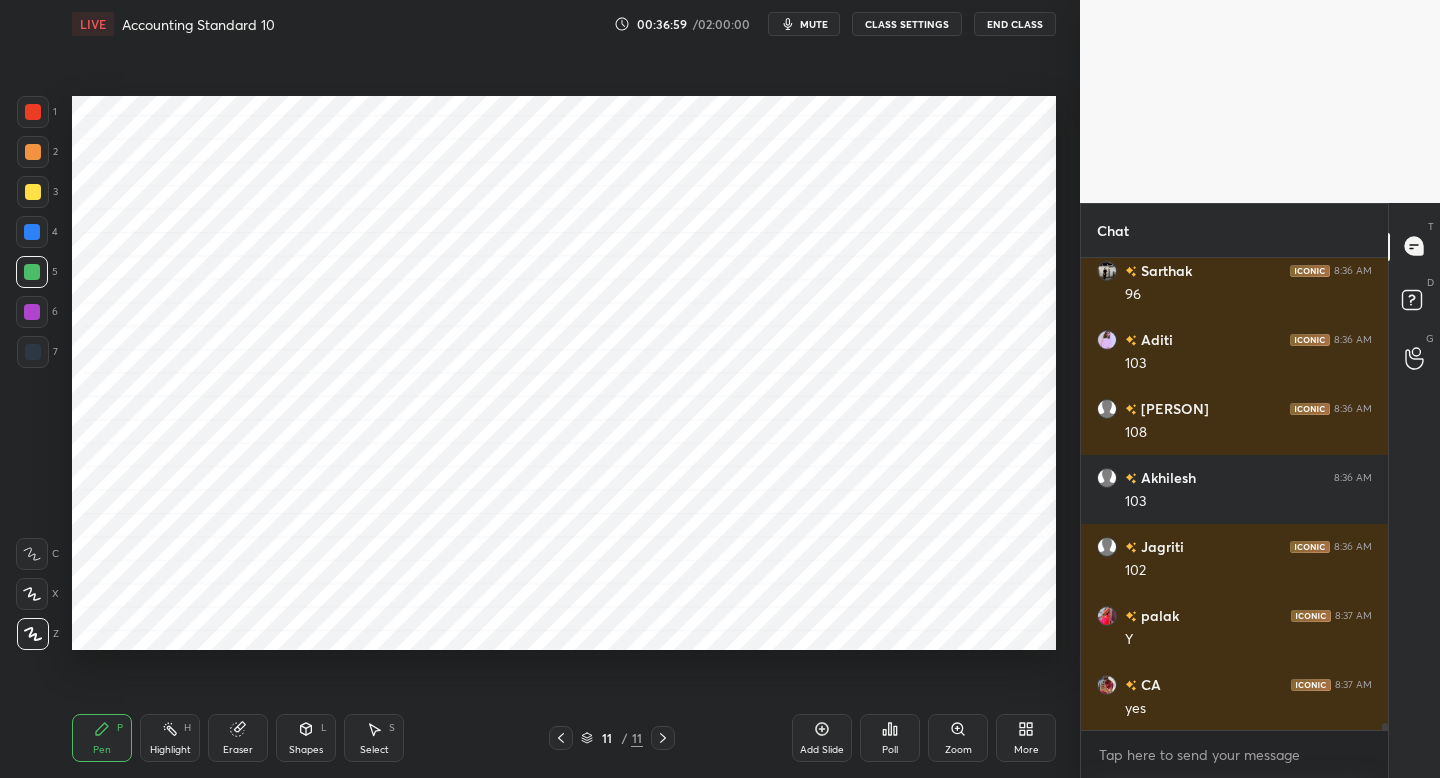 scroll, scrollTop: 29550, scrollLeft: 0, axis: vertical 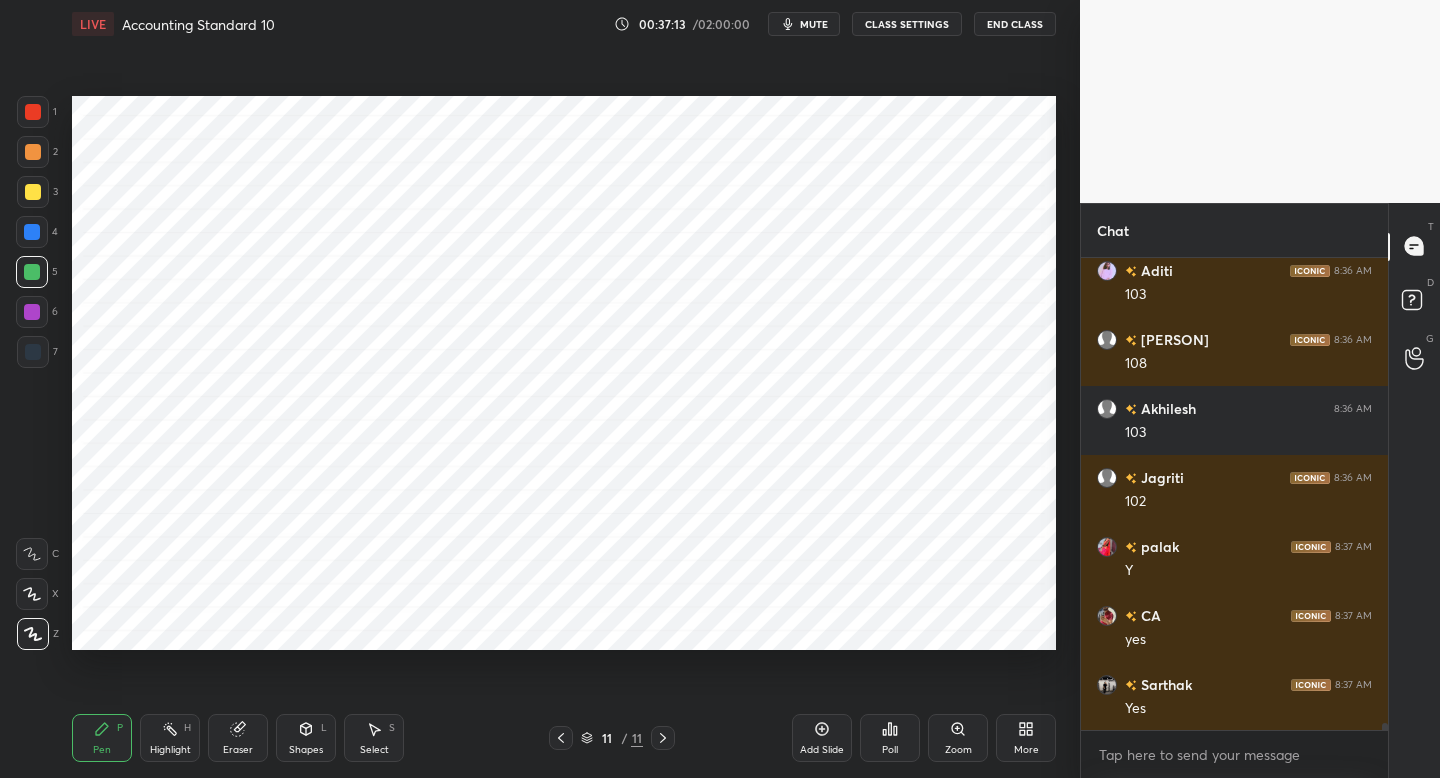 drag, startPoint x: 41, startPoint y: 357, endPoint x: 61, endPoint y: 358, distance: 20.024984 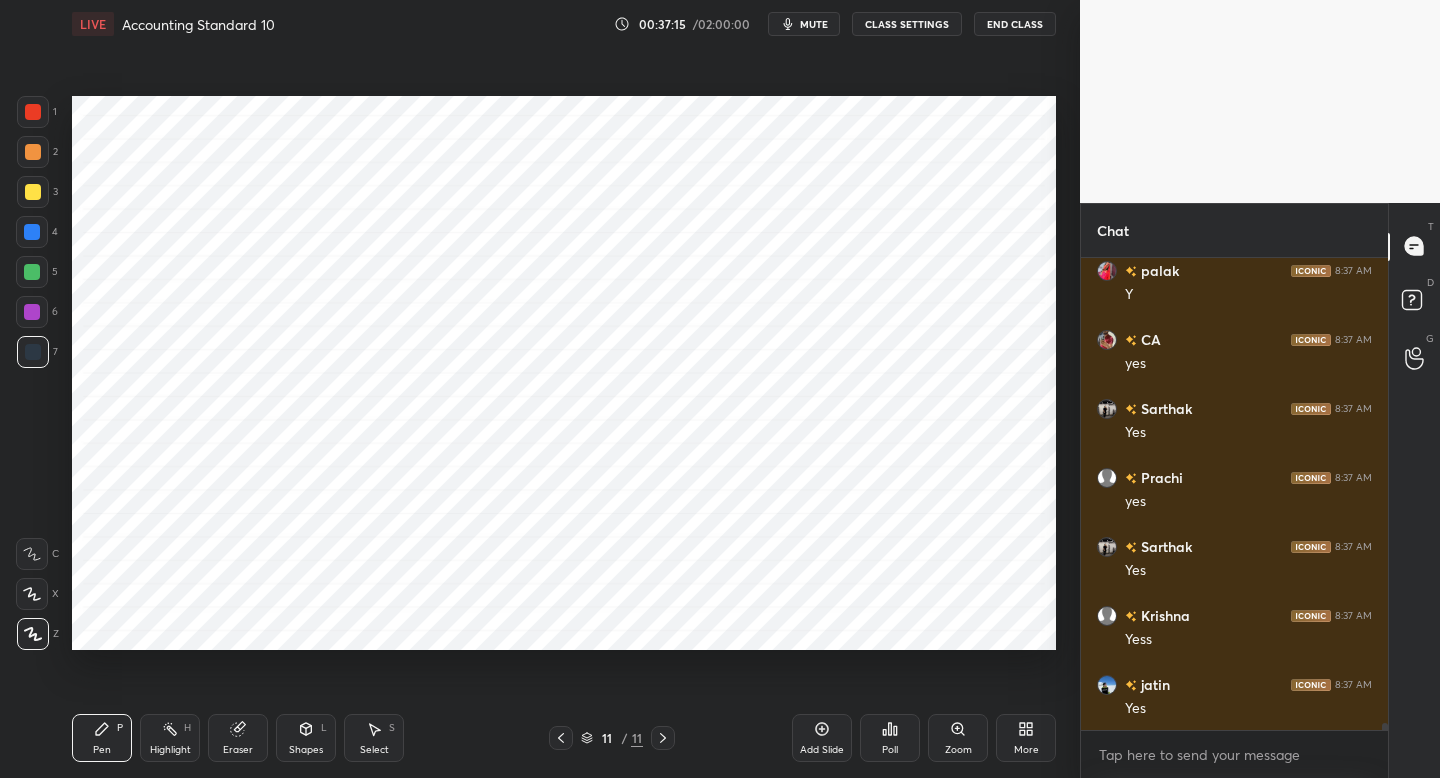 scroll, scrollTop: 29964, scrollLeft: 0, axis: vertical 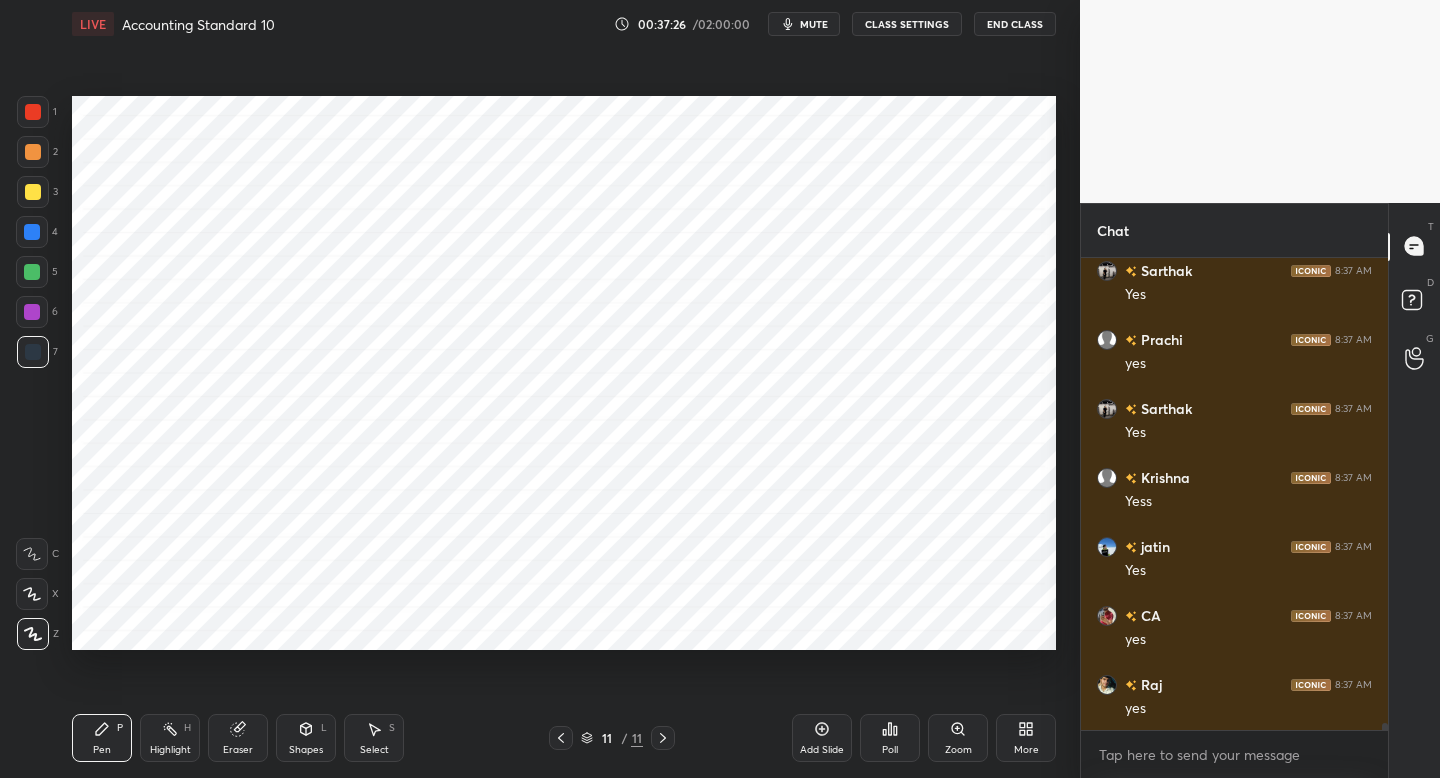 click on "11 / 11" at bounding box center (612, 738) 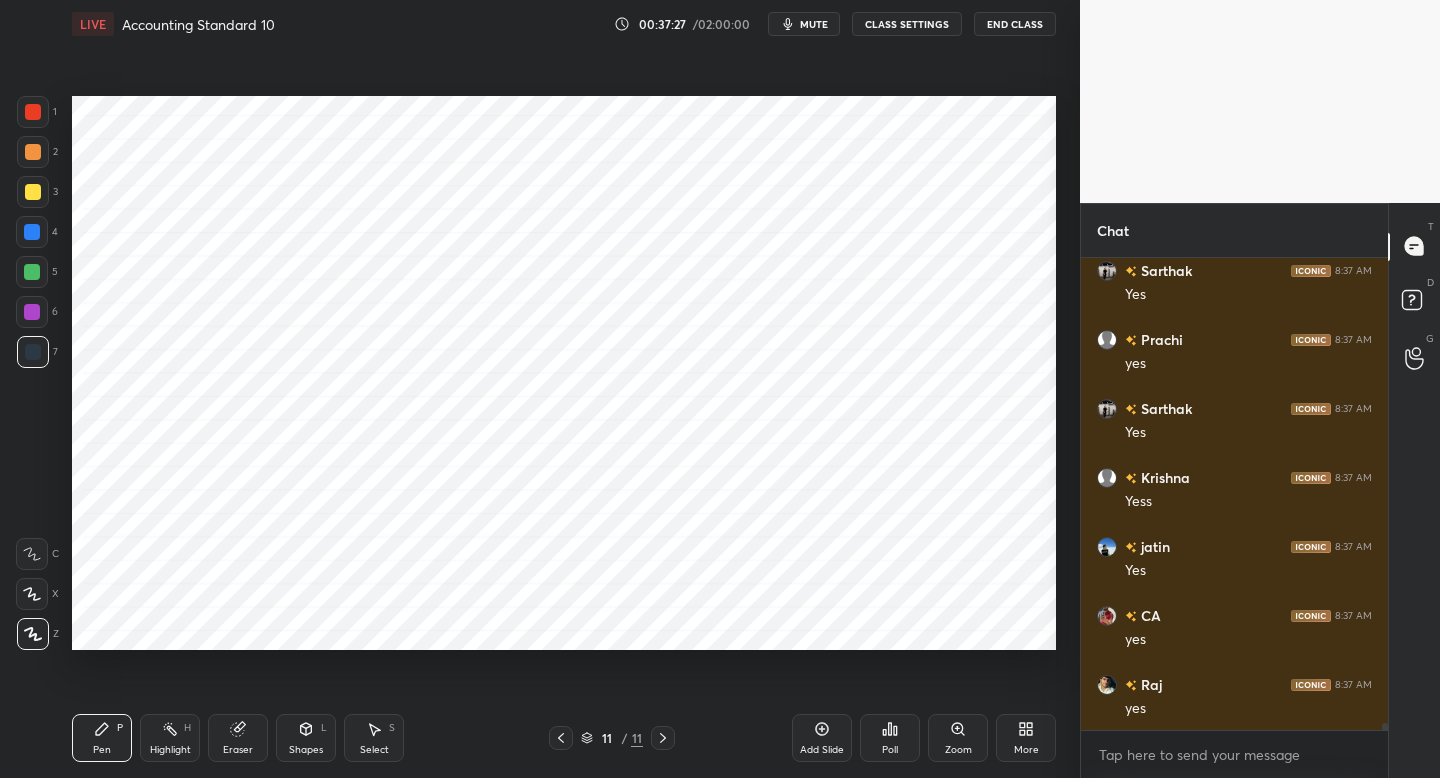 drag, startPoint x: 833, startPoint y: 735, endPoint x: 791, endPoint y: 699, distance: 55.31727 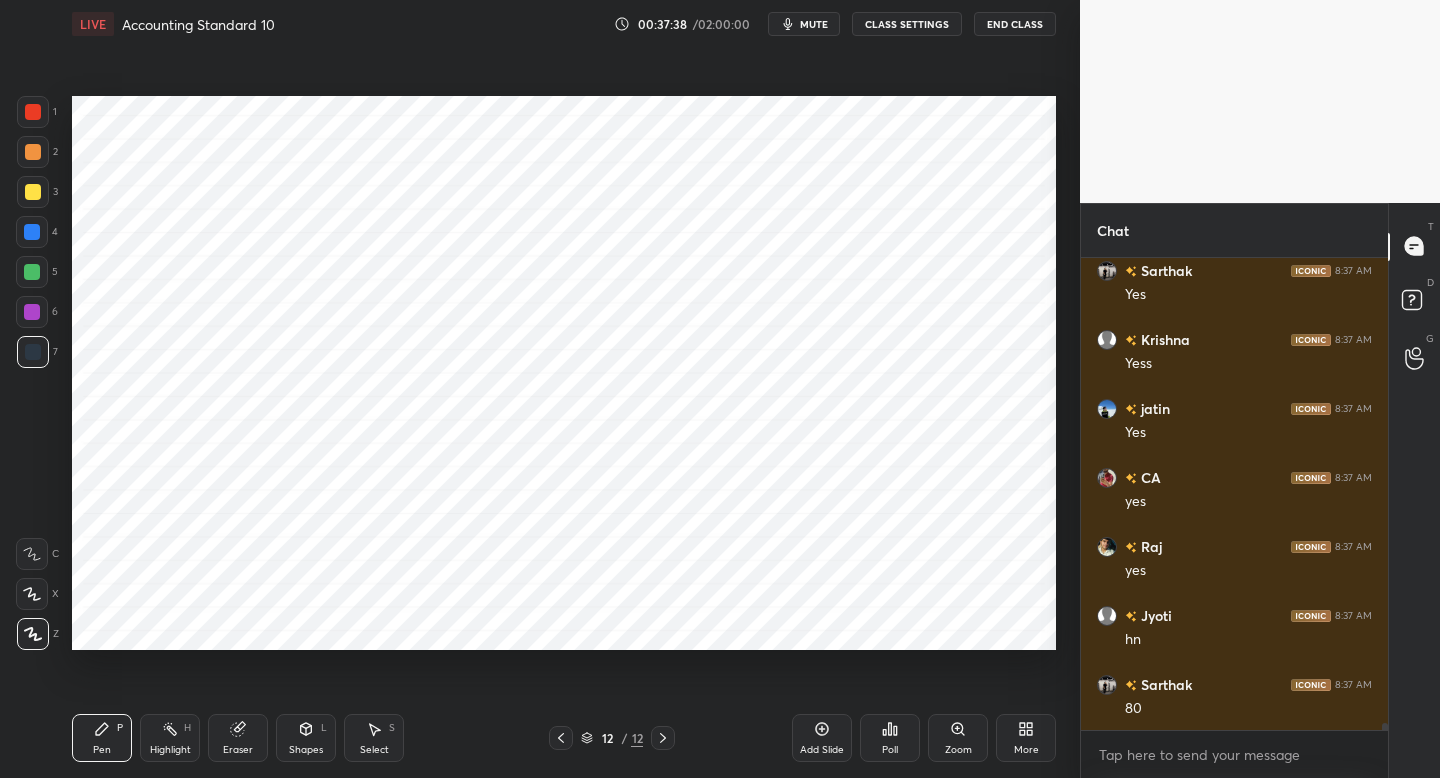 scroll, scrollTop: 30171, scrollLeft: 0, axis: vertical 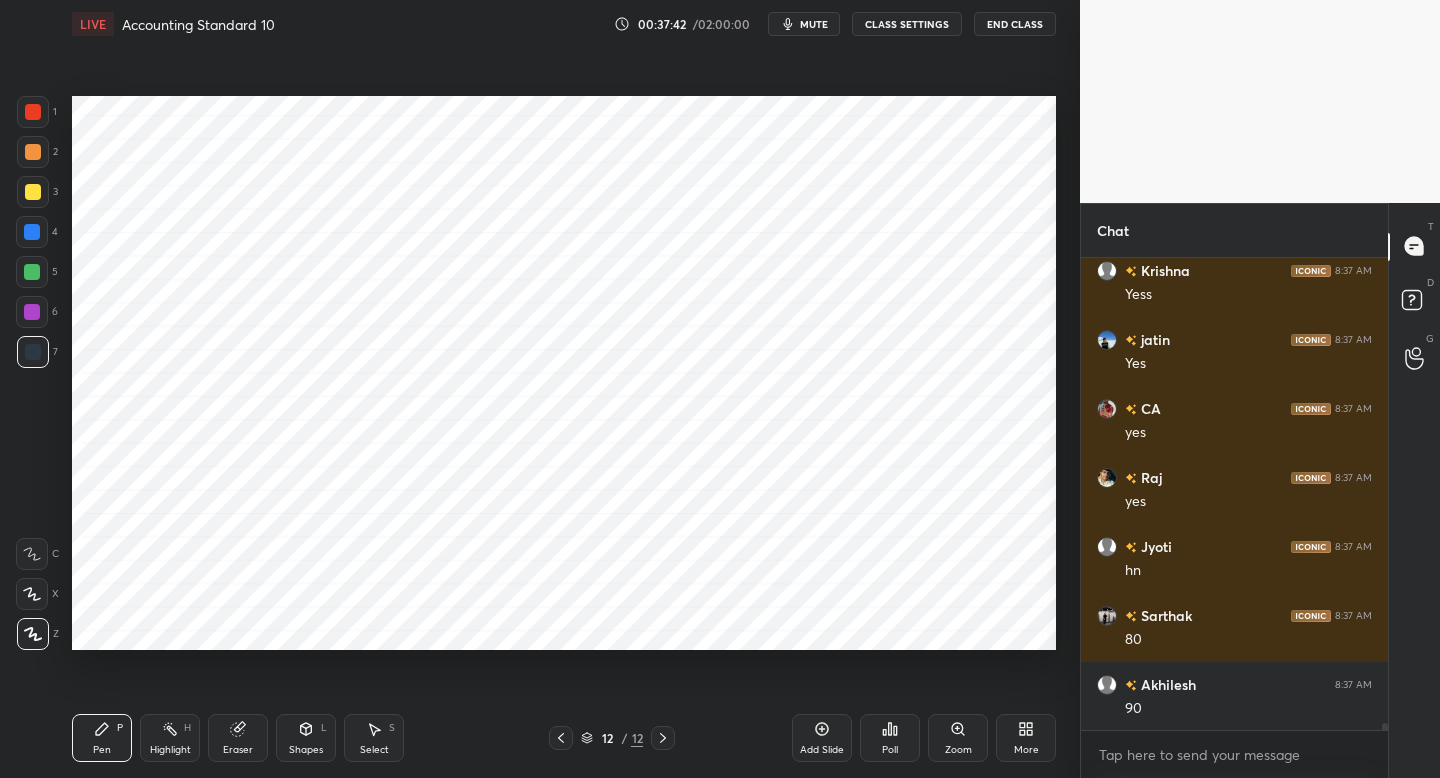 click on "1 2 3 4 5 6 7" at bounding box center [37, 236] 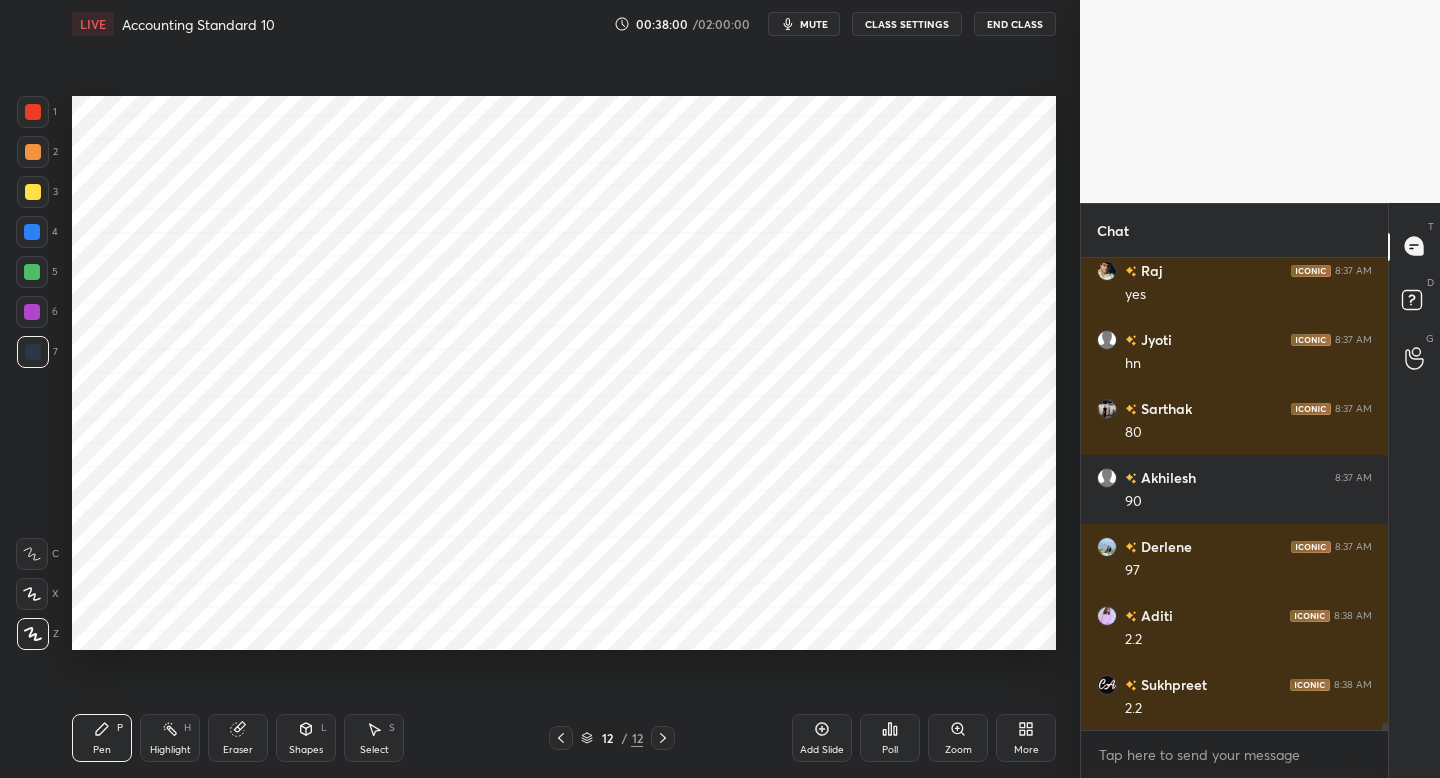 scroll, scrollTop: 30447, scrollLeft: 0, axis: vertical 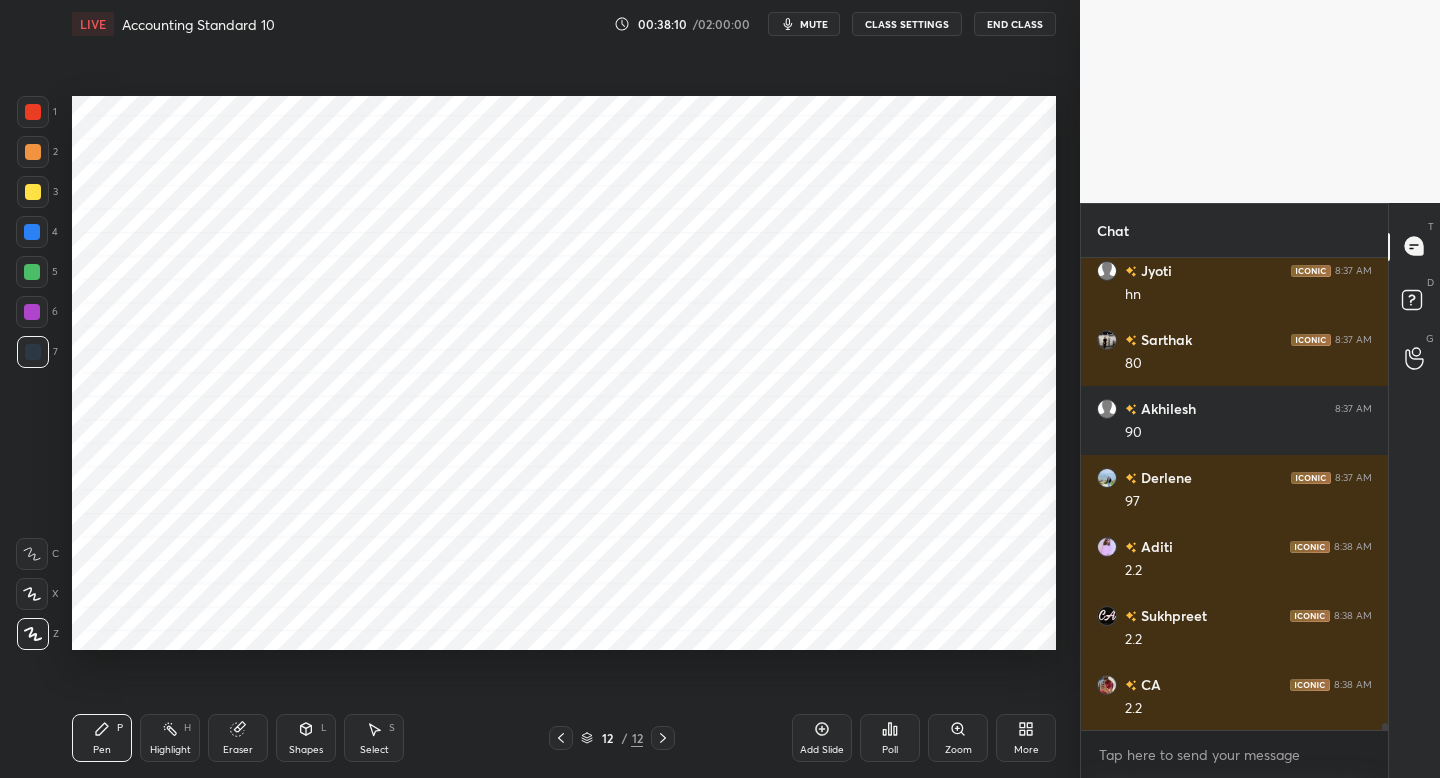 drag, startPoint x: 40, startPoint y: 314, endPoint x: 70, endPoint y: 334, distance: 36.05551 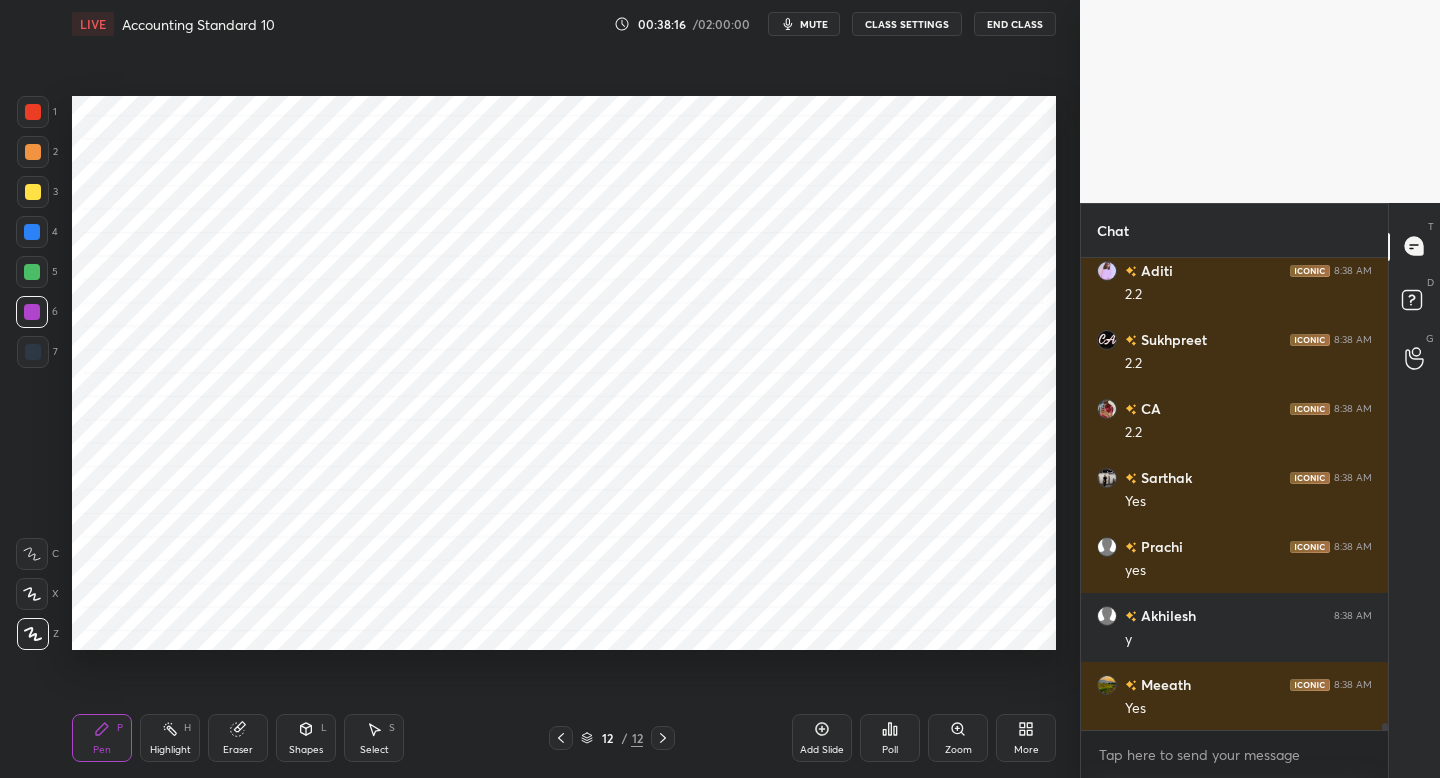 scroll, scrollTop: 30792, scrollLeft: 0, axis: vertical 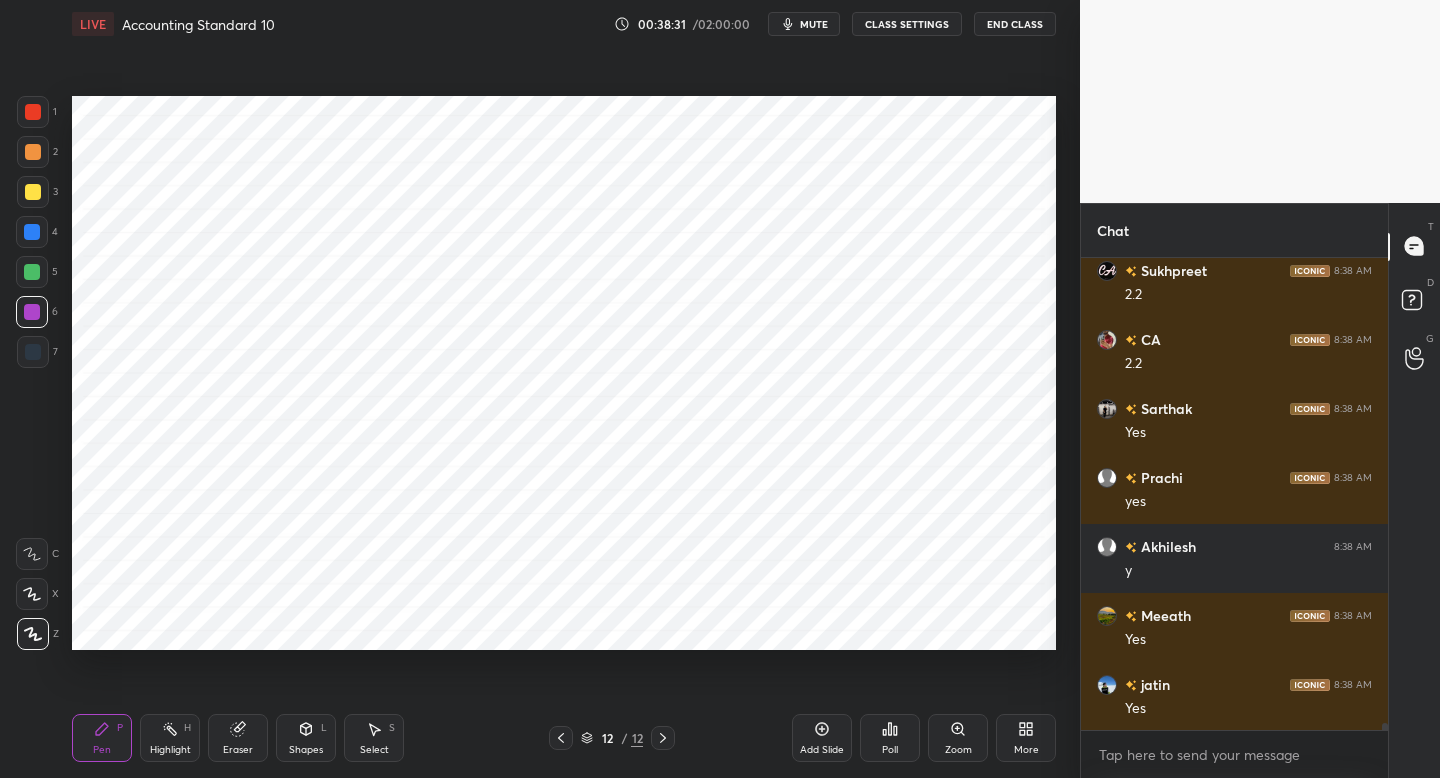 drag, startPoint x: 44, startPoint y: 365, endPoint x: 68, endPoint y: 379, distance: 27.784887 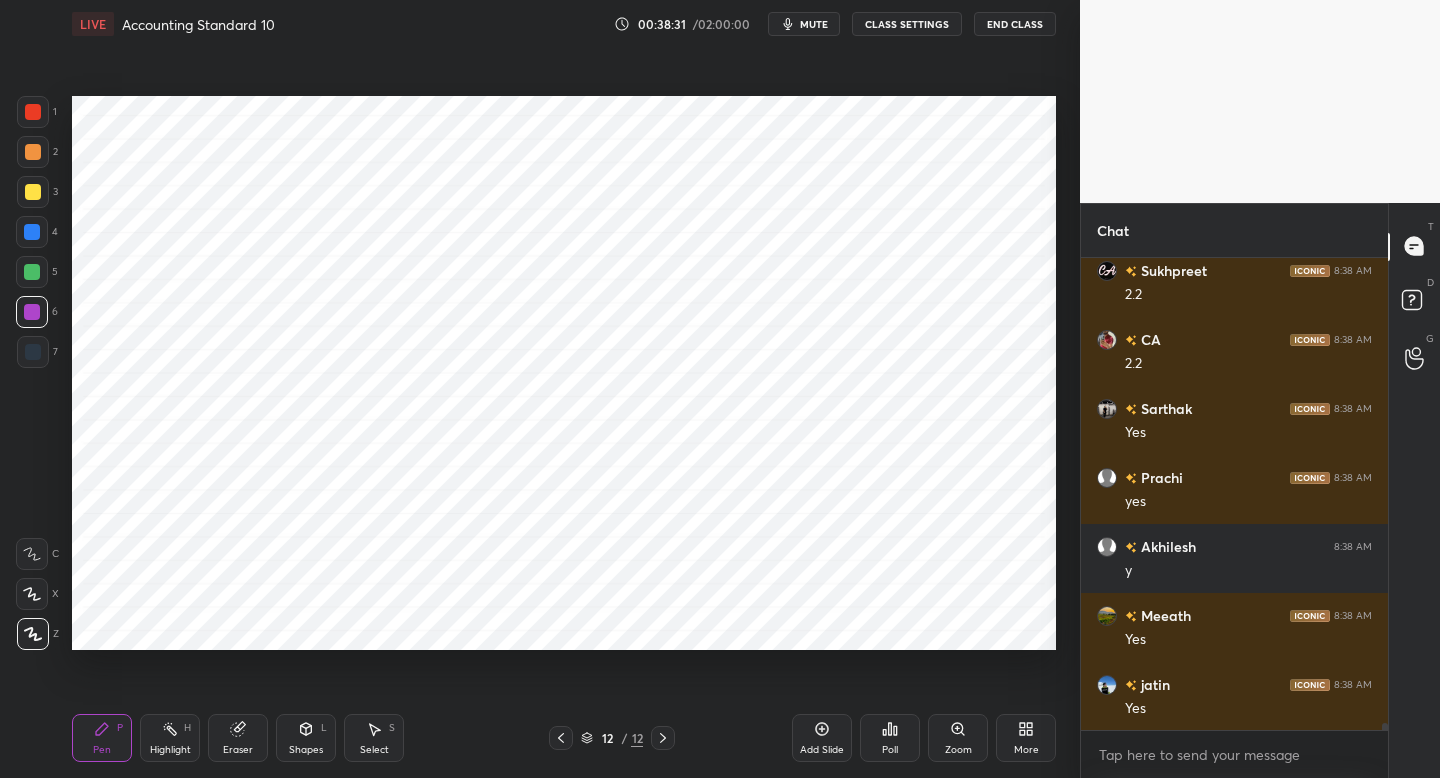 click on "7" at bounding box center [37, 352] 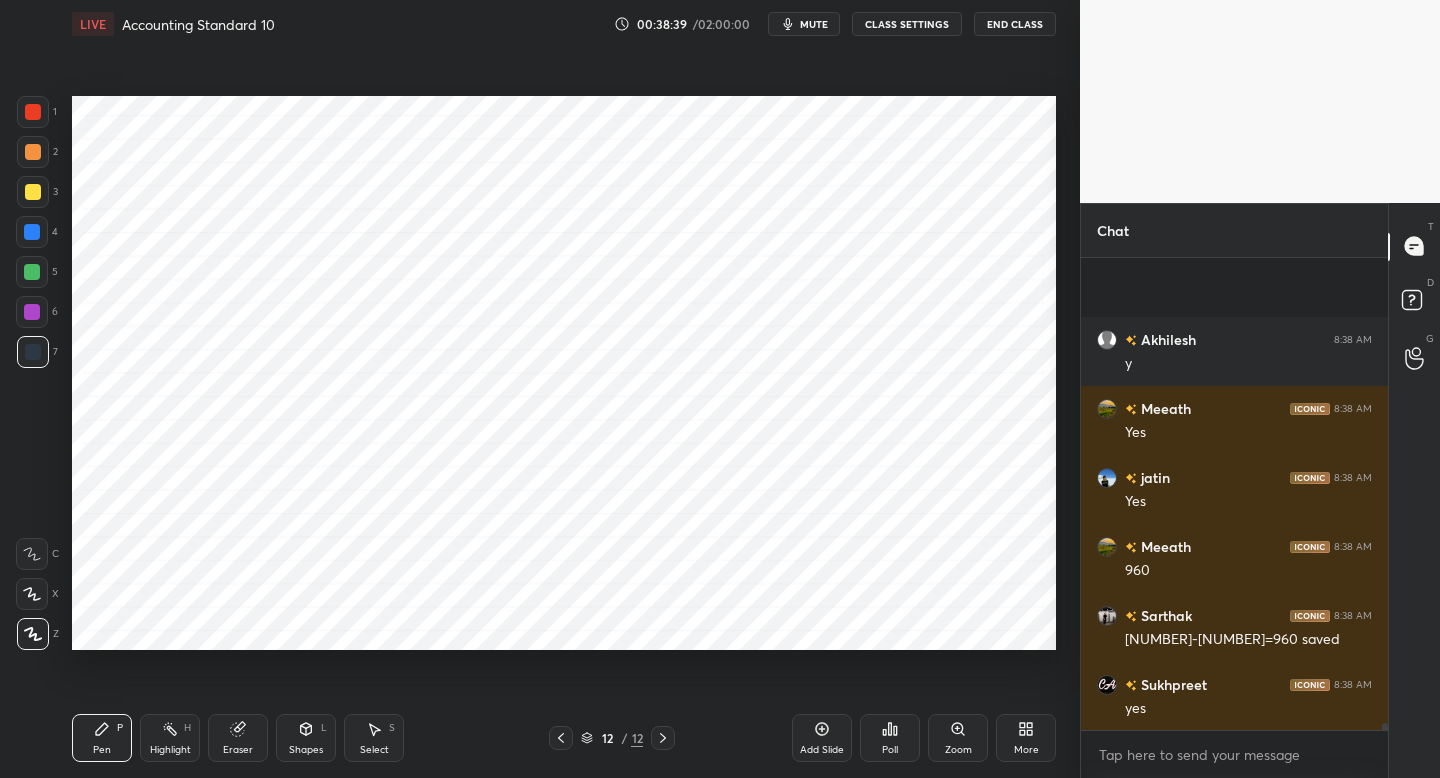 scroll, scrollTop: 31137, scrollLeft: 0, axis: vertical 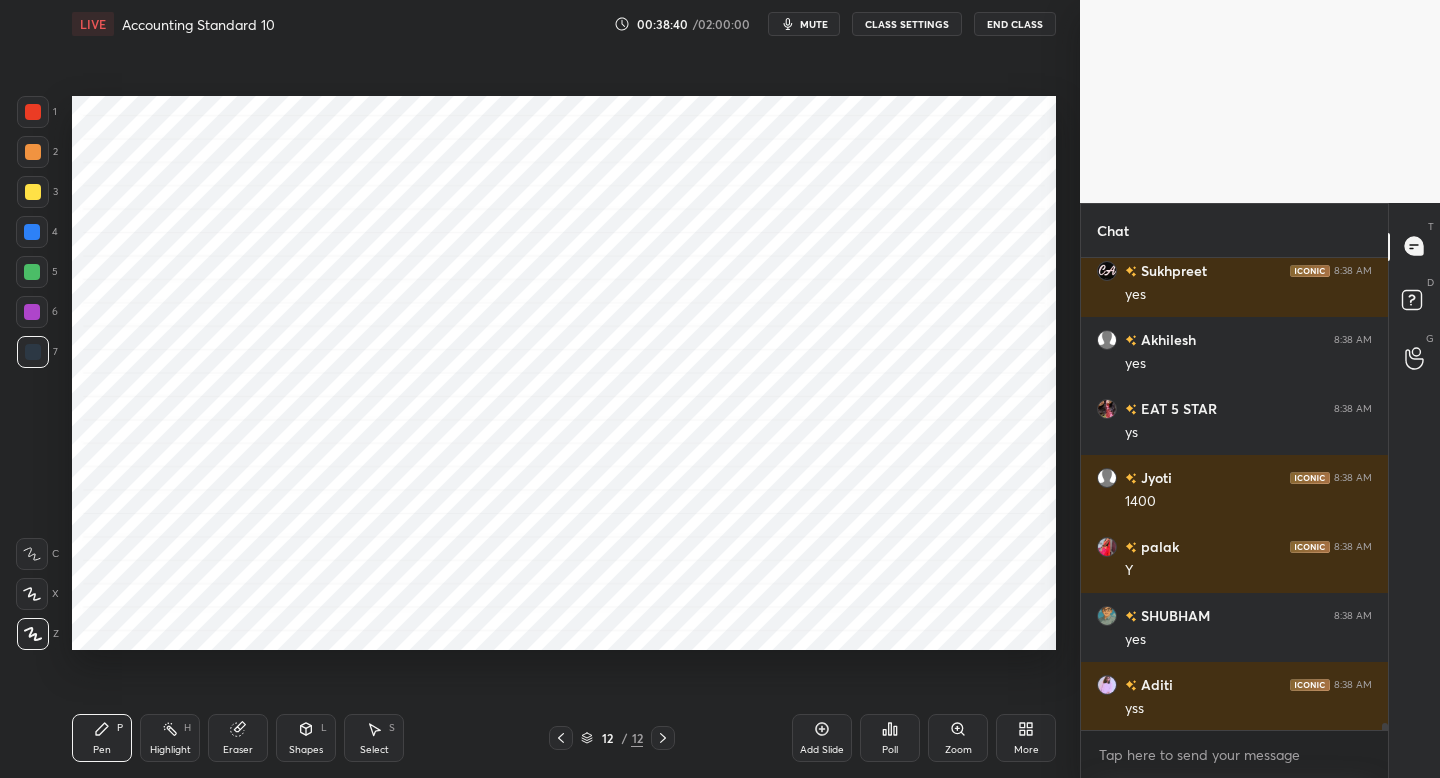 drag, startPoint x: 45, startPoint y: 270, endPoint x: 63, endPoint y: 304, distance: 38.470768 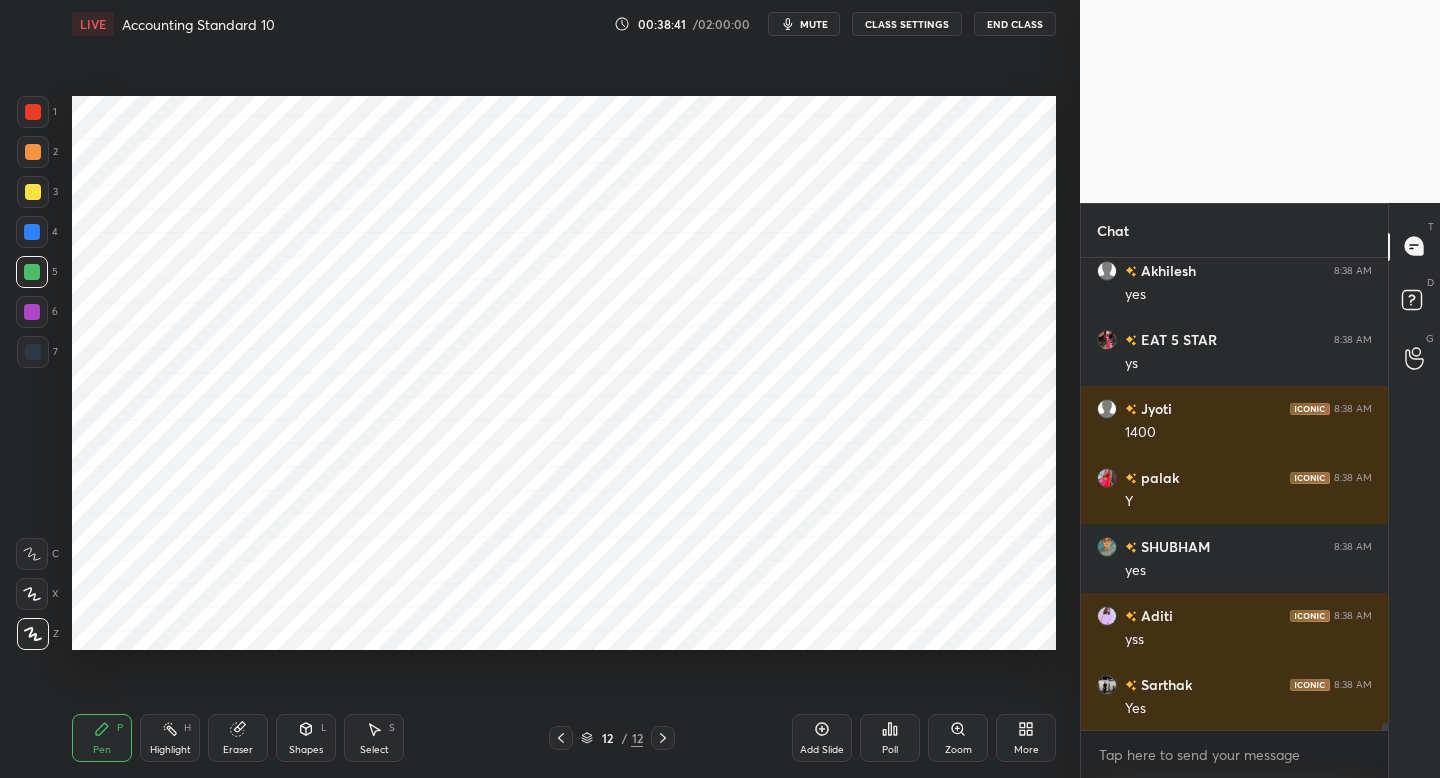 scroll, scrollTop: 31551, scrollLeft: 0, axis: vertical 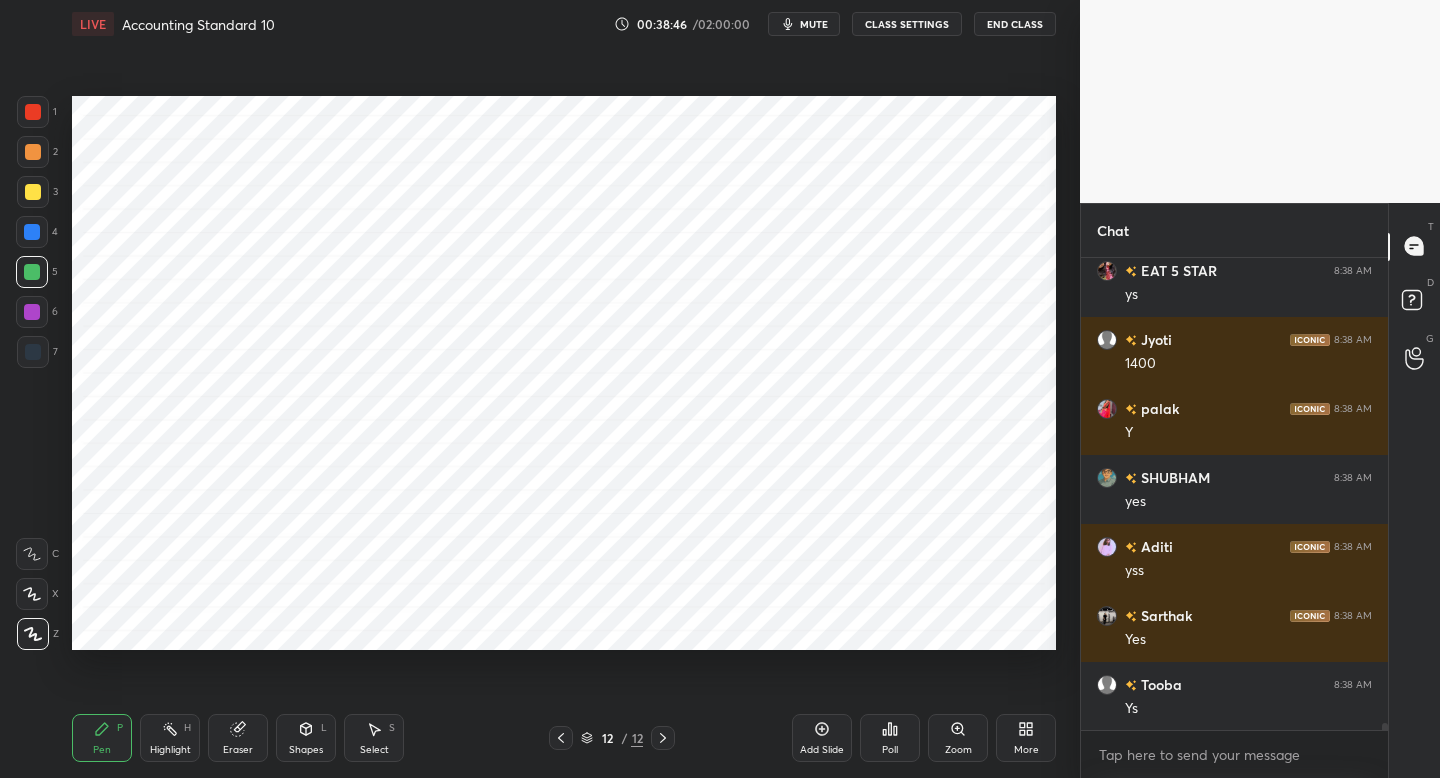 click 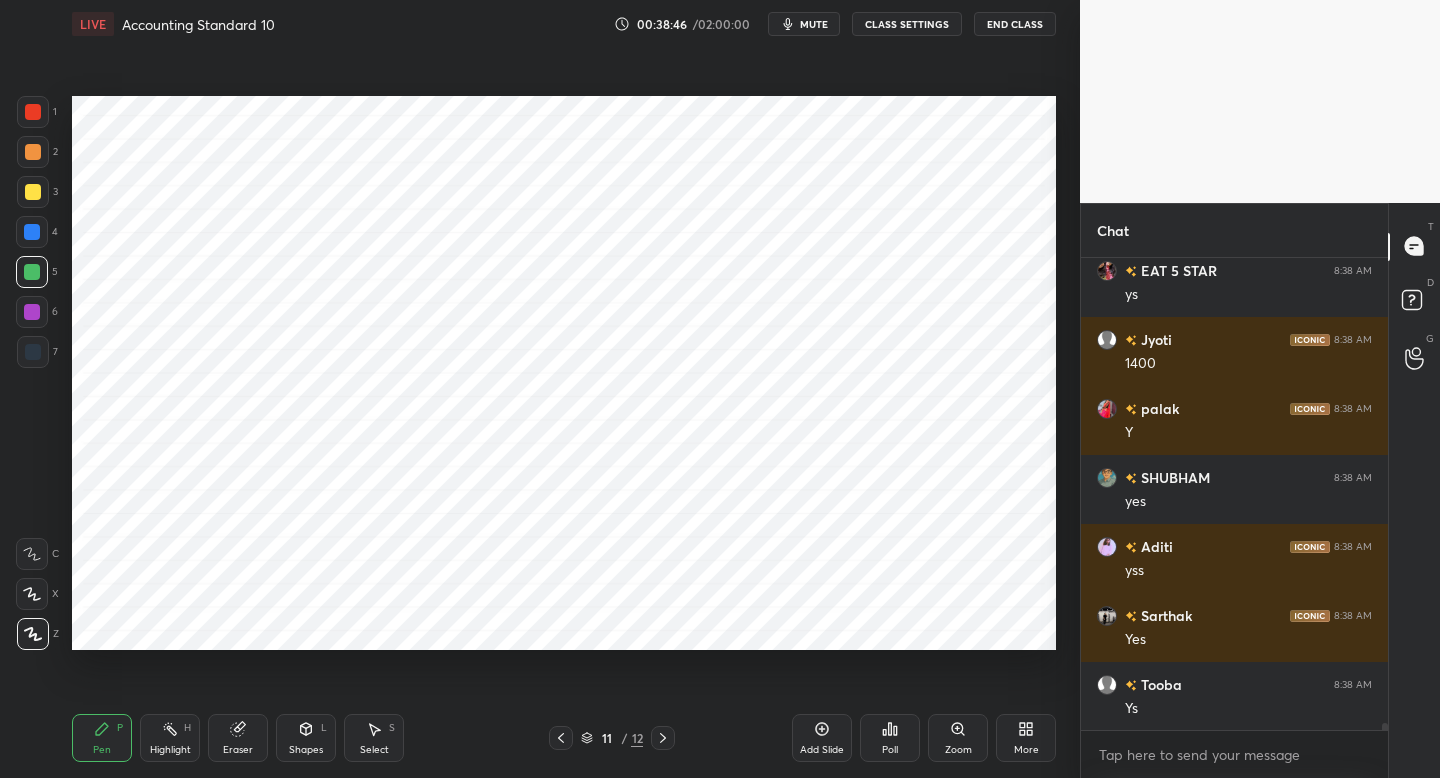 click 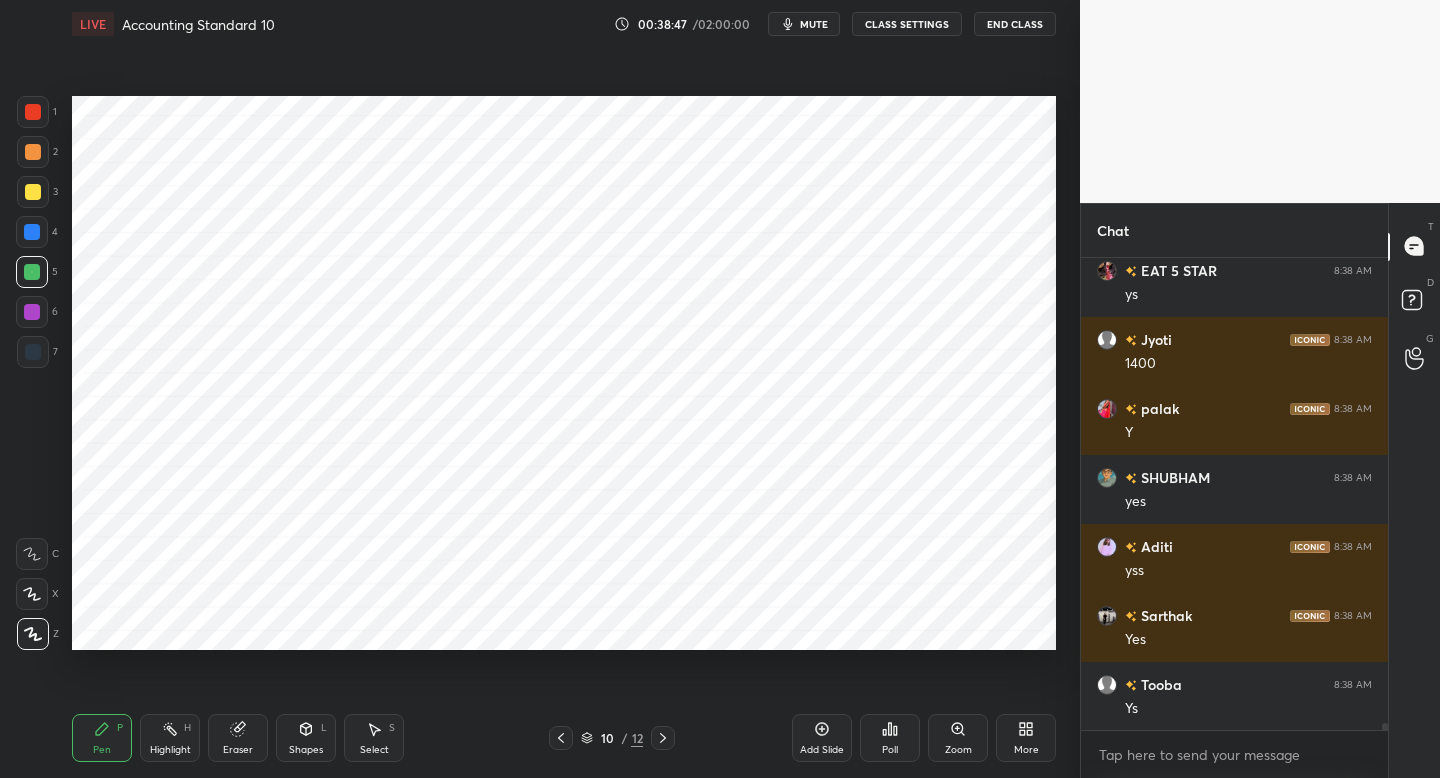 click 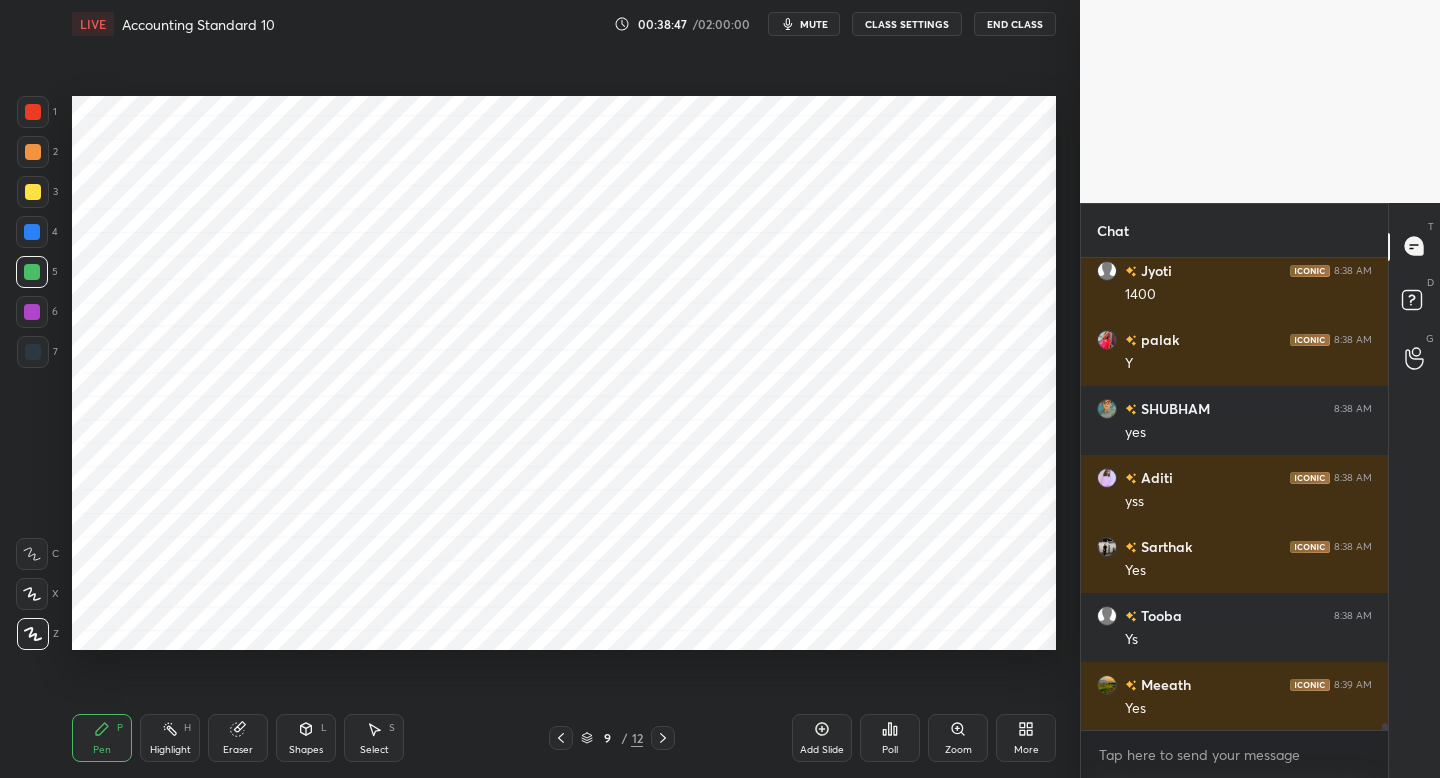 click 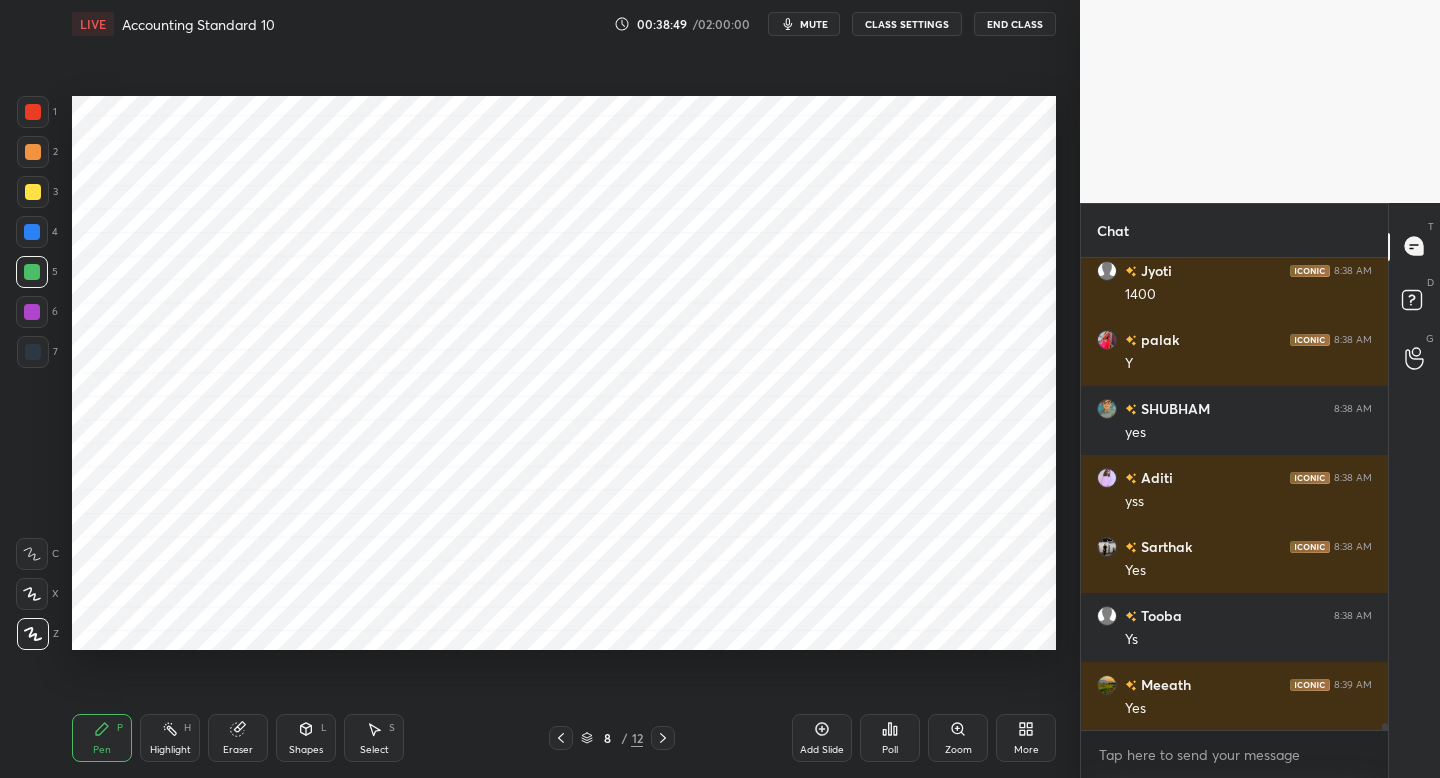 drag, startPoint x: 560, startPoint y: 739, endPoint x: 576, endPoint y: 704, distance: 38.483765 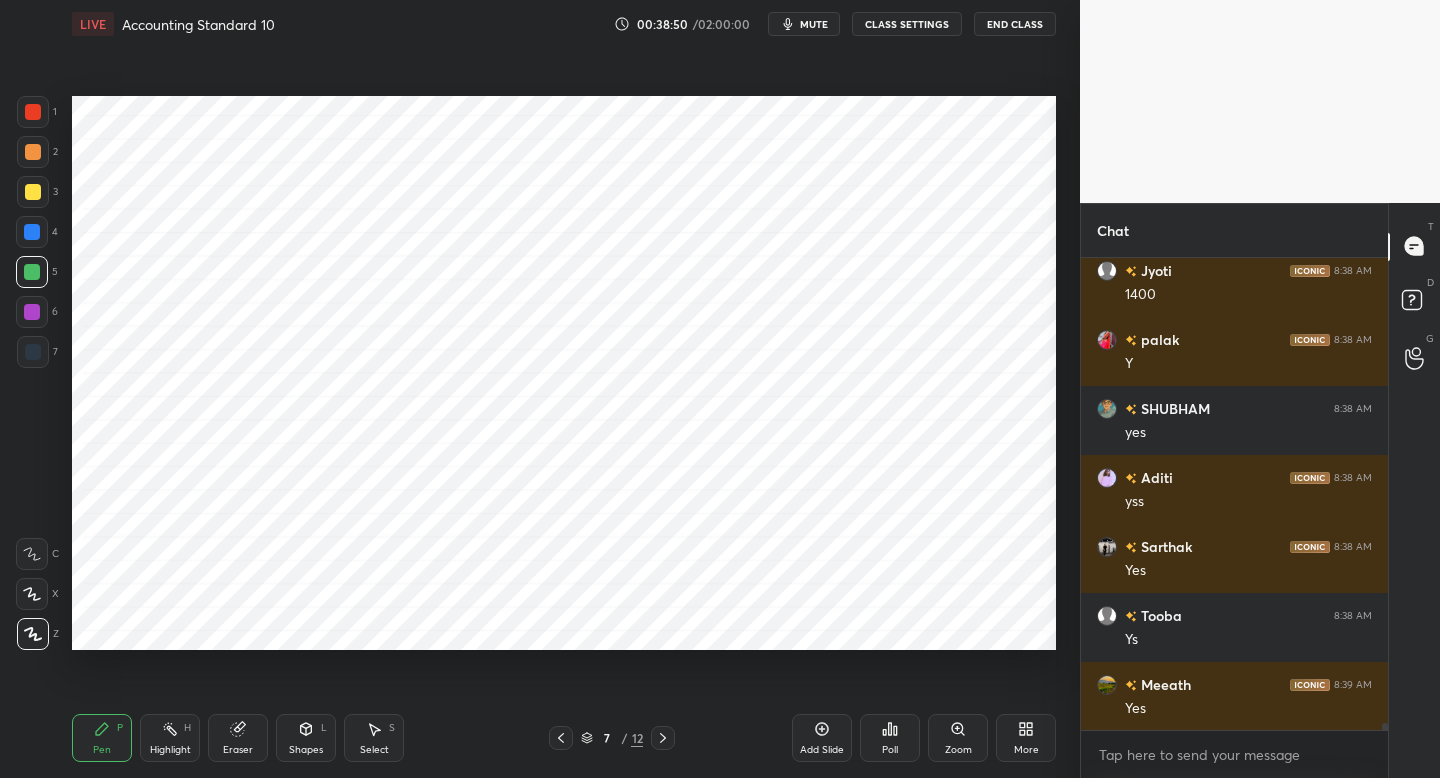click at bounding box center (663, 738) 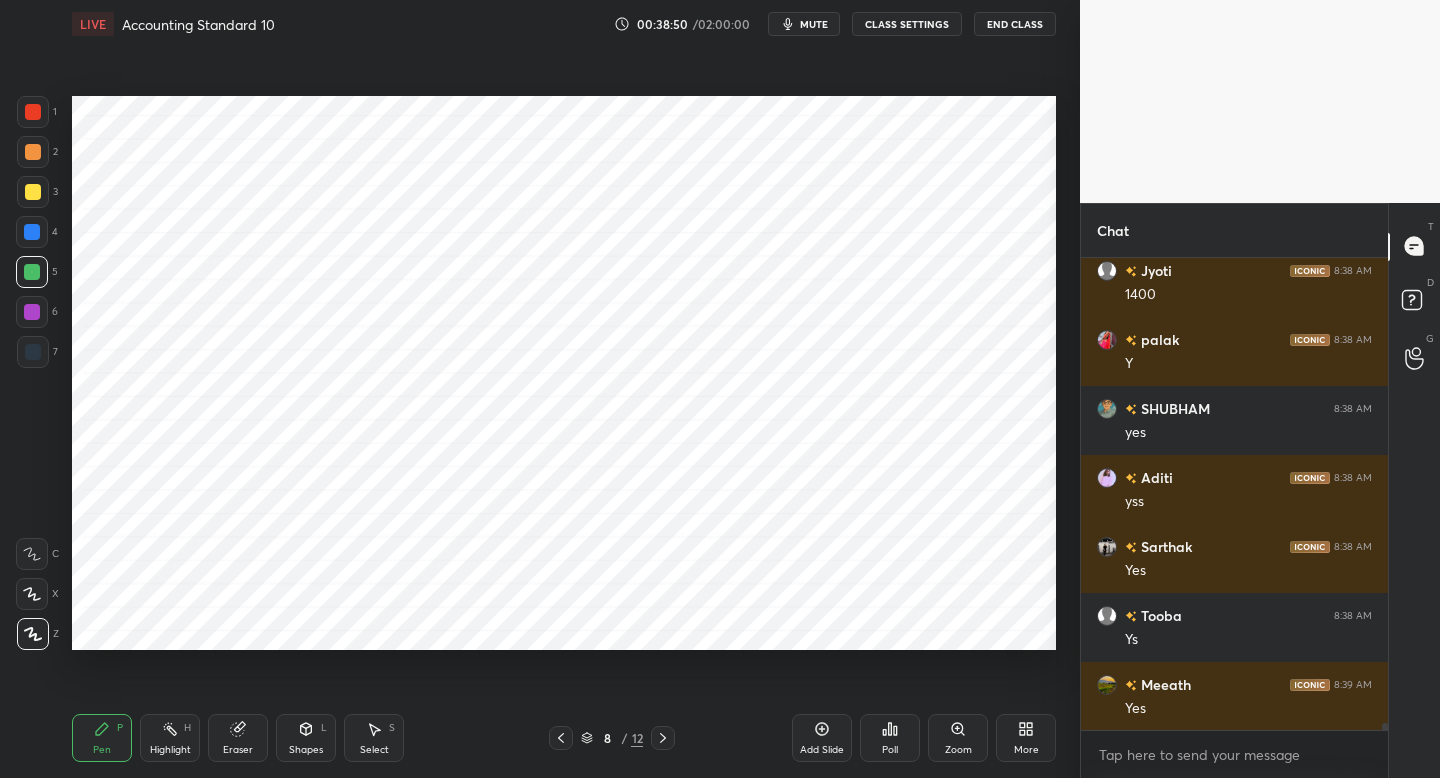 click 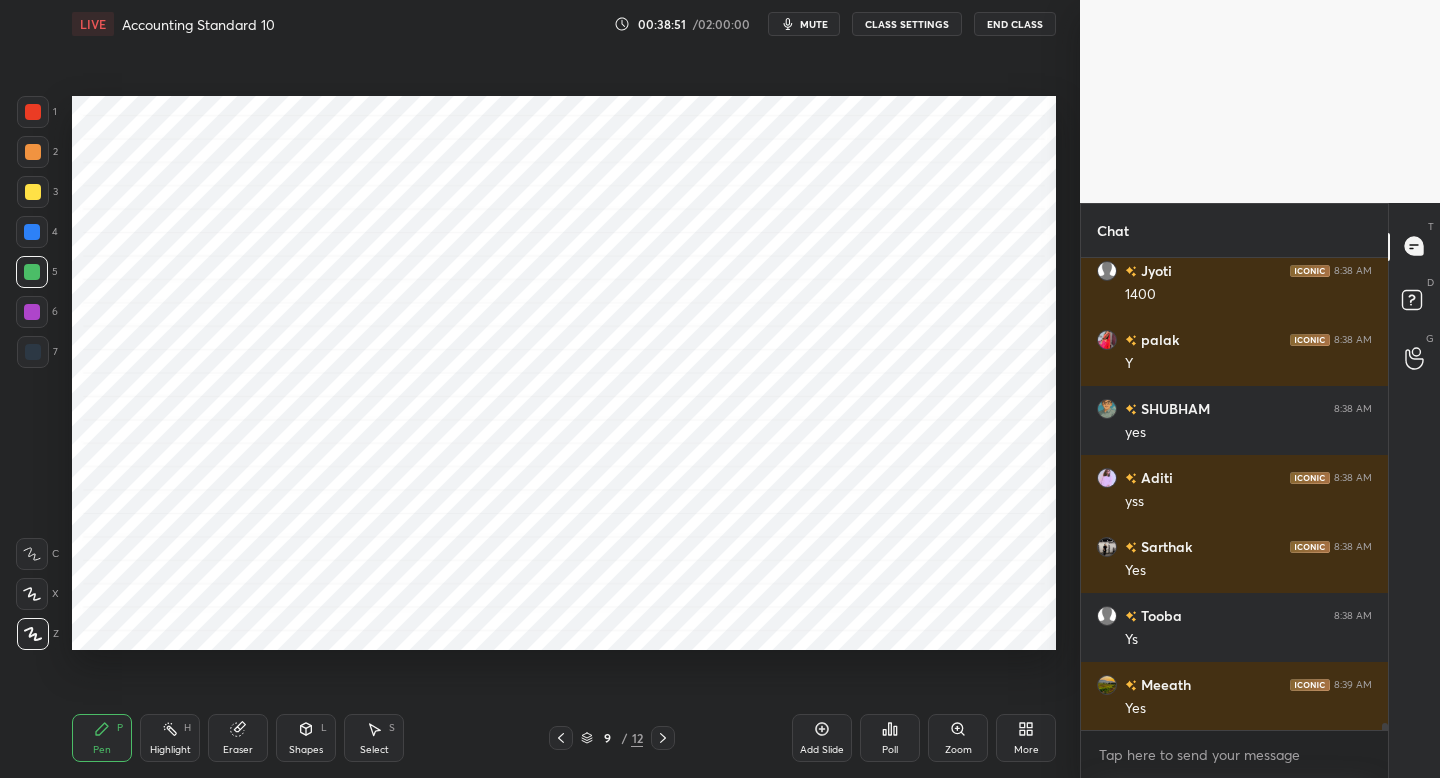 click 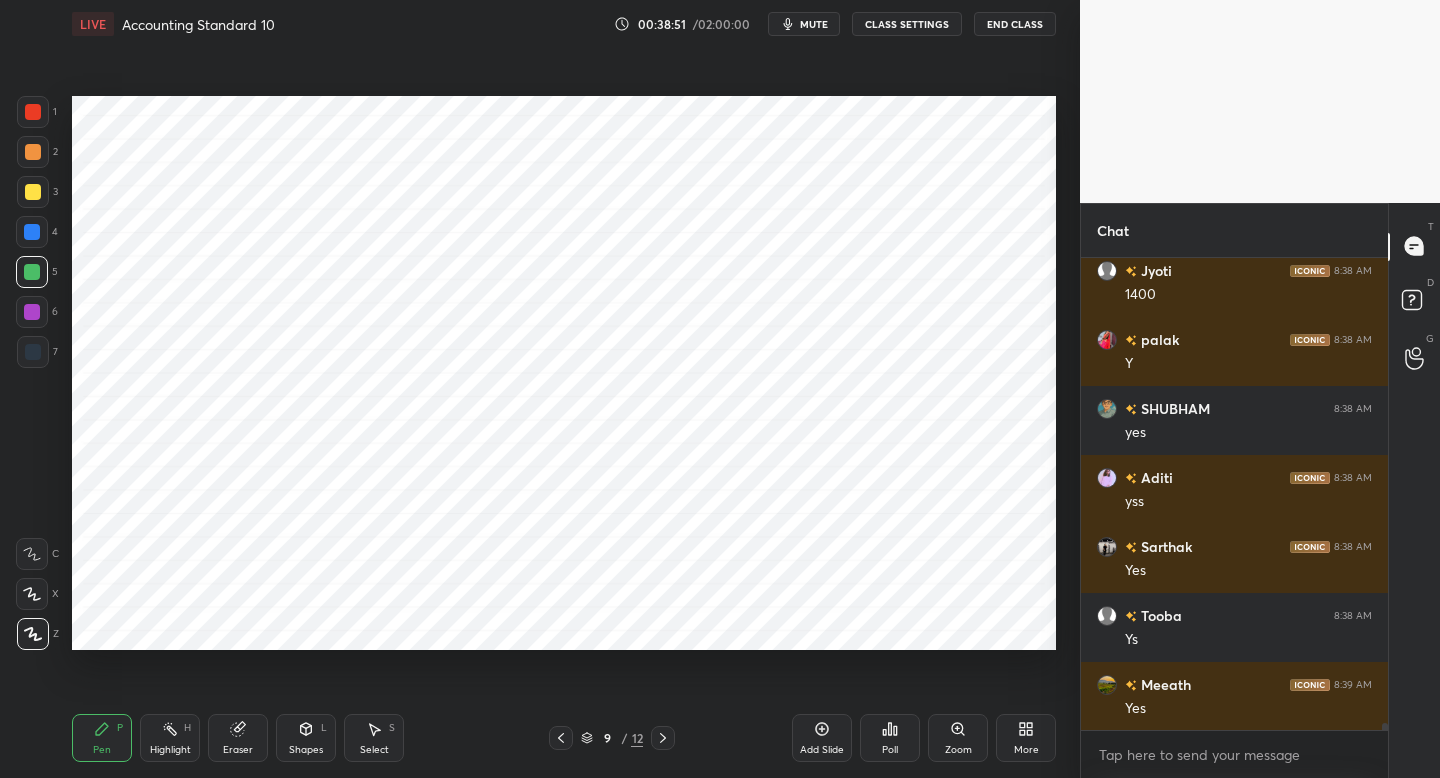 click 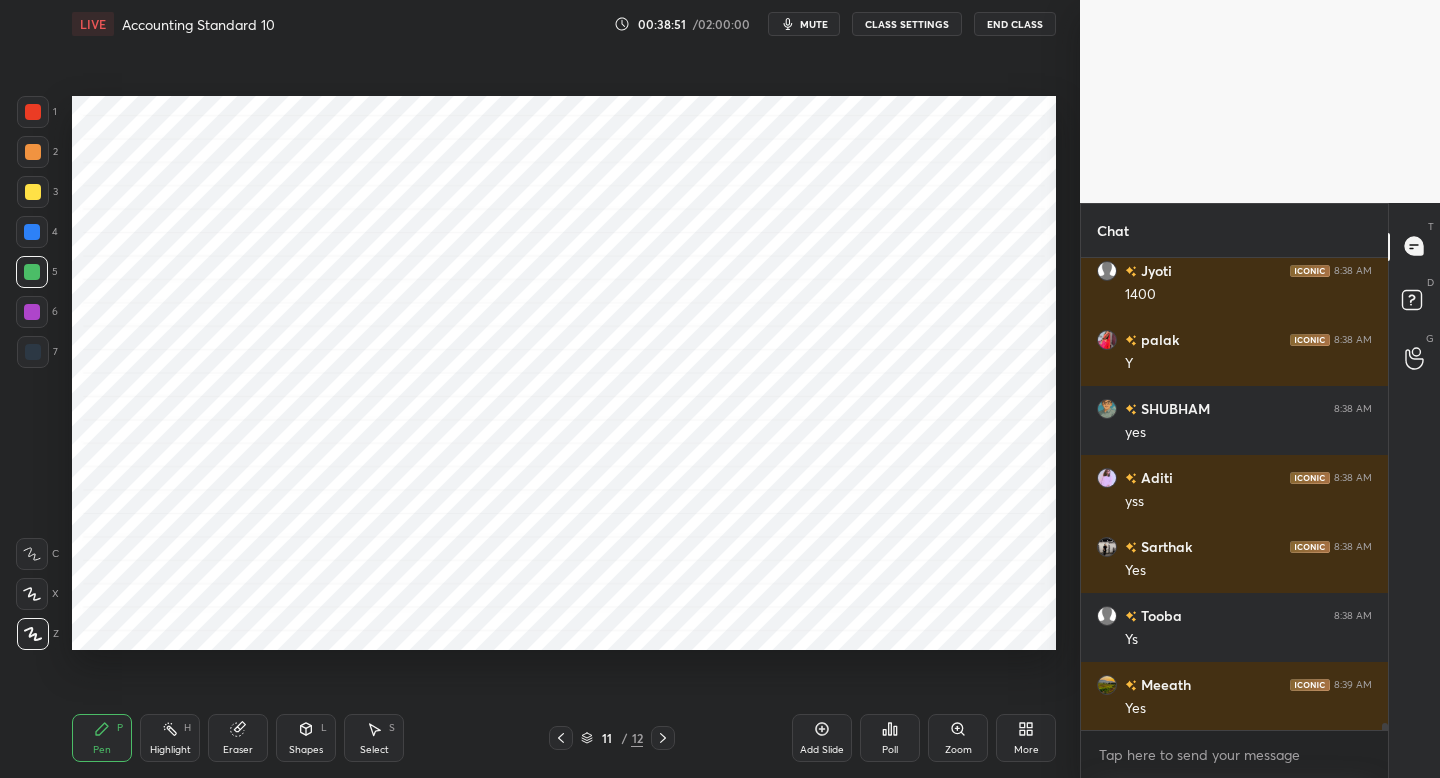 click 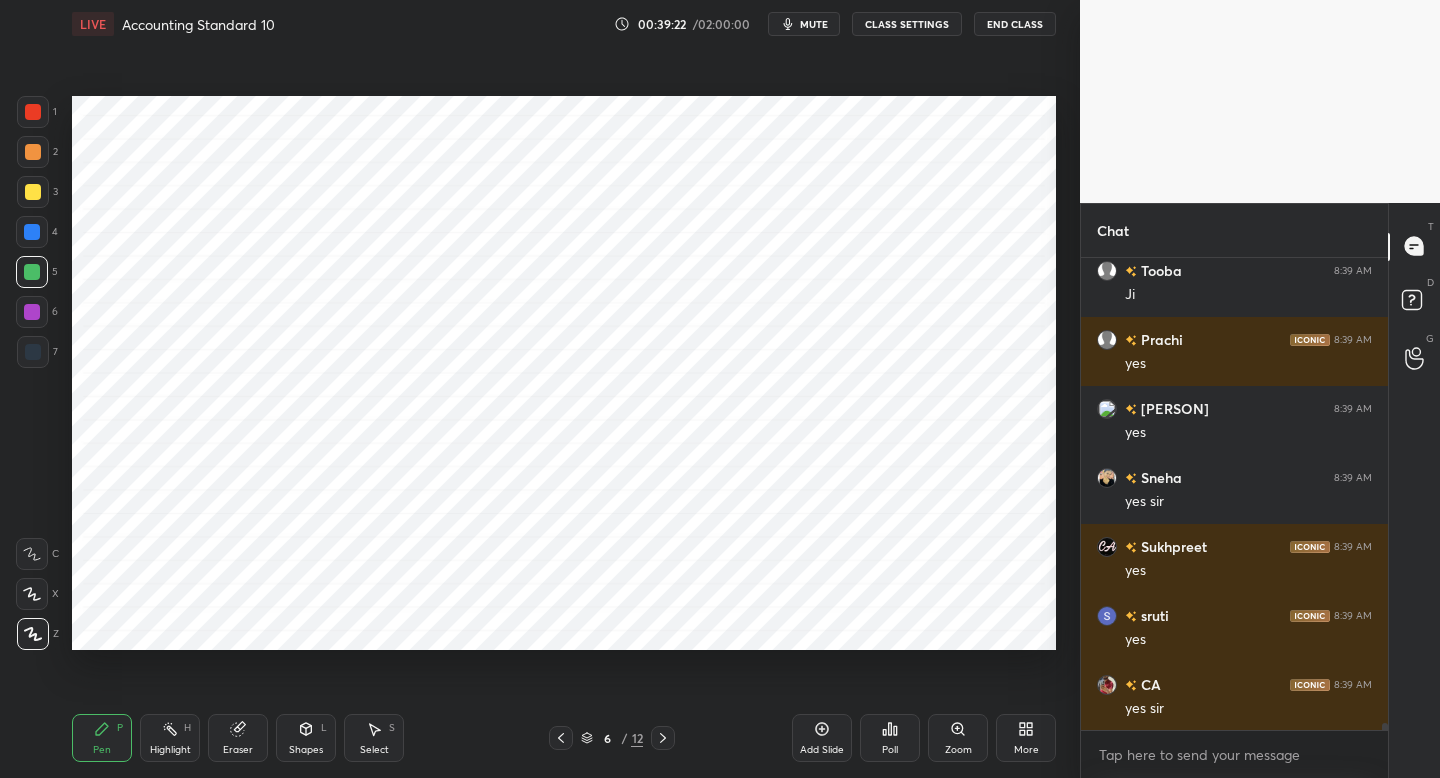 scroll, scrollTop: 32724, scrollLeft: 0, axis: vertical 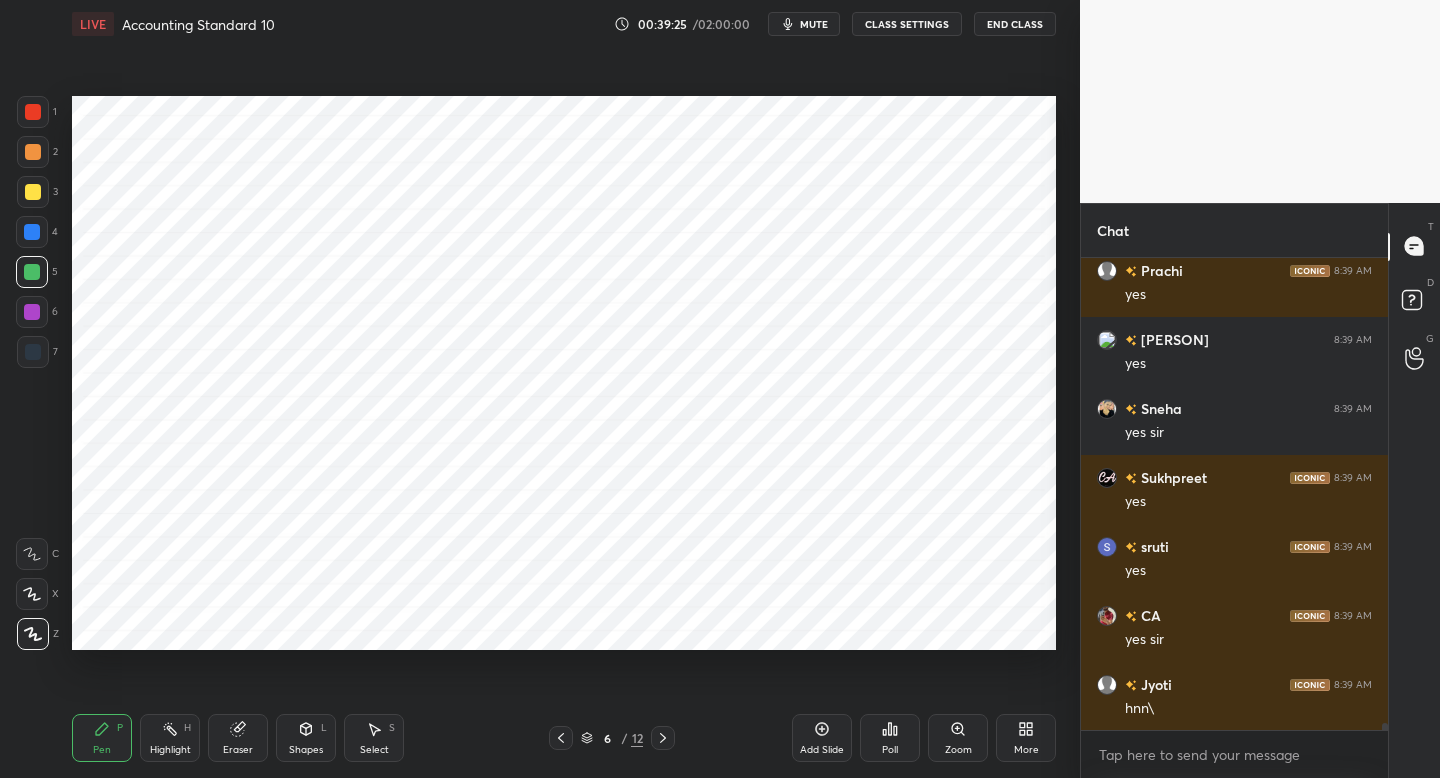 click 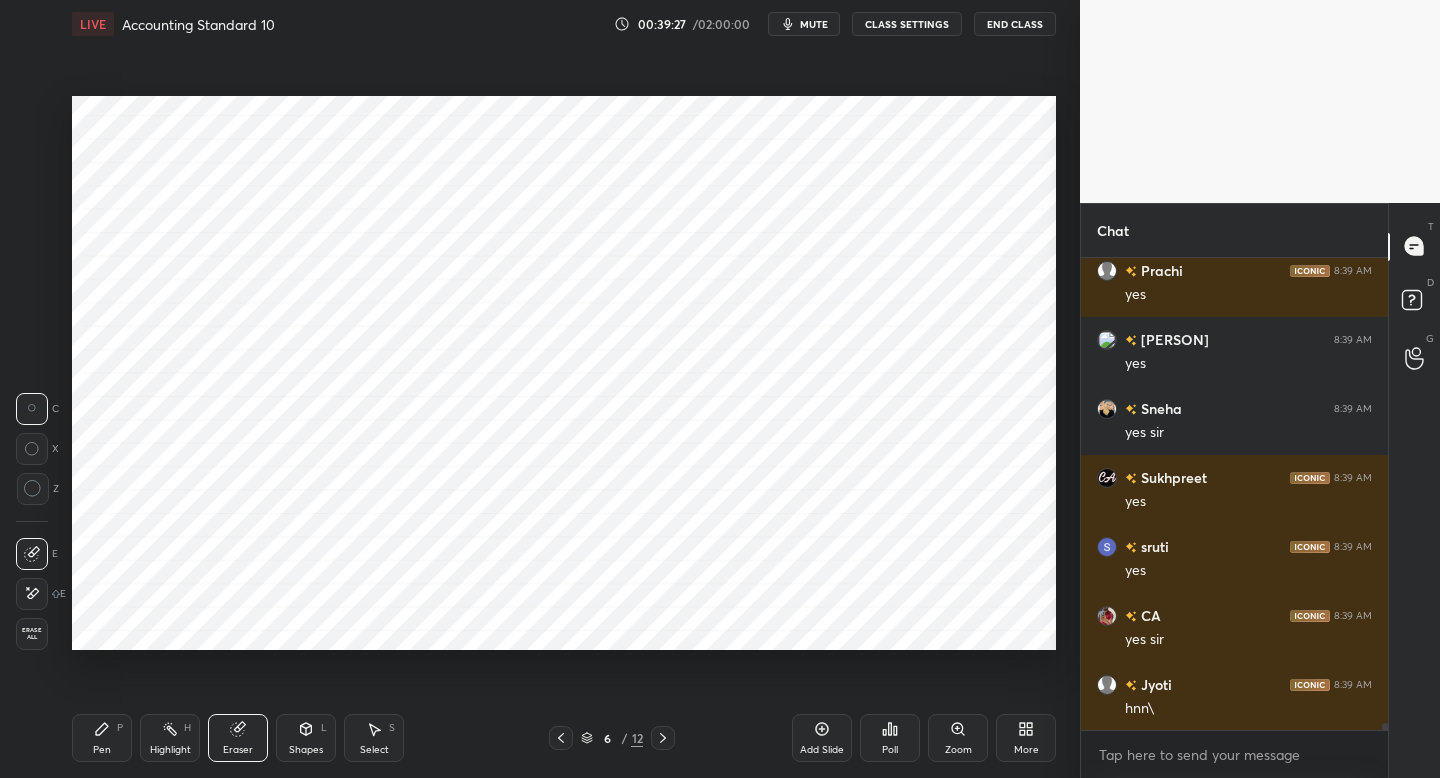 click 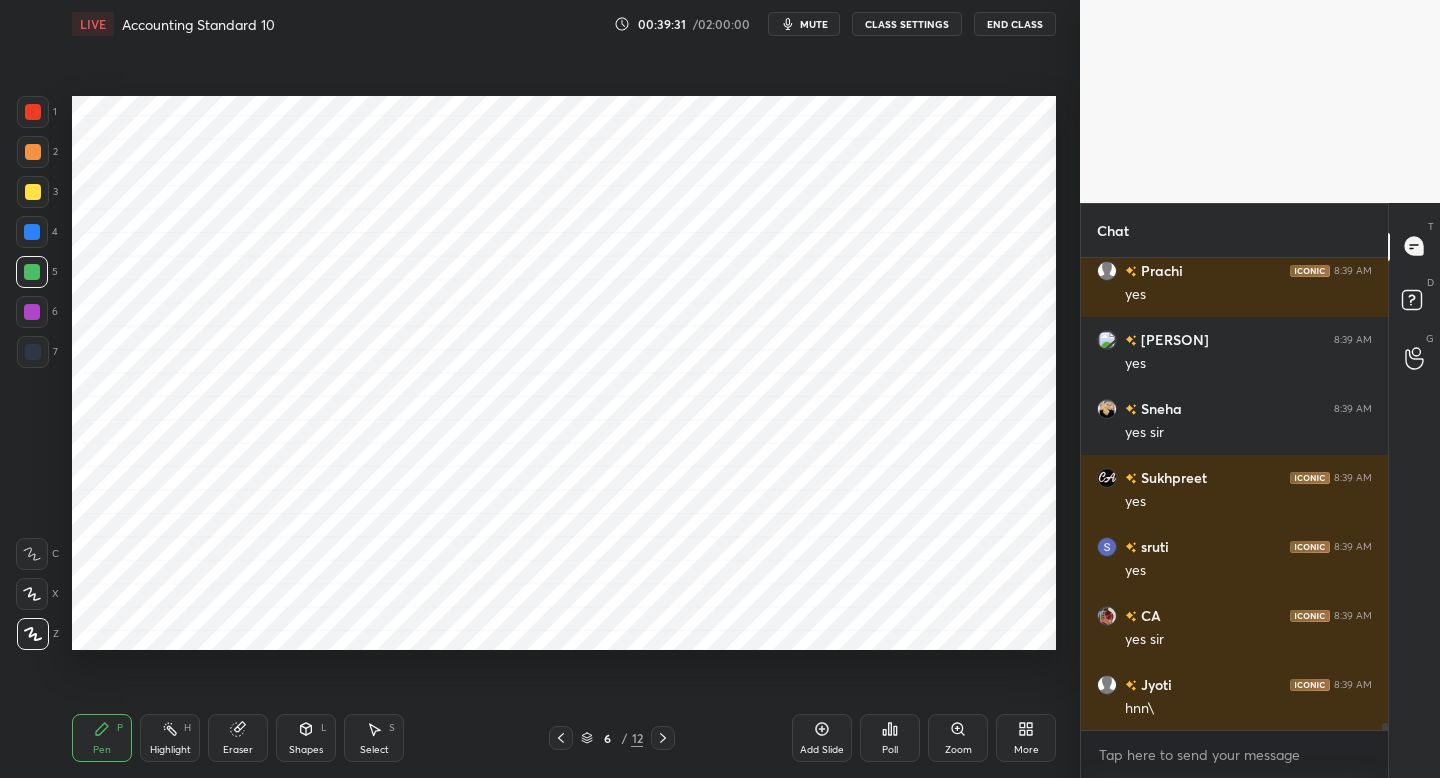 click 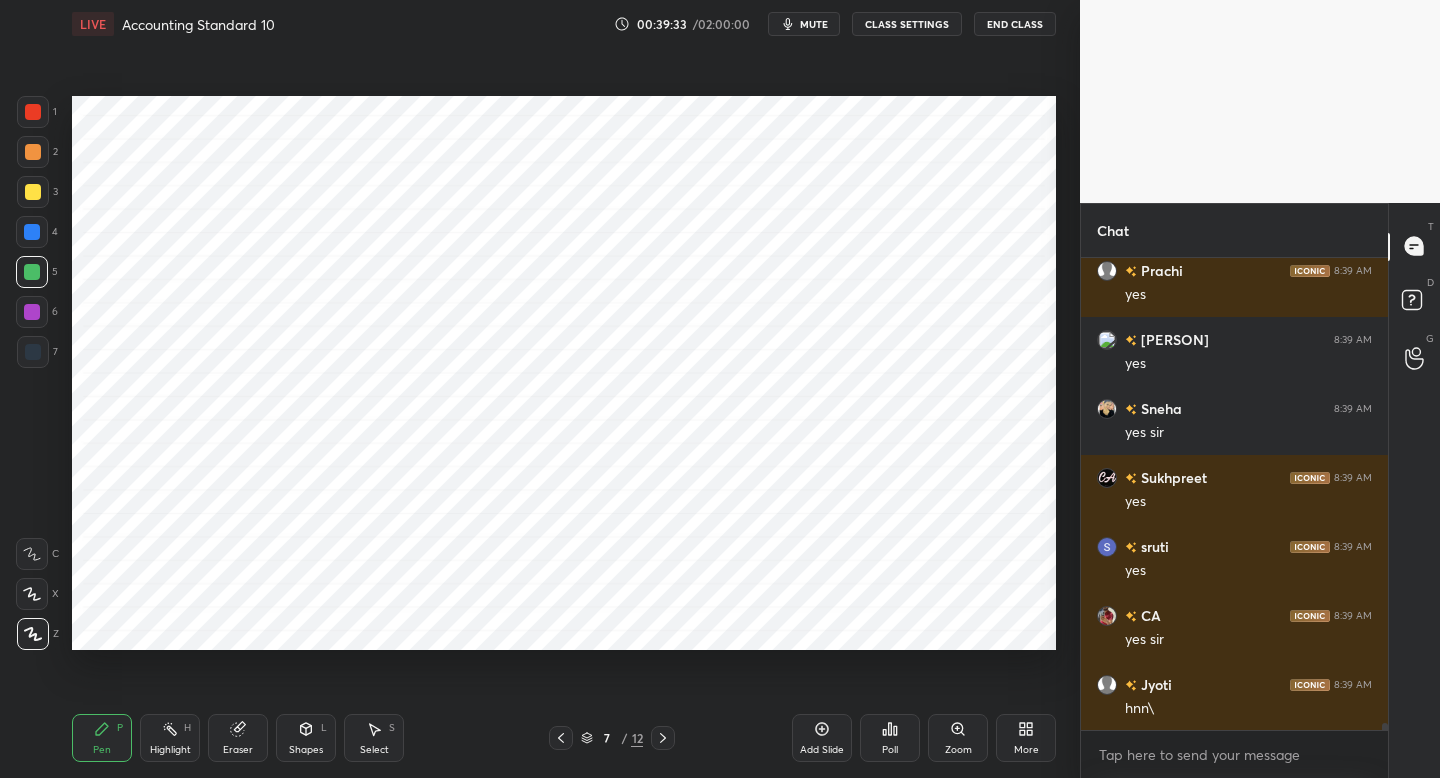 click 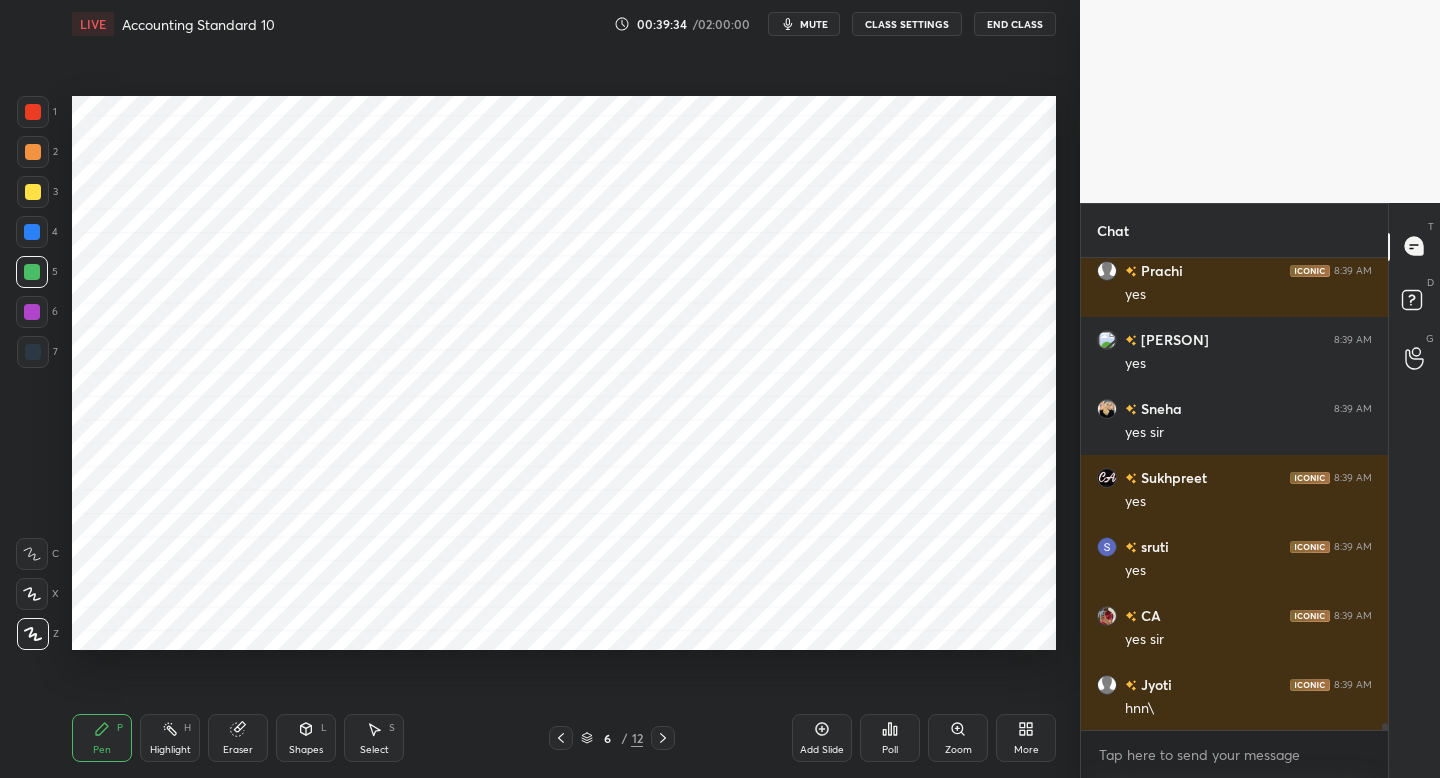 drag, startPoint x: 552, startPoint y: 737, endPoint x: 587, endPoint y: 741, distance: 35.22783 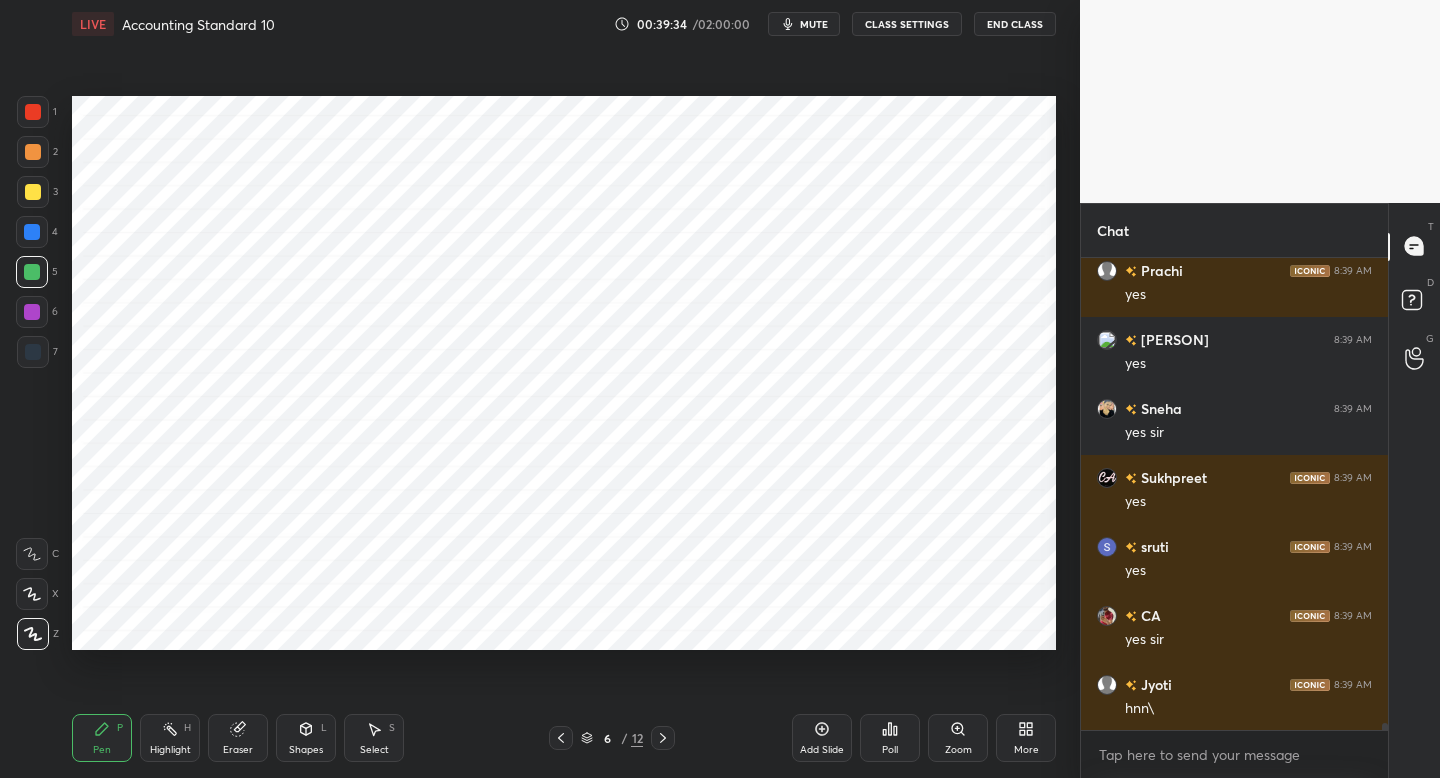 click at bounding box center [561, 738] 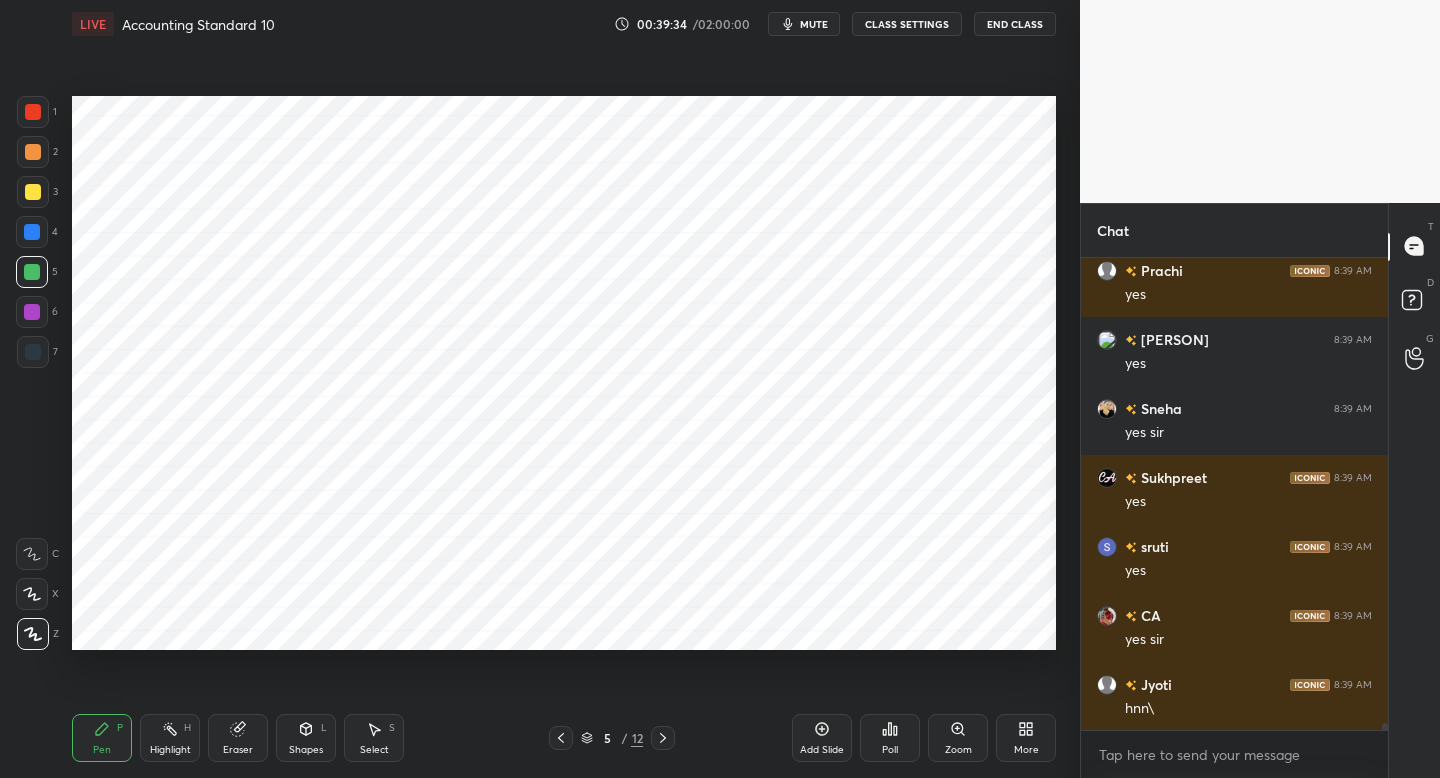 click 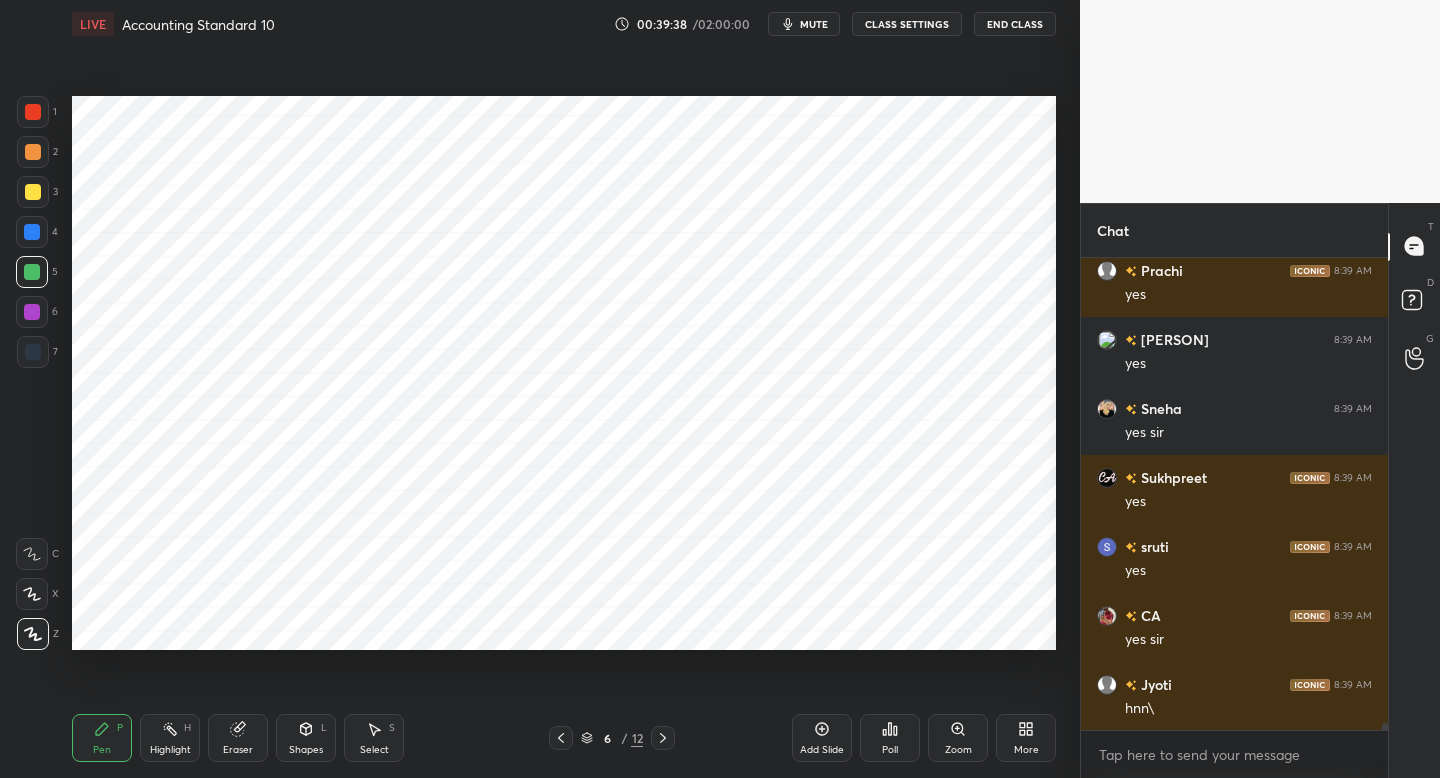 scroll, scrollTop: 32793, scrollLeft: 0, axis: vertical 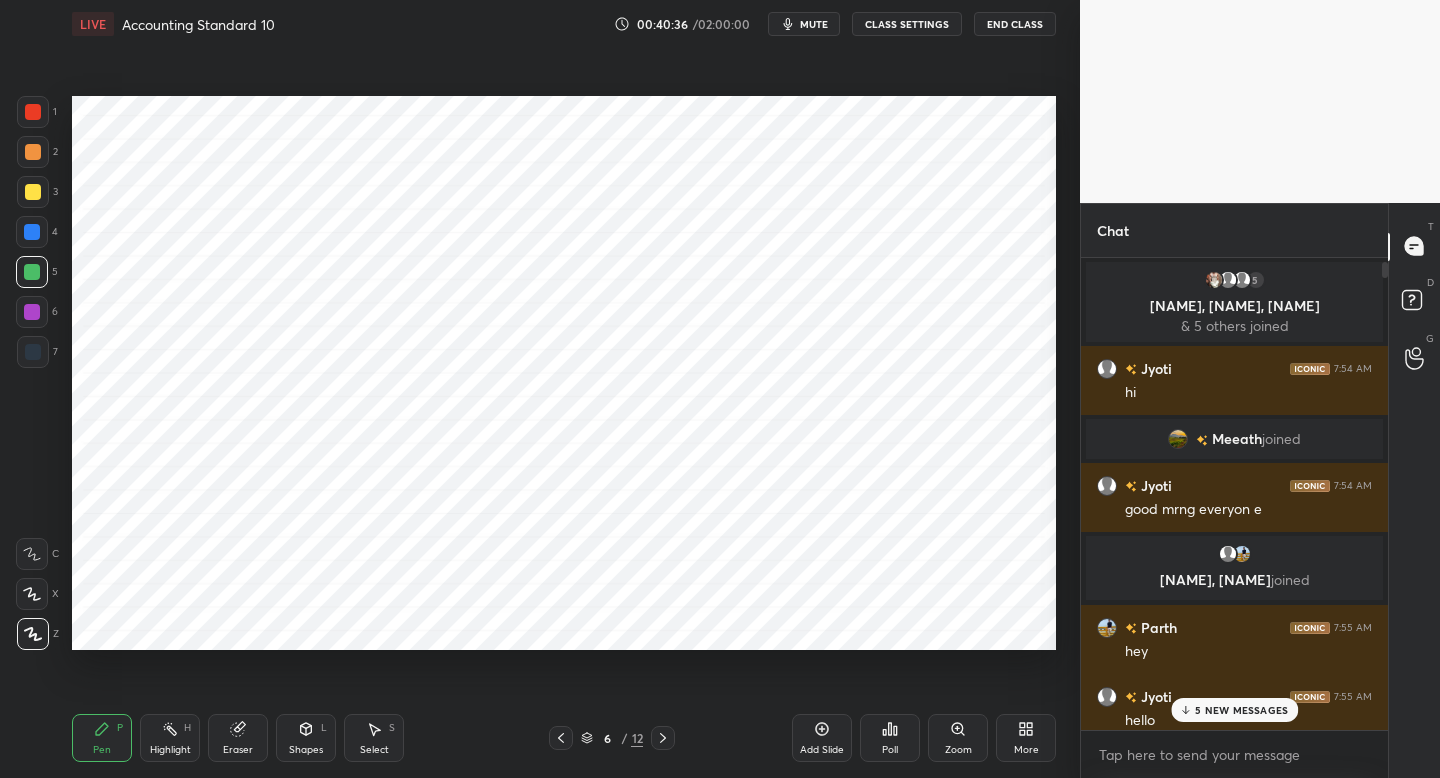 click on "5 NEW MESSAGES" at bounding box center [1241, 710] 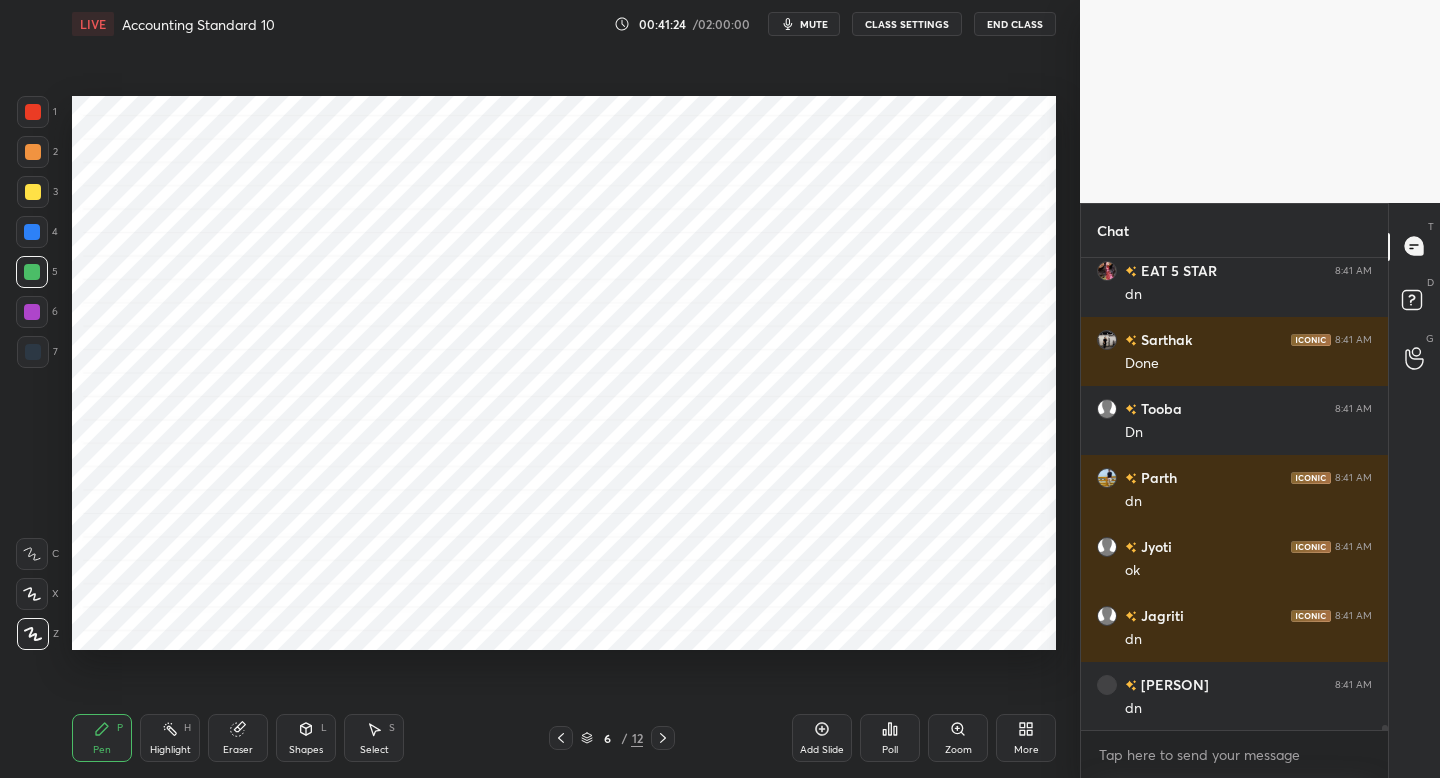scroll, scrollTop: 44031, scrollLeft: 0, axis: vertical 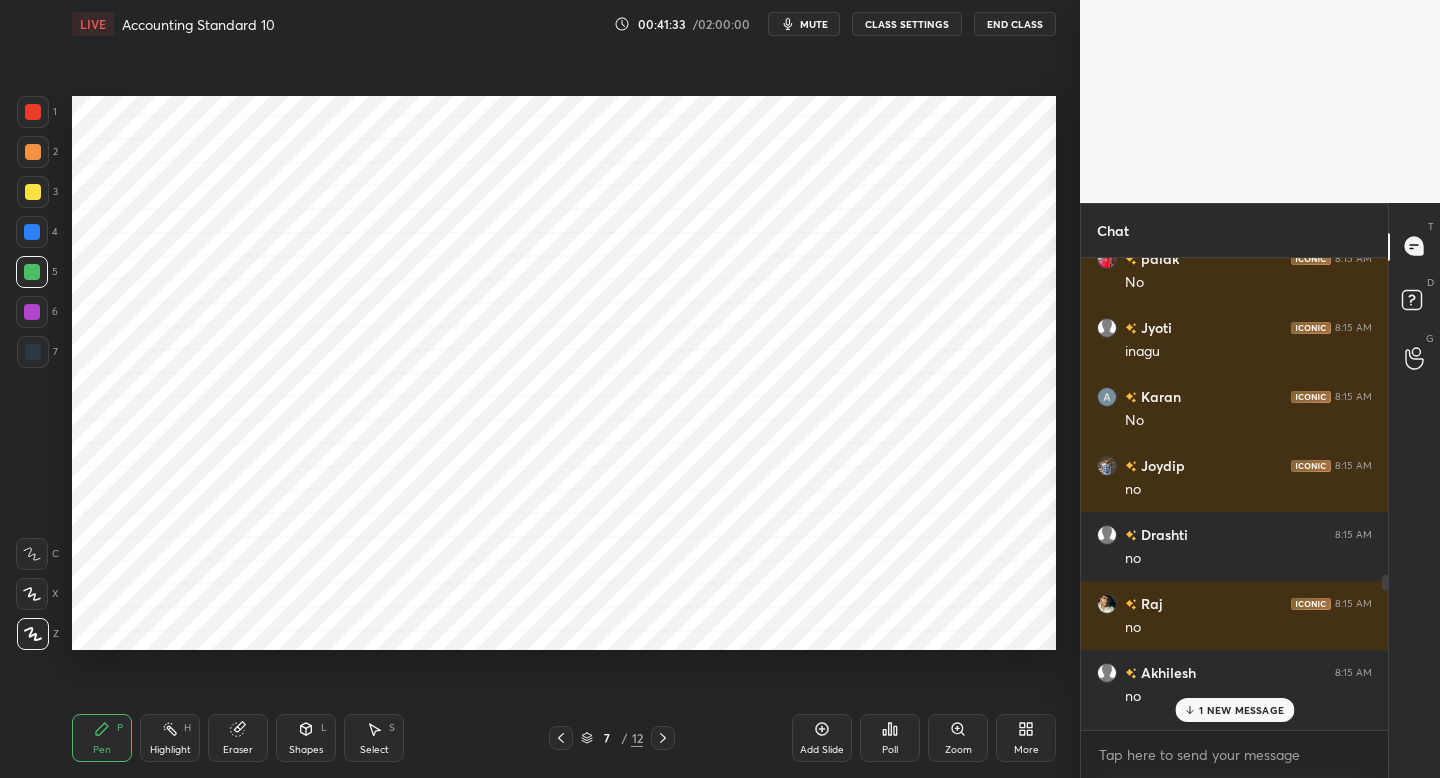click on "1 NEW MESSAGE" at bounding box center (1241, 710) 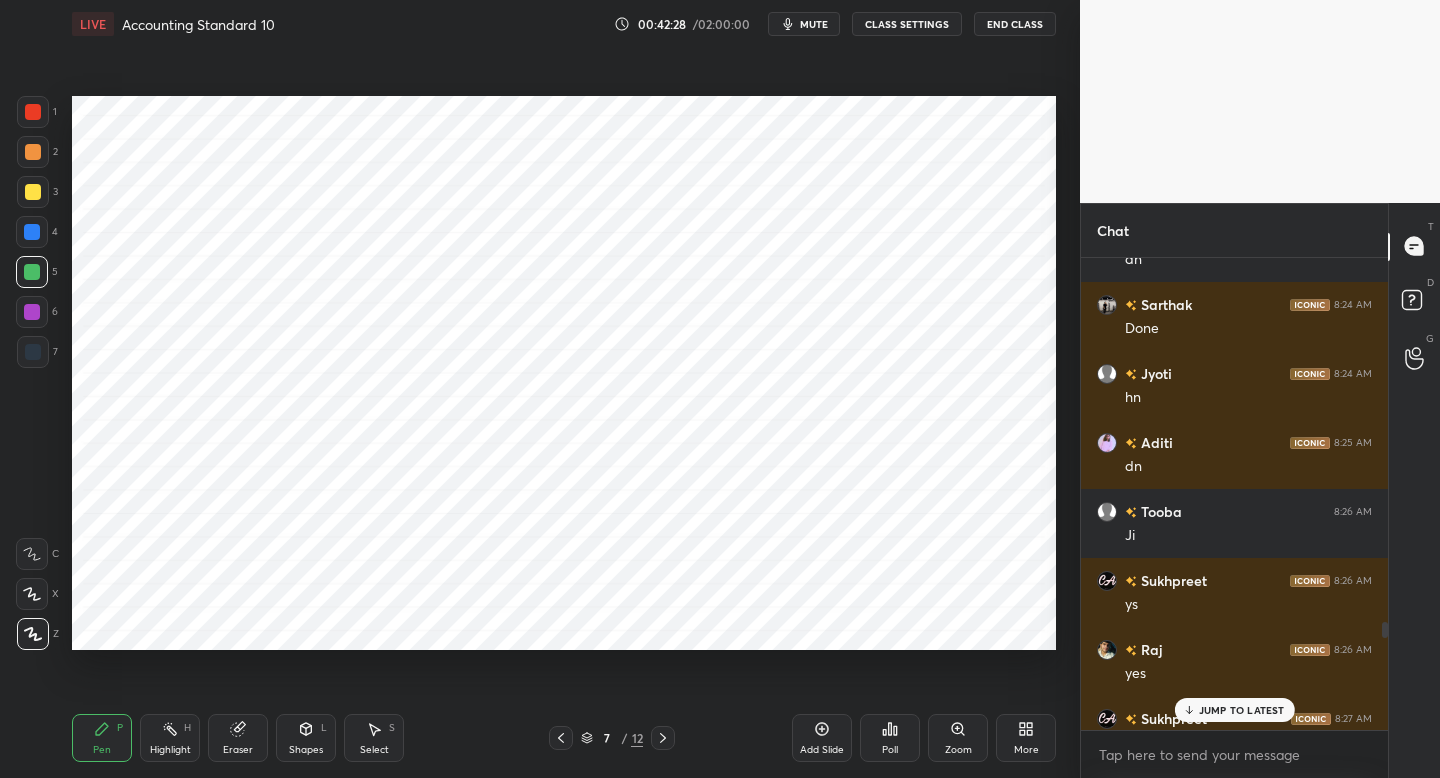 scroll, scrollTop: 34533, scrollLeft: 0, axis: vertical 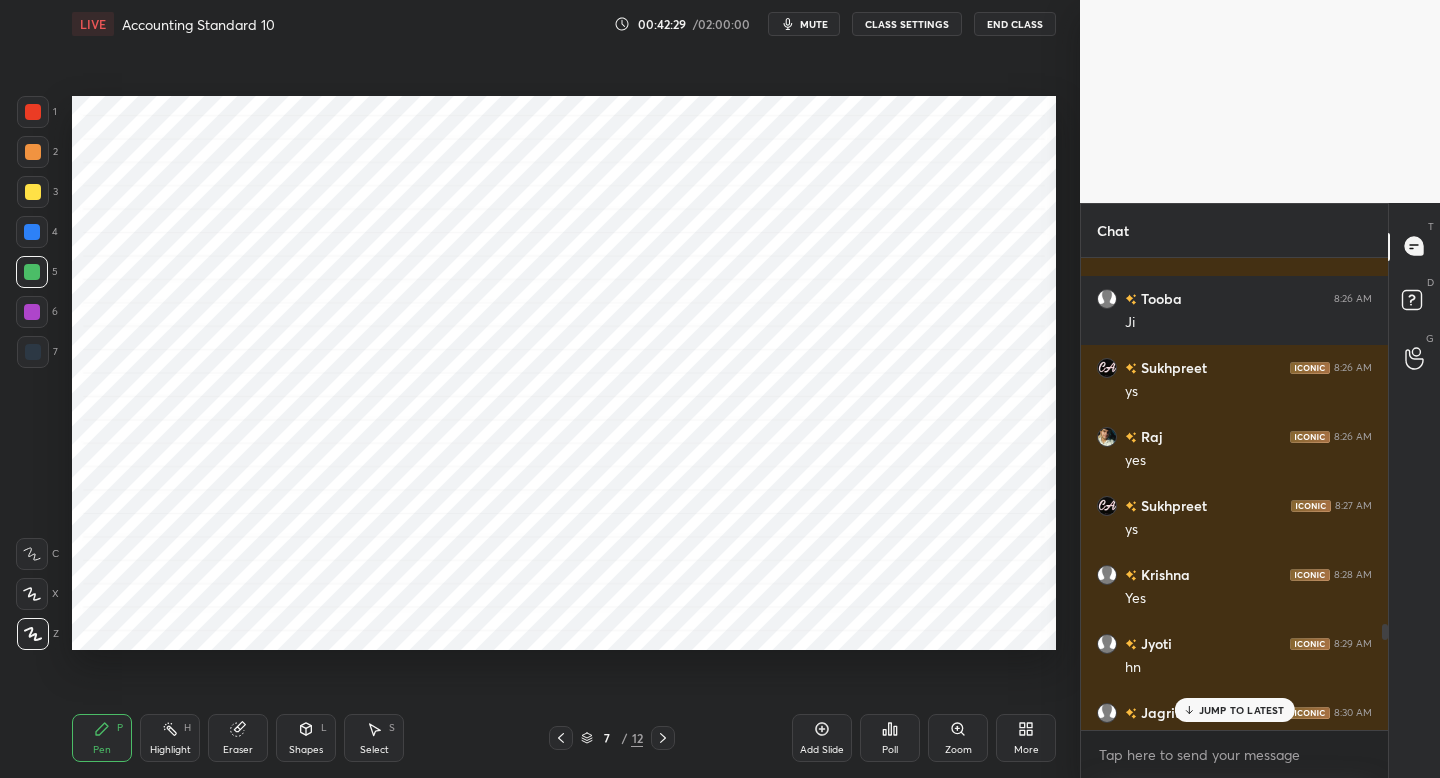 click on "JUMP TO LATEST" at bounding box center (1242, 710) 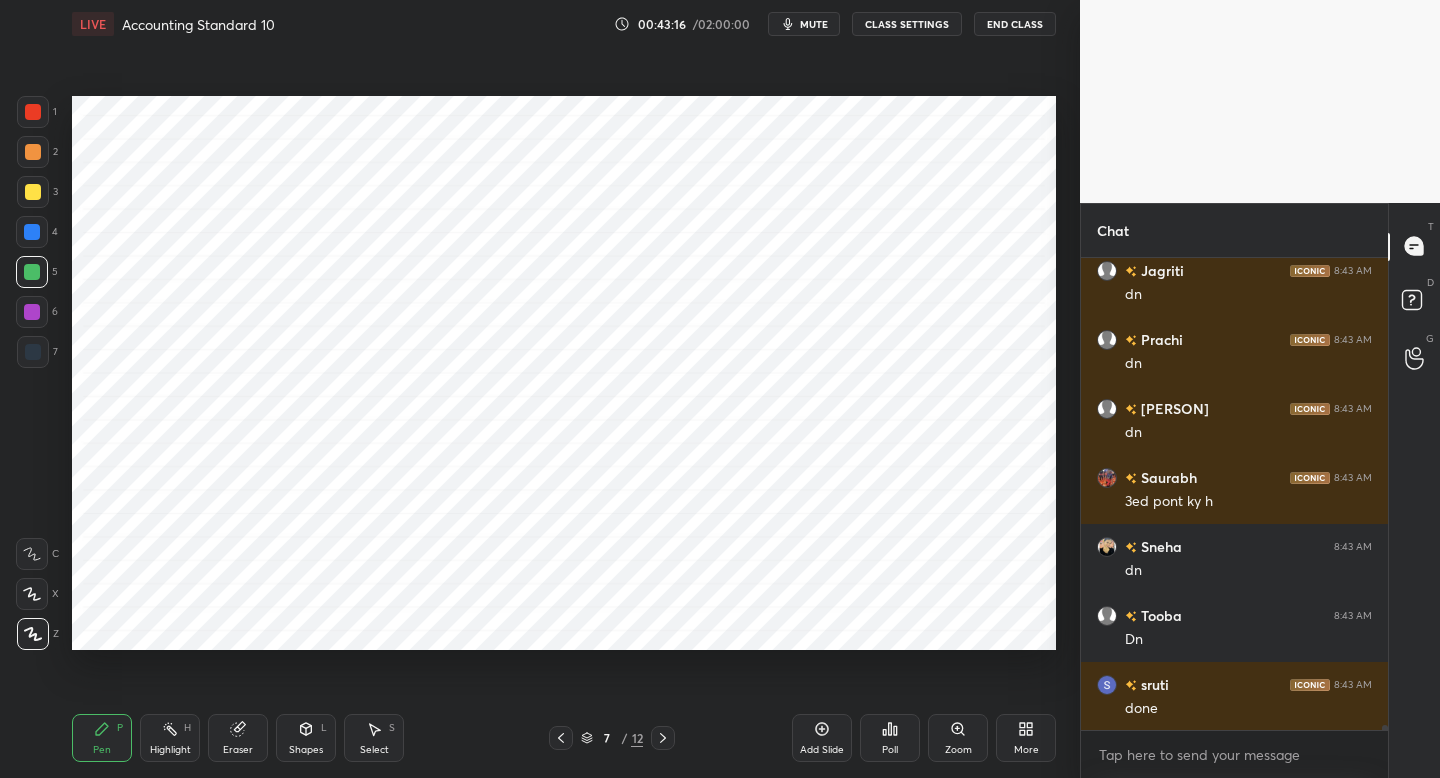 scroll, scrollTop: 44652, scrollLeft: 0, axis: vertical 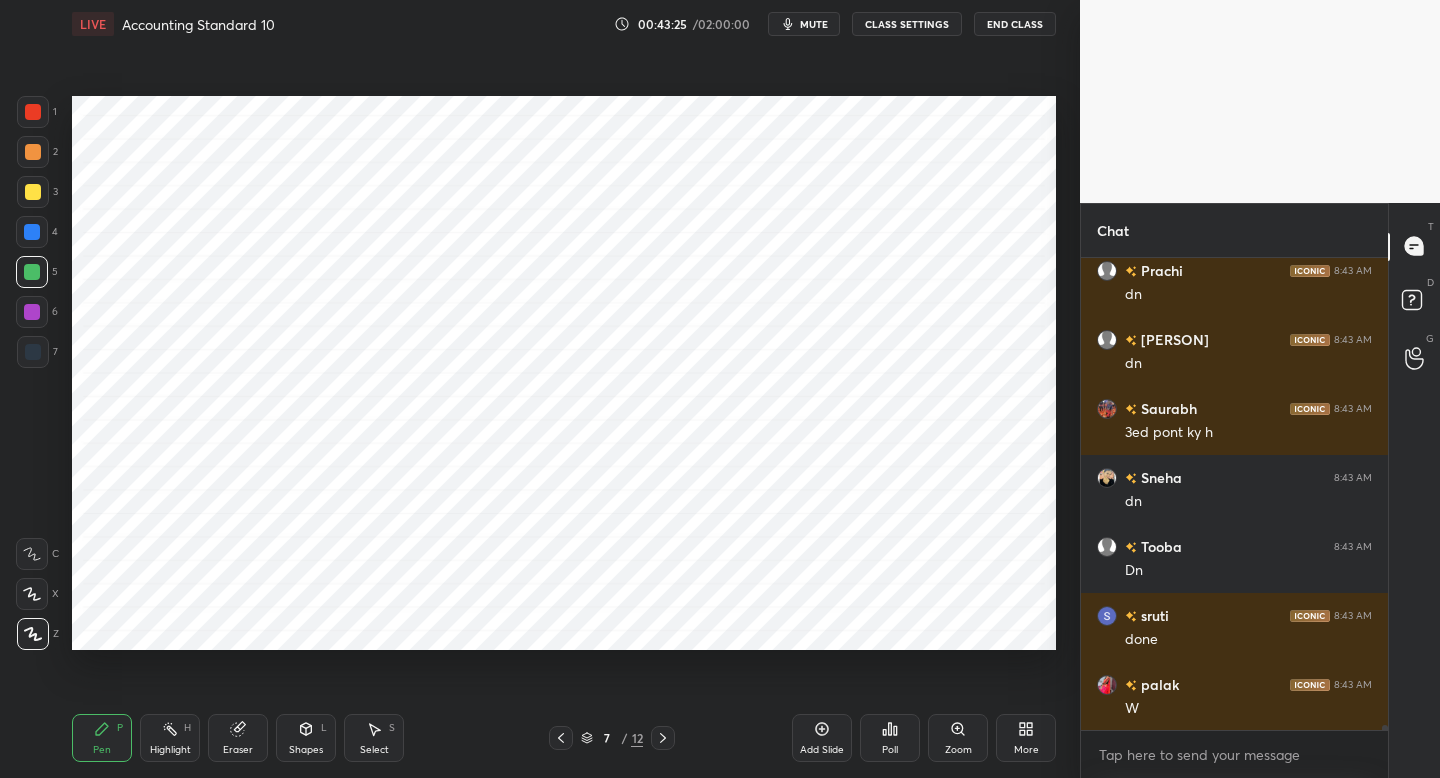 click 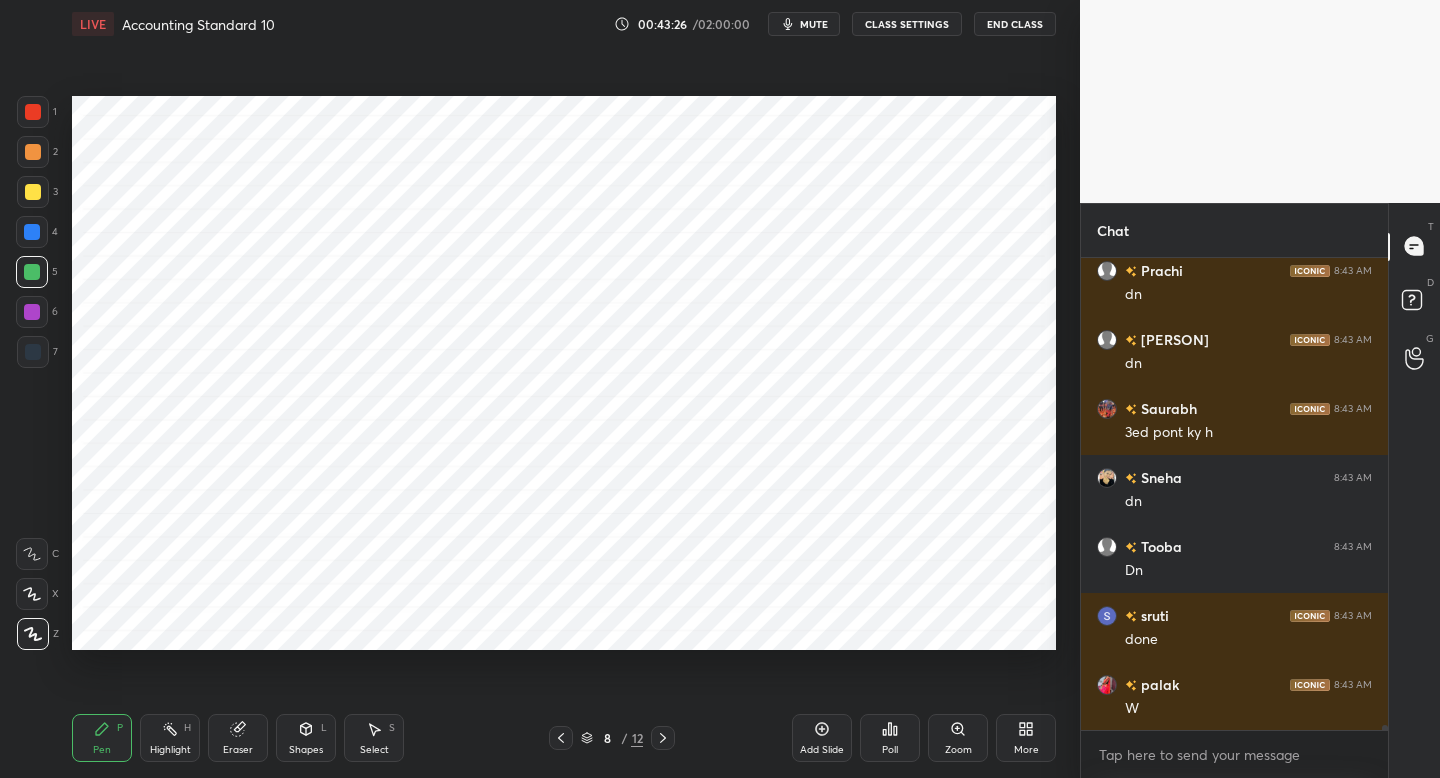 click 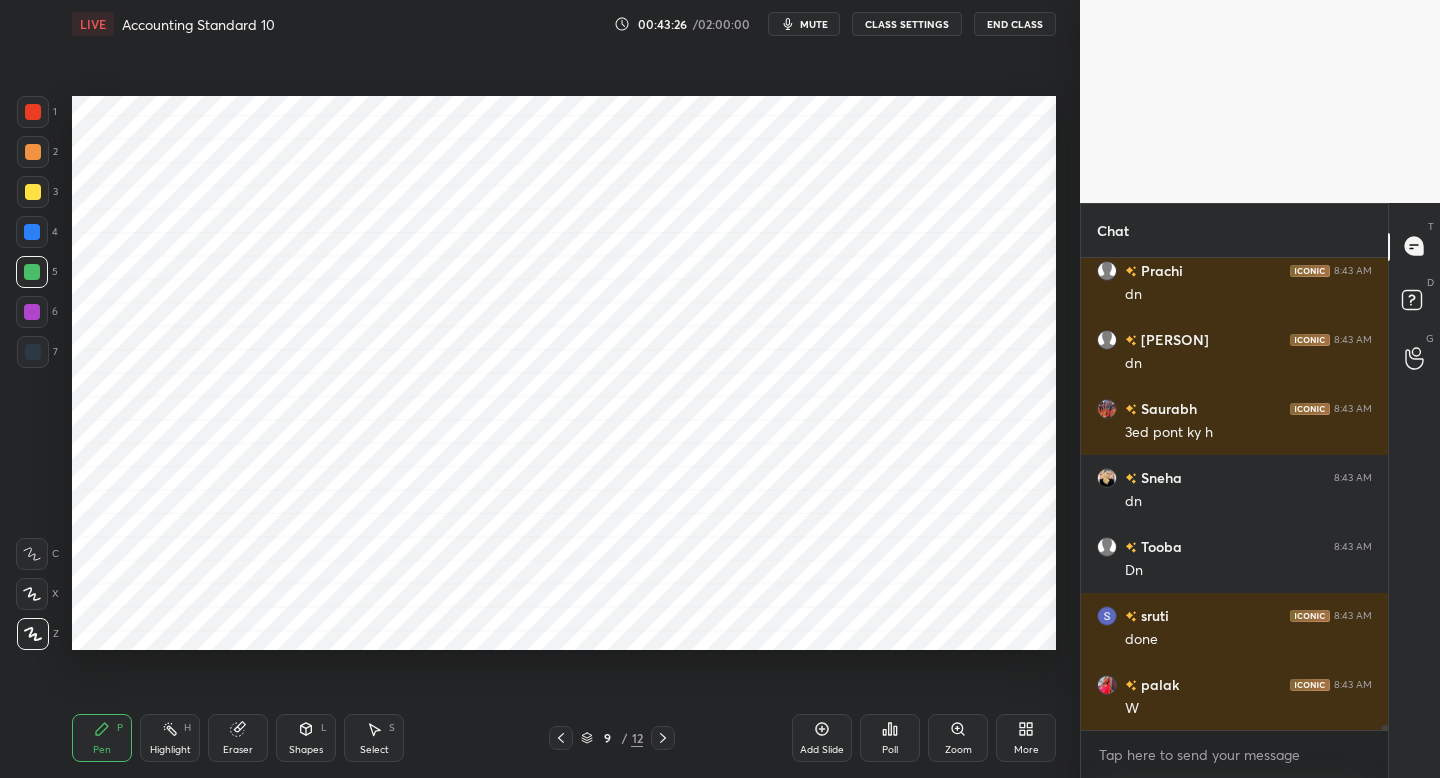 click 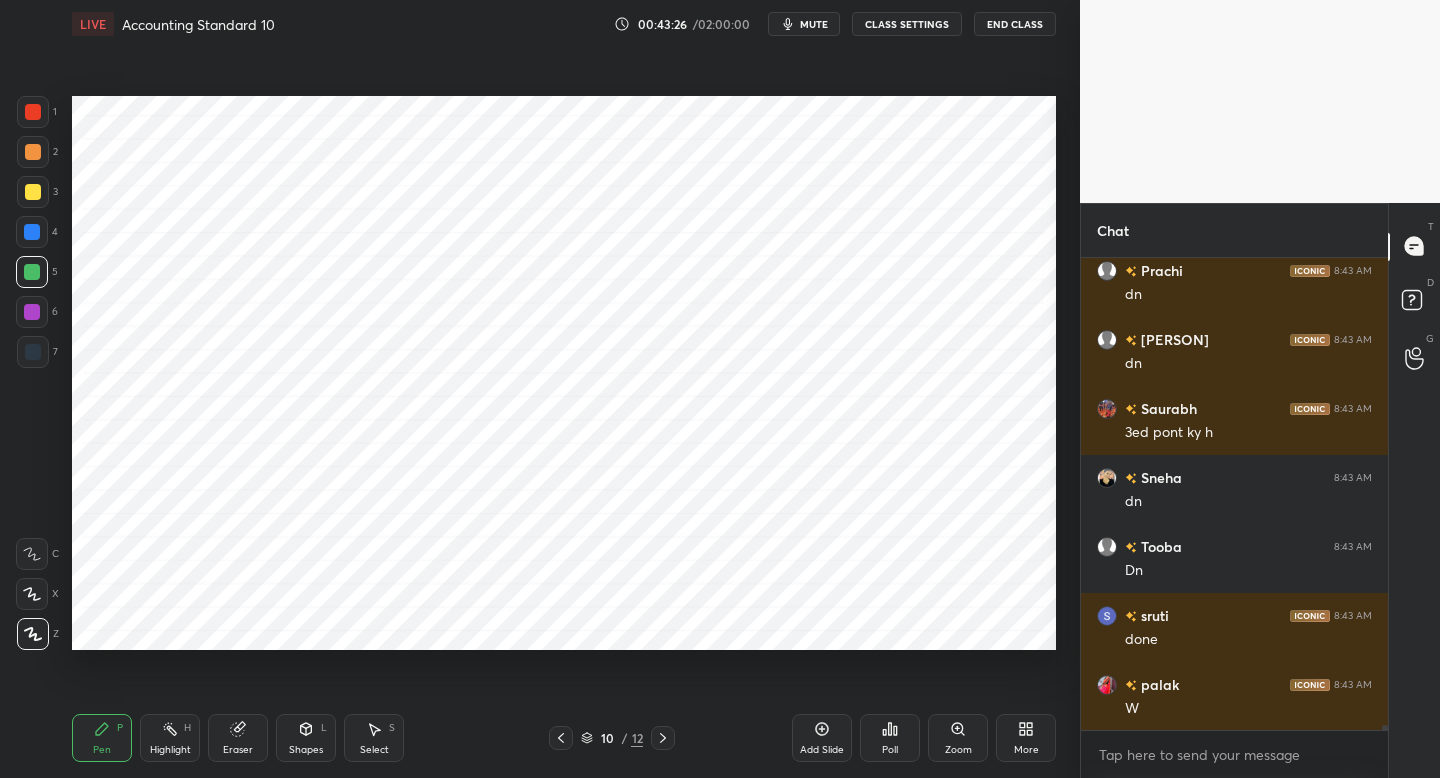 click 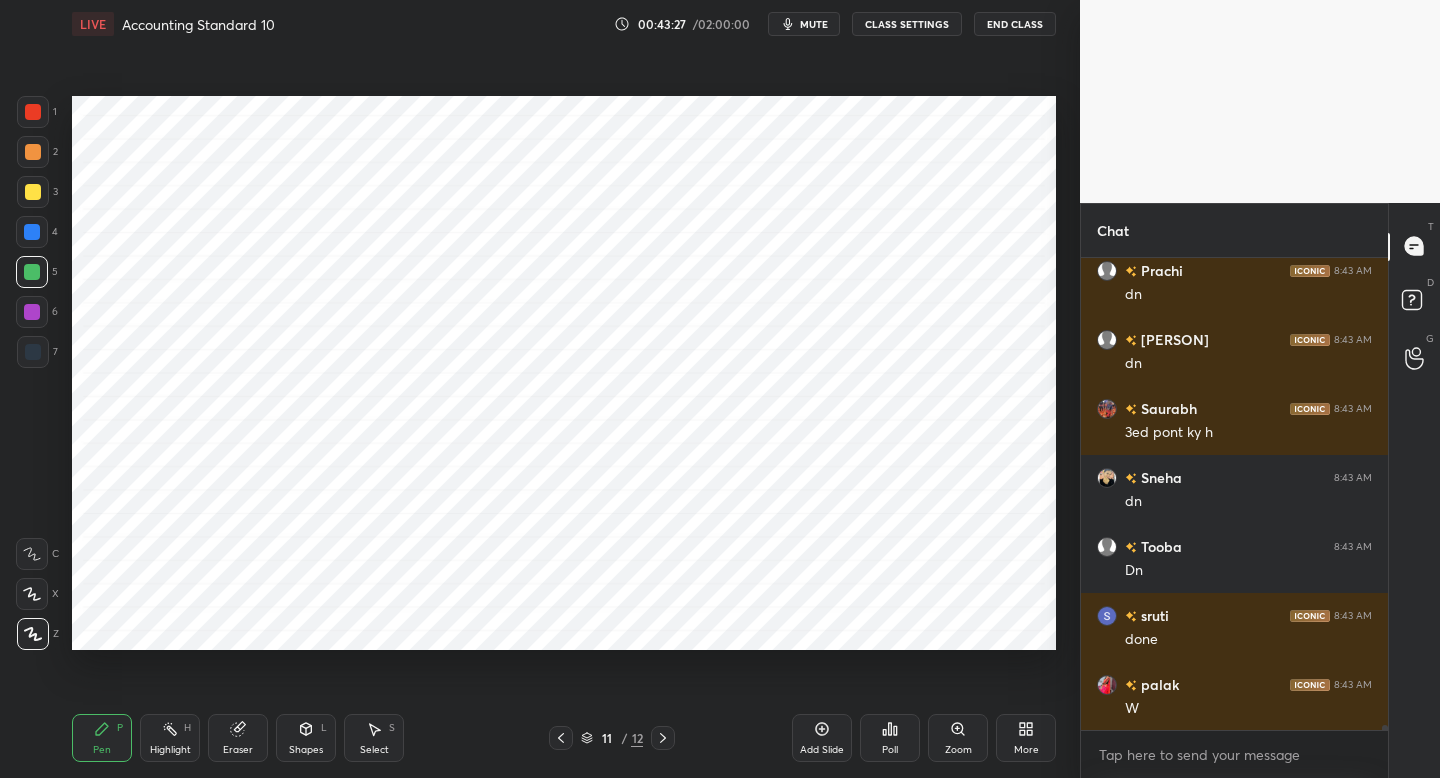 click 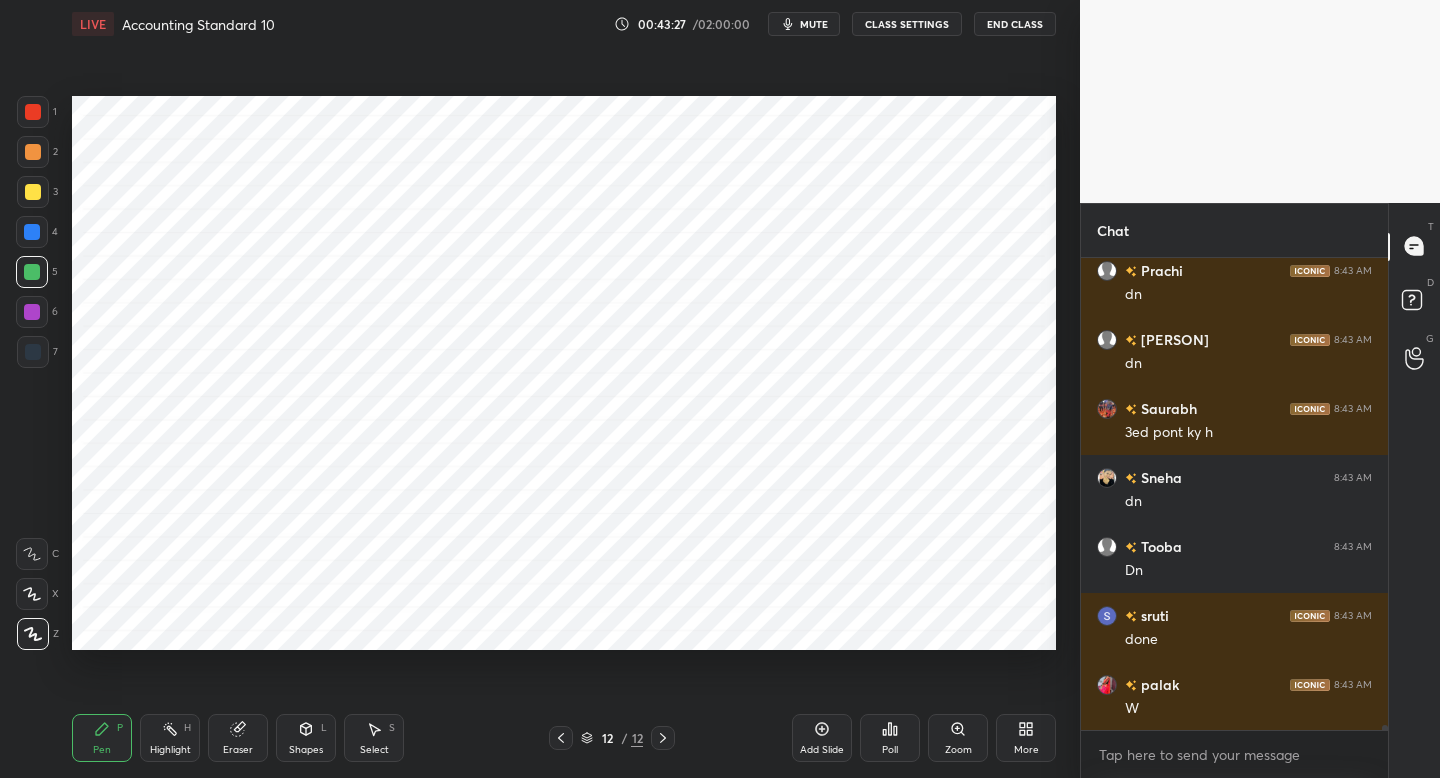 click 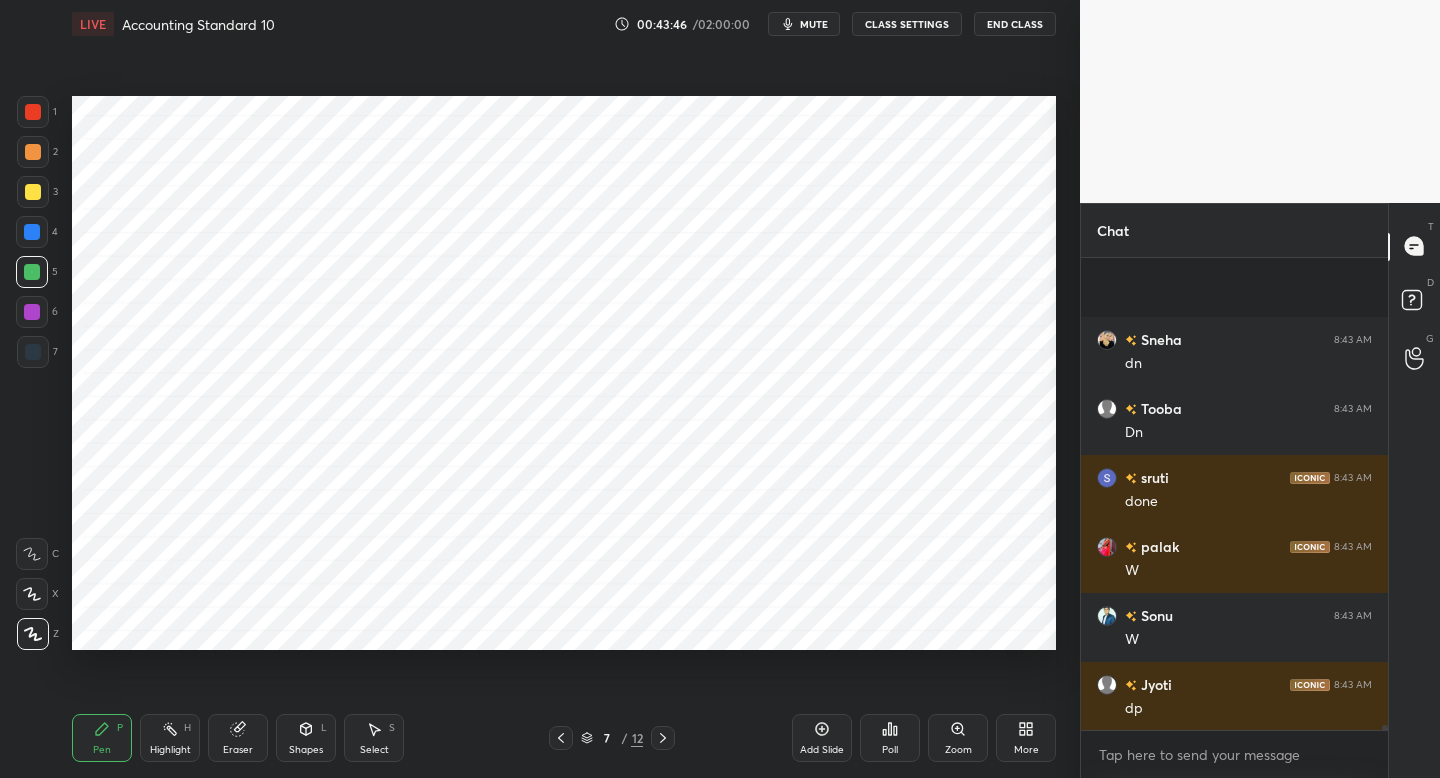 scroll, scrollTop: 44928, scrollLeft: 0, axis: vertical 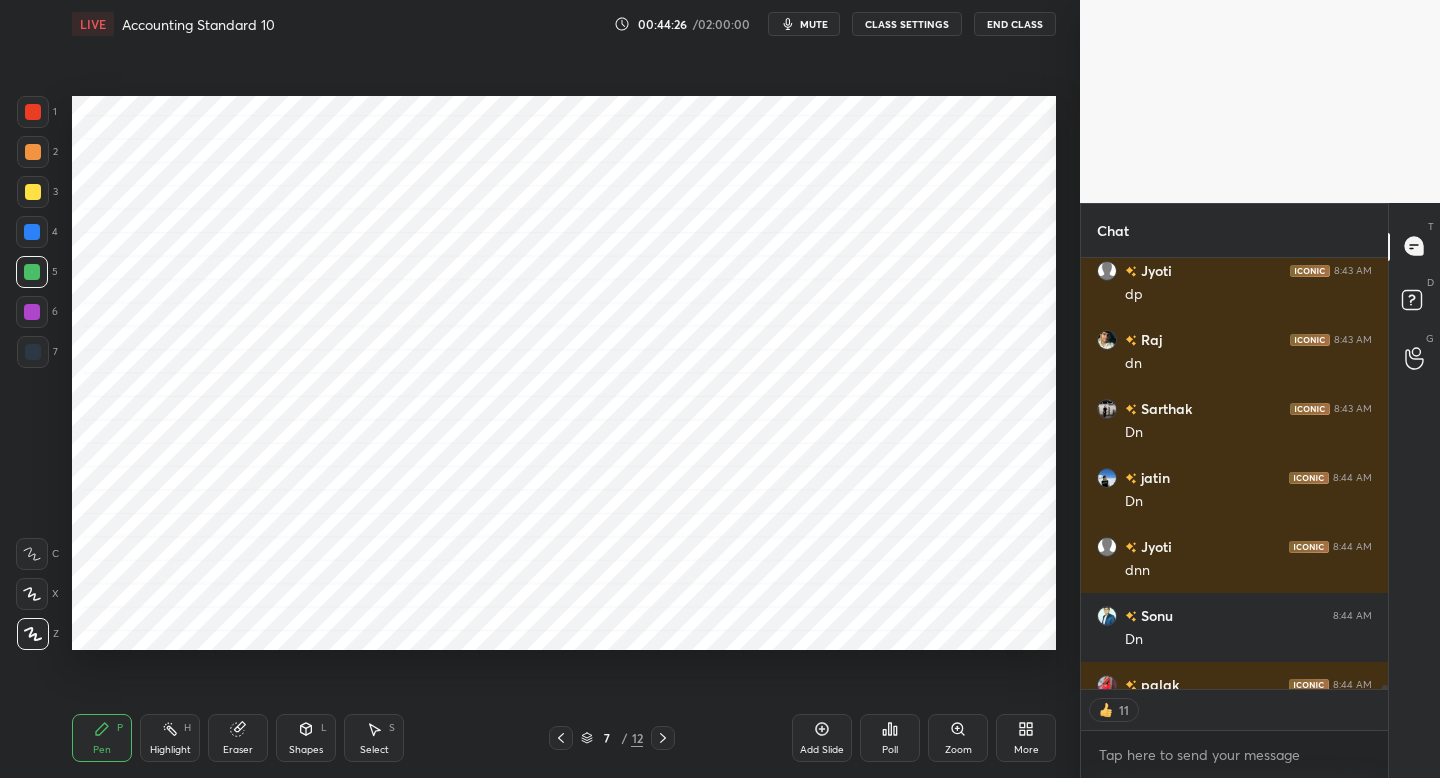 click on "More" at bounding box center (1026, 738) 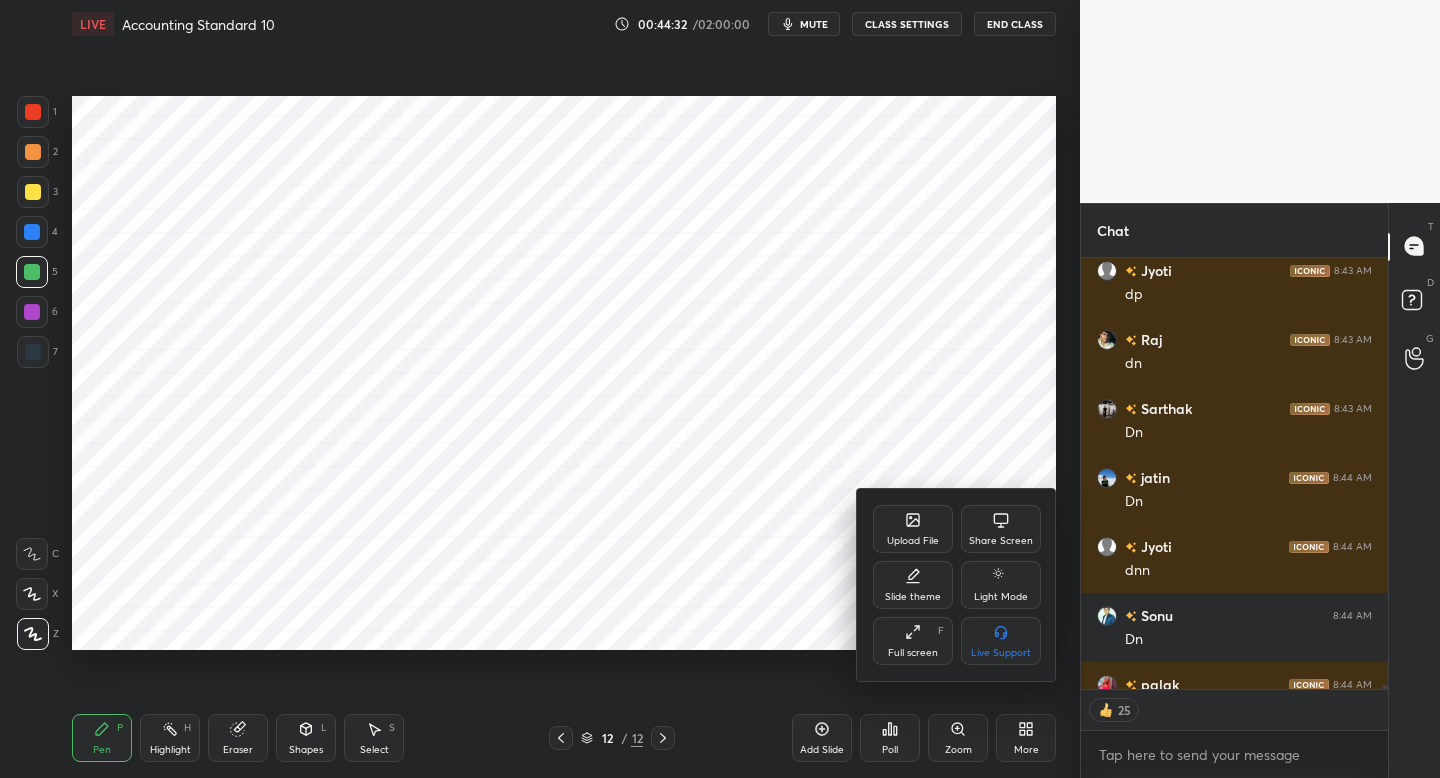 click on "Upload File" at bounding box center [913, 541] 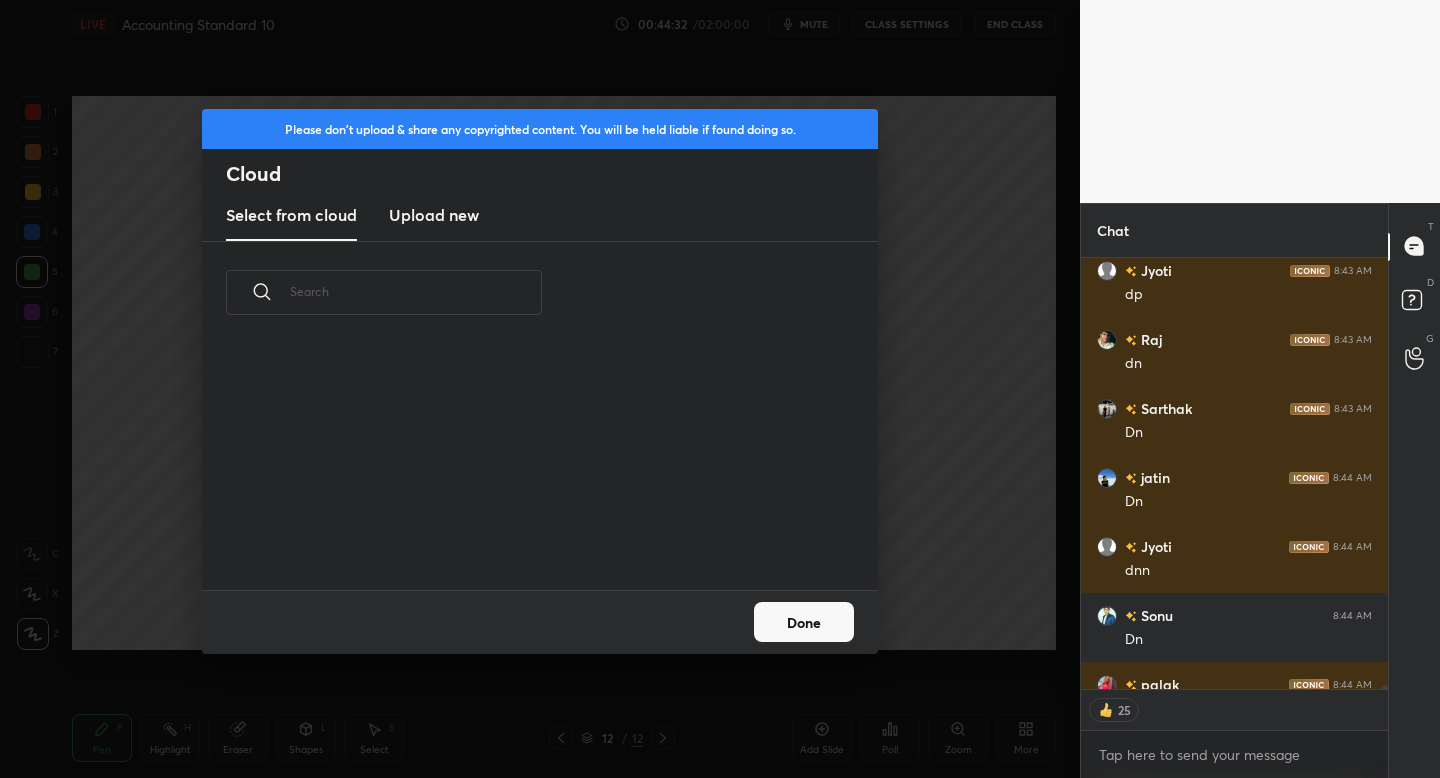 scroll, scrollTop: 7, scrollLeft: 11, axis: both 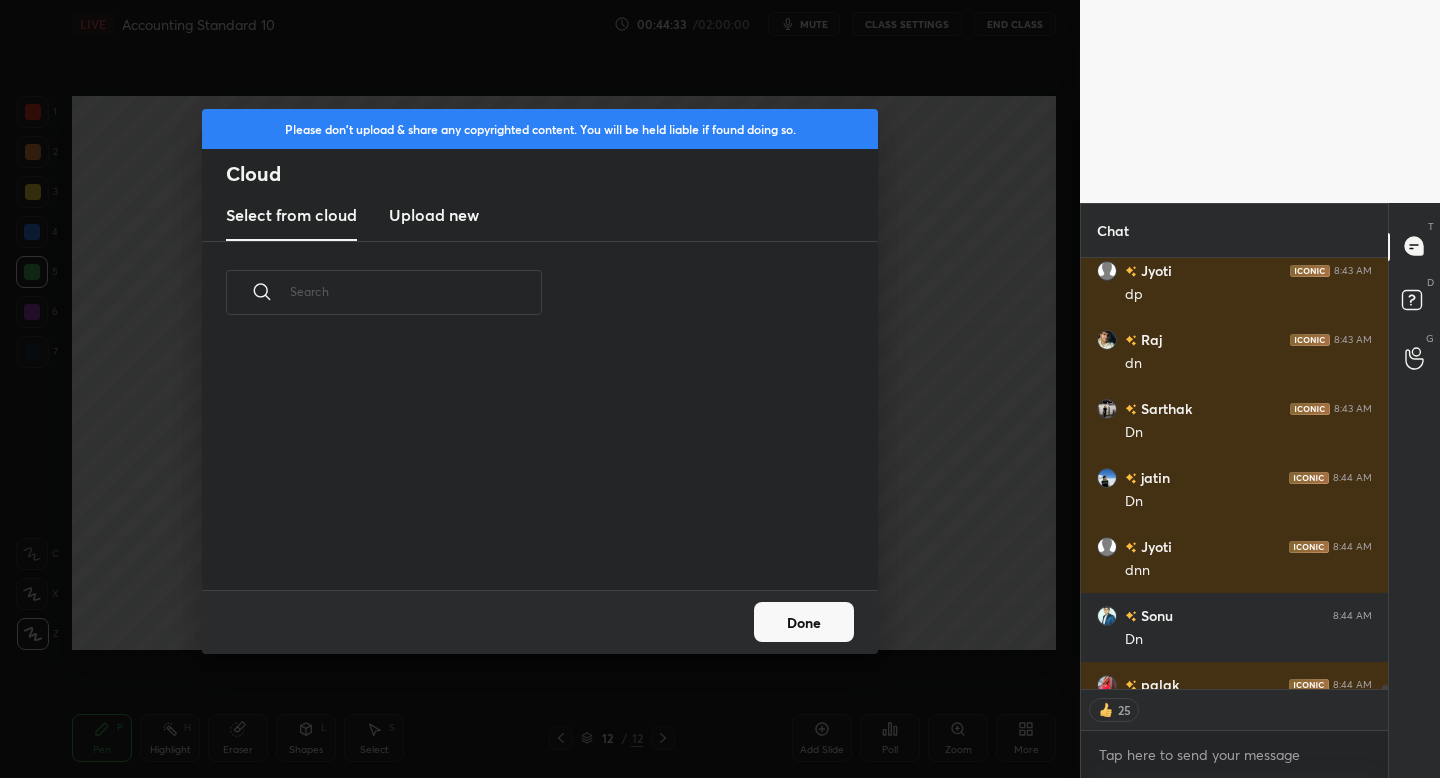click on "Upload new" at bounding box center [434, 215] 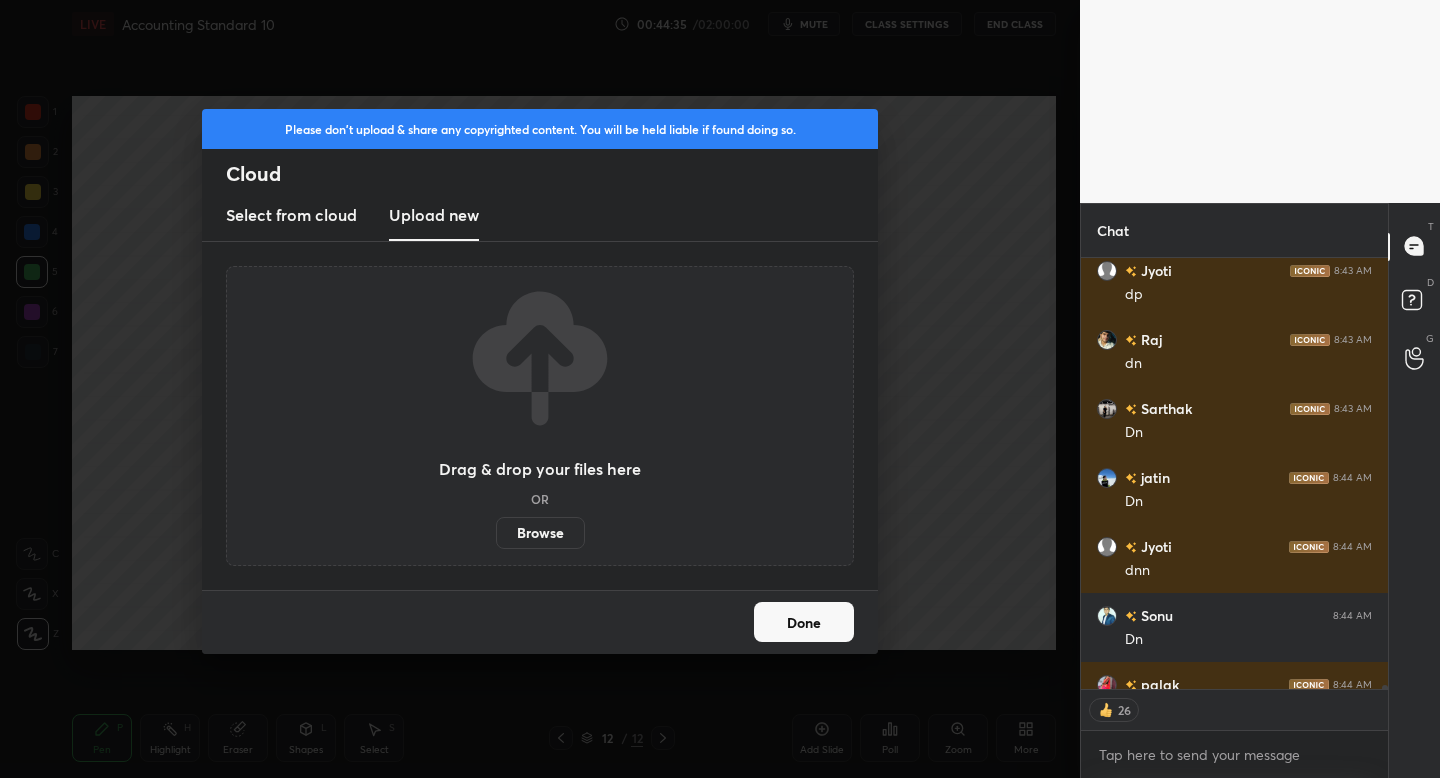 click on "Browse" at bounding box center [540, 533] 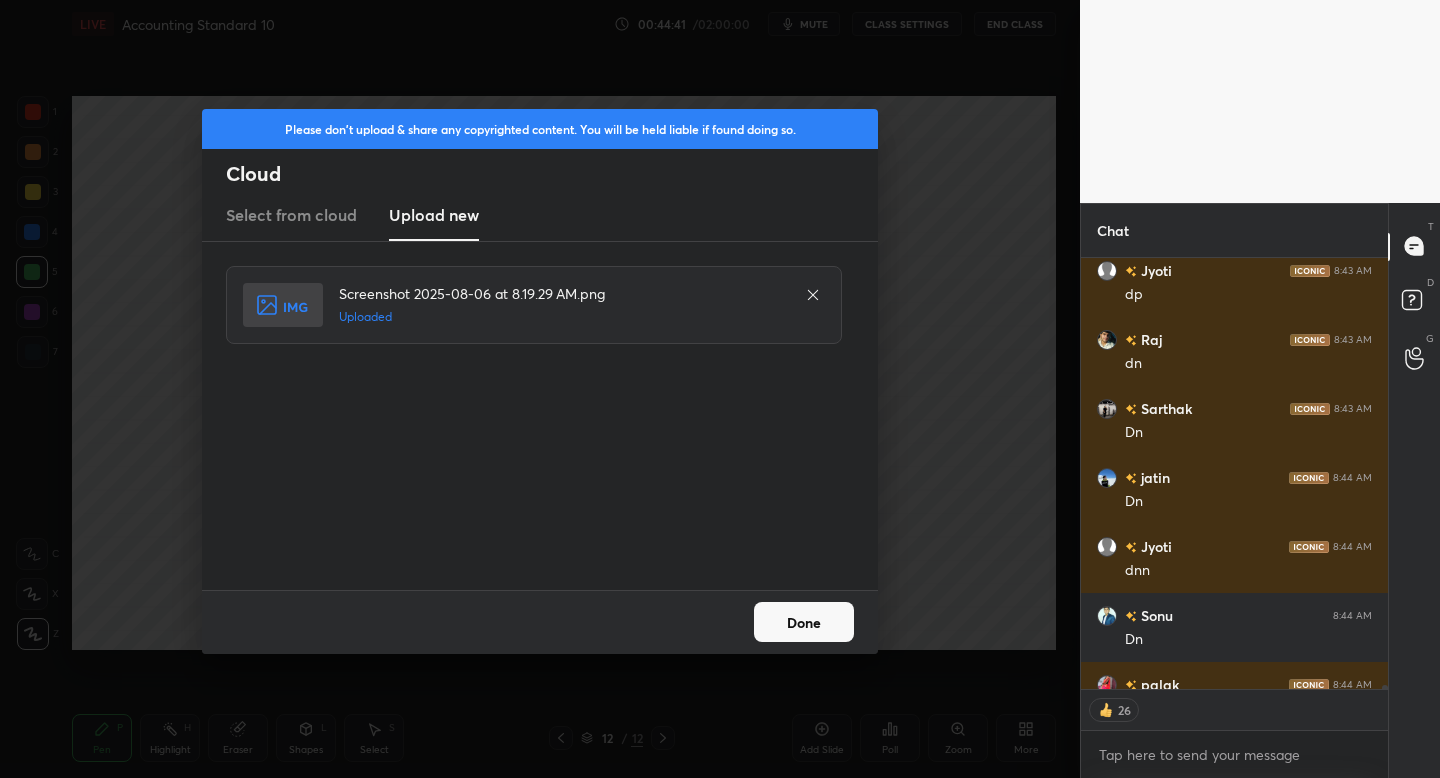 click on "Done" at bounding box center (804, 622) 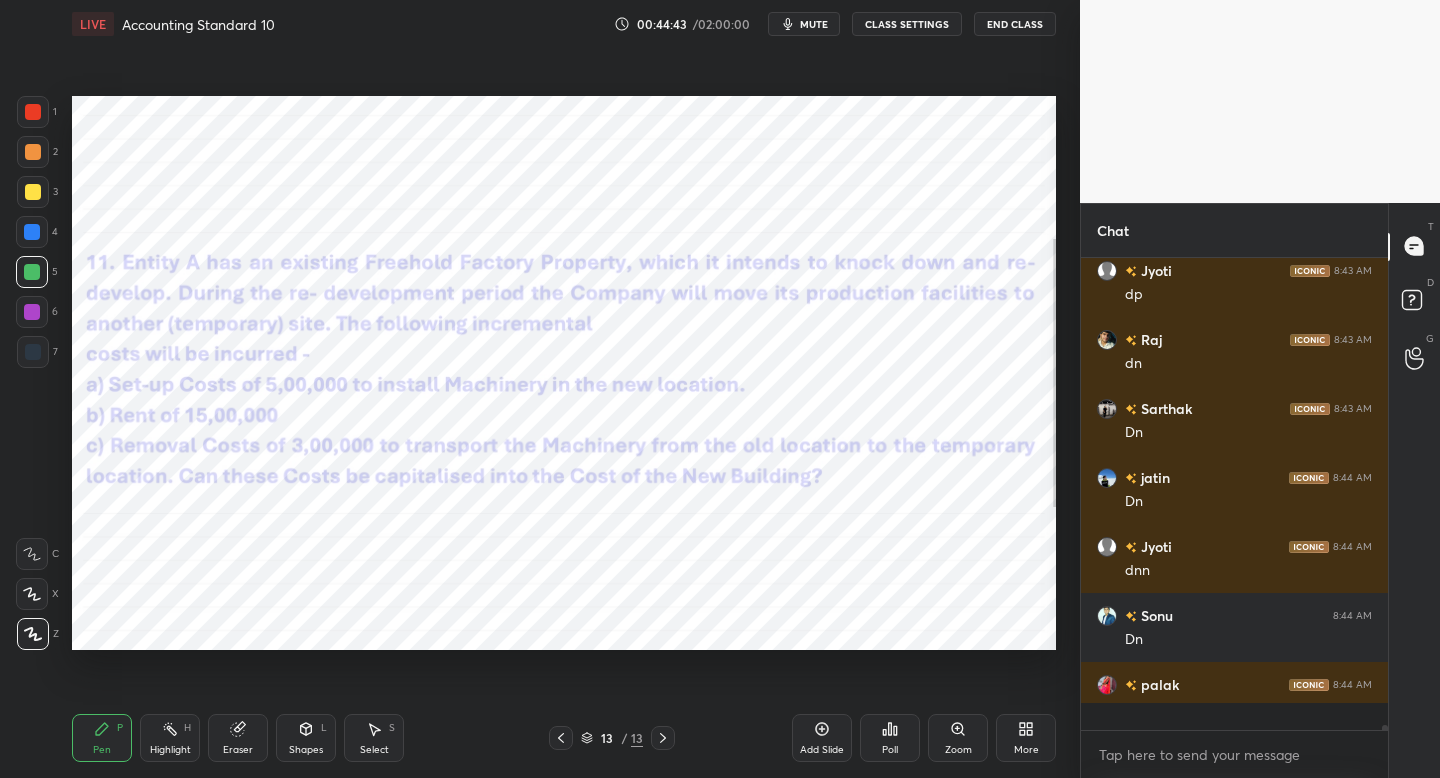 scroll, scrollTop: 7, scrollLeft: 7, axis: both 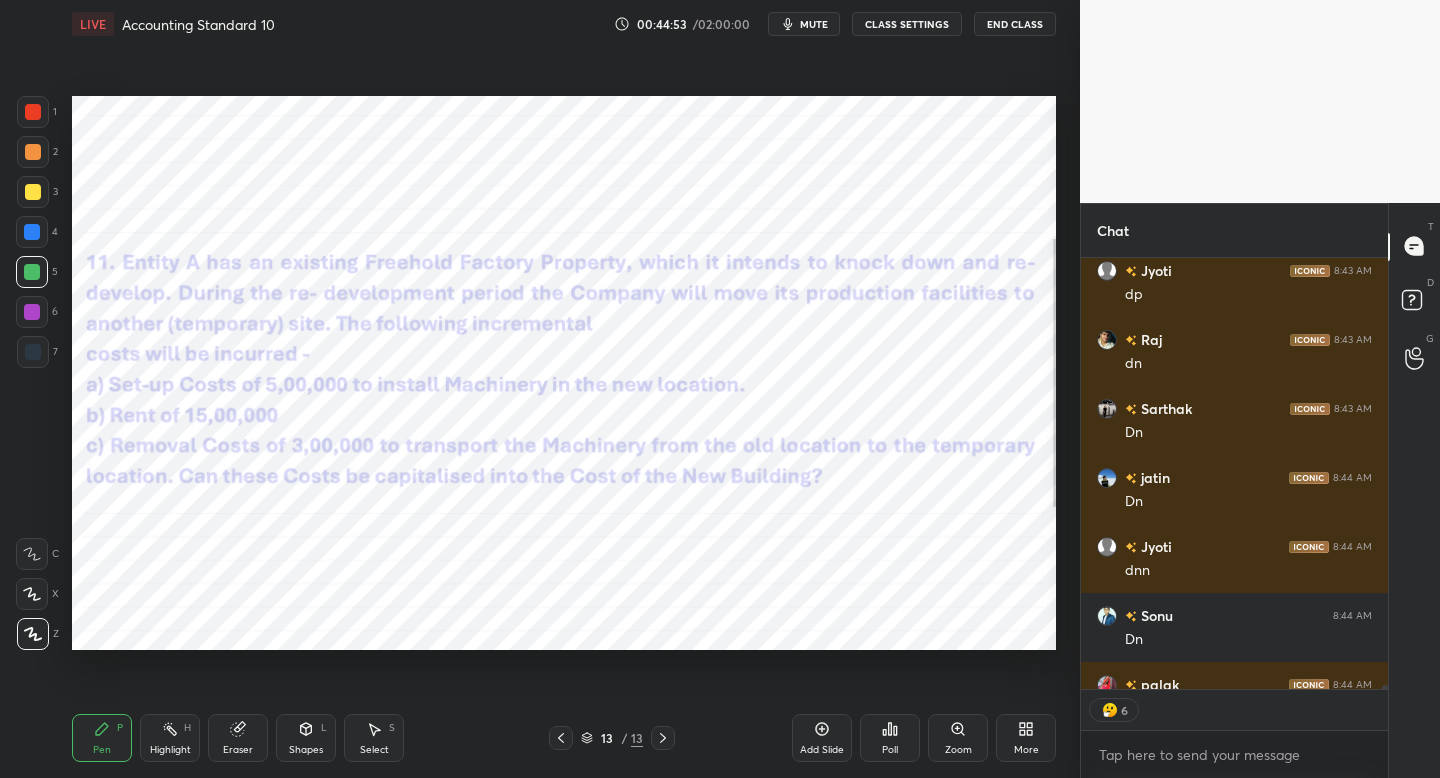 click at bounding box center [32, 232] 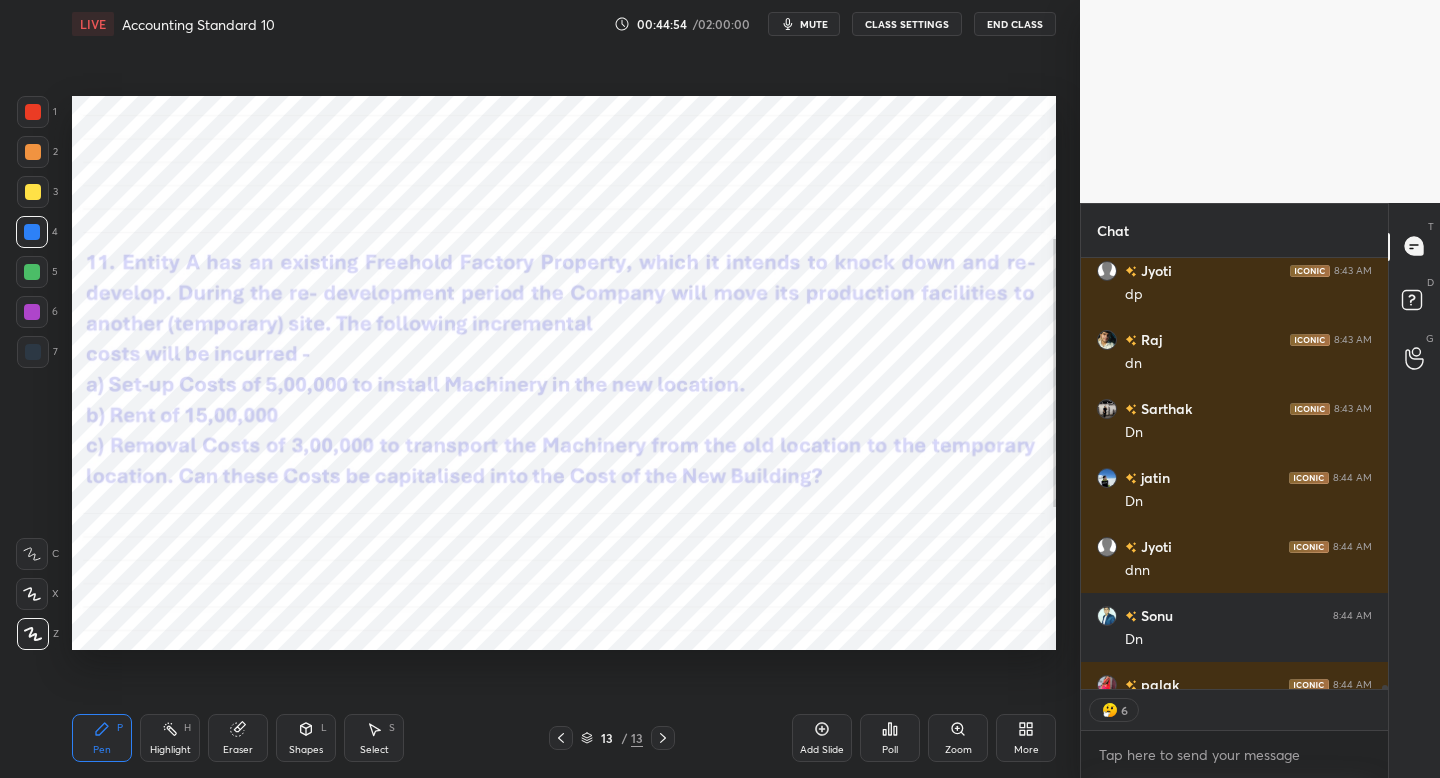 click at bounding box center (33, 112) 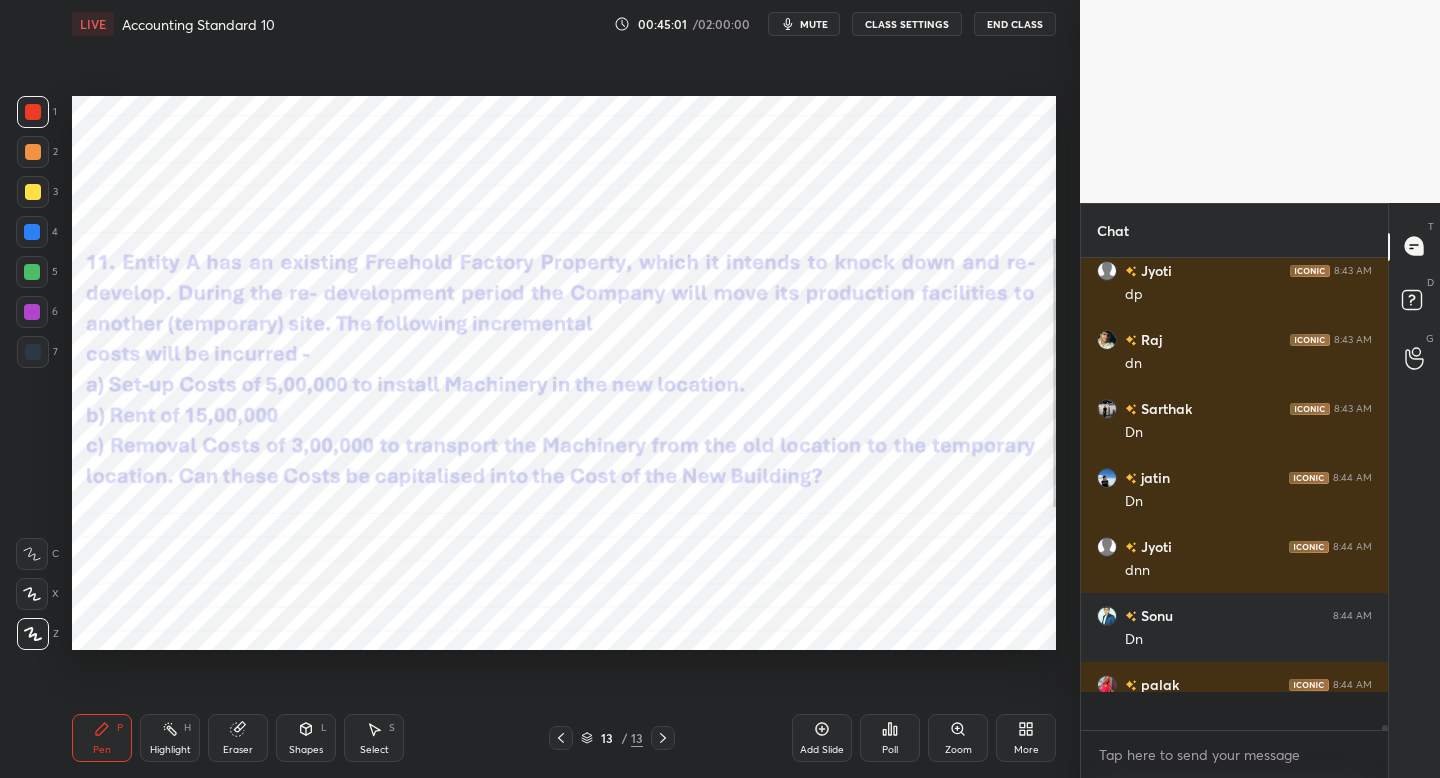 scroll, scrollTop: 7, scrollLeft: 7, axis: both 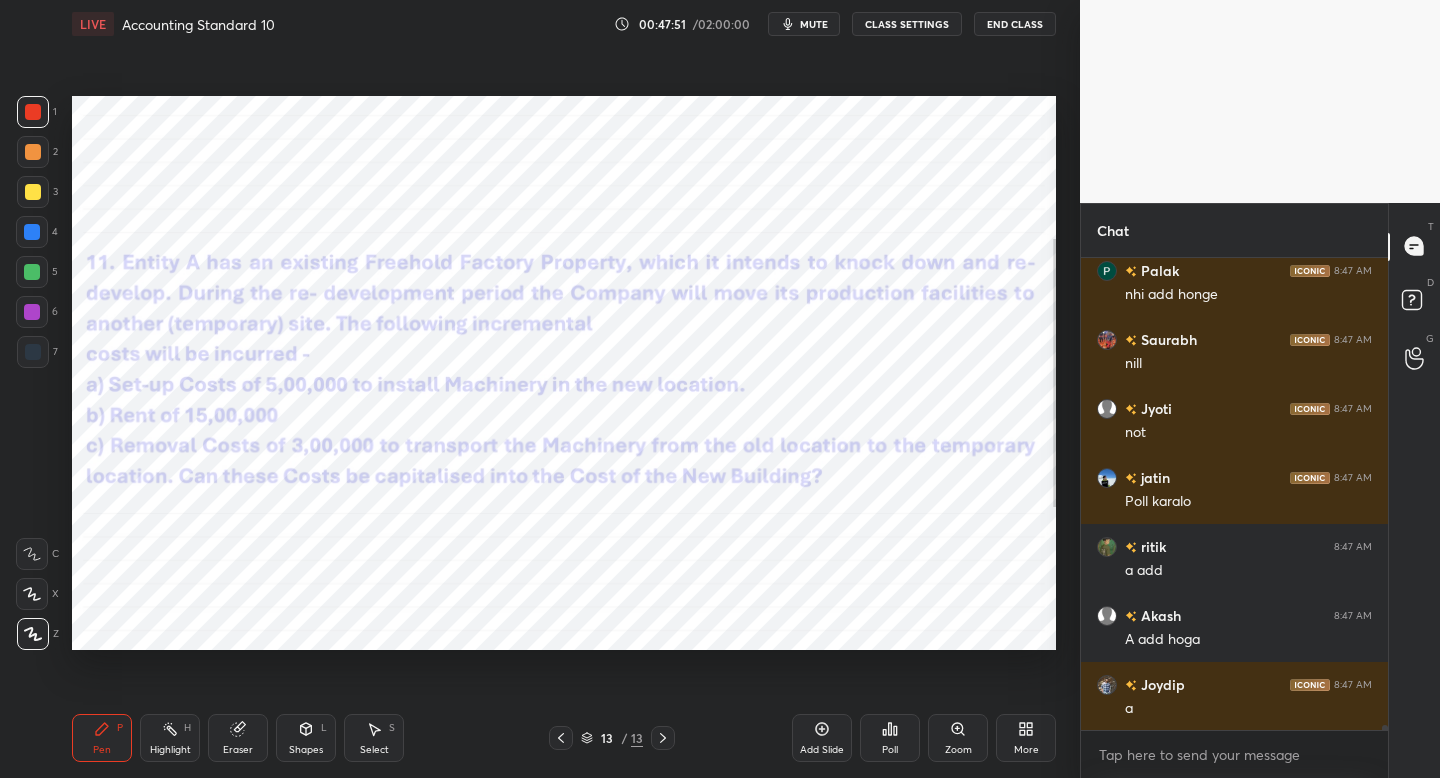 click on "Poll" at bounding box center (890, 738) 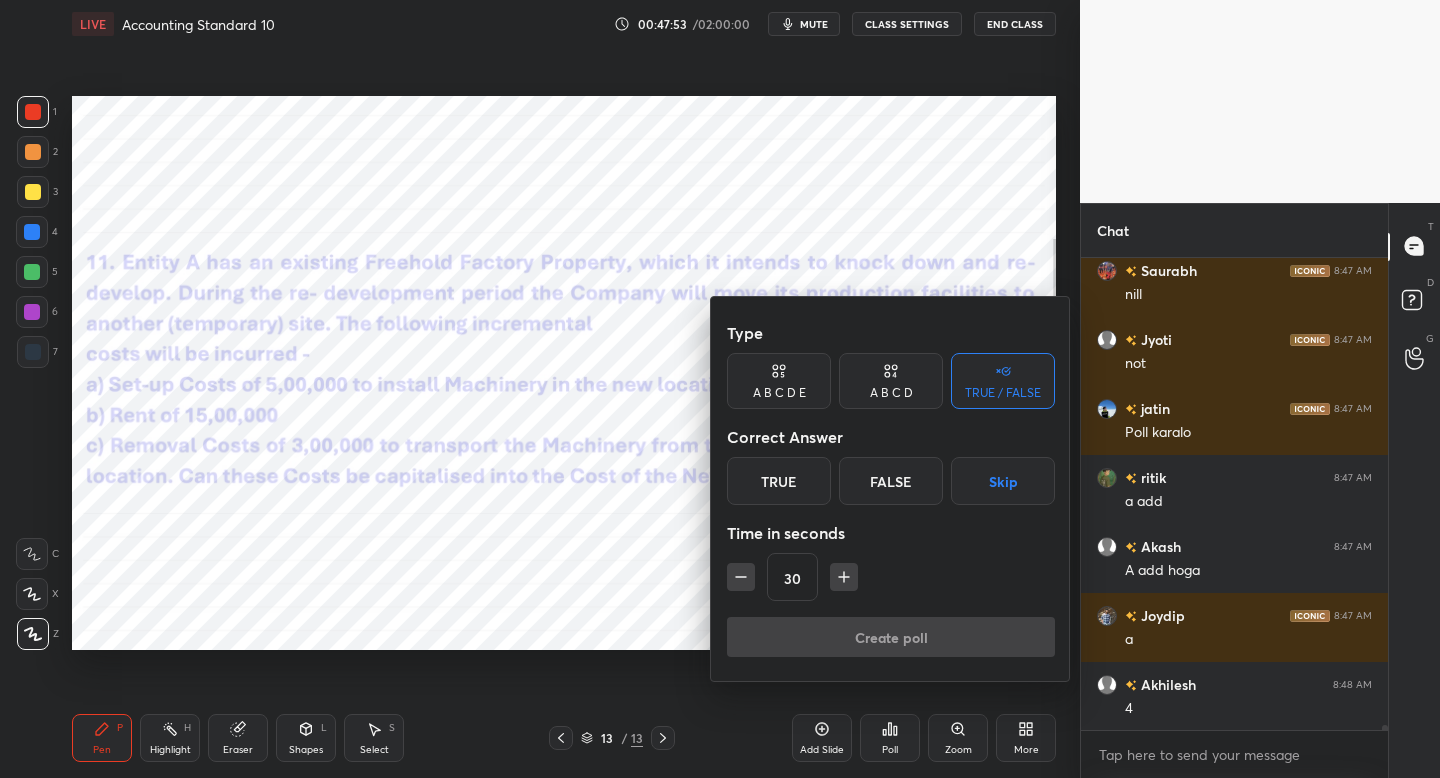 scroll, scrollTop: 46620, scrollLeft: 0, axis: vertical 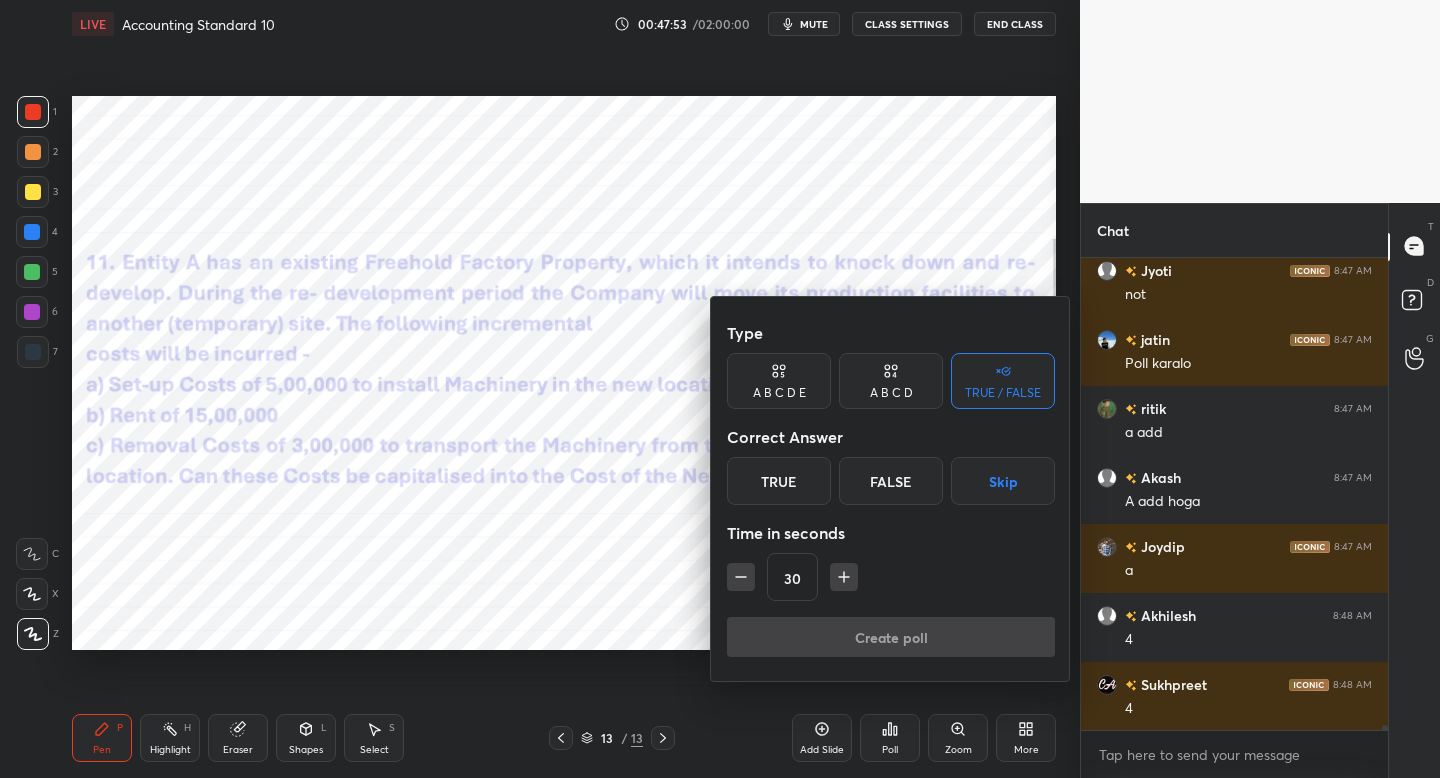click on "A B C D" at bounding box center (891, 393) 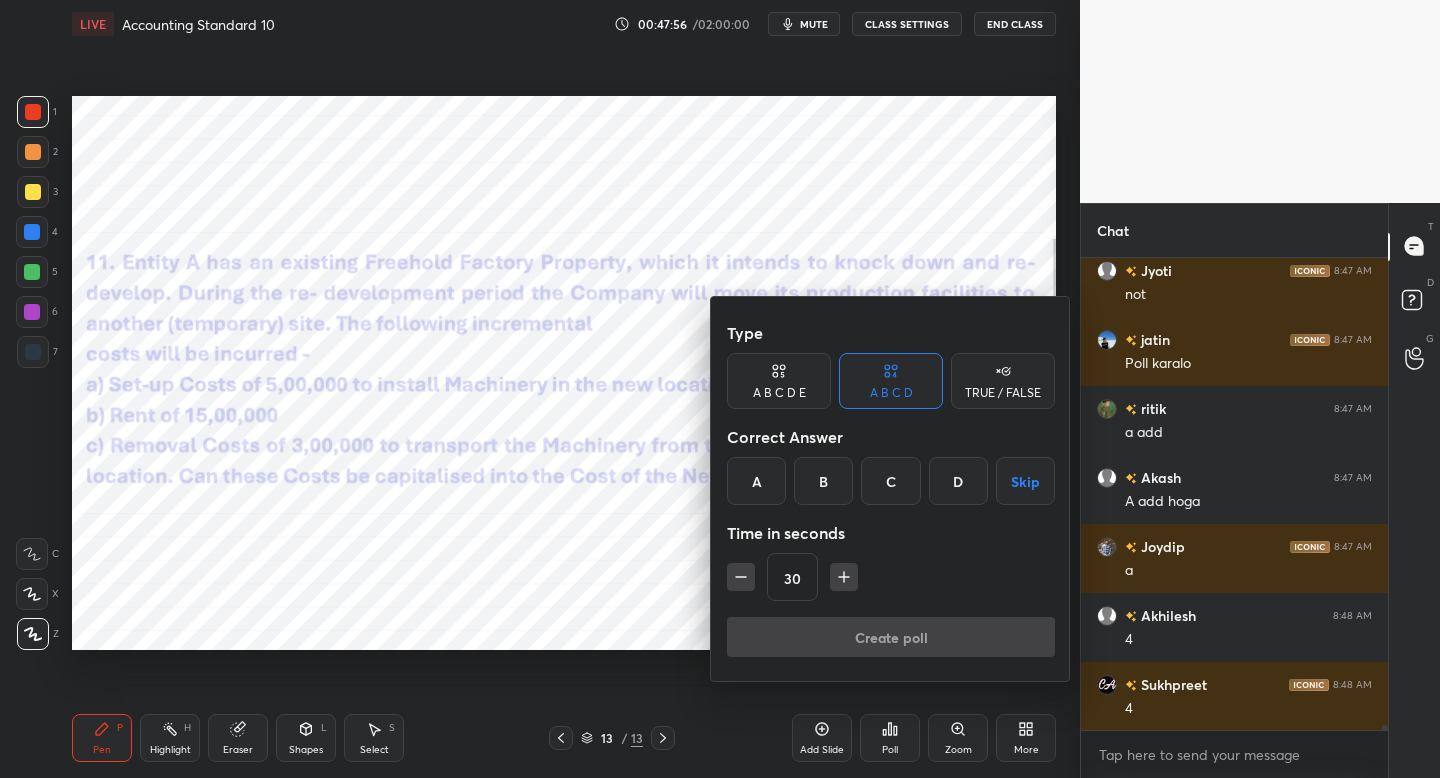 scroll, scrollTop: 46689, scrollLeft: 0, axis: vertical 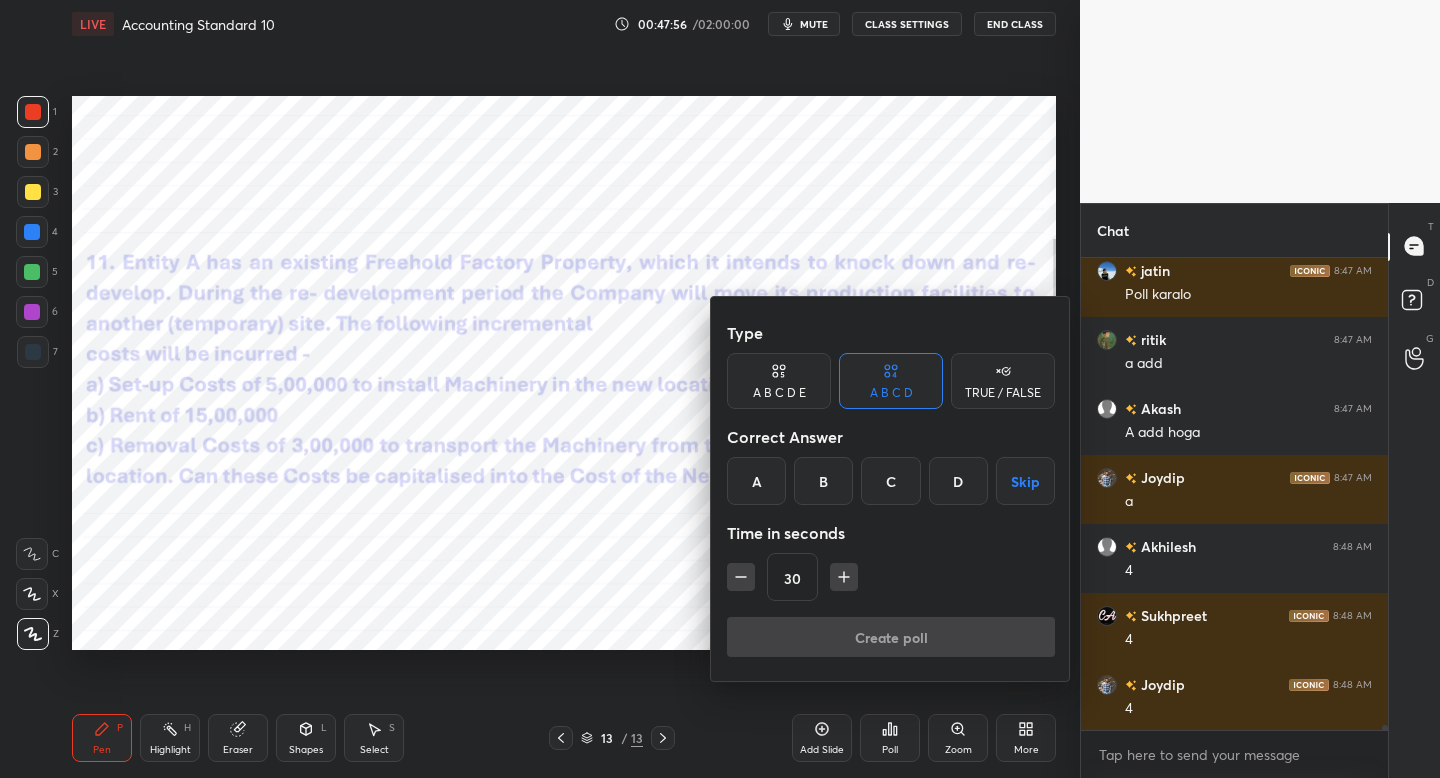 click on "B" at bounding box center (823, 481) 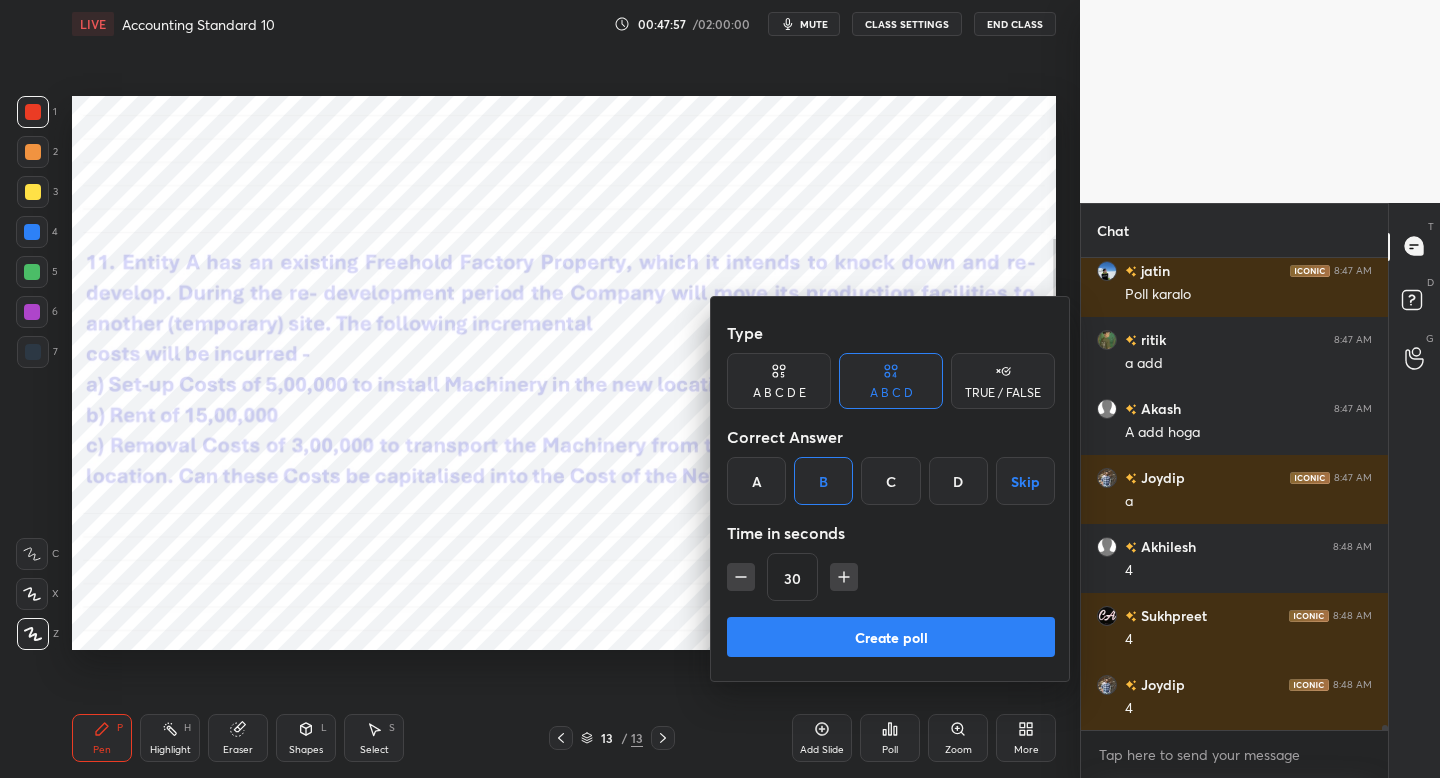 click on "Create poll" at bounding box center [891, 637] 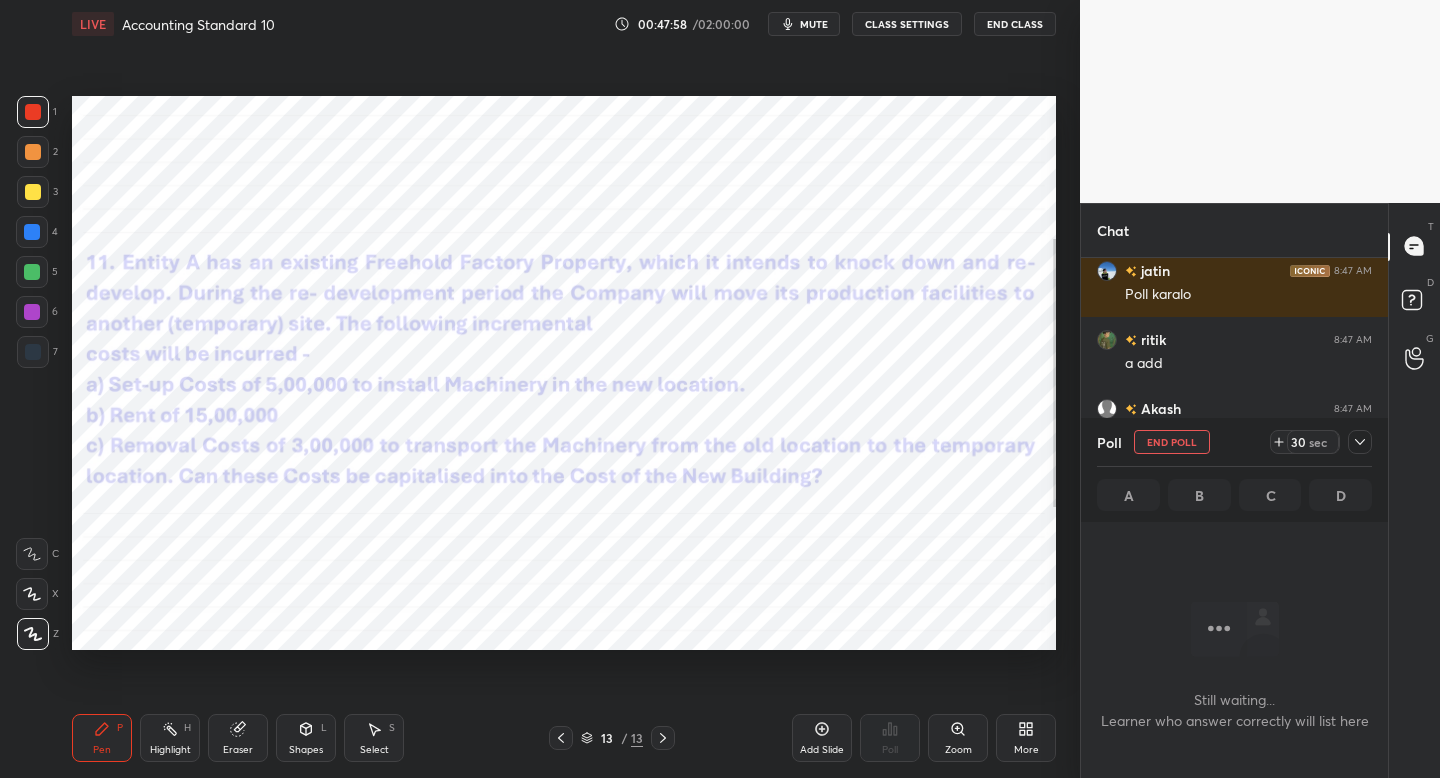 scroll, scrollTop: 368, scrollLeft: 301, axis: both 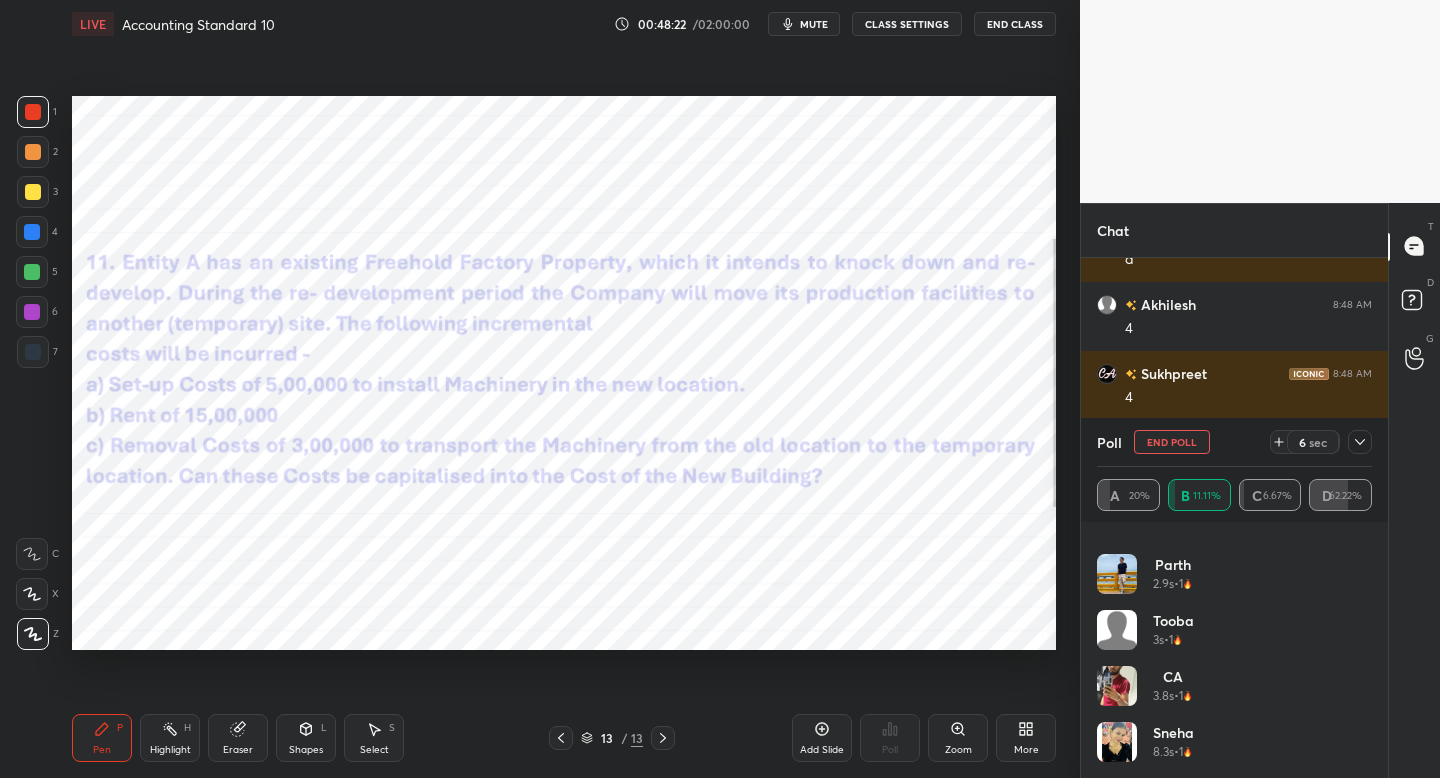 click on "End Poll" at bounding box center [1172, 442] 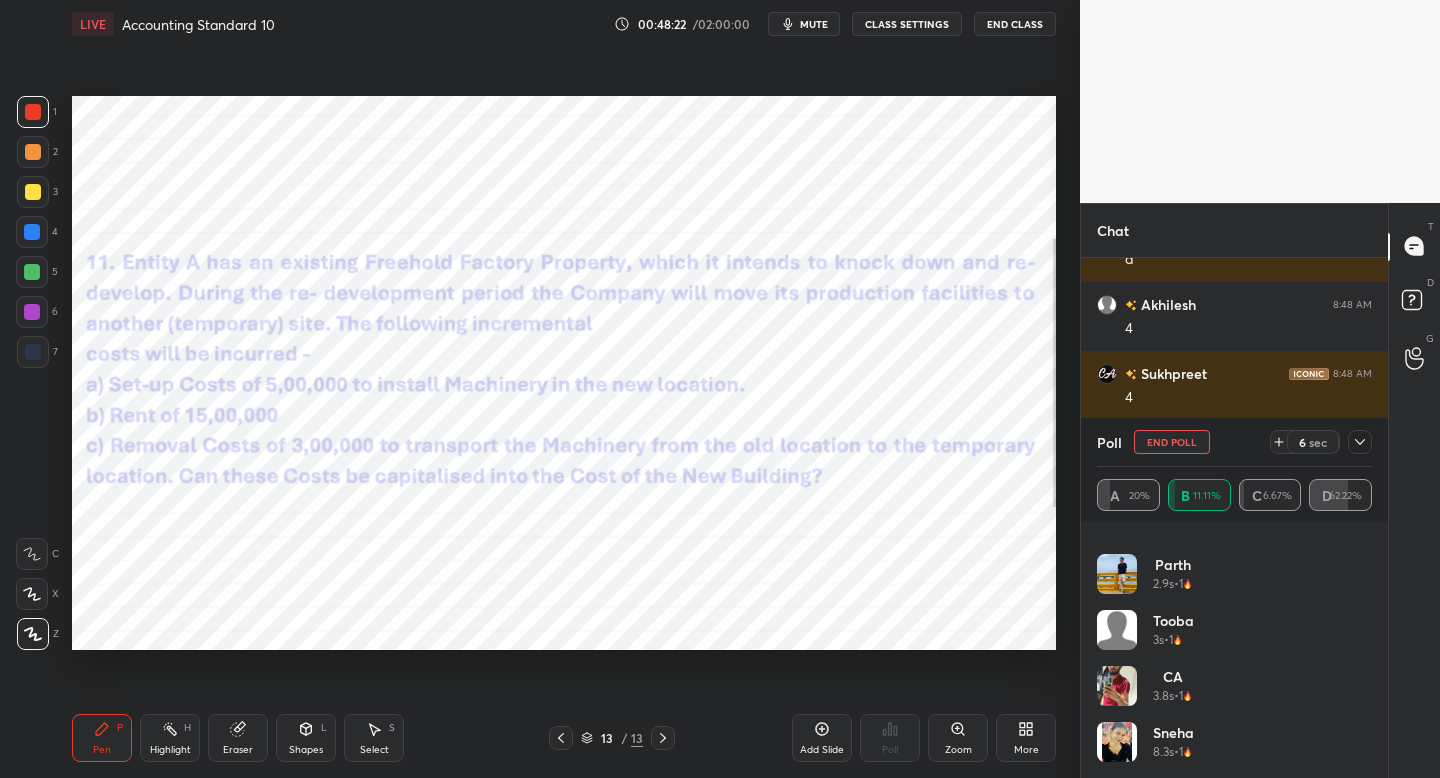 scroll, scrollTop: 121, scrollLeft: 269, axis: both 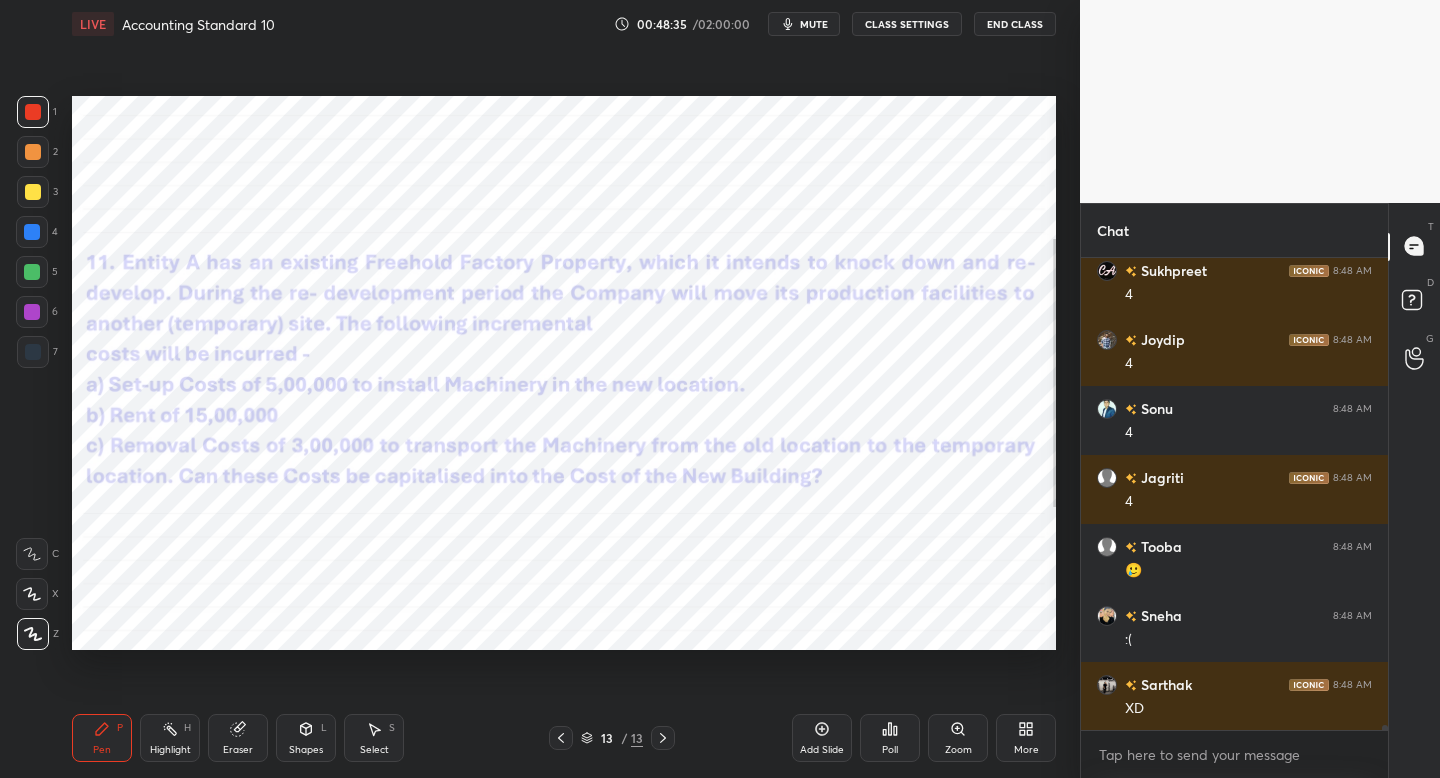 click at bounding box center [32, 312] 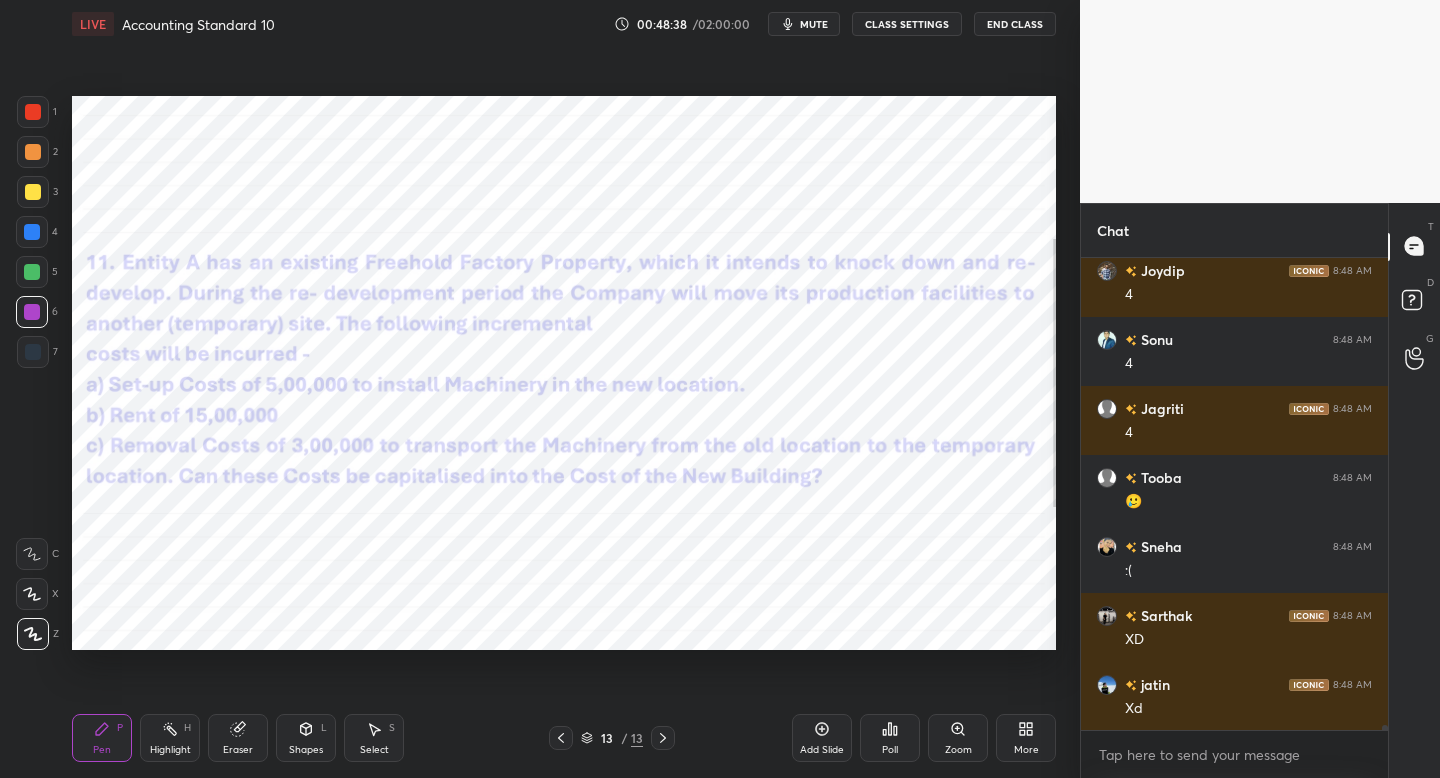 drag, startPoint x: 310, startPoint y: 733, endPoint x: 307, endPoint y: 717, distance: 16.27882 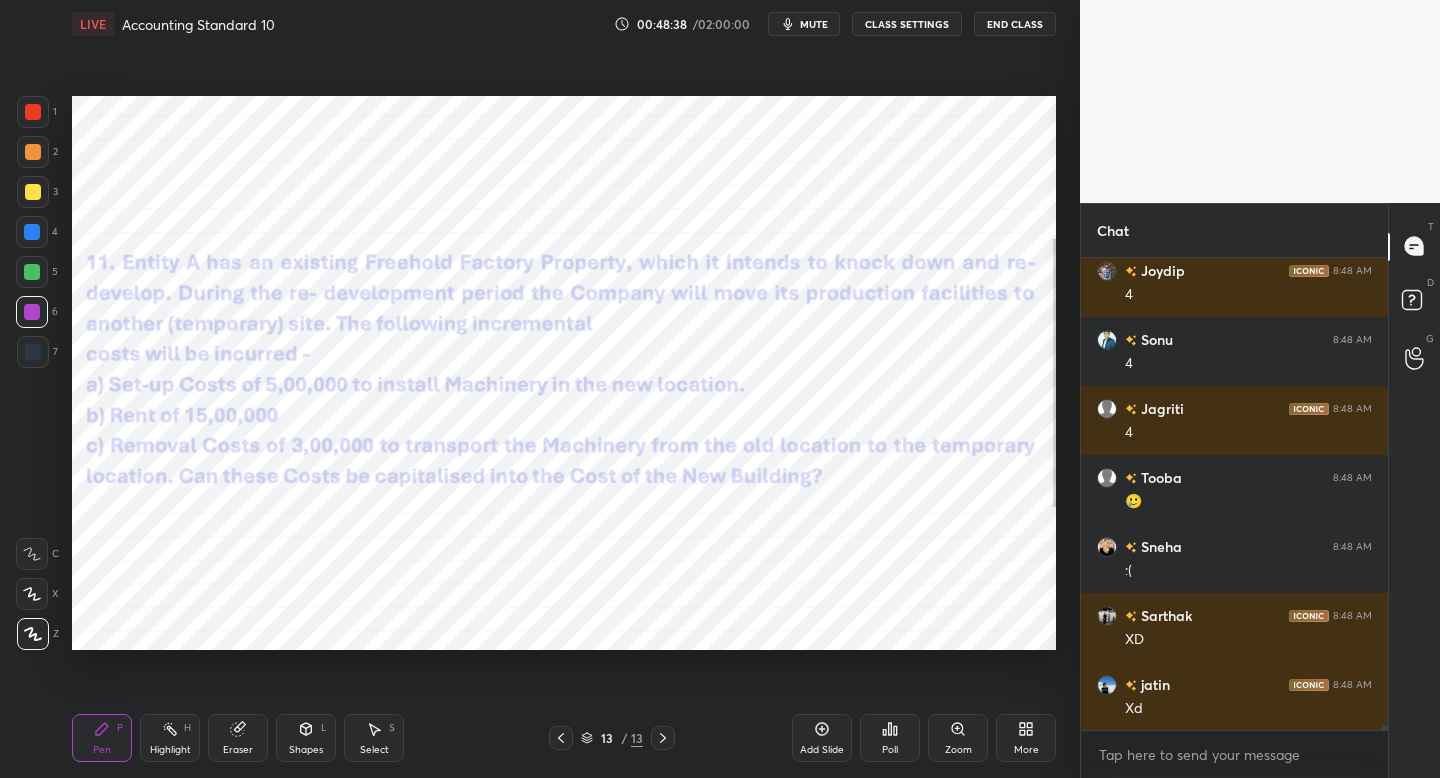 click 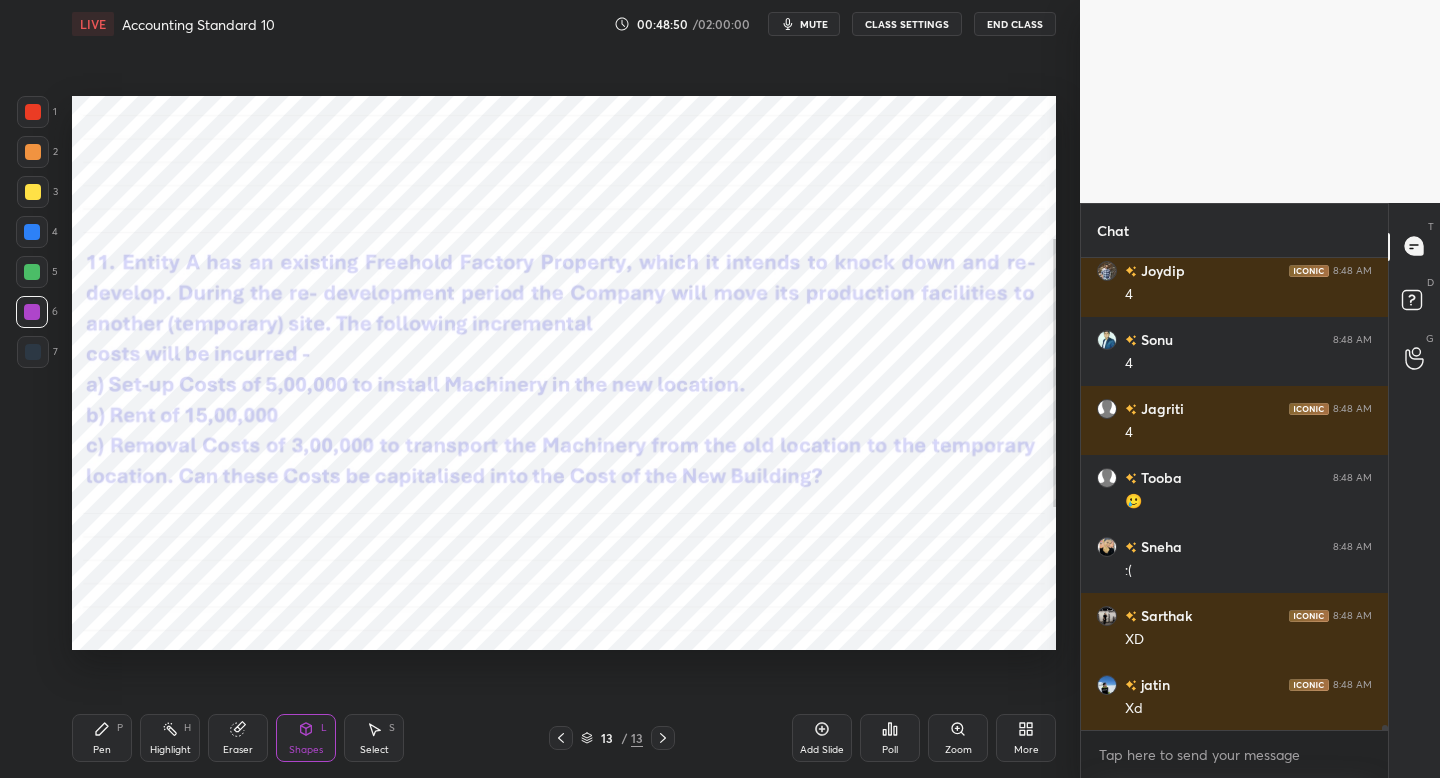 drag, startPoint x: 64, startPoint y: 737, endPoint x: 171, endPoint y: 657, distance: 133.60014 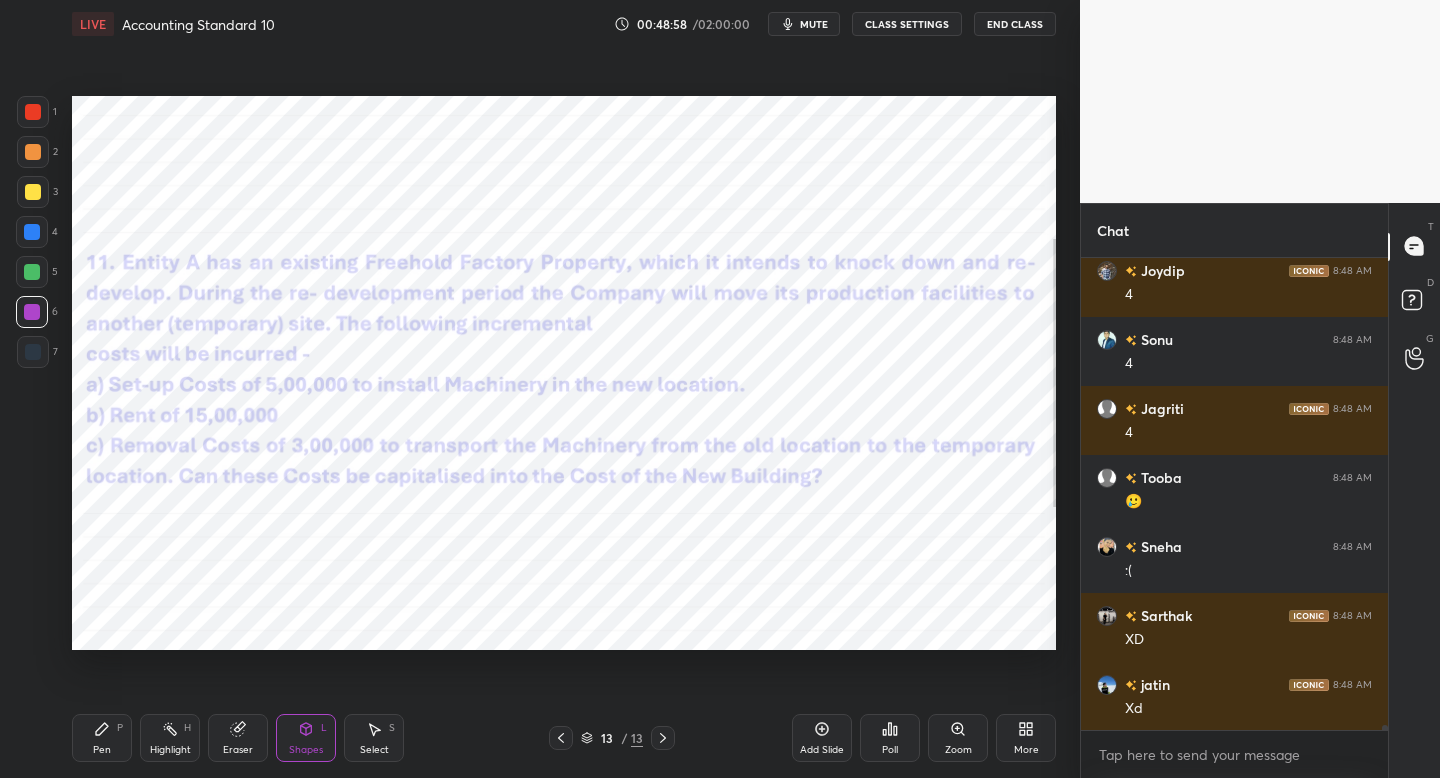 drag, startPoint x: 29, startPoint y: 234, endPoint x: 39, endPoint y: 241, distance: 12.206555 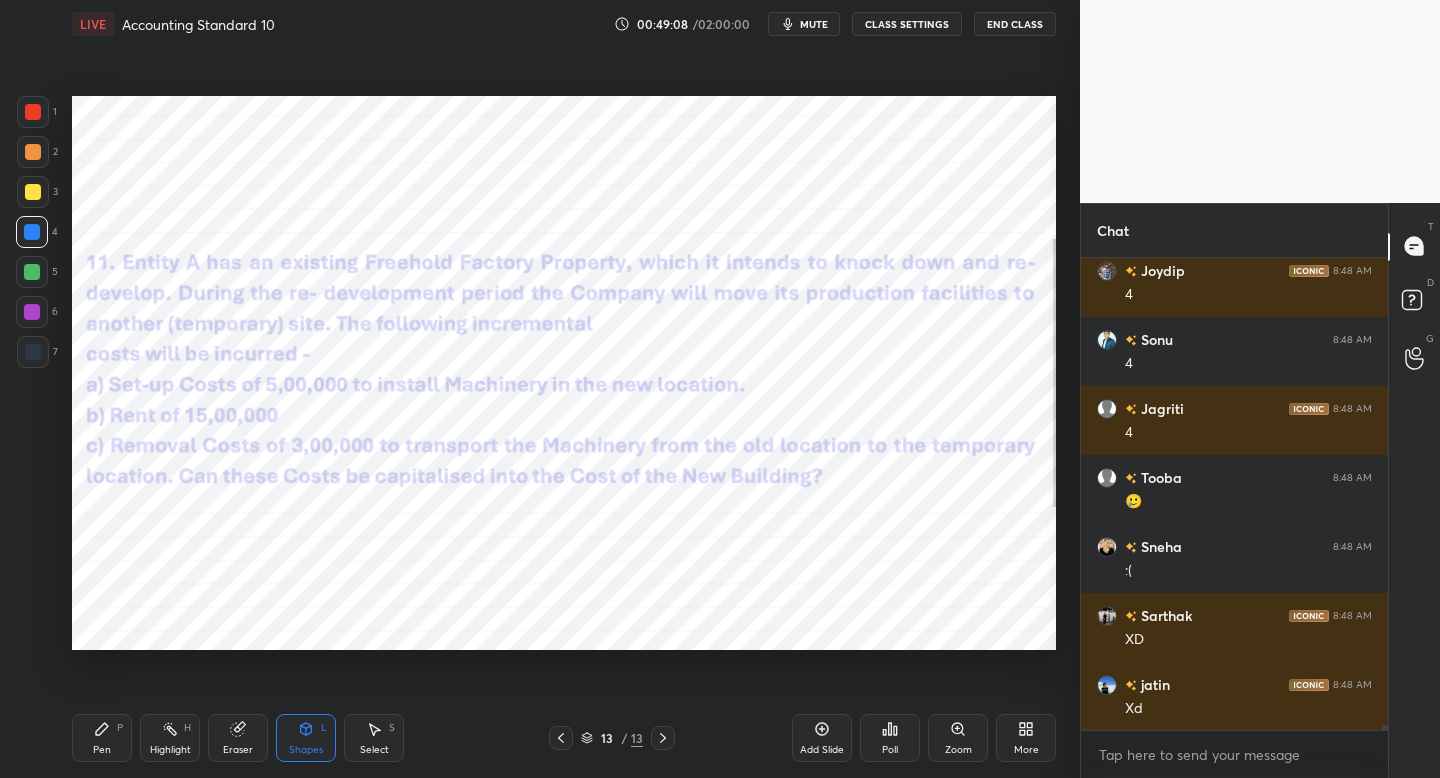 drag, startPoint x: 40, startPoint y: 357, endPoint x: 68, endPoint y: 352, distance: 28.442924 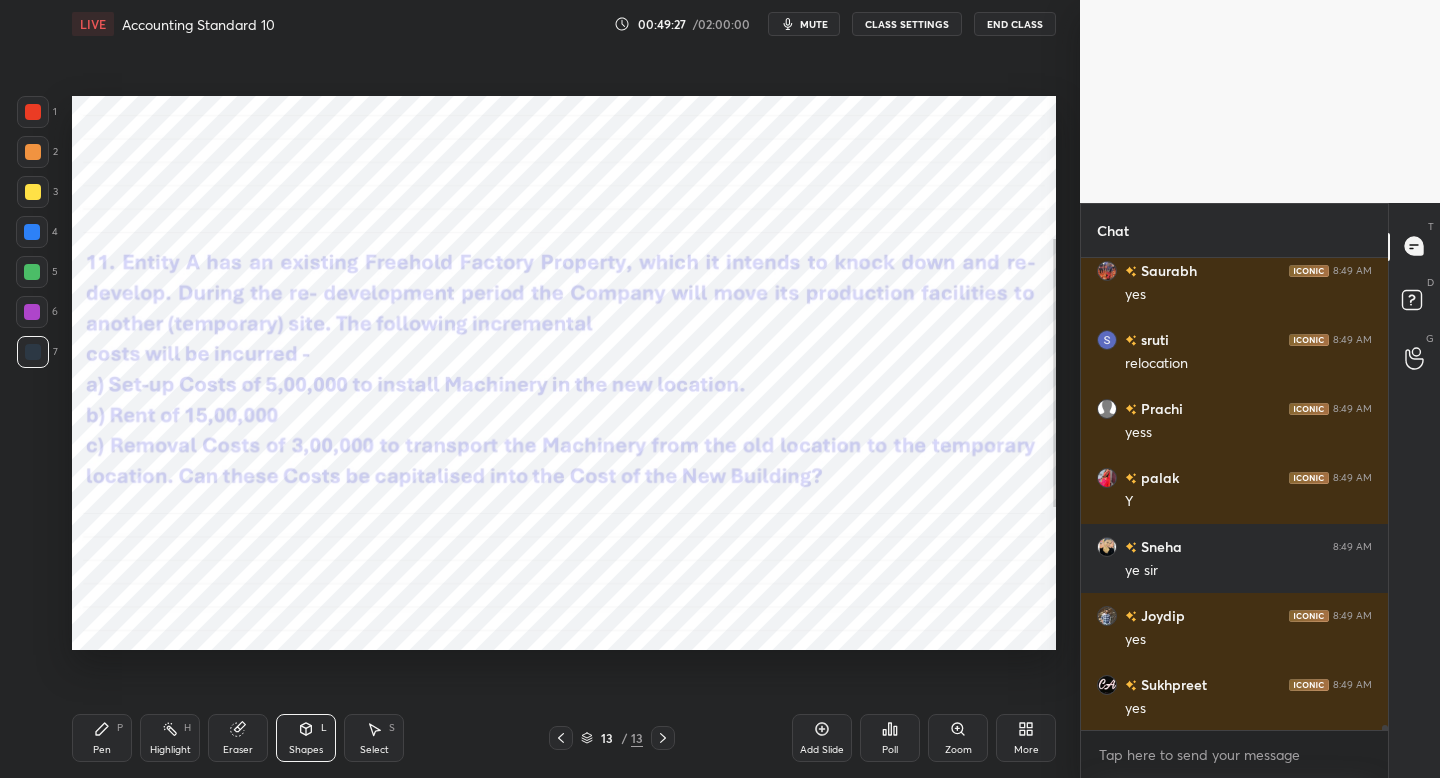 scroll, scrollTop: 47862, scrollLeft: 0, axis: vertical 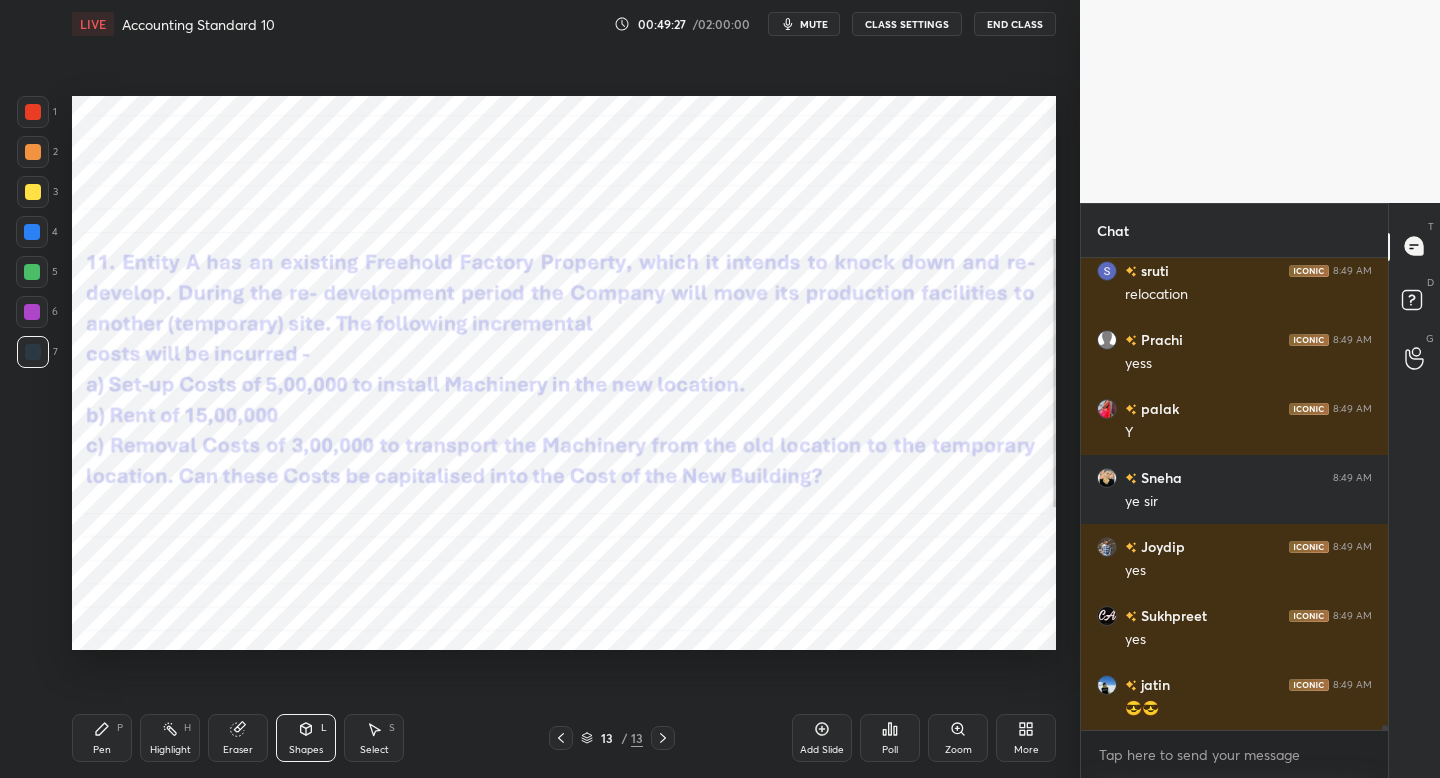 click on "Pen P" at bounding box center (102, 738) 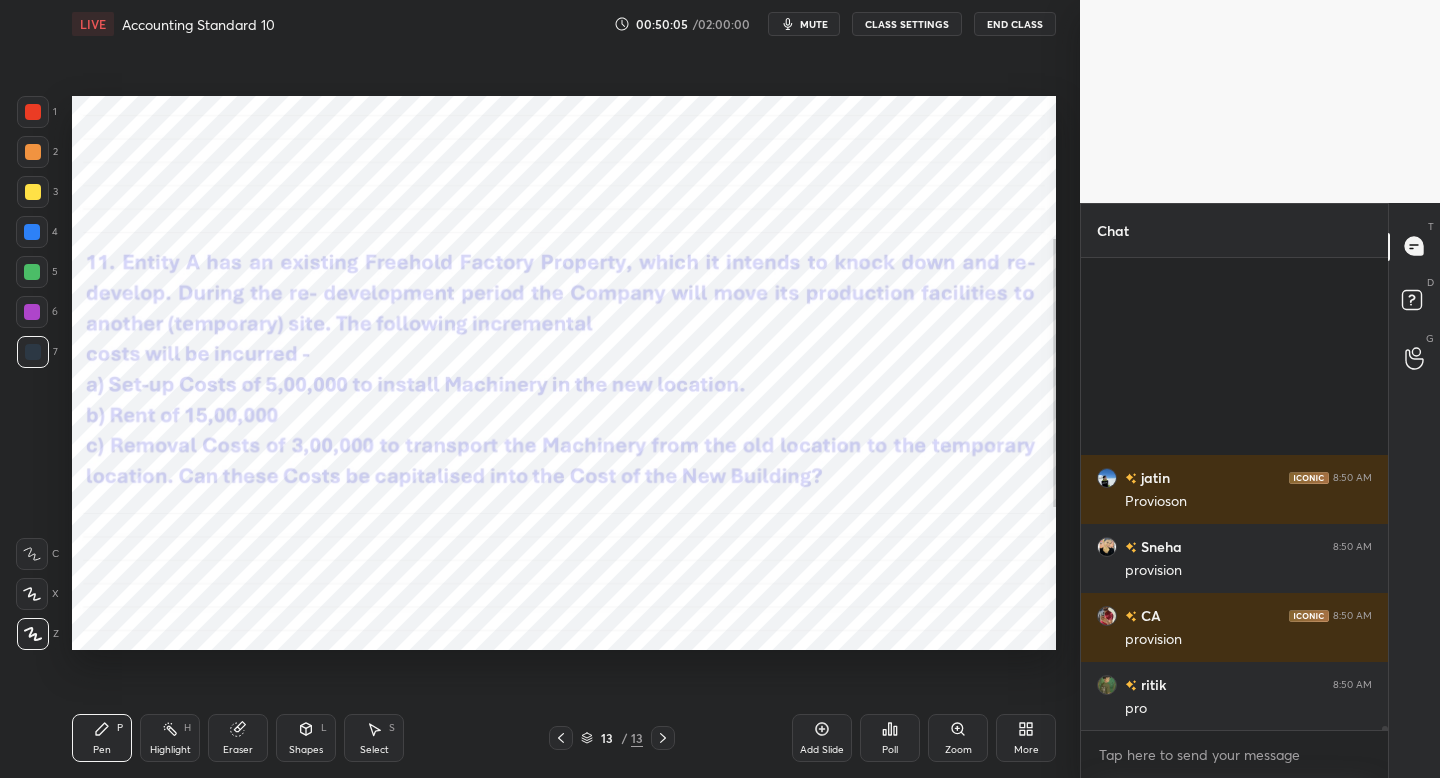 scroll, scrollTop: 49242, scrollLeft: 0, axis: vertical 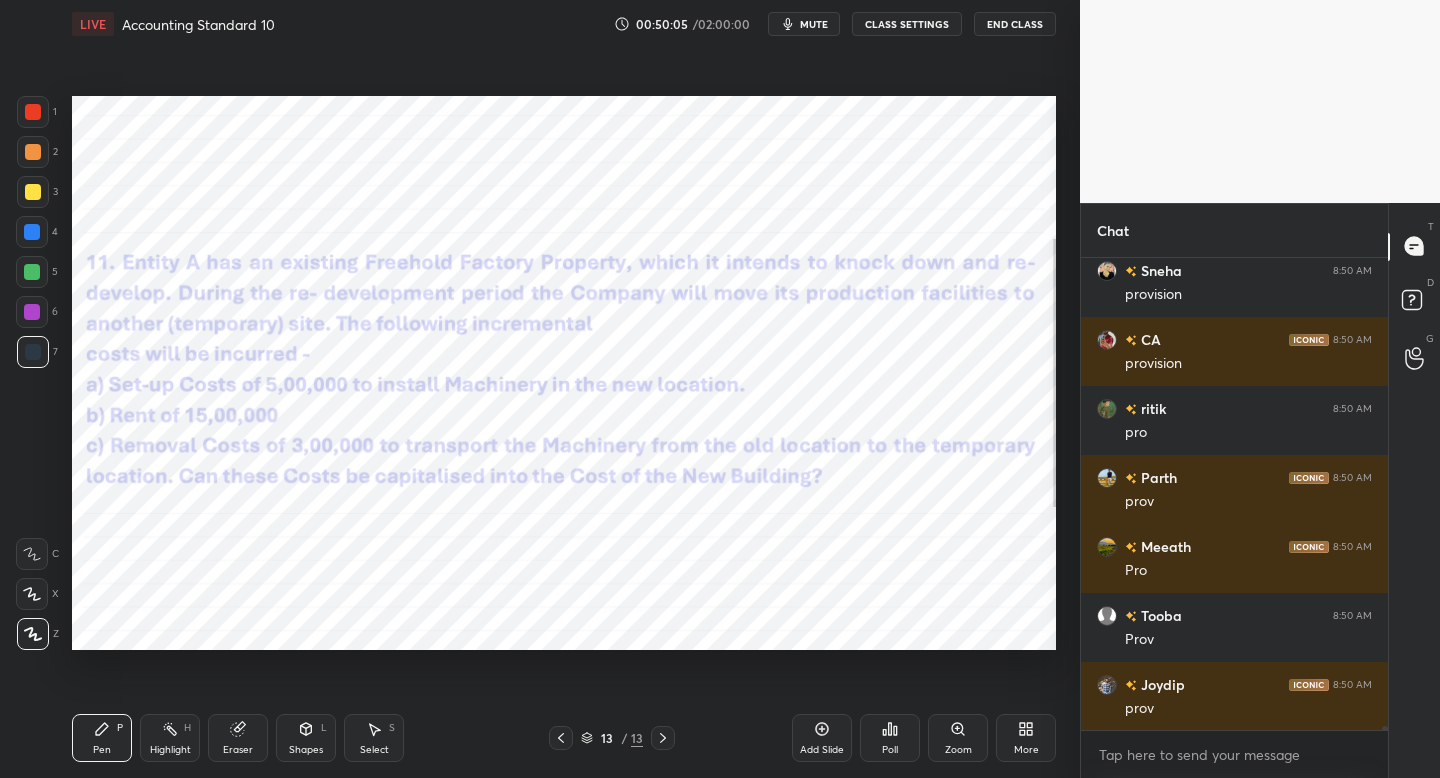 click on "Add Slide" at bounding box center [822, 738] 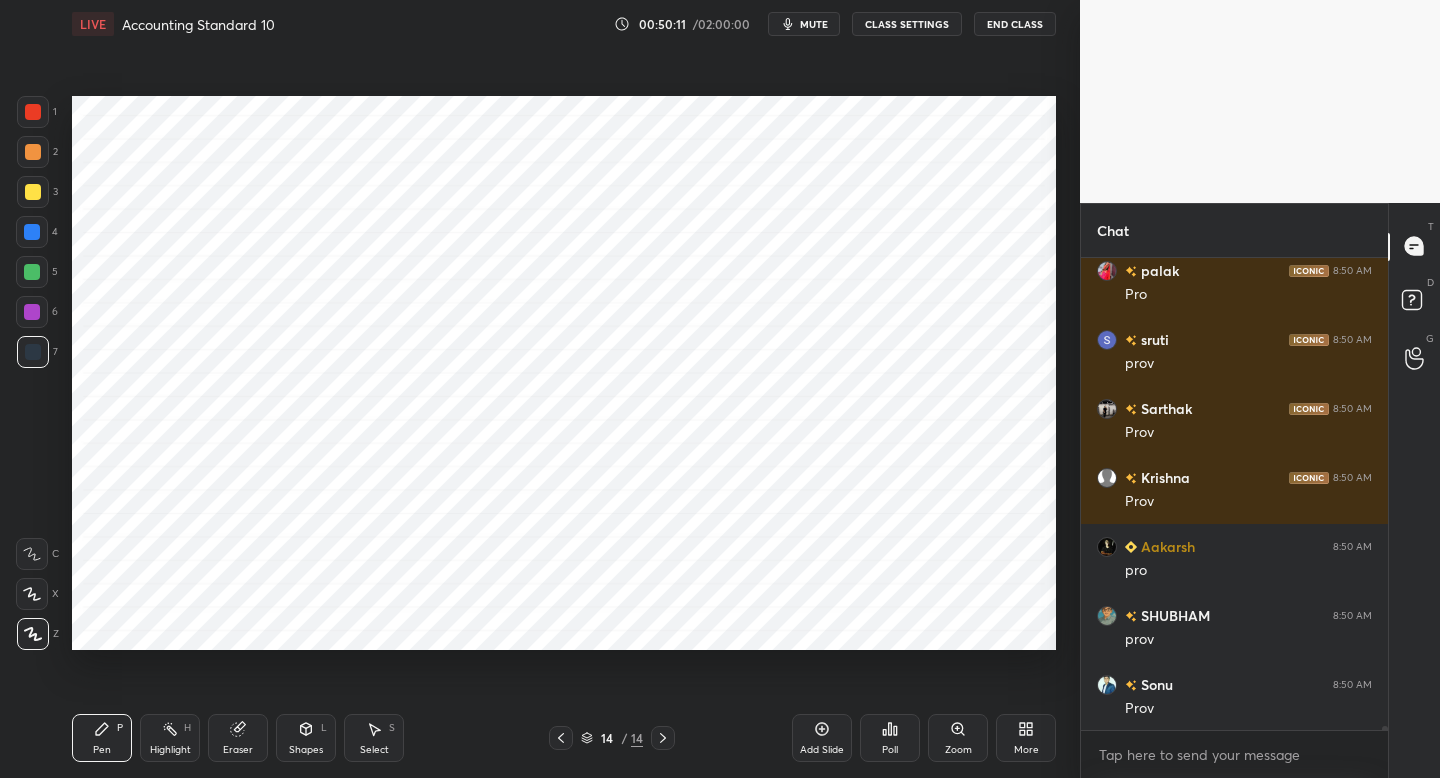 scroll, scrollTop: 49932, scrollLeft: 0, axis: vertical 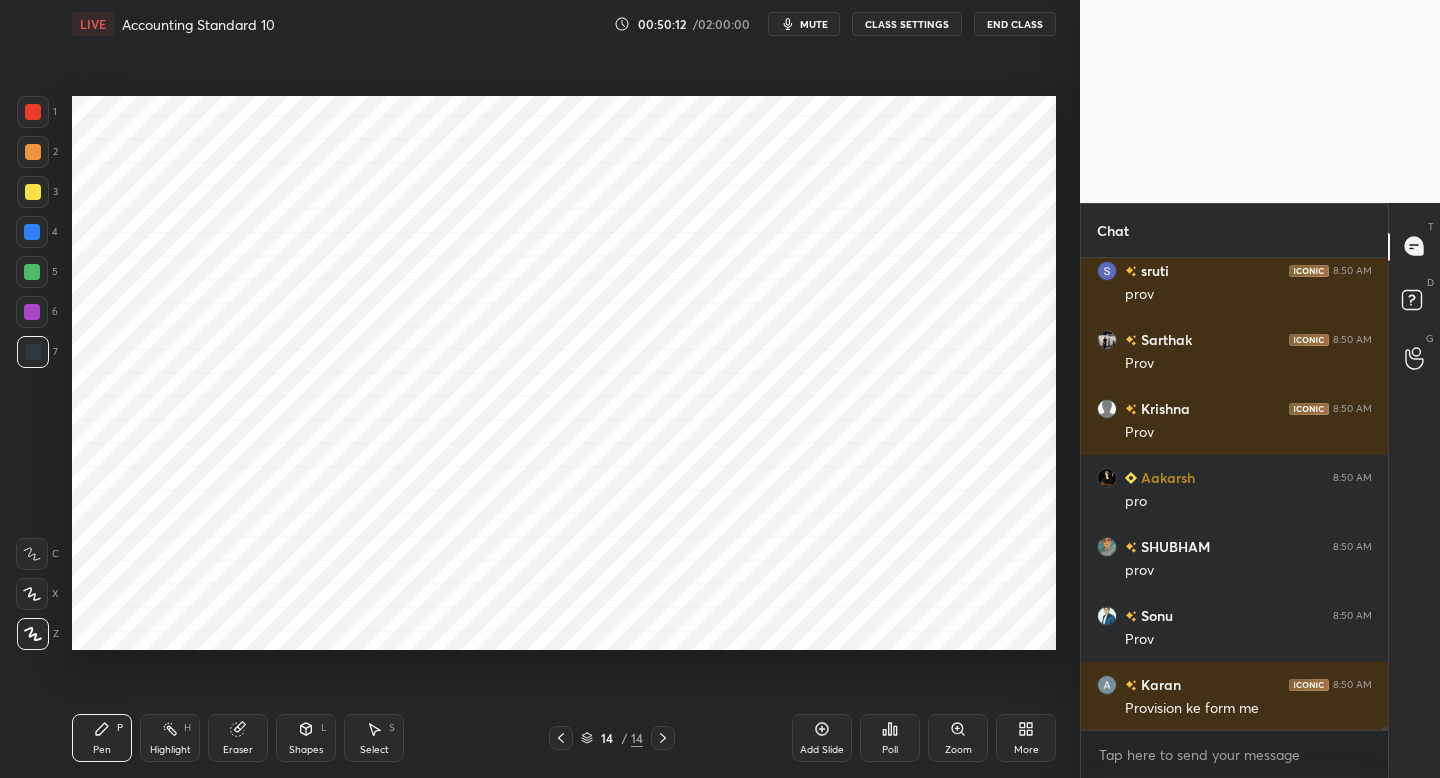 drag, startPoint x: 36, startPoint y: 112, endPoint x: 53, endPoint y: 117, distance: 17.720045 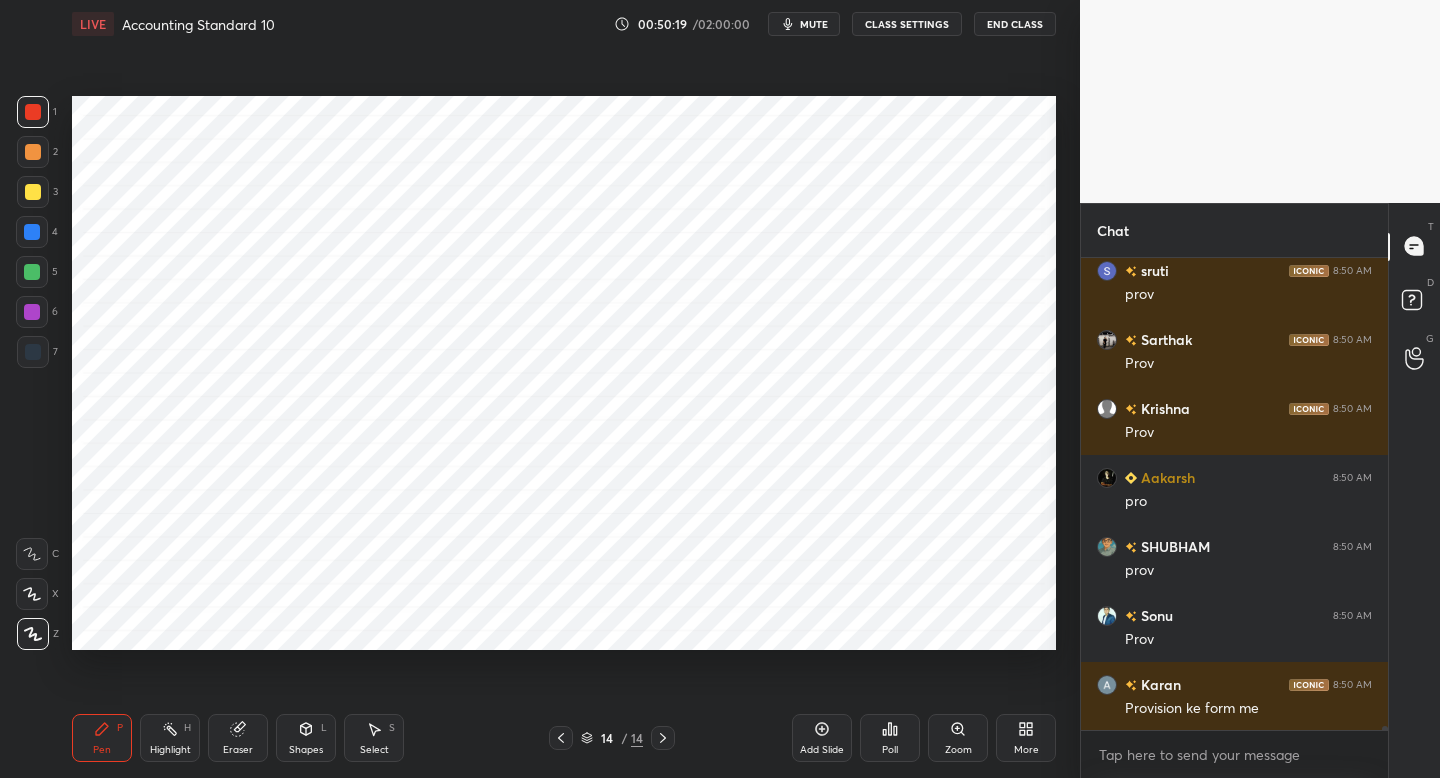scroll, scrollTop: 50001, scrollLeft: 0, axis: vertical 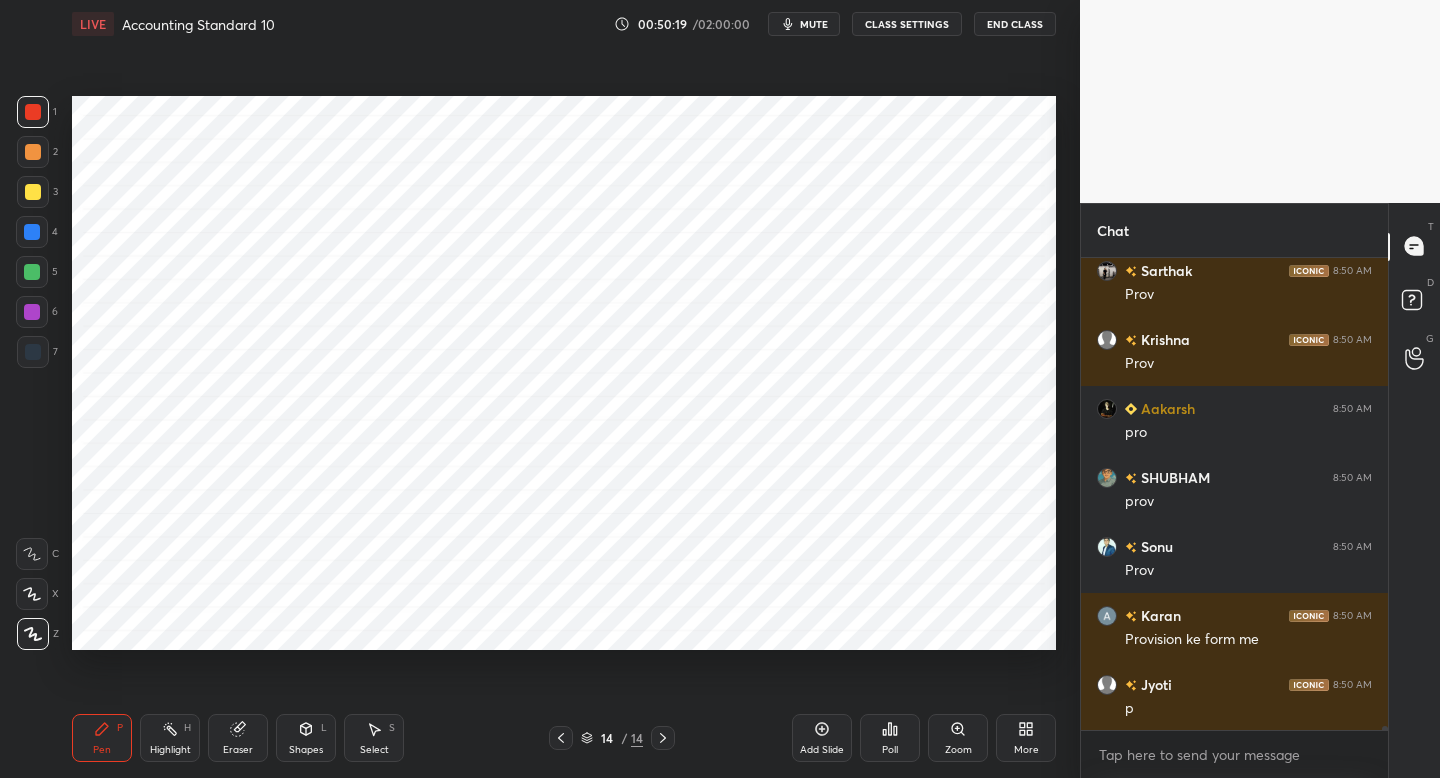 click at bounding box center (32, 232) 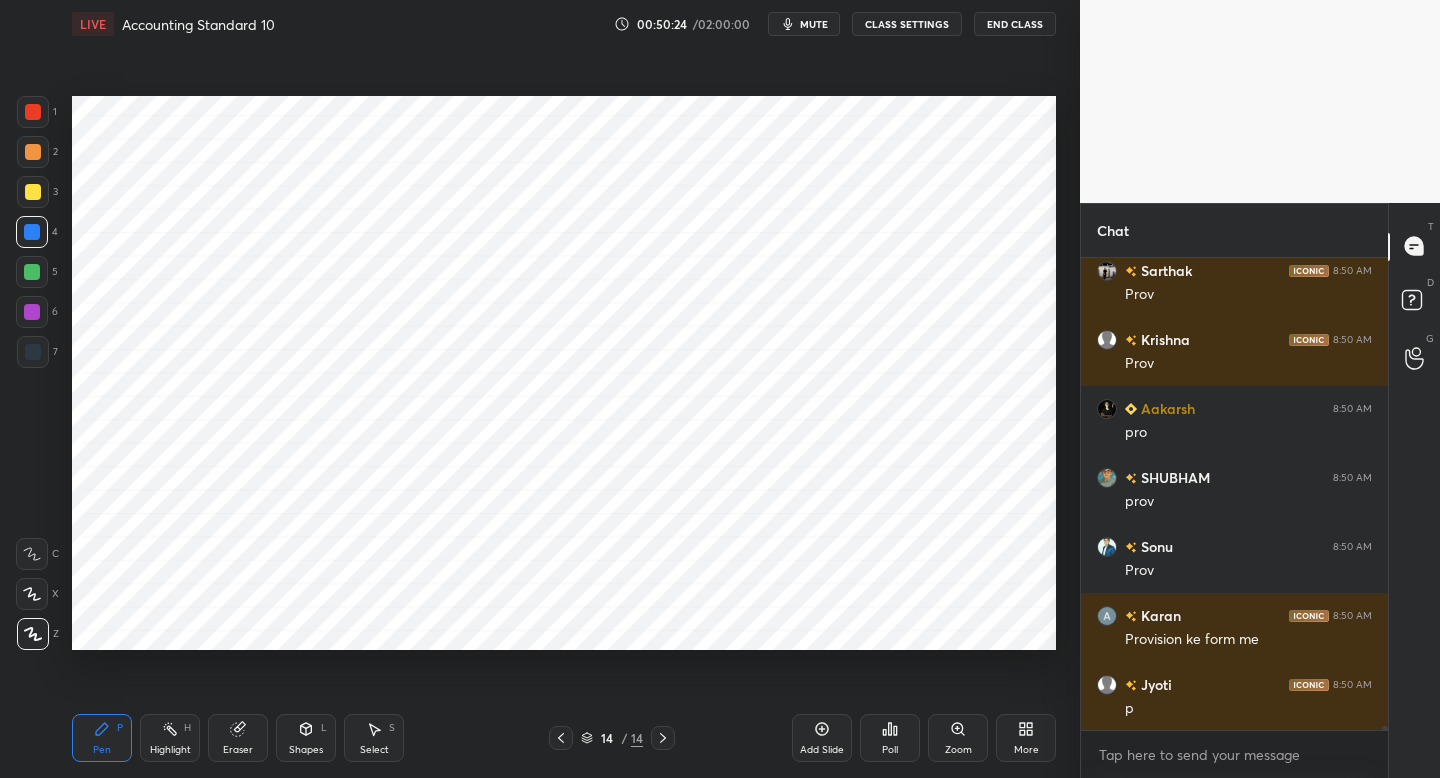 click at bounding box center (33, 112) 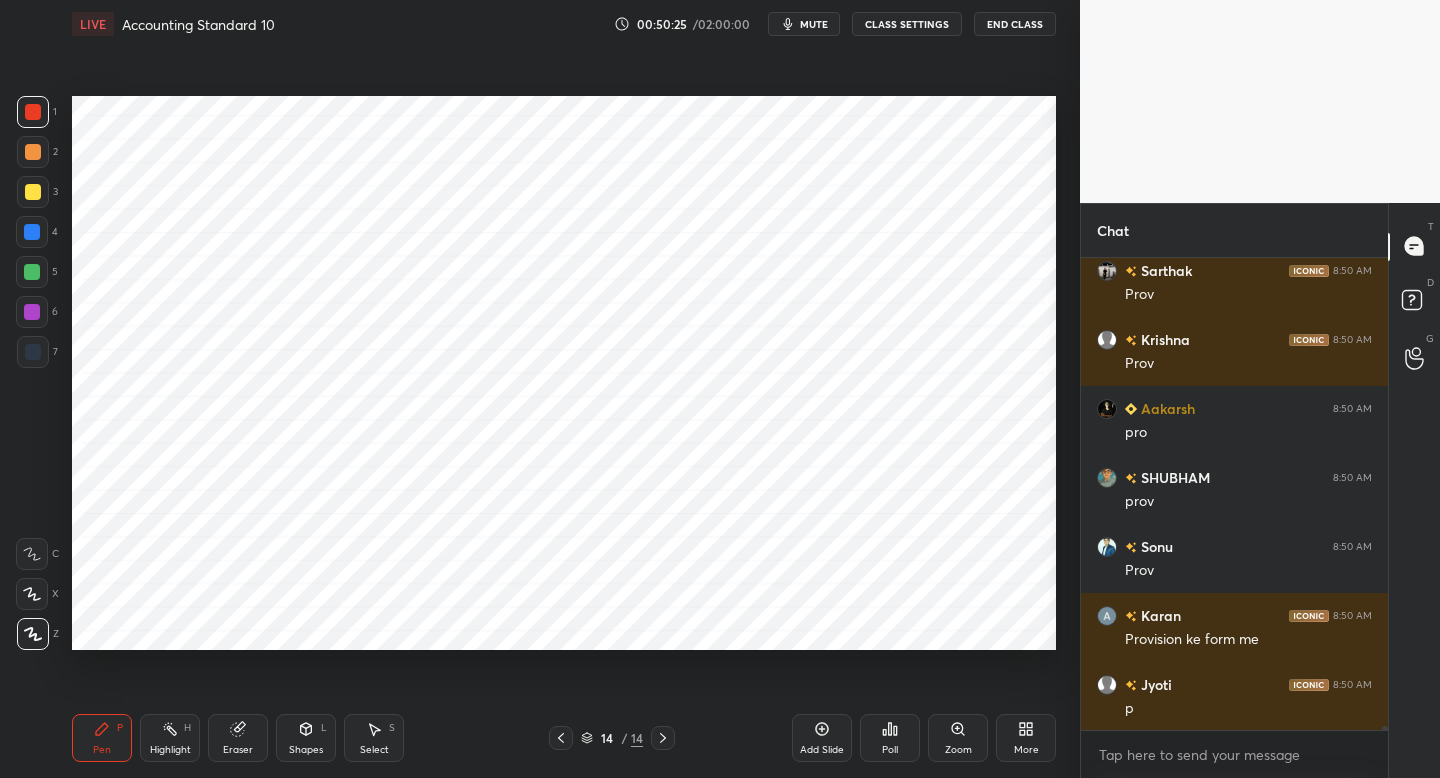 scroll, scrollTop: 50070, scrollLeft: 0, axis: vertical 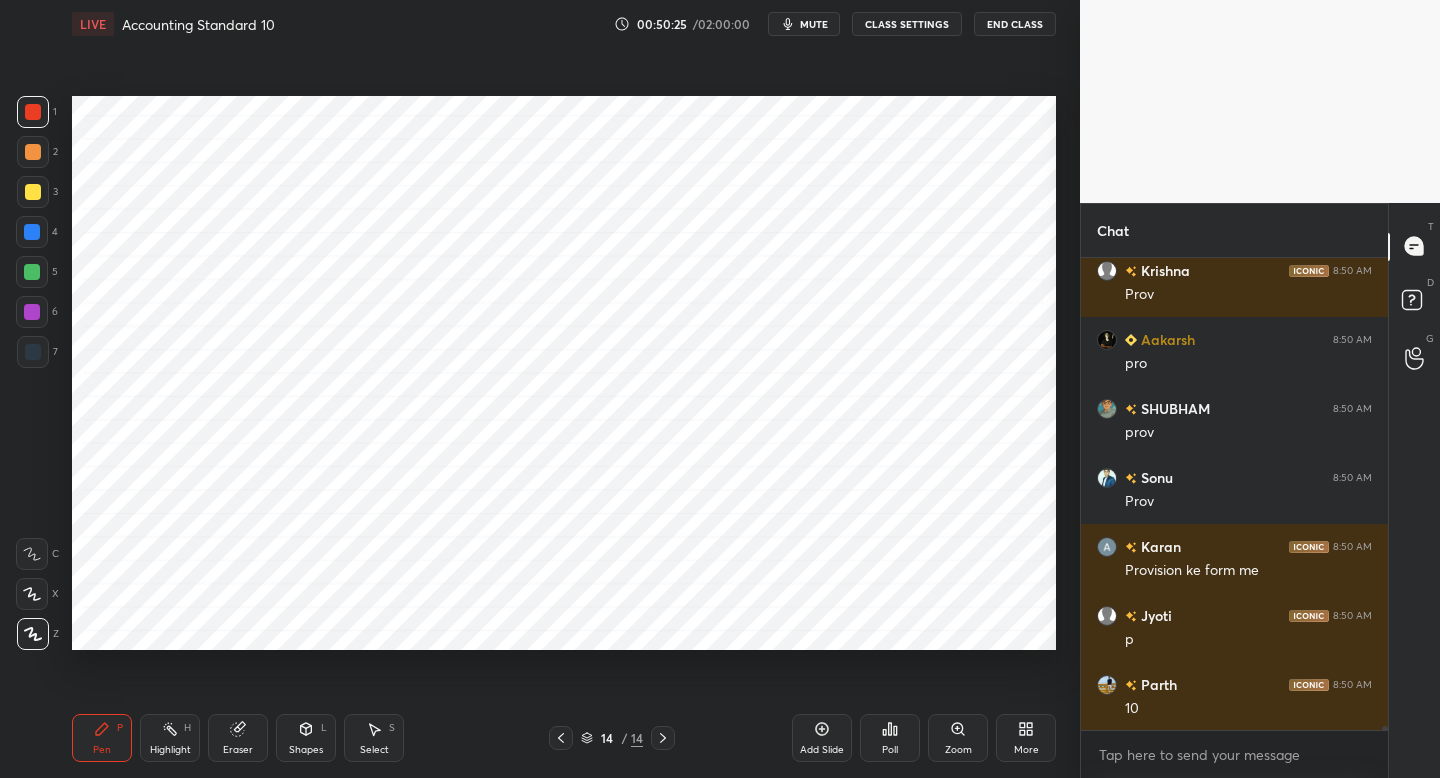 click at bounding box center [32, 232] 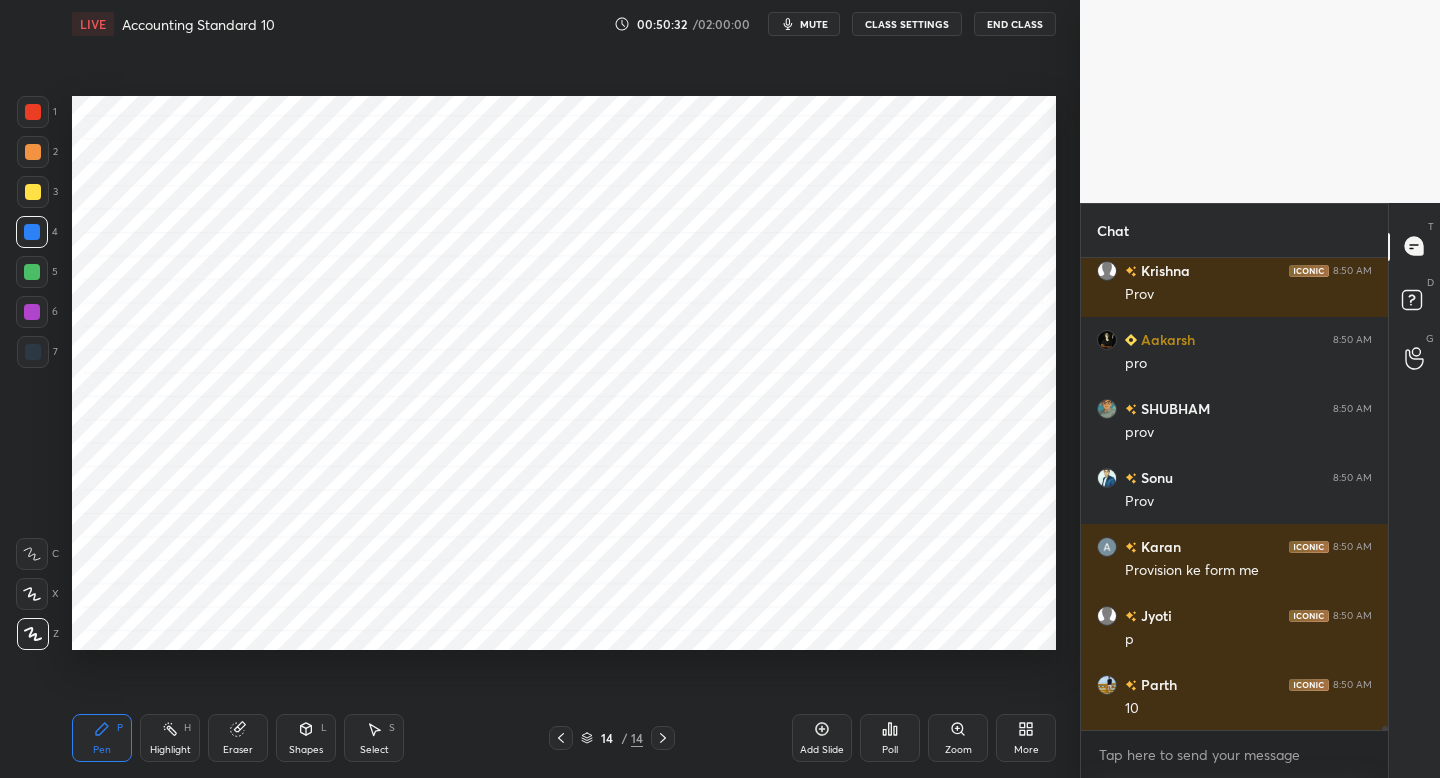 drag, startPoint x: 51, startPoint y: 346, endPoint x: 62, endPoint y: 341, distance: 12.083046 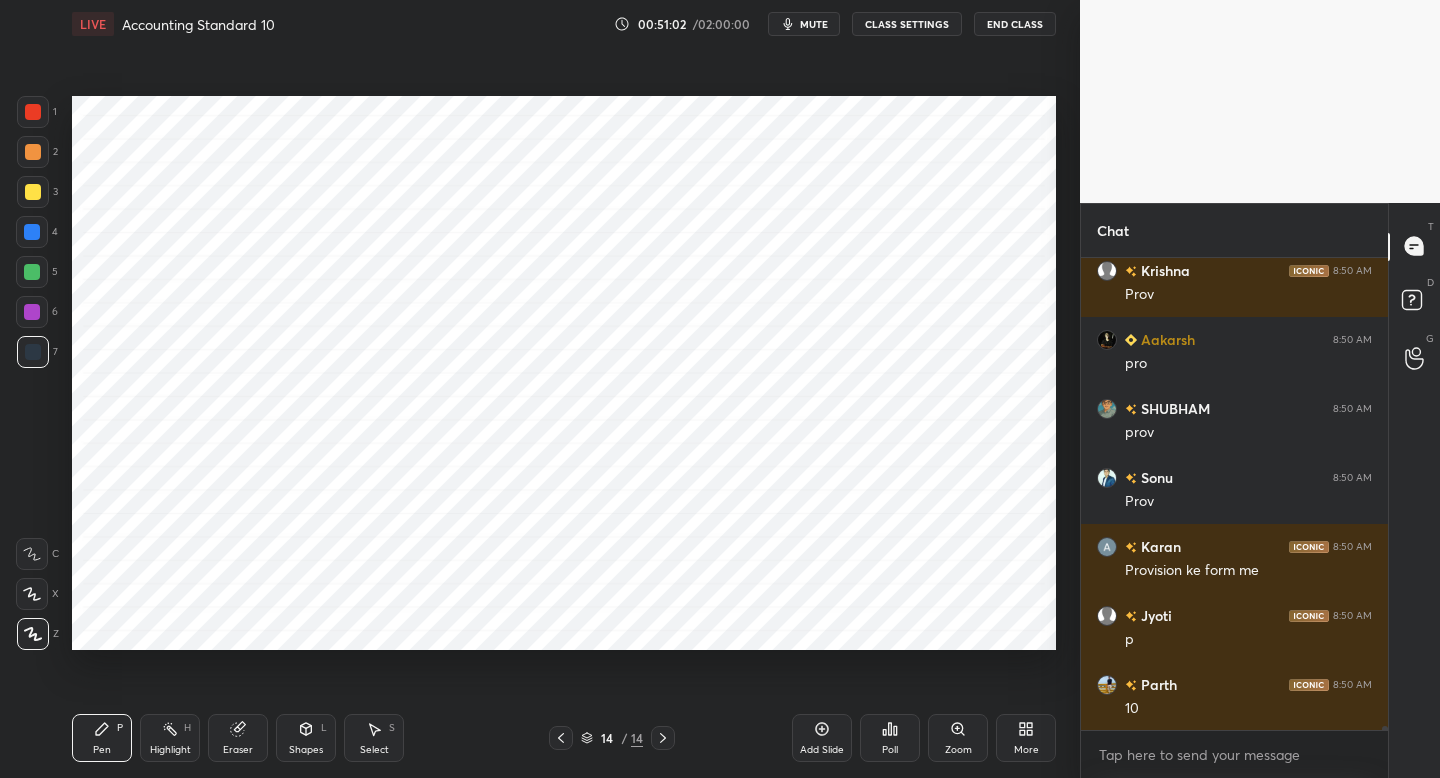 click on "Shapes L" at bounding box center [306, 738] 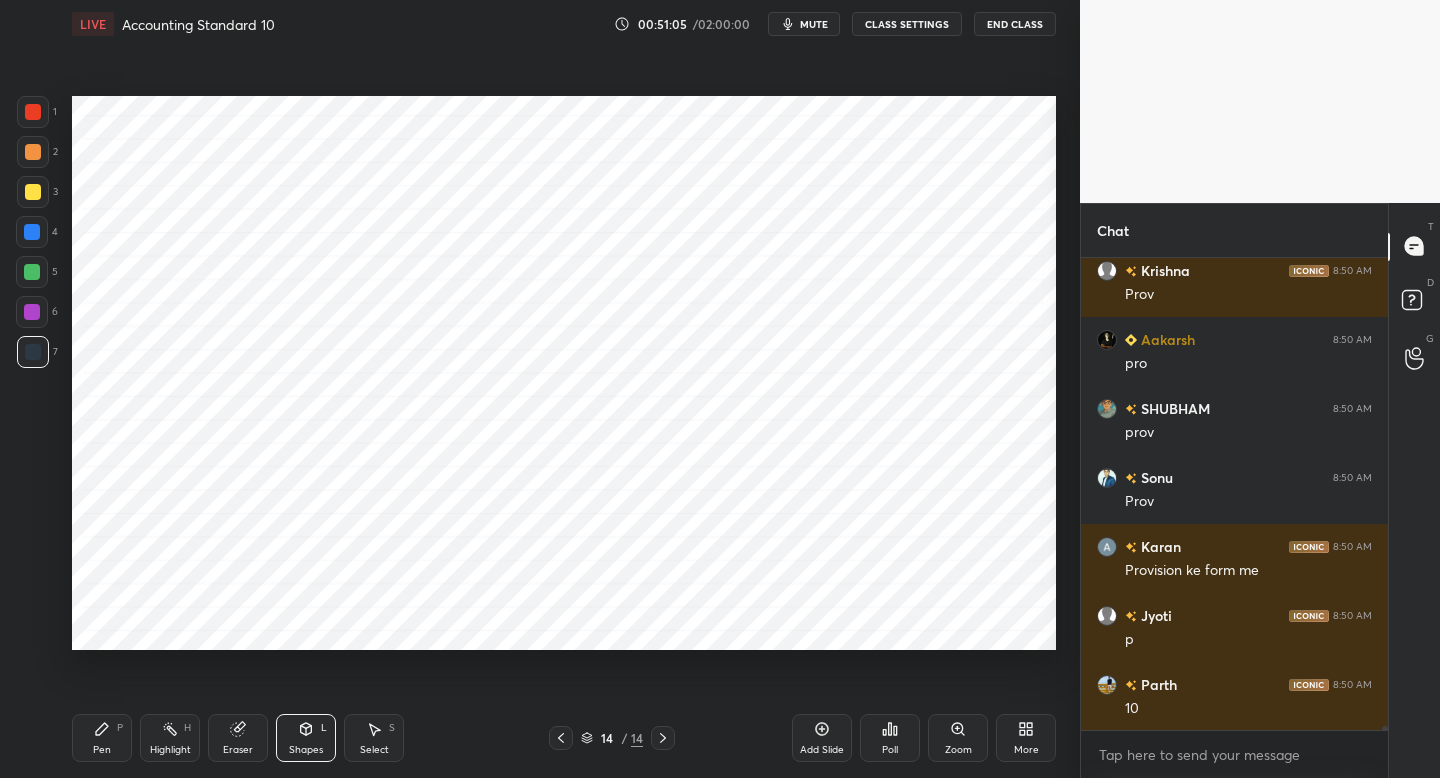 drag, startPoint x: 107, startPoint y: 725, endPoint x: 111, endPoint y: 710, distance: 15.524175 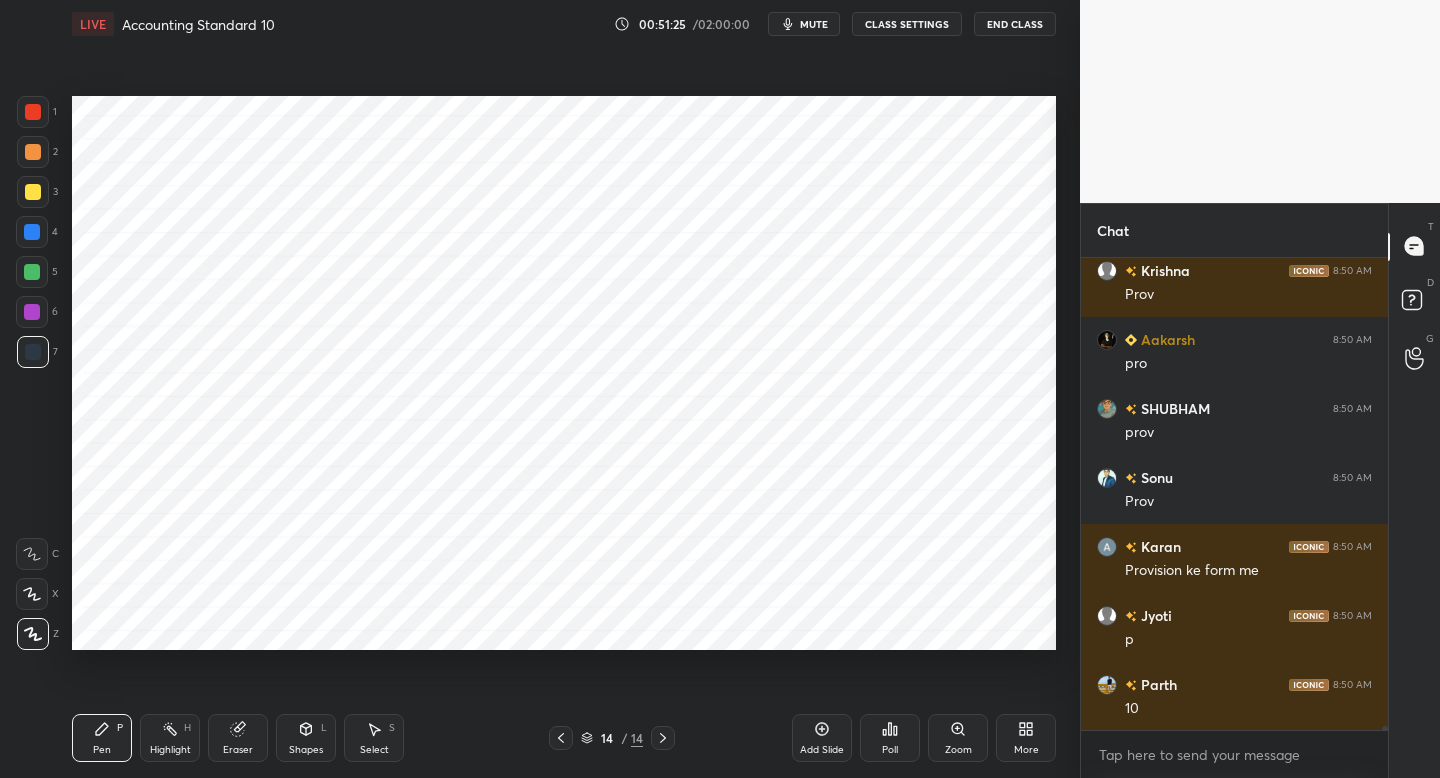scroll, scrollTop: 50139, scrollLeft: 0, axis: vertical 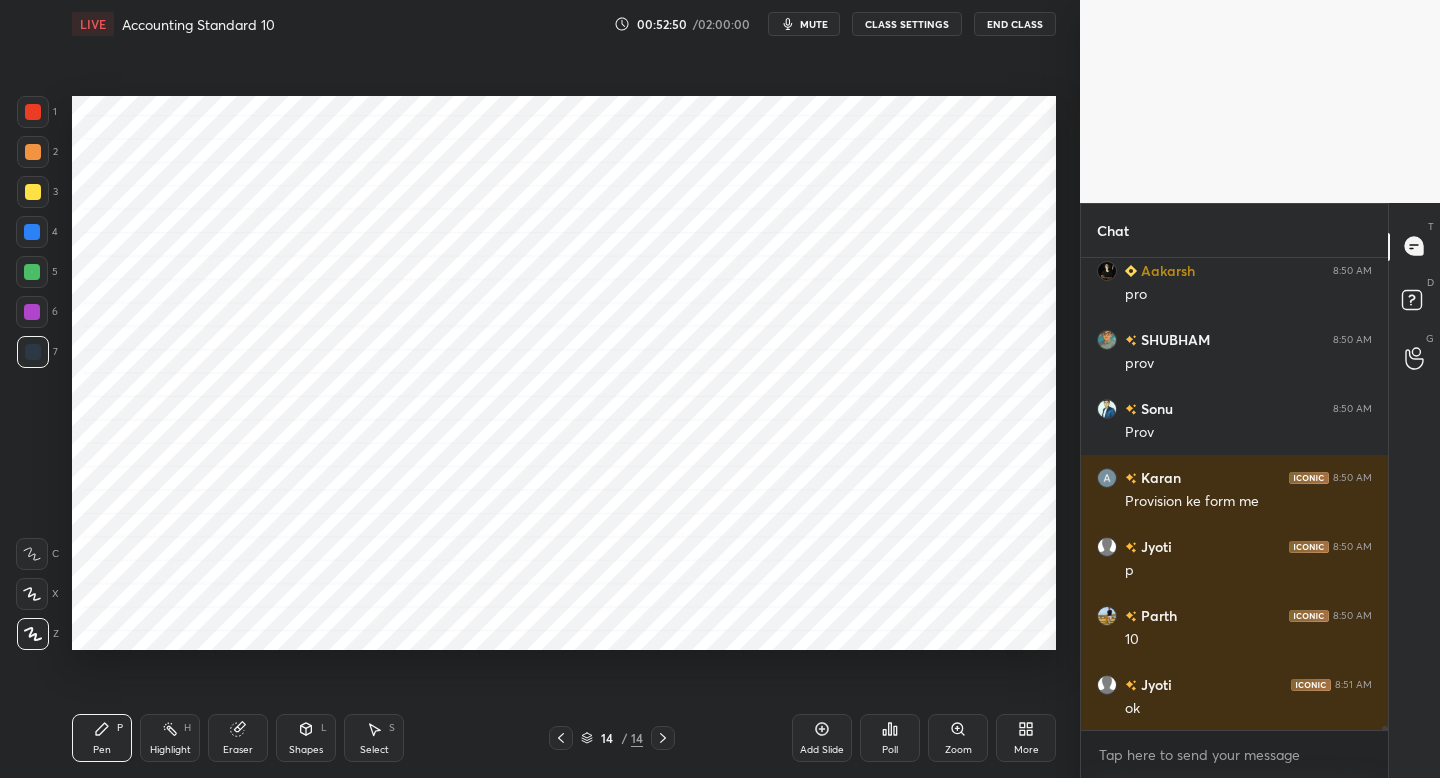 click at bounding box center [32, 312] 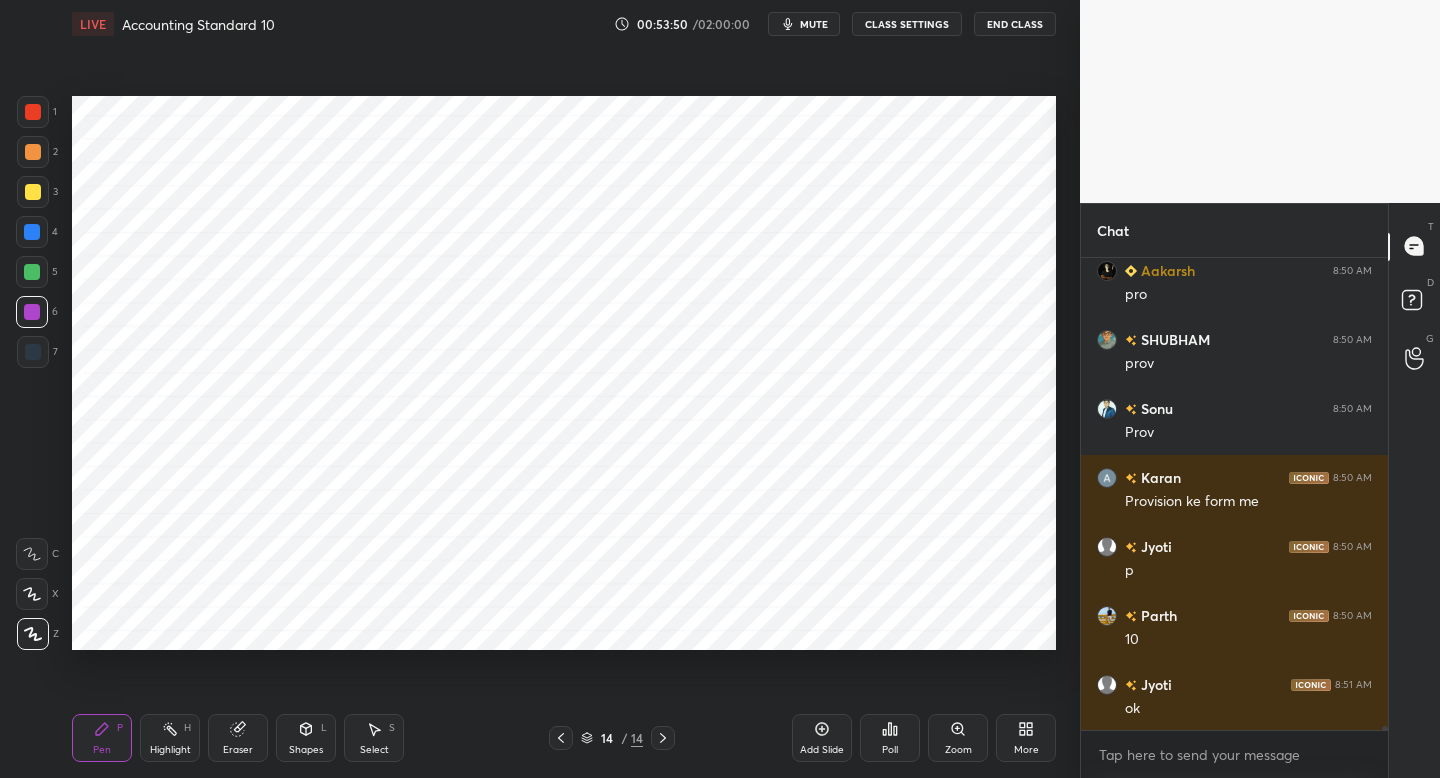 drag, startPoint x: 49, startPoint y: 364, endPoint x: 64, endPoint y: 373, distance: 17.492855 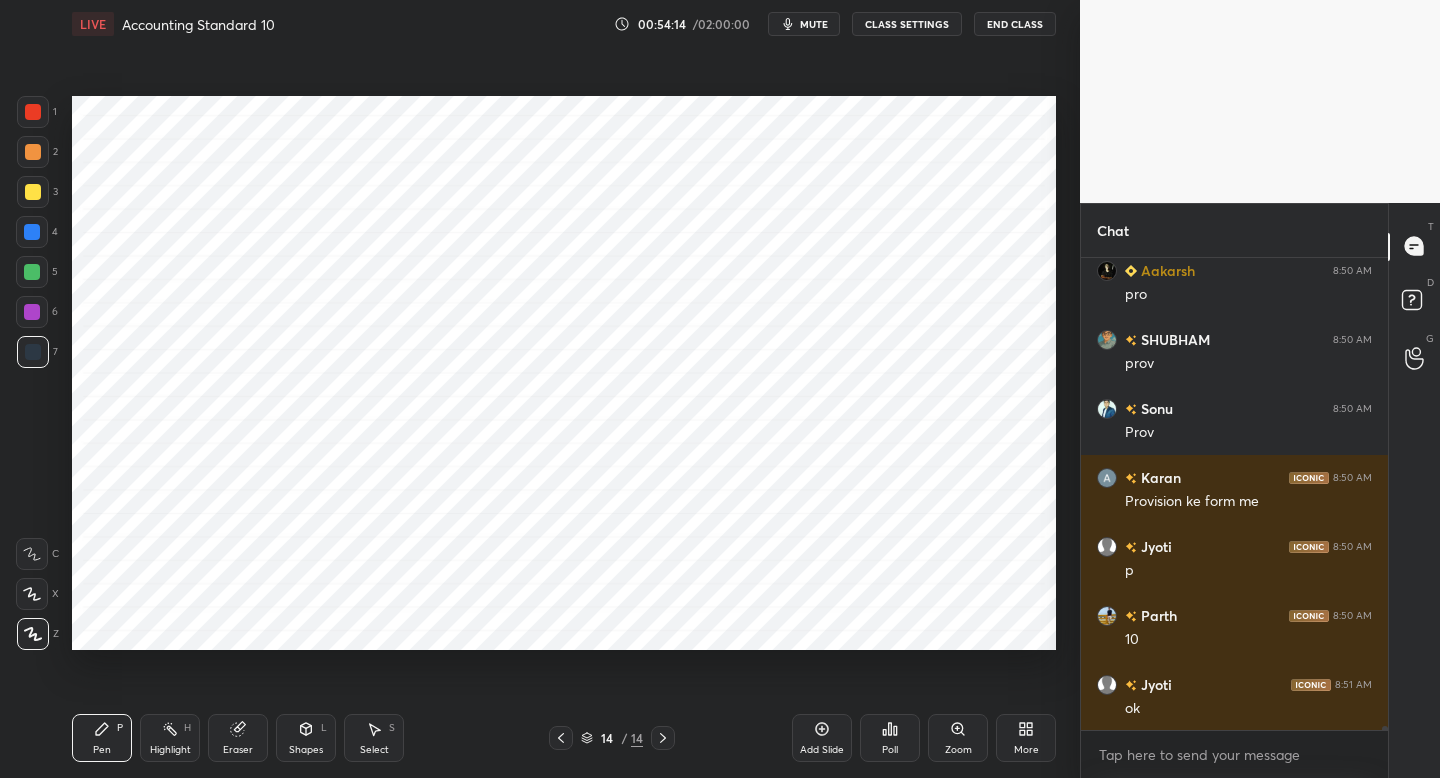 click at bounding box center (32, 272) 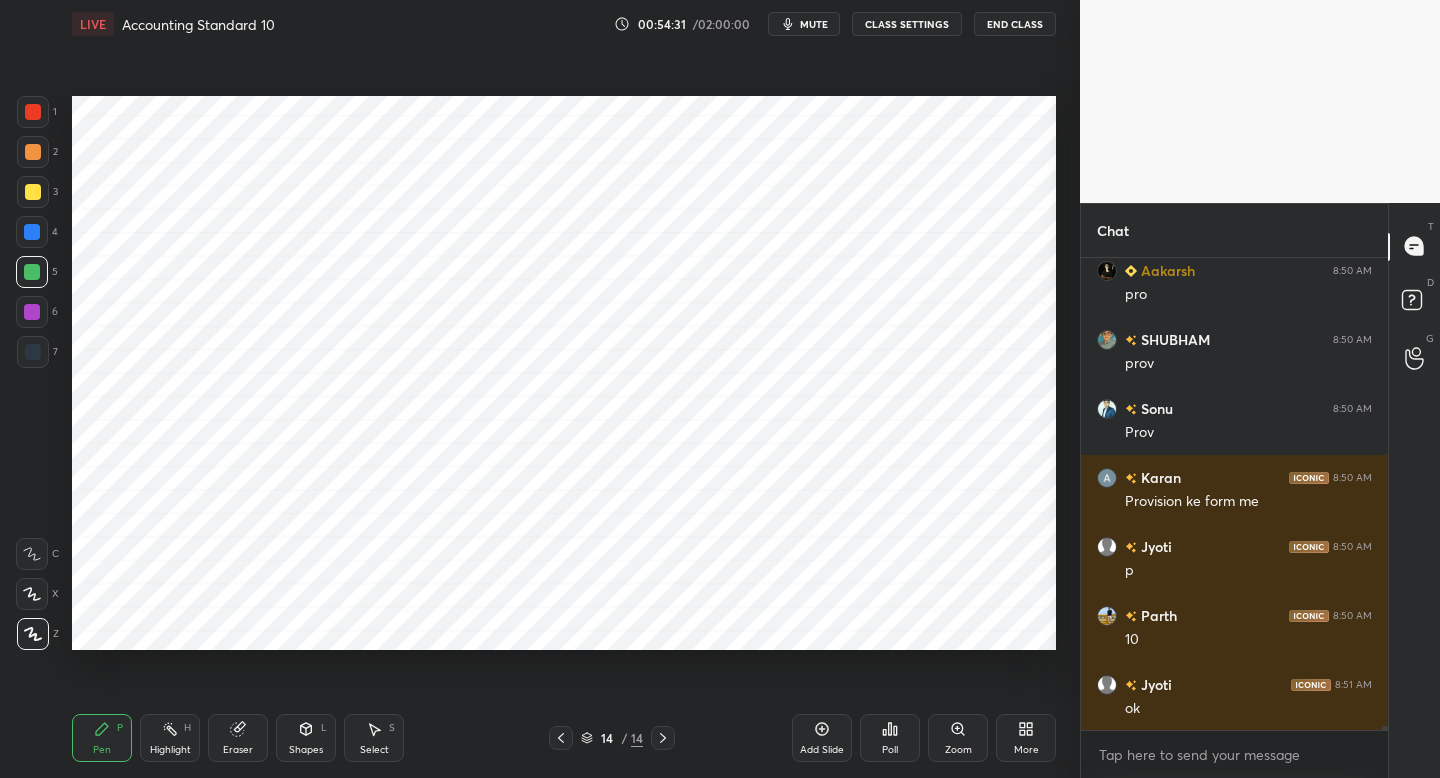 drag, startPoint x: 552, startPoint y: 731, endPoint x: 565, endPoint y: 731, distance: 13 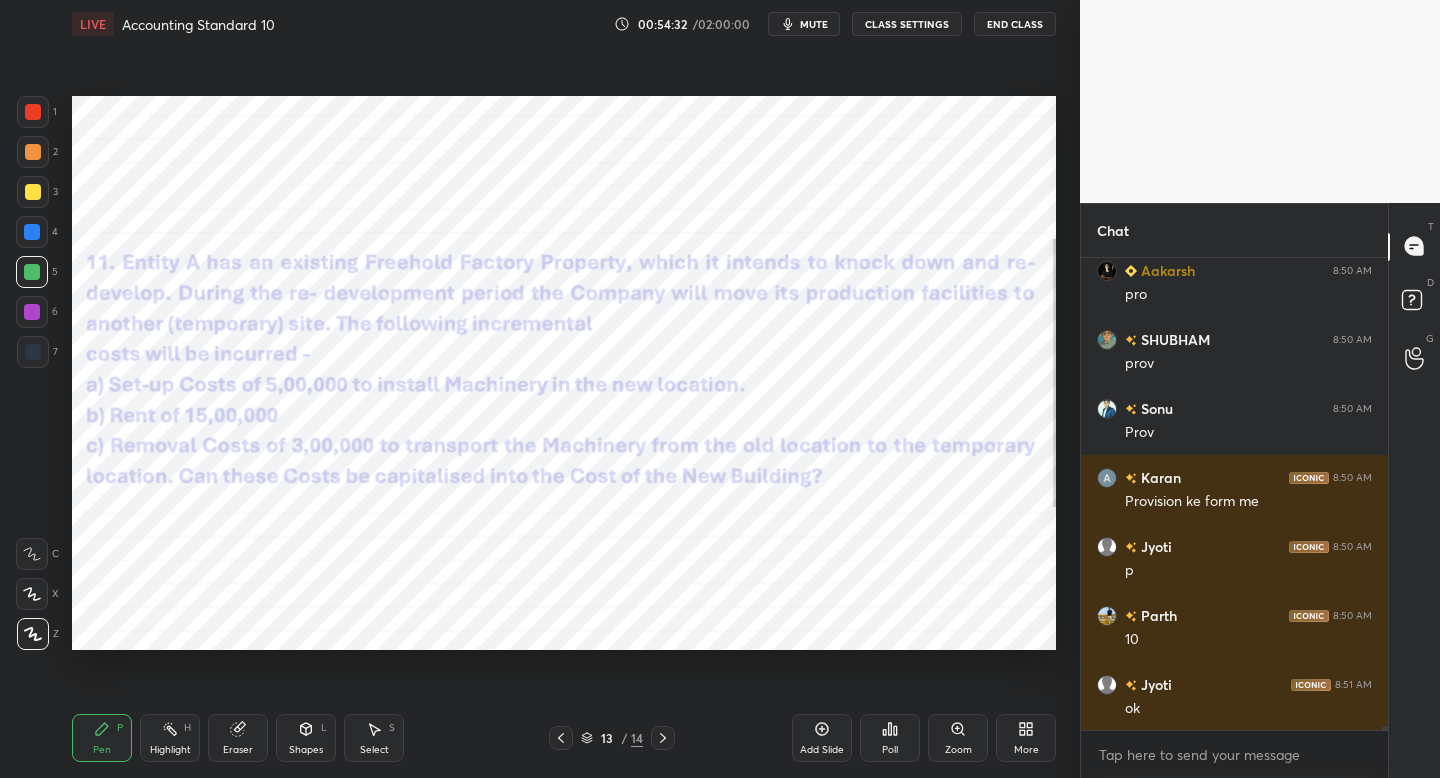 click 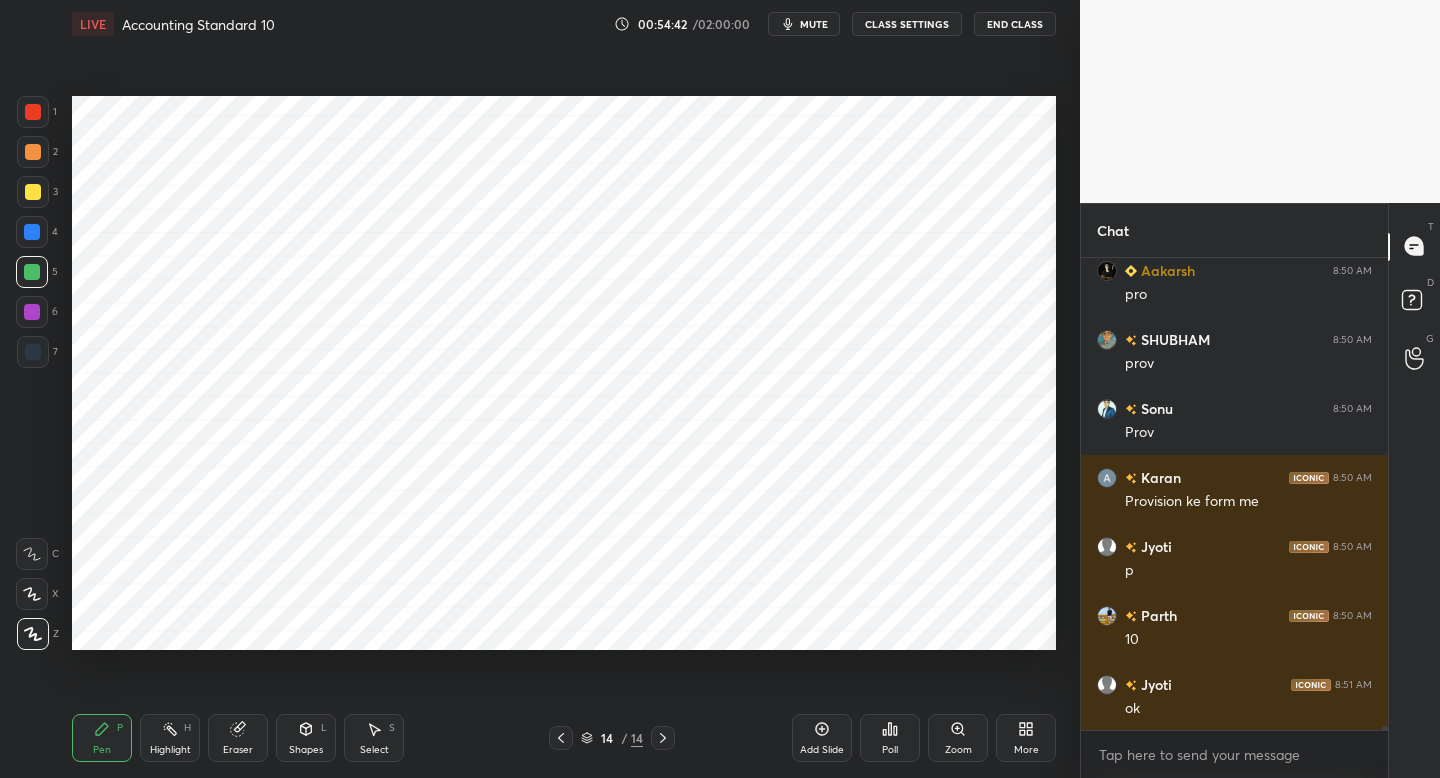 click at bounding box center [561, 738] 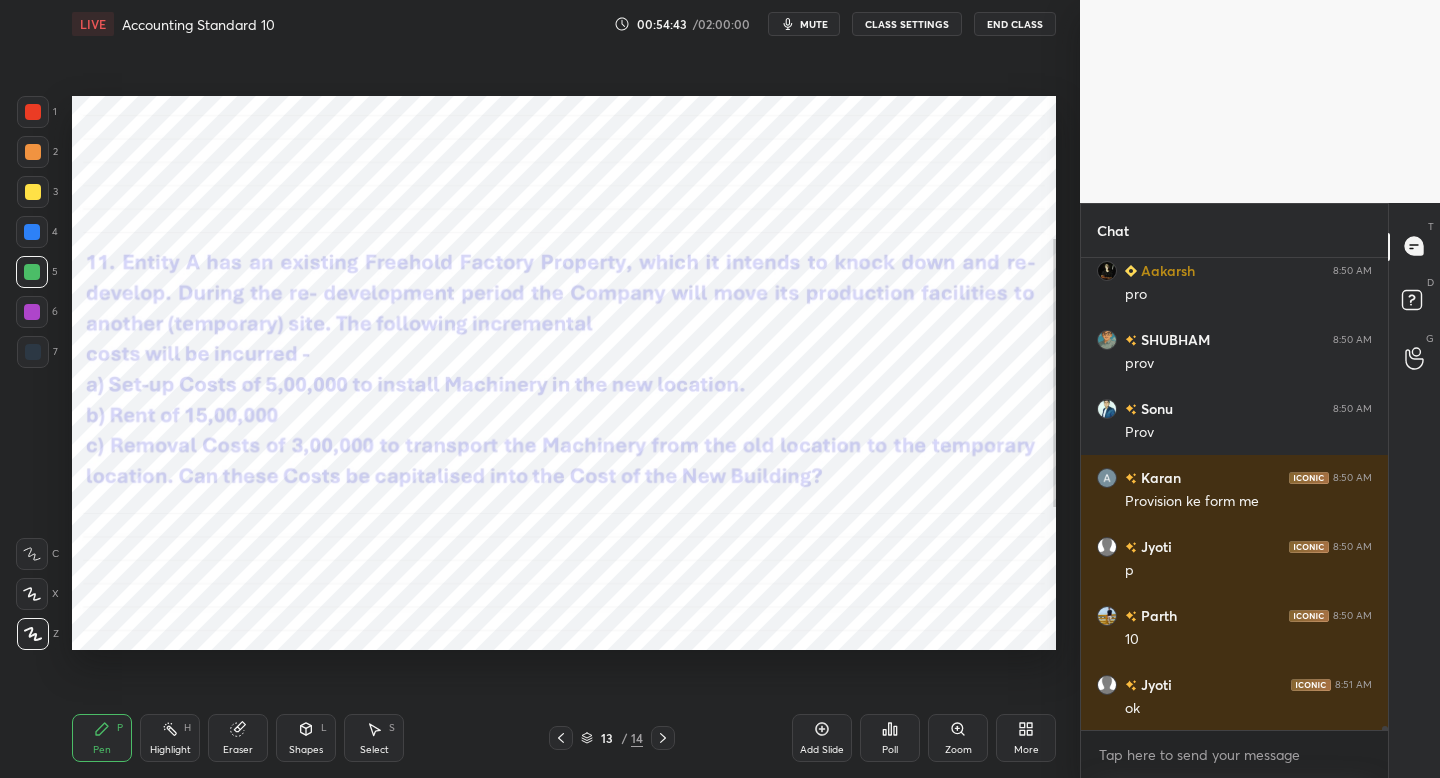 drag, startPoint x: 658, startPoint y: 737, endPoint x: 604, endPoint y: 705, distance: 62.76942 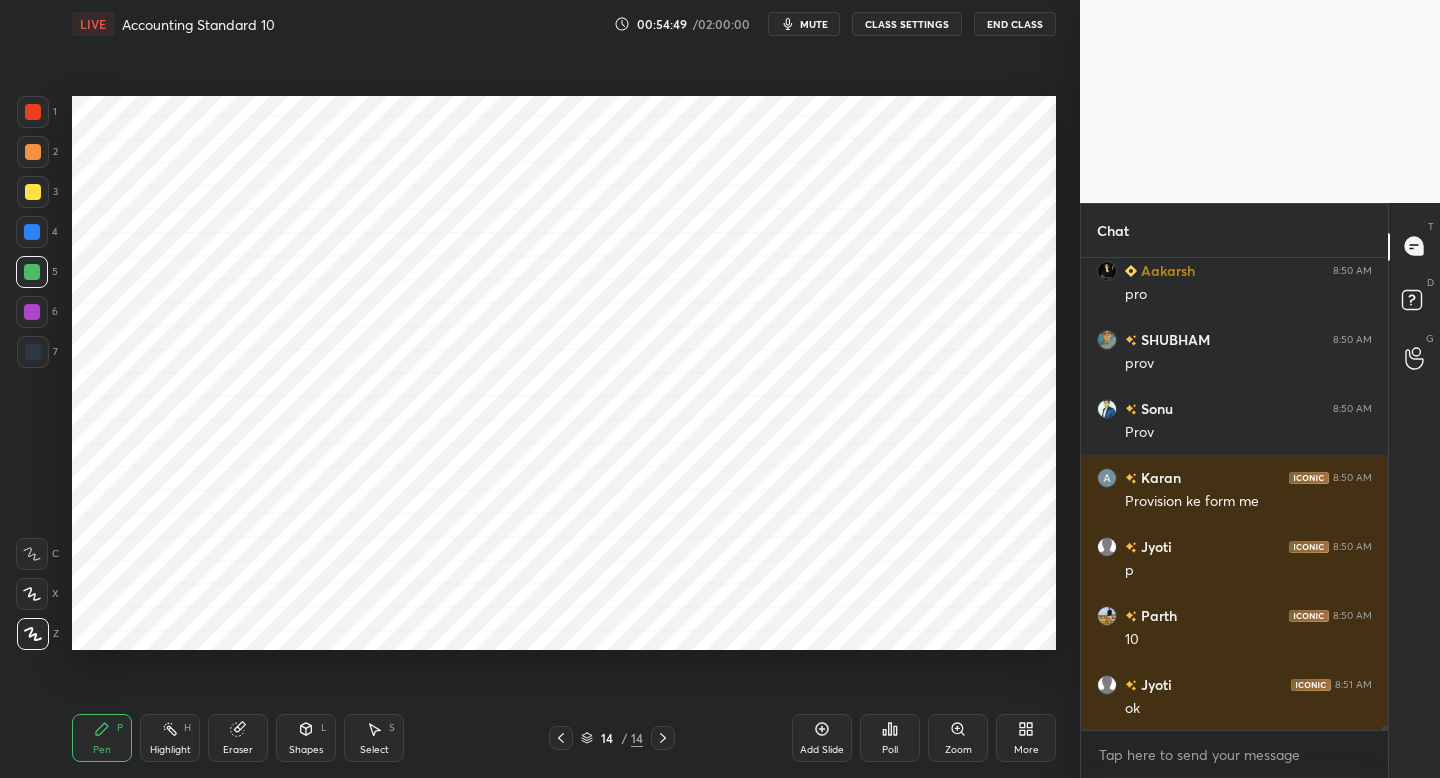 click 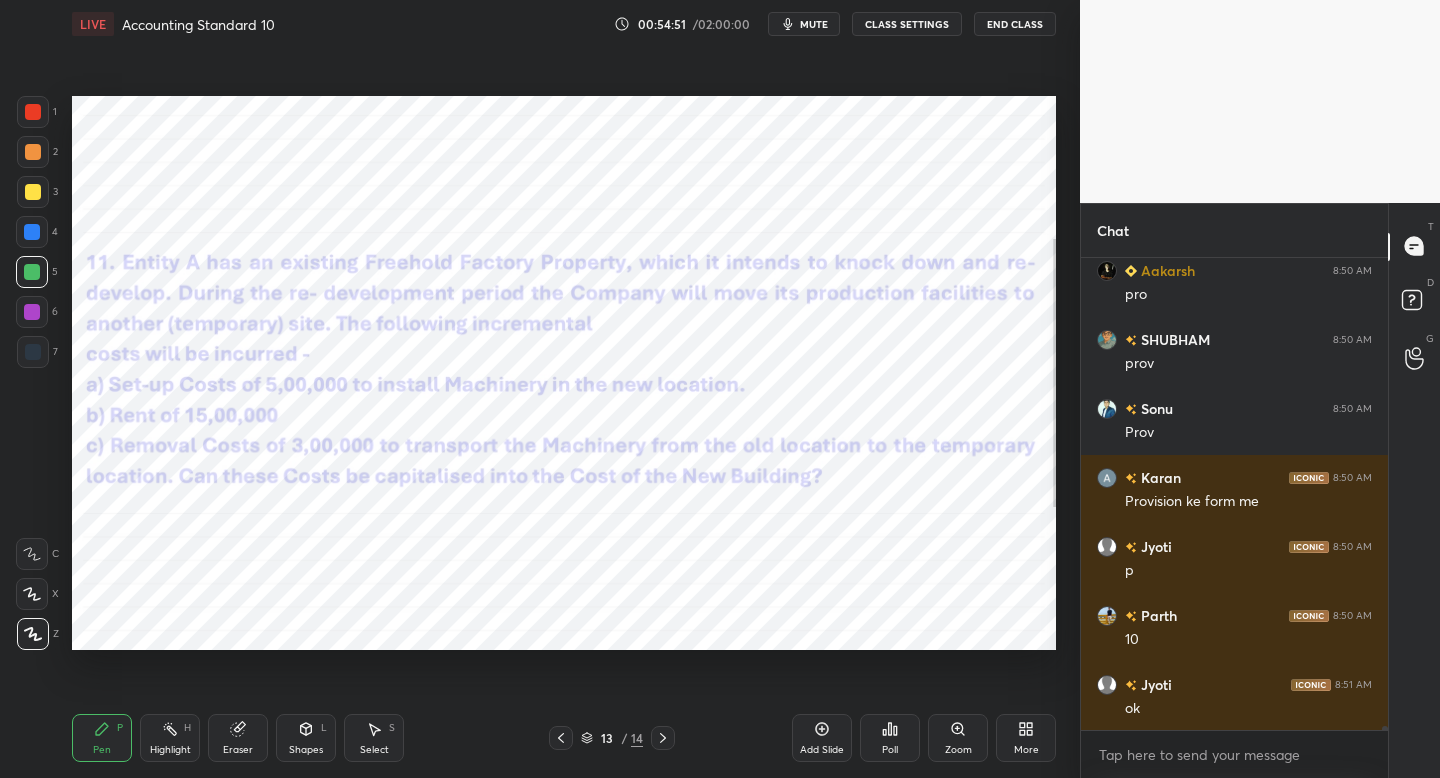 click 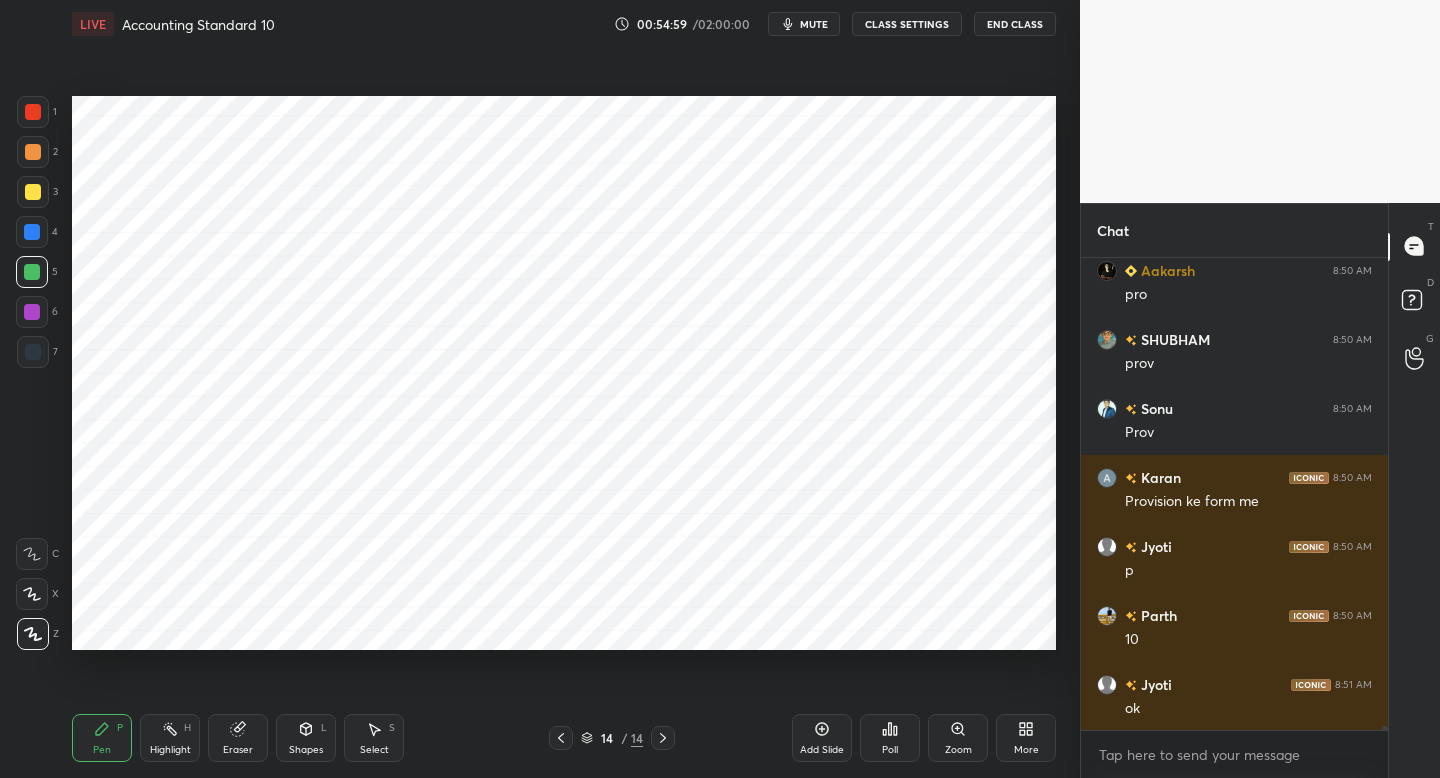 drag, startPoint x: 818, startPoint y: 745, endPoint x: 801, endPoint y: 737, distance: 18.788294 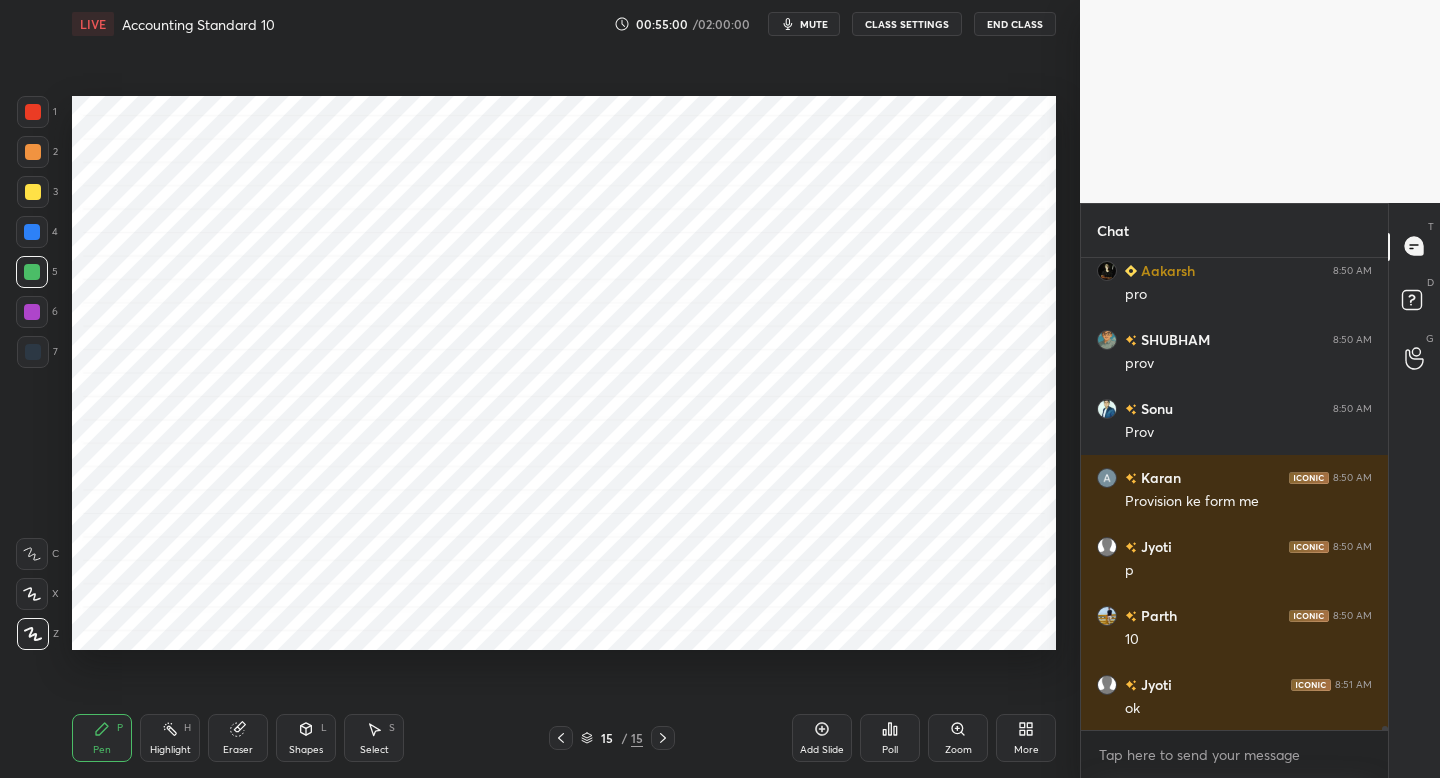 drag, startPoint x: 33, startPoint y: 360, endPoint x: 57, endPoint y: 332, distance: 36.878178 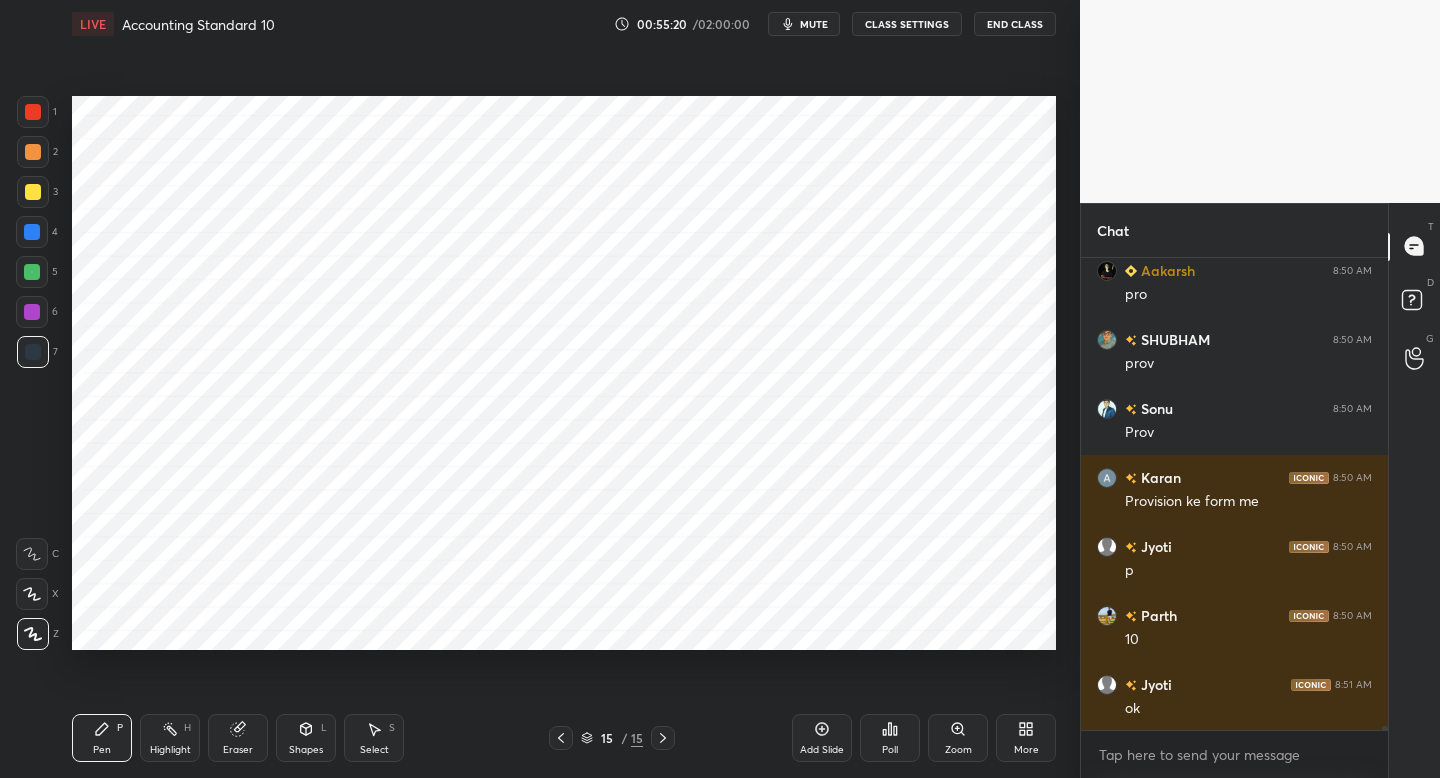 click at bounding box center [33, 112] 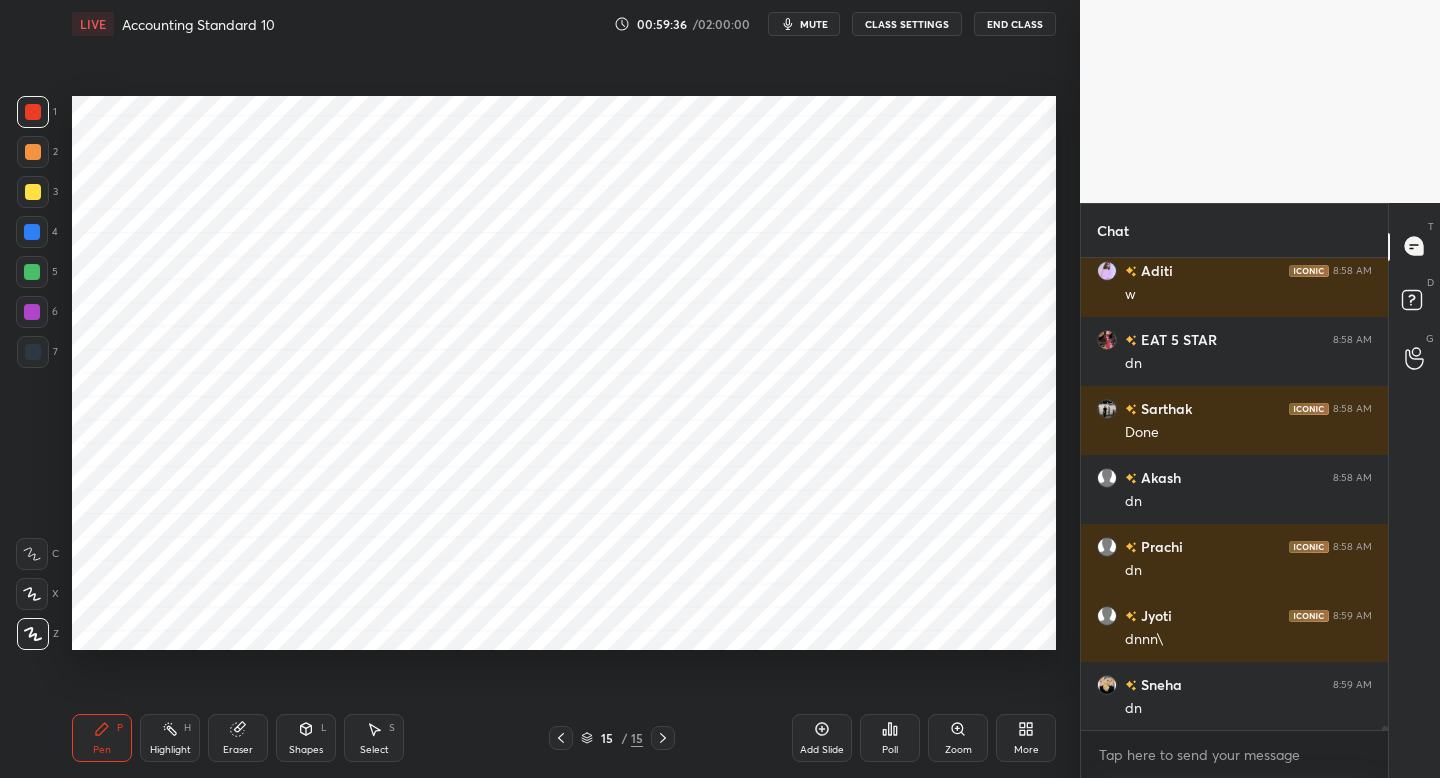 scroll, scrollTop: 52365, scrollLeft: 0, axis: vertical 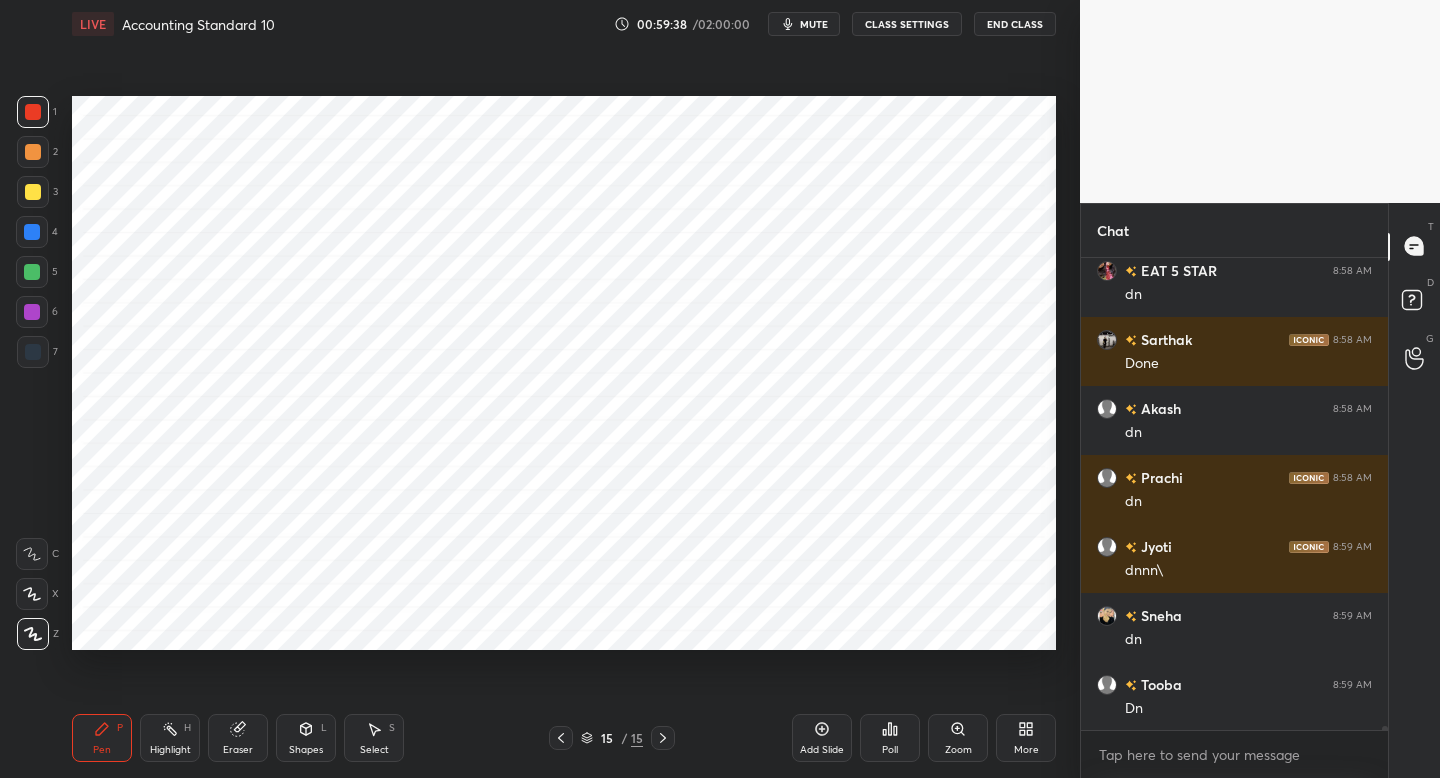 click on "More" at bounding box center [1026, 738] 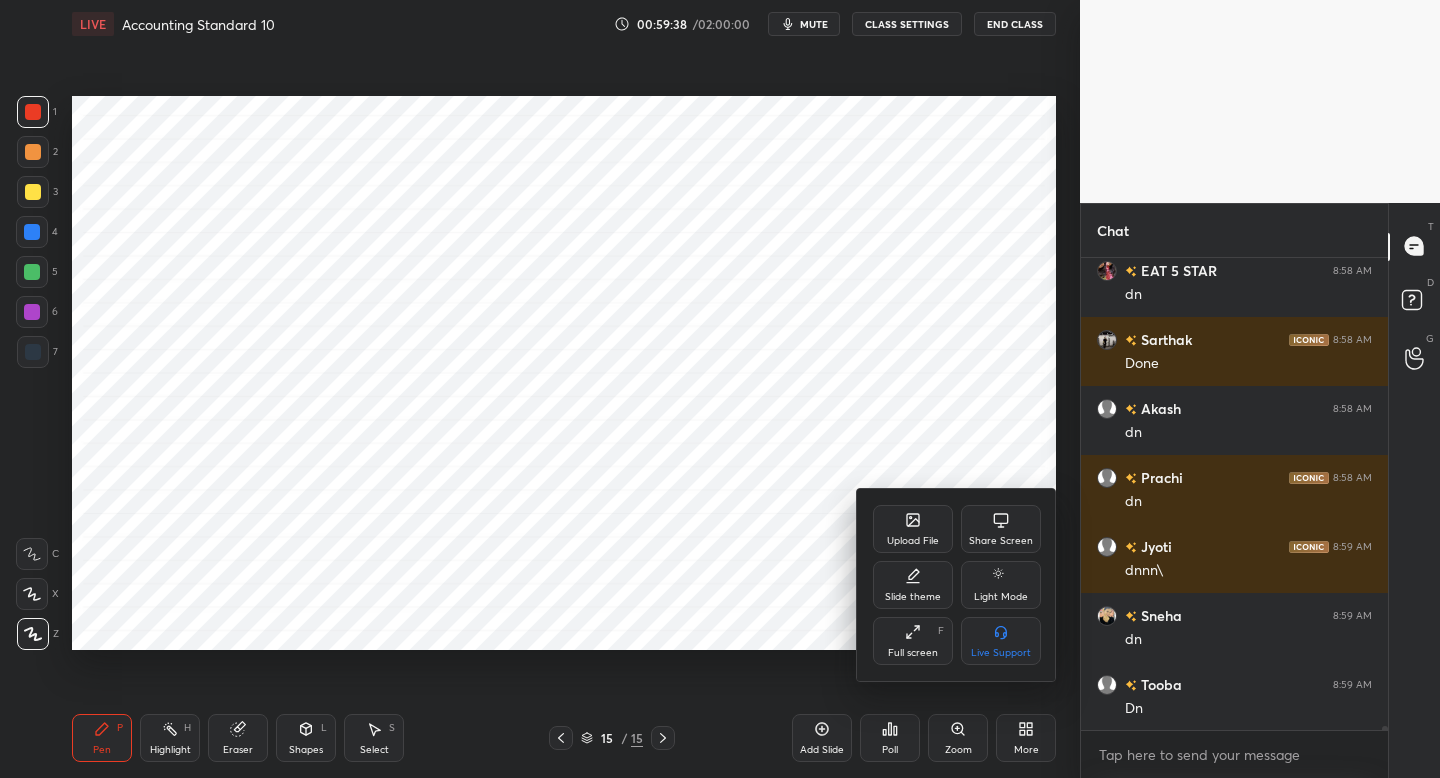 click on "Upload File" at bounding box center [913, 529] 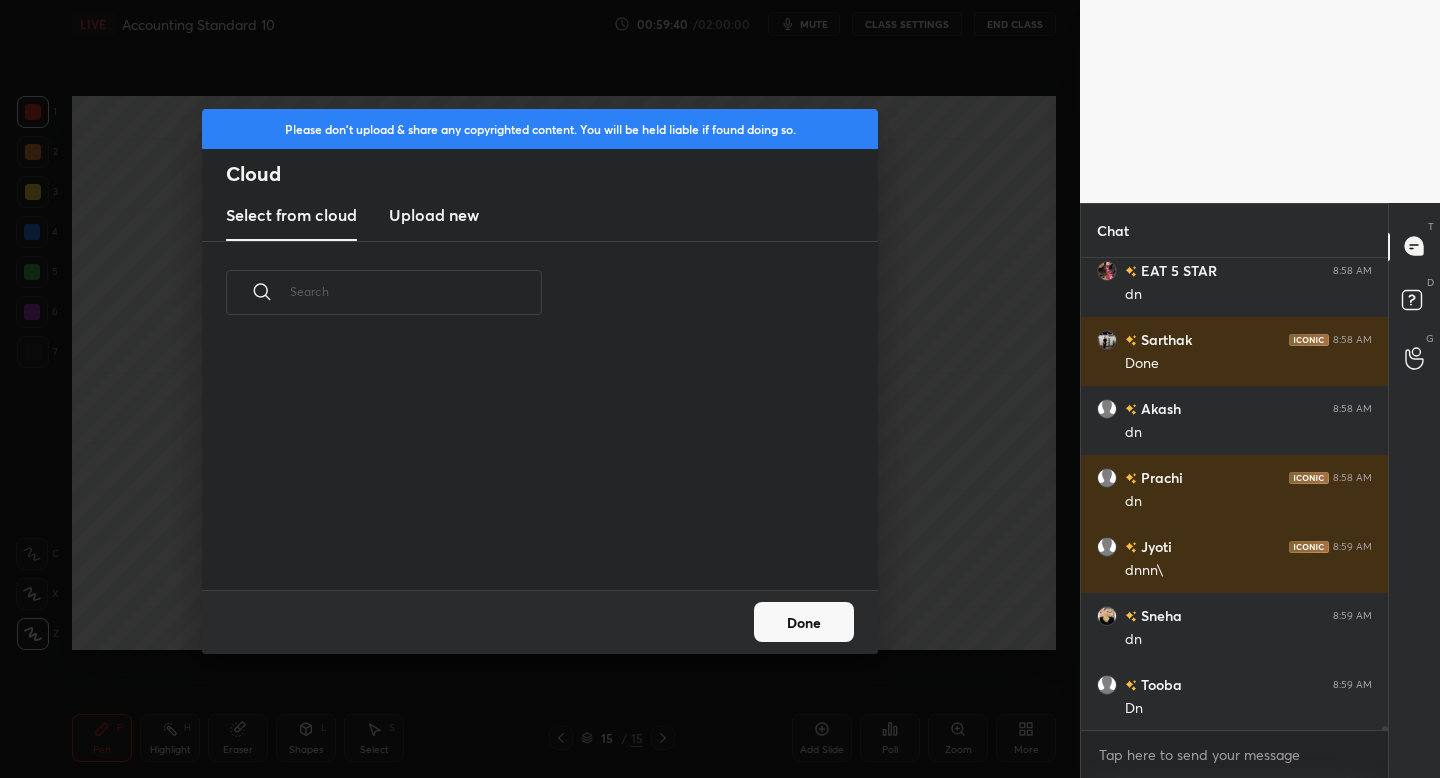 scroll, scrollTop: 7, scrollLeft: 11, axis: both 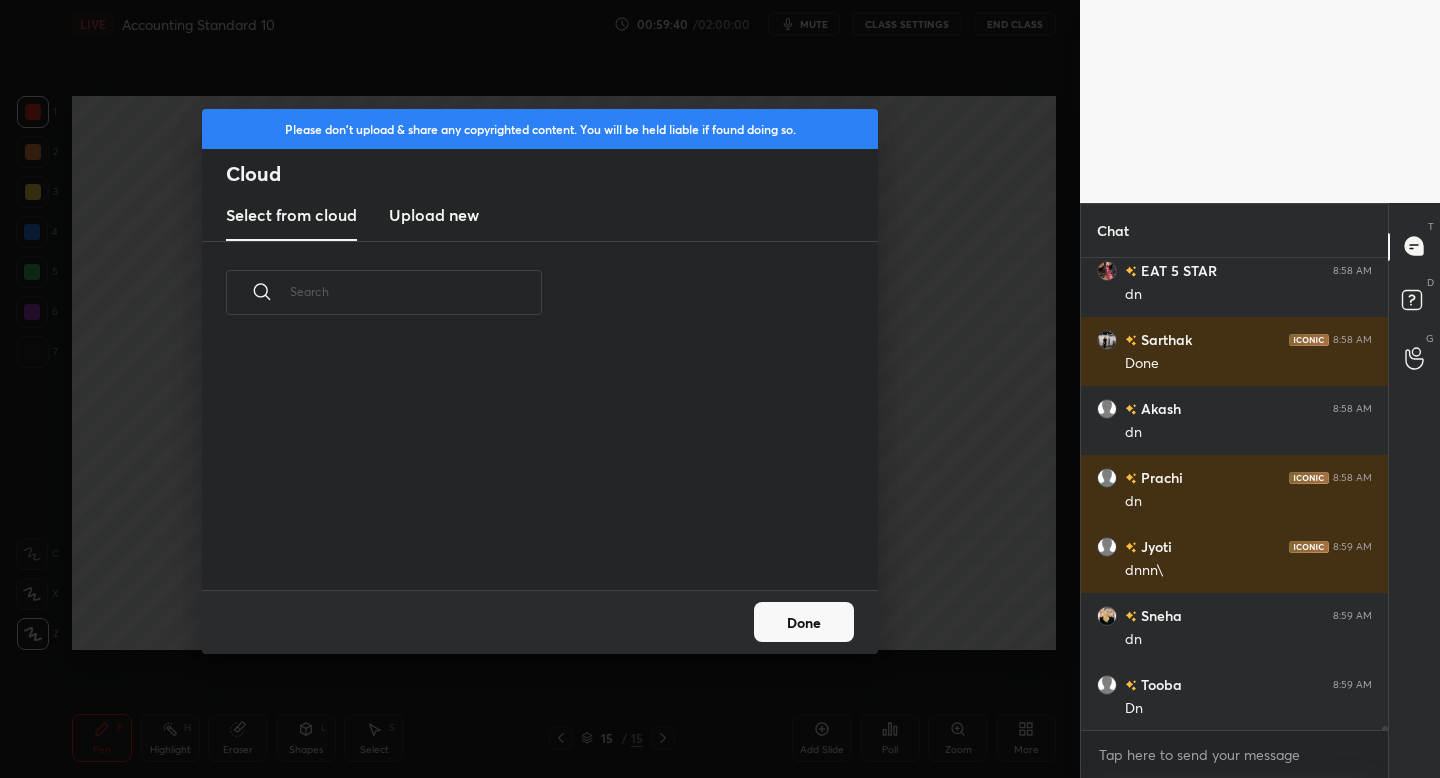click on "Upload new" at bounding box center [434, 215] 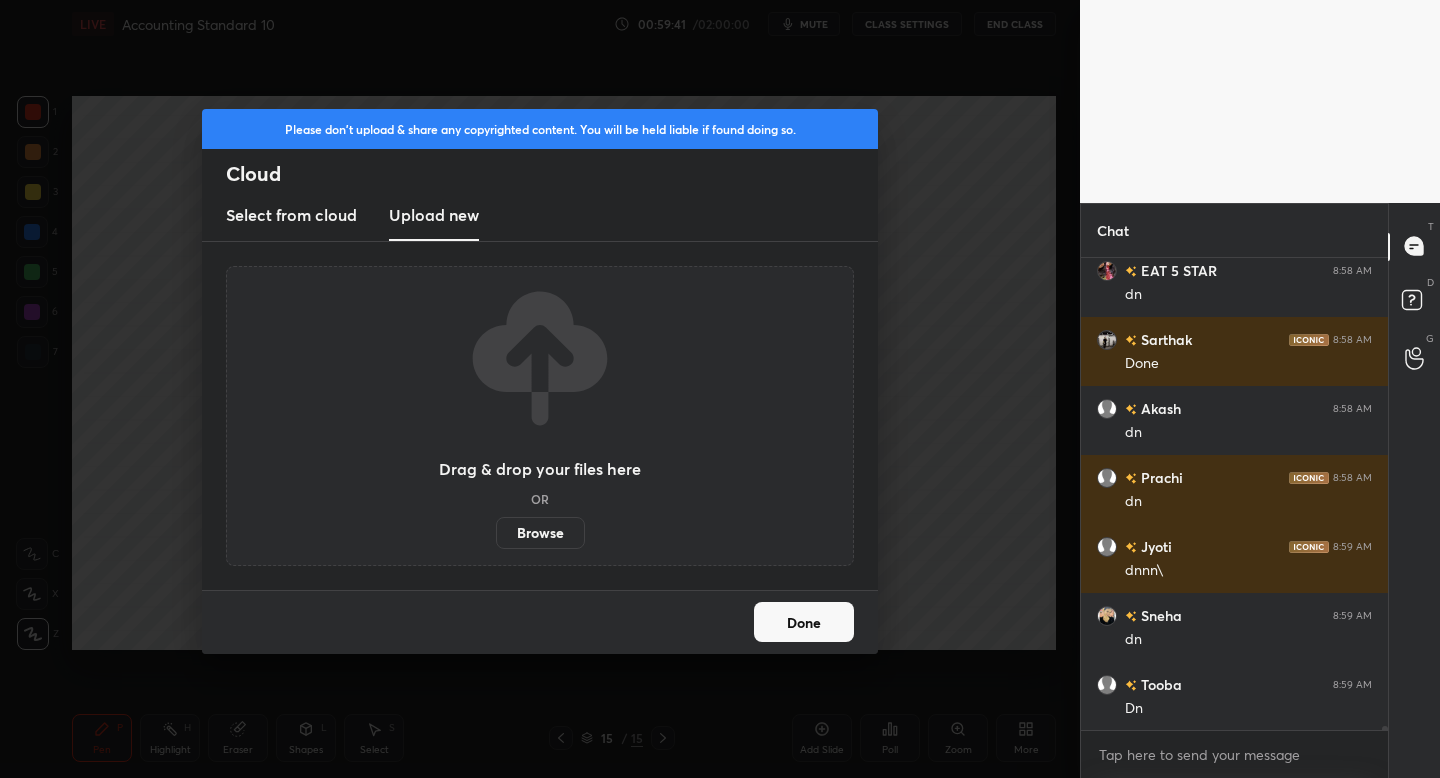 click on "Browse" at bounding box center (540, 533) 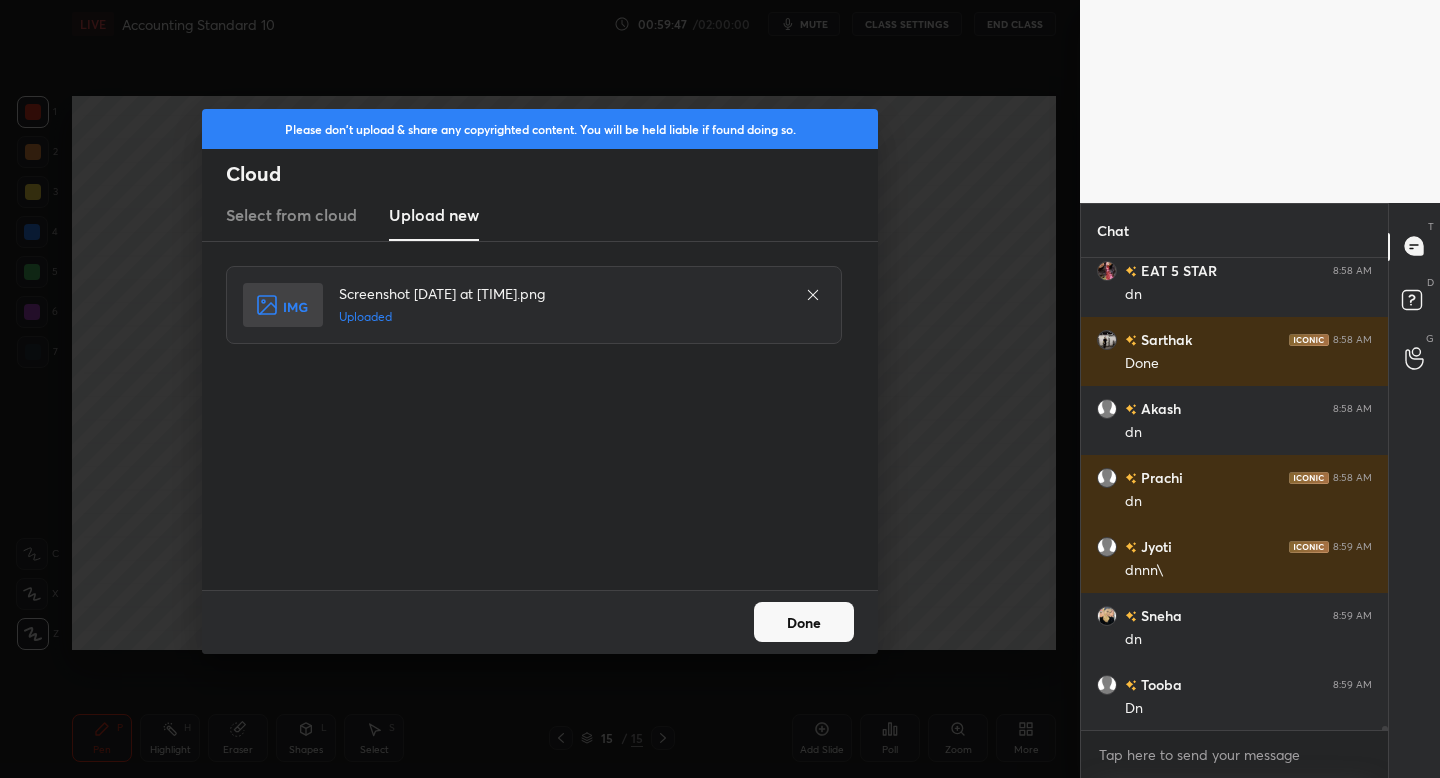 click on "Done" at bounding box center [804, 622] 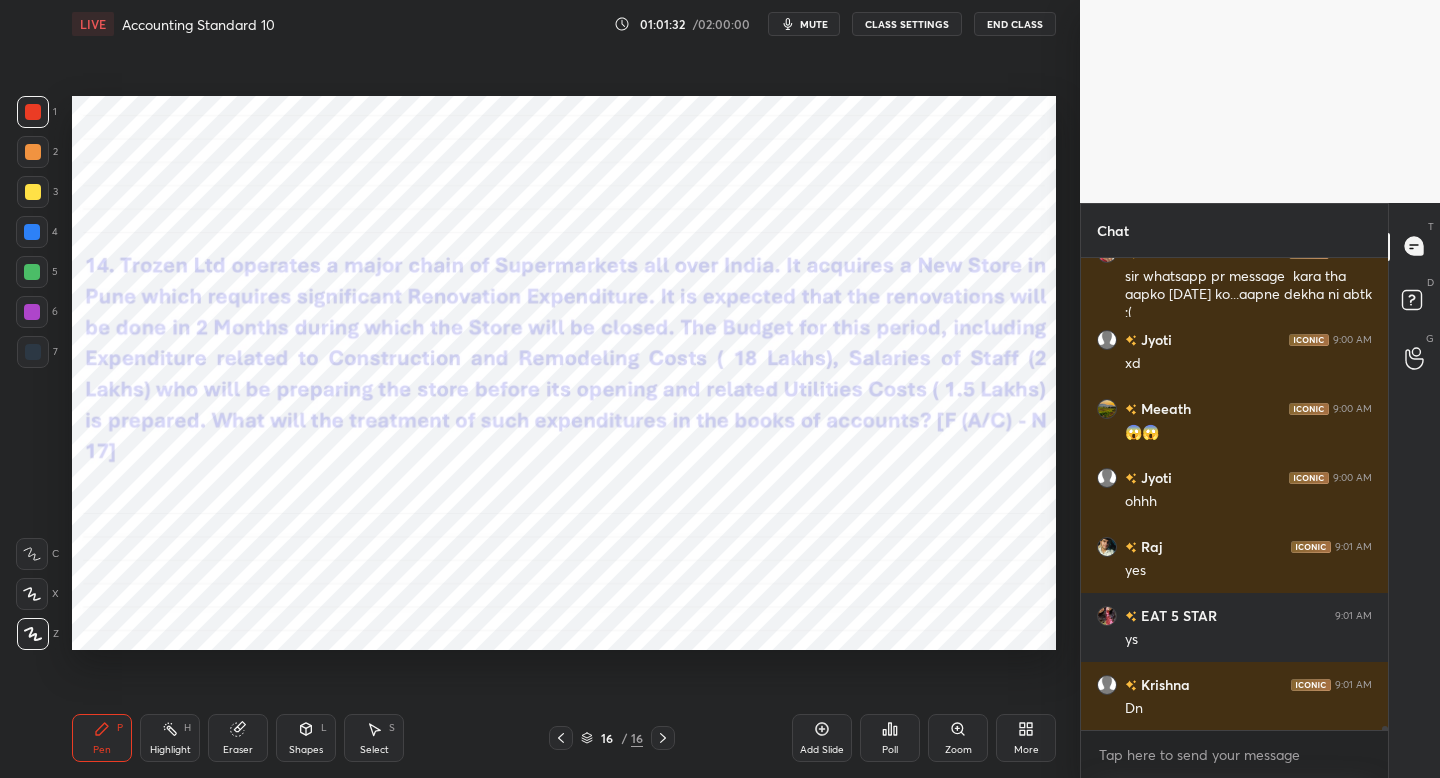 scroll, scrollTop: 53004, scrollLeft: 0, axis: vertical 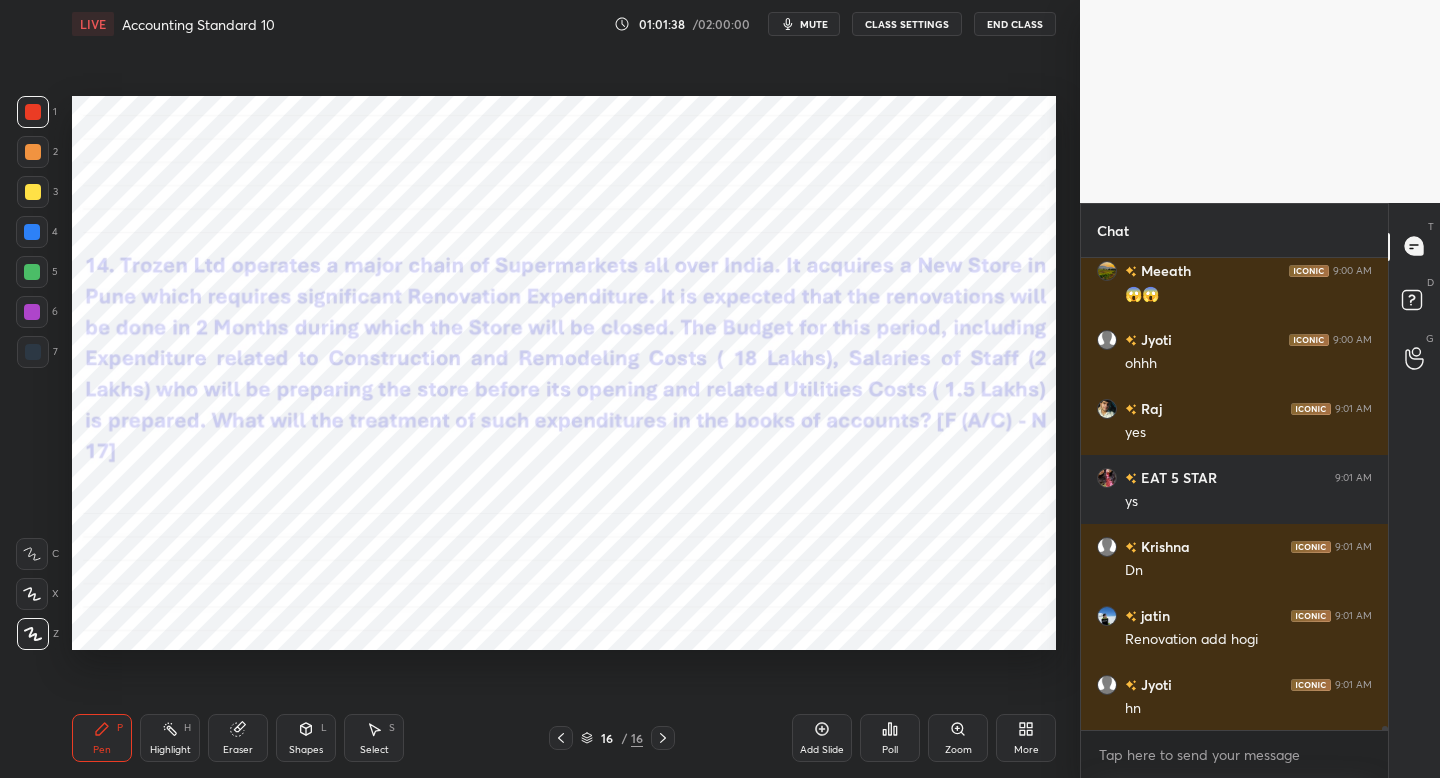 click on "Shapes" at bounding box center (306, 750) 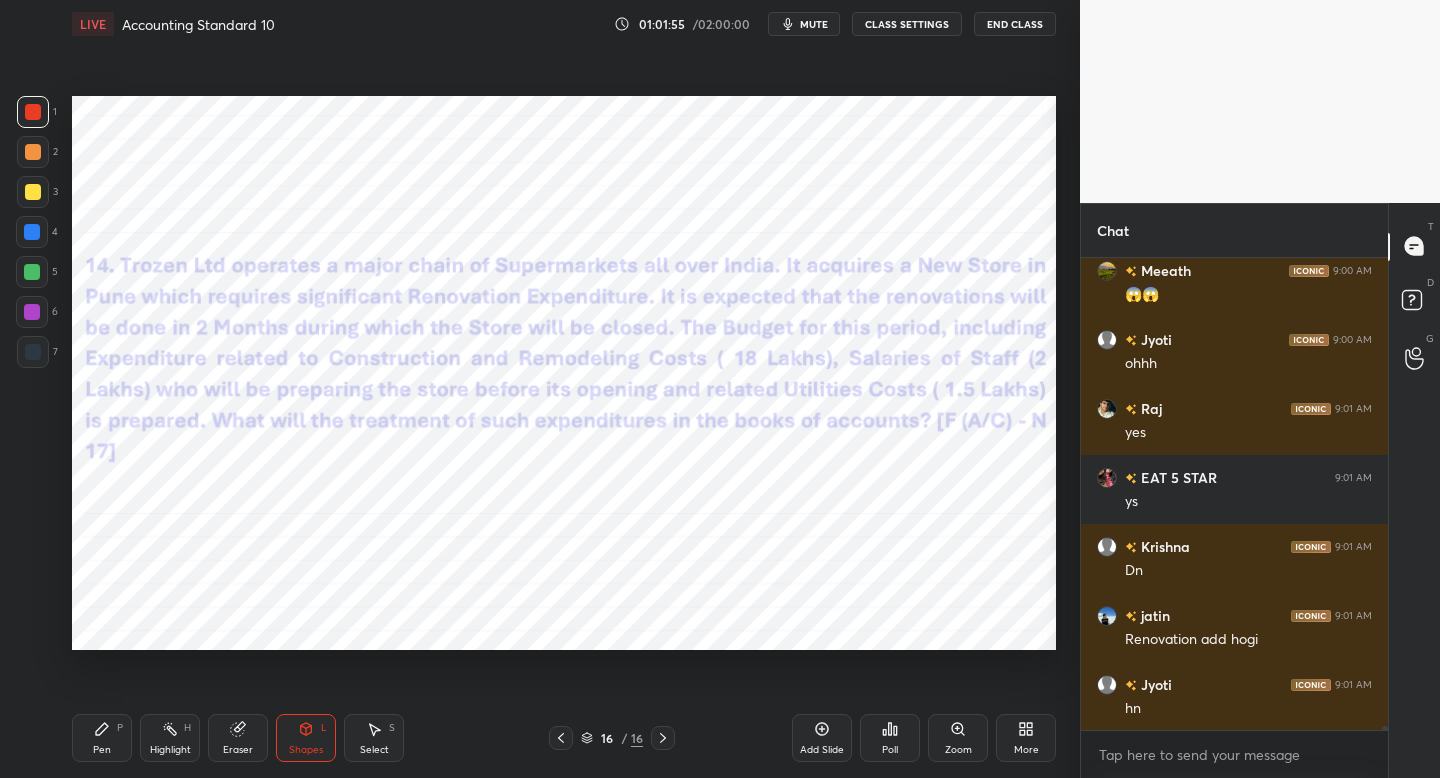click 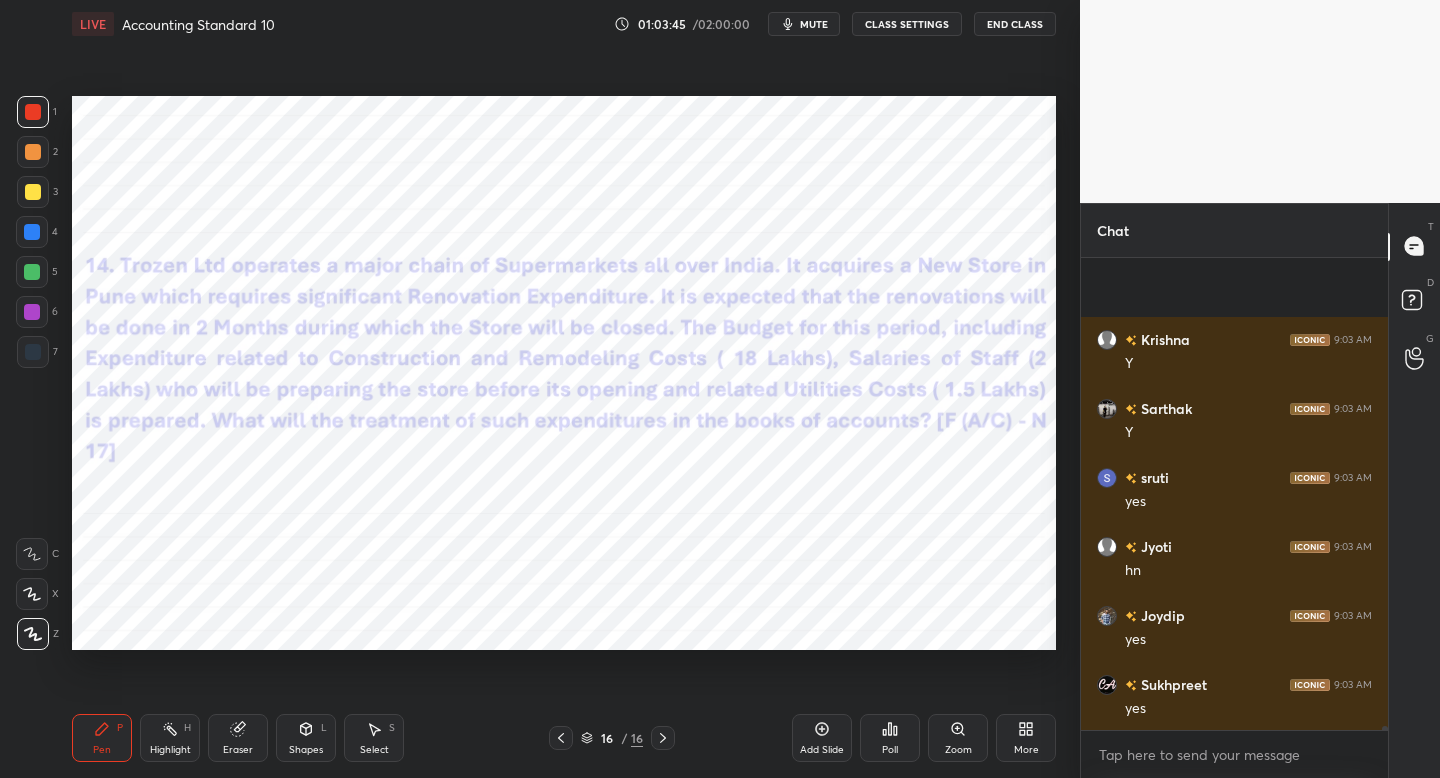 scroll, scrollTop: 56817, scrollLeft: 0, axis: vertical 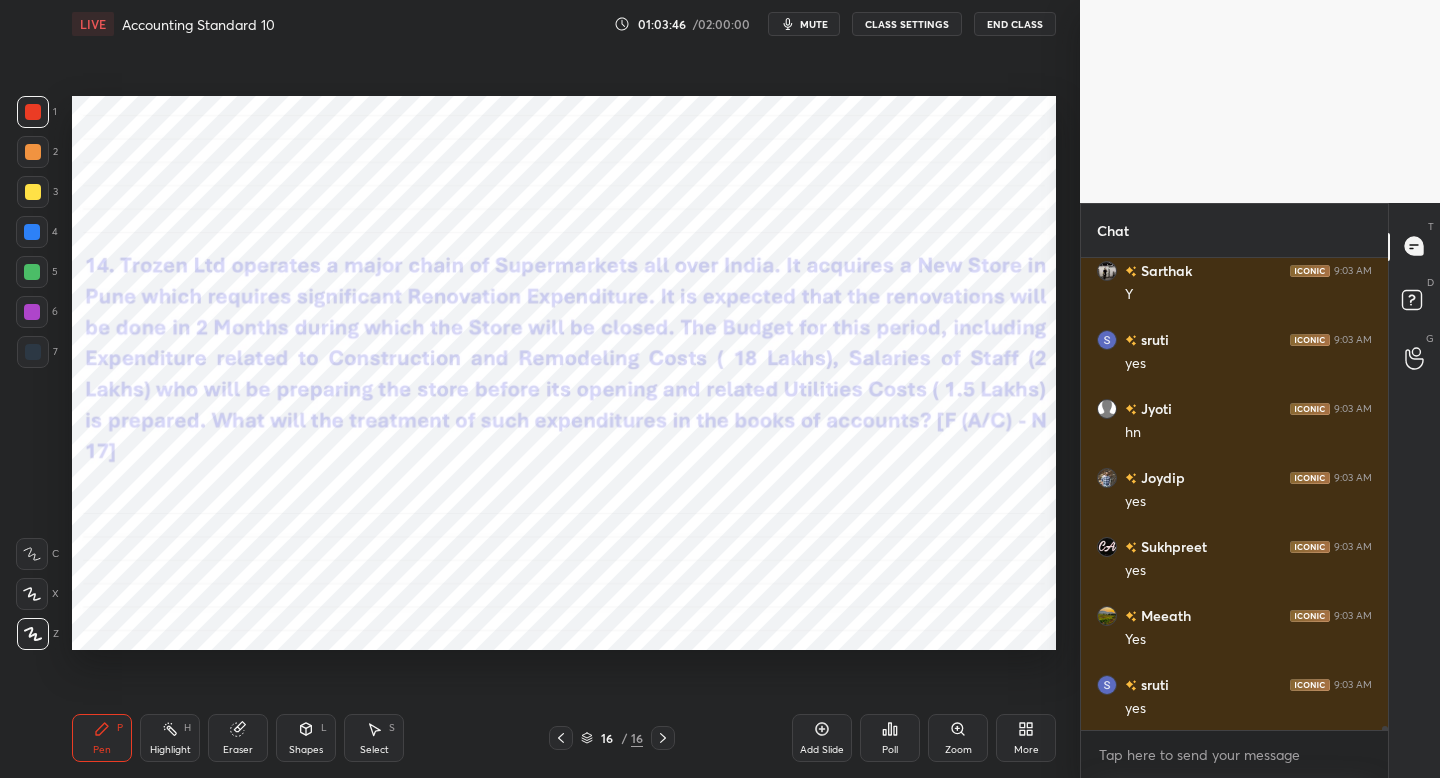drag, startPoint x: 37, startPoint y: 354, endPoint x: 58, endPoint y: 364, distance: 23.259407 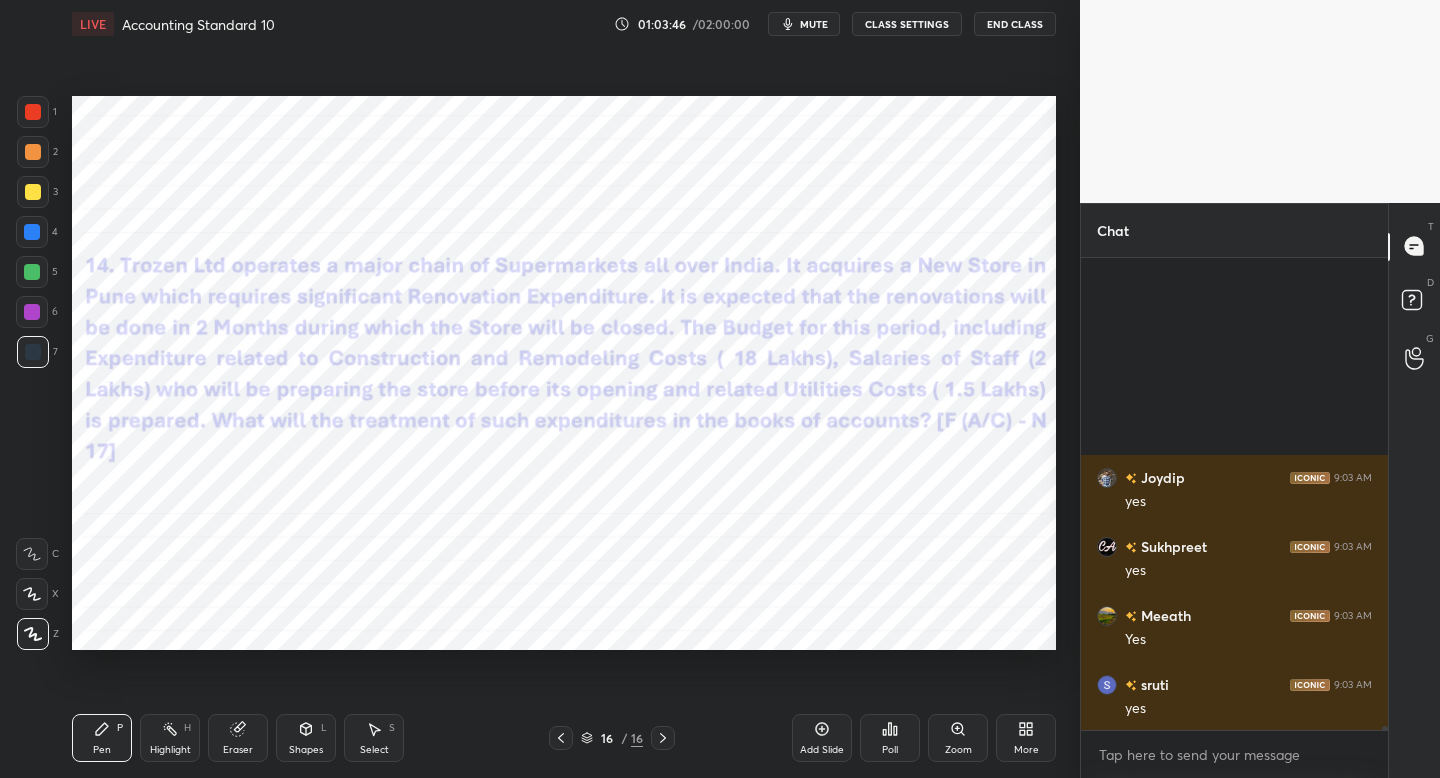 scroll, scrollTop: 57093, scrollLeft: 0, axis: vertical 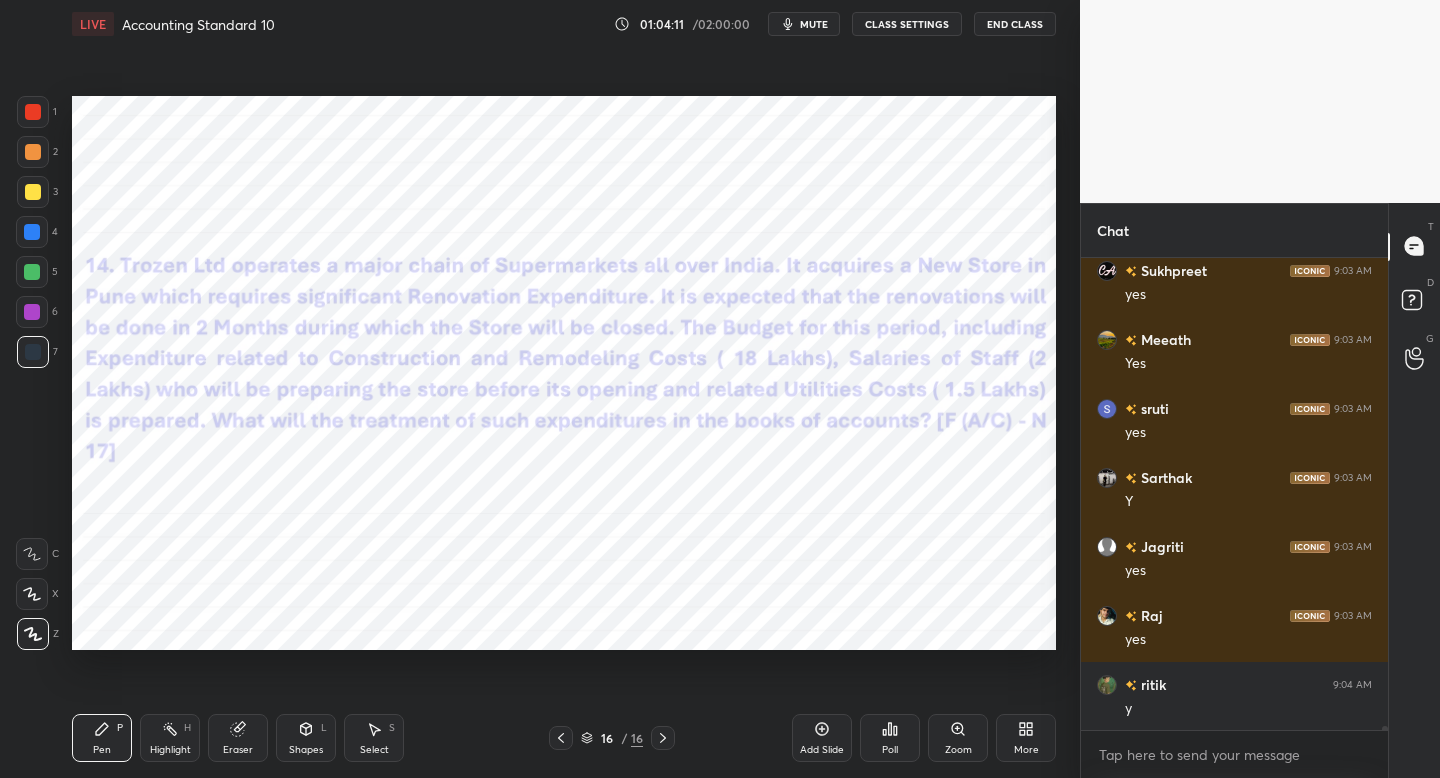 drag, startPoint x: 35, startPoint y: 310, endPoint x: 66, endPoint y: 333, distance: 38.600517 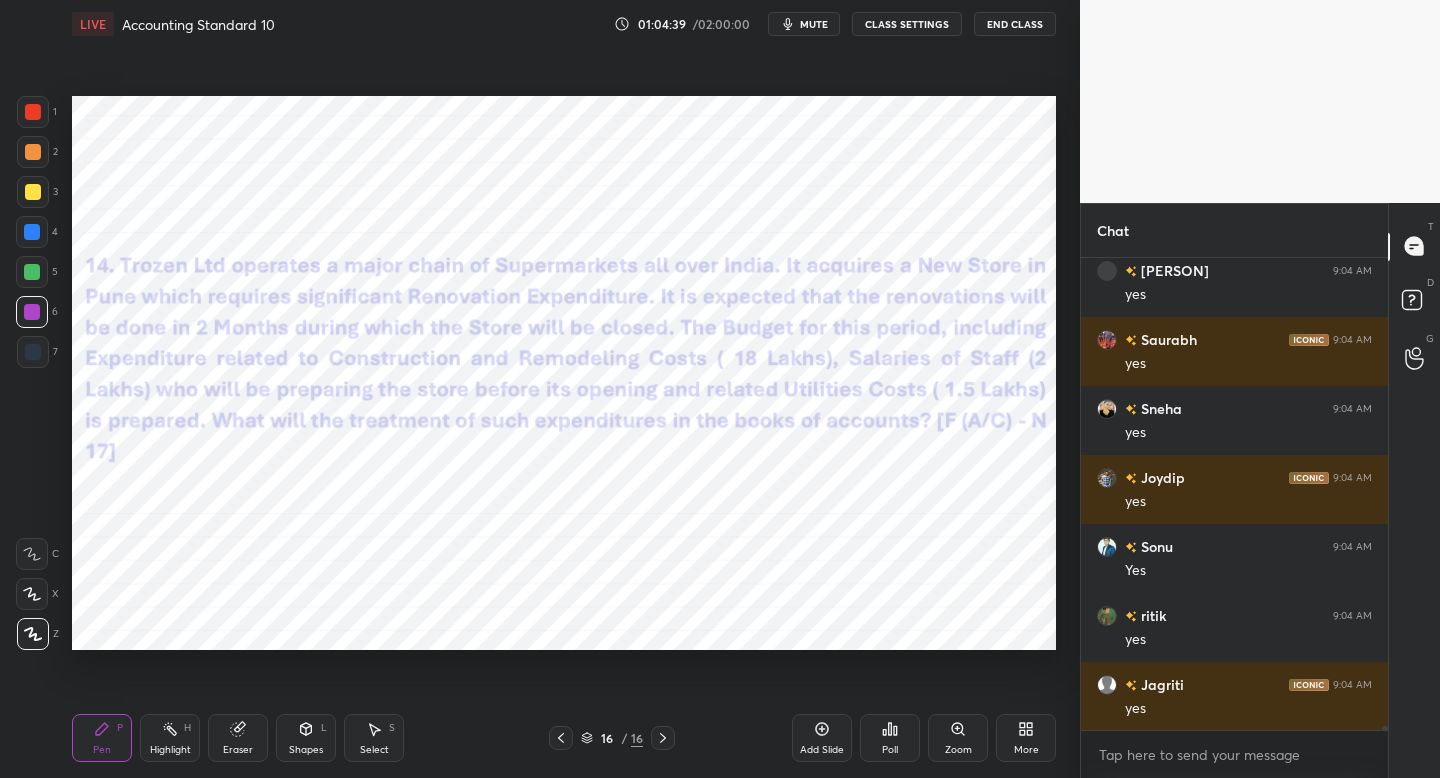 scroll, scrollTop: 57783, scrollLeft: 0, axis: vertical 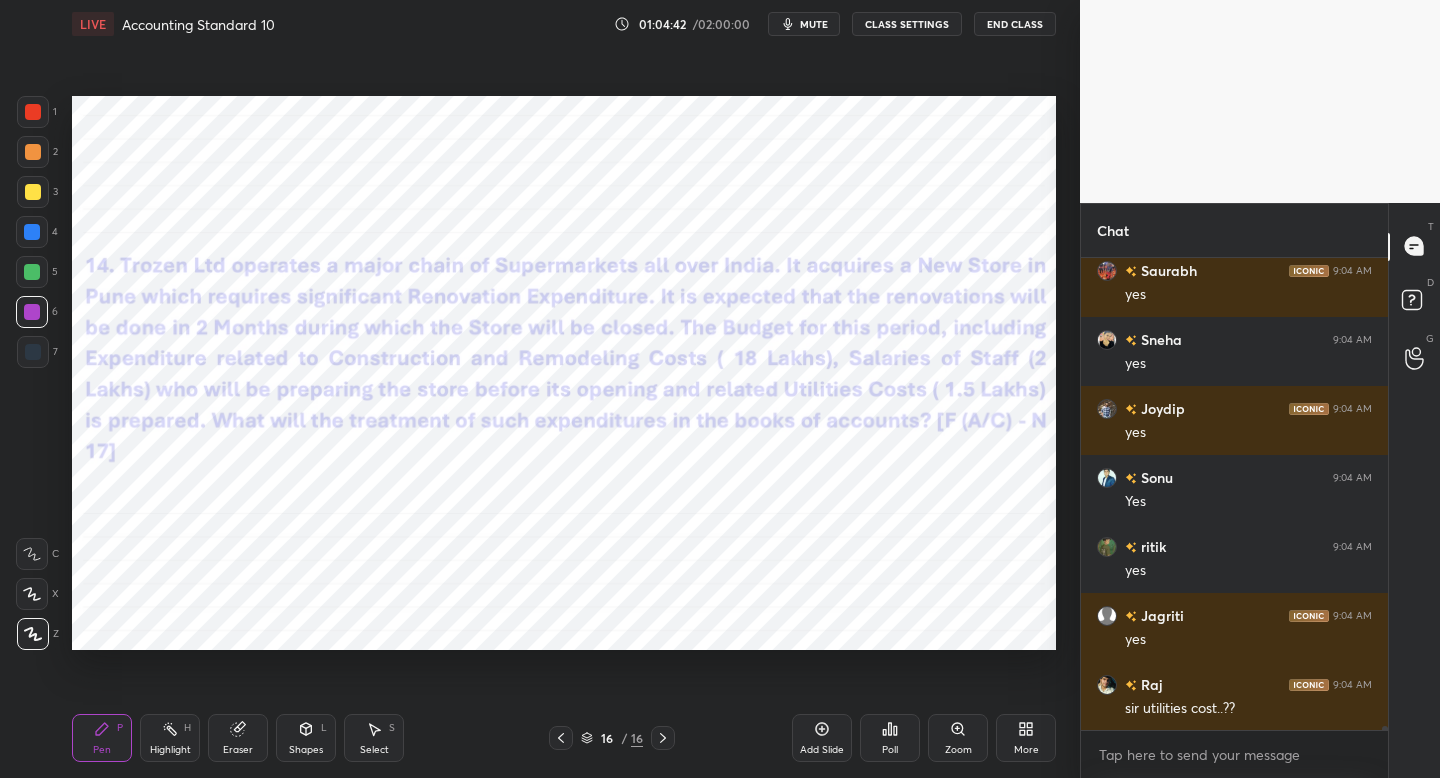 click on "More" at bounding box center [1026, 738] 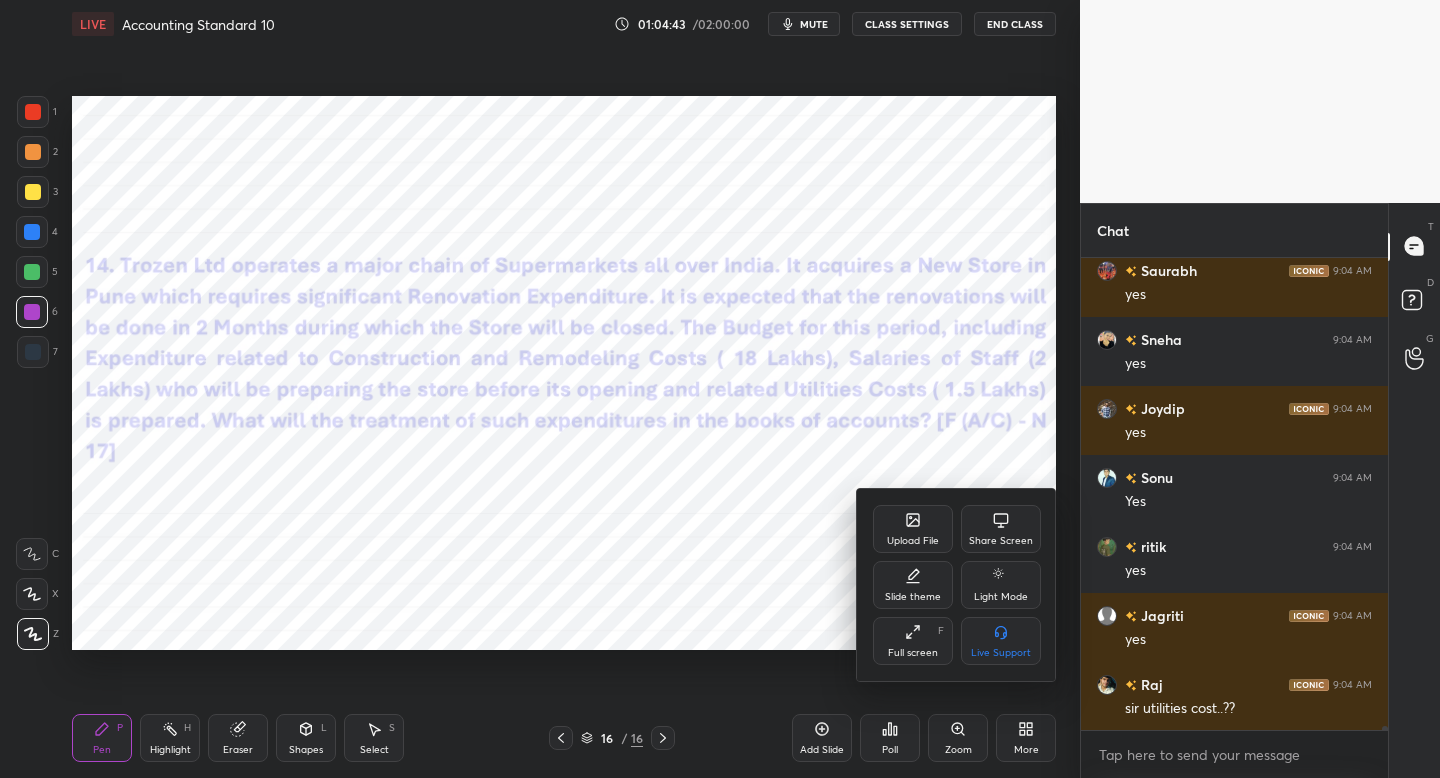 scroll, scrollTop: 57852, scrollLeft: 0, axis: vertical 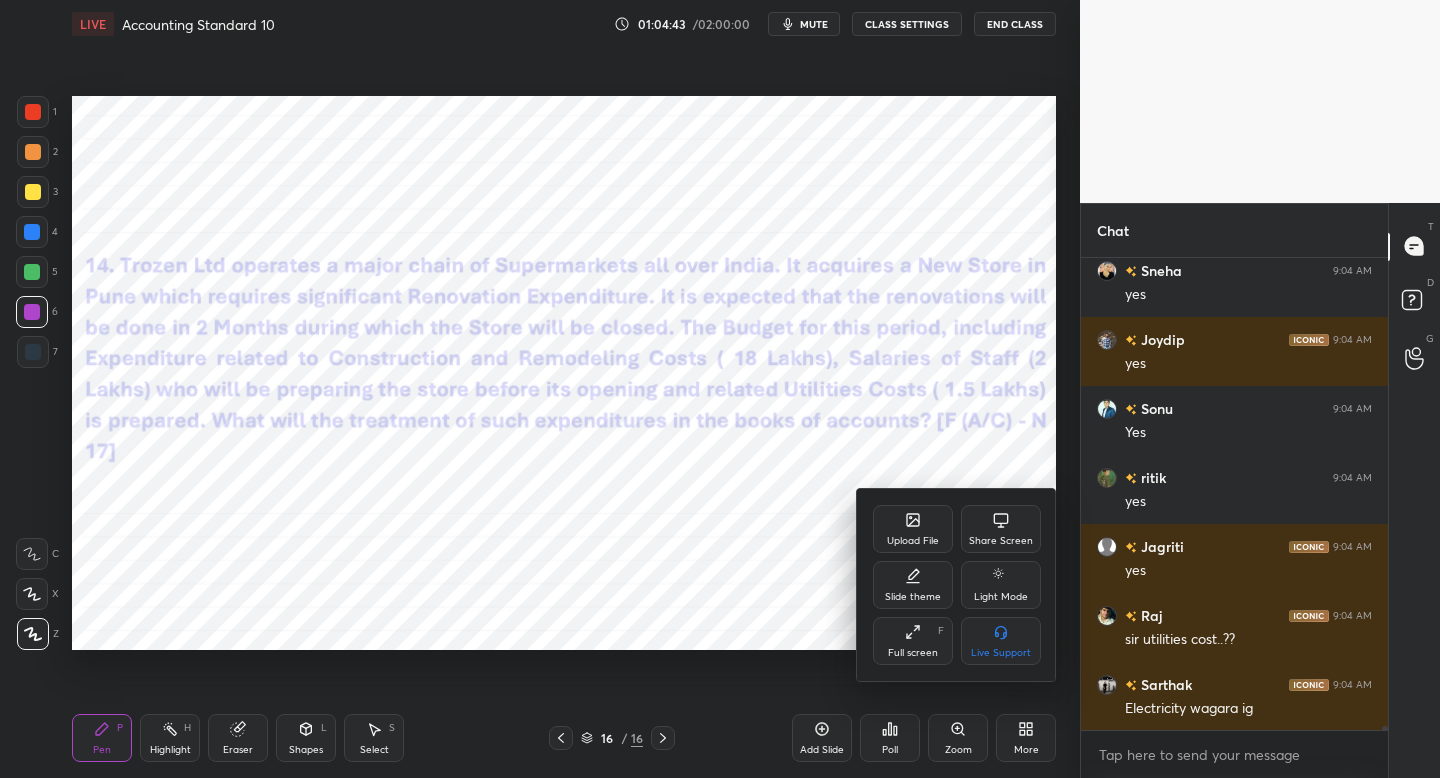 click on "Upload File" at bounding box center [913, 541] 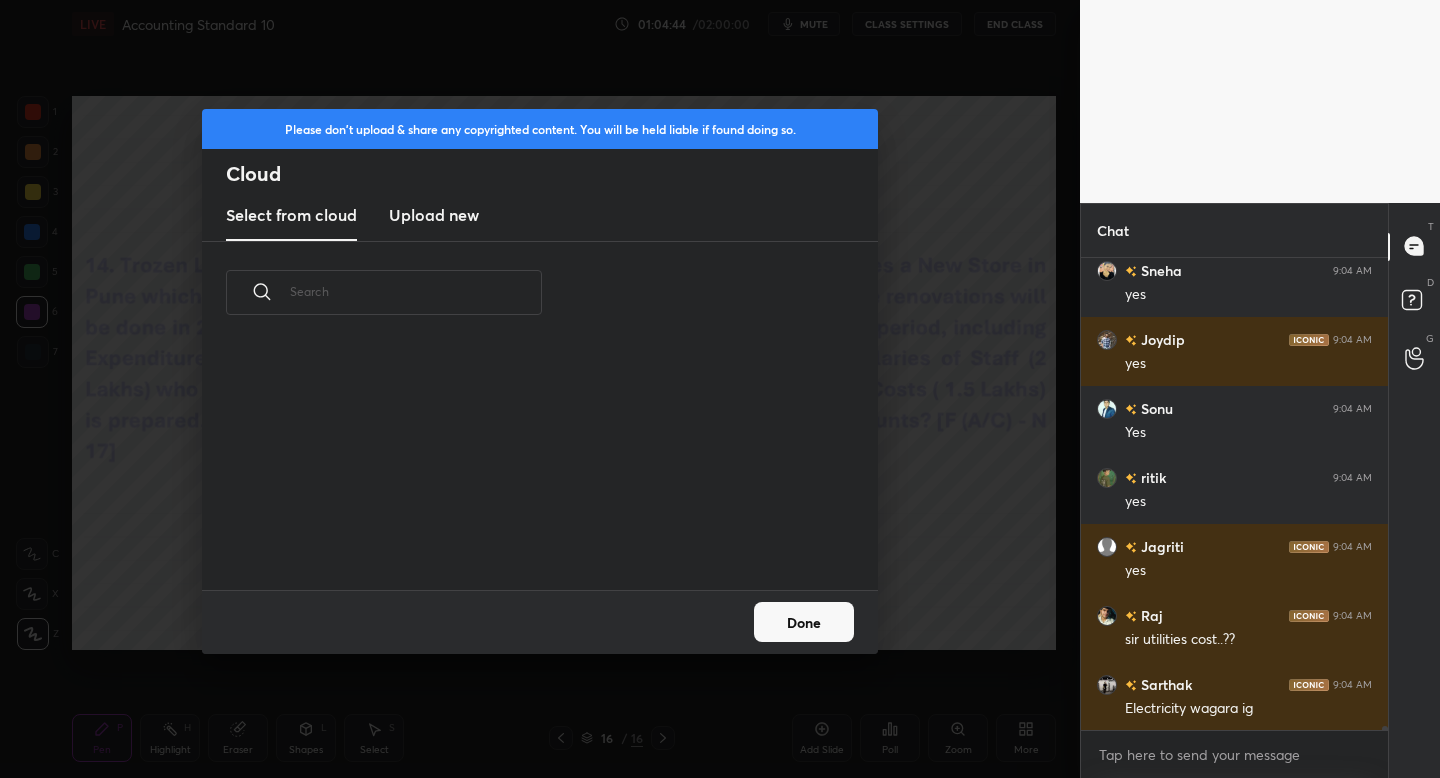 scroll, scrollTop: 7, scrollLeft: 11, axis: both 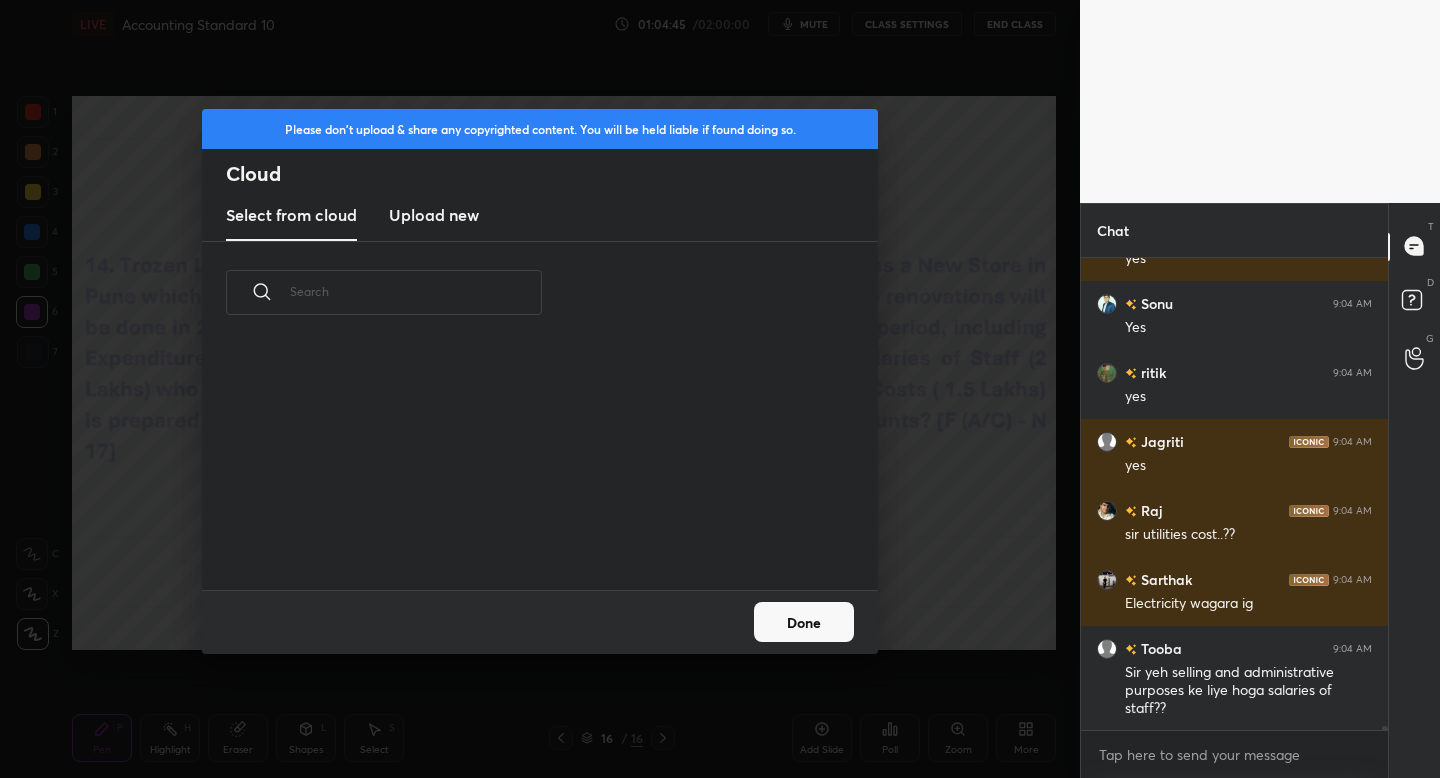click on "Upload new" at bounding box center [434, 215] 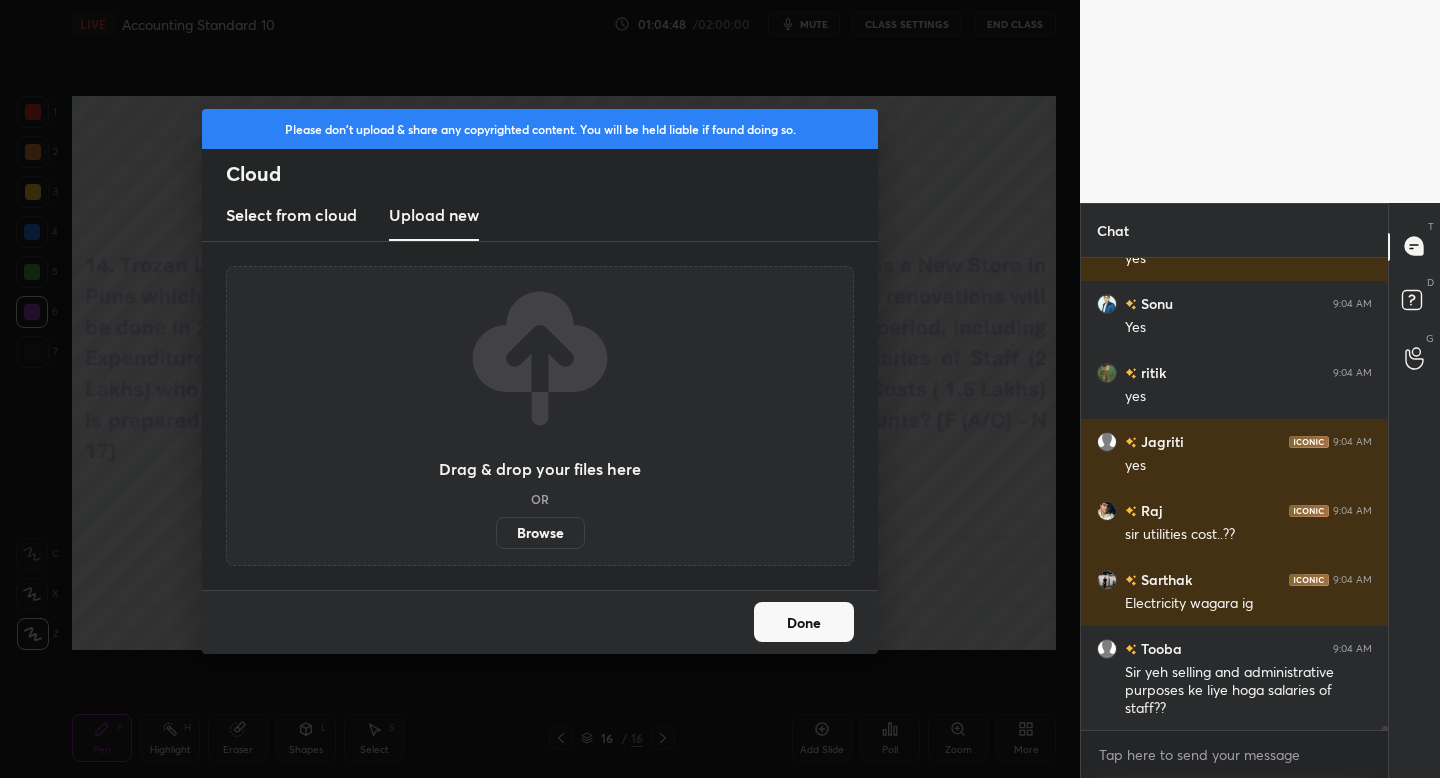 click on "Browse" at bounding box center [540, 533] 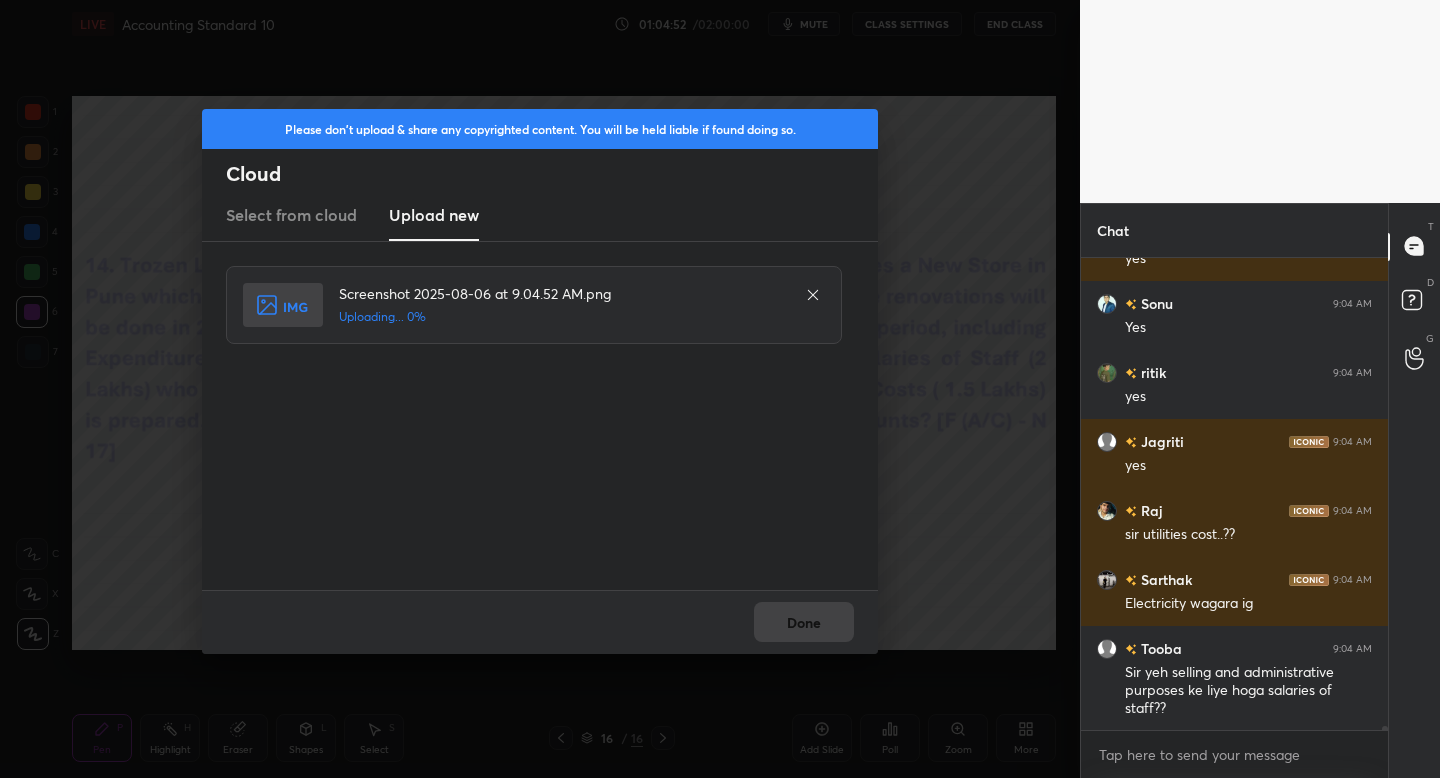 scroll, scrollTop: 58005, scrollLeft: 0, axis: vertical 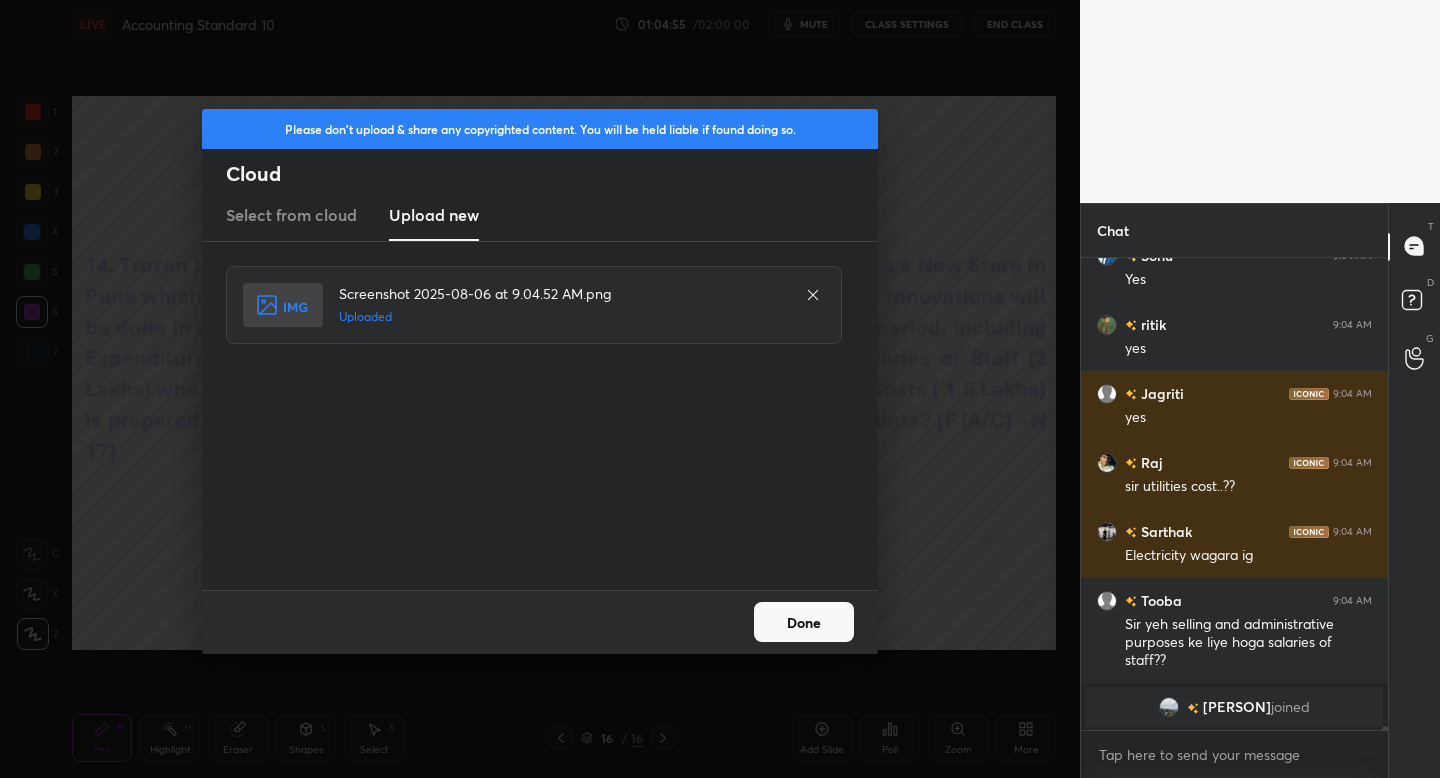 click on "Done" at bounding box center (804, 622) 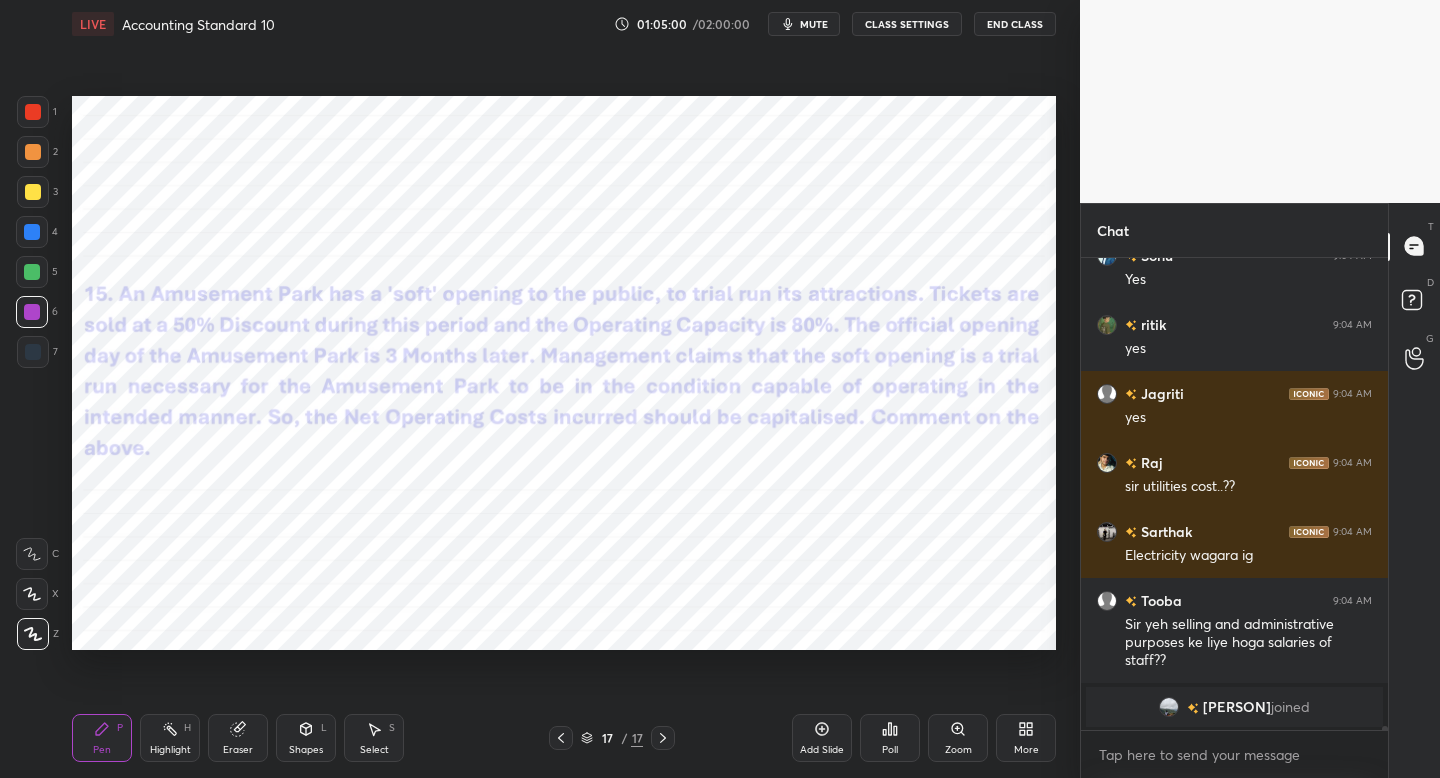 drag, startPoint x: 43, startPoint y: 106, endPoint x: 53, endPoint y: 109, distance: 10.440307 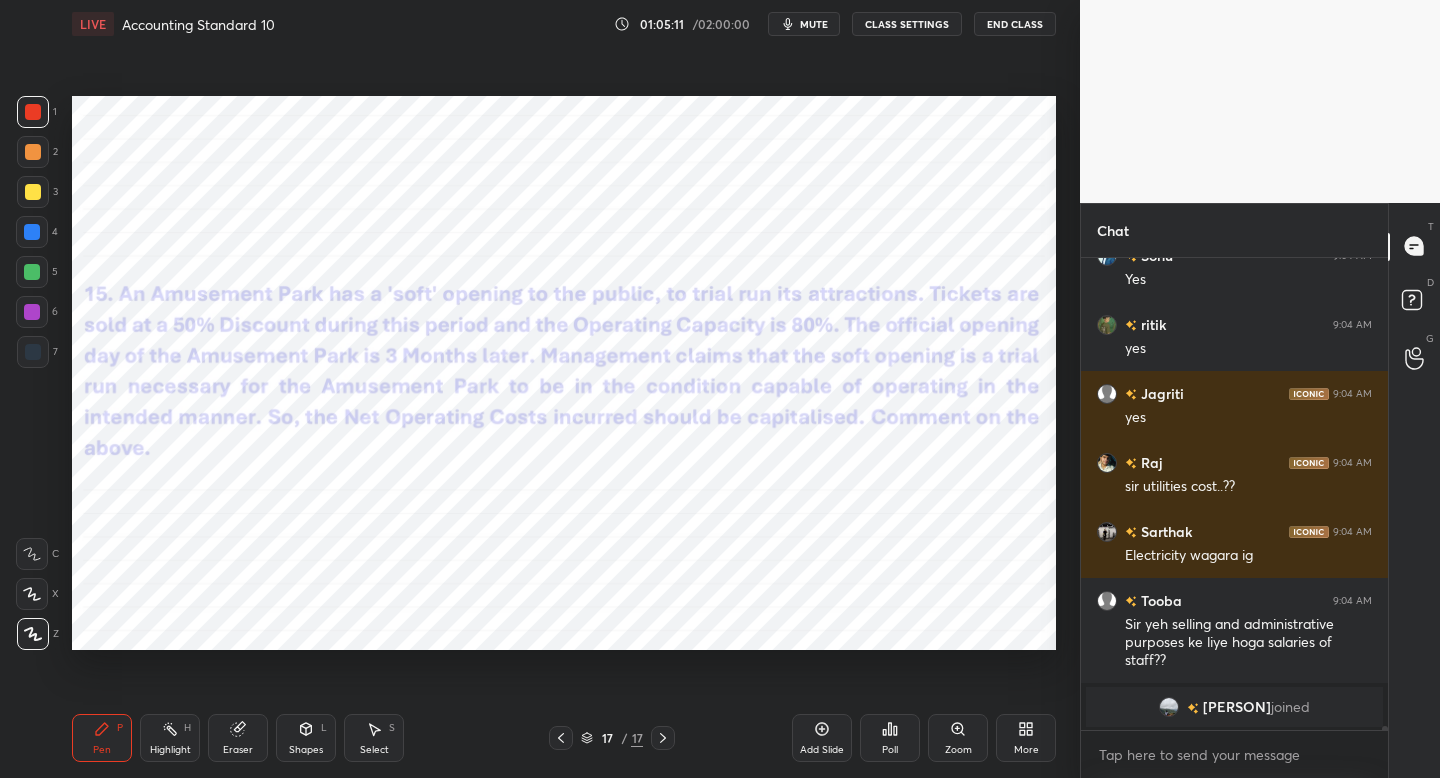 click 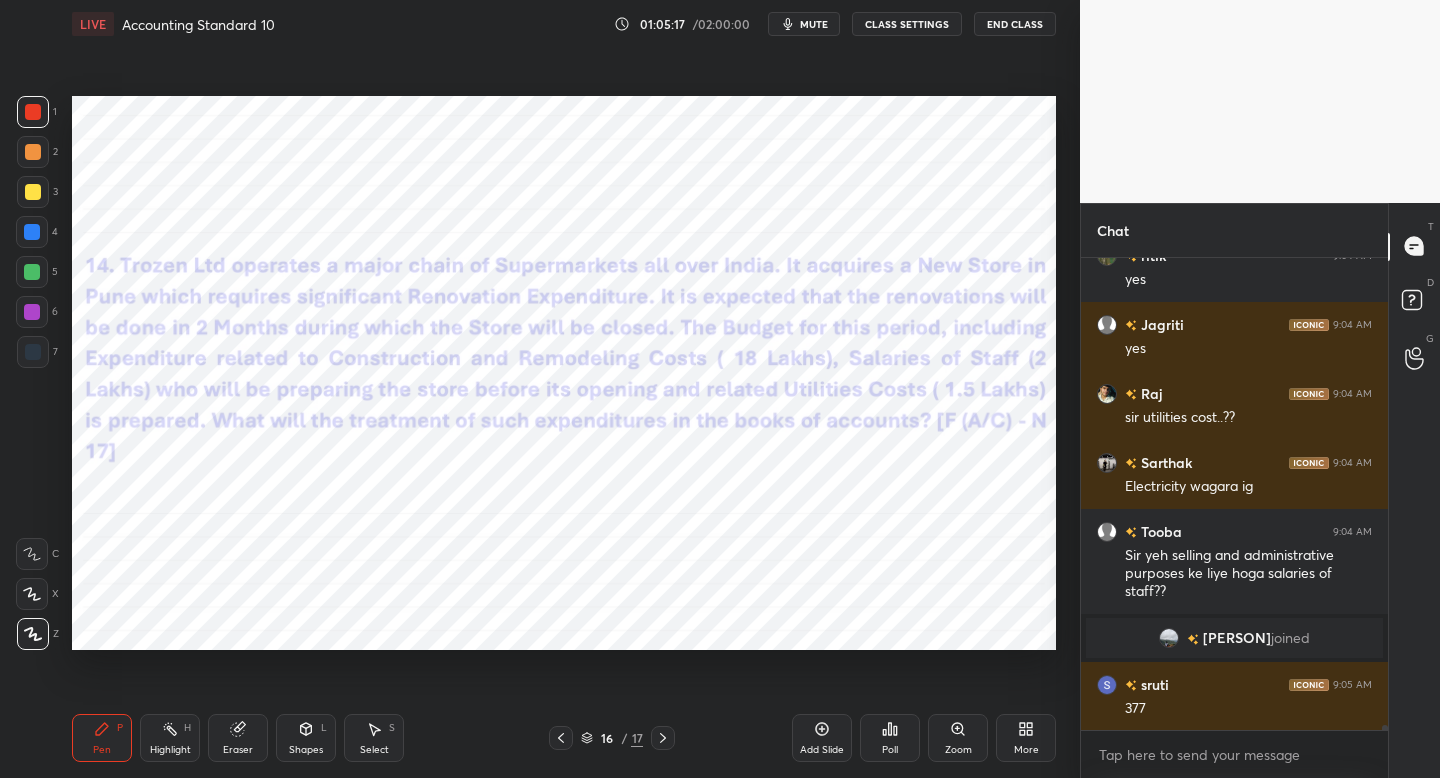 scroll, scrollTop: 42341, scrollLeft: 0, axis: vertical 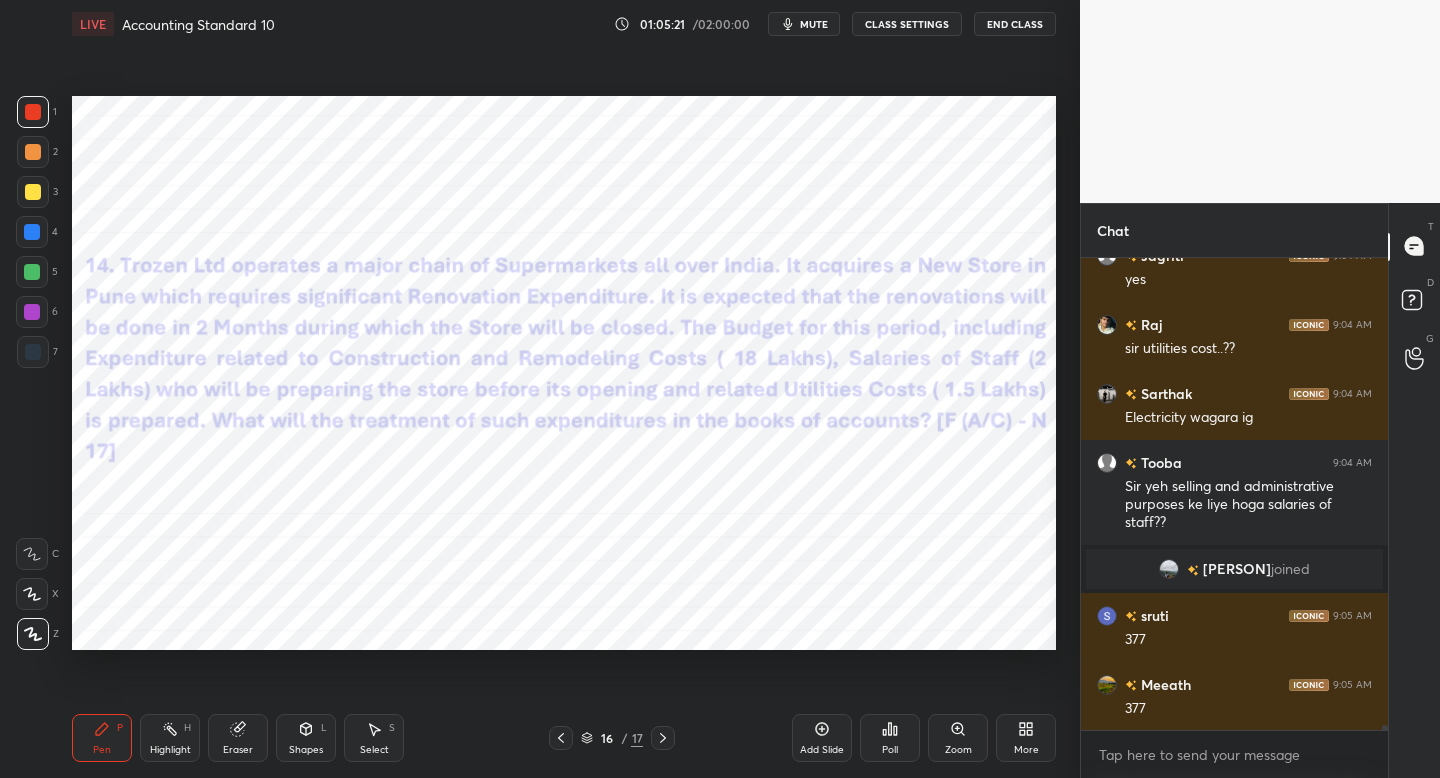 click 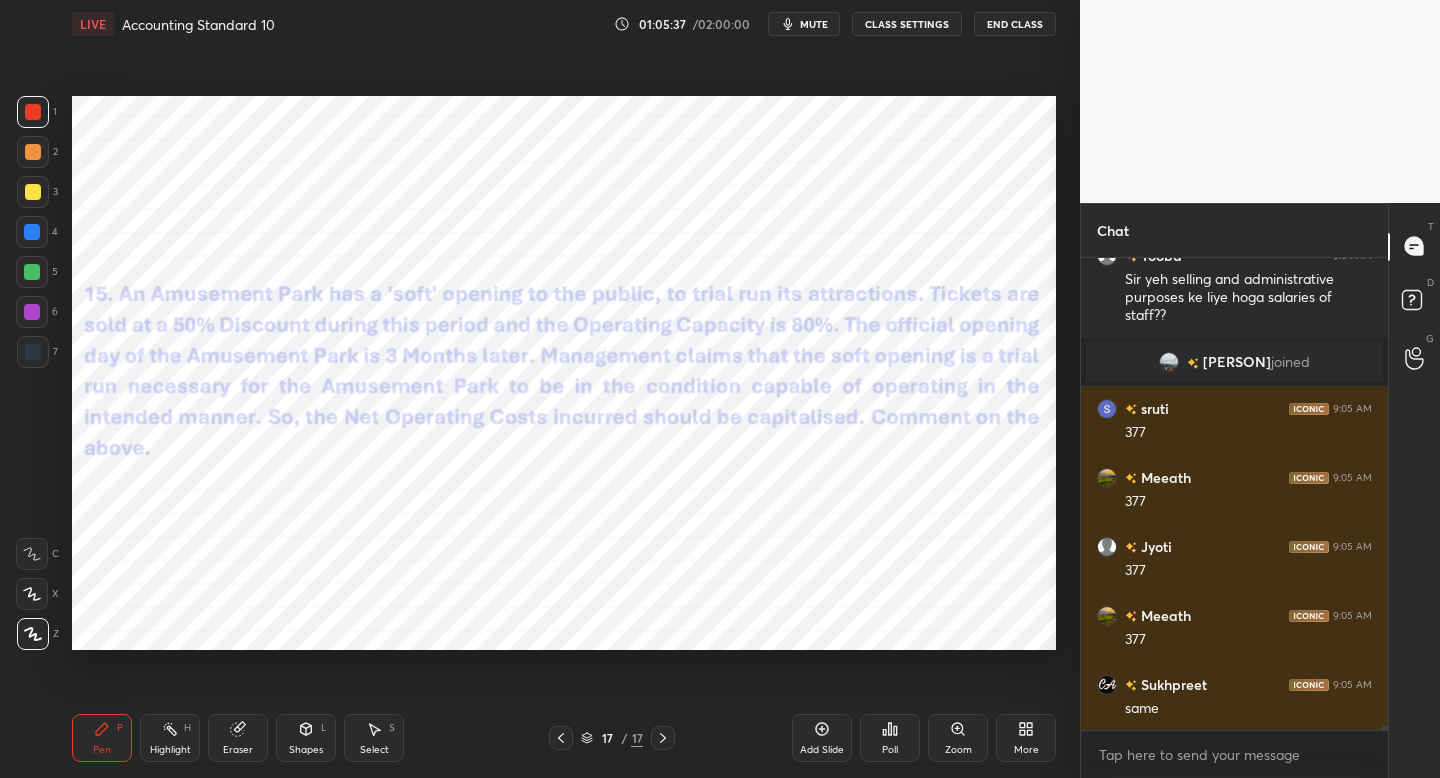 scroll, scrollTop: 42617, scrollLeft: 0, axis: vertical 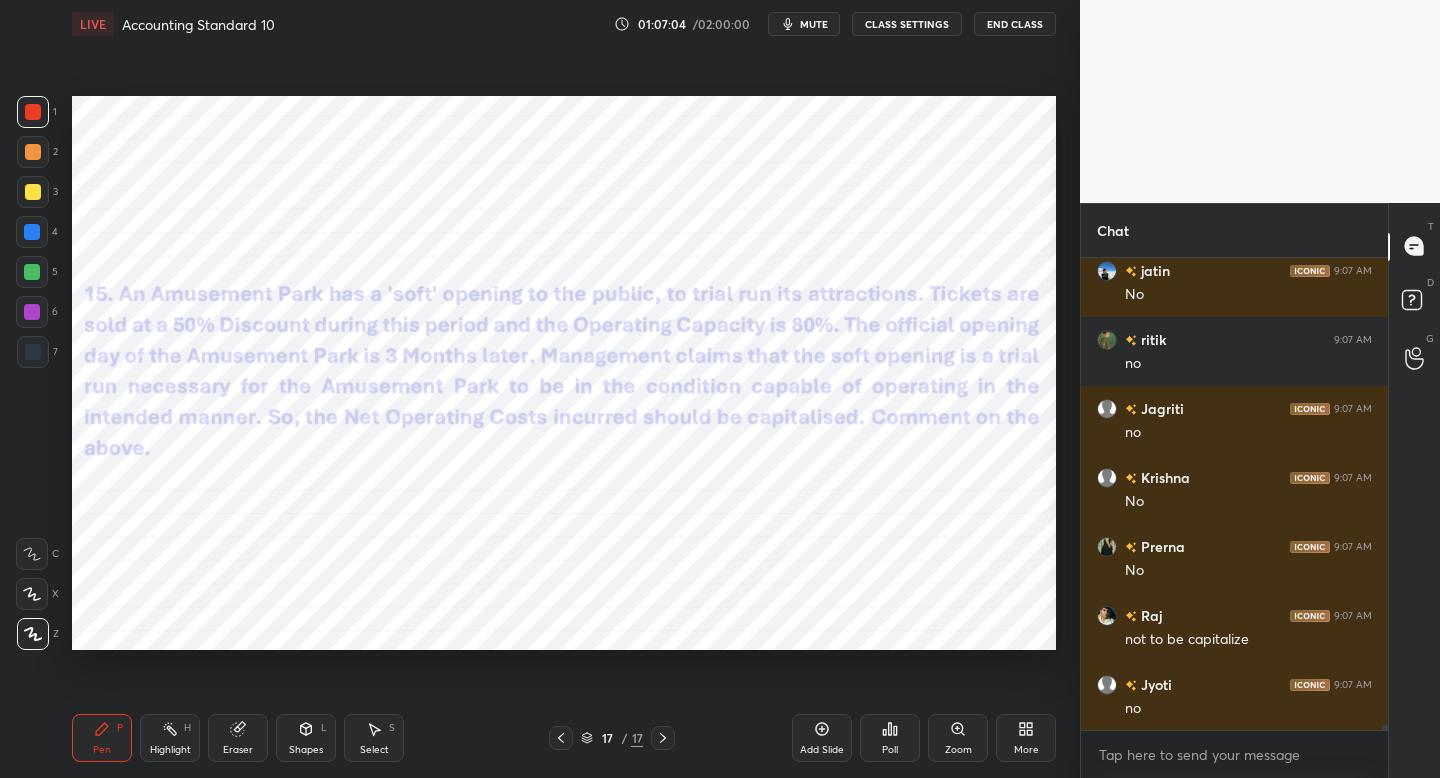 click on "Shapes L" at bounding box center (306, 738) 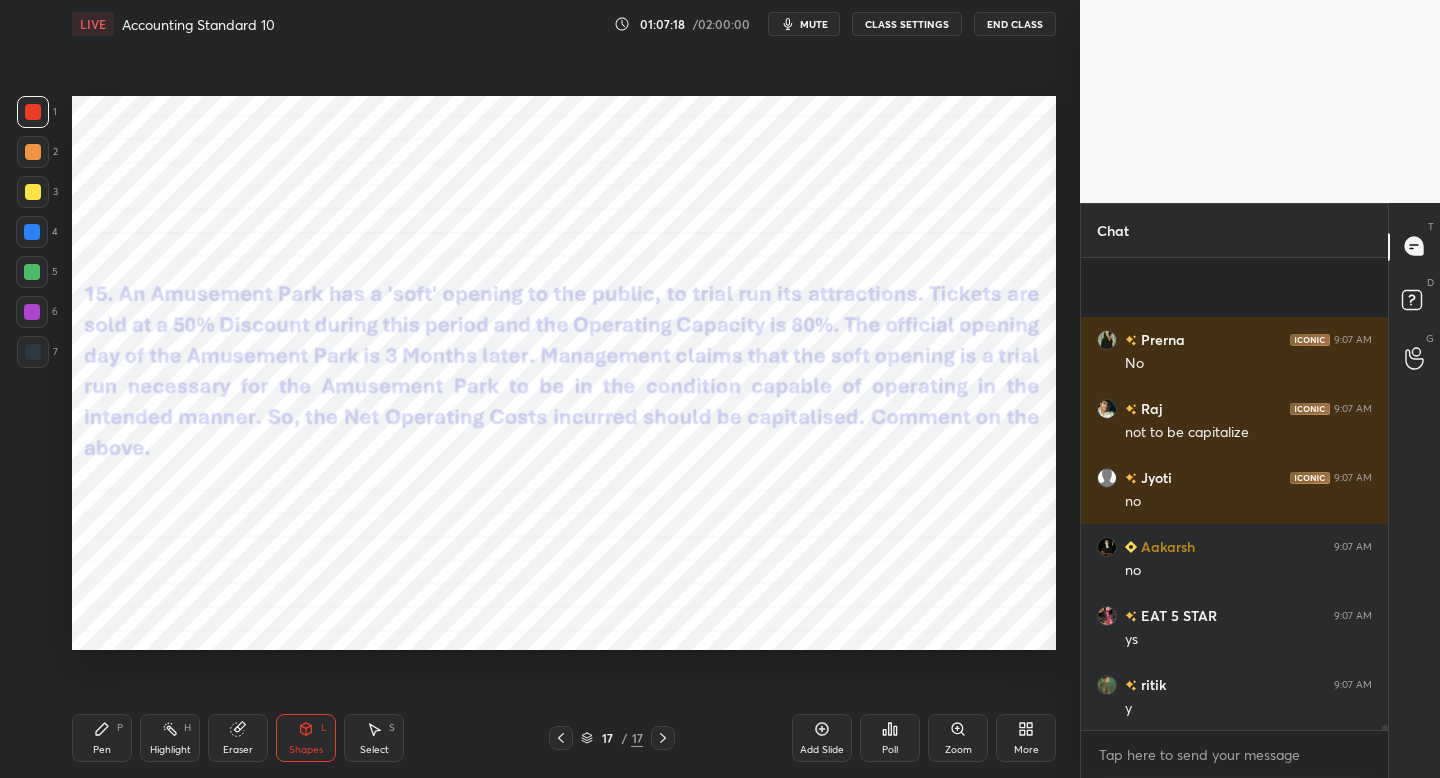 scroll, scrollTop: 45275, scrollLeft: 0, axis: vertical 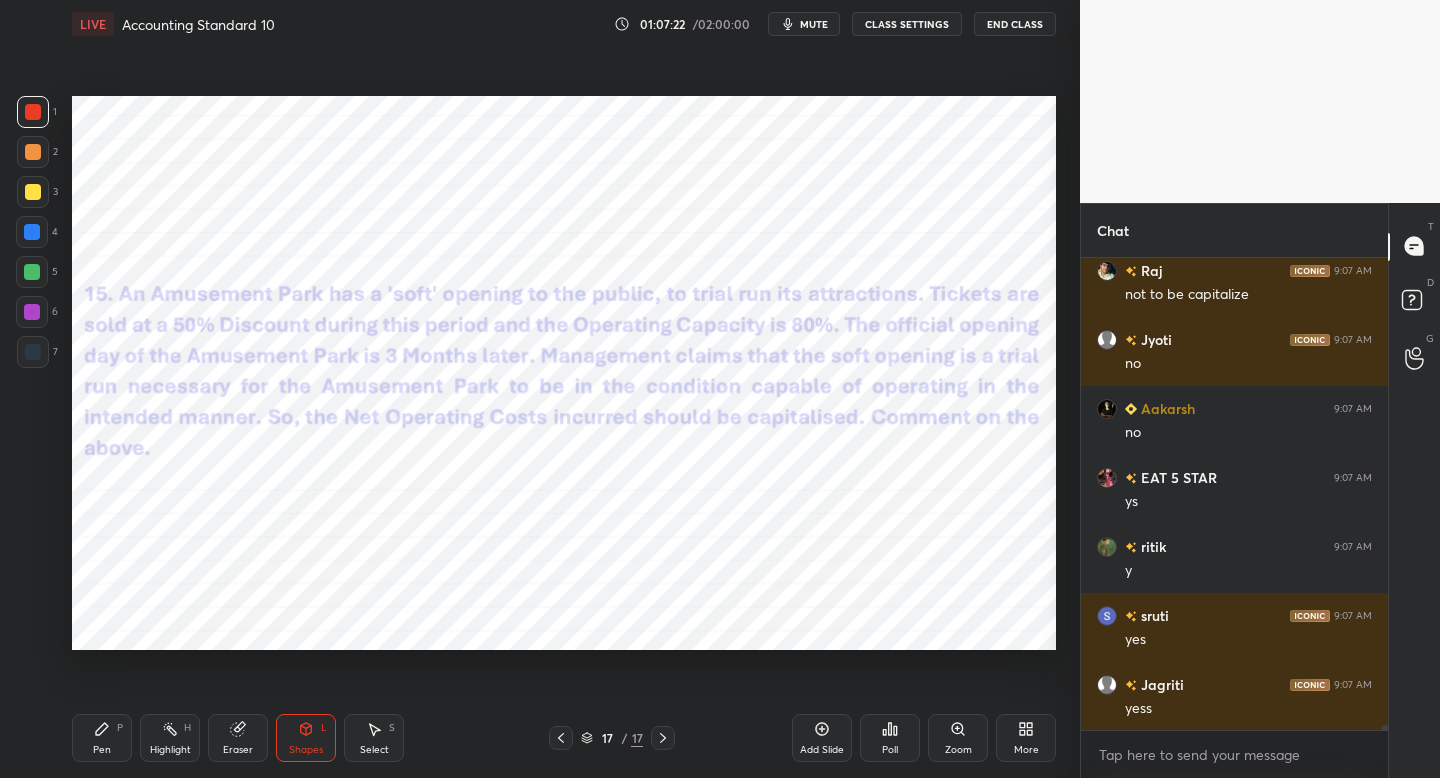 click at bounding box center (561, 738) 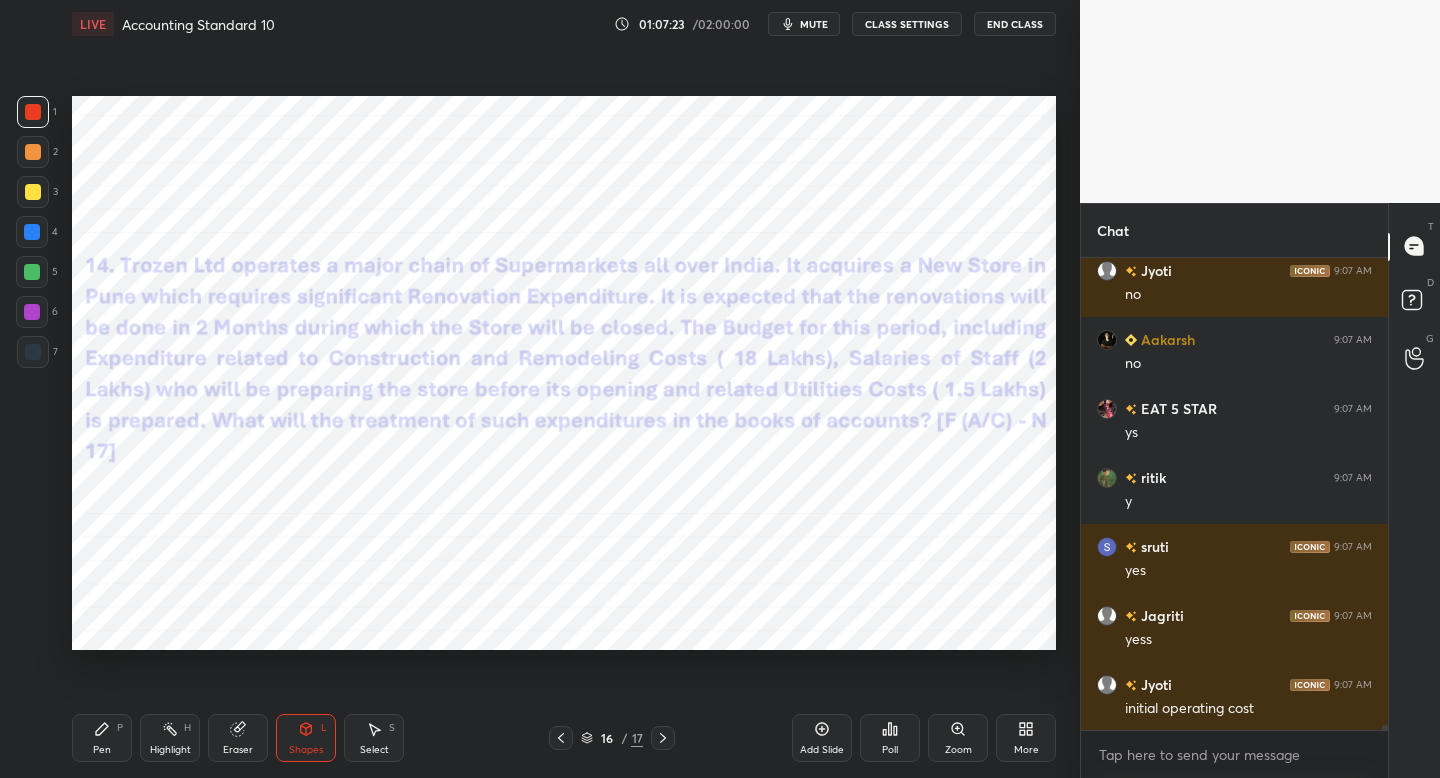 click 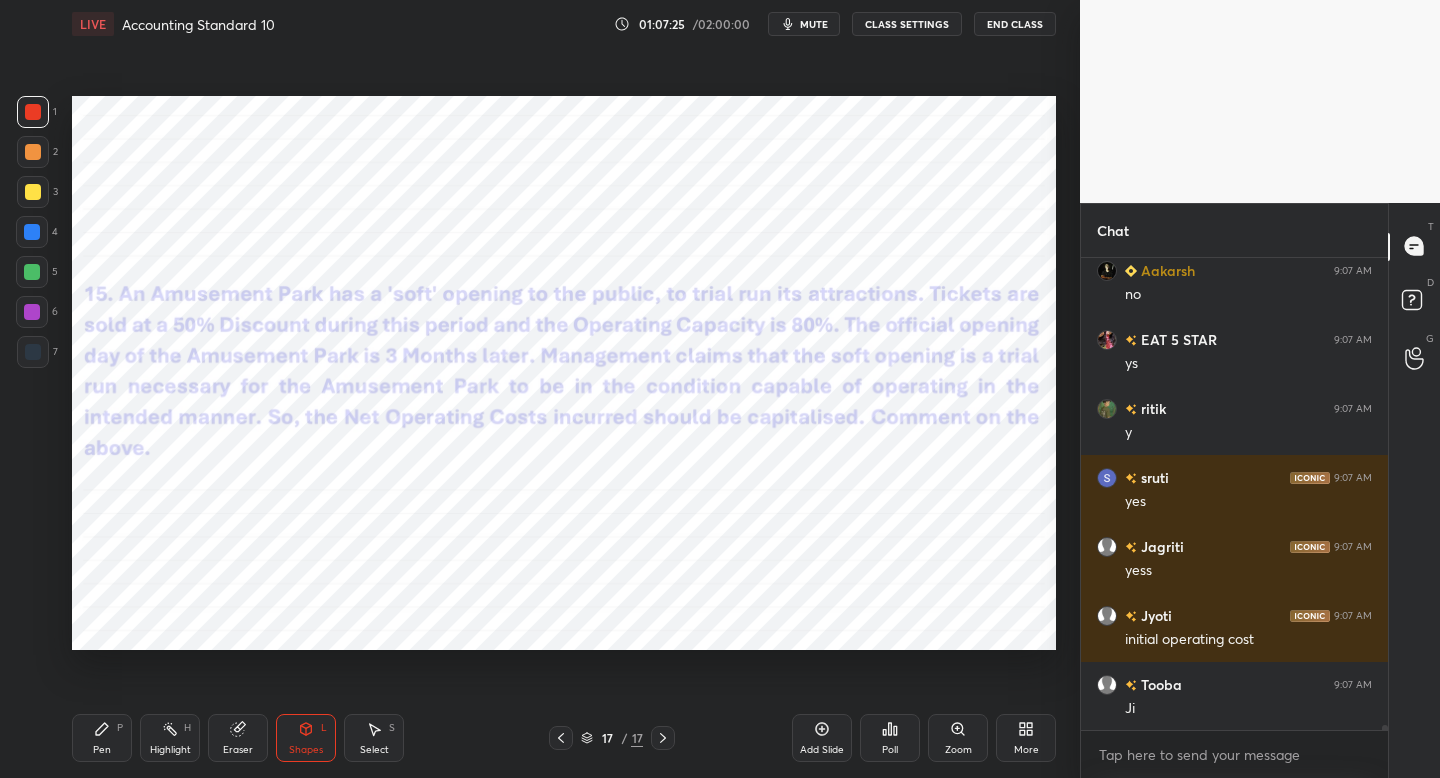 scroll, scrollTop: 45482, scrollLeft: 0, axis: vertical 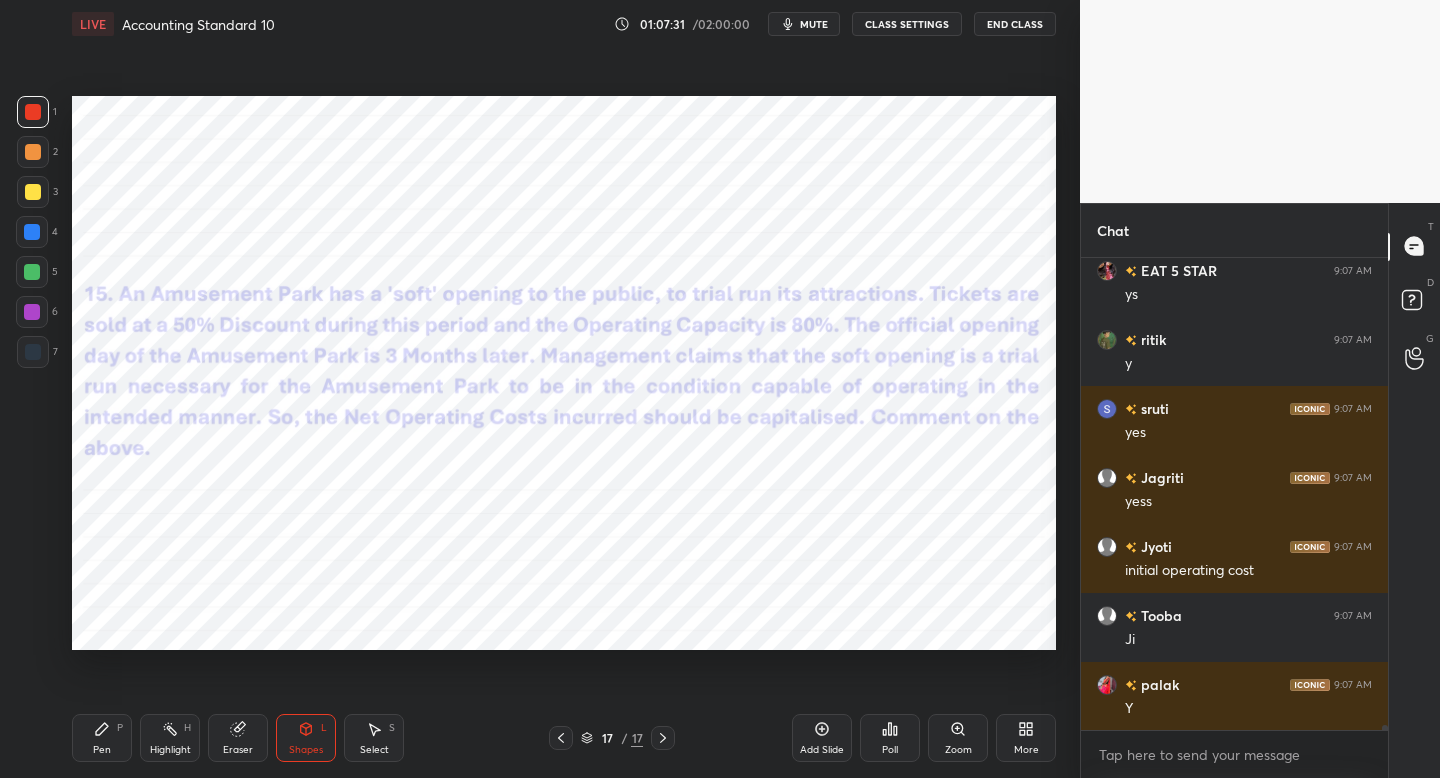 click at bounding box center (33, 352) 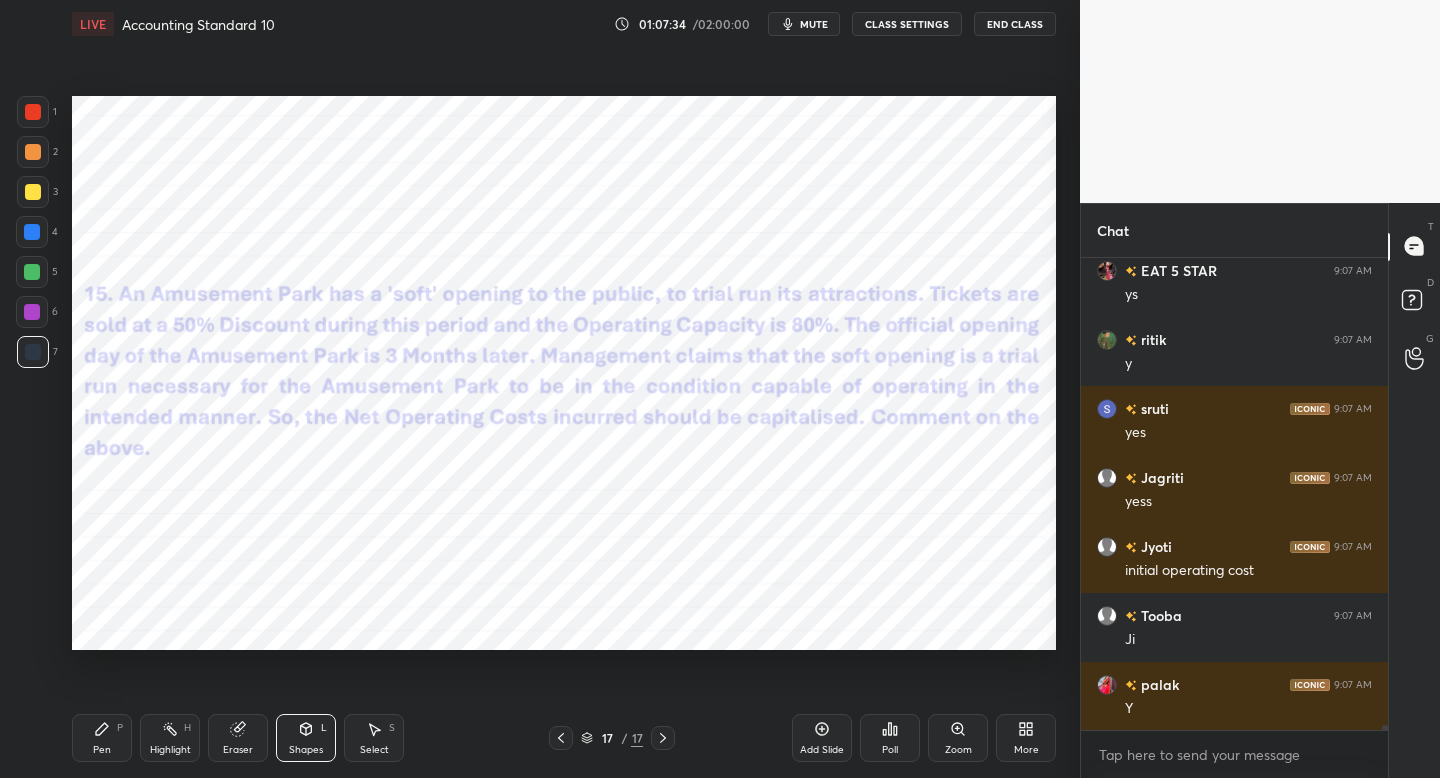 drag, startPoint x: 109, startPoint y: 739, endPoint x: 159, endPoint y: 704, distance: 61.03278 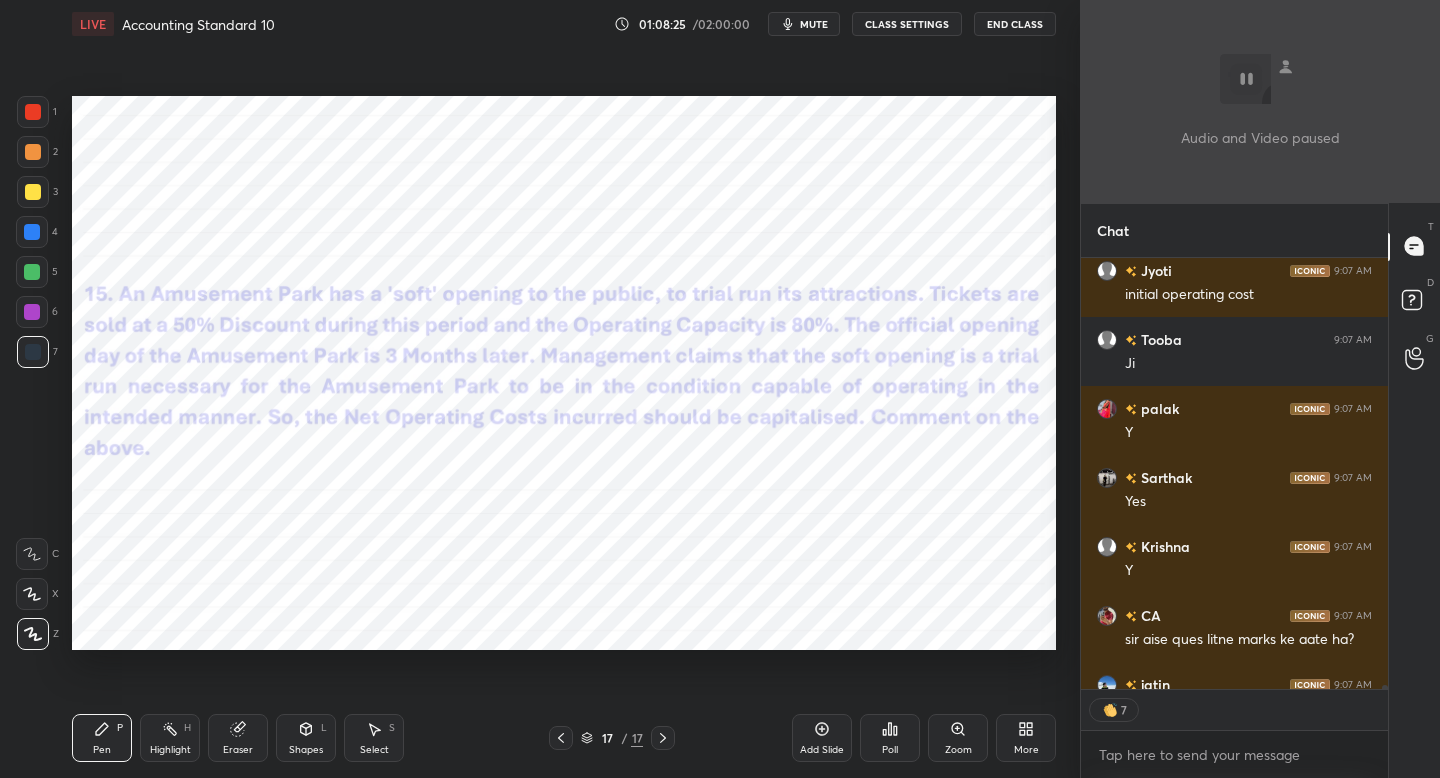 scroll, scrollTop: 45965, scrollLeft: 0, axis: vertical 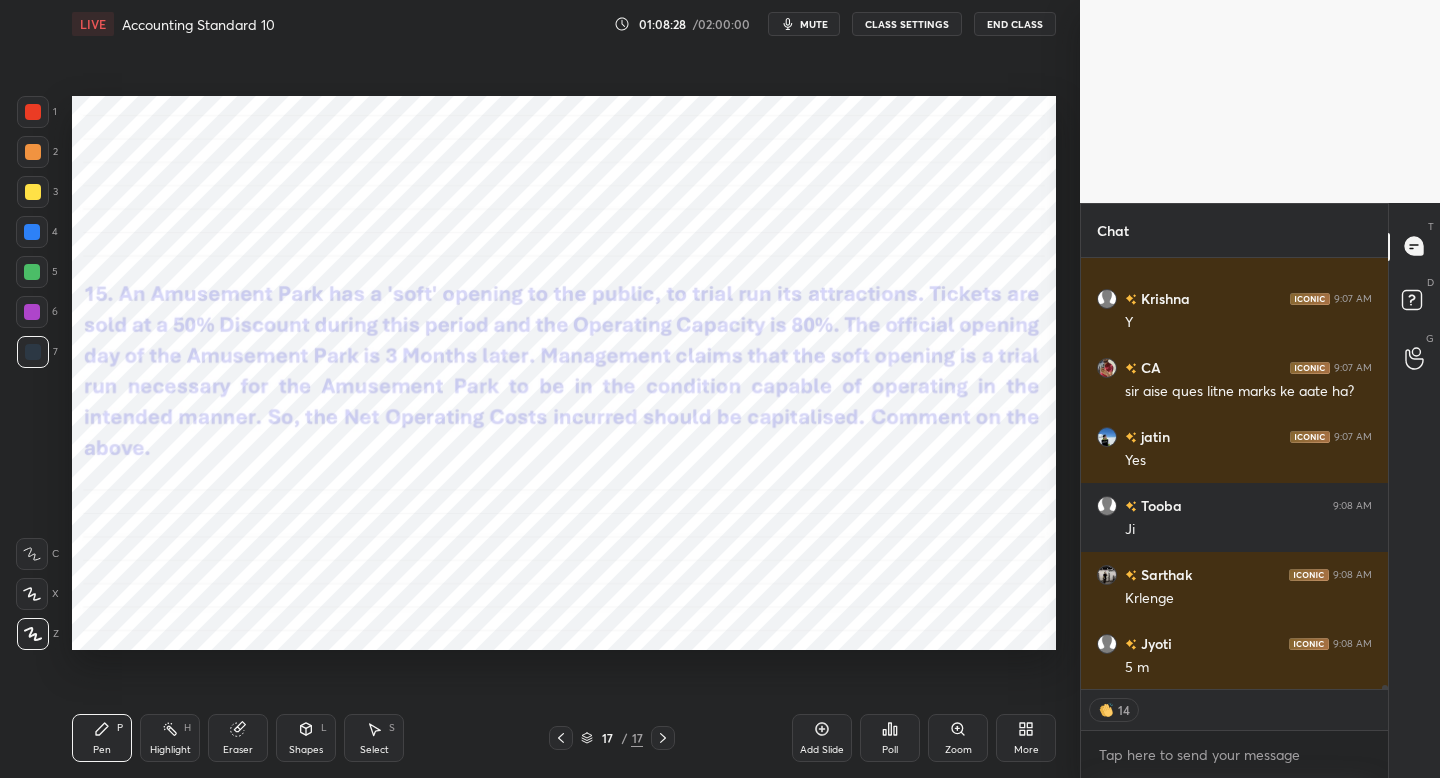 click on "More" at bounding box center (1026, 738) 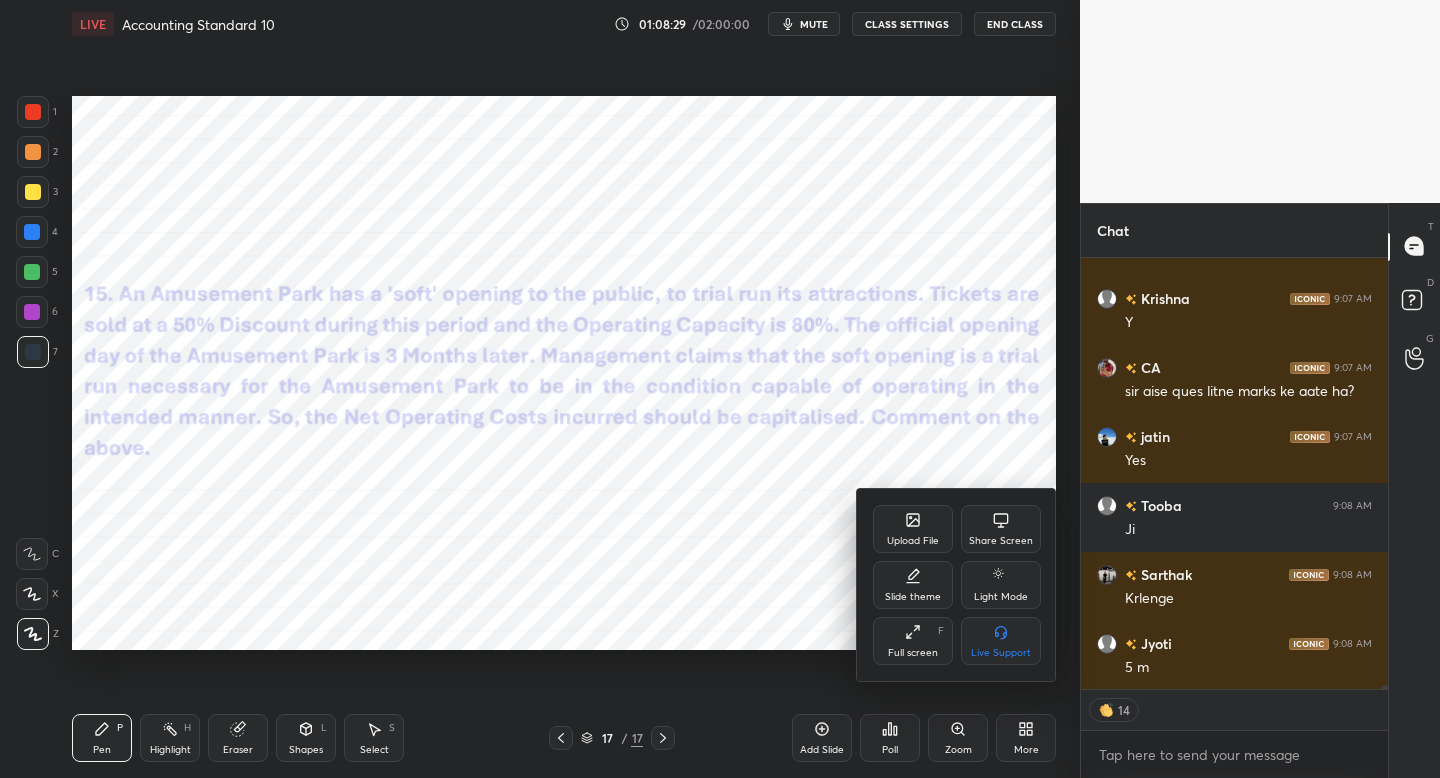 click on "Upload File" at bounding box center (913, 529) 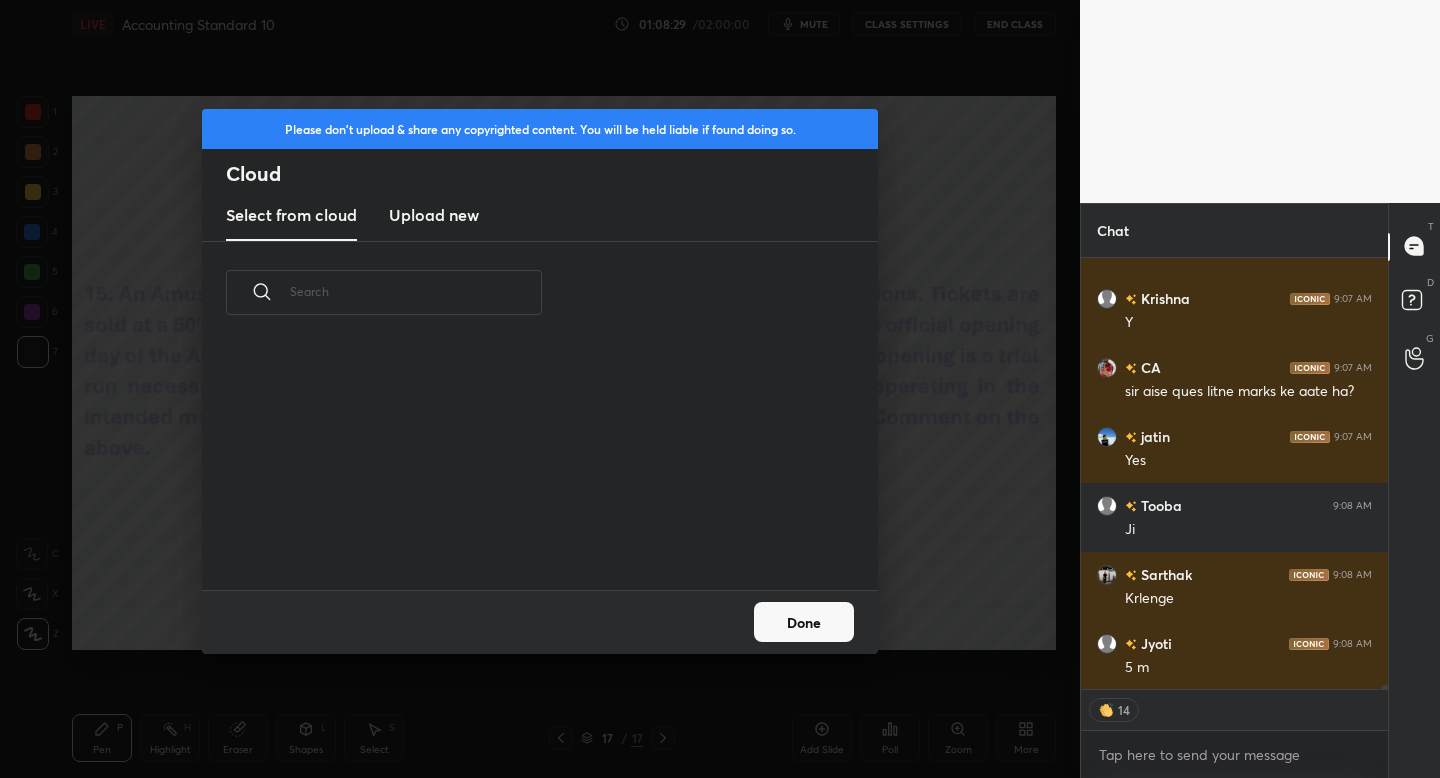 scroll, scrollTop: 7, scrollLeft: 11, axis: both 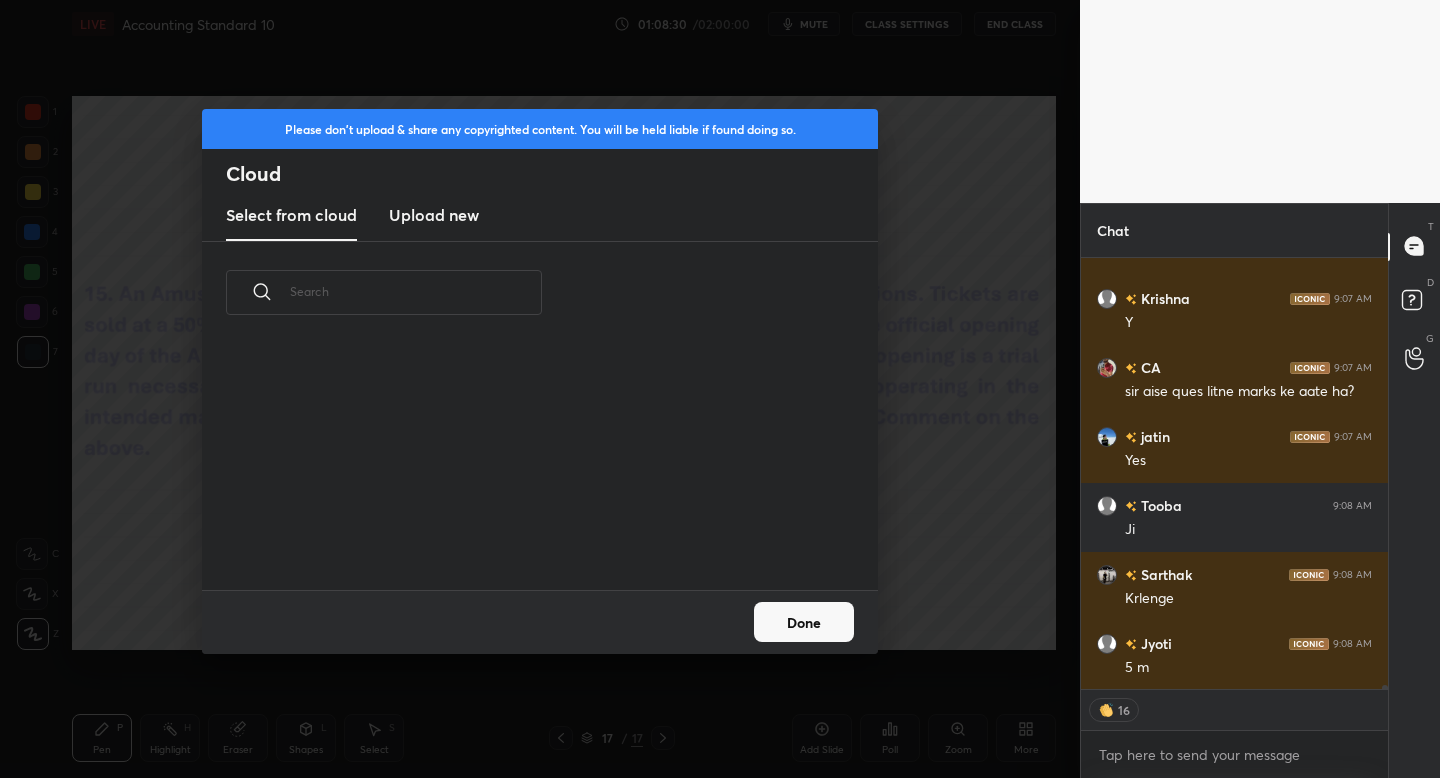 click on "Upload new" at bounding box center (434, 215) 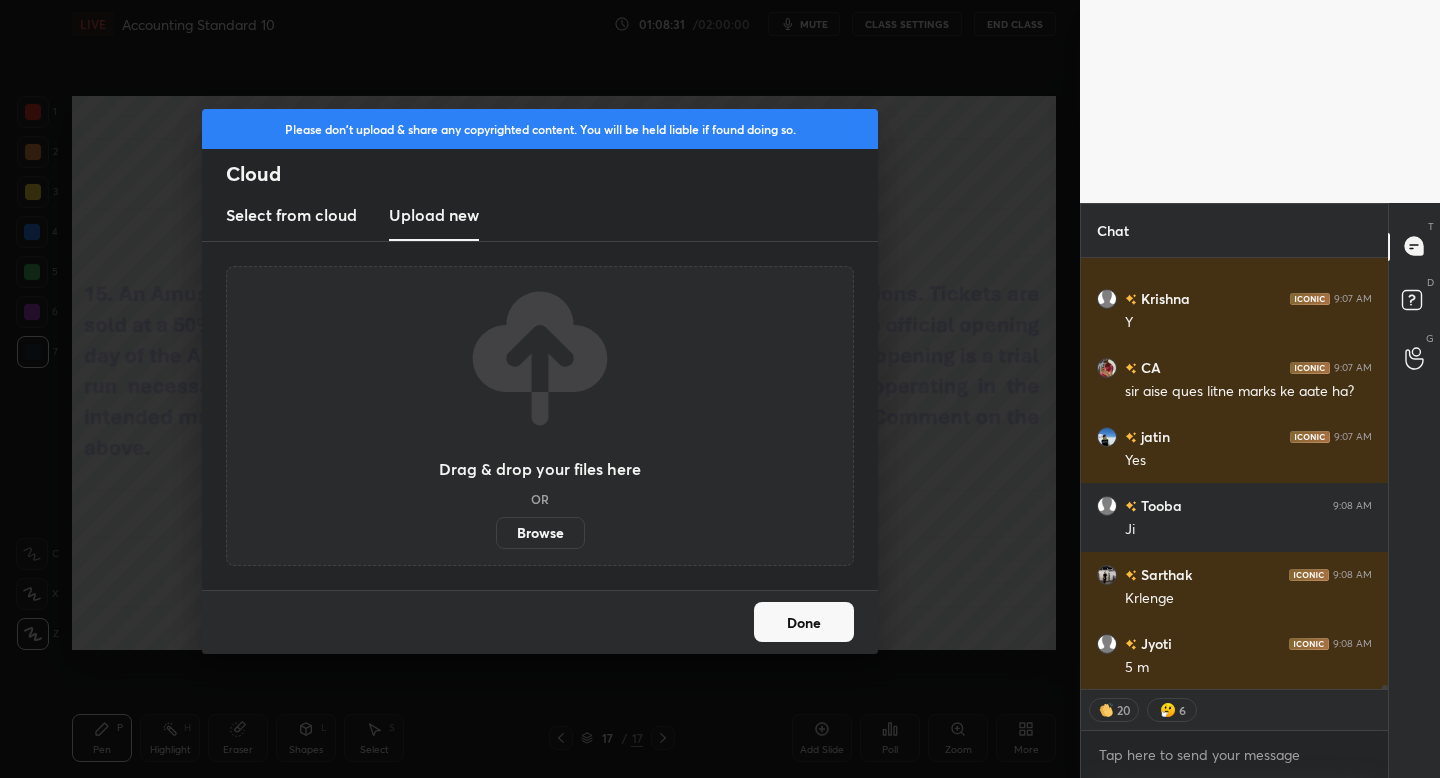 click on "Browse" at bounding box center [540, 533] 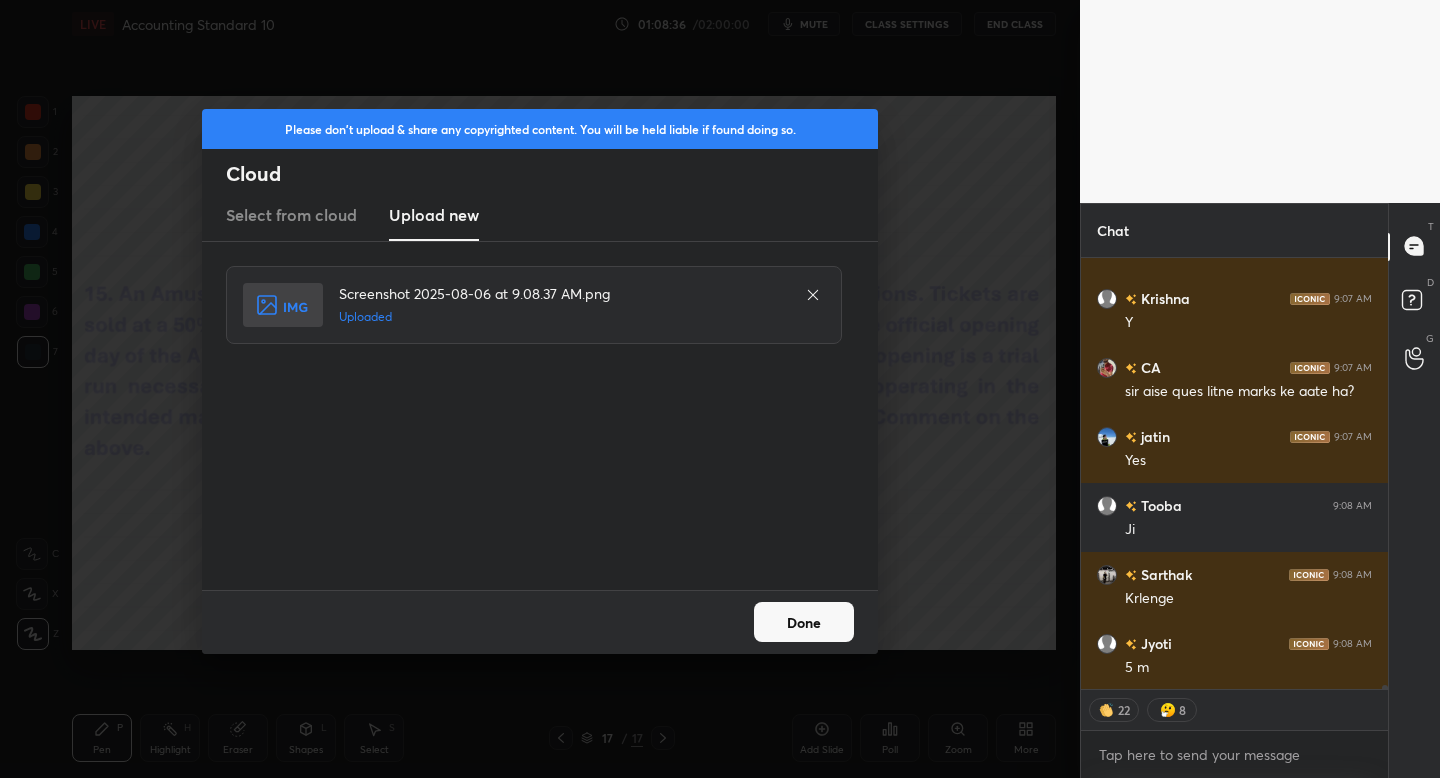click on "Done" at bounding box center [804, 622] 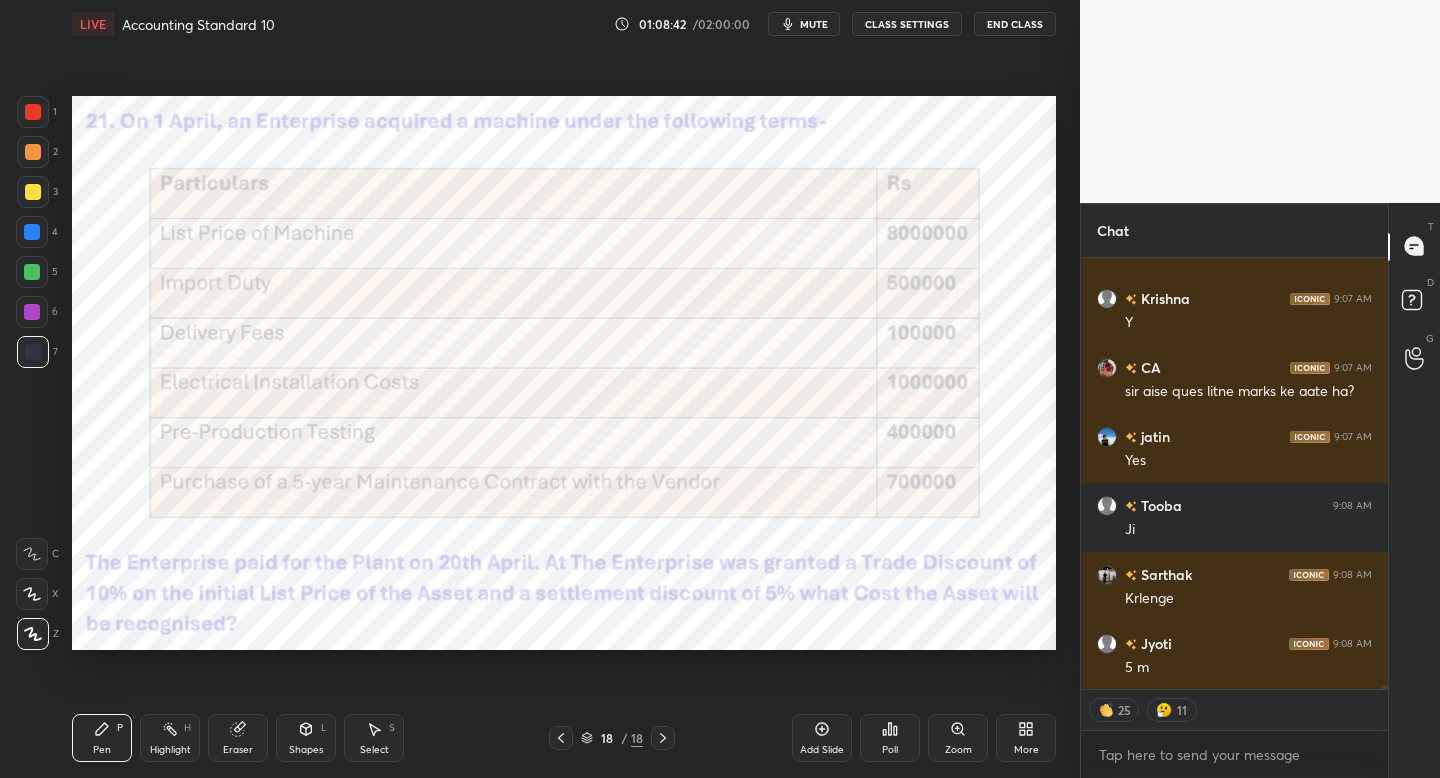 click at bounding box center [33, 112] 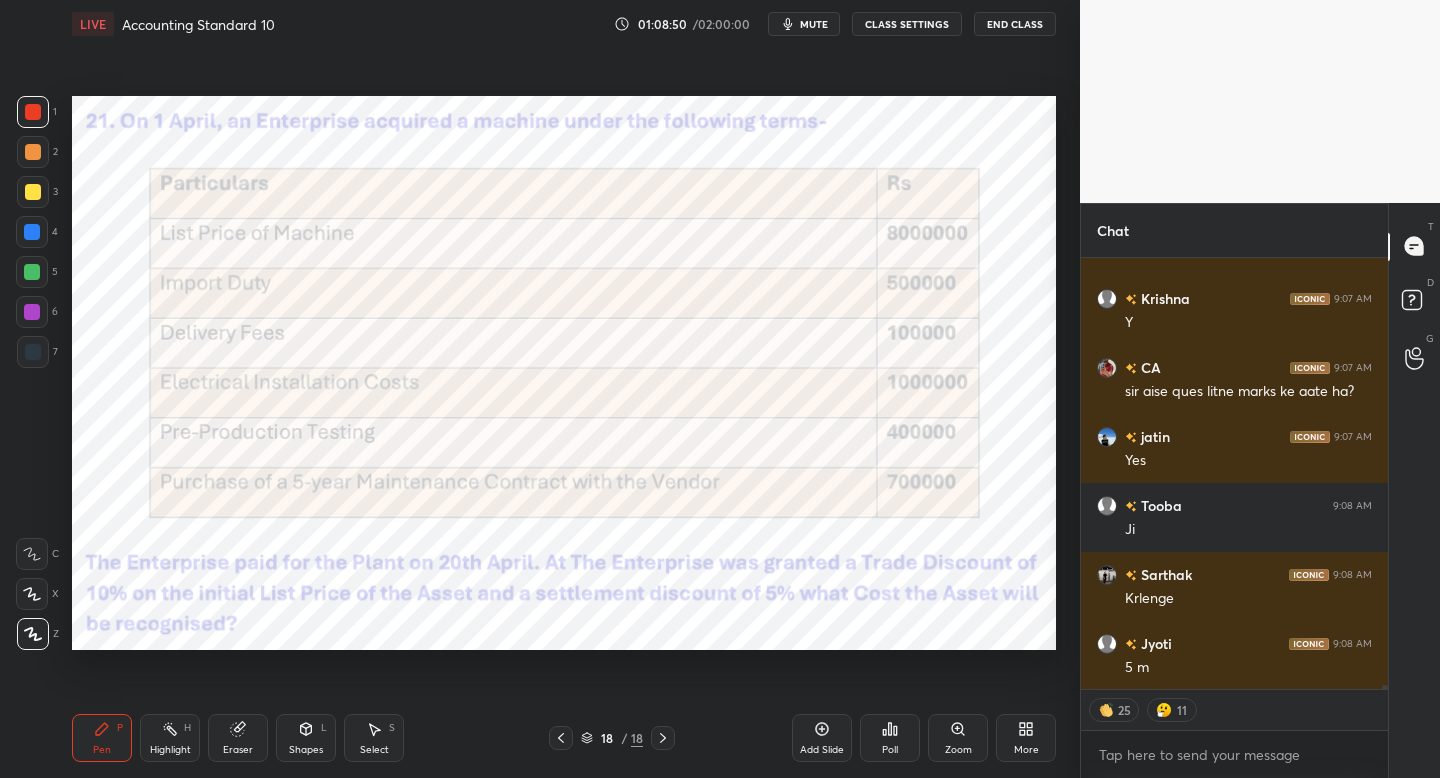 scroll, scrollTop: 46075, scrollLeft: 0, axis: vertical 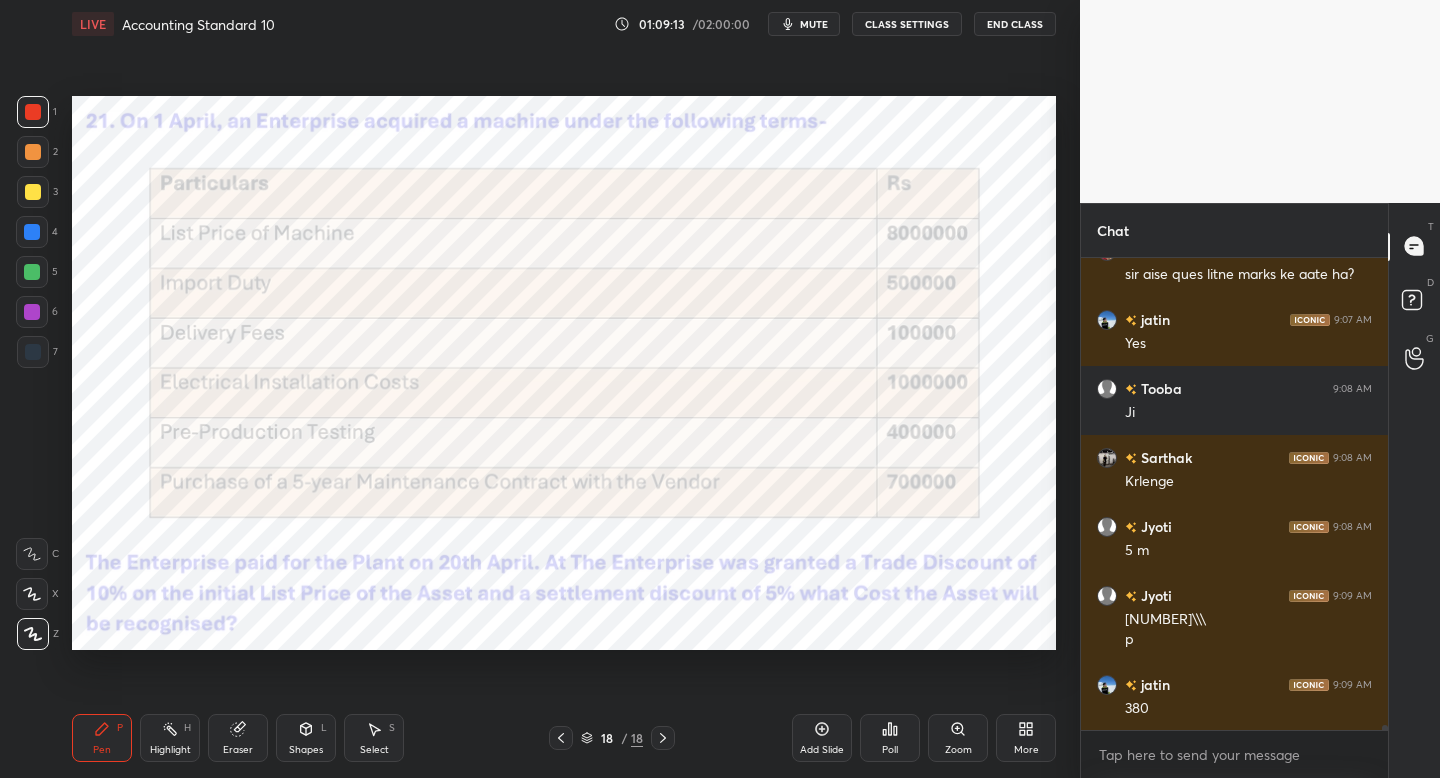 click on "Shapes L" at bounding box center (306, 738) 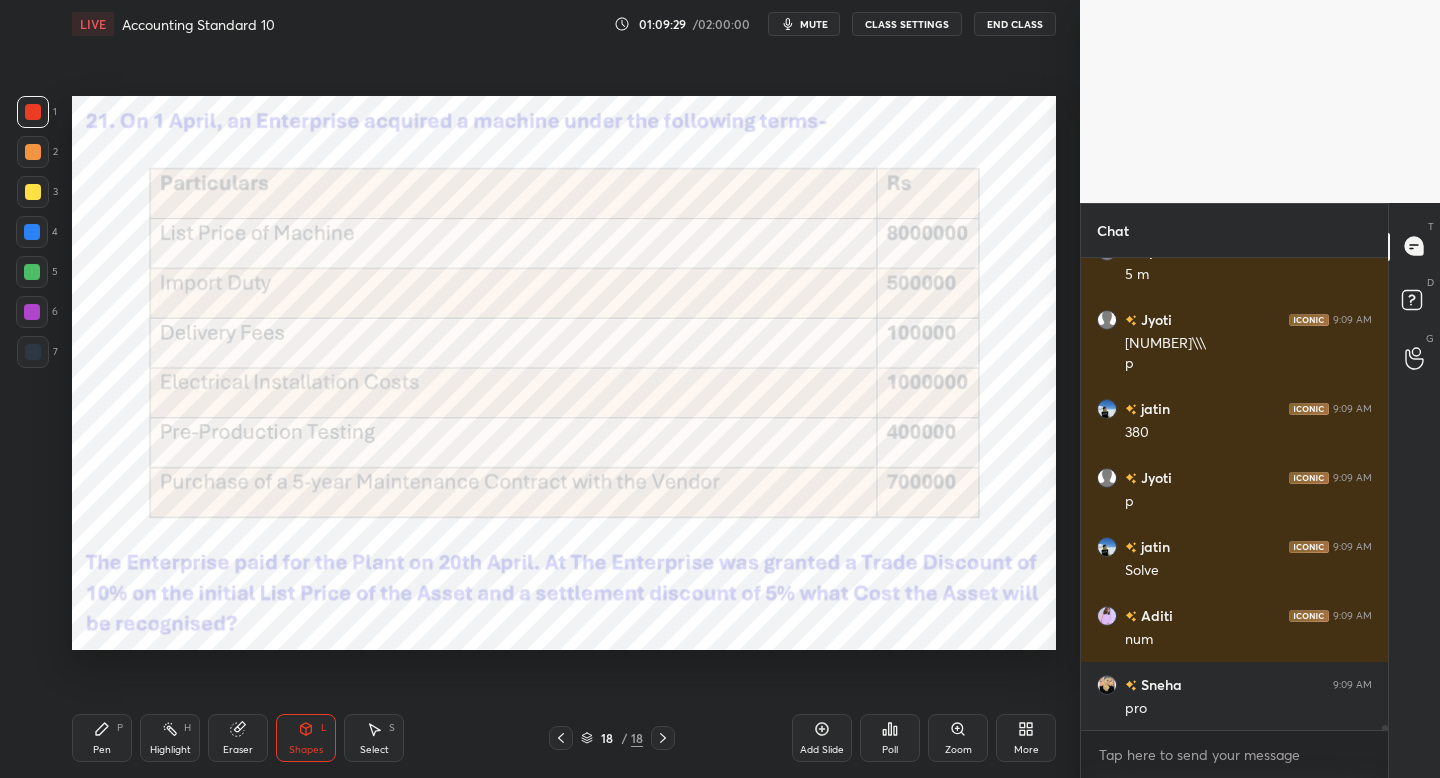 scroll, scrollTop: 46468, scrollLeft: 0, axis: vertical 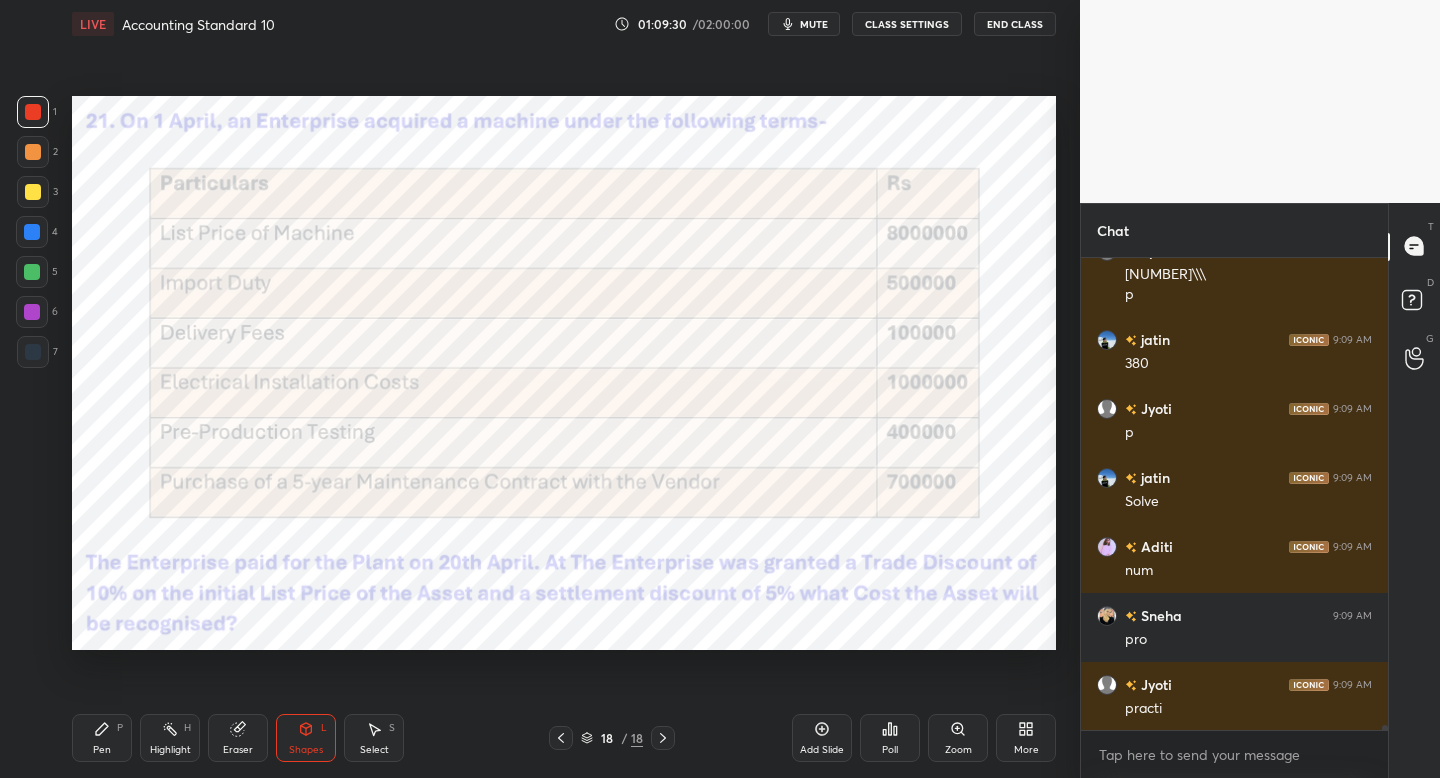 drag, startPoint x: 114, startPoint y: 746, endPoint x: 150, endPoint y: 715, distance: 47.507893 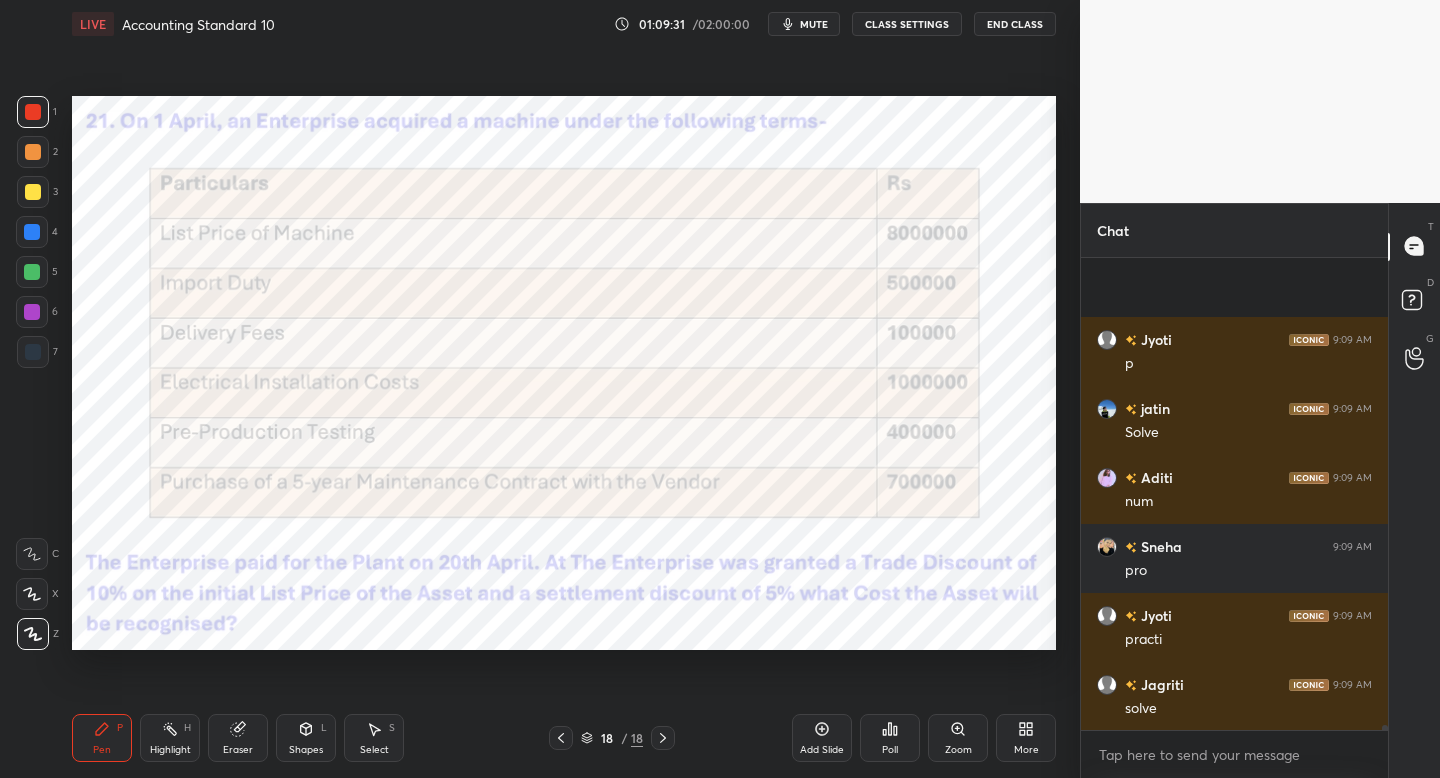 scroll, scrollTop: 46675, scrollLeft: 0, axis: vertical 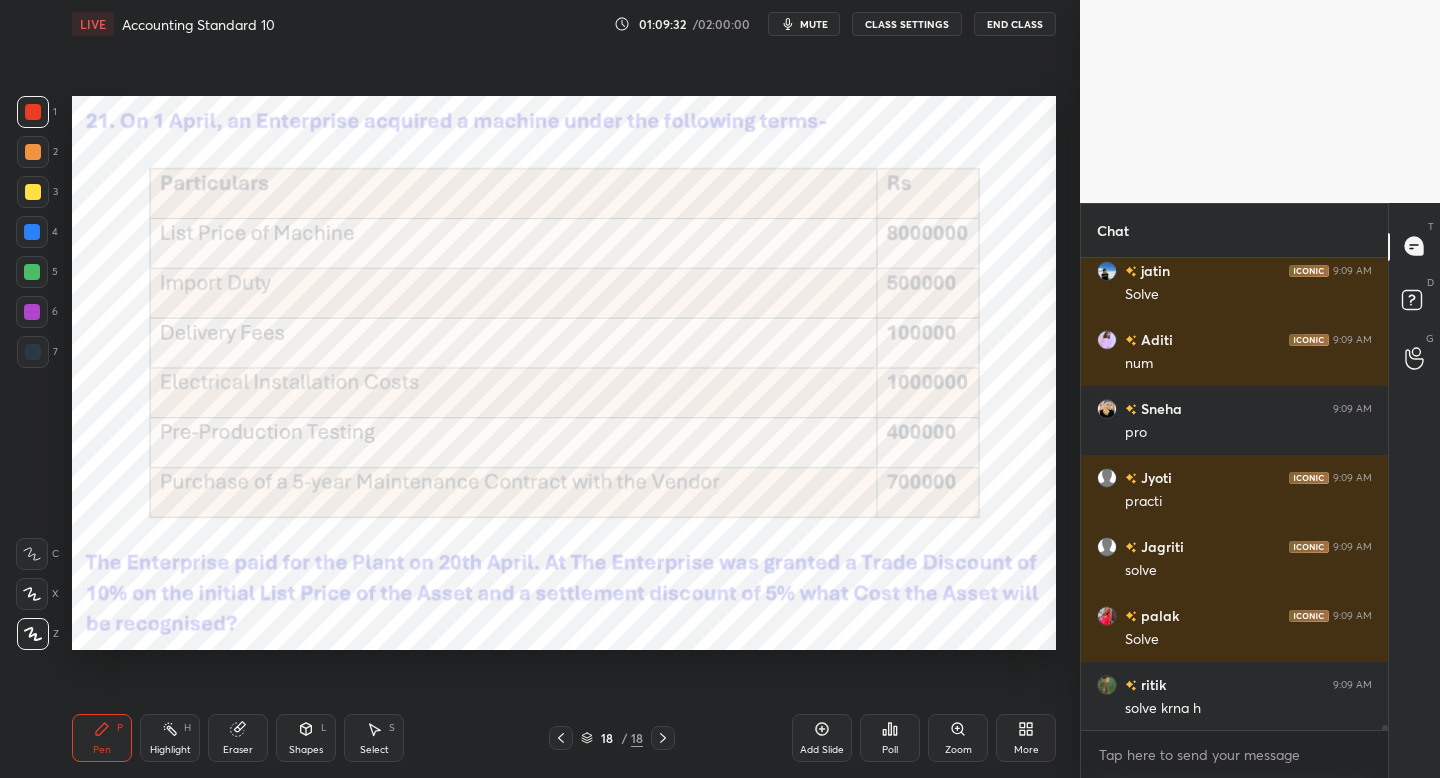 click on "Add Slide" at bounding box center (822, 738) 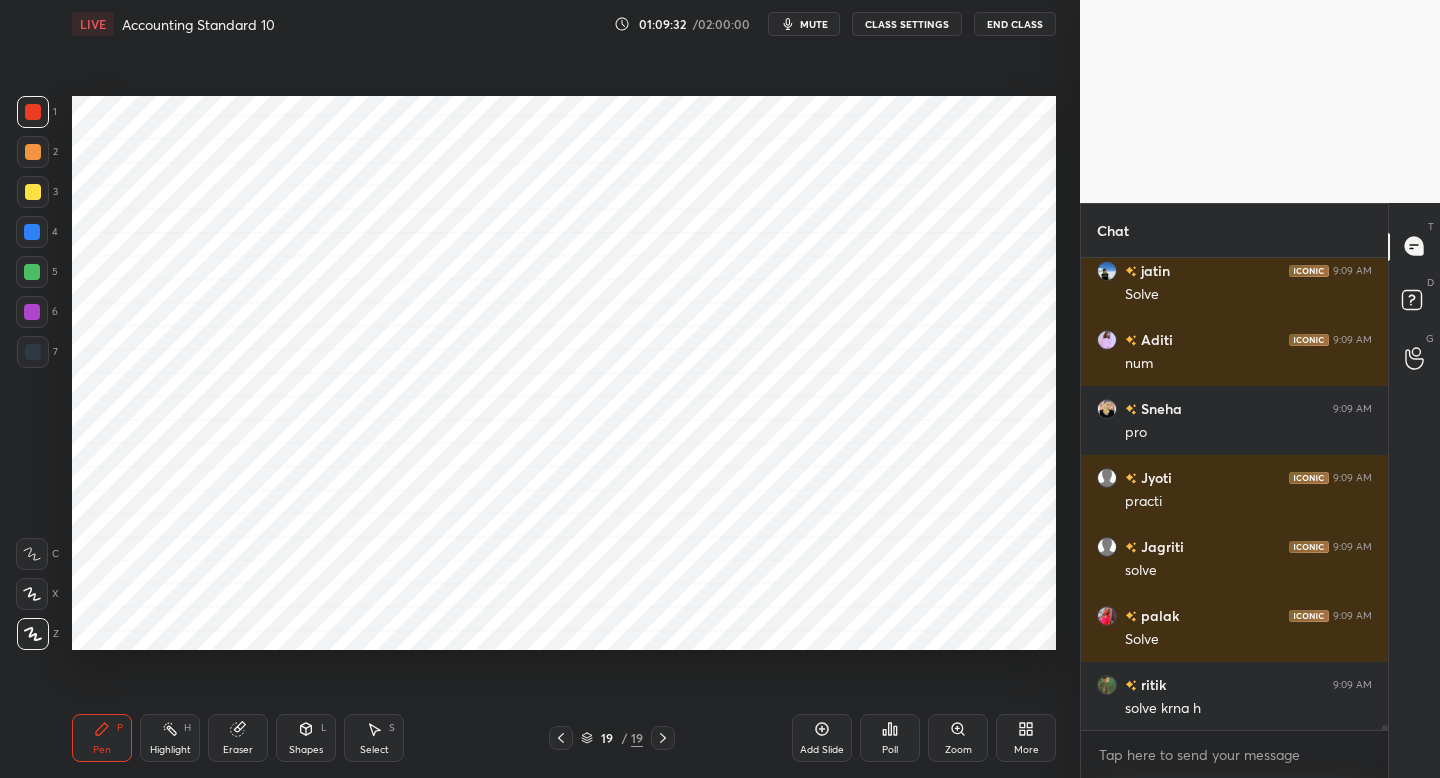 scroll, scrollTop: 47020, scrollLeft: 0, axis: vertical 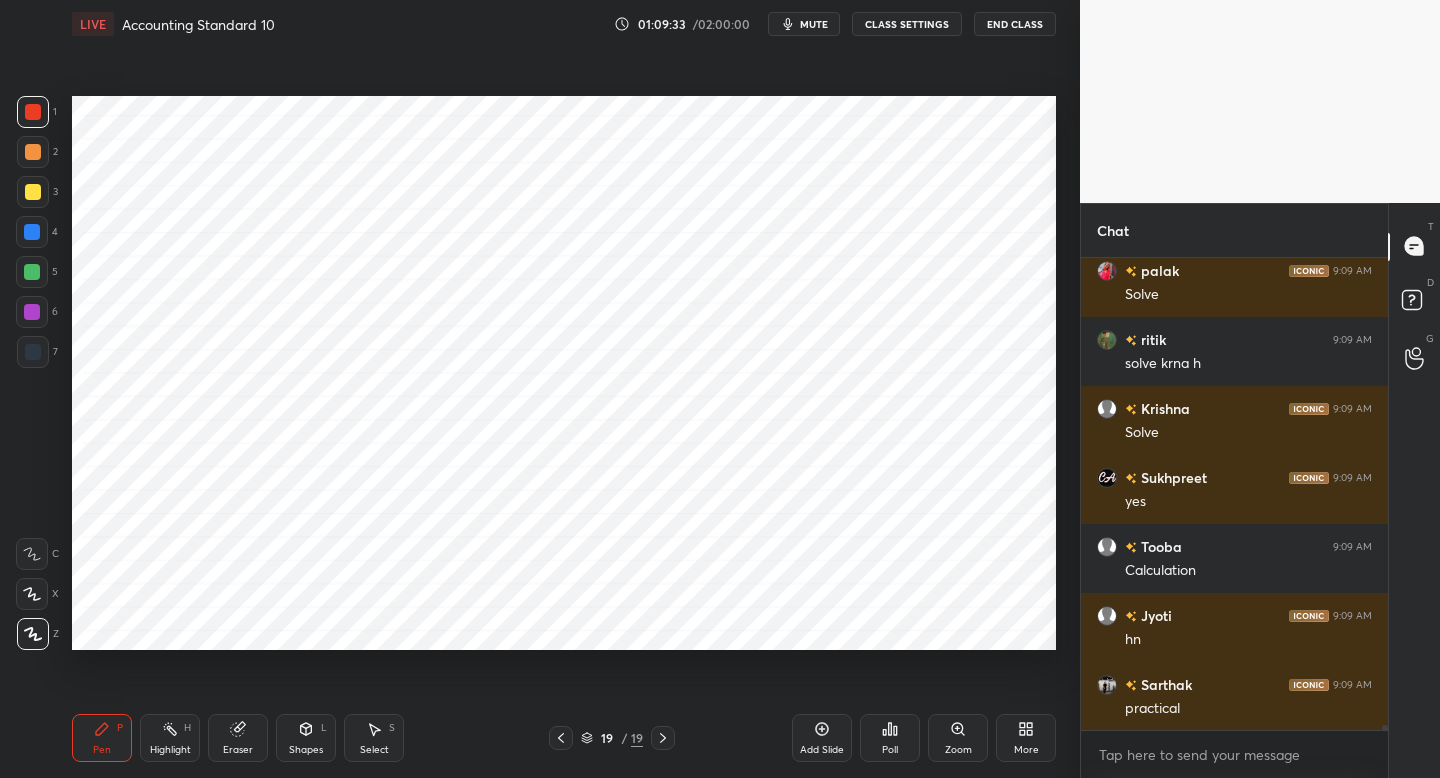 drag, startPoint x: 38, startPoint y: 350, endPoint x: 67, endPoint y: 320, distance: 41.725292 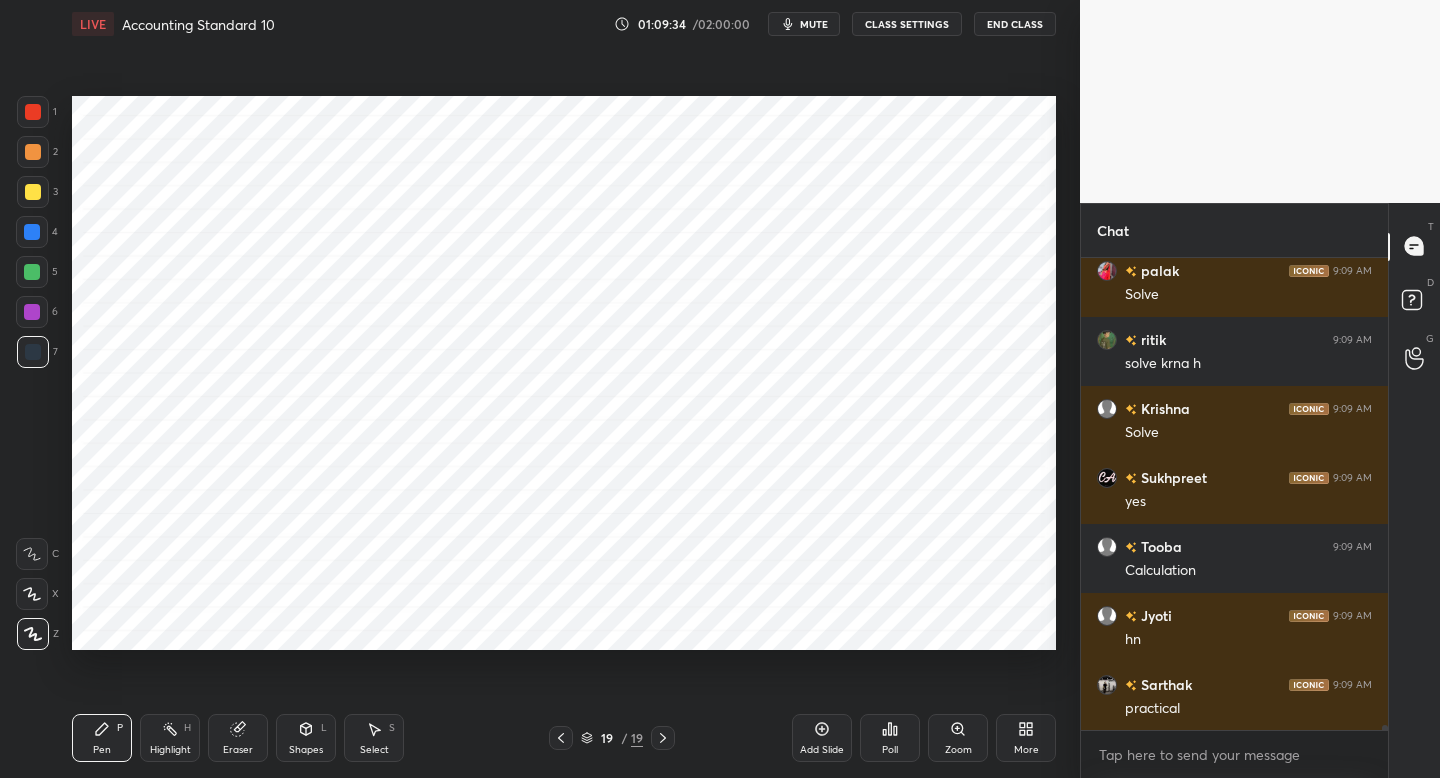 scroll, scrollTop: 47089, scrollLeft: 0, axis: vertical 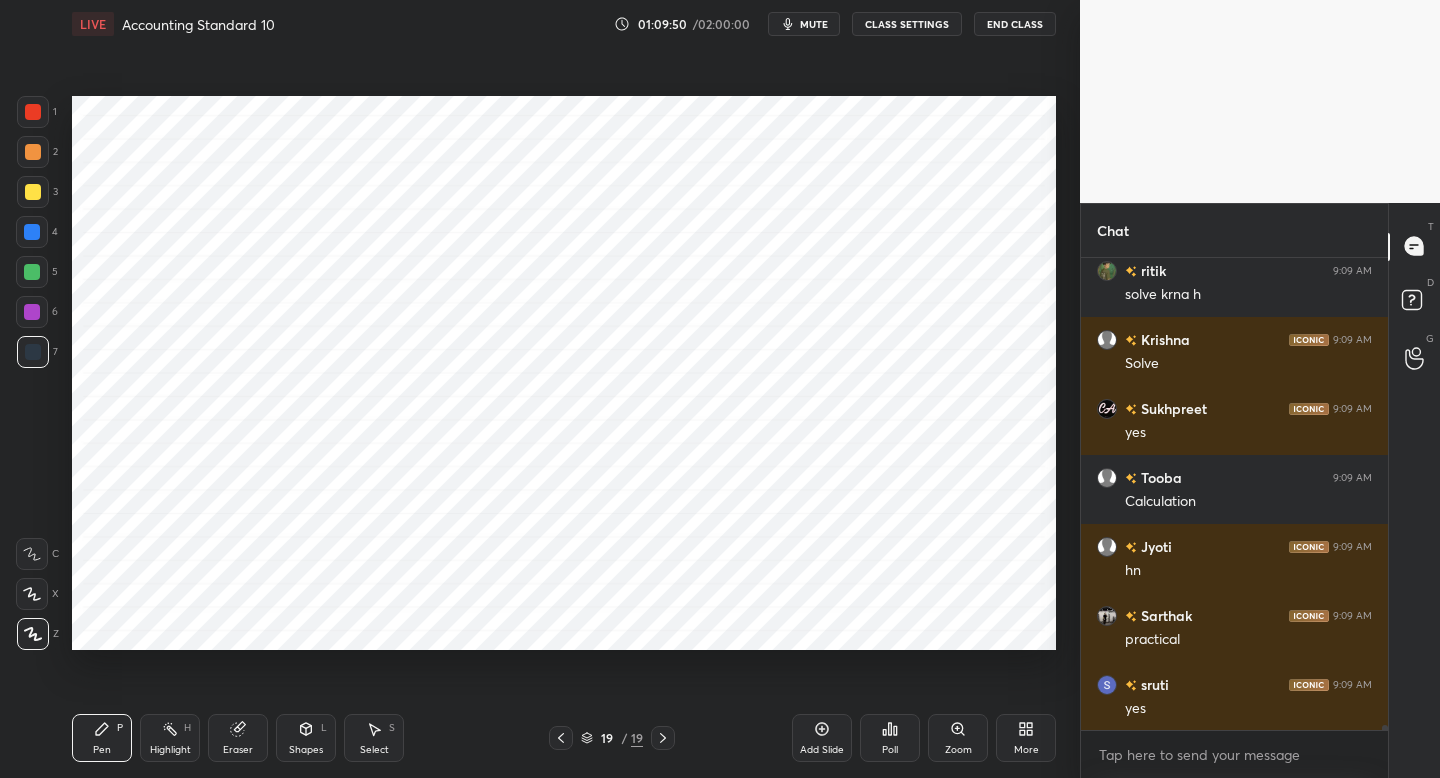 drag, startPoint x: 317, startPoint y: 742, endPoint x: 322, endPoint y: 719, distance: 23.537205 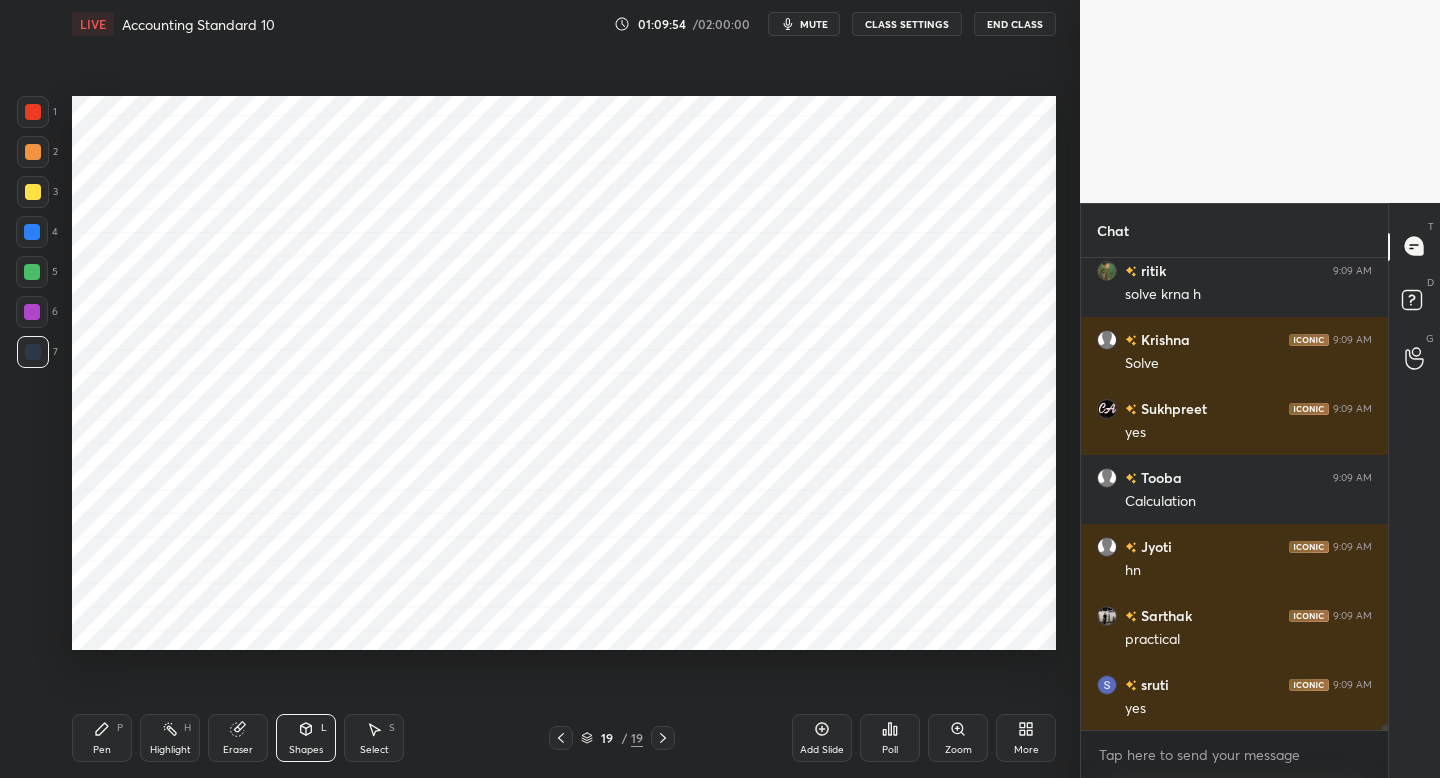 drag, startPoint x: 112, startPoint y: 738, endPoint x: 291, endPoint y: 713, distance: 180.73738 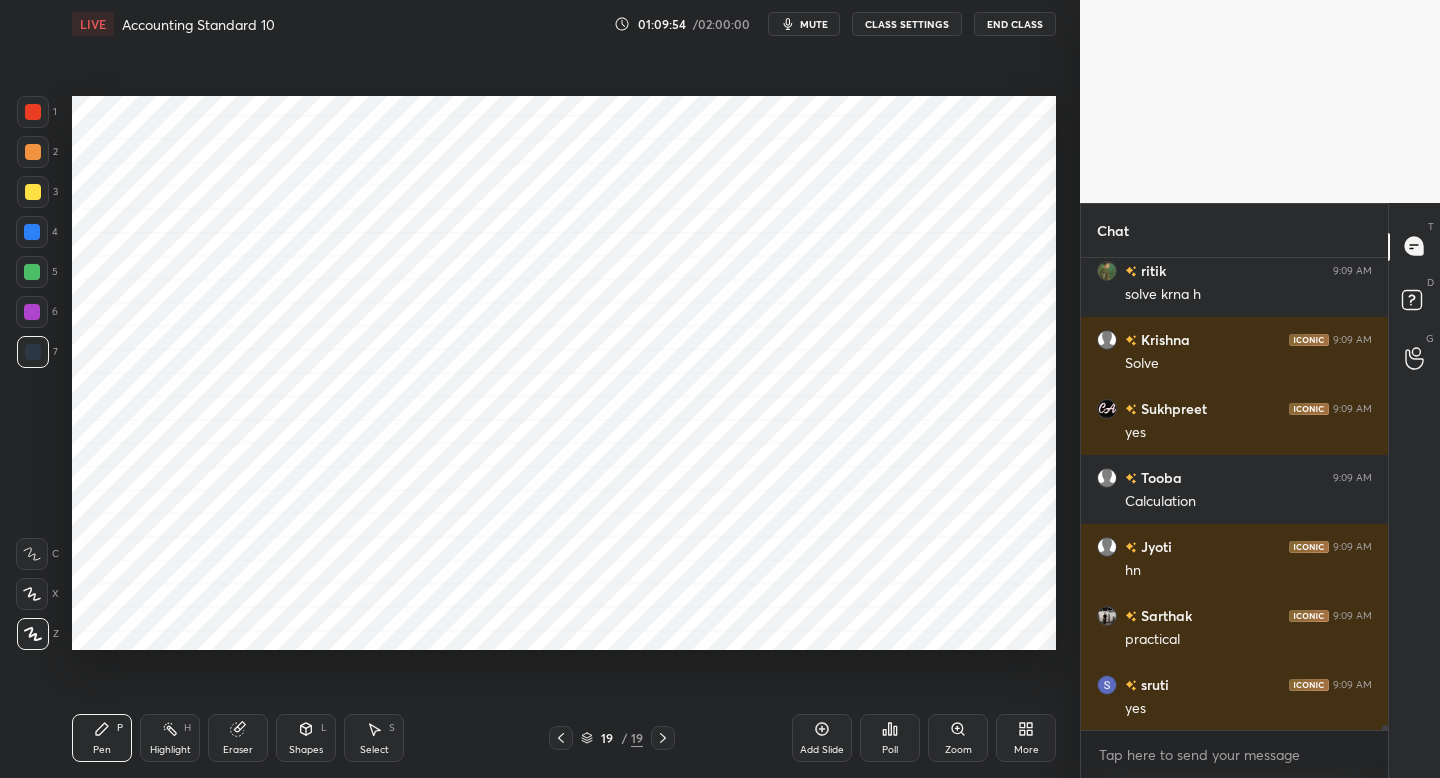 drag, startPoint x: 557, startPoint y: 735, endPoint x: 542, endPoint y: 722, distance: 19.849434 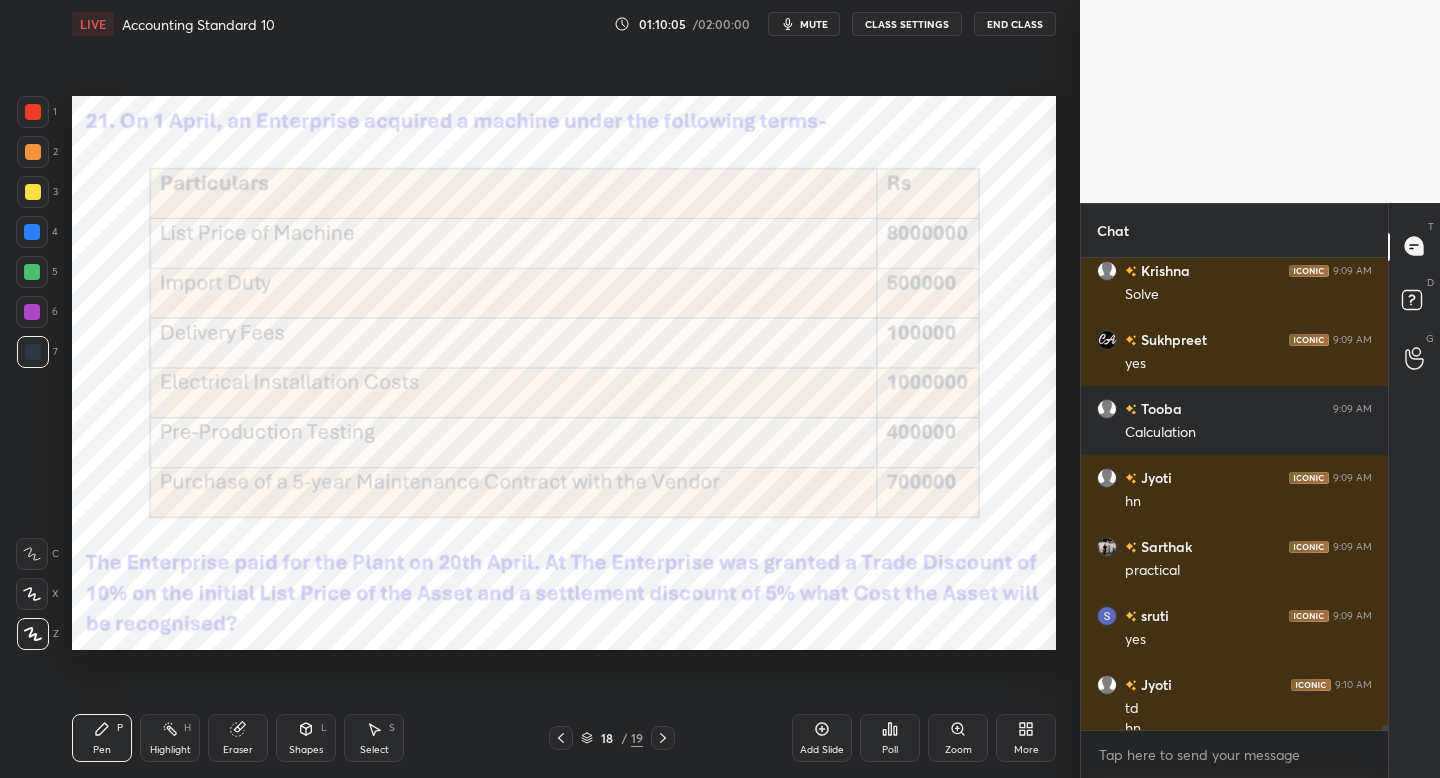 scroll, scrollTop: 47178, scrollLeft: 0, axis: vertical 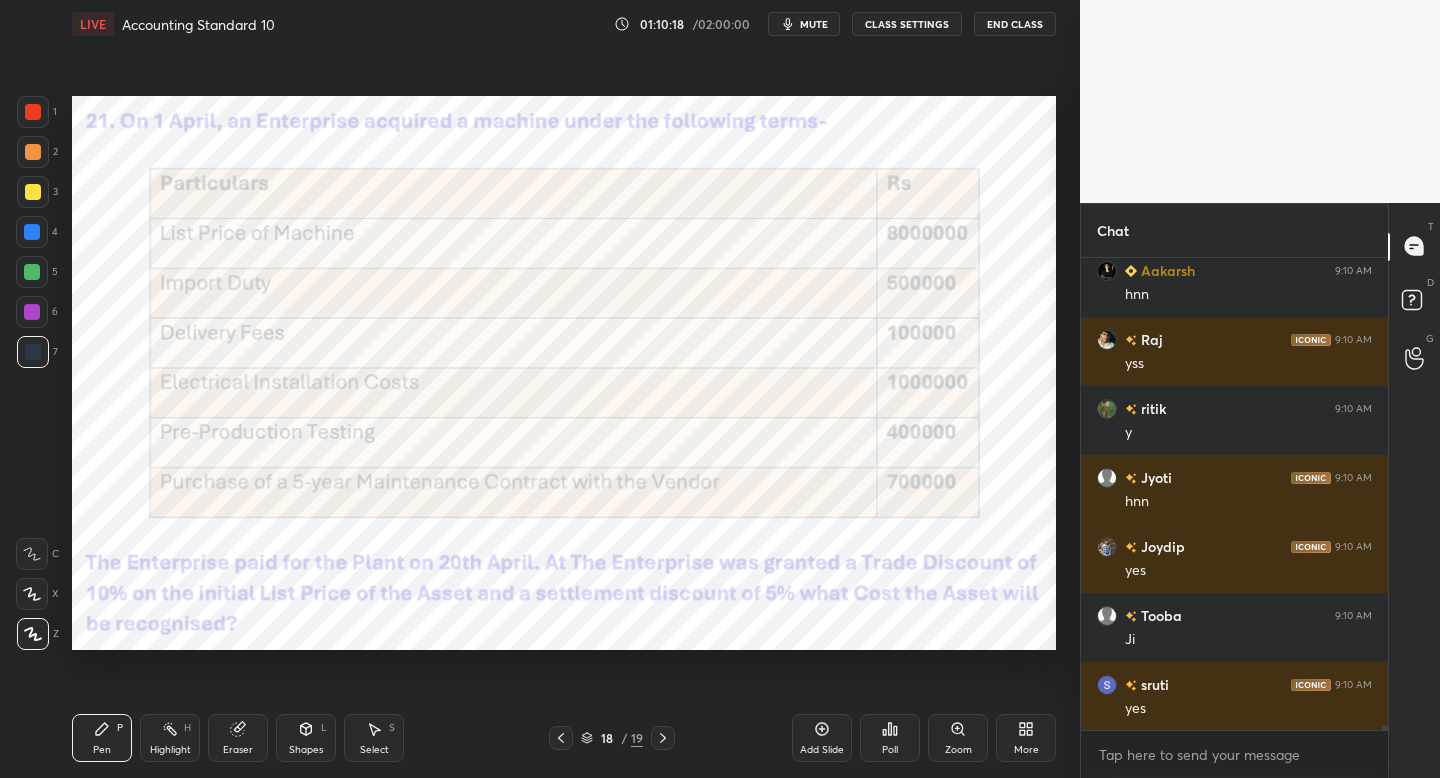click 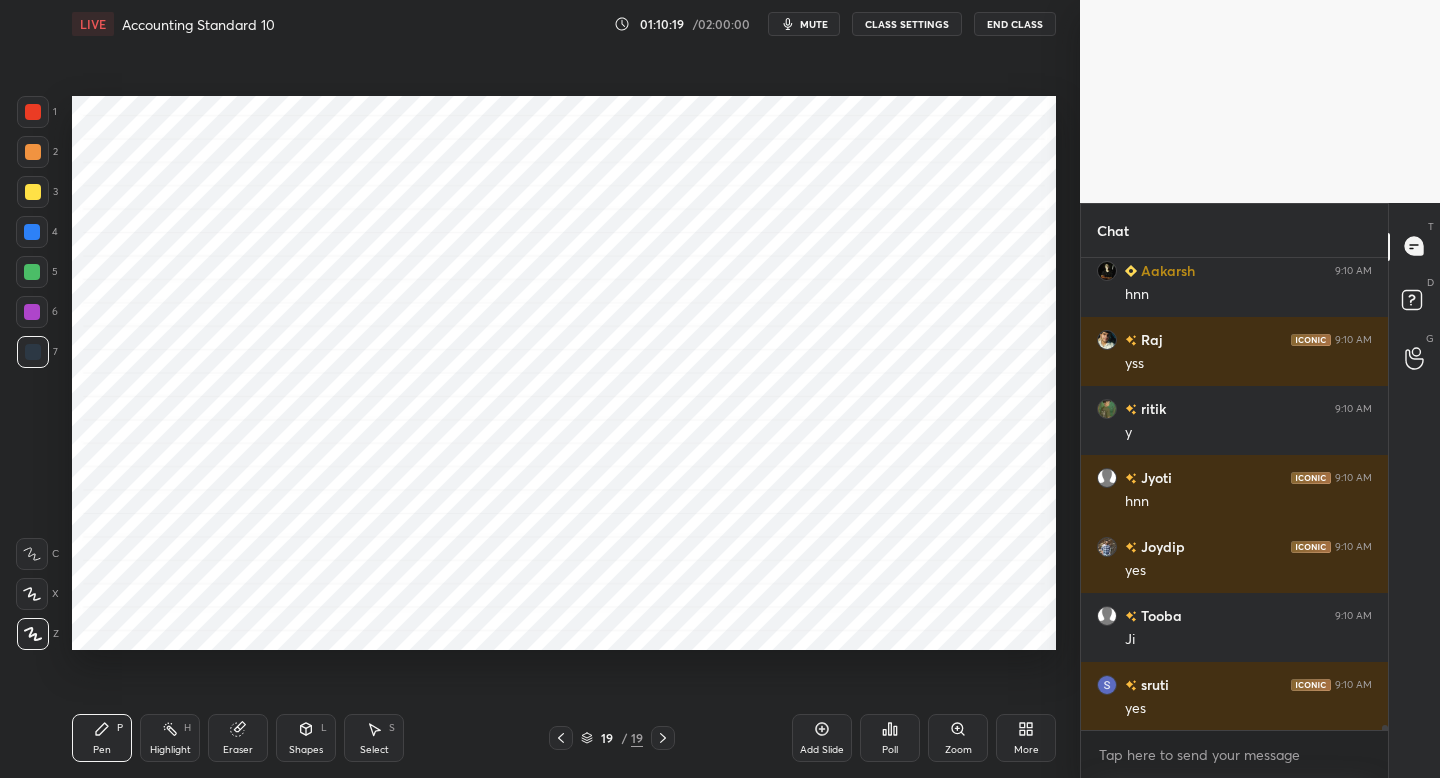 scroll, scrollTop: 47730, scrollLeft: 0, axis: vertical 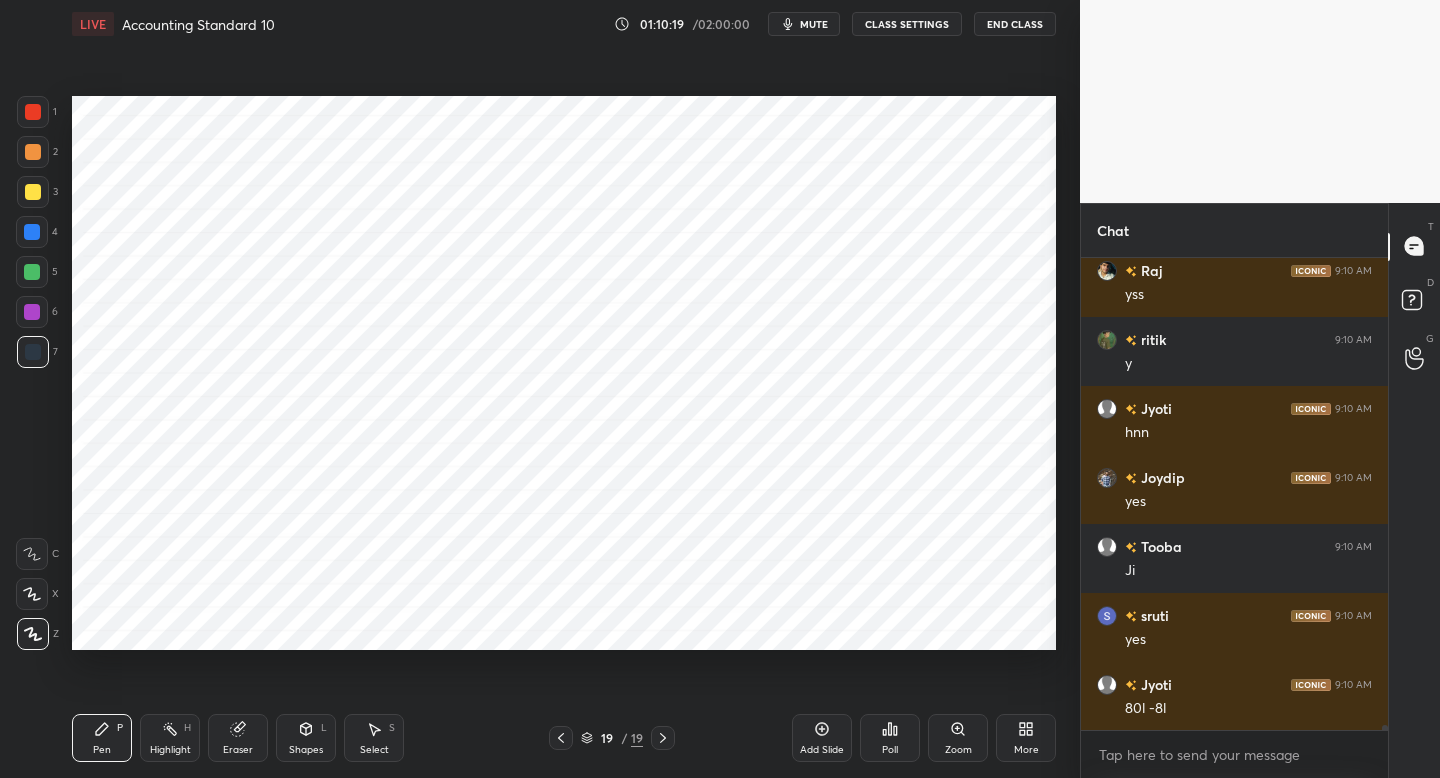 drag, startPoint x: 36, startPoint y: 241, endPoint x: 57, endPoint y: 239, distance: 21.095022 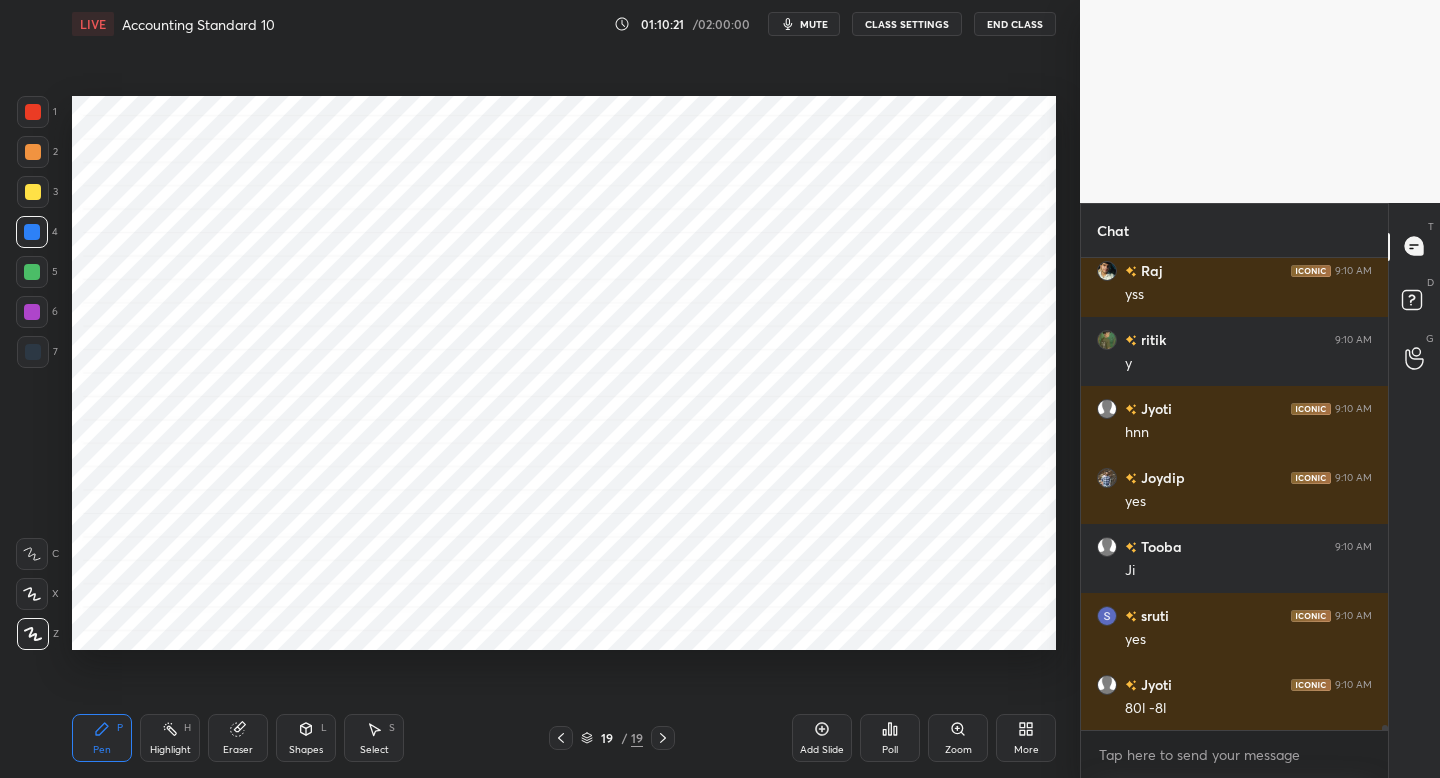 drag, startPoint x: 33, startPoint y: 109, endPoint x: 62, endPoint y: 129, distance: 35.22783 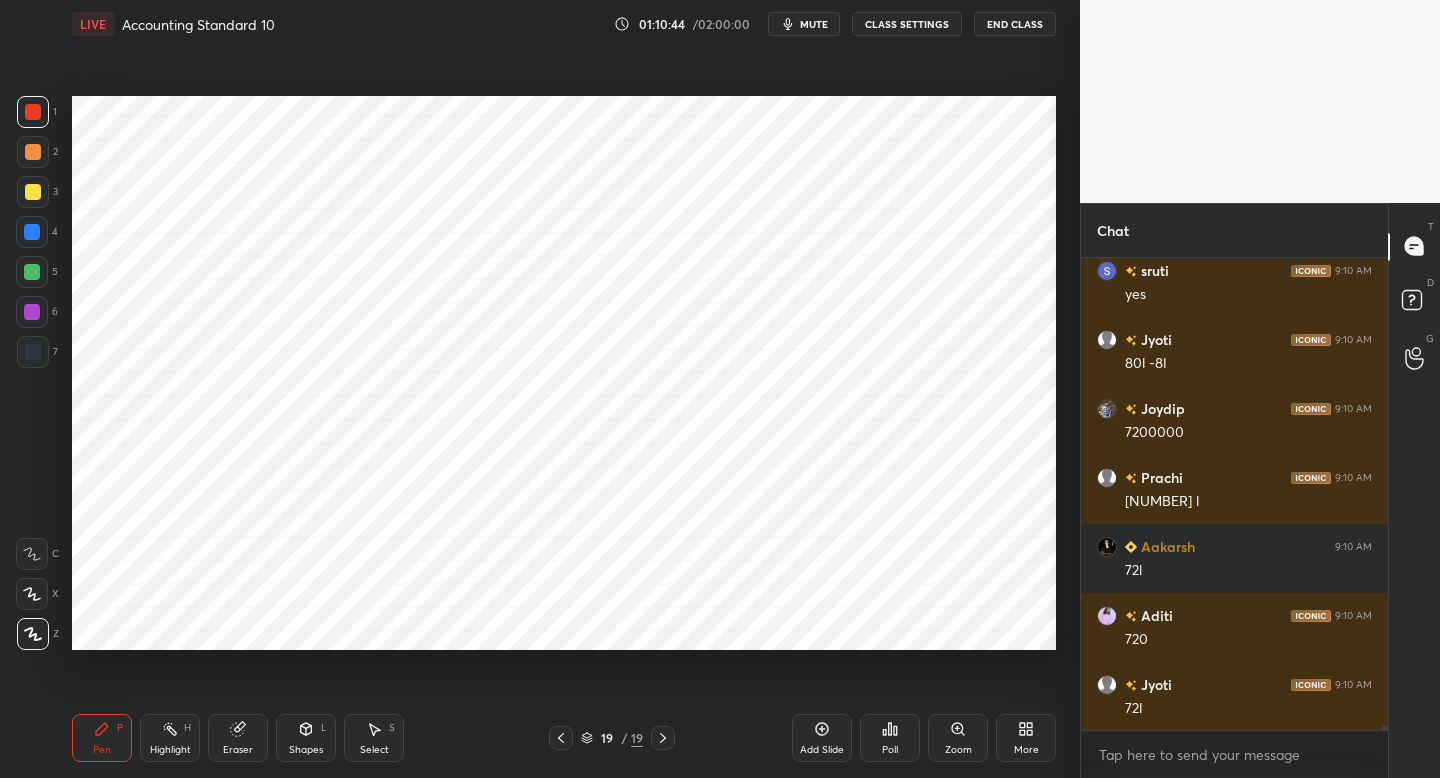 scroll, scrollTop: 48144, scrollLeft: 0, axis: vertical 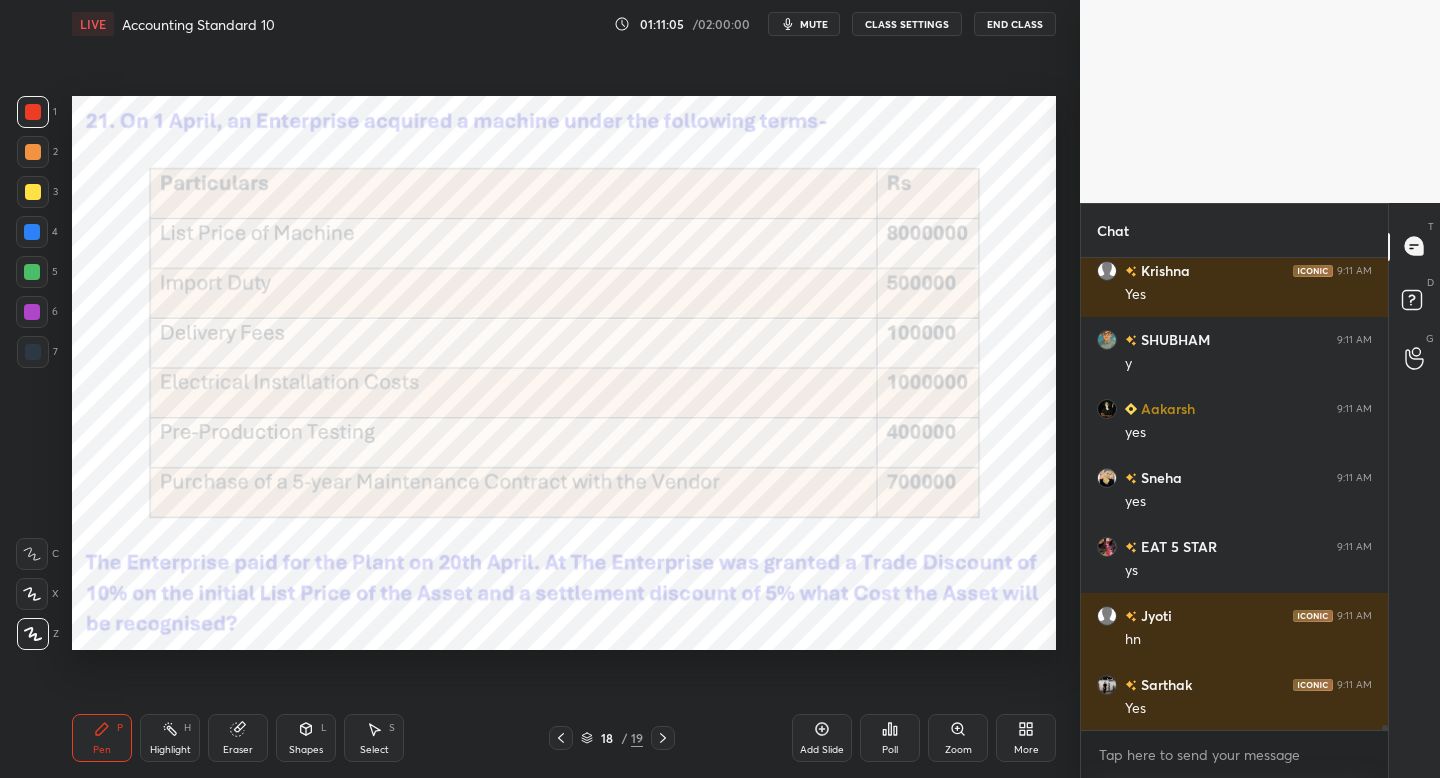 drag, startPoint x: 667, startPoint y: 747, endPoint x: 661, endPoint y: 735, distance: 13.416408 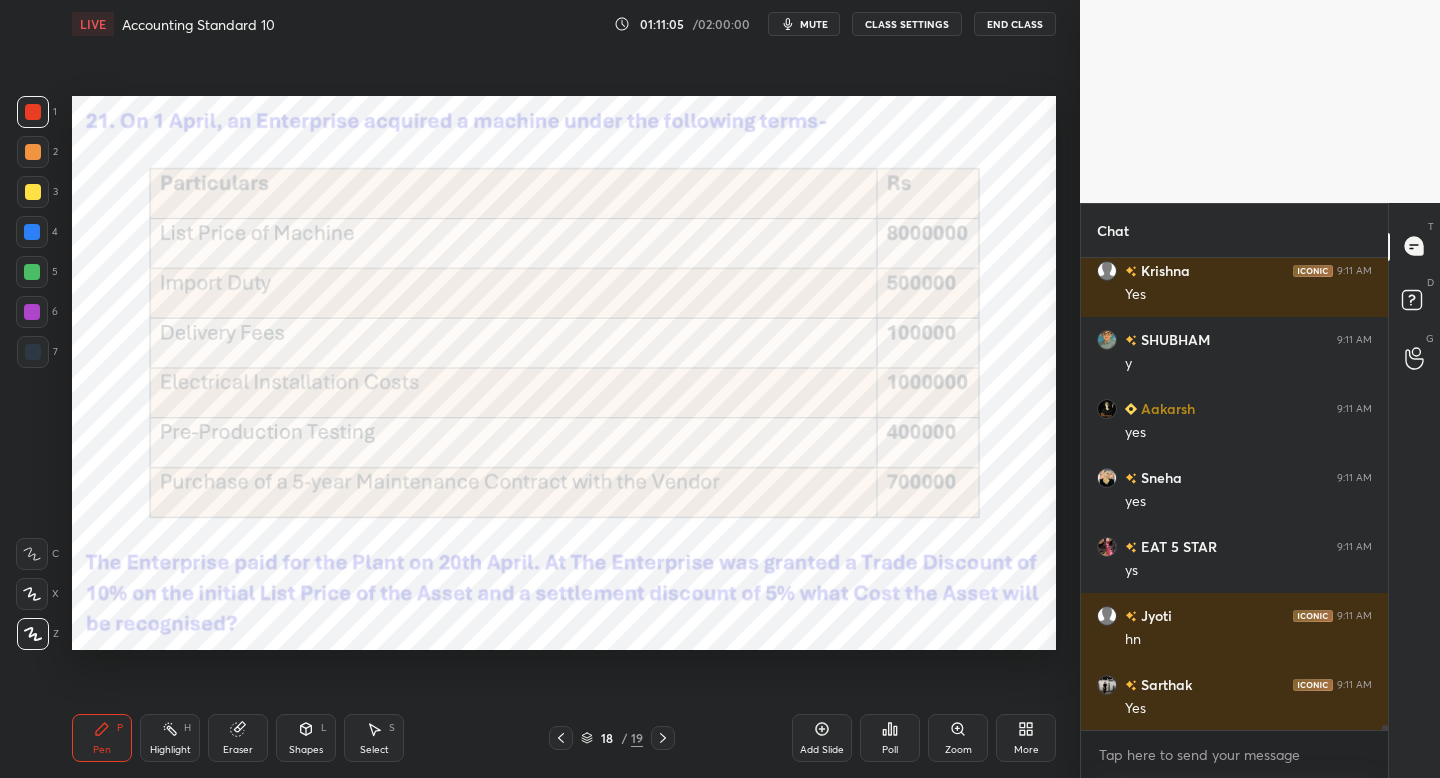 click at bounding box center (663, 738) 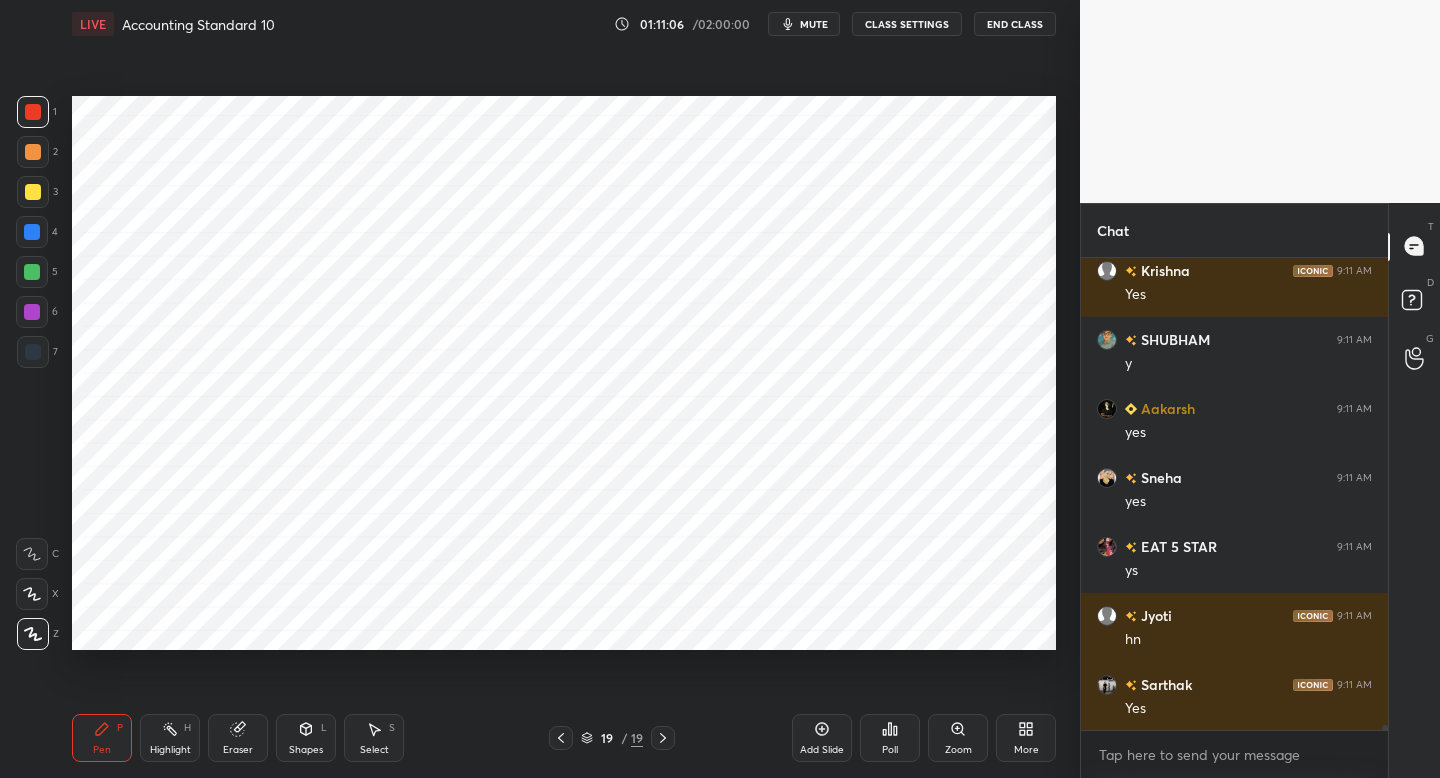 scroll, scrollTop: 49110, scrollLeft: 0, axis: vertical 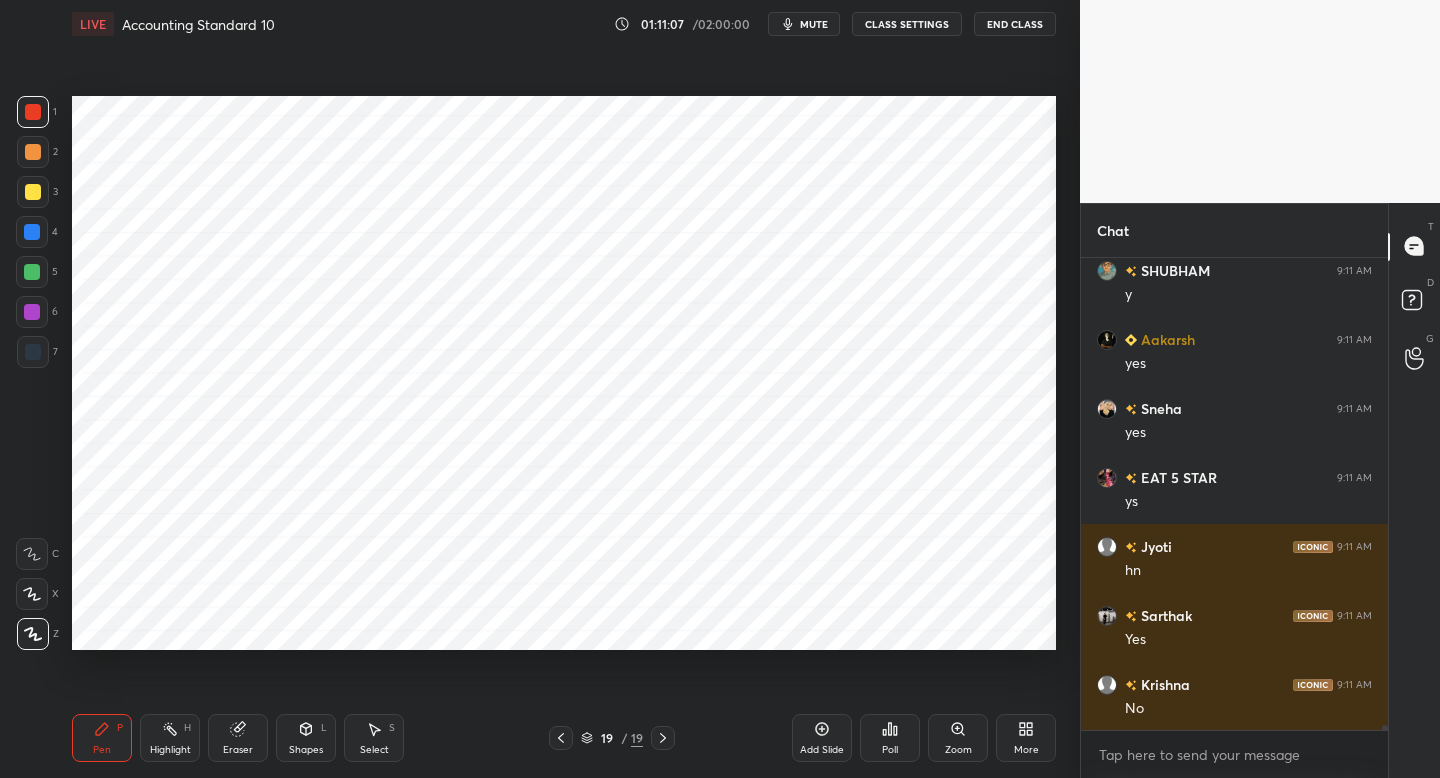 click at bounding box center [32, 232] 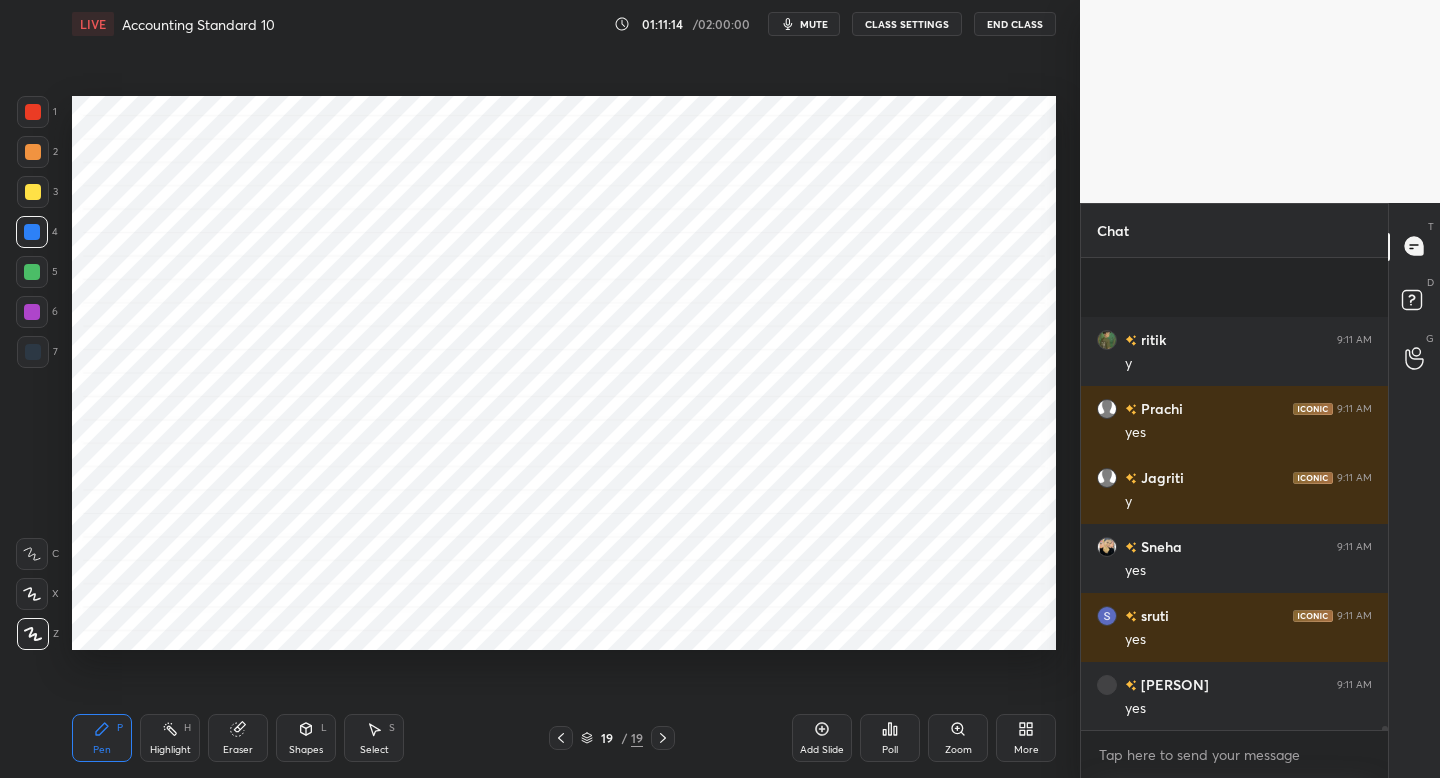 scroll, scrollTop: 49800, scrollLeft: 0, axis: vertical 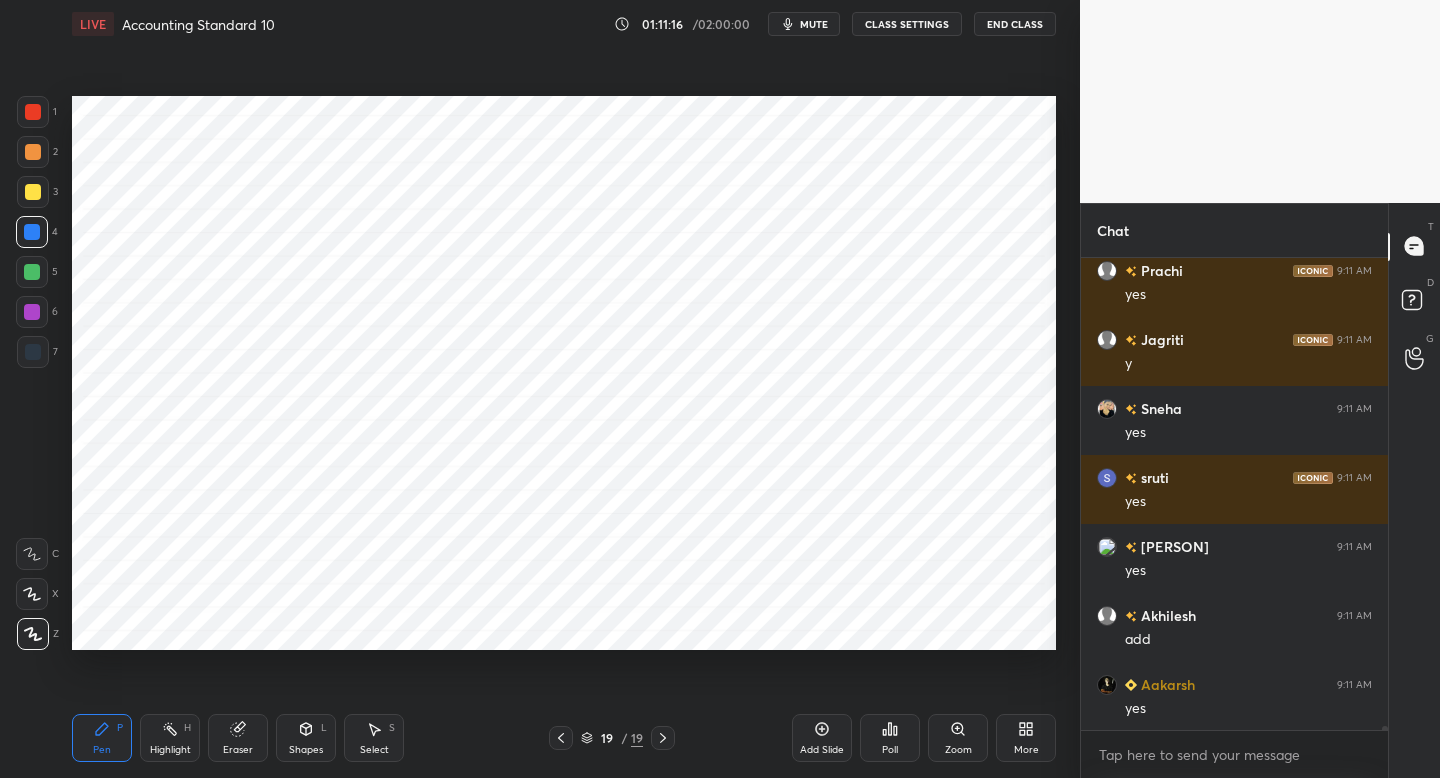 click 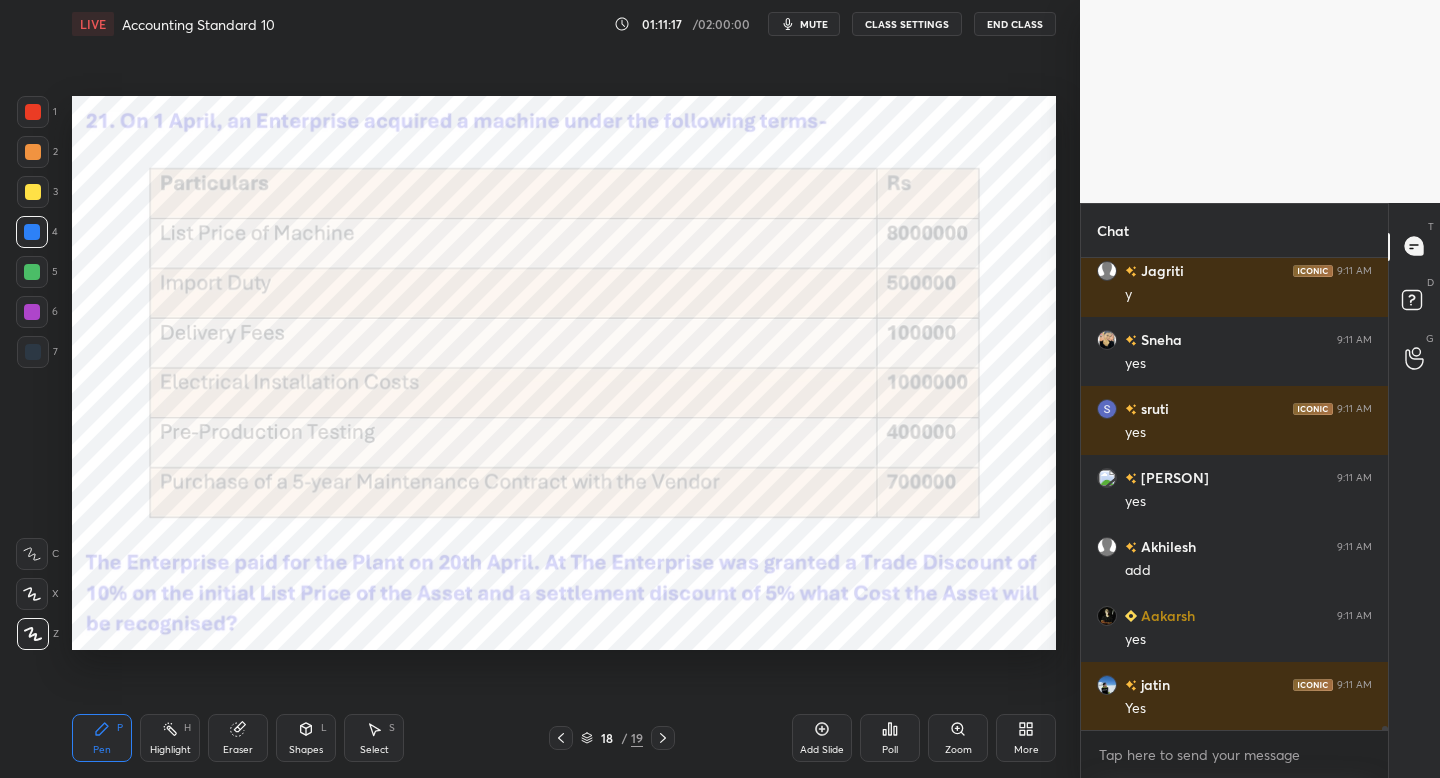 scroll, scrollTop: 49938, scrollLeft: 0, axis: vertical 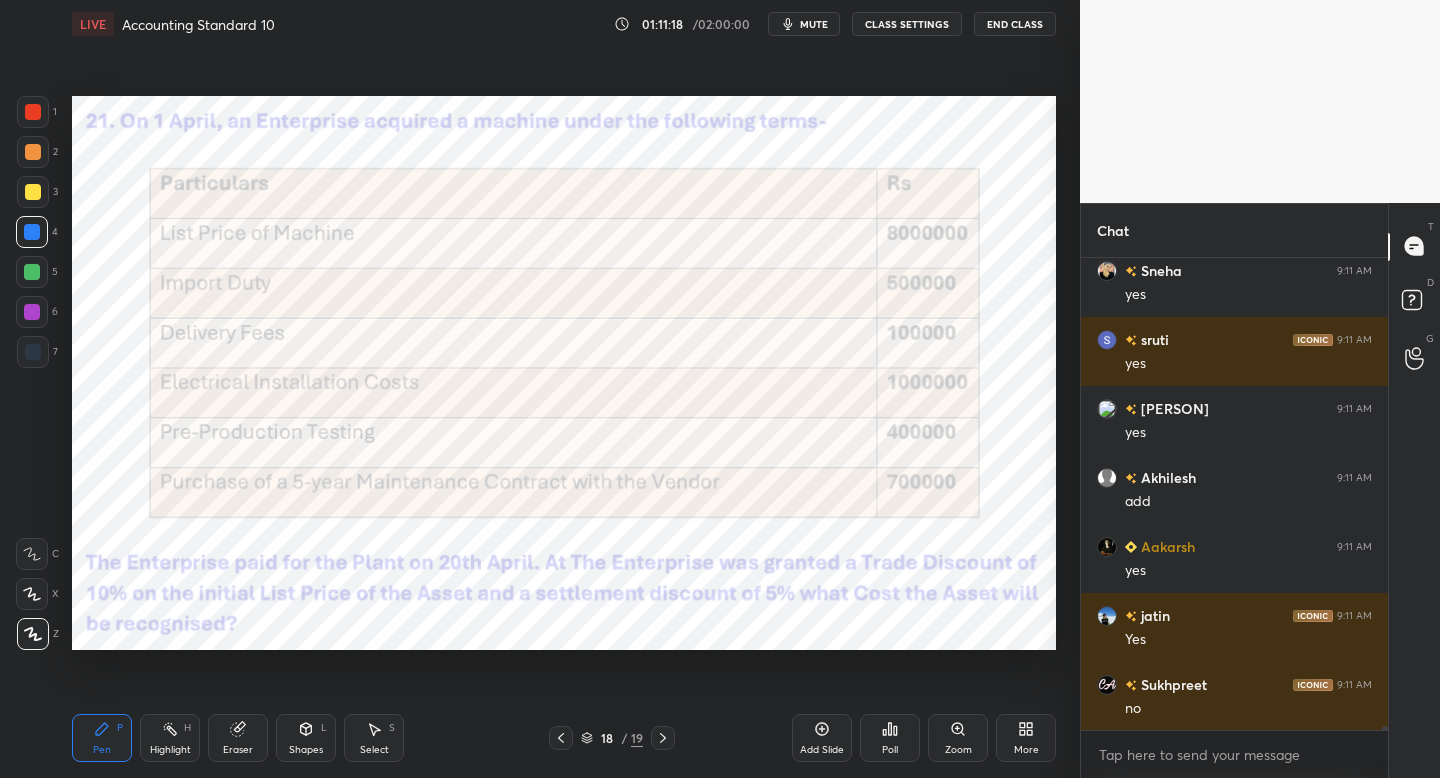 drag, startPoint x: 663, startPoint y: 735, endPoint x: 678, endPoint y: 710, distance: 29.15476 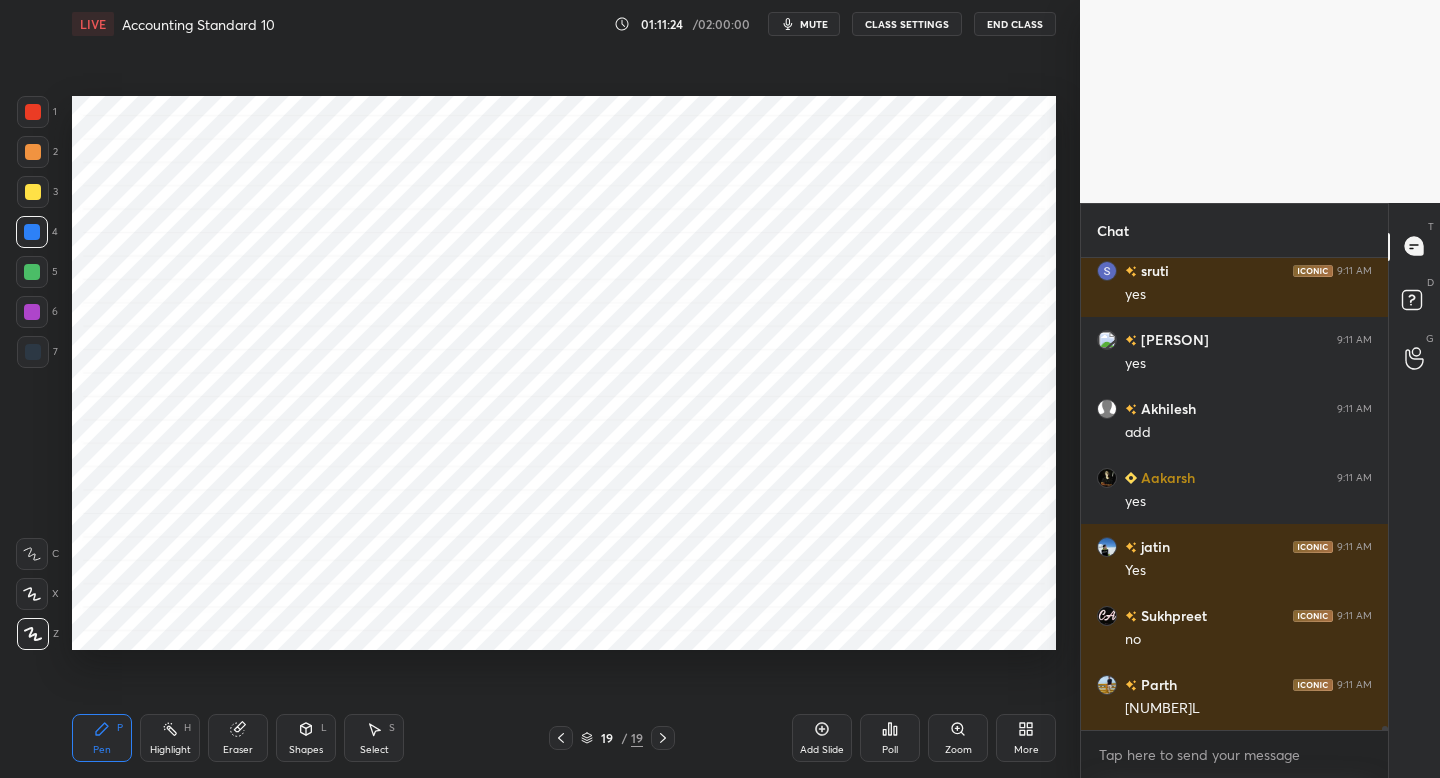 scroll, scrollTop: 50076, scrollLeft: 0, axis: vertical 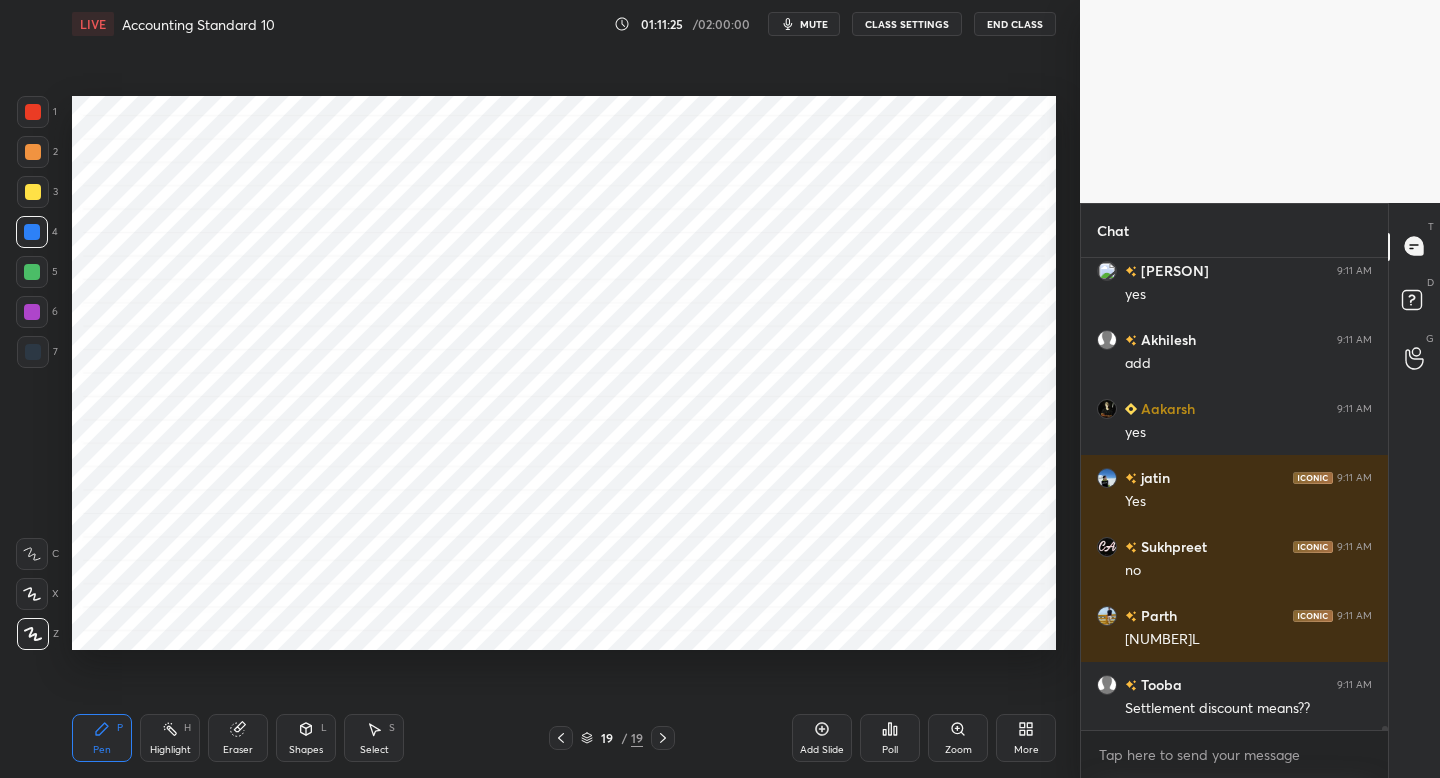 click at bounding box center (561, 738) 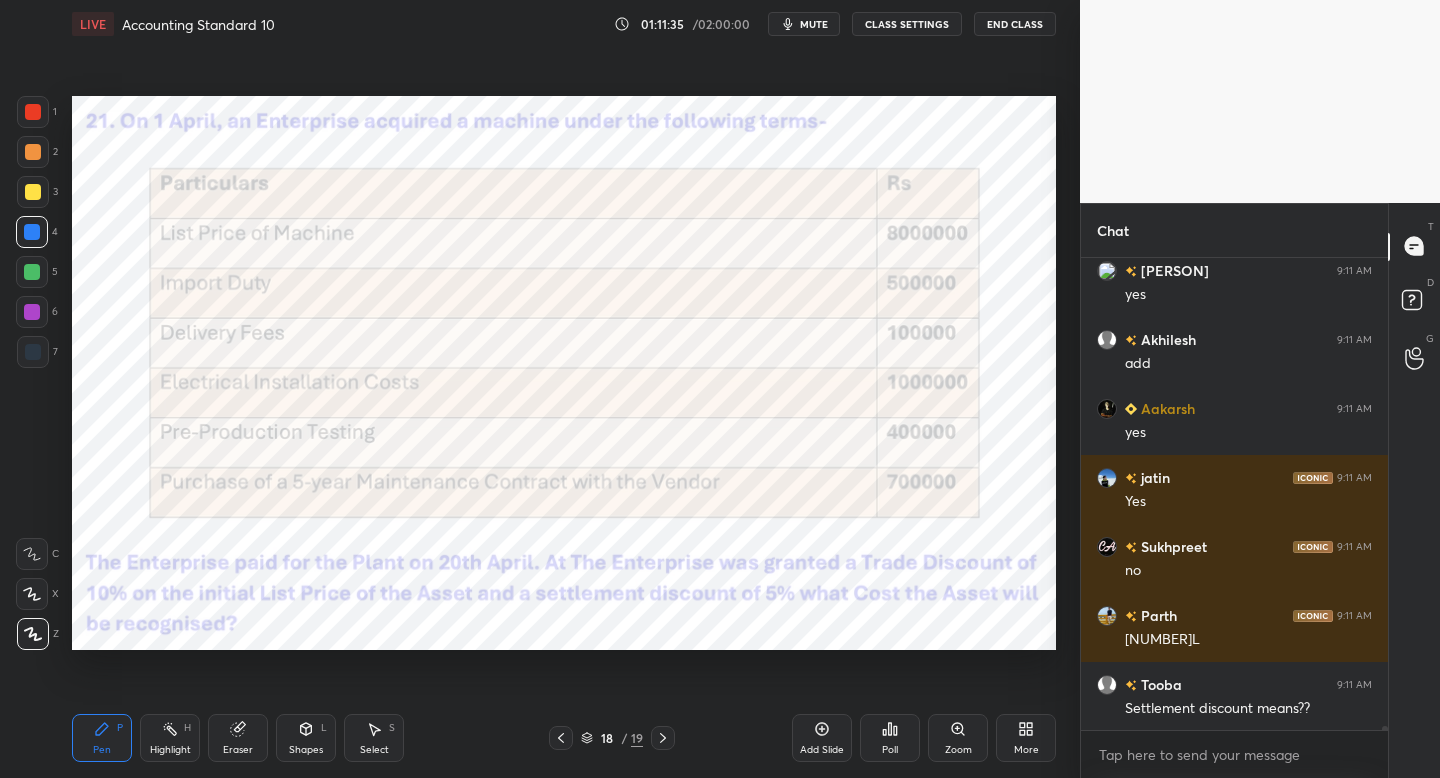 scroll, scrollTop: 50096, scrollLeft: 0, axis: vertical 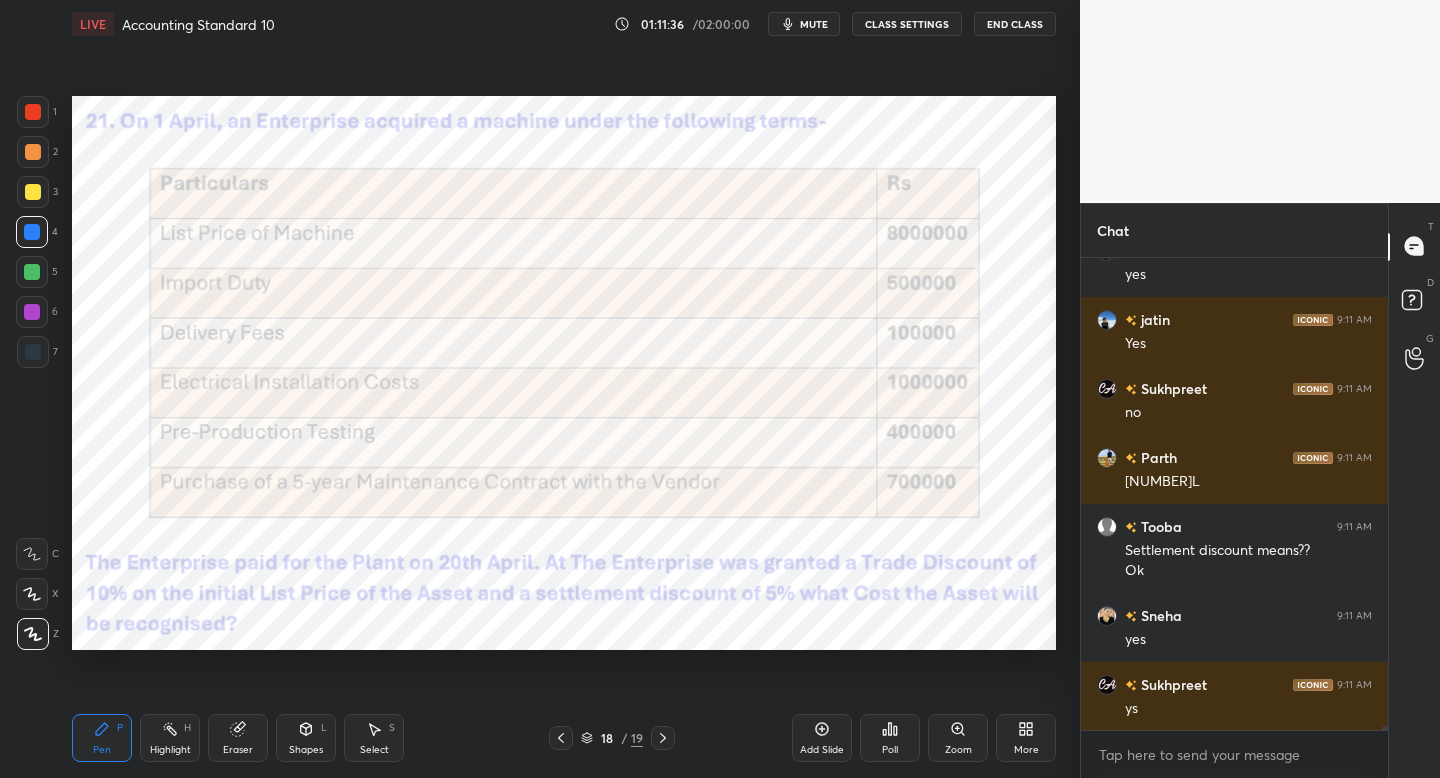 click 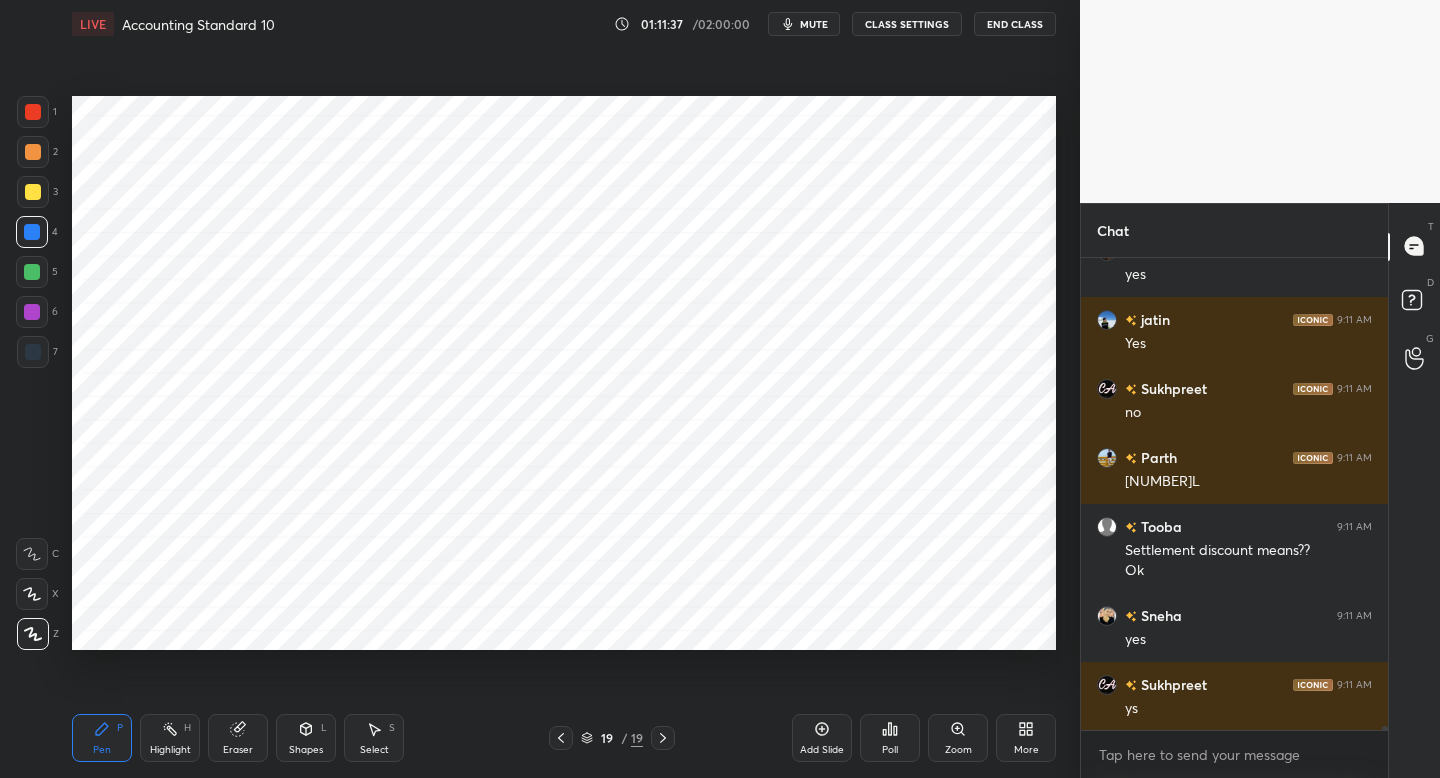 scroll, scrollTop: 50579, scrollLeft: 0, axis: vertical 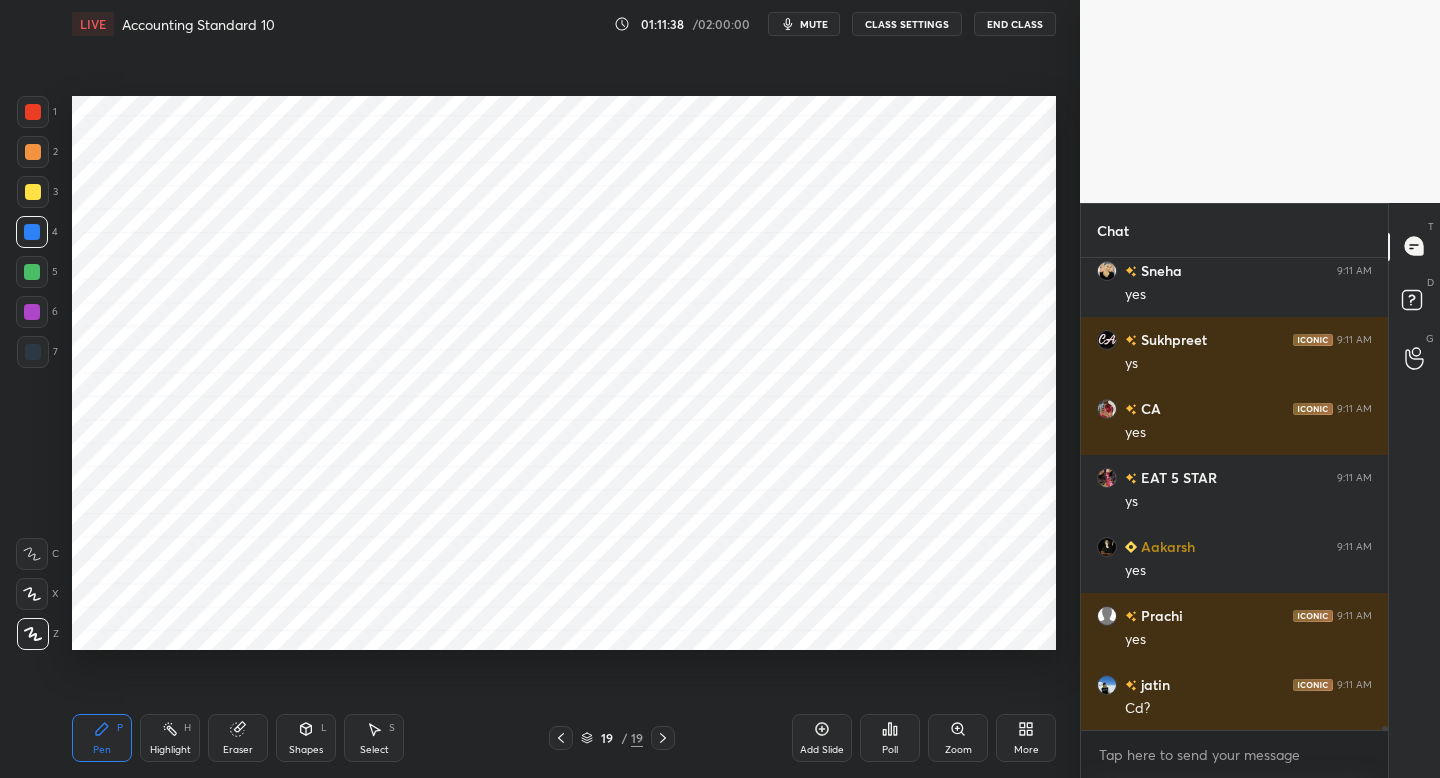 click on "7" at bounding box center [37, 352] 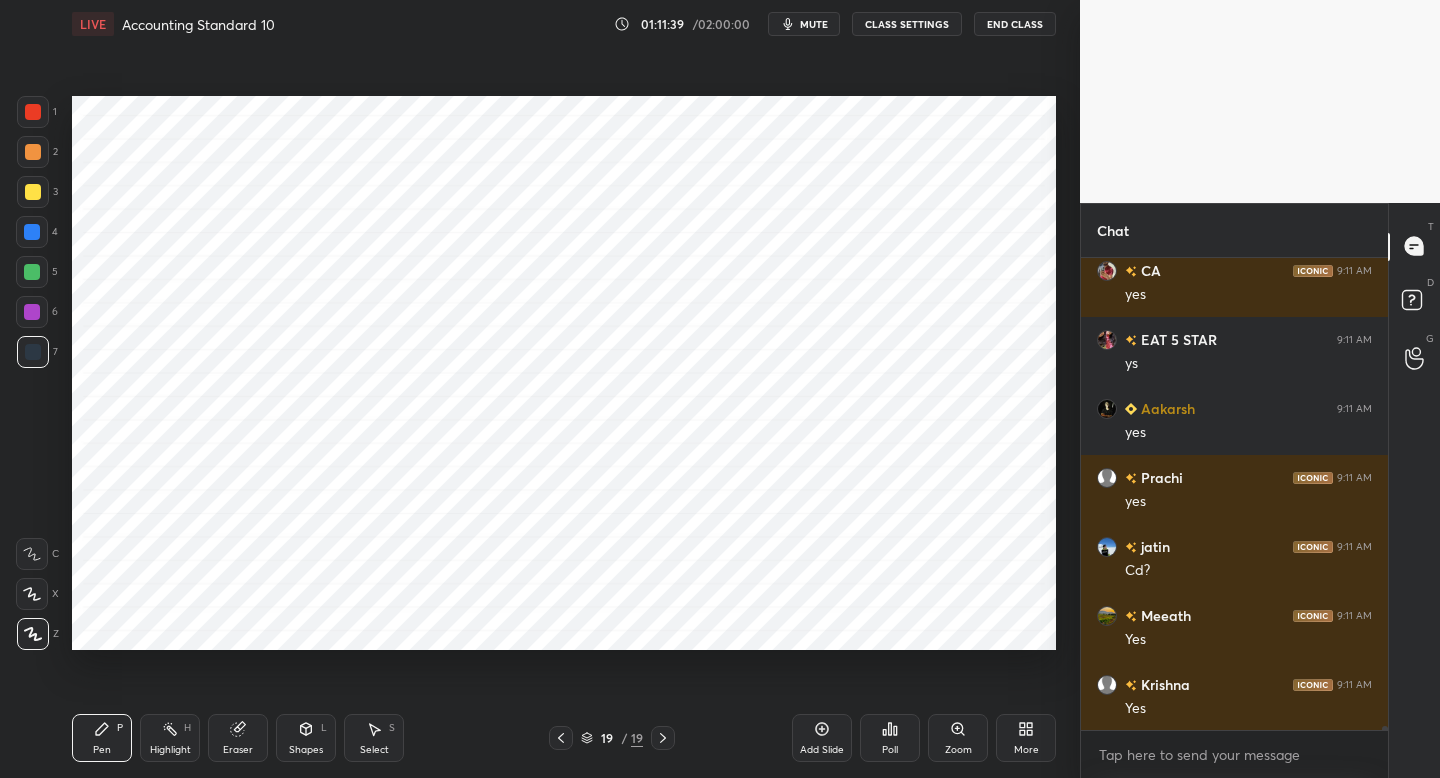 scroll, scrollTop: 50855, scrollLeft: 0, axis: vertical 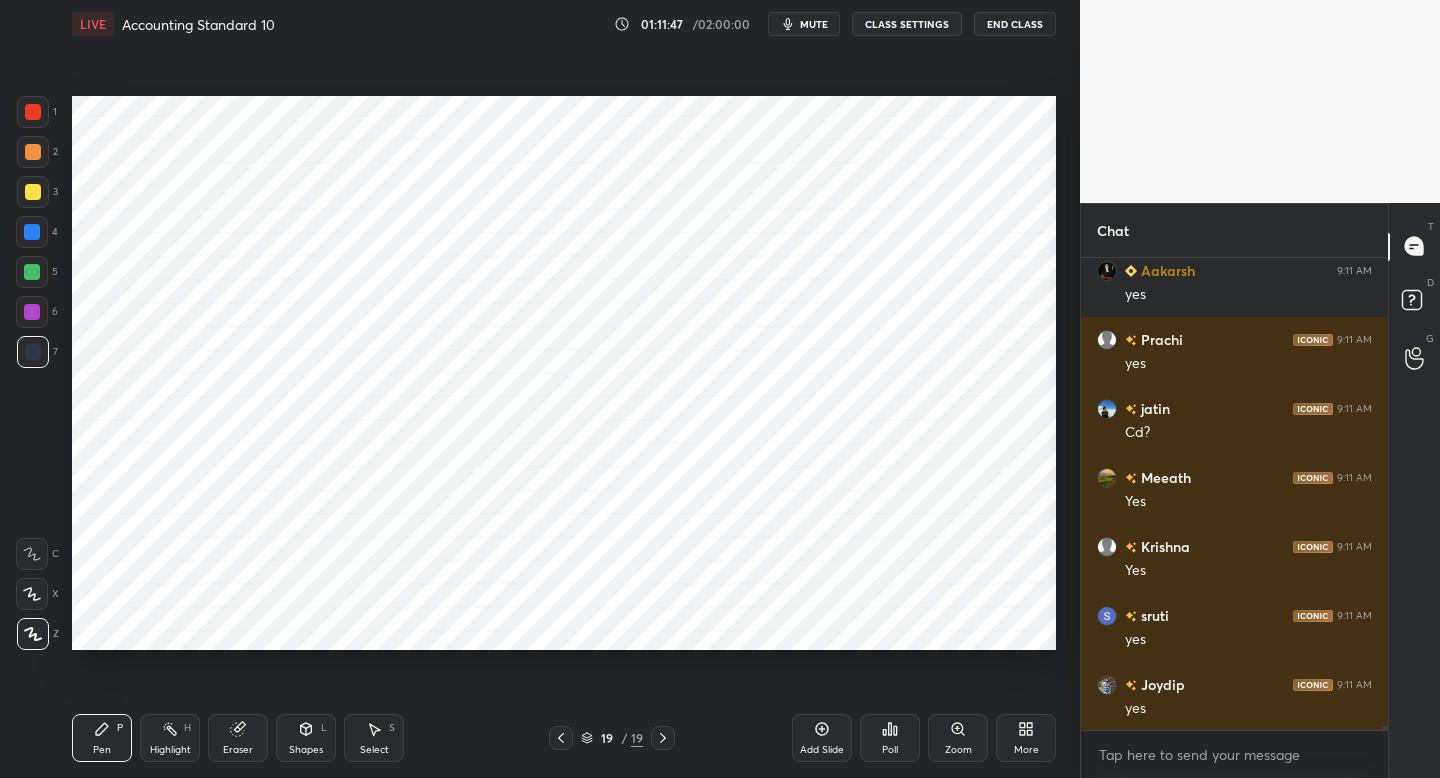 click 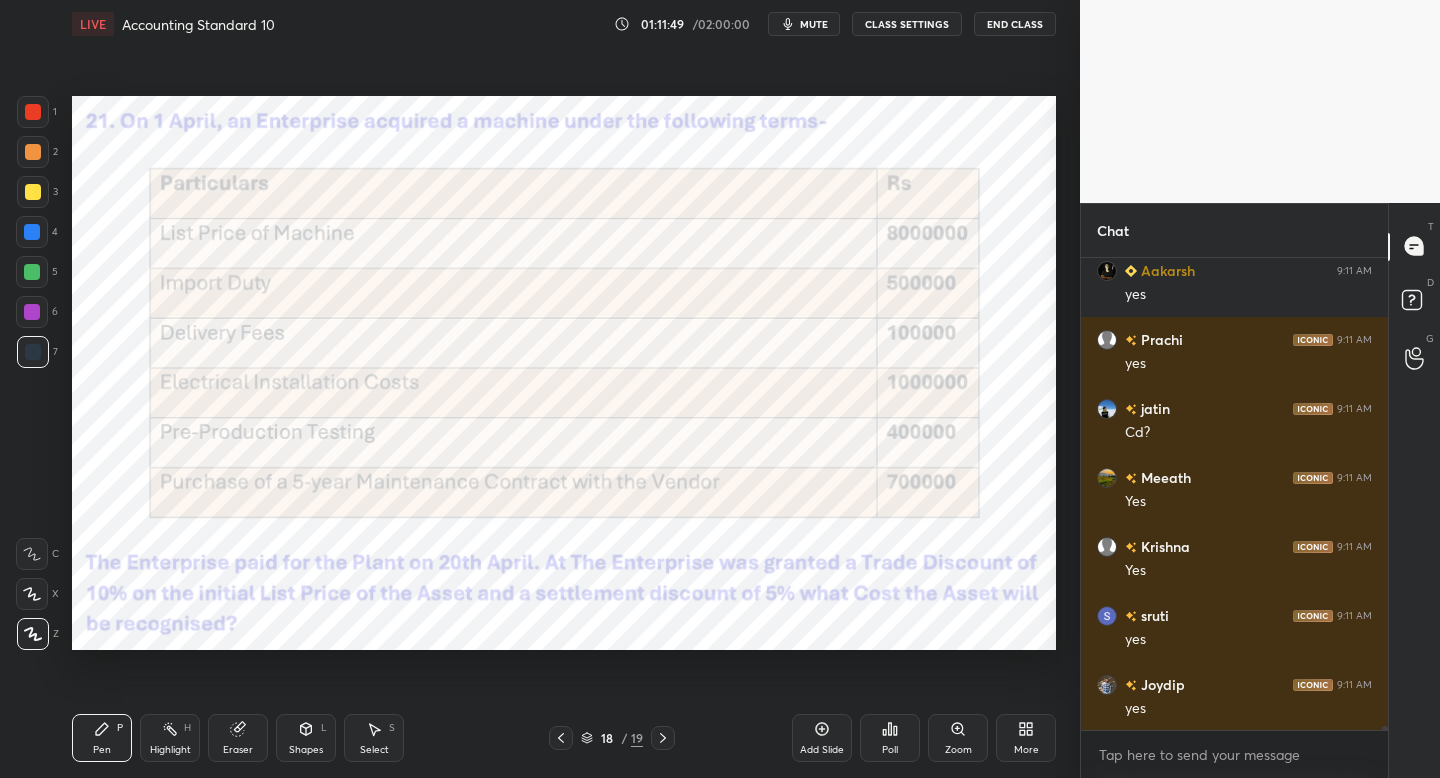 drag, startPoint x: 666, startPoint y: 738, endPoint x: 663, endPoint y: 722, distance: 16.27882 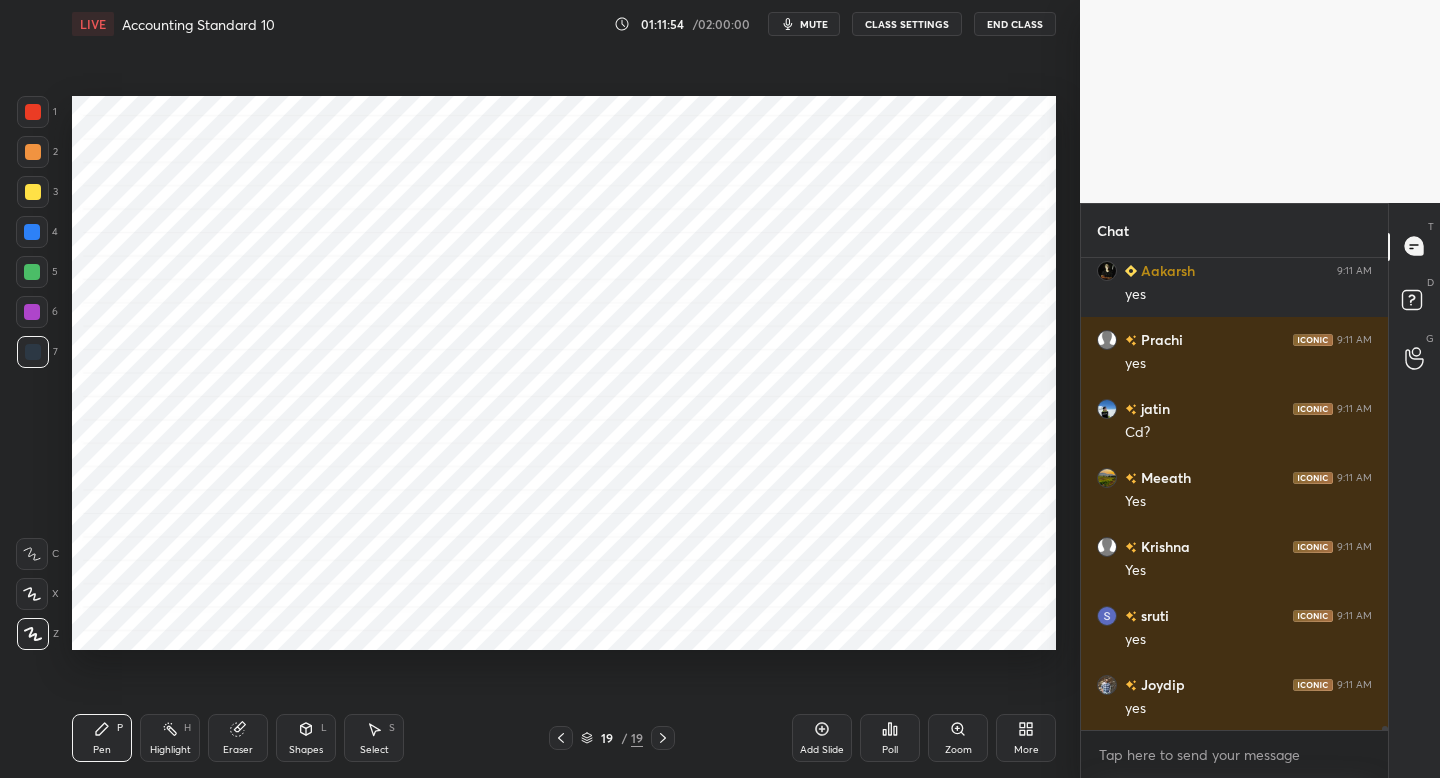 click 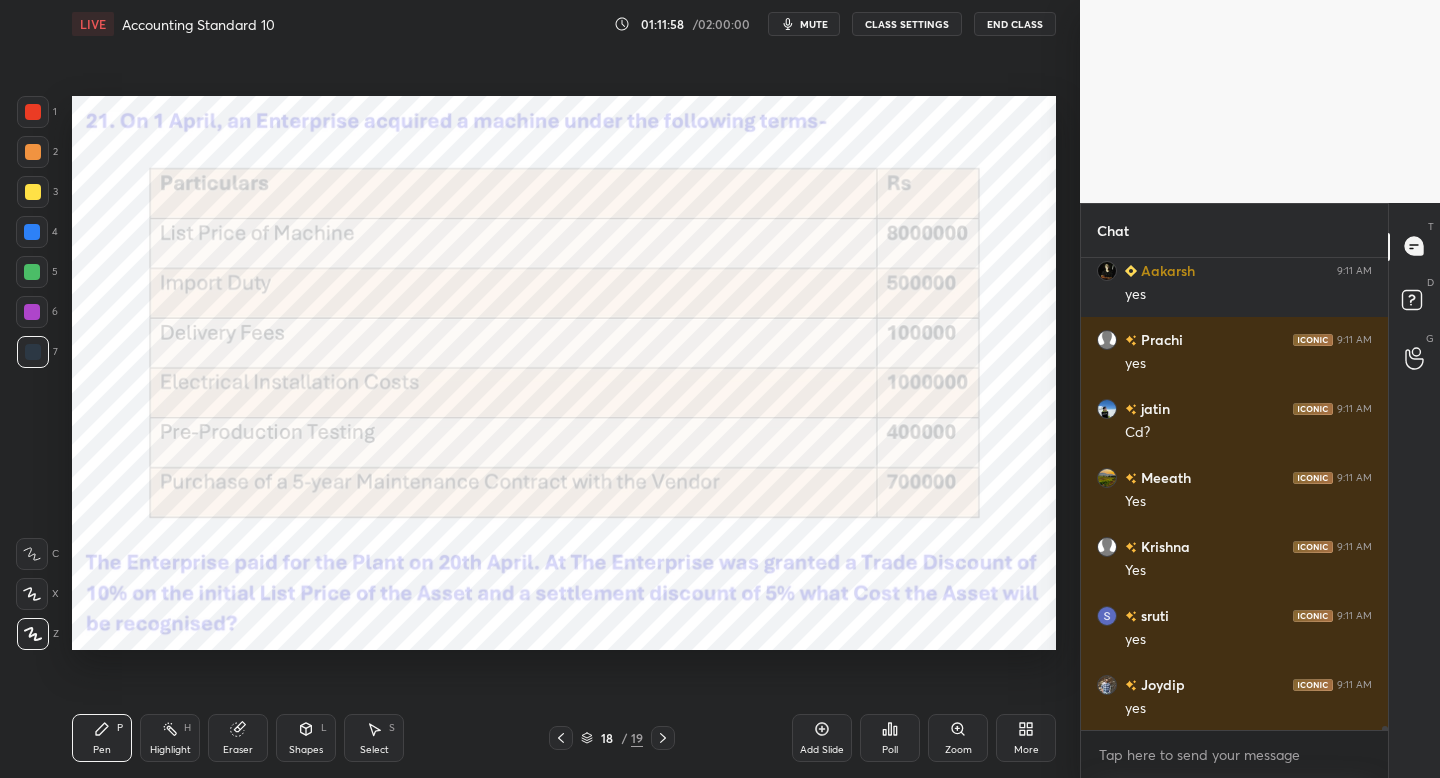 drag, startPoint x: 663, startPoint y: 739, endPoint x: 651, endPoint y: 740, distance: 12.0415945 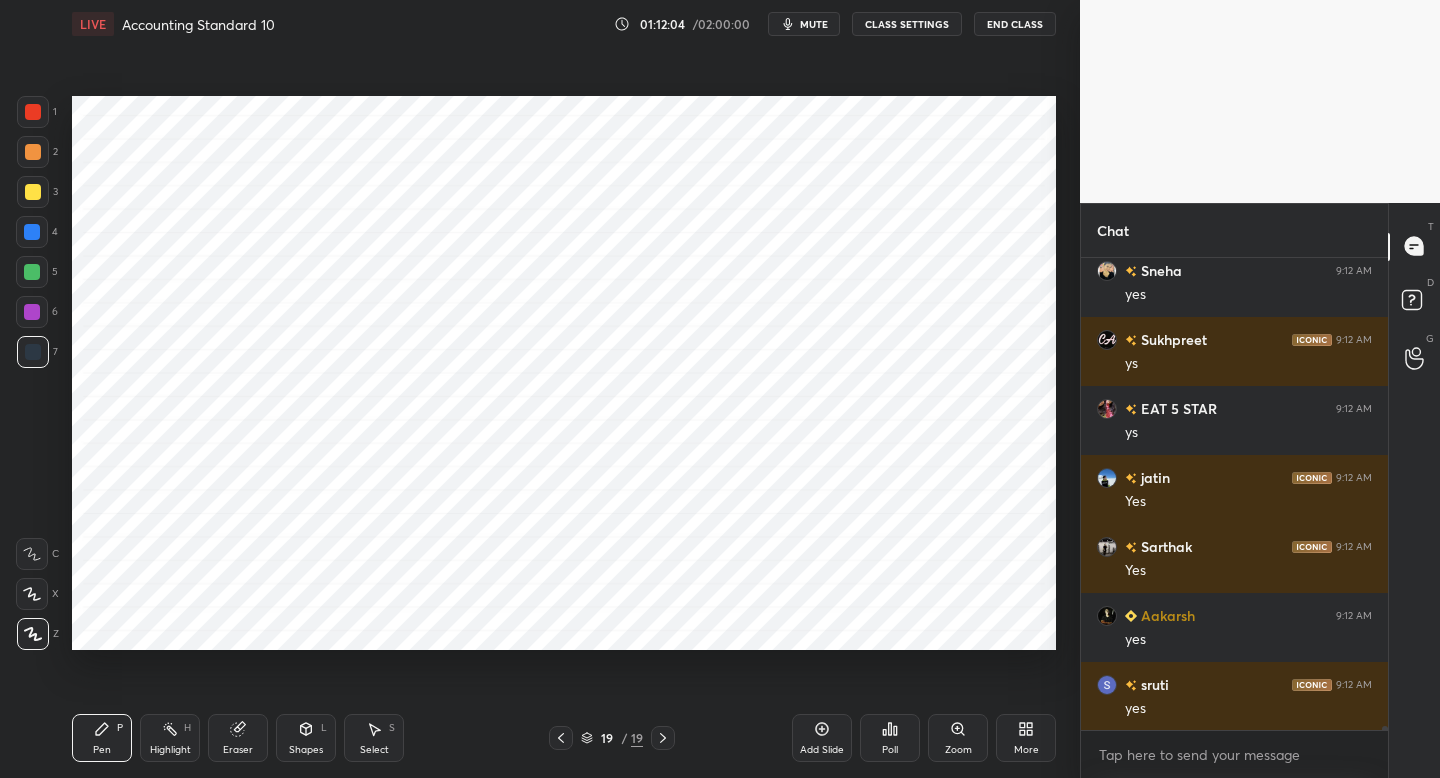 scroll, scrollTop: 51614, scrollLeft: 0, axis: vertical 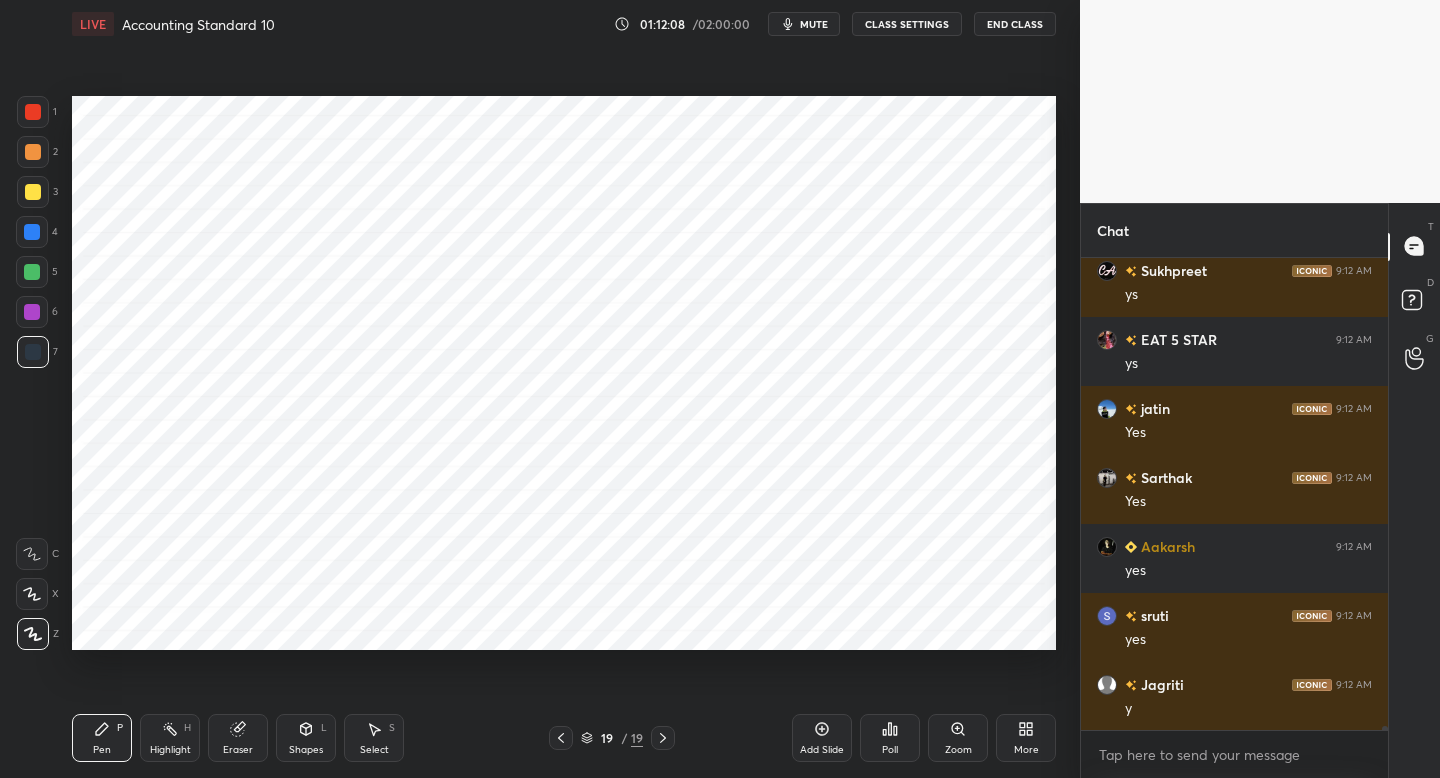 click 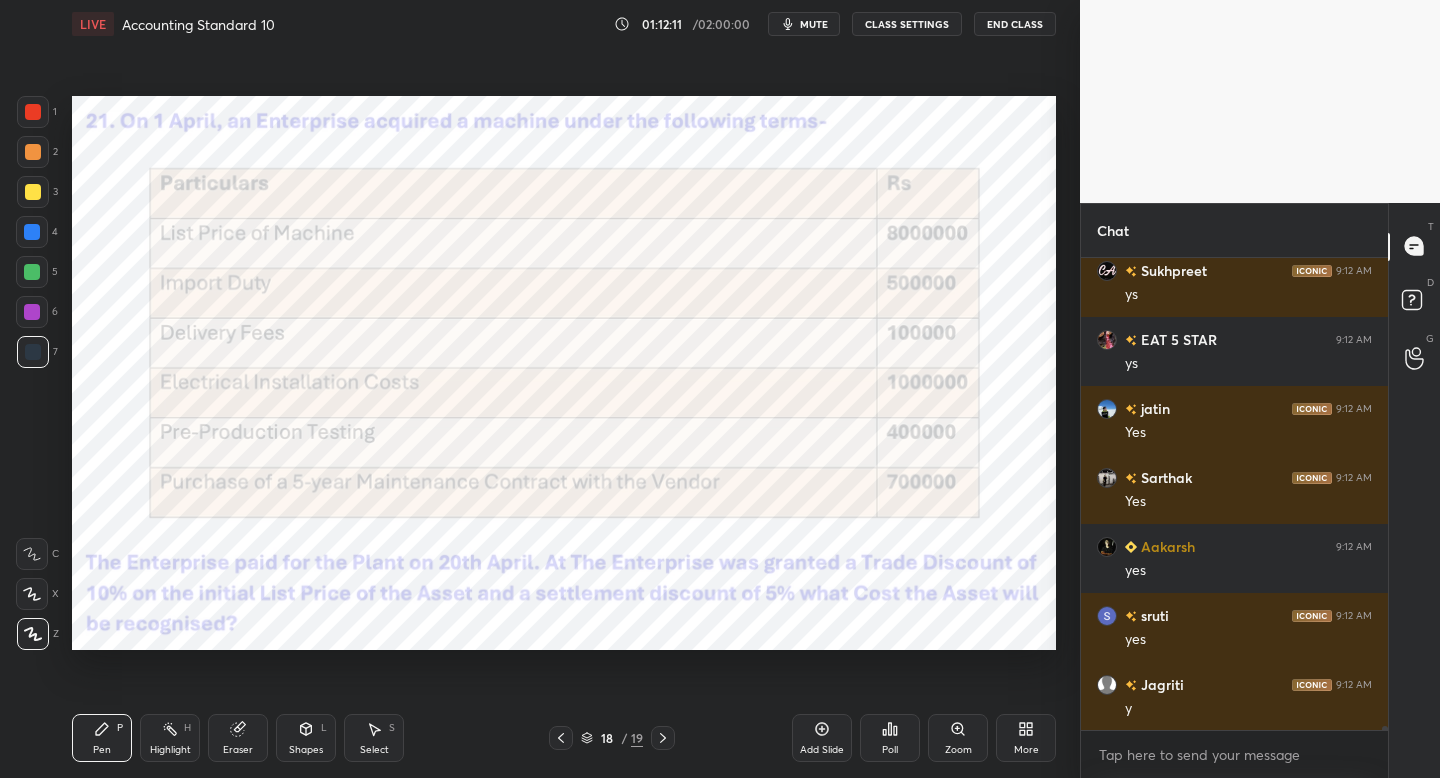 click at bounding box center [663, 738] 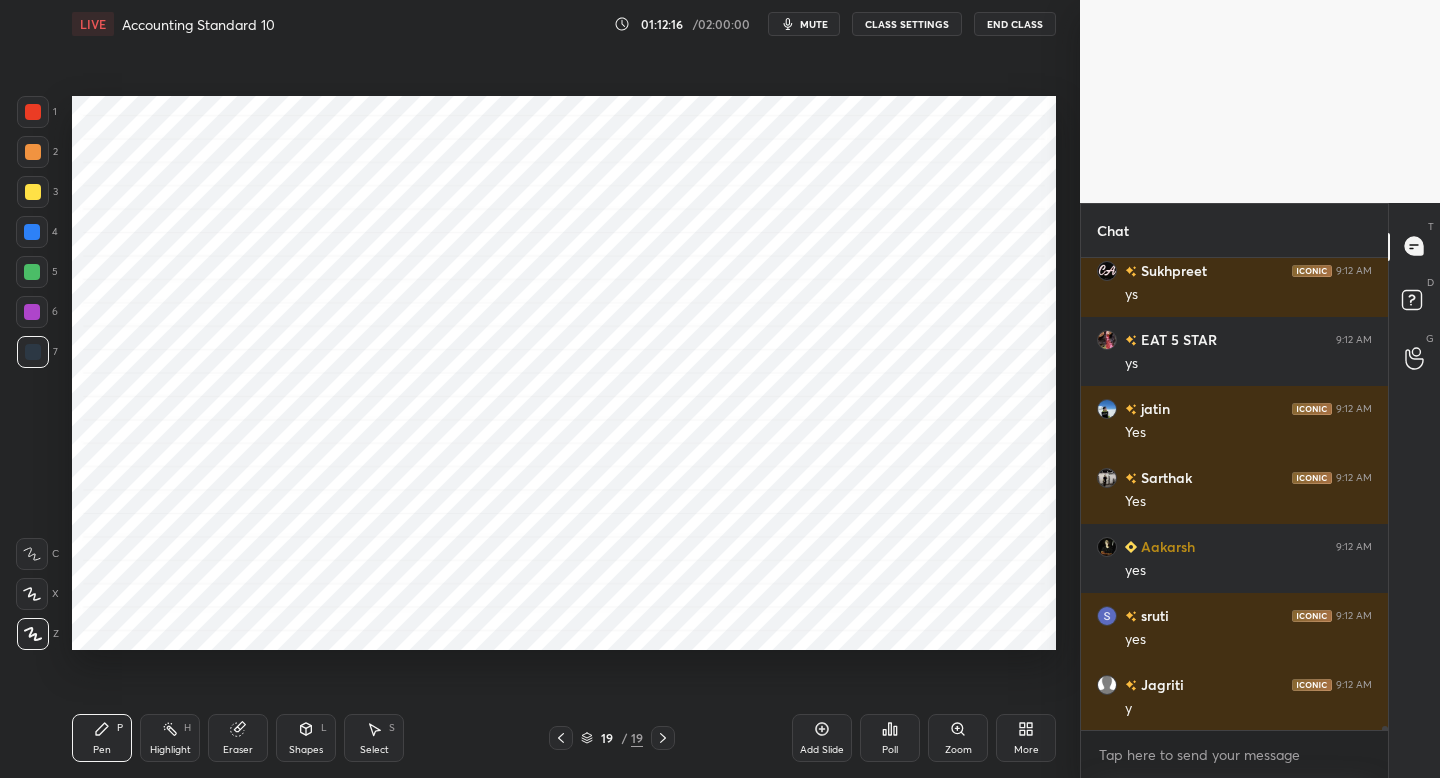 drag, startPoint x: 562, startPoint y: 747, endPoint x: 553, endPoint y: 729, distance: 20.12461 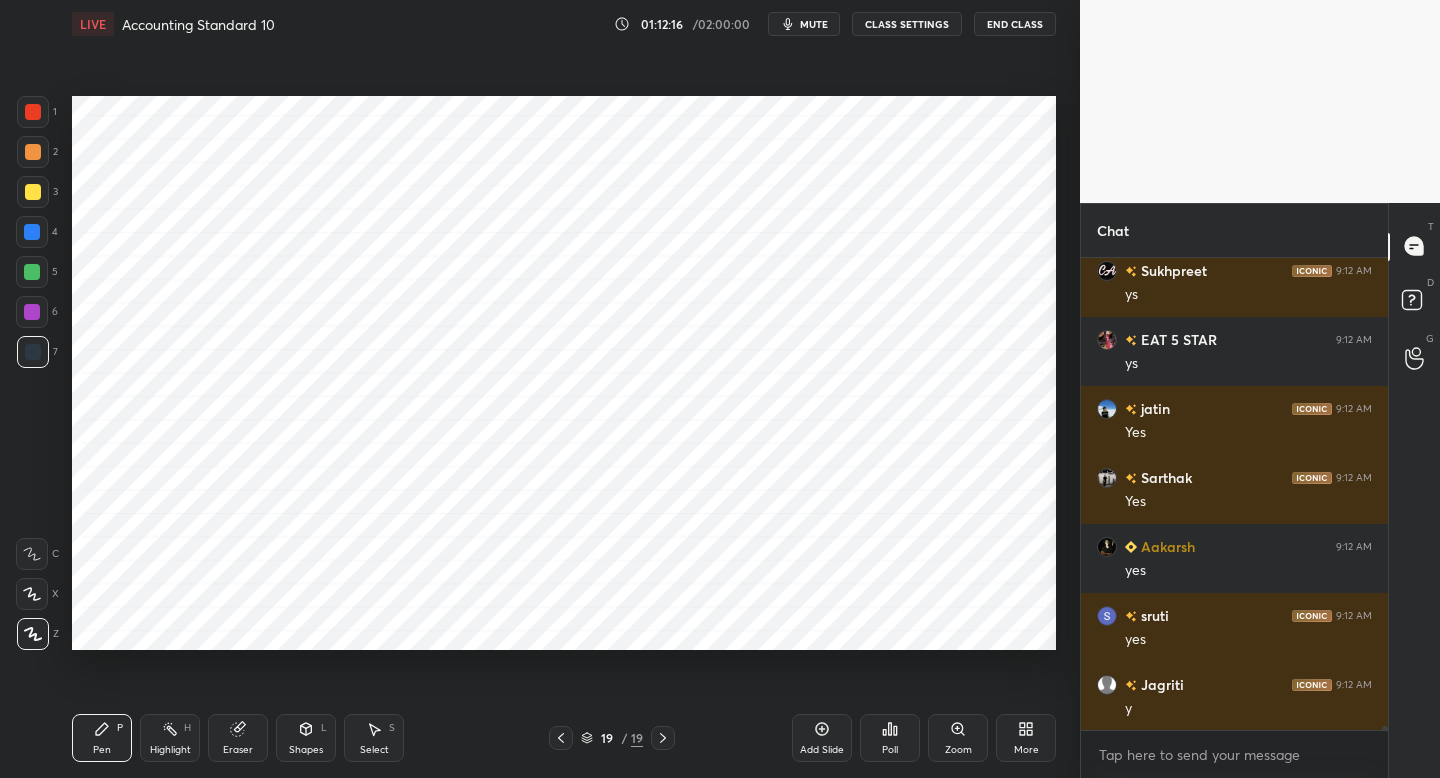 click at bounding box center [561, 738] 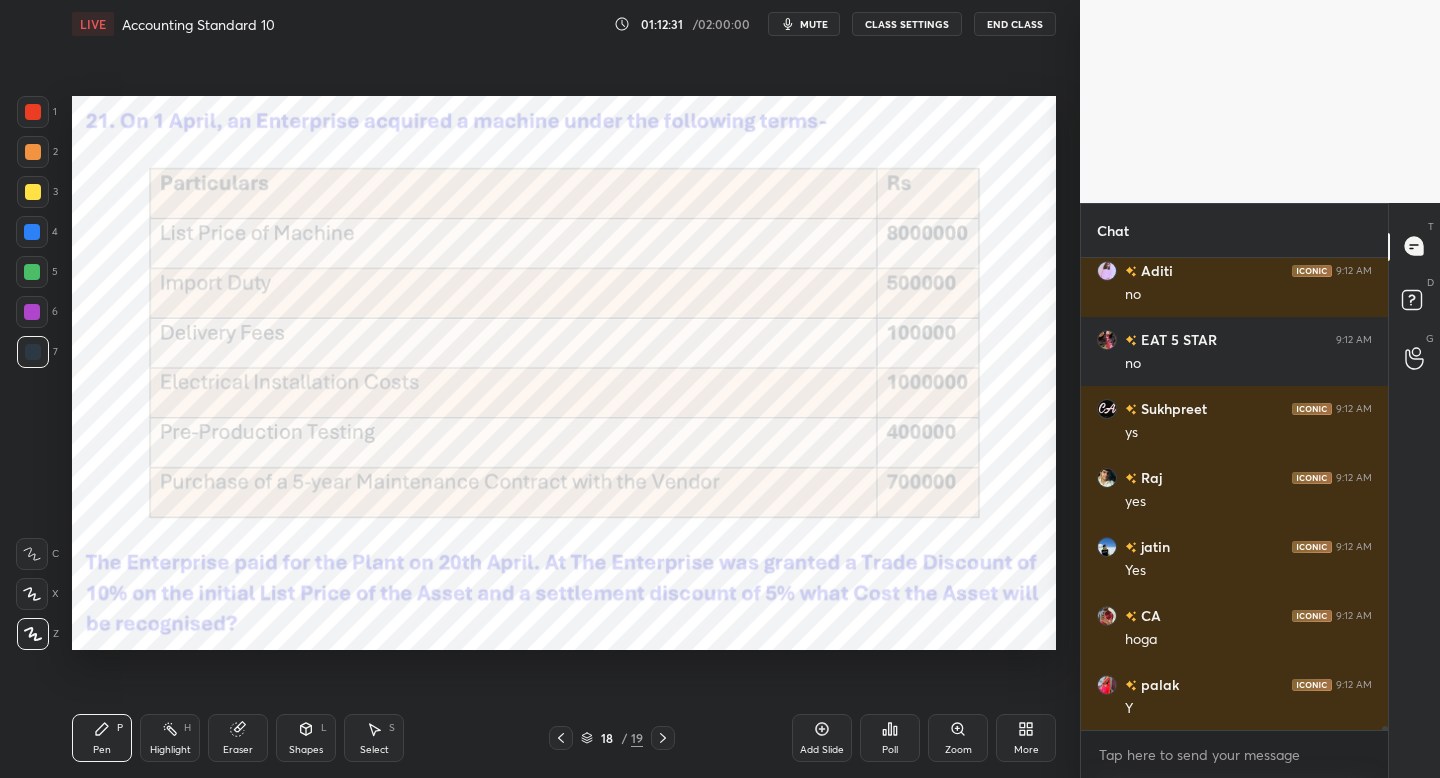 scroll, scrollTop: 52649, scrollLeft: 0, axis: vertical 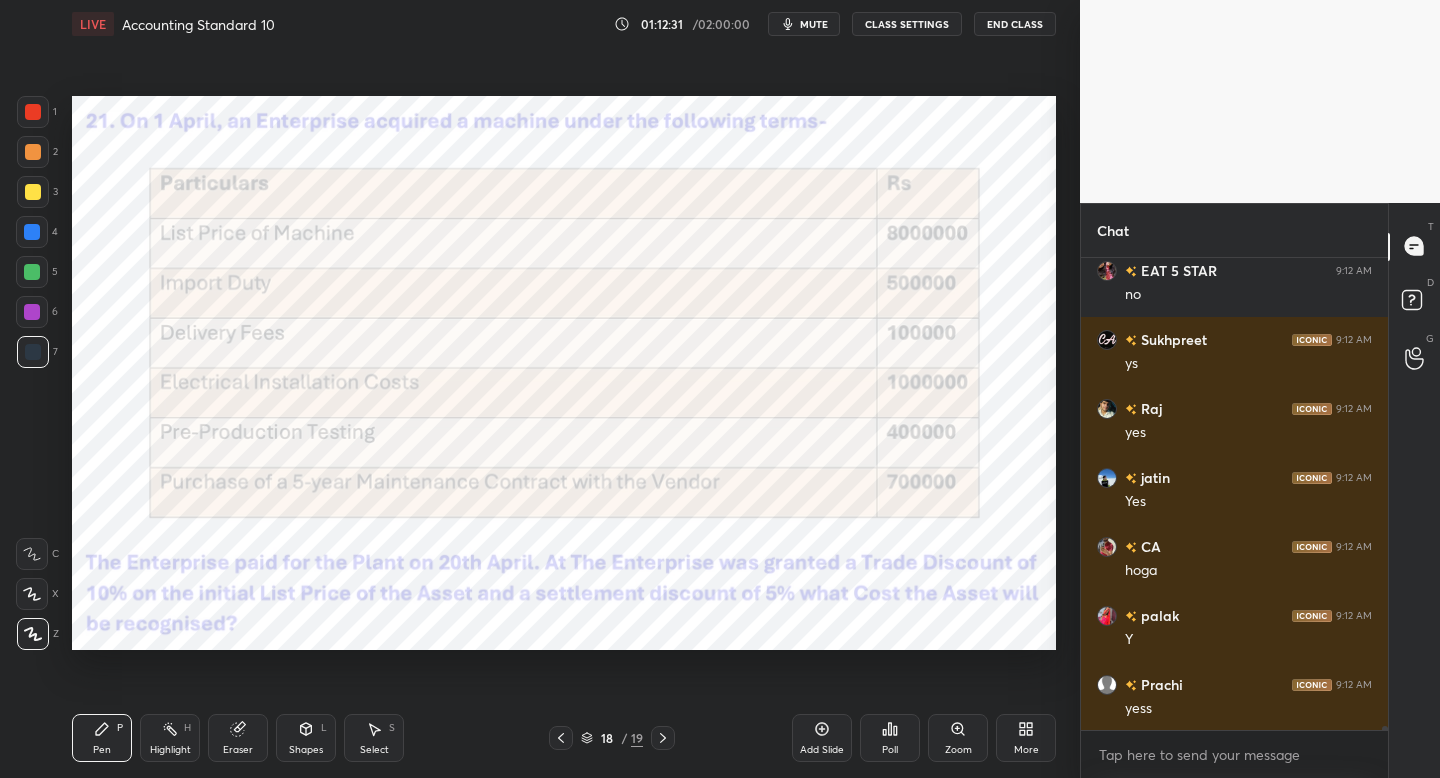 click 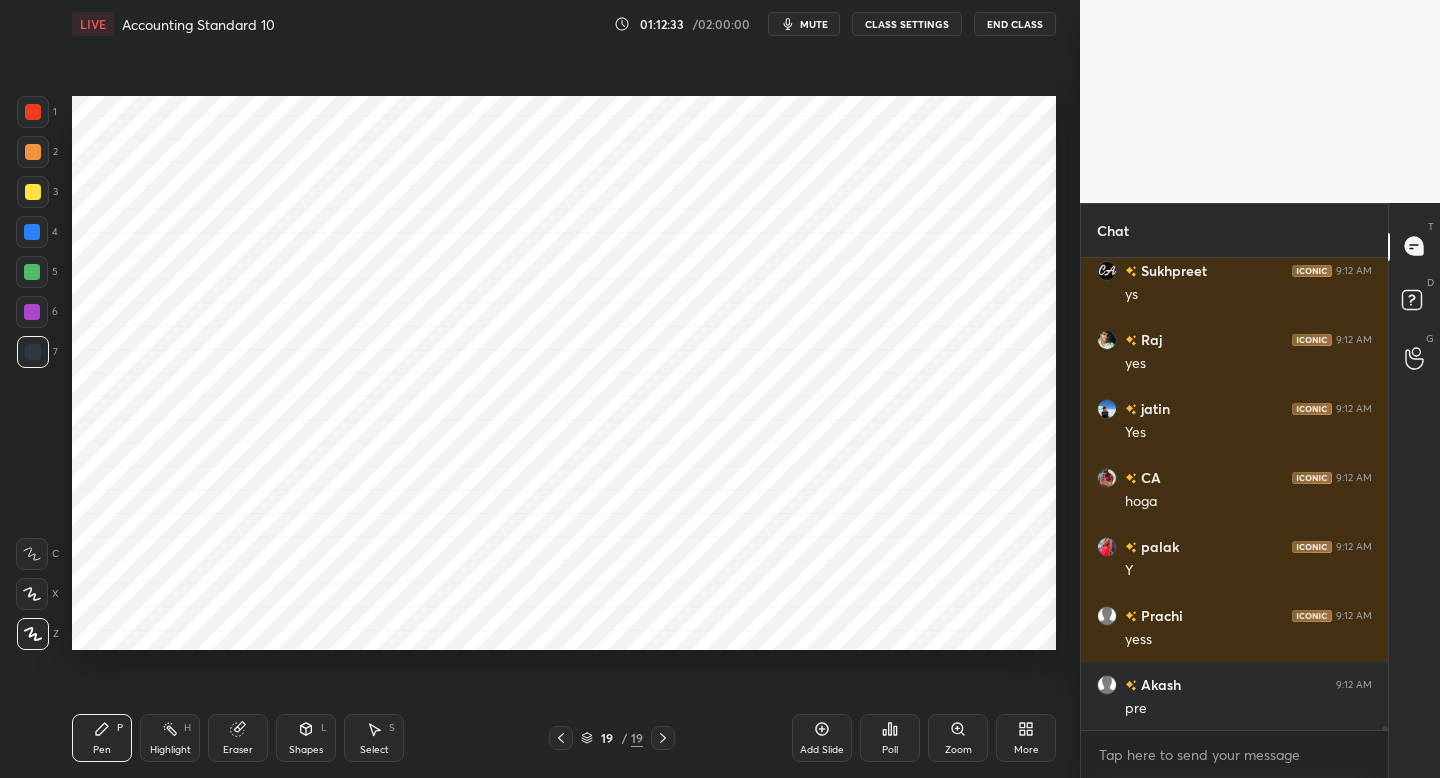 scroll, scrollTop: 52787, scrollLeft: 0, axis: vertical 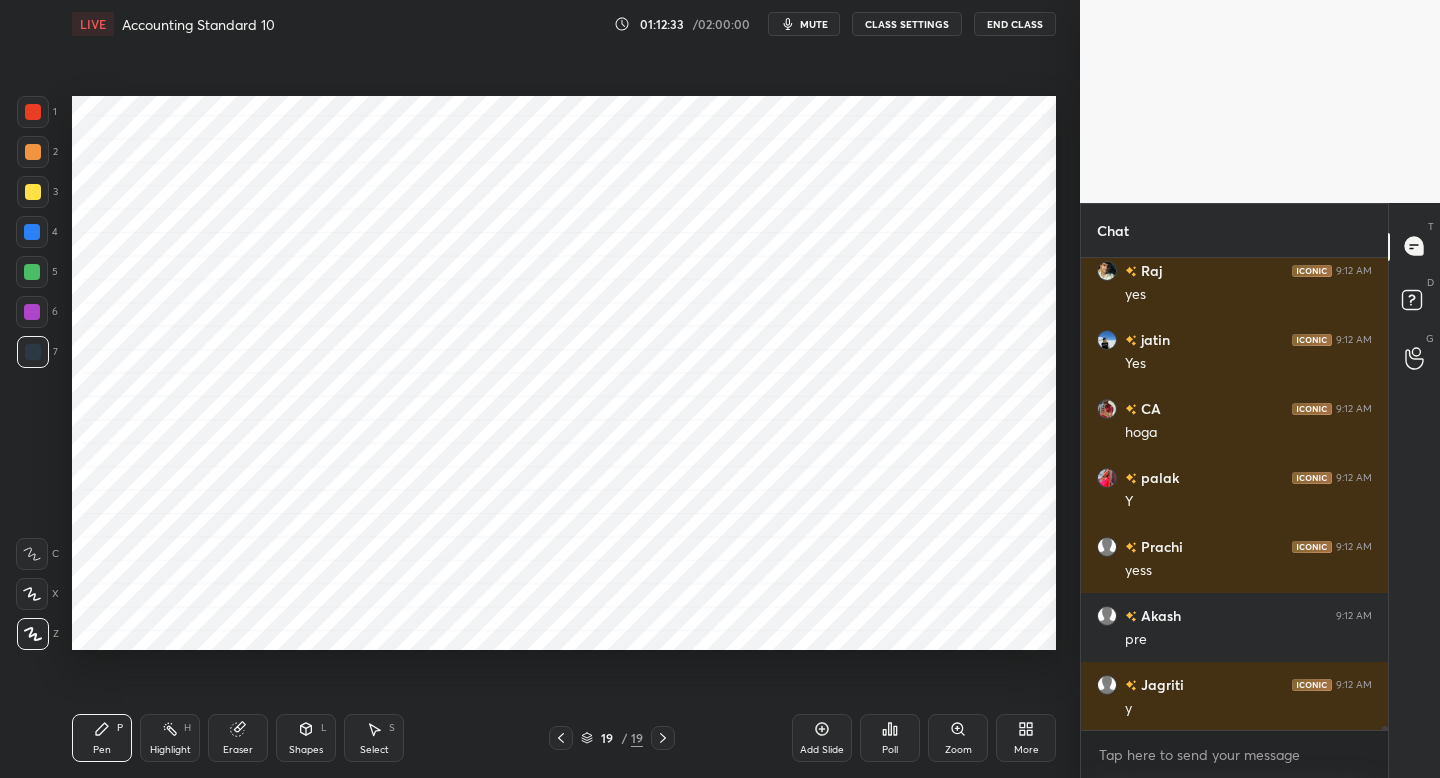 drag, startPoint x: 35, startPoint y: 316, endPoint x: 63, endPoint y: 321, distance: 28.442924 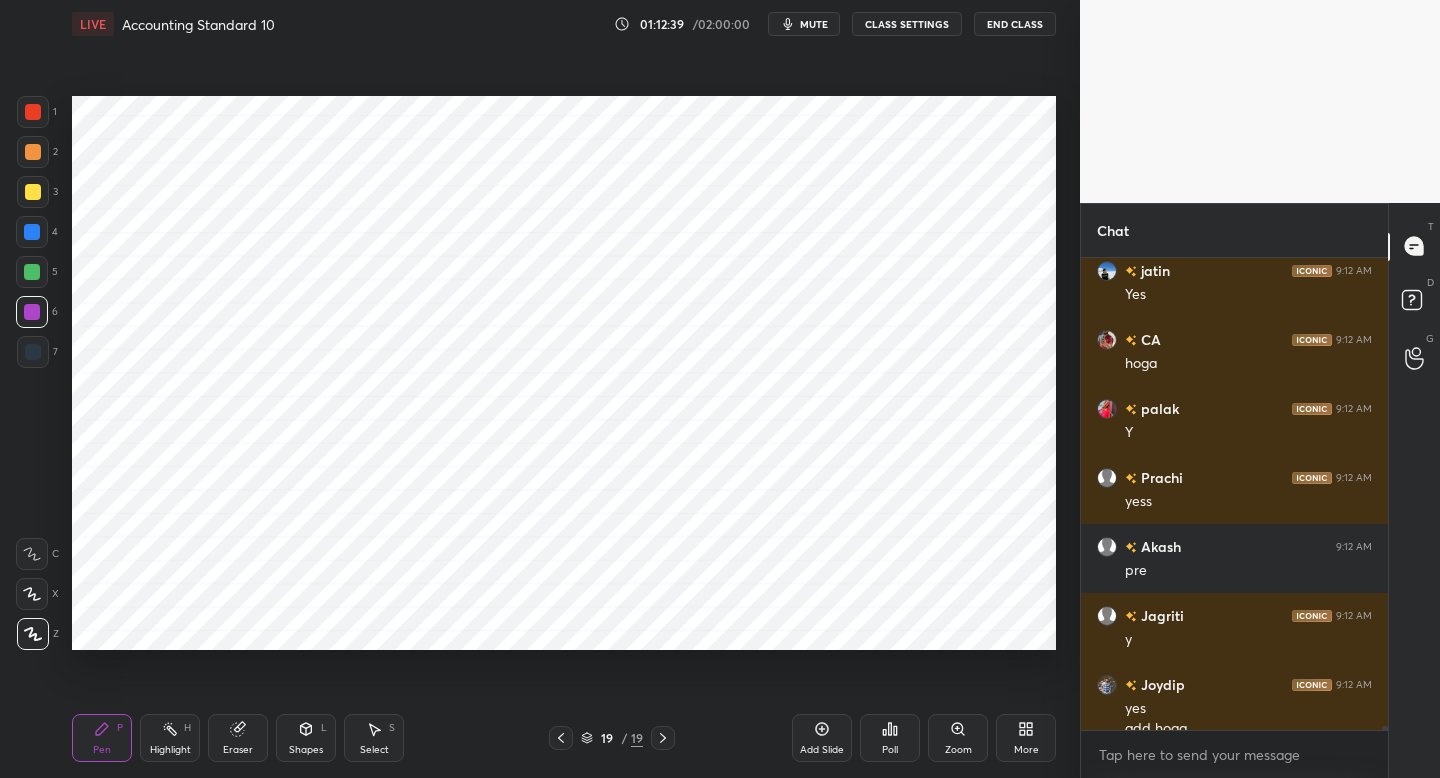 scroll, scrollTop: 52876, scrollLeft: 0, axis: vertical 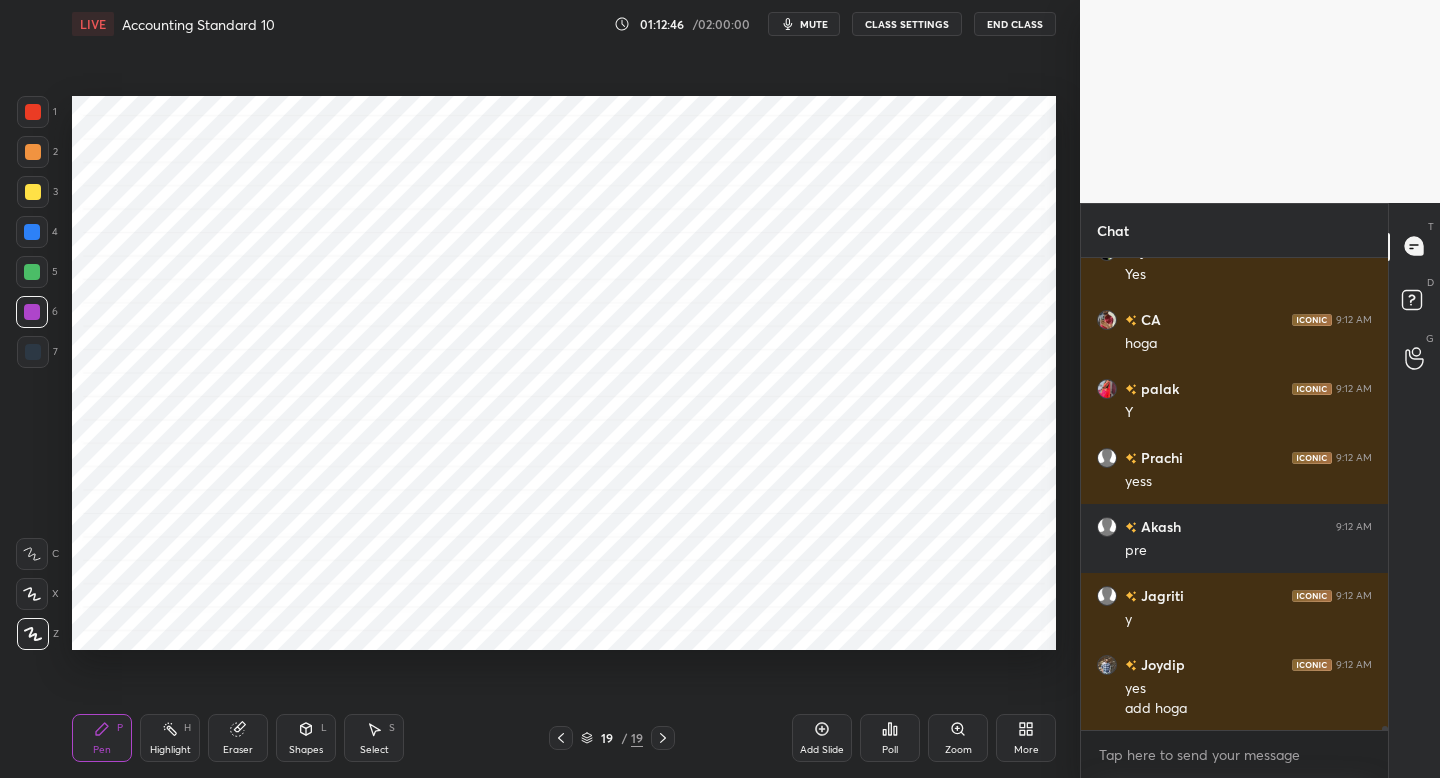 drag, startPoint x: 557, startPoint y: 746, endPoint x: 559, endPoint y: 733, distance: 13.152946 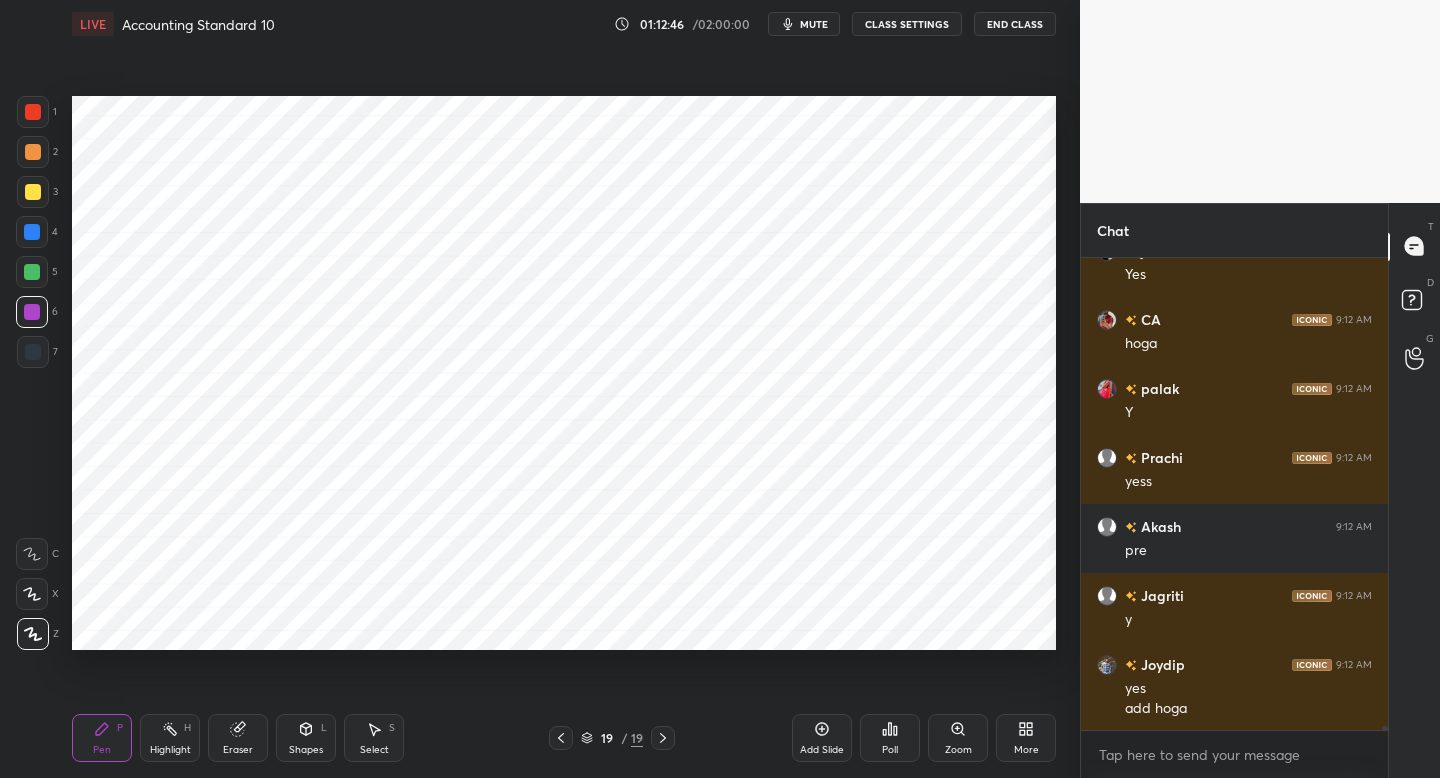 click at bounding box center [561, 738] 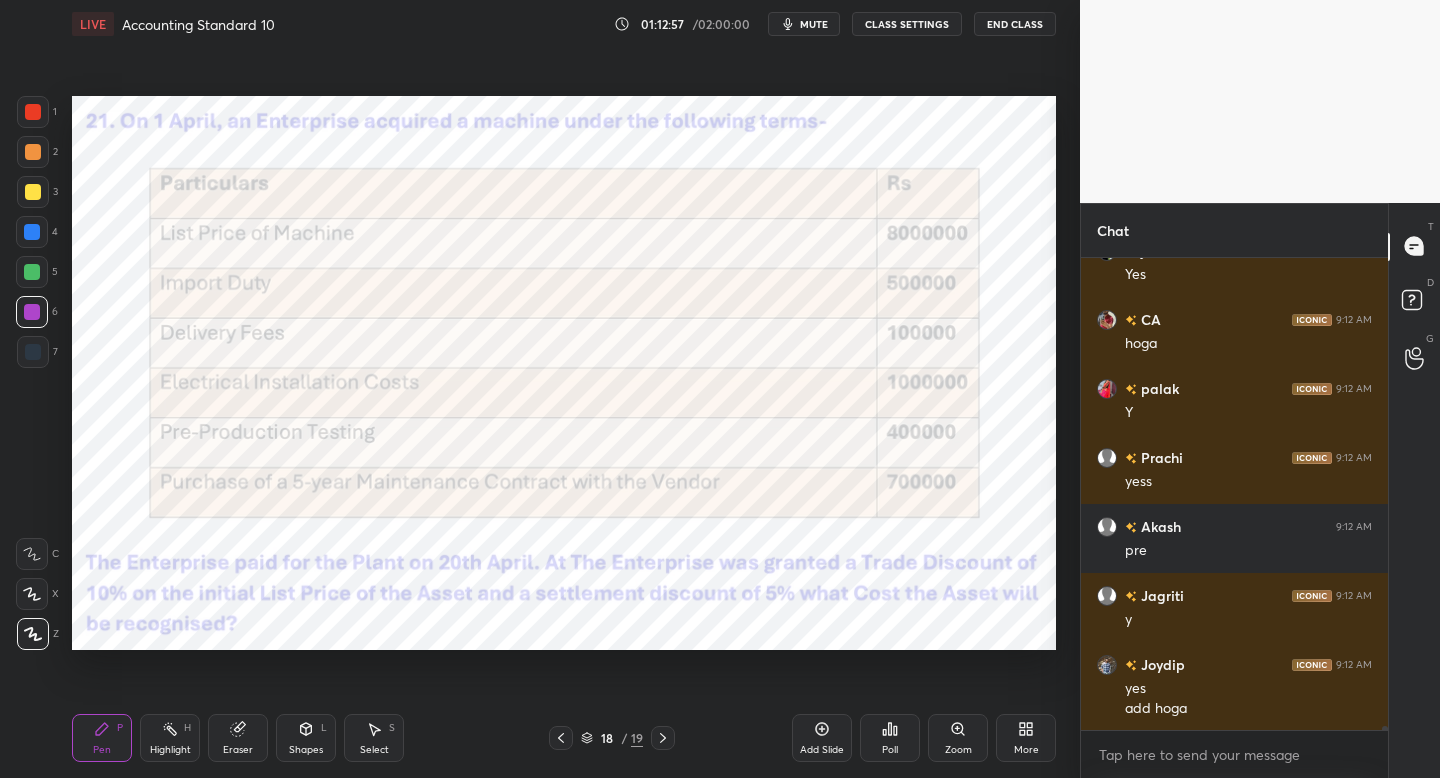 drag, startPoint x: 662, startPoint y: 740, endPoint x: 674, endPoint y: 727, distance: 17.691807 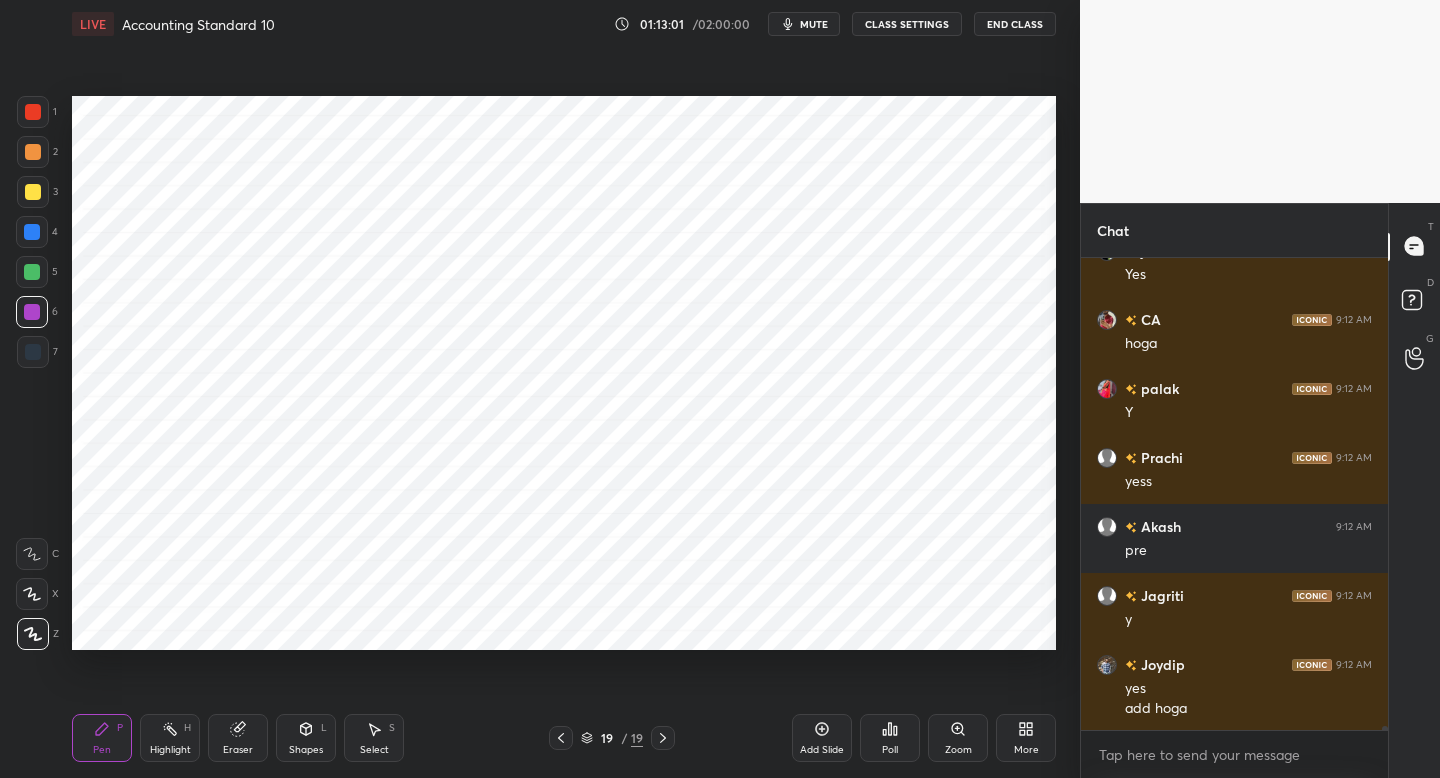 click 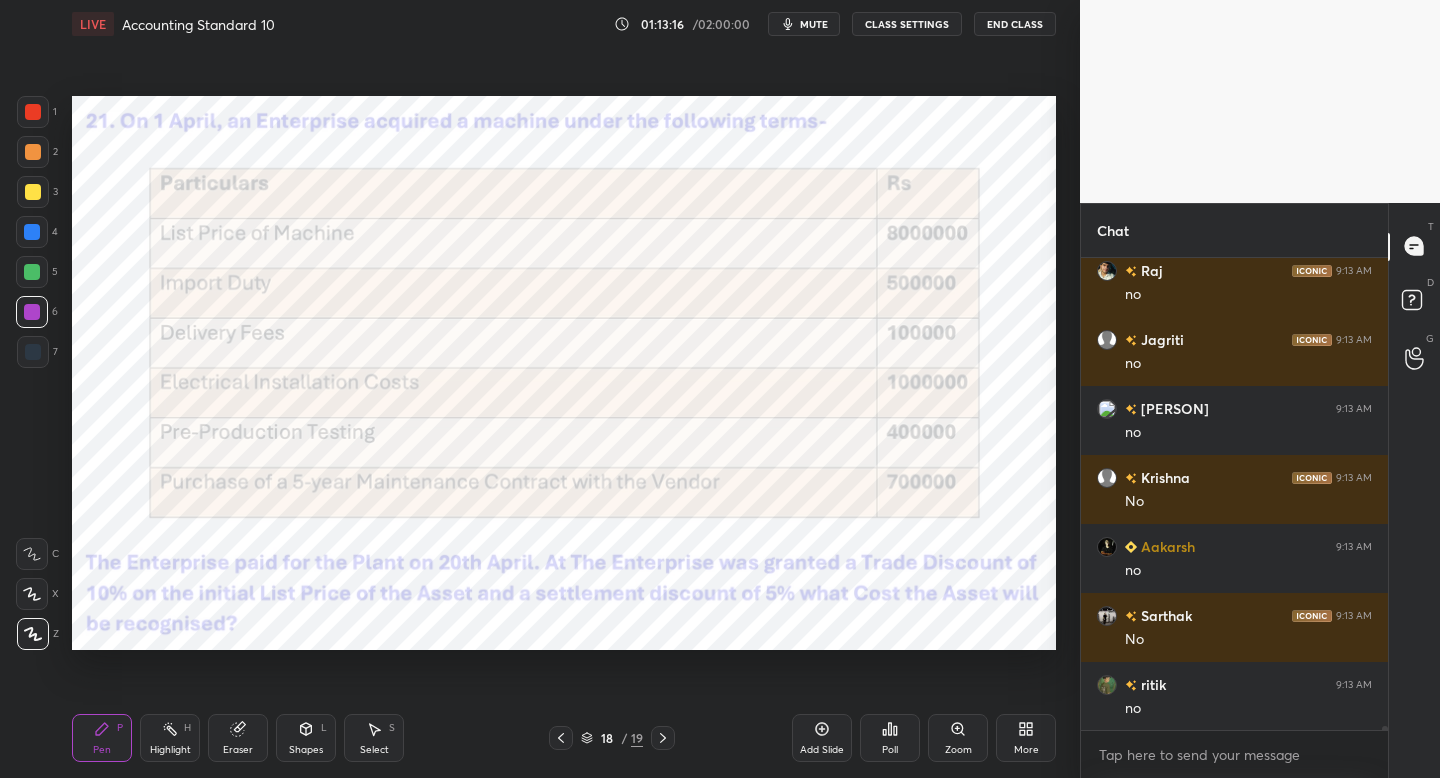 scroll, scrollTop: 53773, scrollLeft: 0, axis: vertical 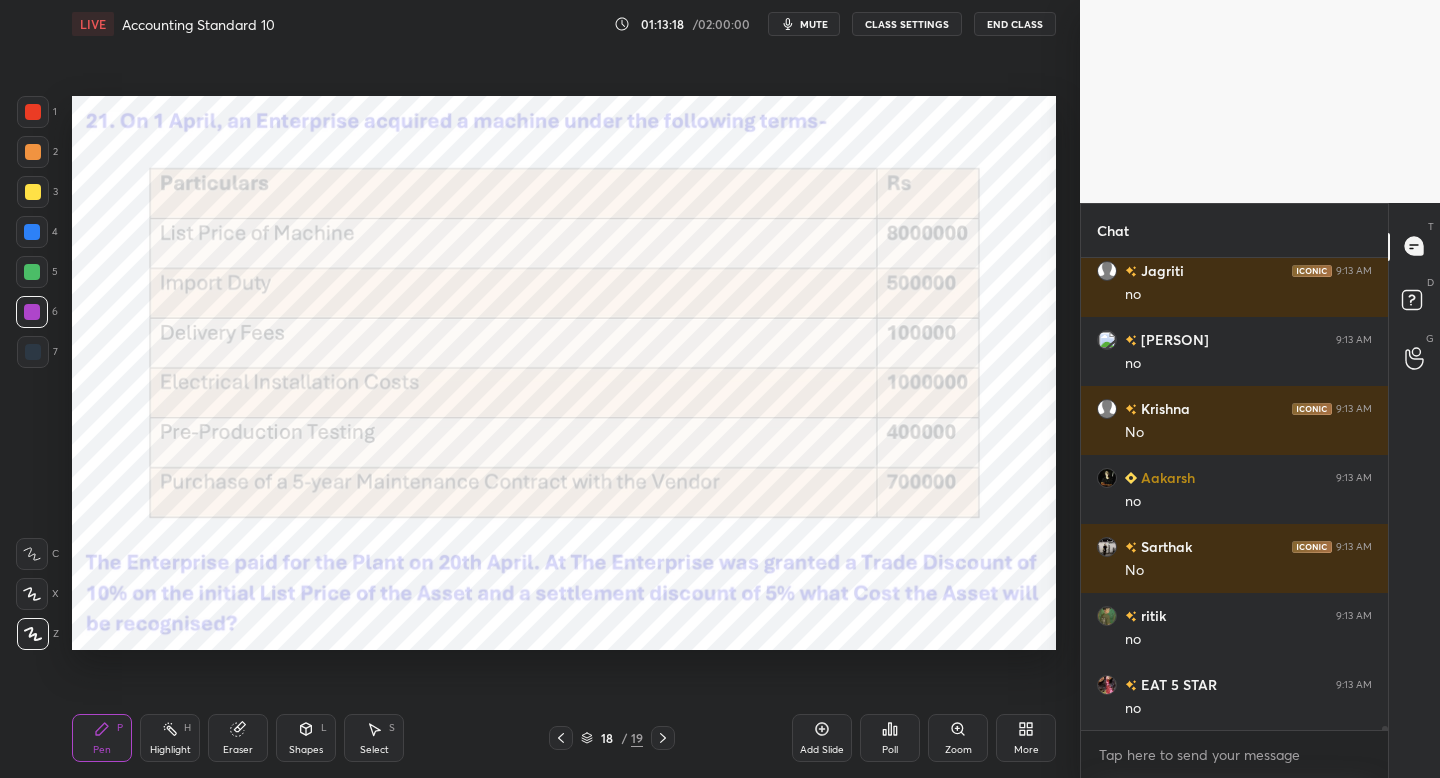 click 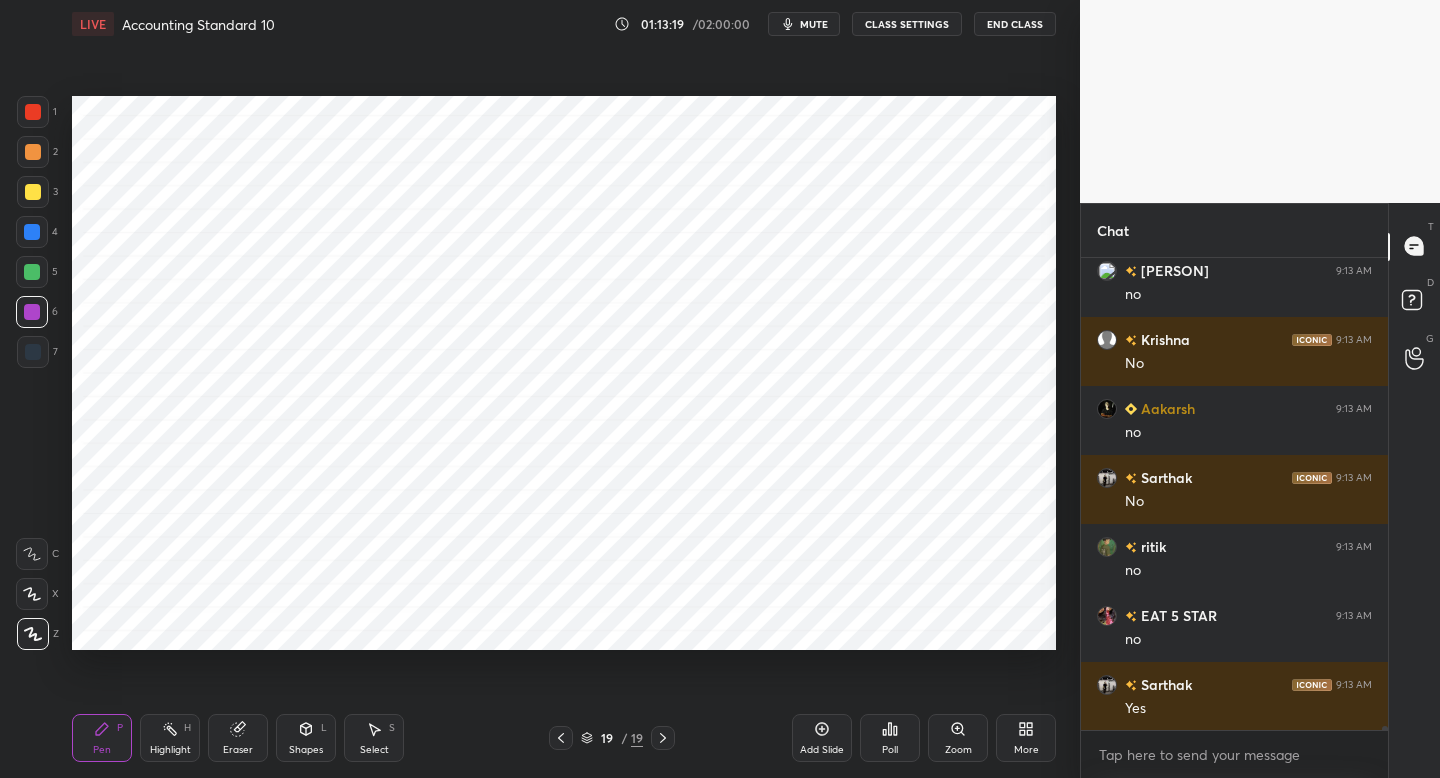 scroll, scrollTop: 53911, scrollLeft: 0, axis: vertical 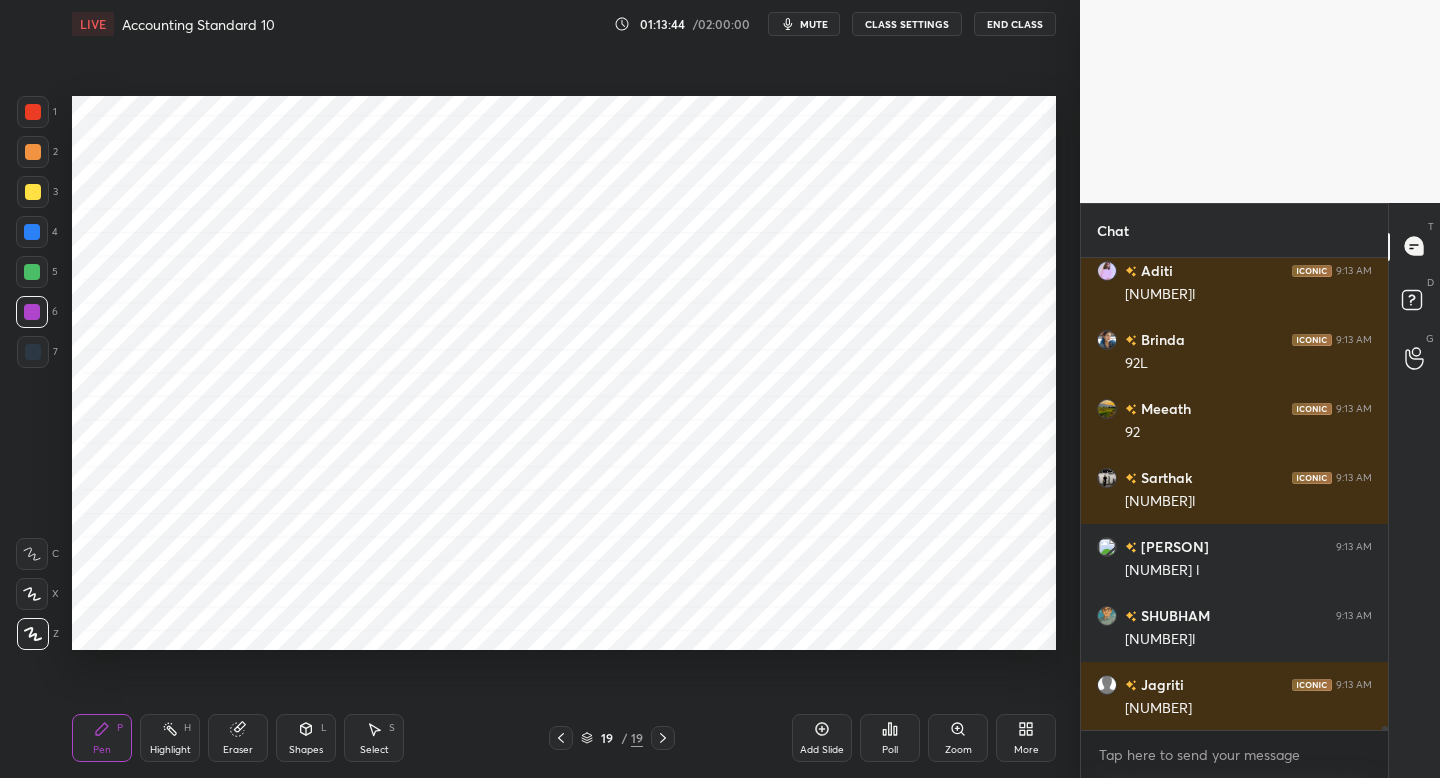 click on "1 2 3 4 5 6 7 C X Z C X Z E E Erase all   H H" at bounding box center (32, 373) 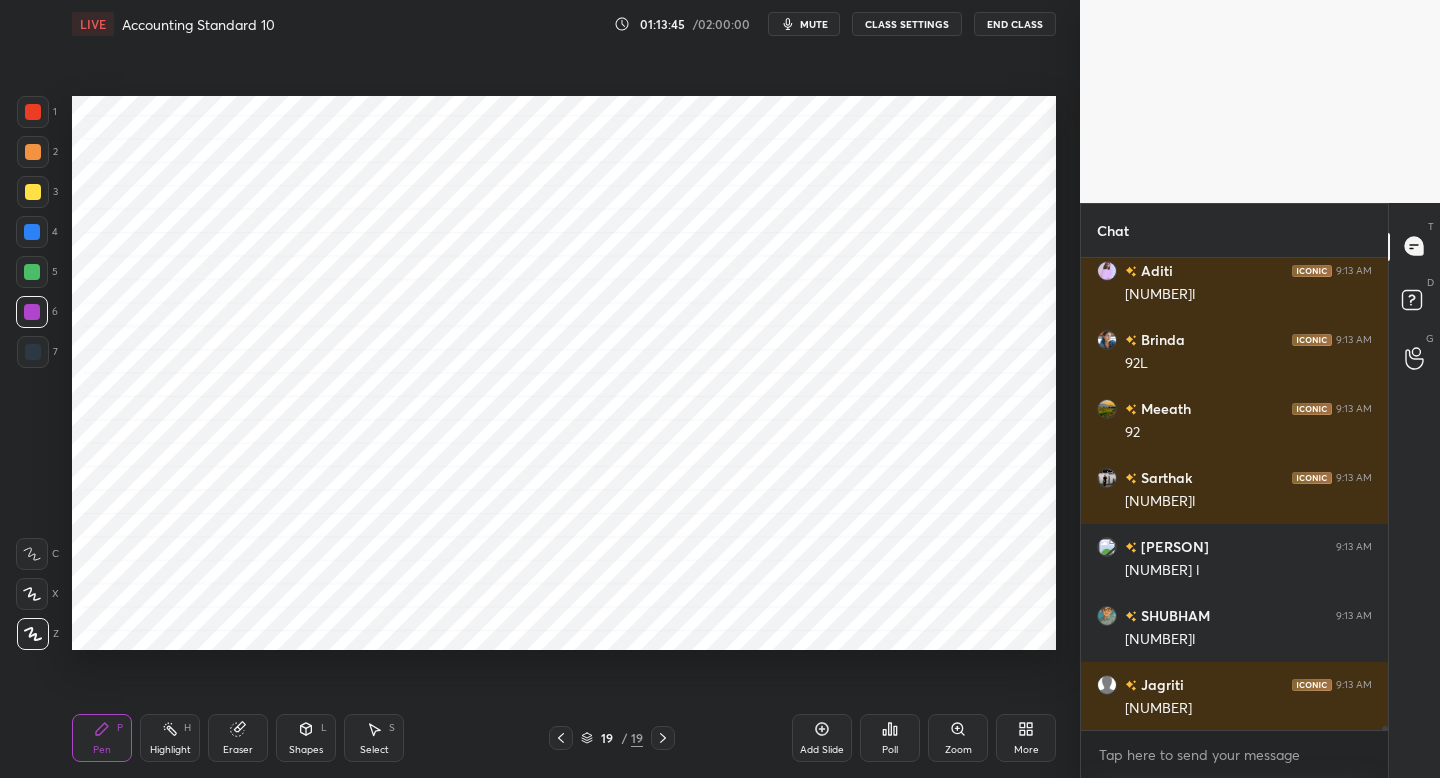 scroll, scrollTop: 54808, scrollLeft: 0, axis: vertical 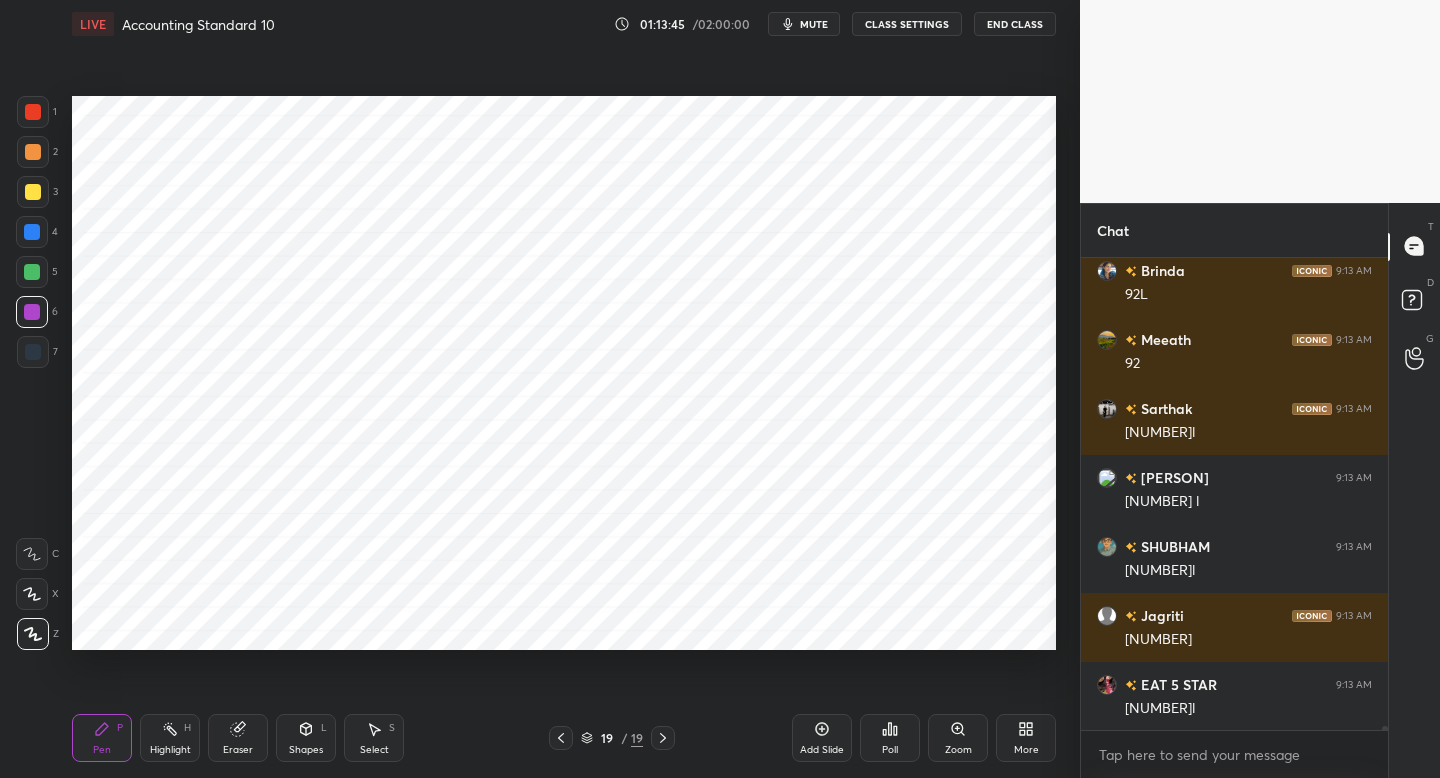 click at bounding box center (33, 352) 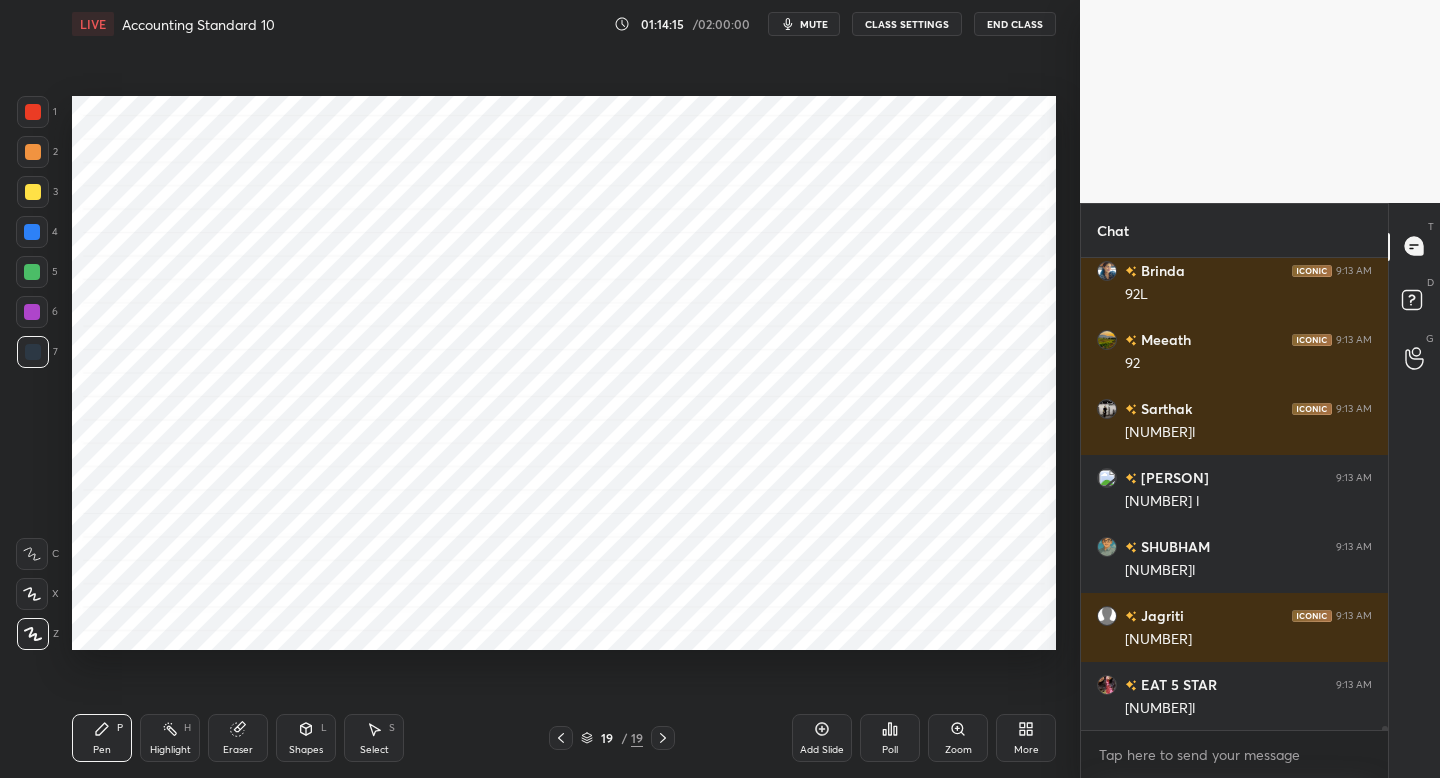 drag, startPoint x: 43, startPoint y: 304, endPoint x: 70, endPoint y: 345, distance: 49.09175 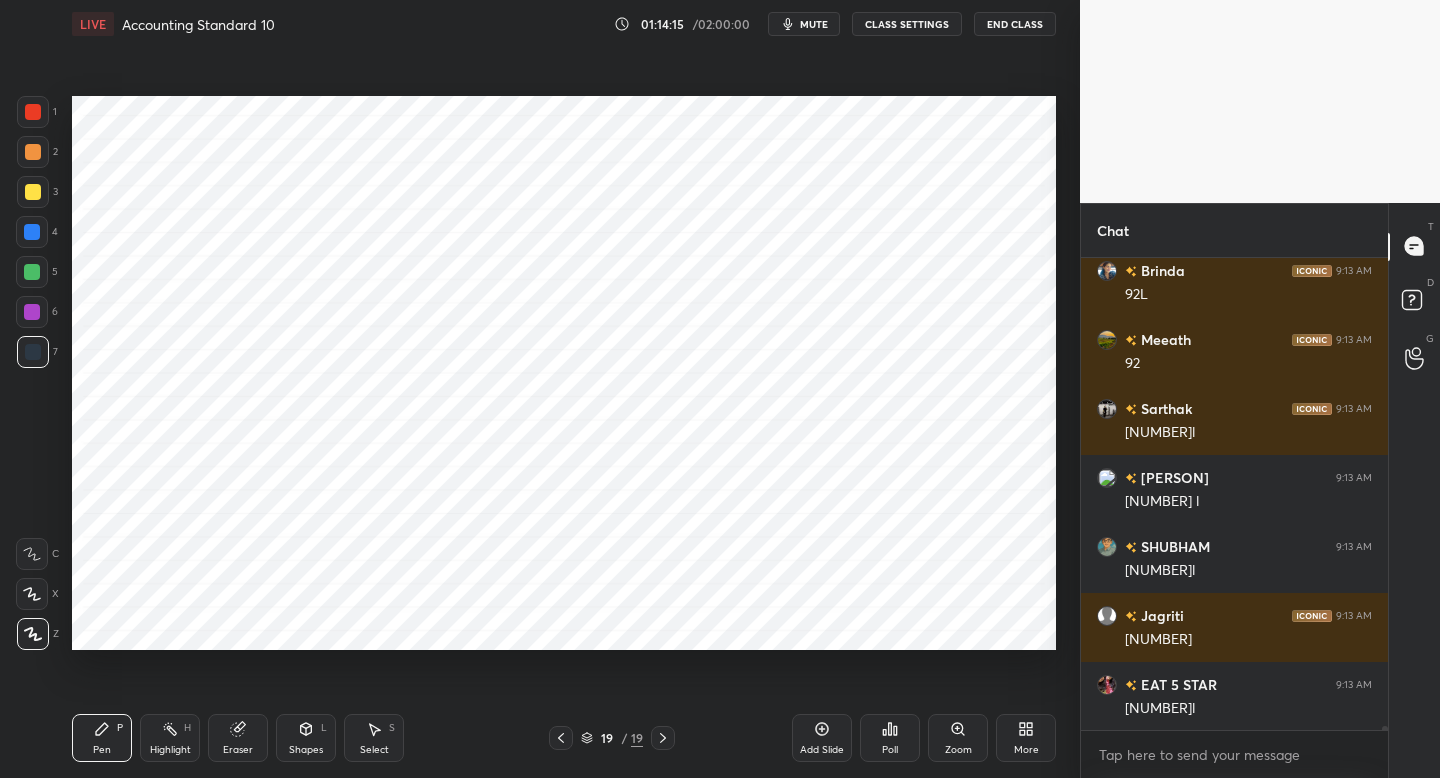 click at bounding box center (32, 312) 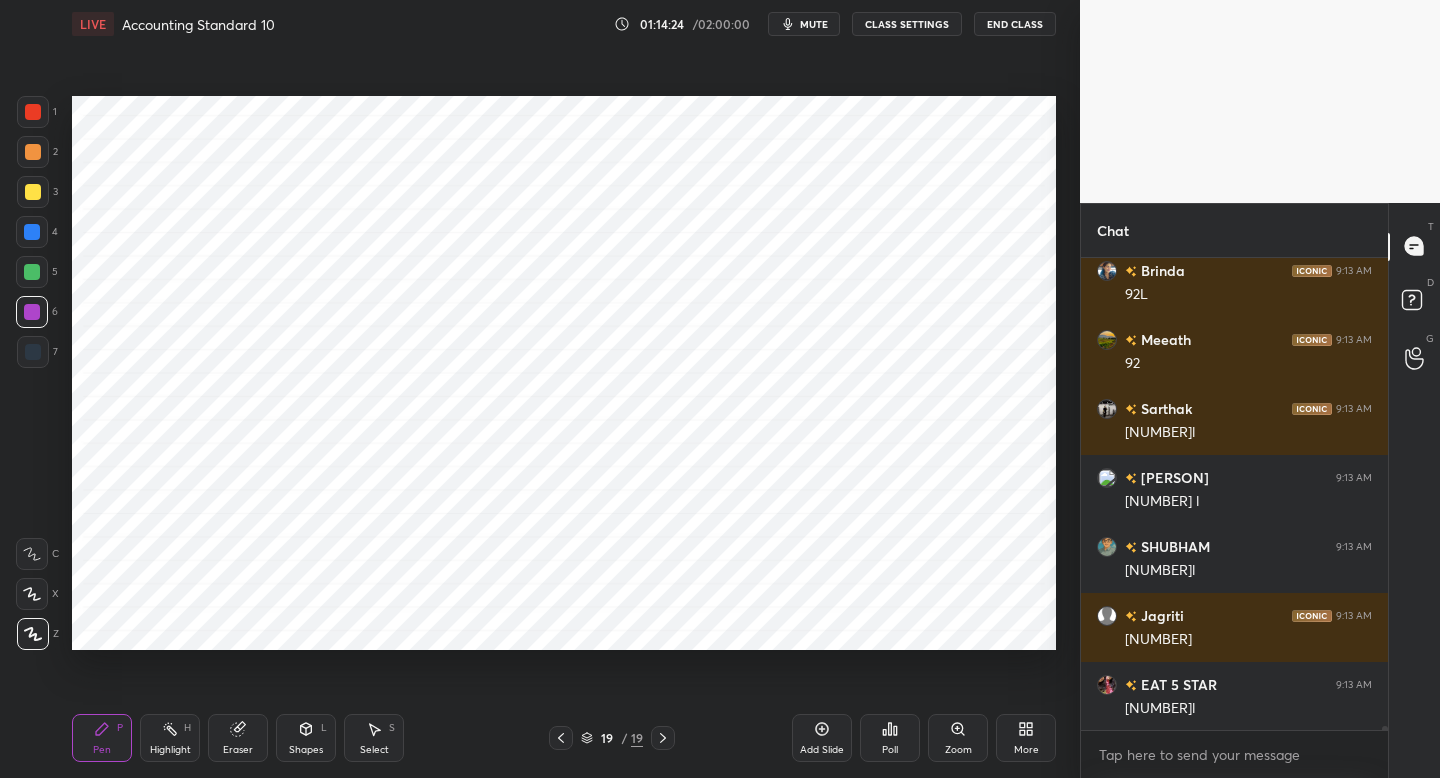 click at bounding box center (561, 738) 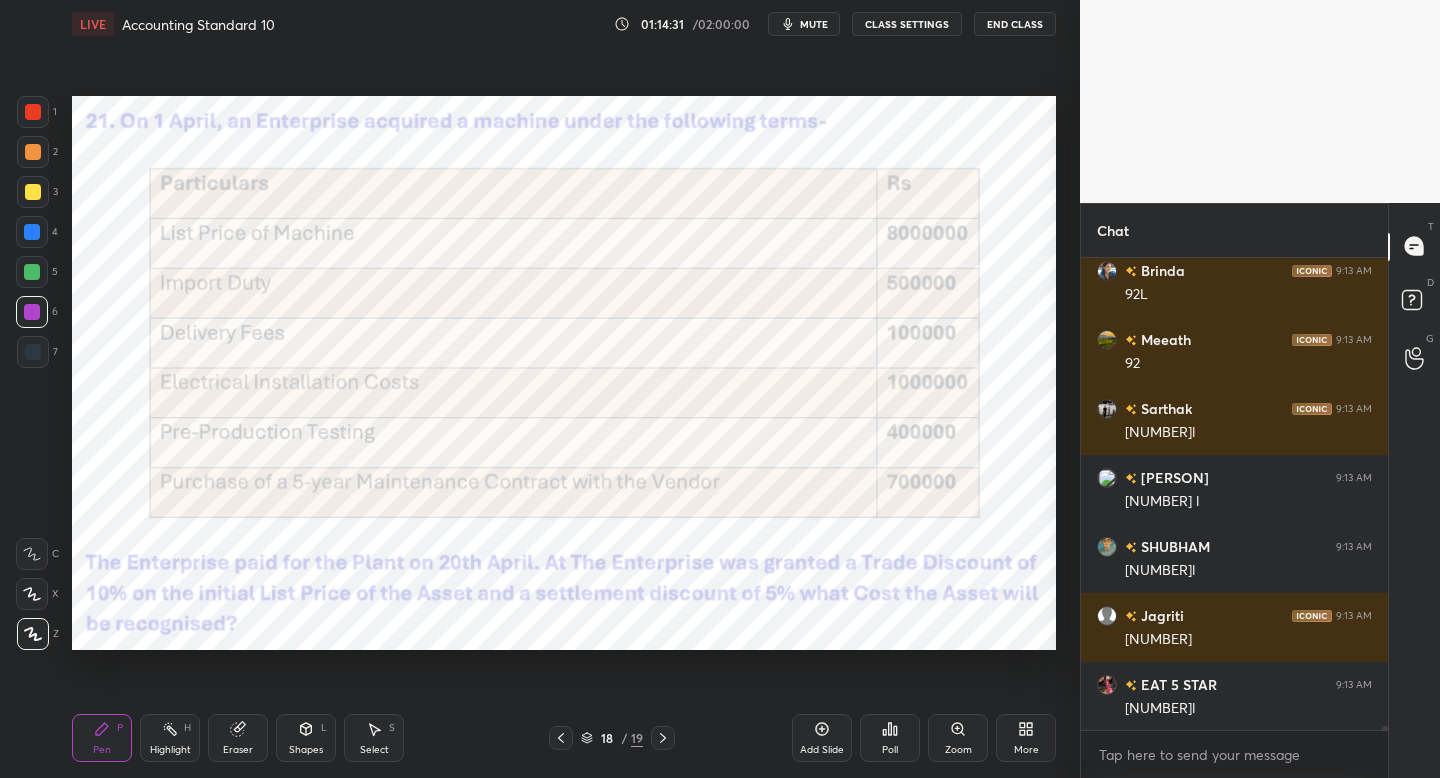 scroll, scrollTop: 54895, scrollLeft: 0, axis: vertical 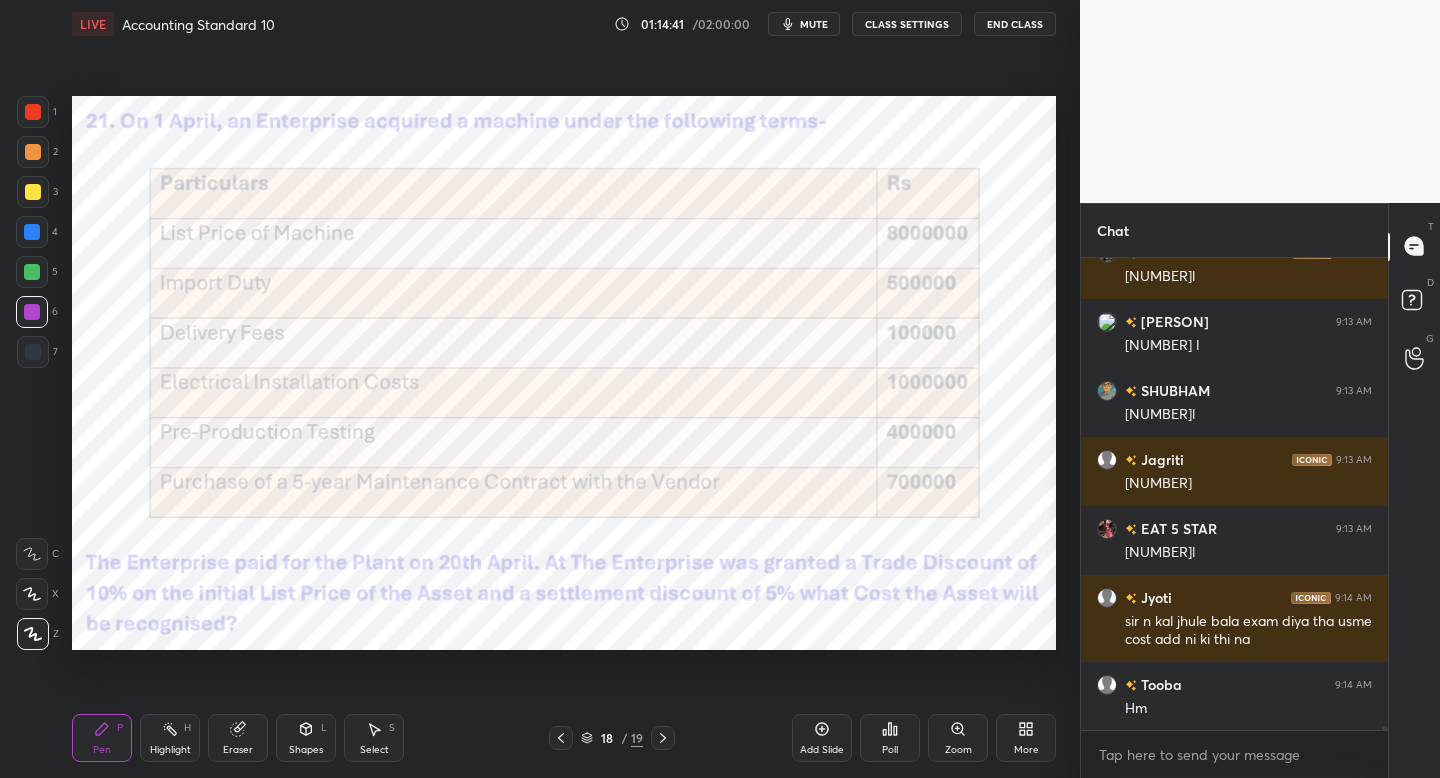 click 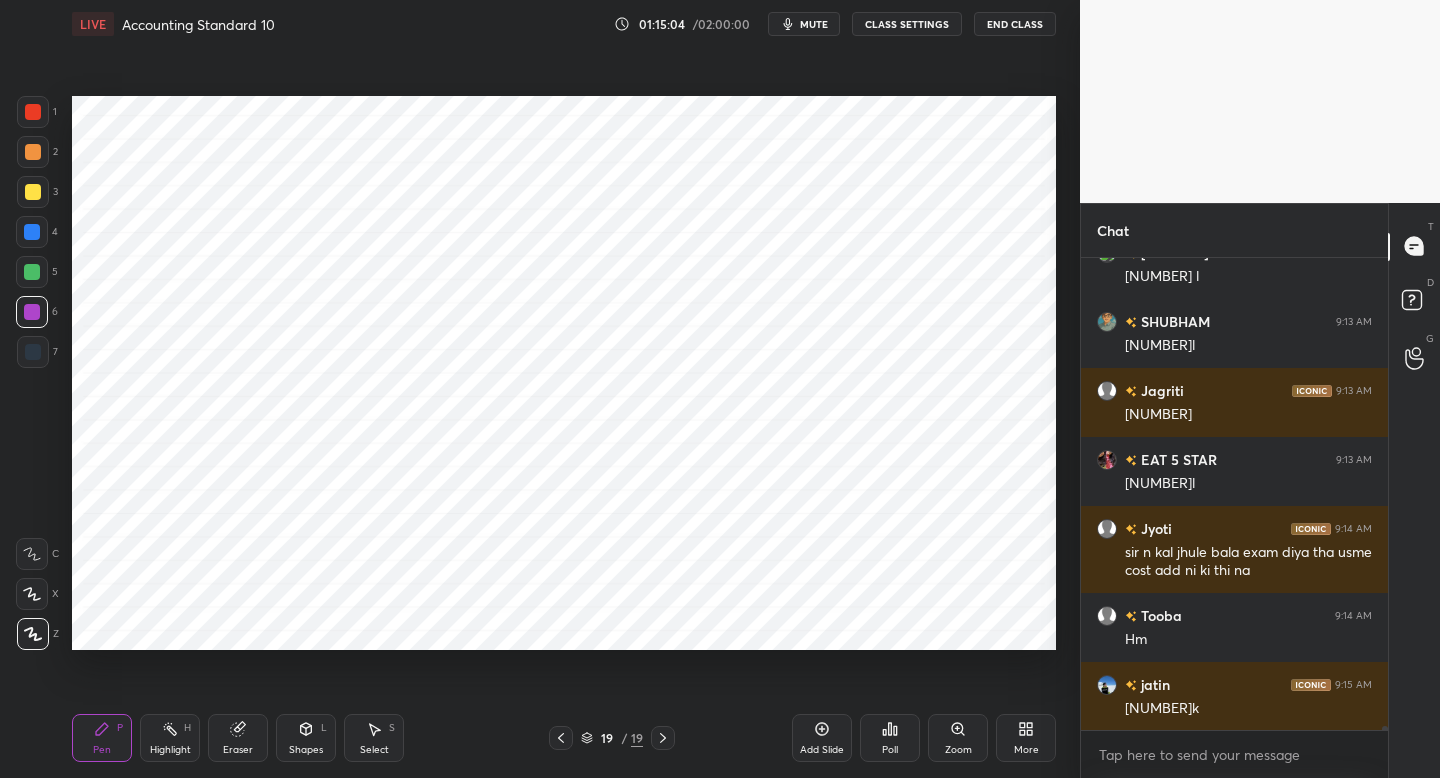 scroll, scrollTop: 55102, scrollLeft: 0, axis: vertical 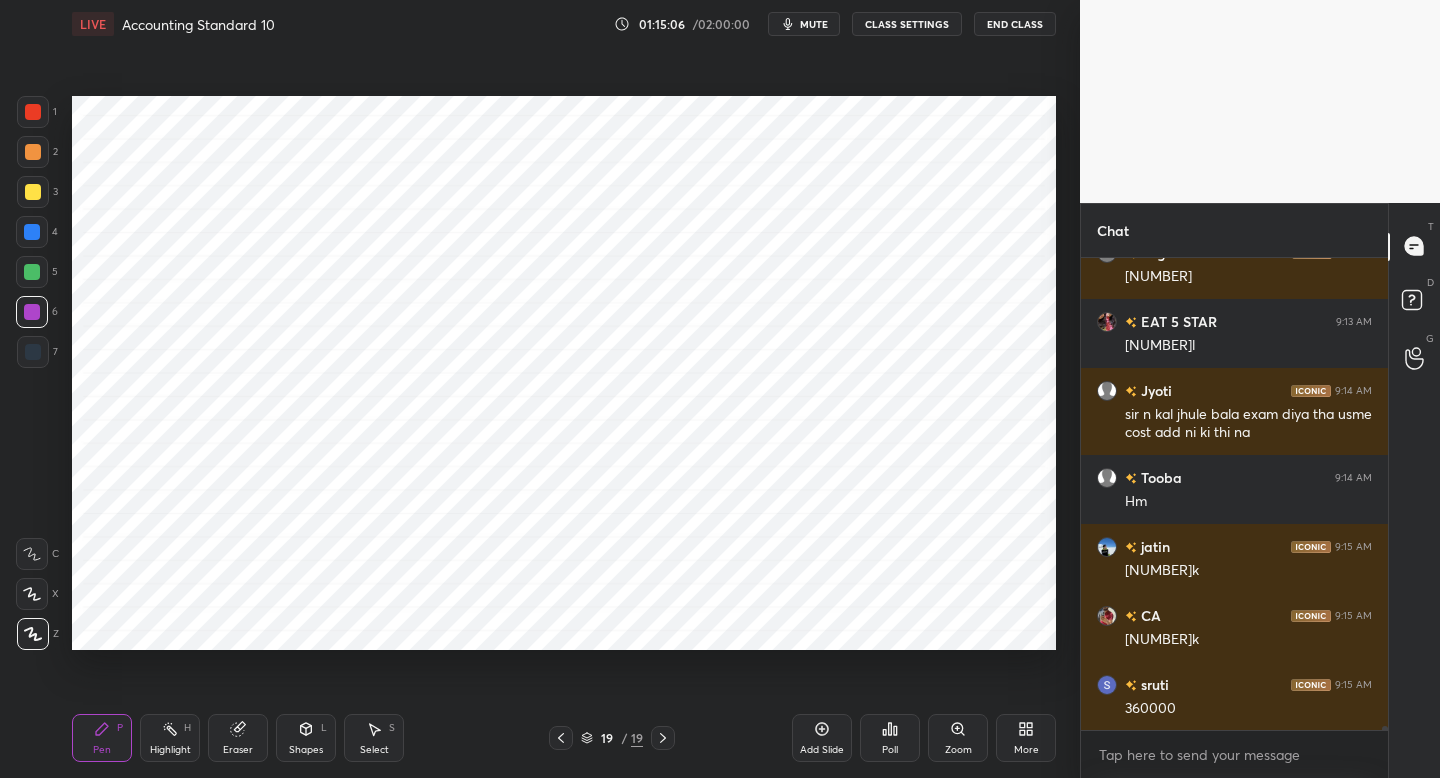 click 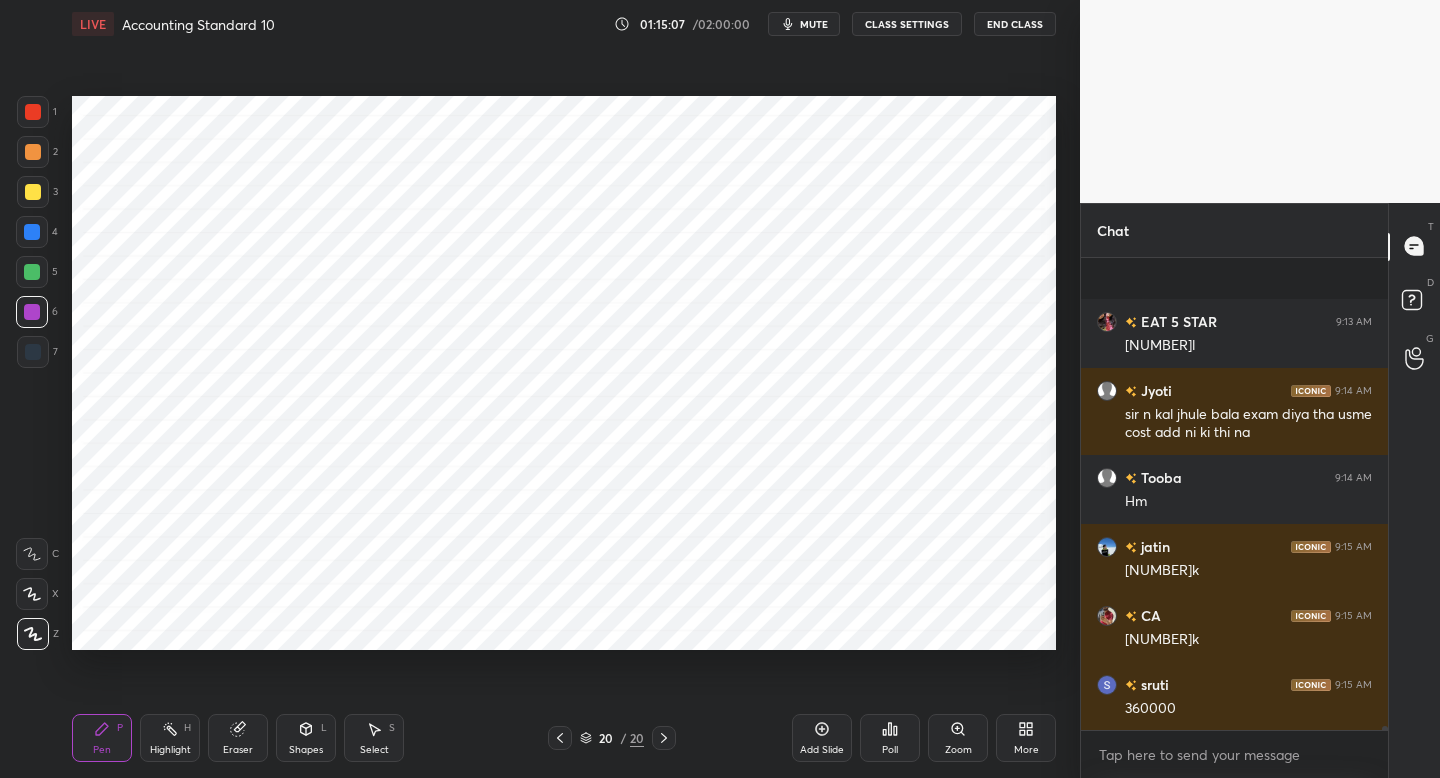 scroll, scrollTop: 55309, scrollLeft: 0, axis: vertical 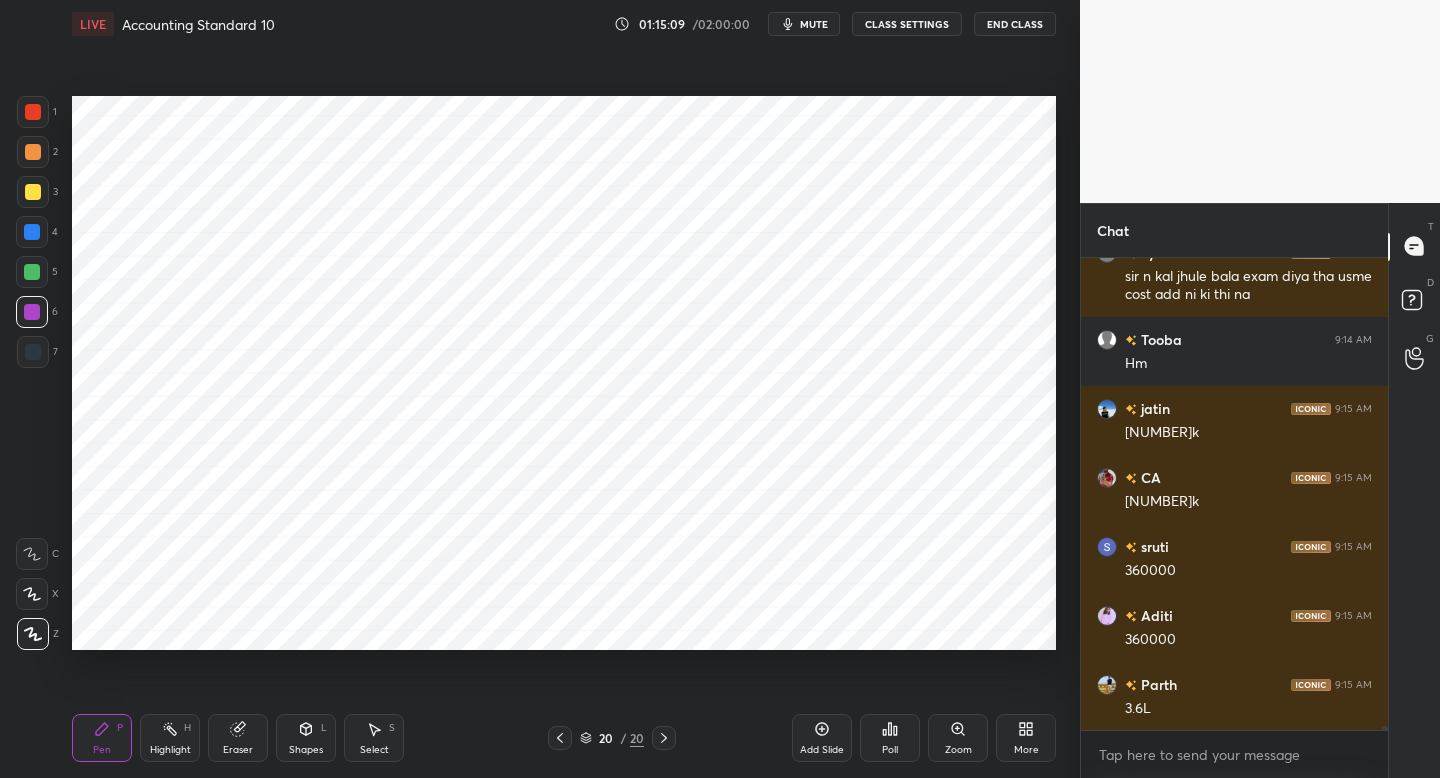 drag, startPoint x: 31, startPoint y: 352, endPoint x: 64, endPoint y: 333, distance: 38.078865 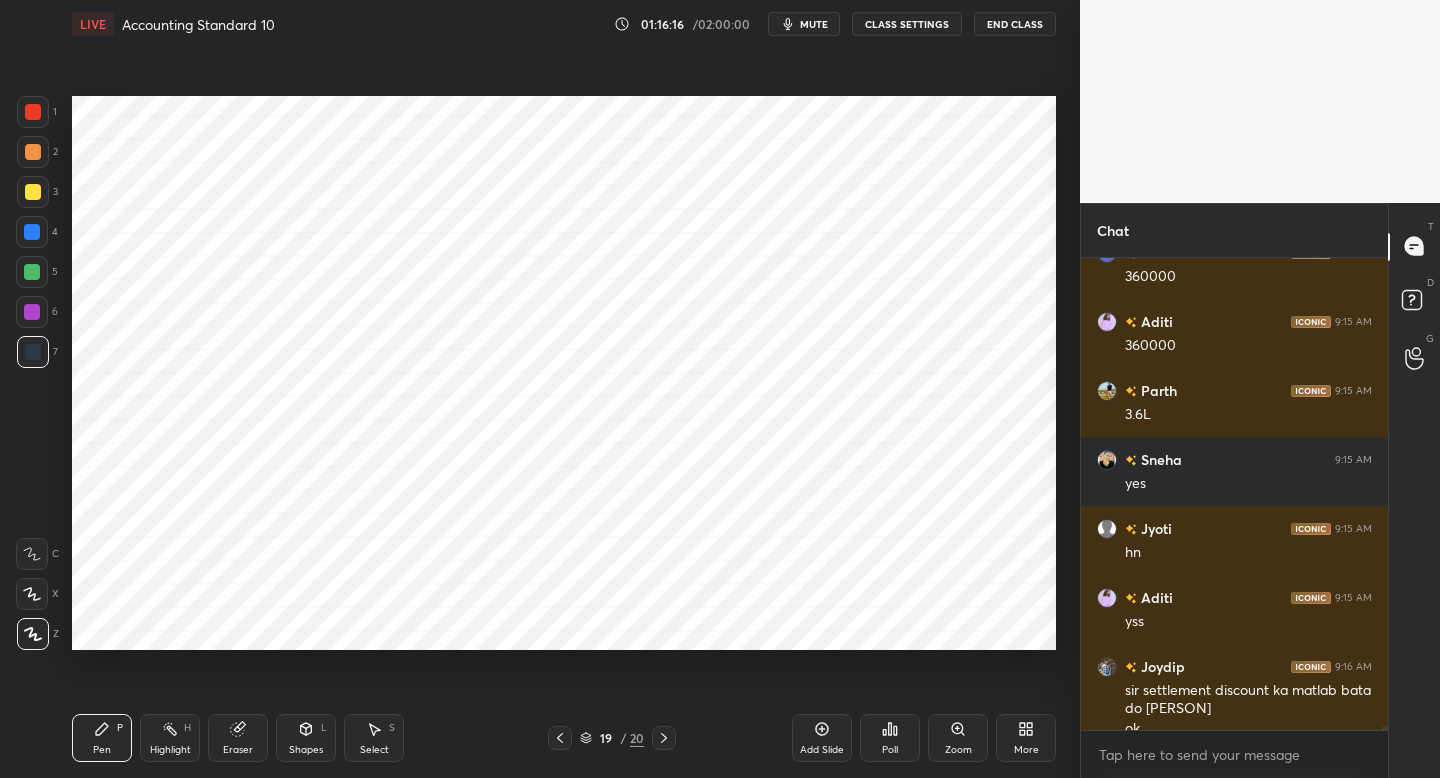scroll, scrollTop: 55623, scrollLeft: 0, axis: vertical 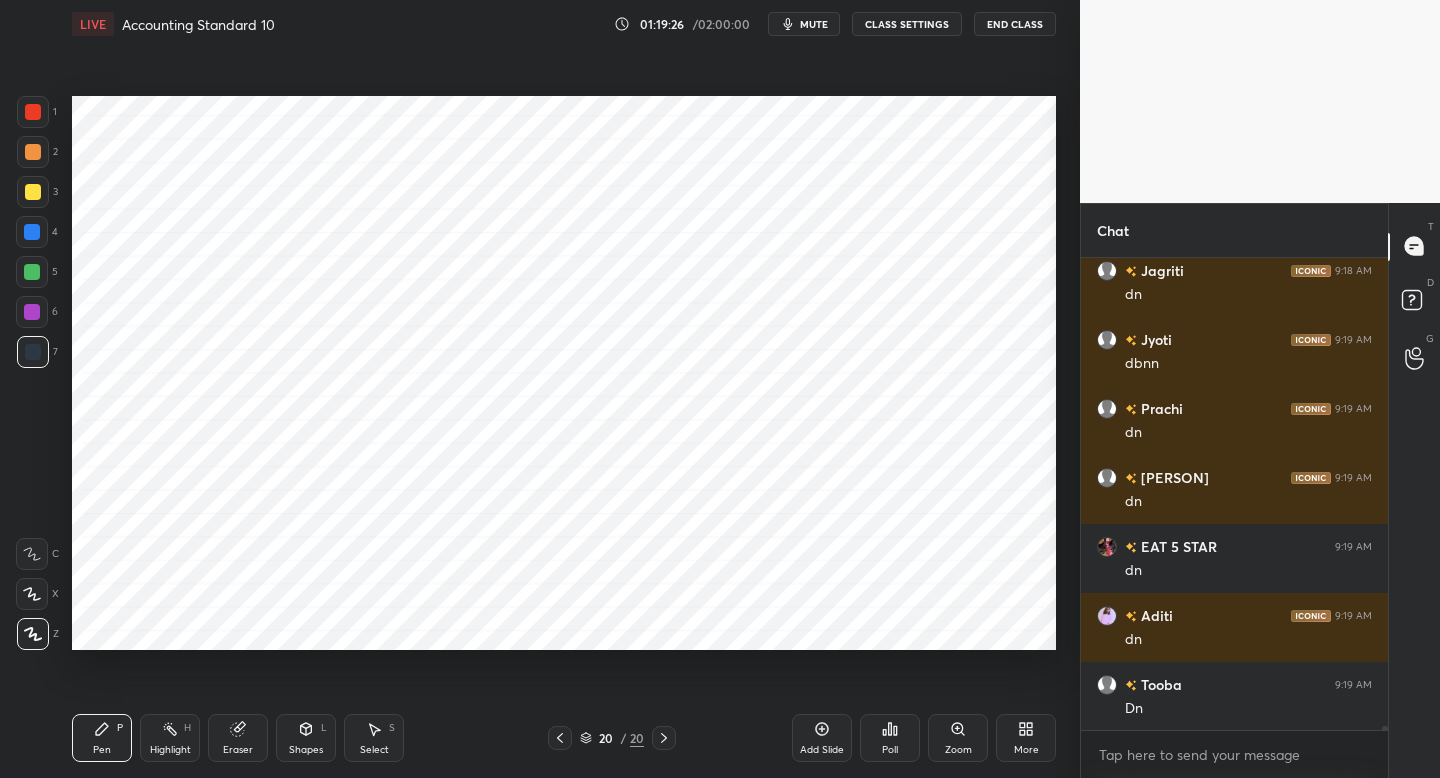 click 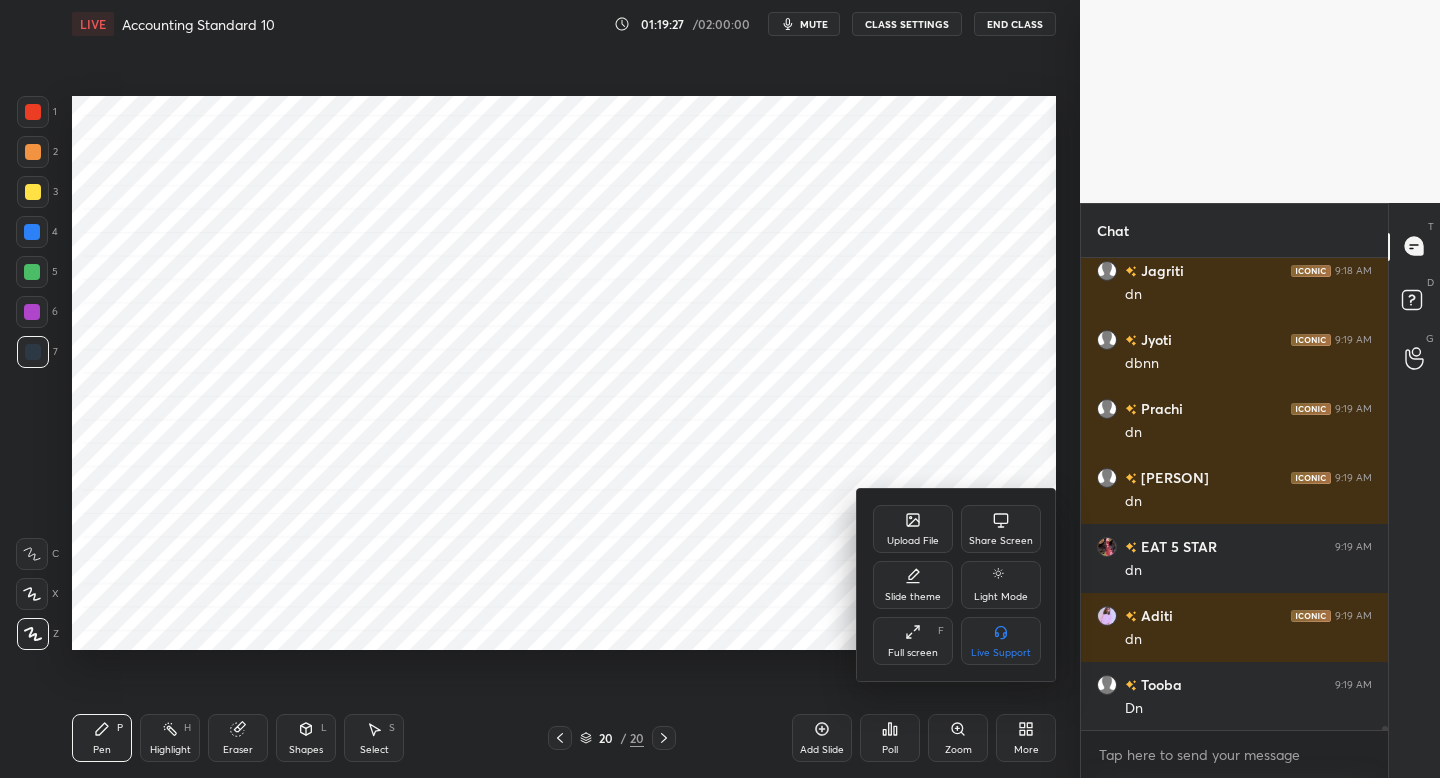 click 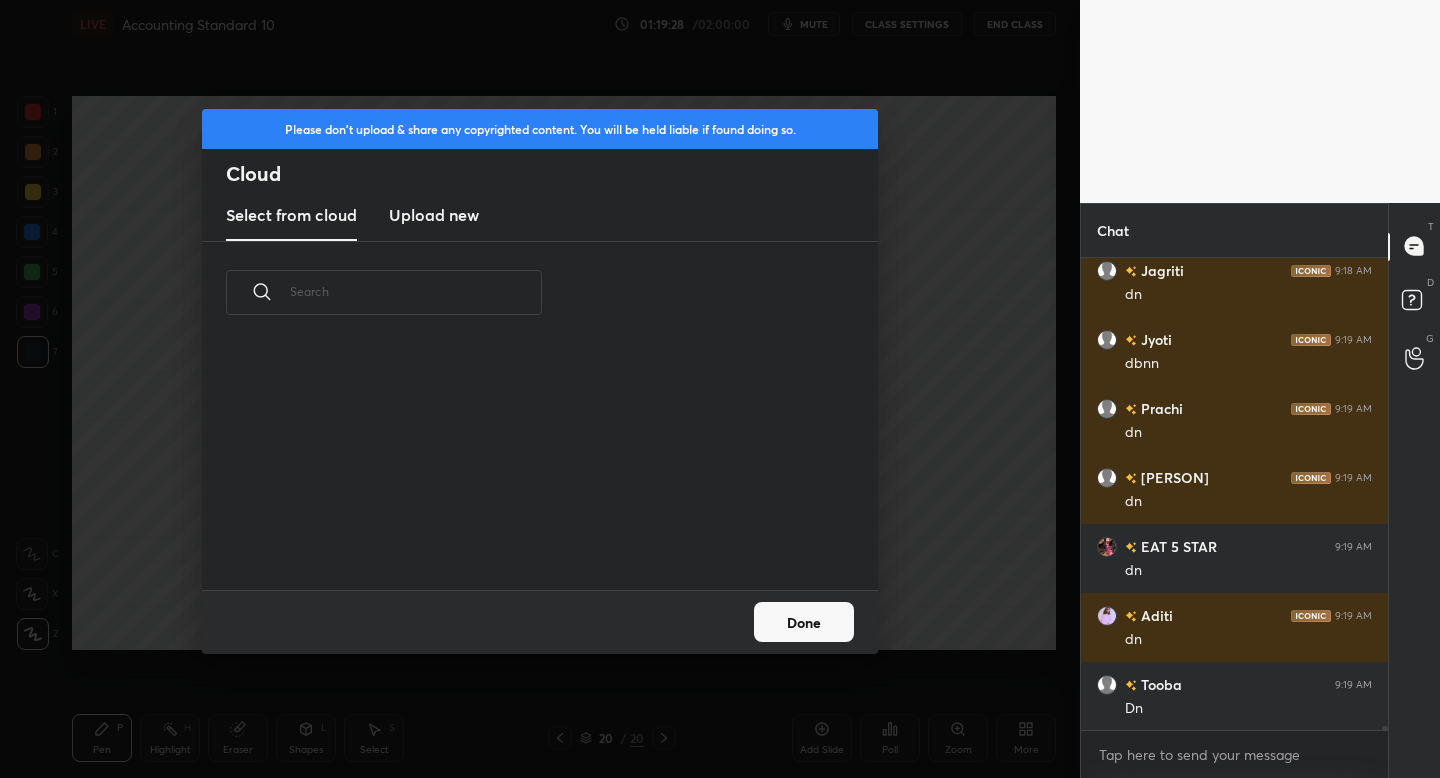 scroll, scrollTop: 7, scrollLeft: 11, axis: both 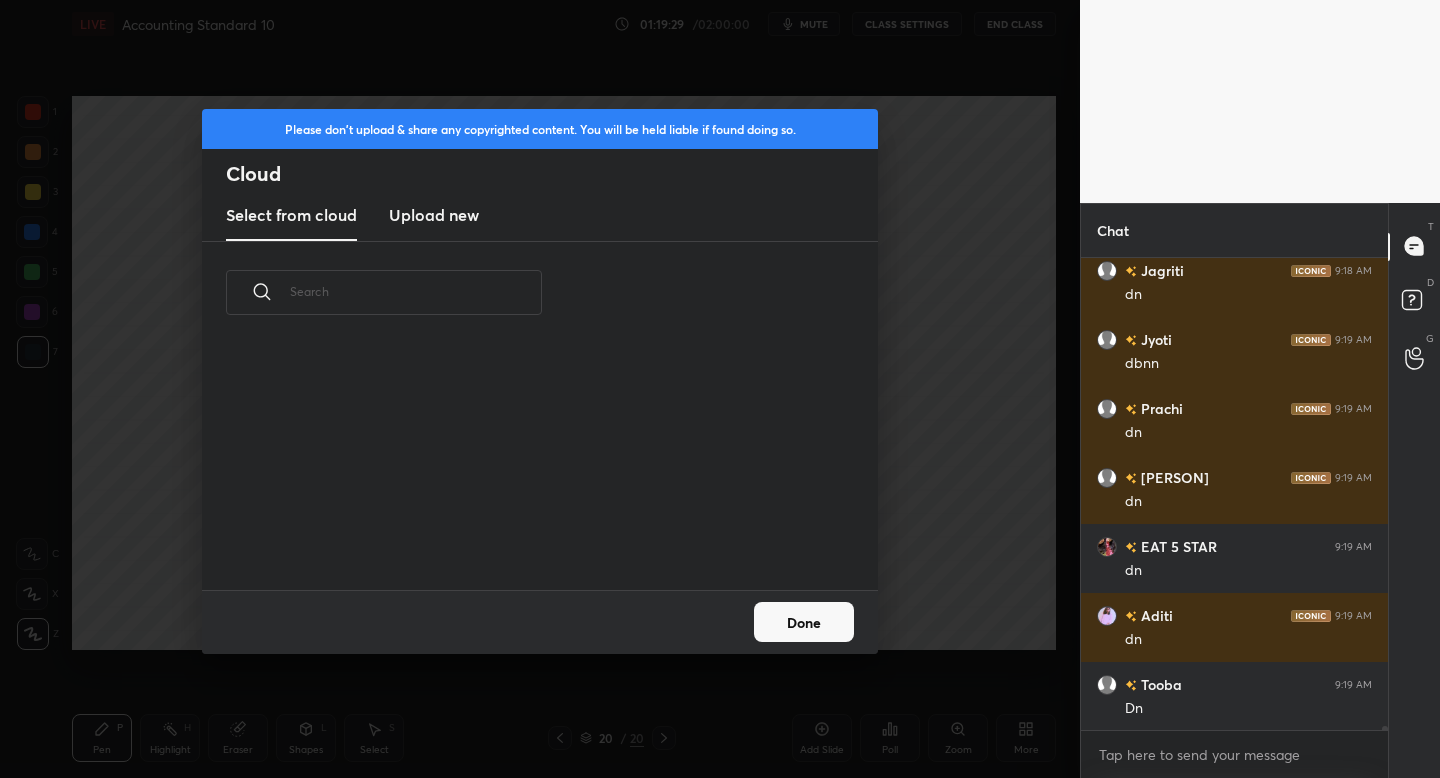 click on "Upload new" at bounding box center [434, 215] 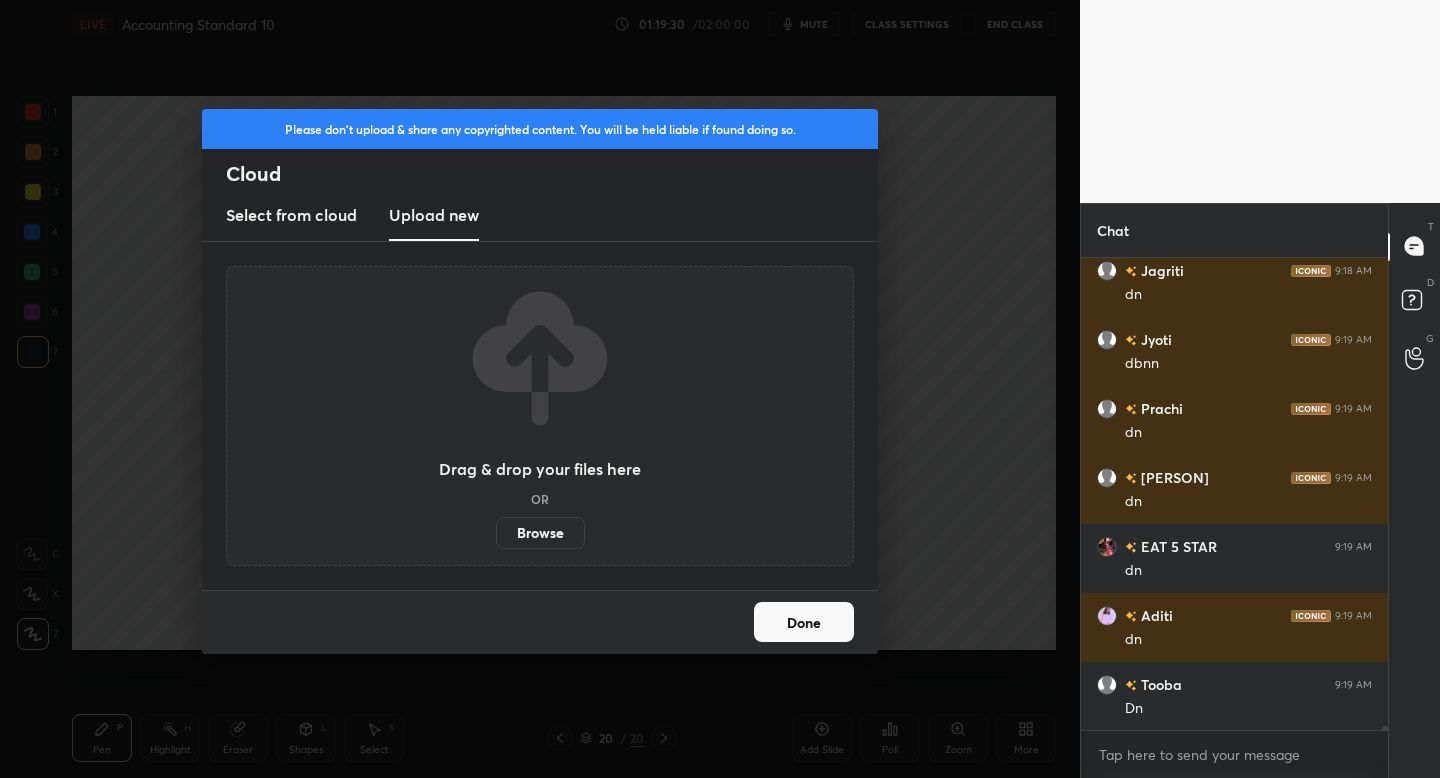 click on "Browse" at bounding box center [540, 533] 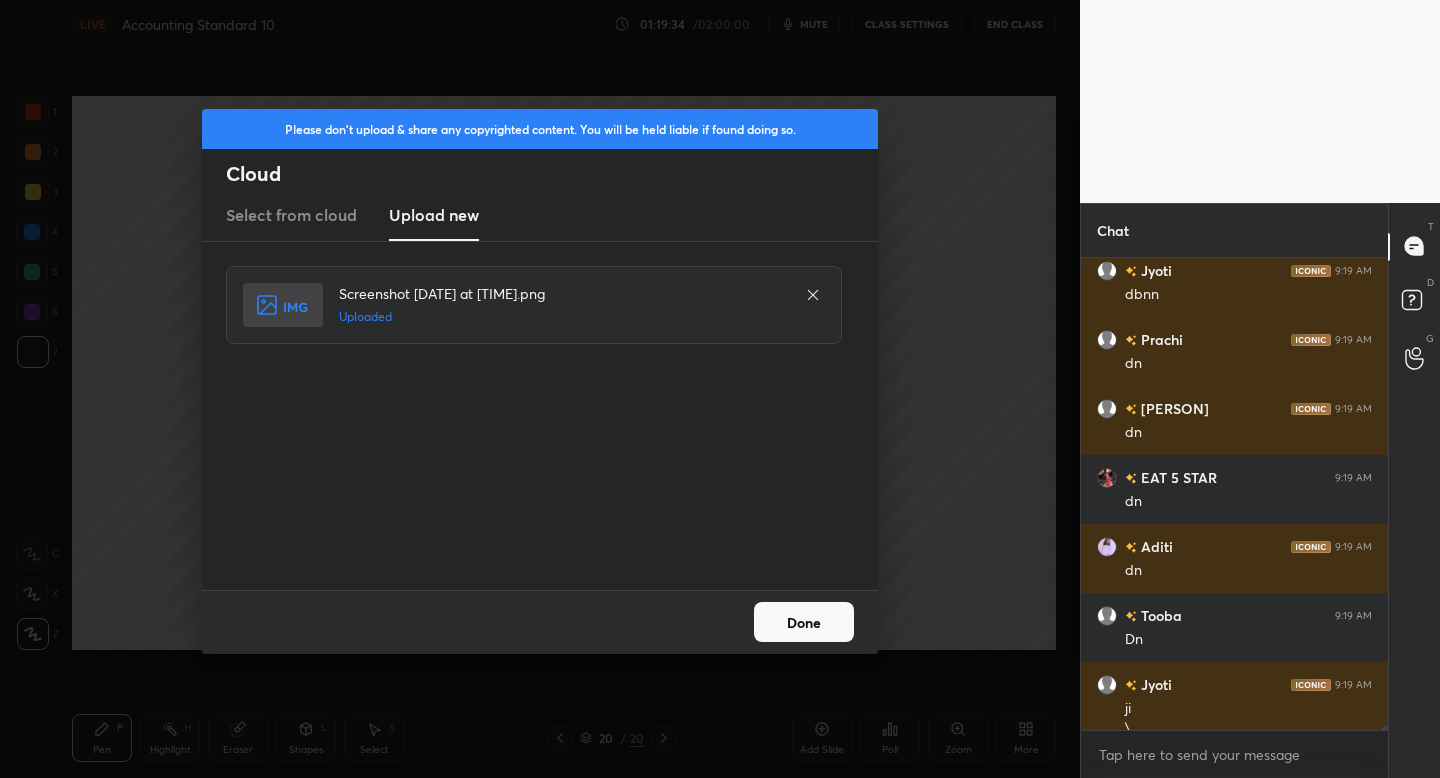 scroll, scrollTop: 56816, scrollLeft: 0, axis: vertical 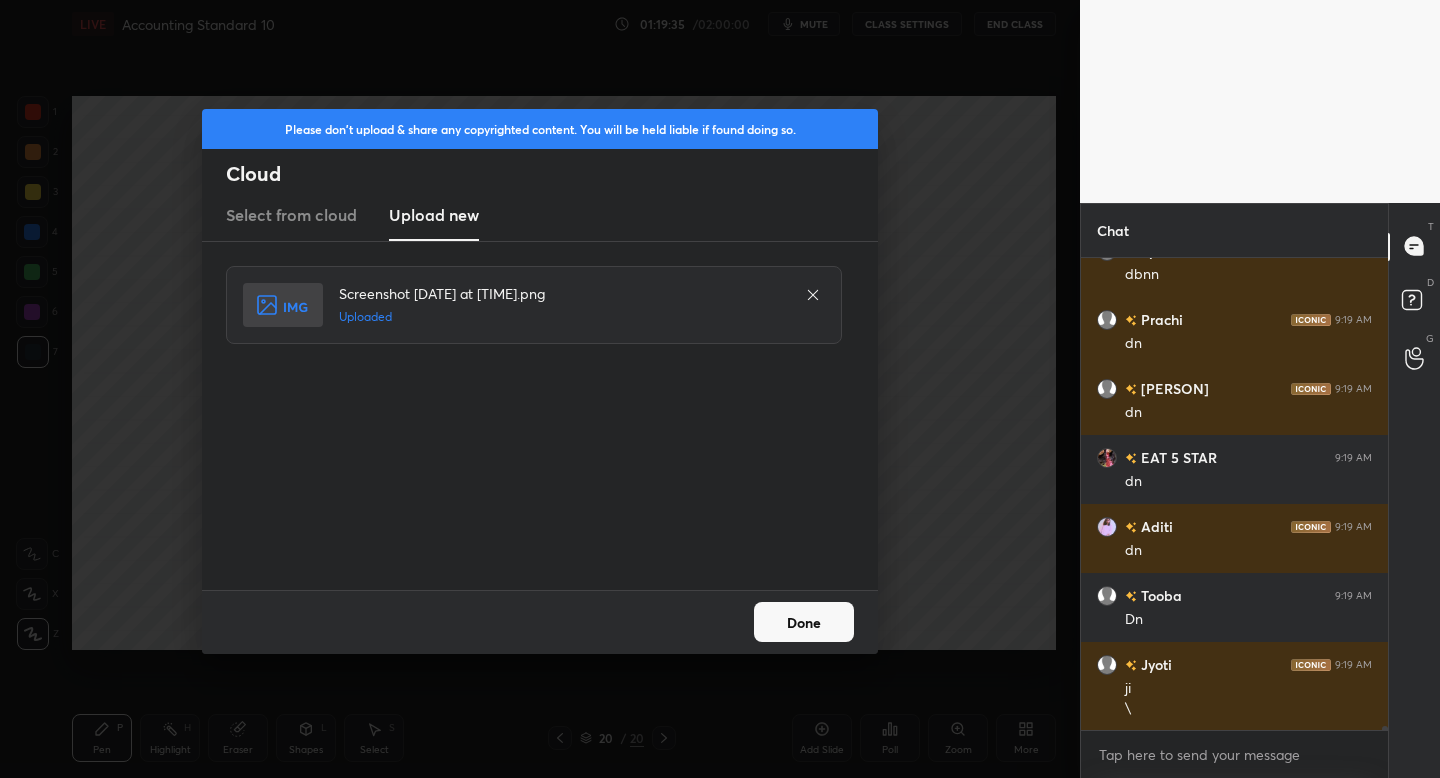 click on "Done" at bounding box center (804, 622) 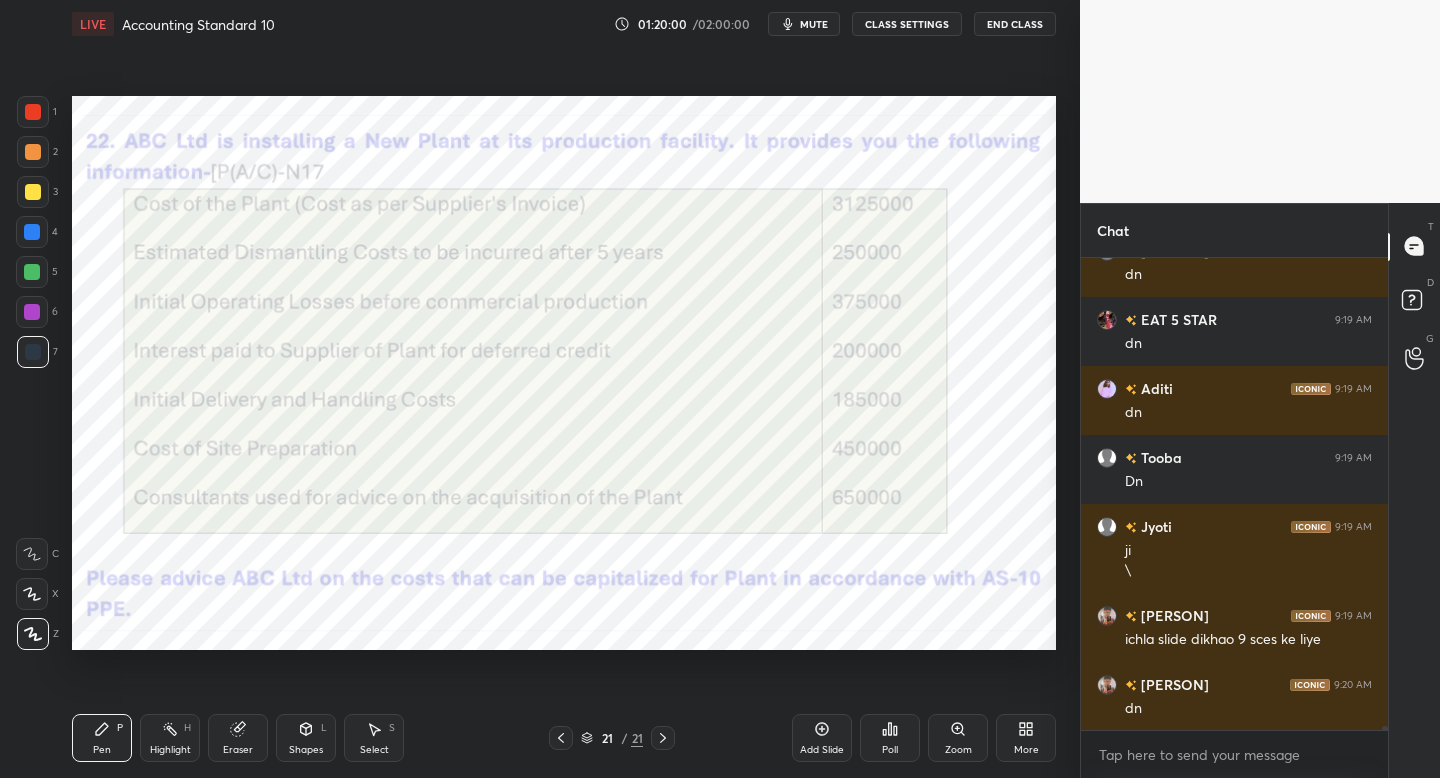 scroll, scrollTop: 57023, scrollLeft: 0, axis: vertical 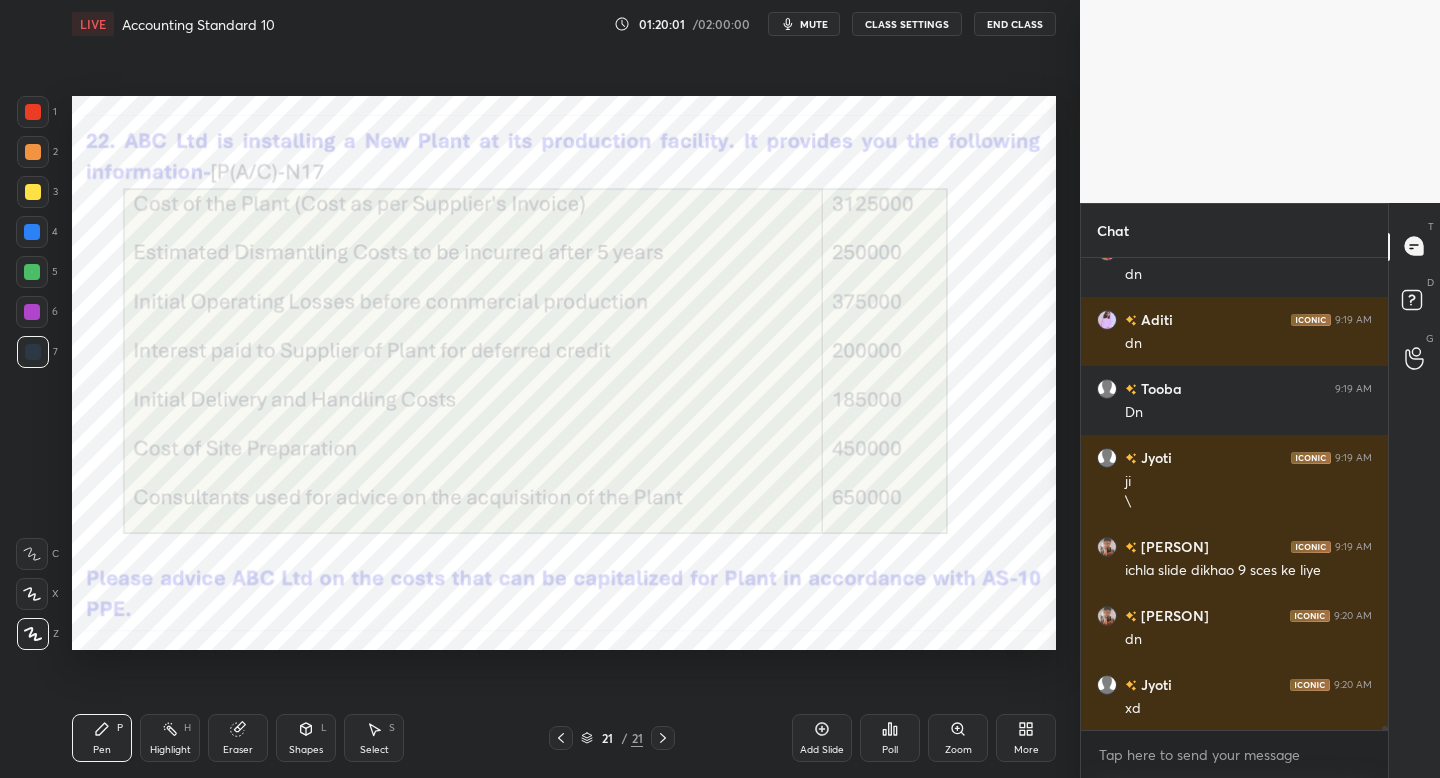 drag, startPoint x: 38, startPoint y: 107, endPoint x: 67, endPoint y: 109, distance: 29.068884 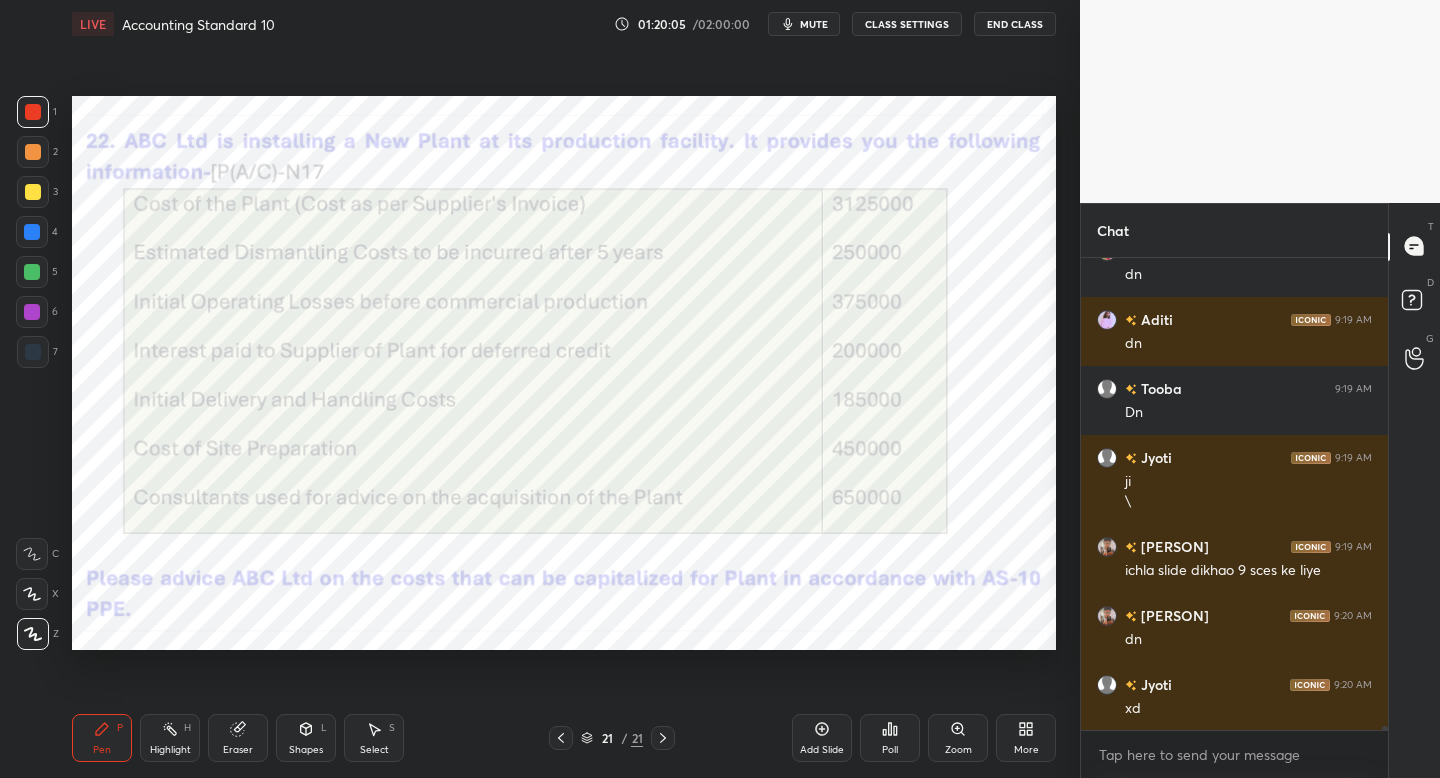 drag, startPoint x: 313, startPoint y: 739, endPoint x: 315, endPoint y: 724, distance: 15.132746 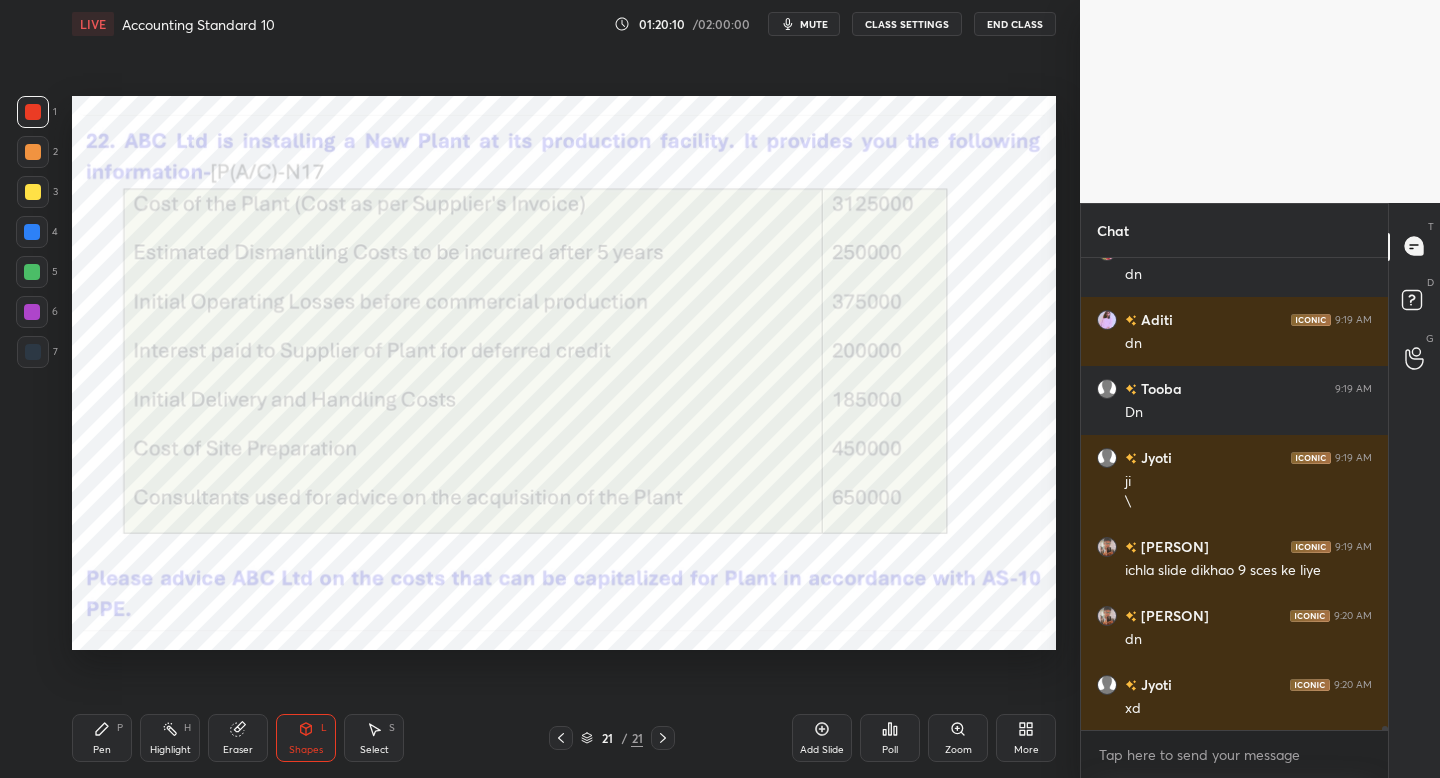 scroll, scrollTop: 57043, scrollLeft: 0, axis: vertical 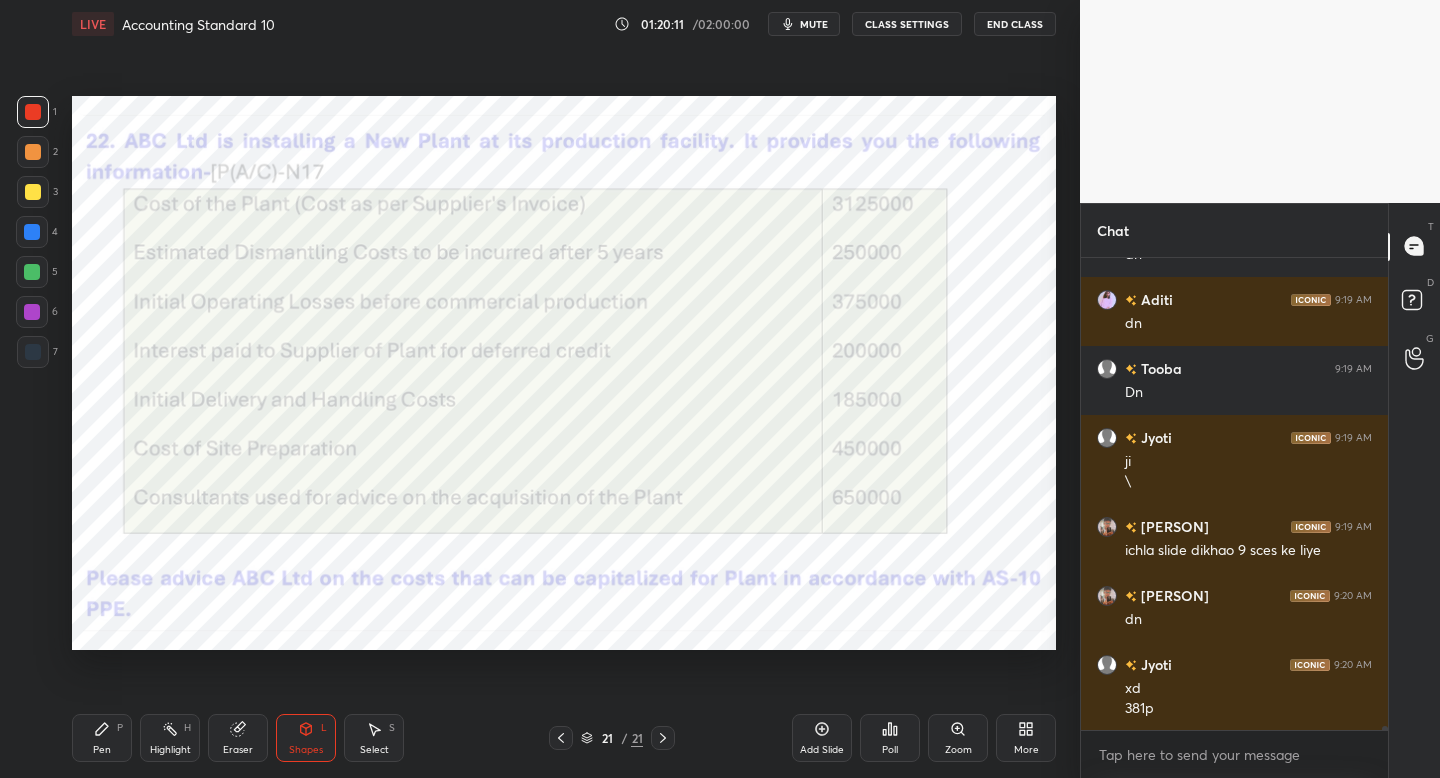 drag, startPoint x: 97, startPoint y: 737, endPoint x: 100, endPoint y: 705, distance: 32.140316 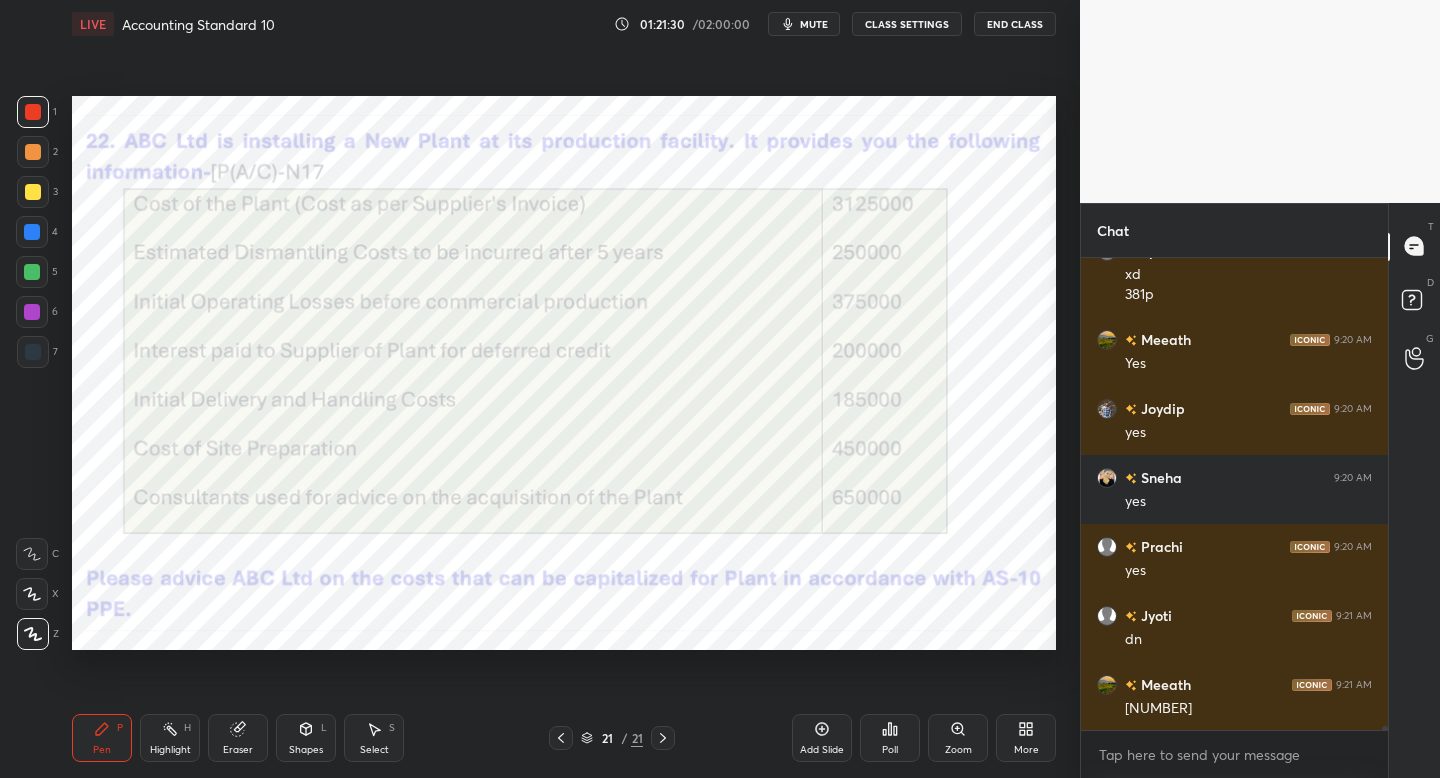 scroll, scrollTop: 57526, scrollLeft: 0, axis: vertical 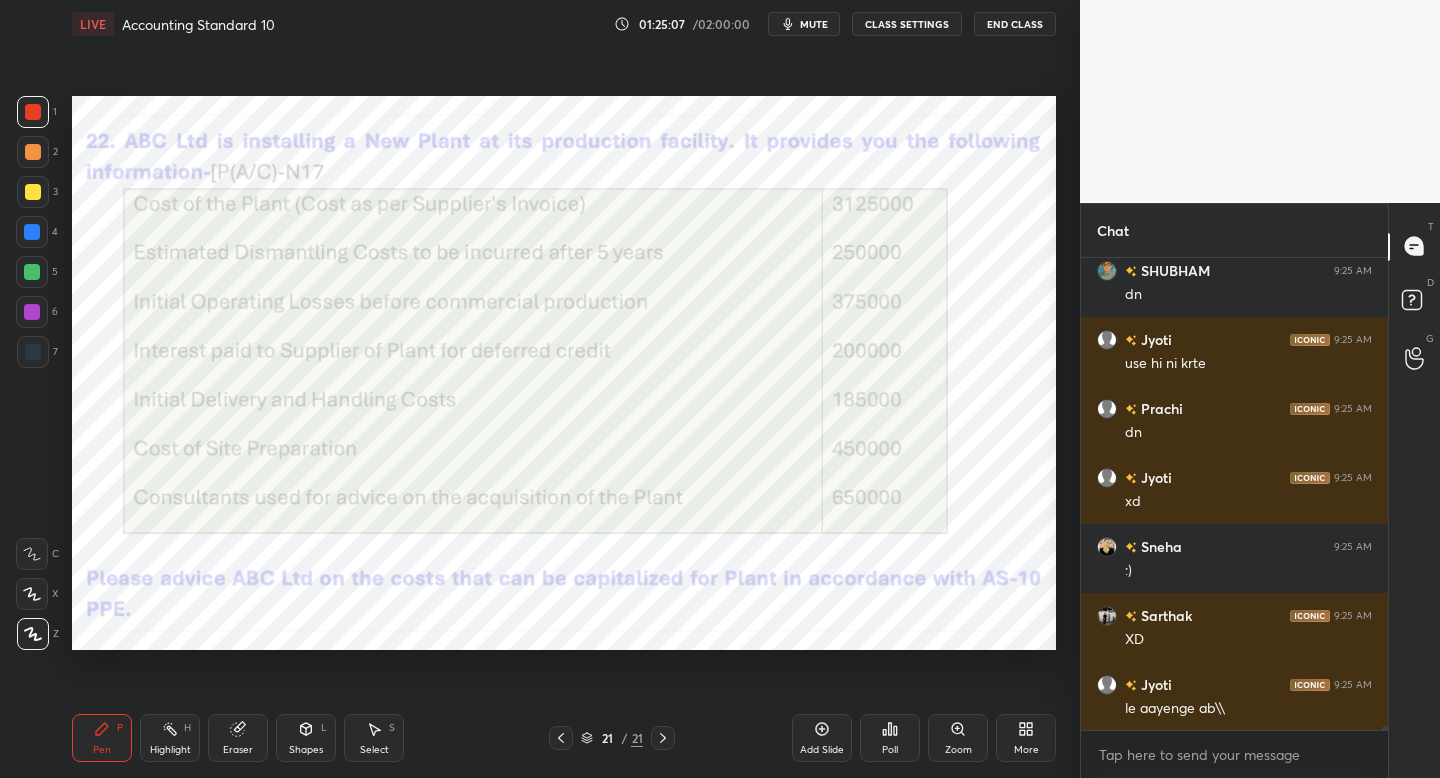 click on "Add Slide" at bounding box center (822, 750) 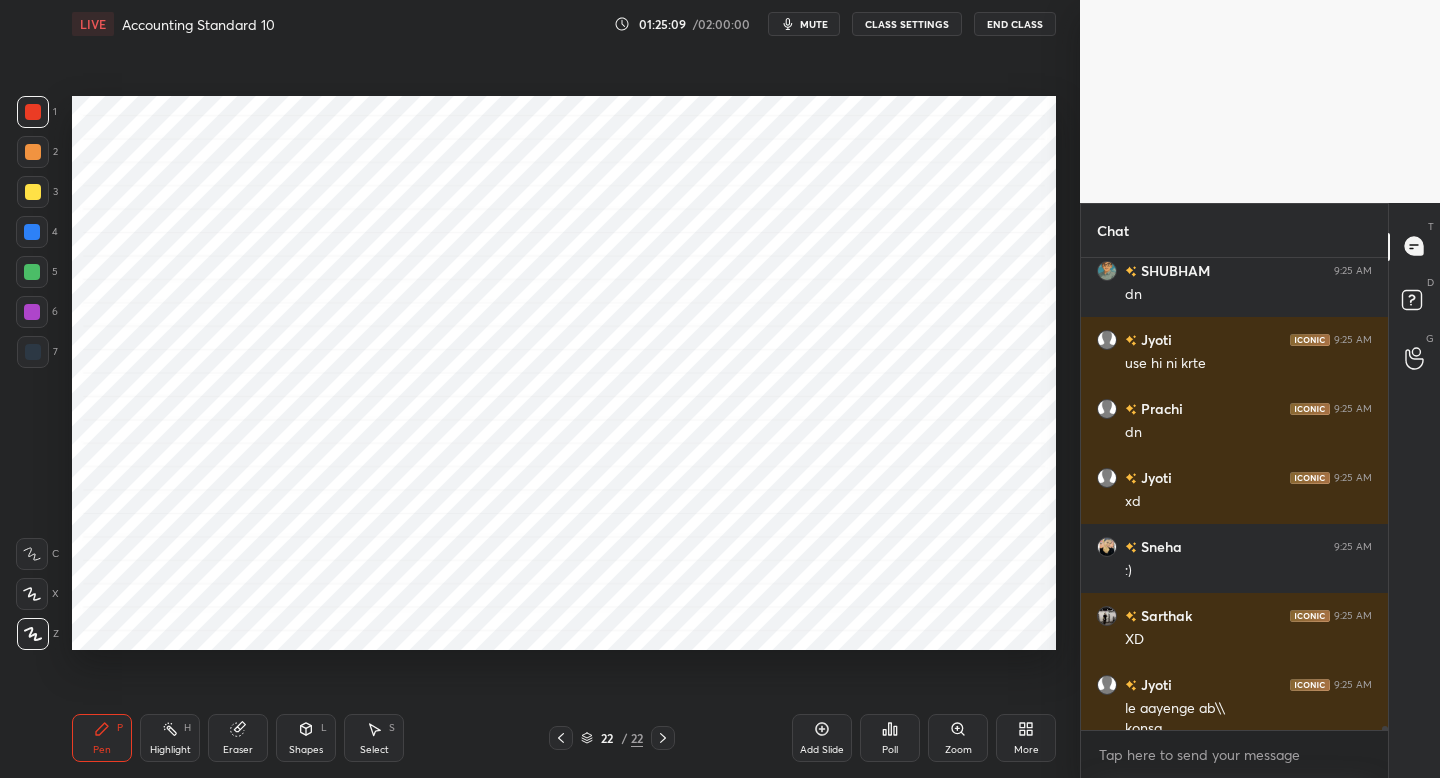 scroll, scrollTop: 61134, scrollLeft: 0, axis: vertical 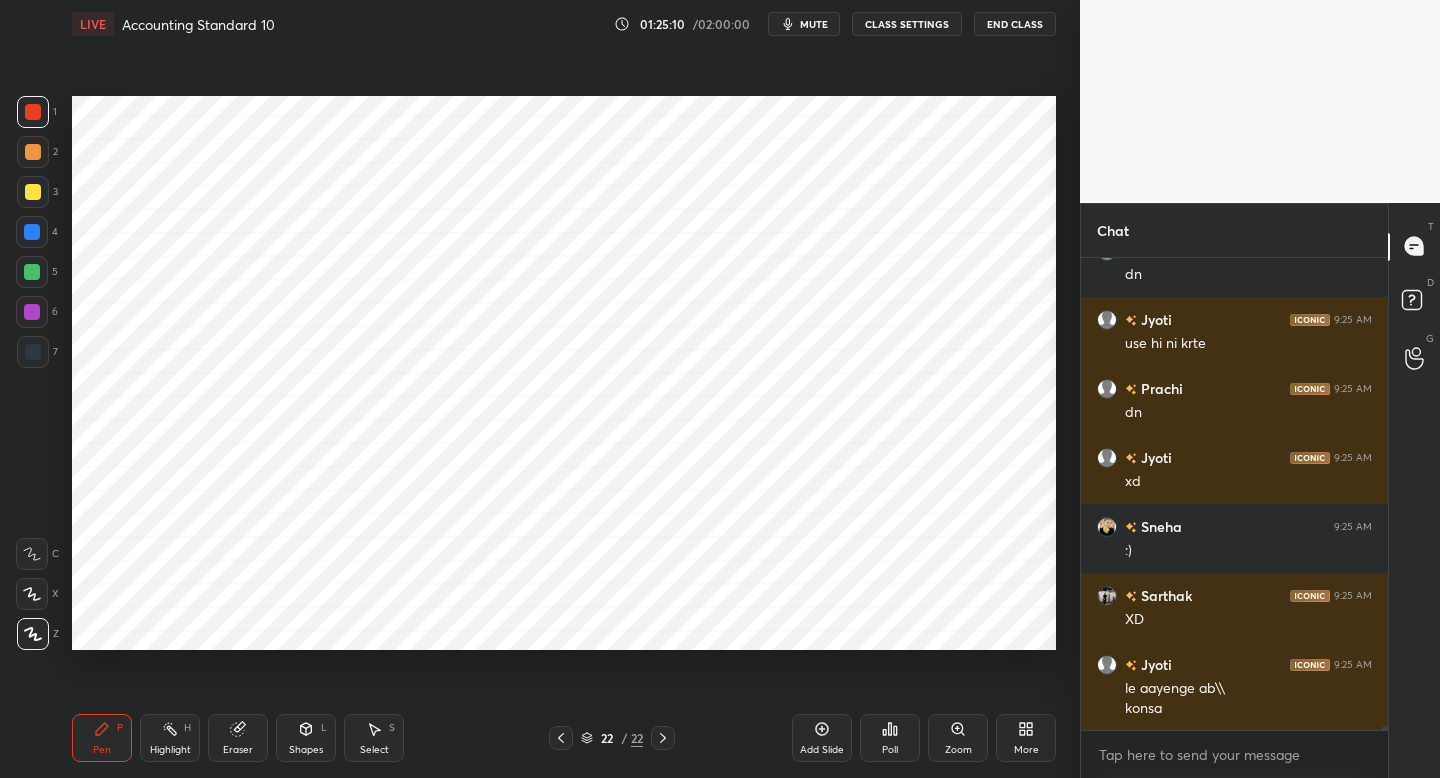 click at bounding box center (33, 352) 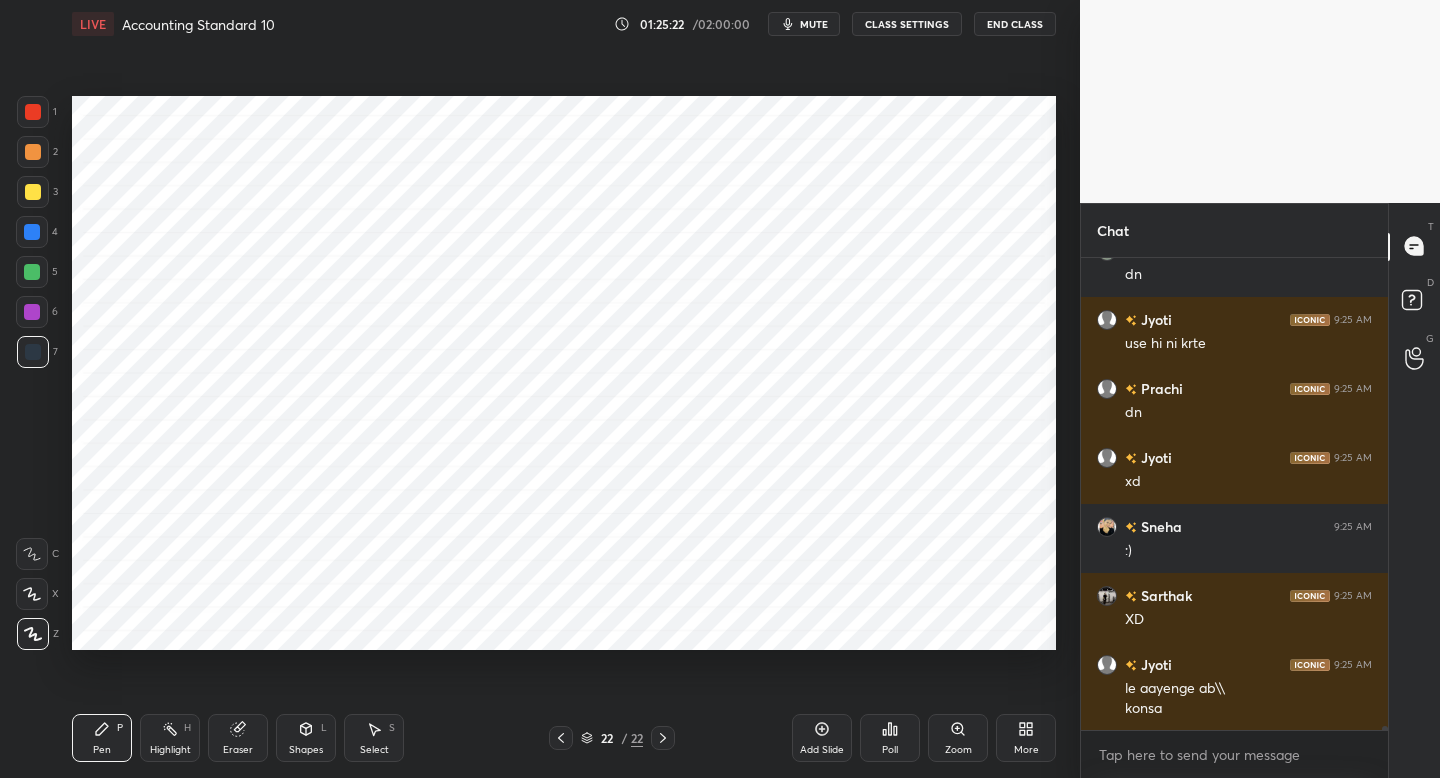 scroll, scrollTop: 61203, scrollLeft: 0, axis: vertical 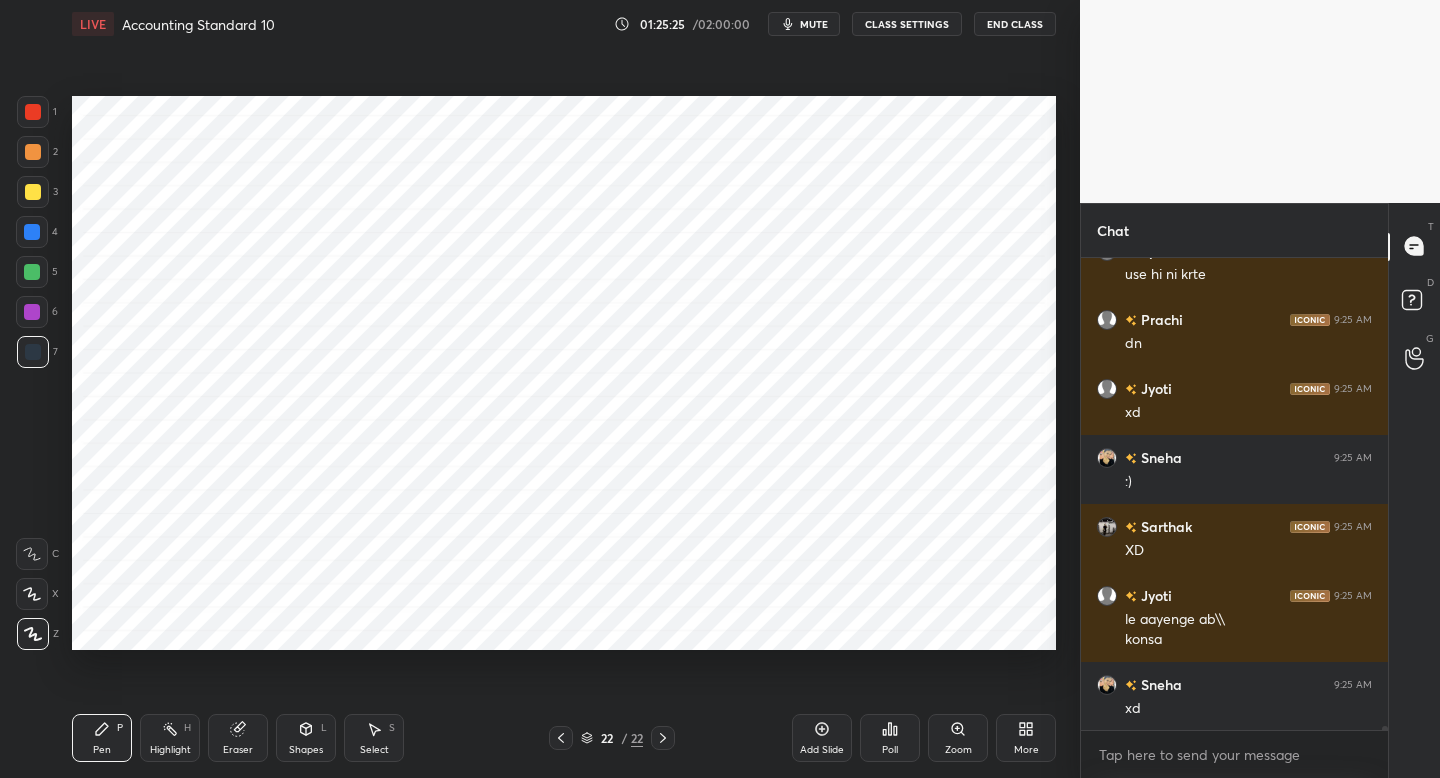 drag, startPoint x: 34, startPoint y: 110, endPoint x: 46, endPoint y: 113, distance: 12.369317 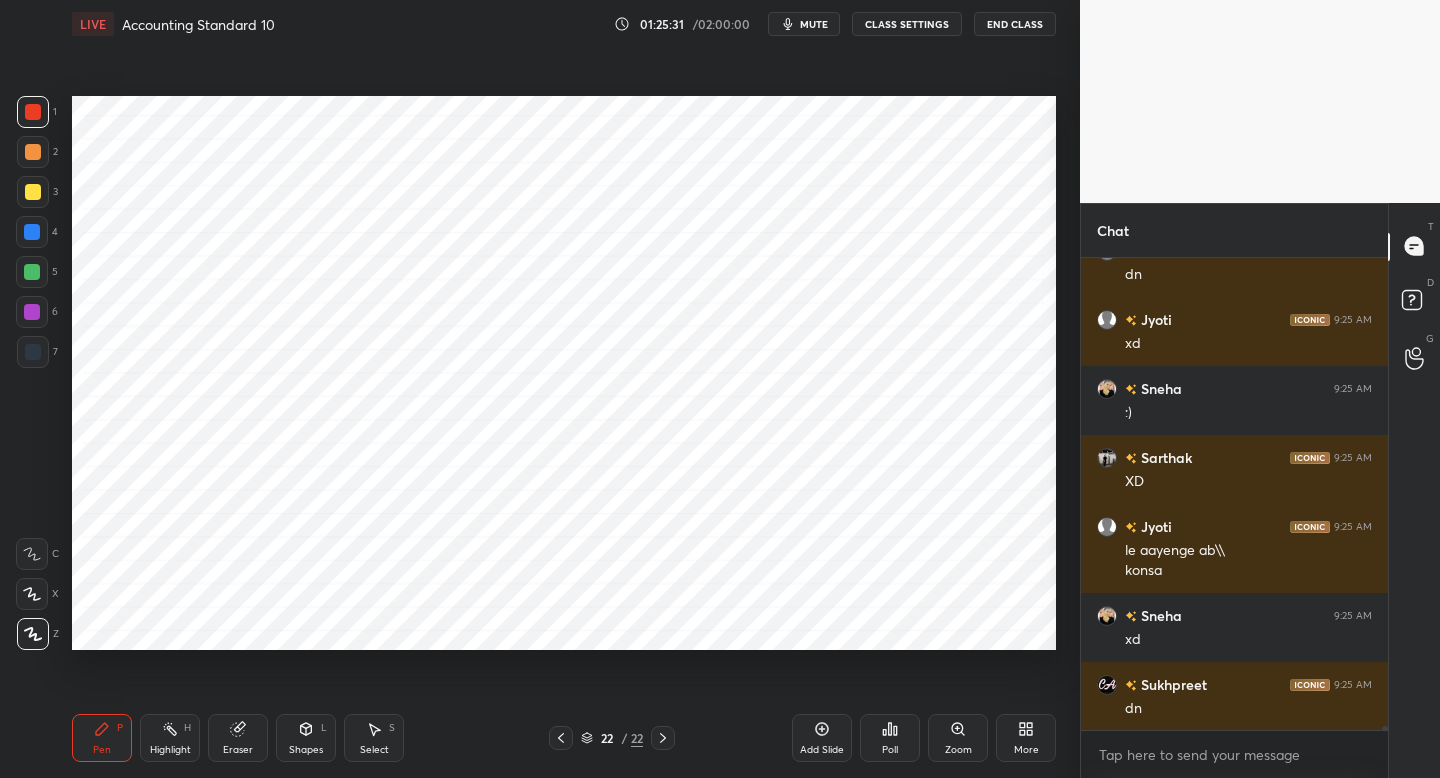 scroll, scrollTop: 61341, scrollLeft: 0, axis: vertical 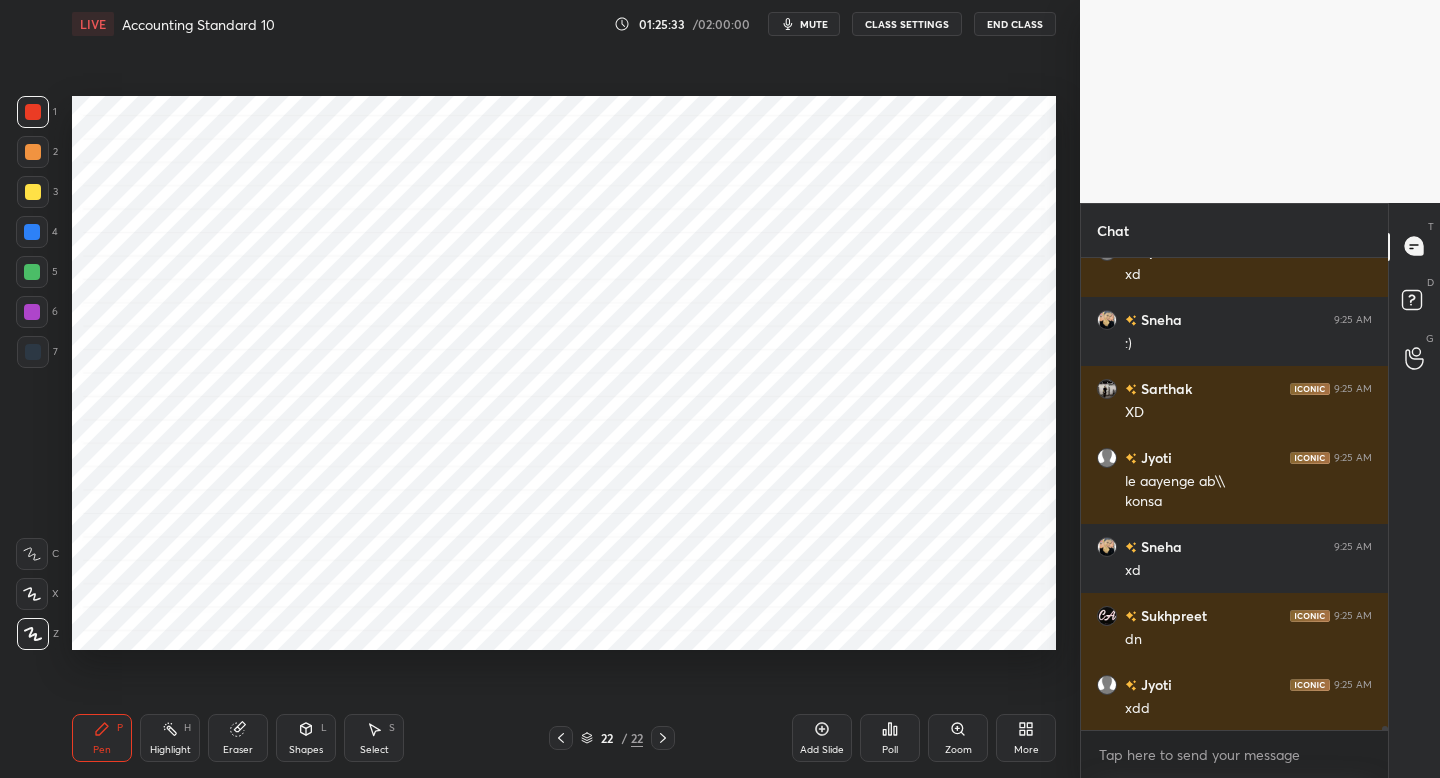 drag, startPoint x: 28, startPoint y: 365, endPoint x: 59, endPoint y: 337, distance: 41.773197 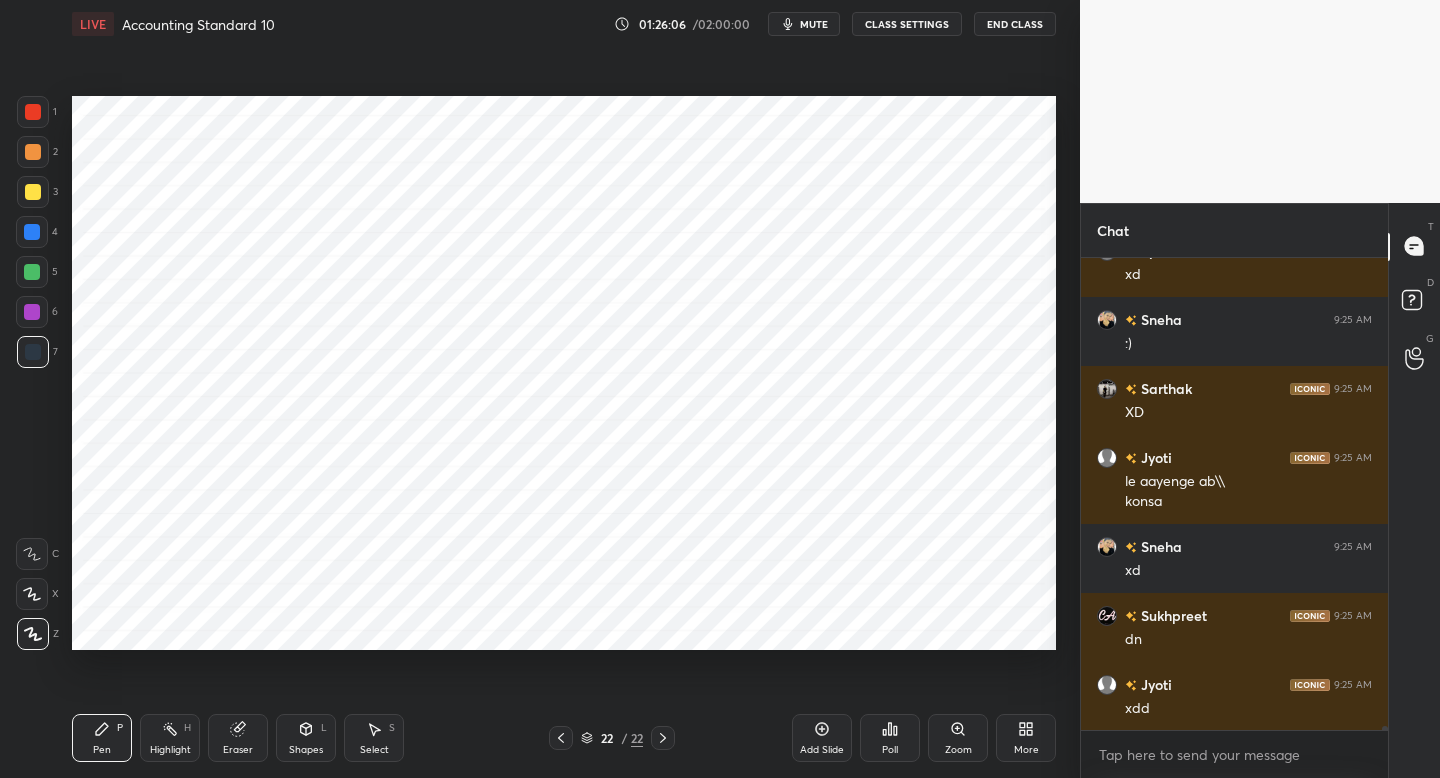 click at bounding box center [32, 312] 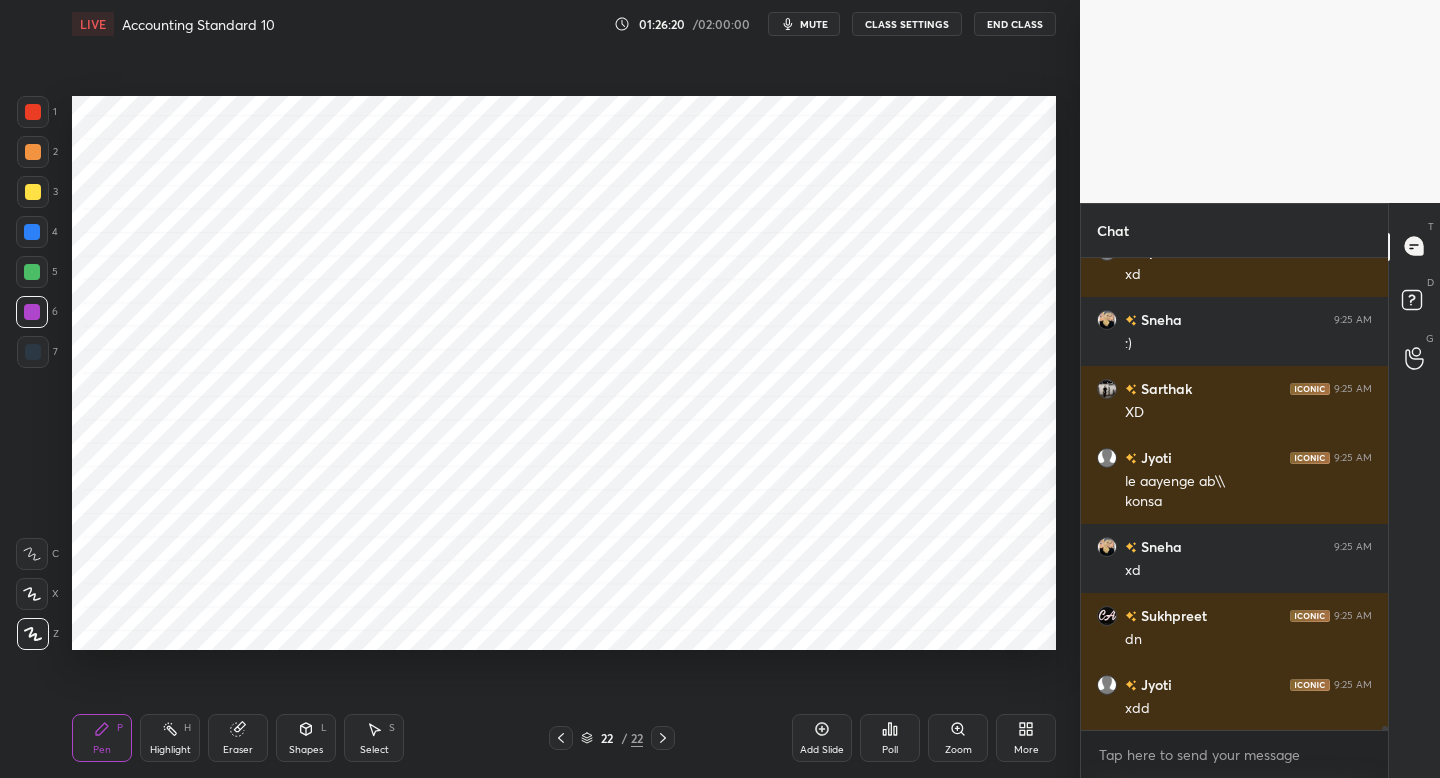 click at bounding box center [32, 232] 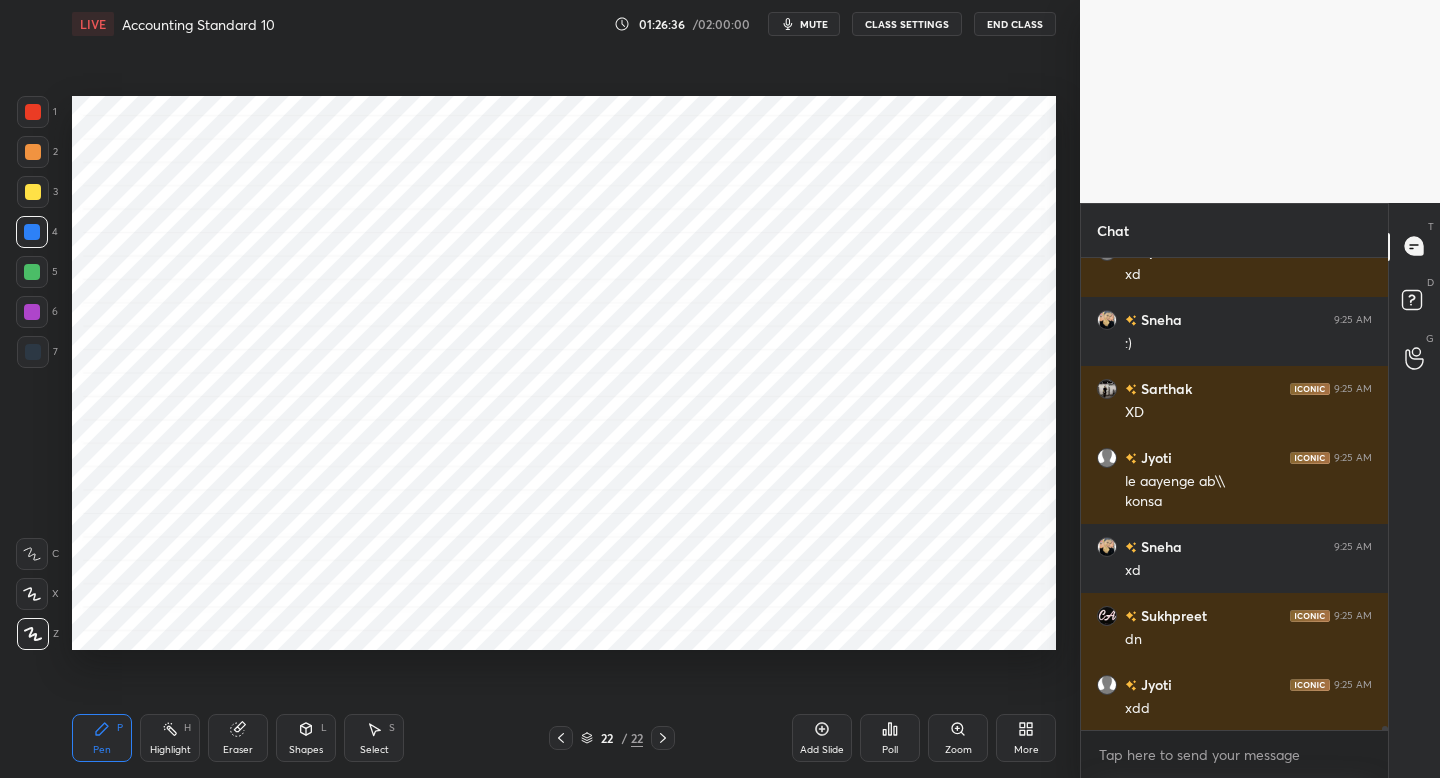 scroll, scrollTop: 61410, scrollLeft: 0, axis: vertical 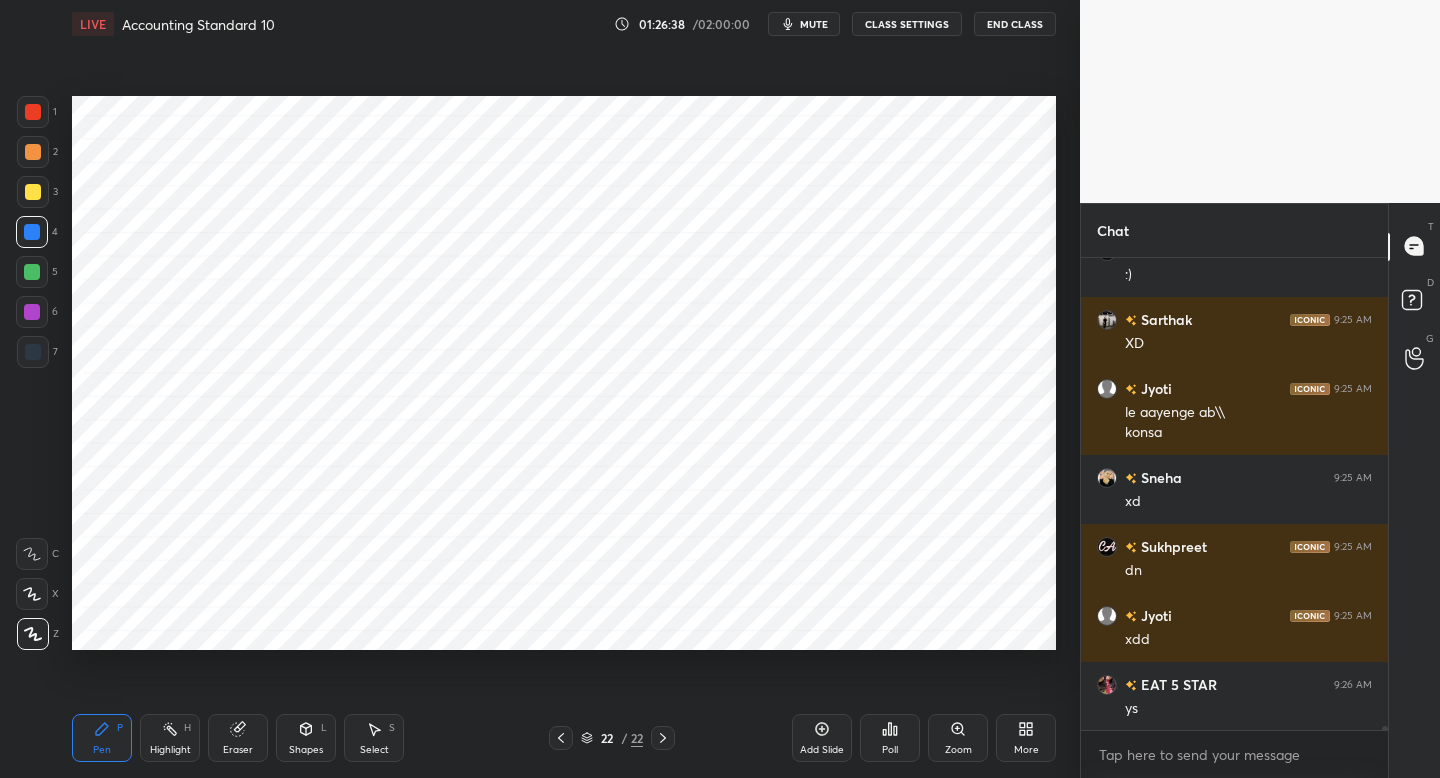 drag, startPoint x: 39, startPoint y: 357, endPoint x: 51, endPoint y: 352, distance: 13 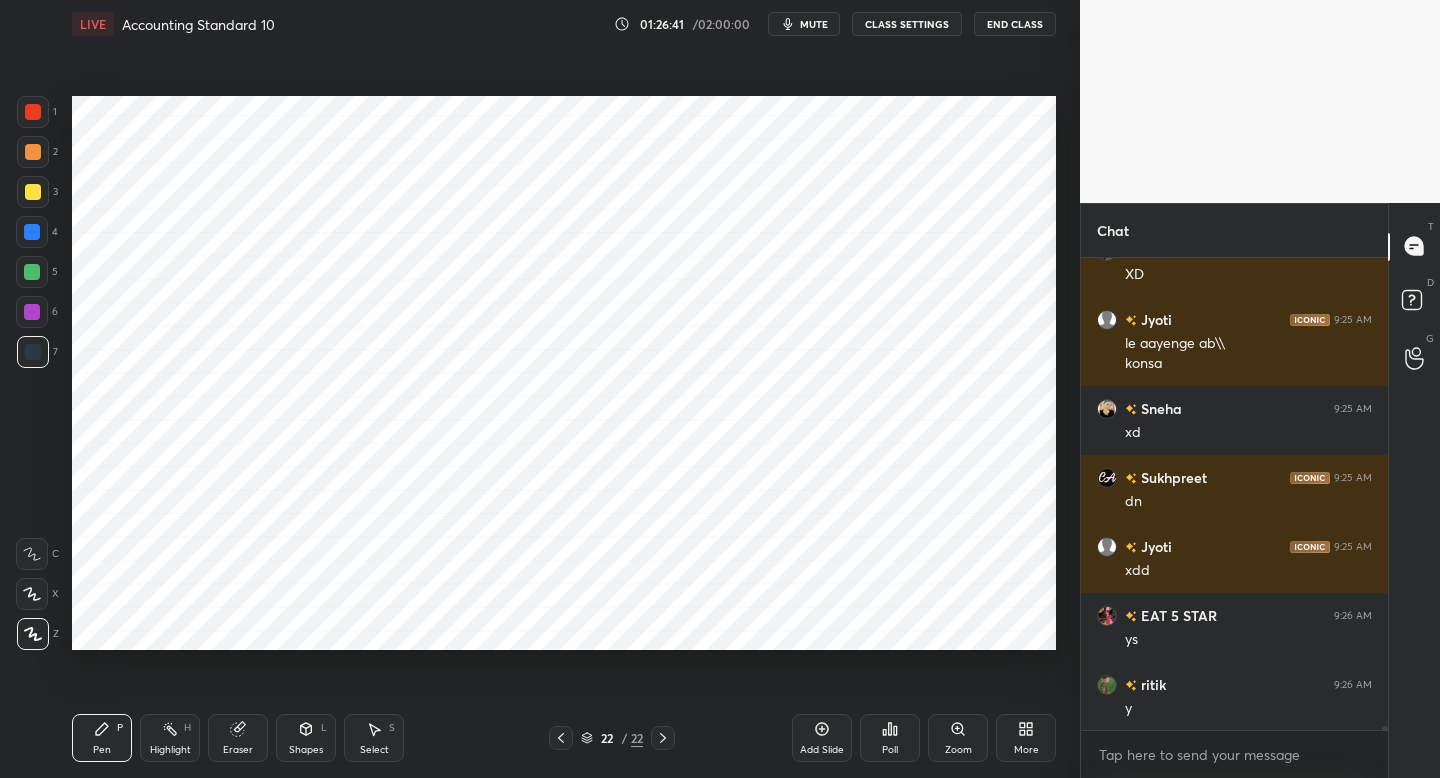 scroll, scrollTop: 61548, scrollLeft: 0, axis: vertical 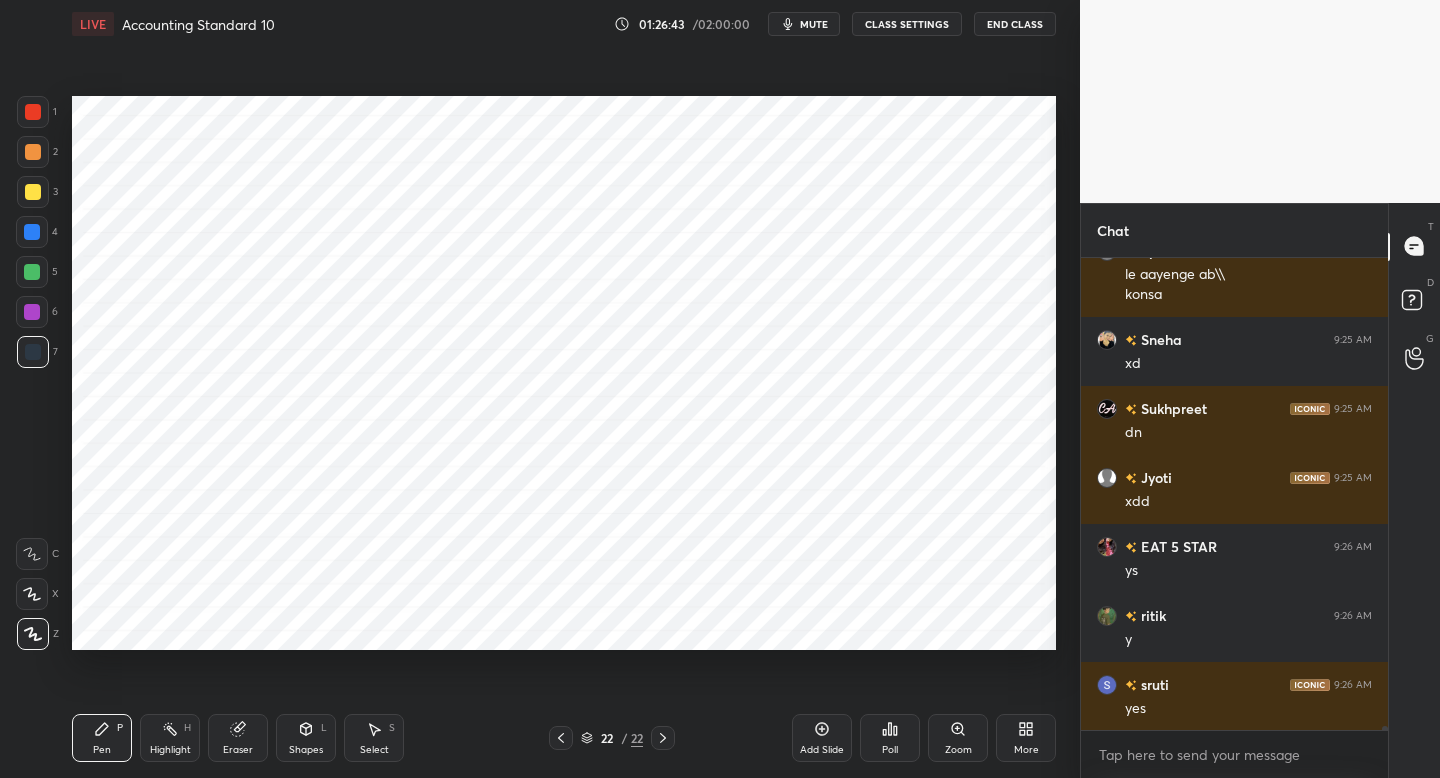click 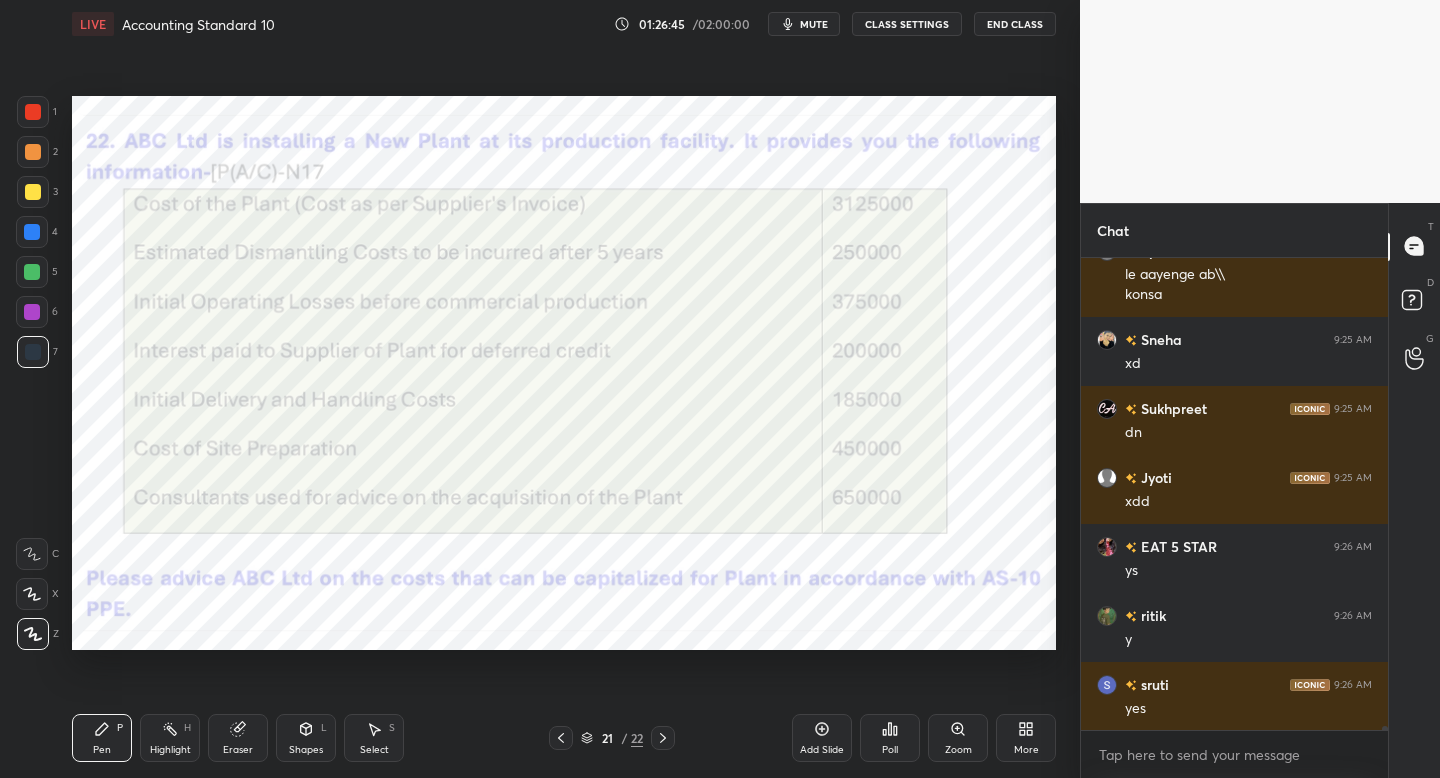 click 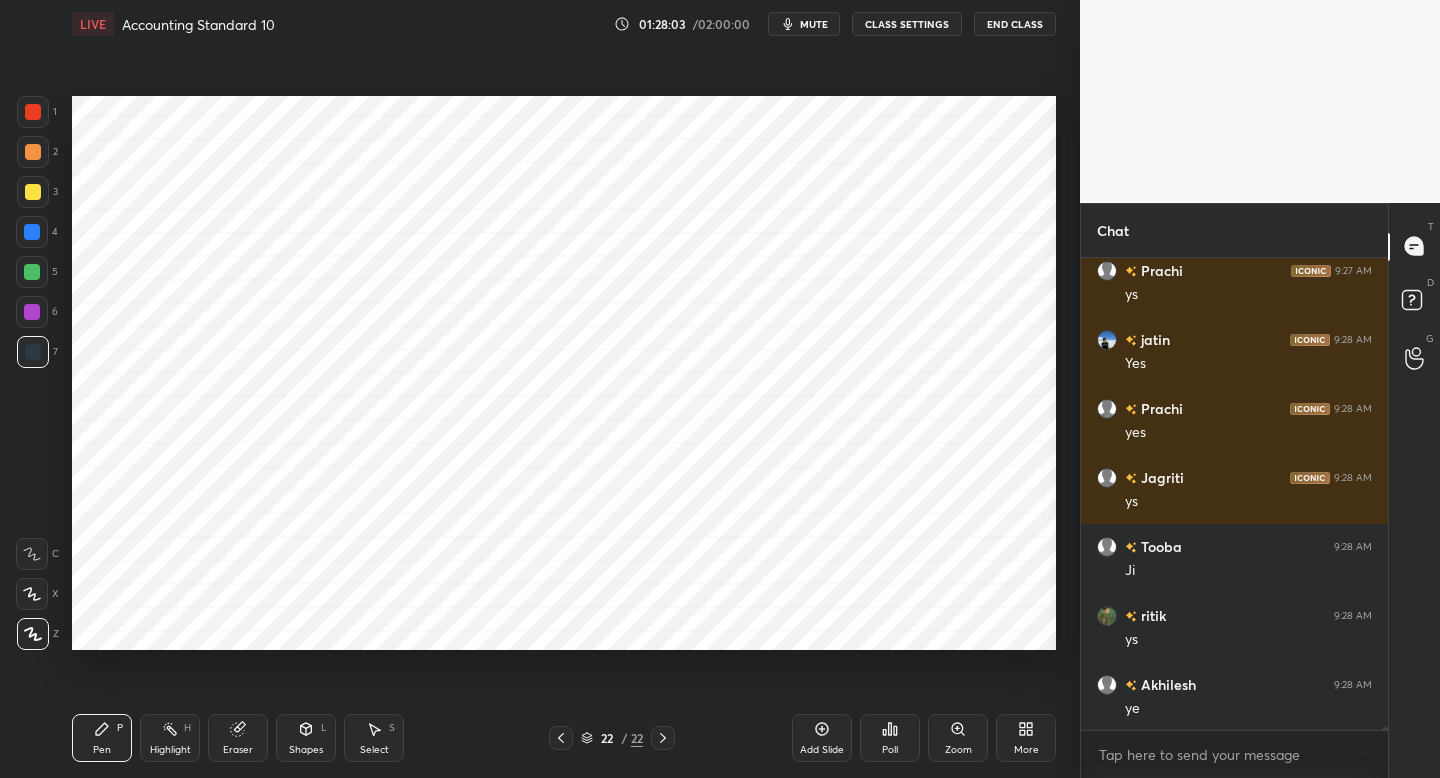 scroll, scrollTop: 64170, scrollLeft: 0, axis: vertical 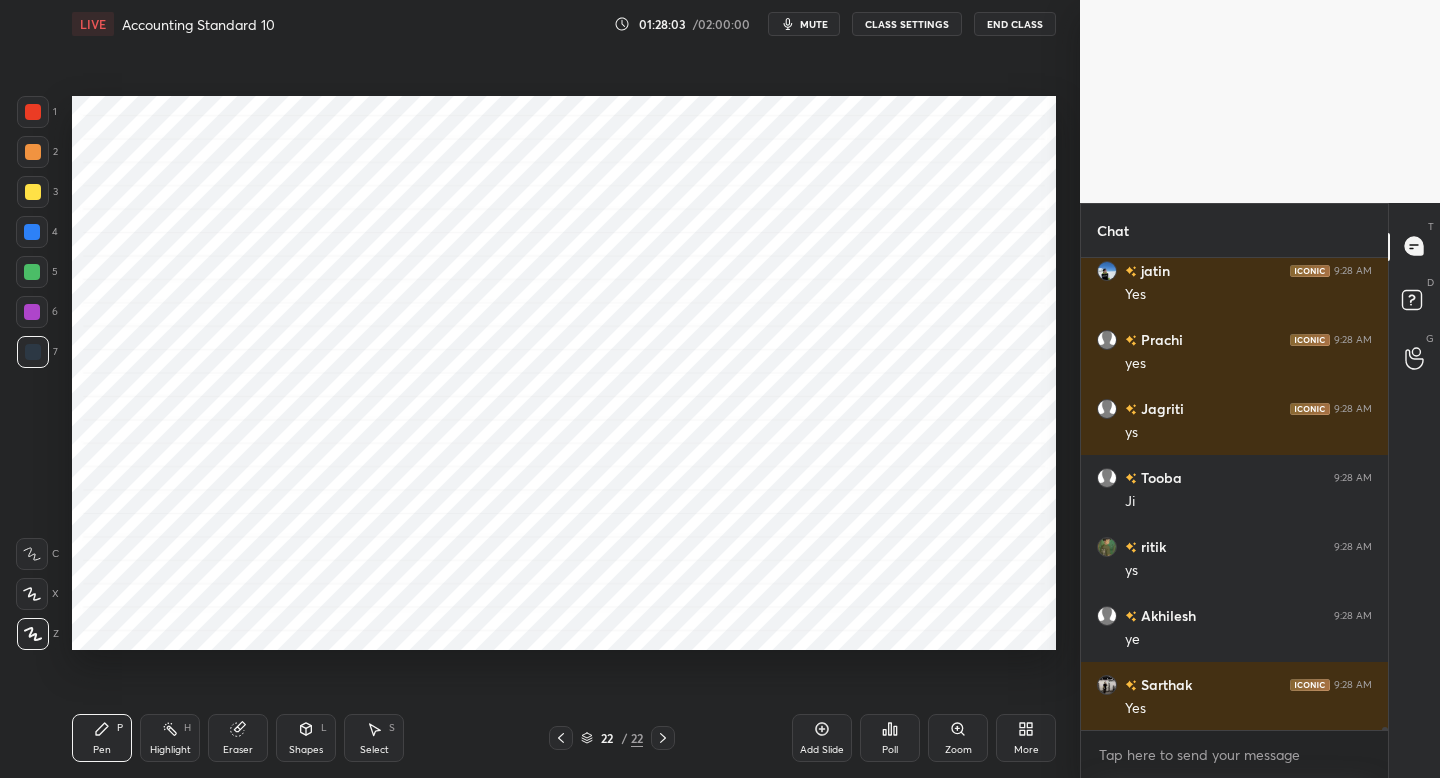 click at bounding box center (32, 312) 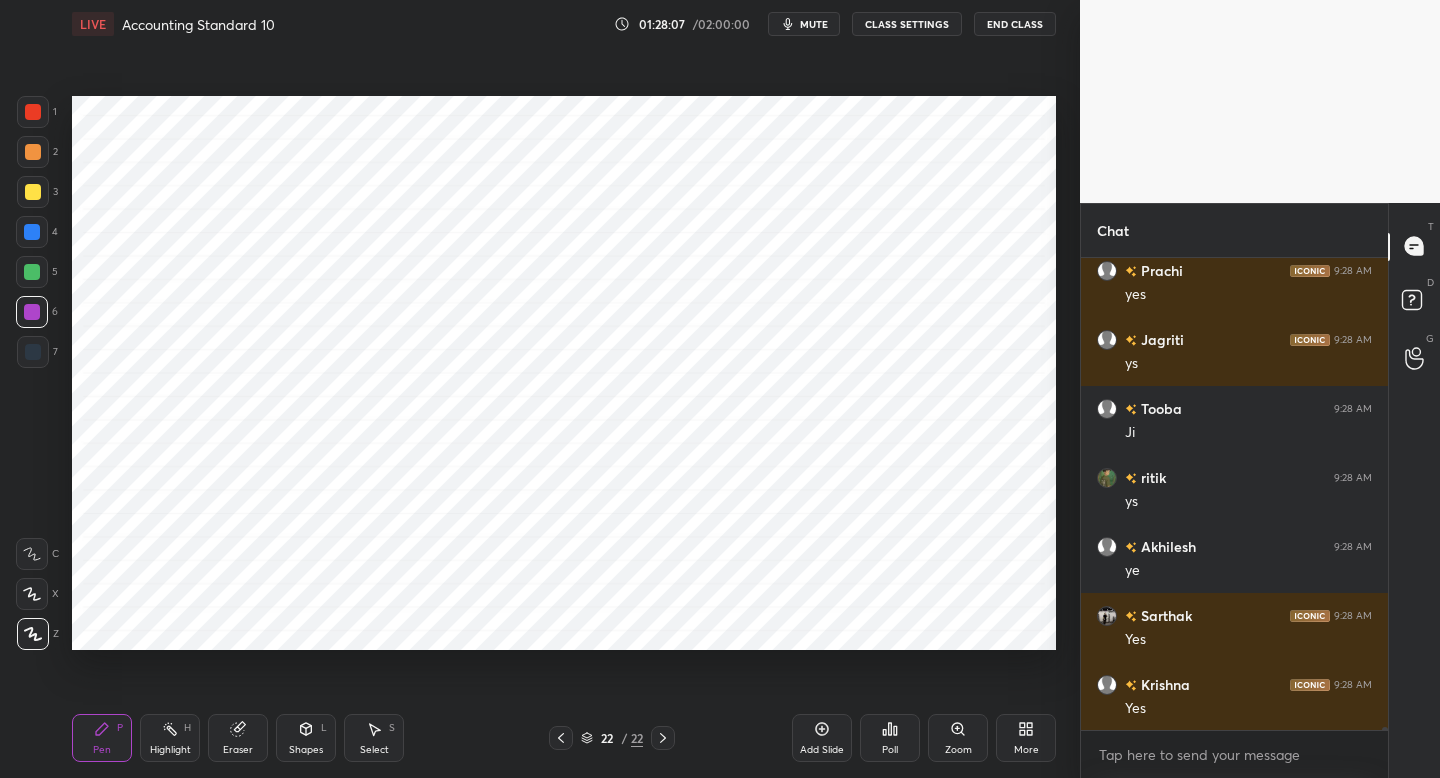 scroll, scrollTop: 64308, scrollLeft: 0, axis: vertical 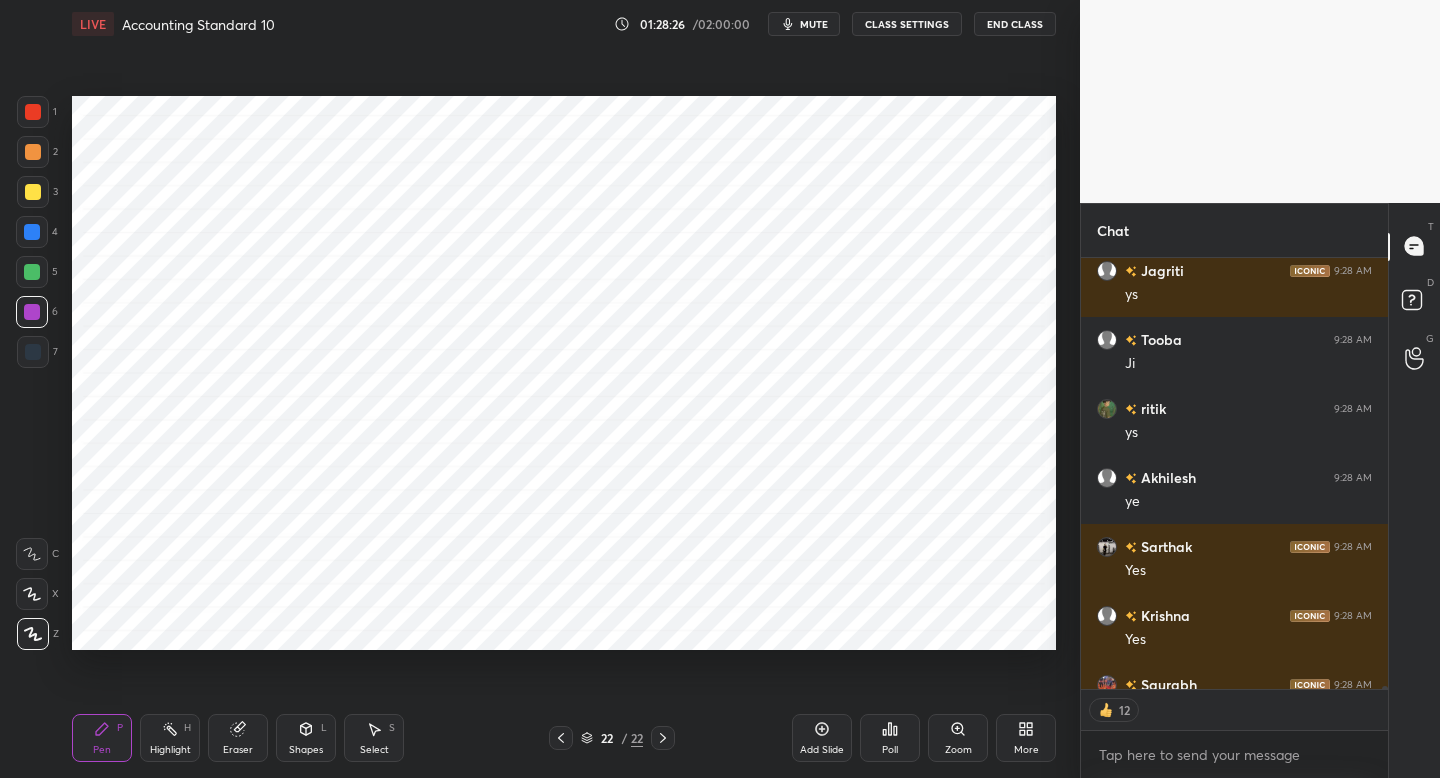 click on "Add Slide" at bounding box center [822, 738] 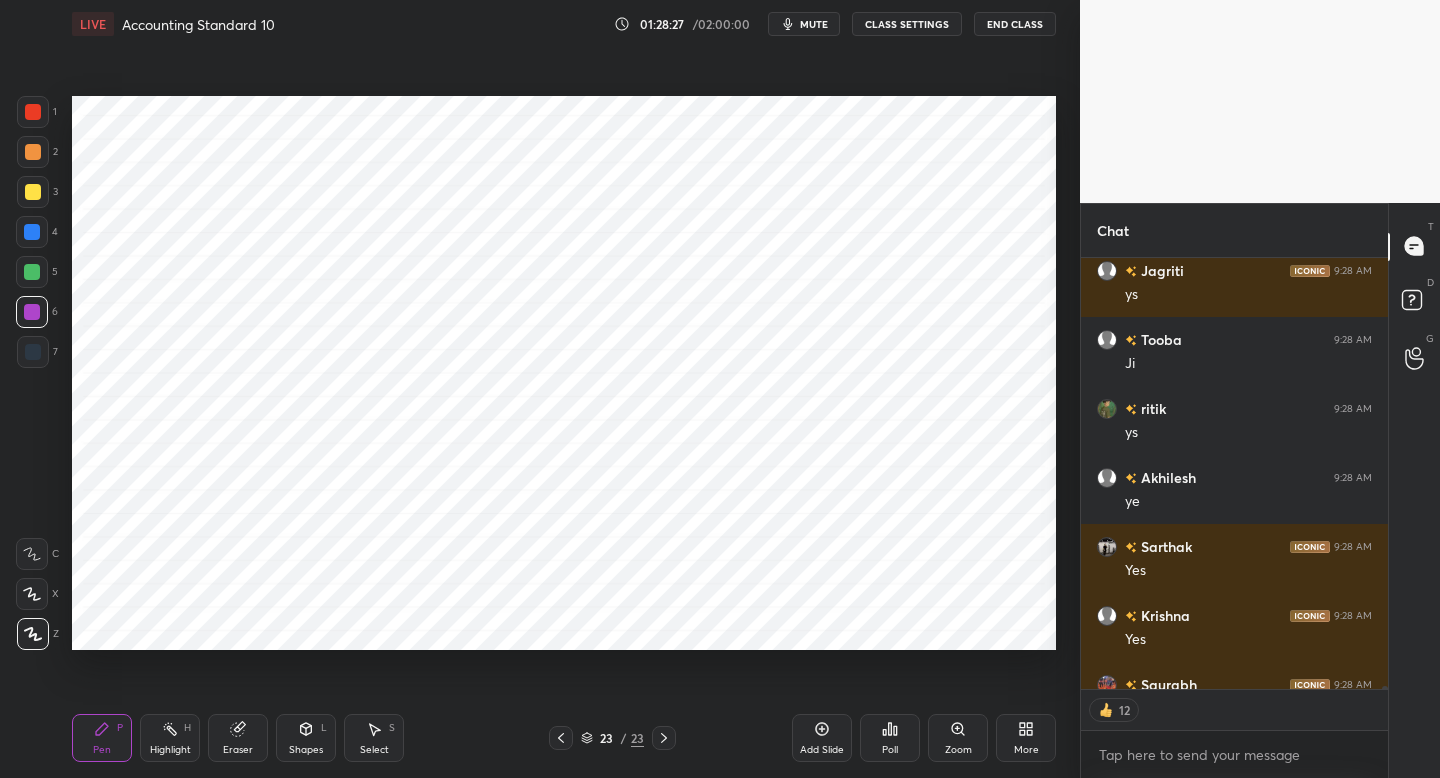 click on "7" at bounding box center [37, 352] 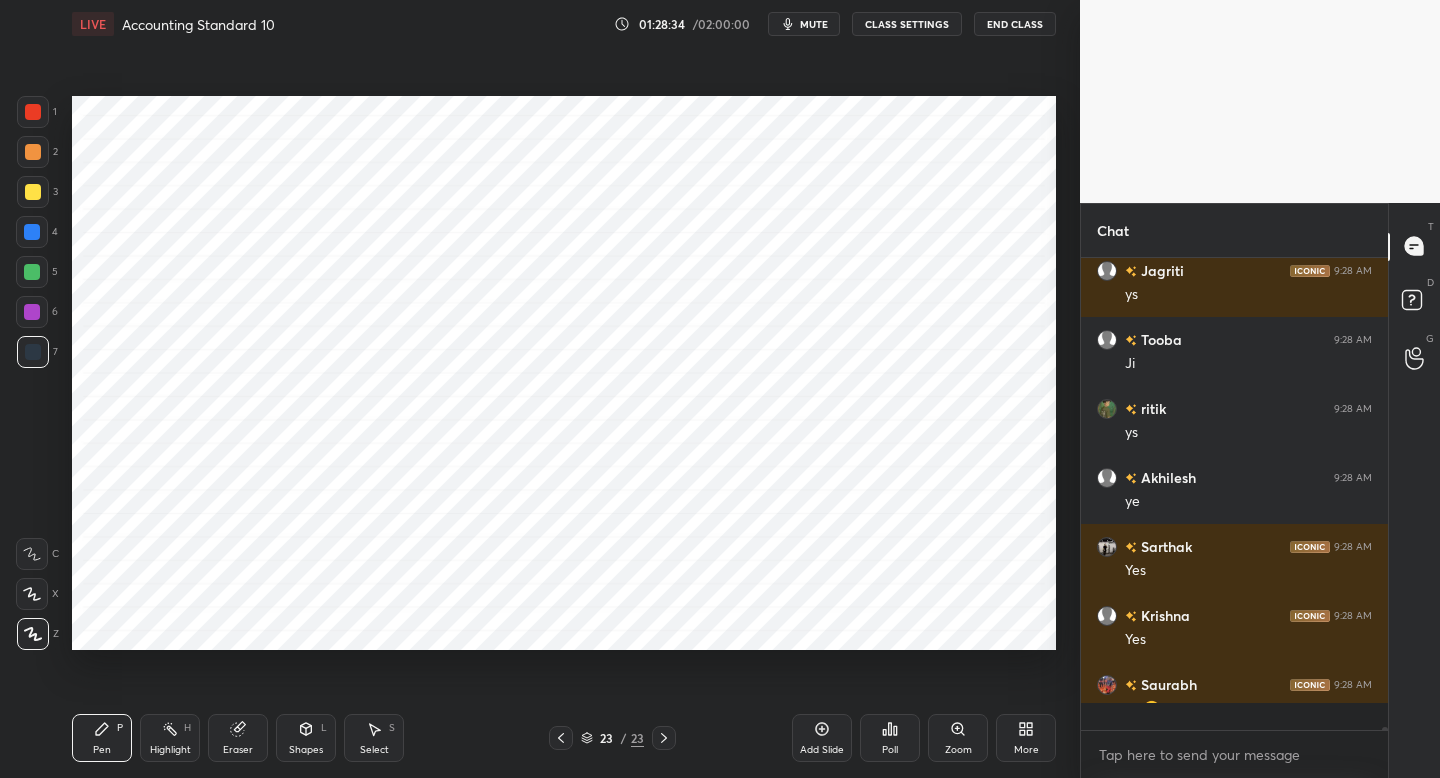 scroll, scrollTop: 6, scrollLeft: 7, axis: both 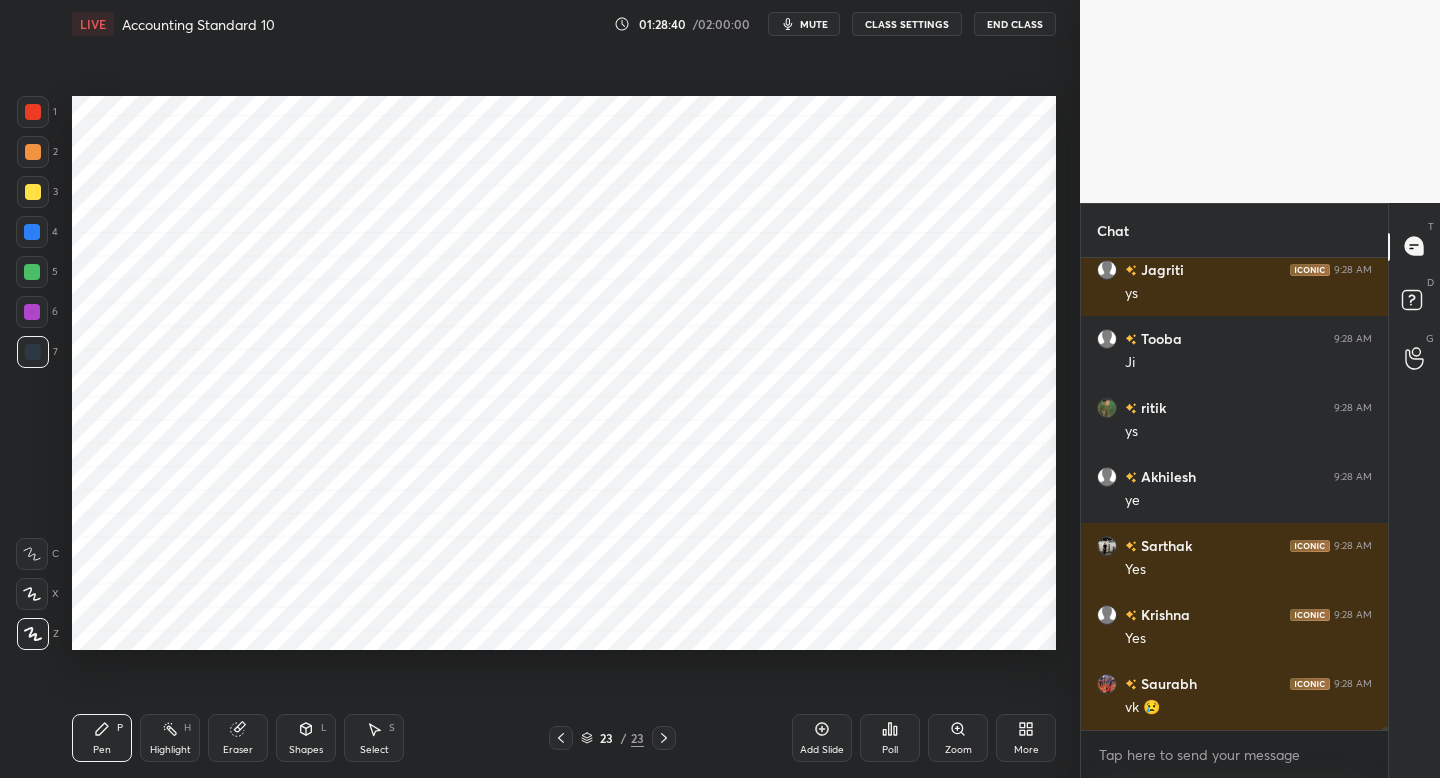 click at bounding box center (33, 112) 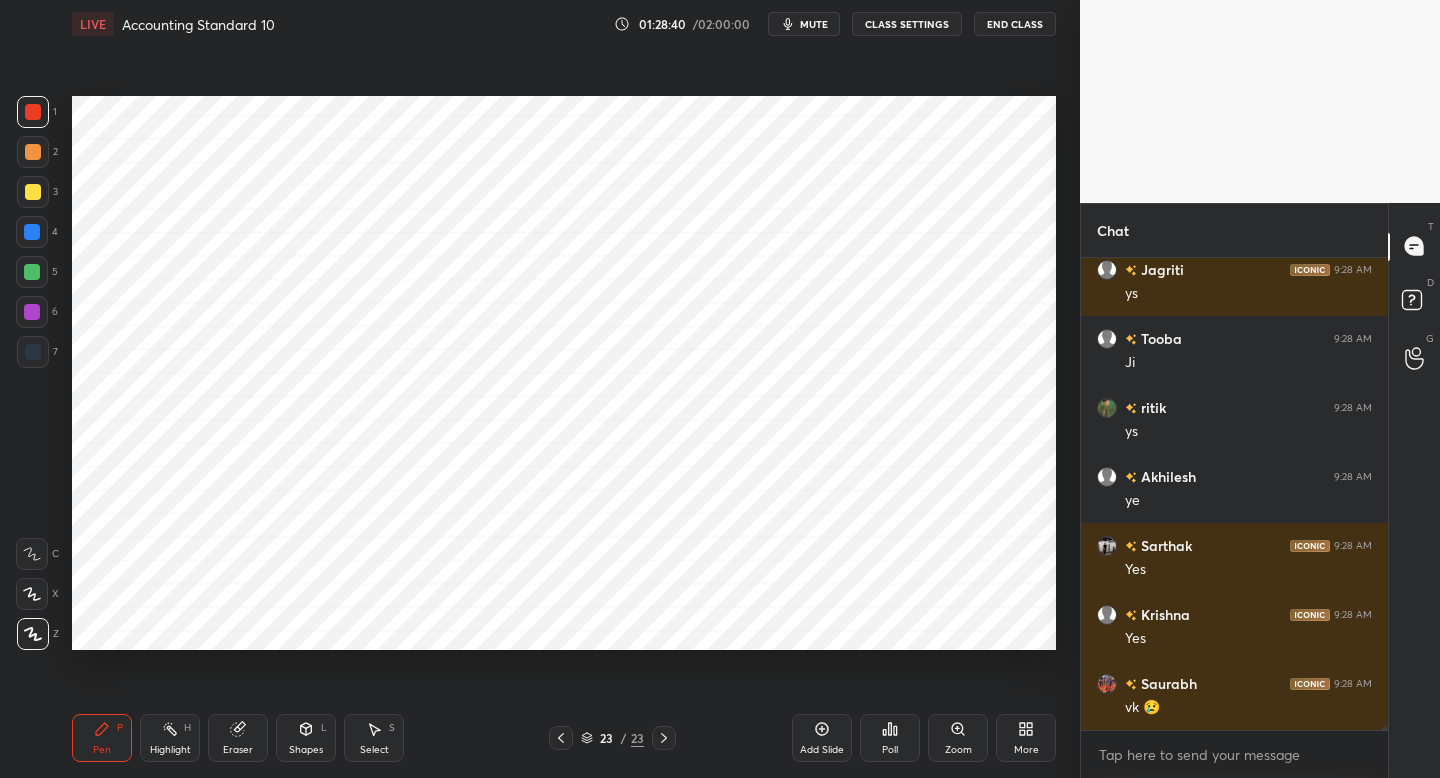 scroll, scrollTop: 64378, scrollLeft: 0, axis: vertical 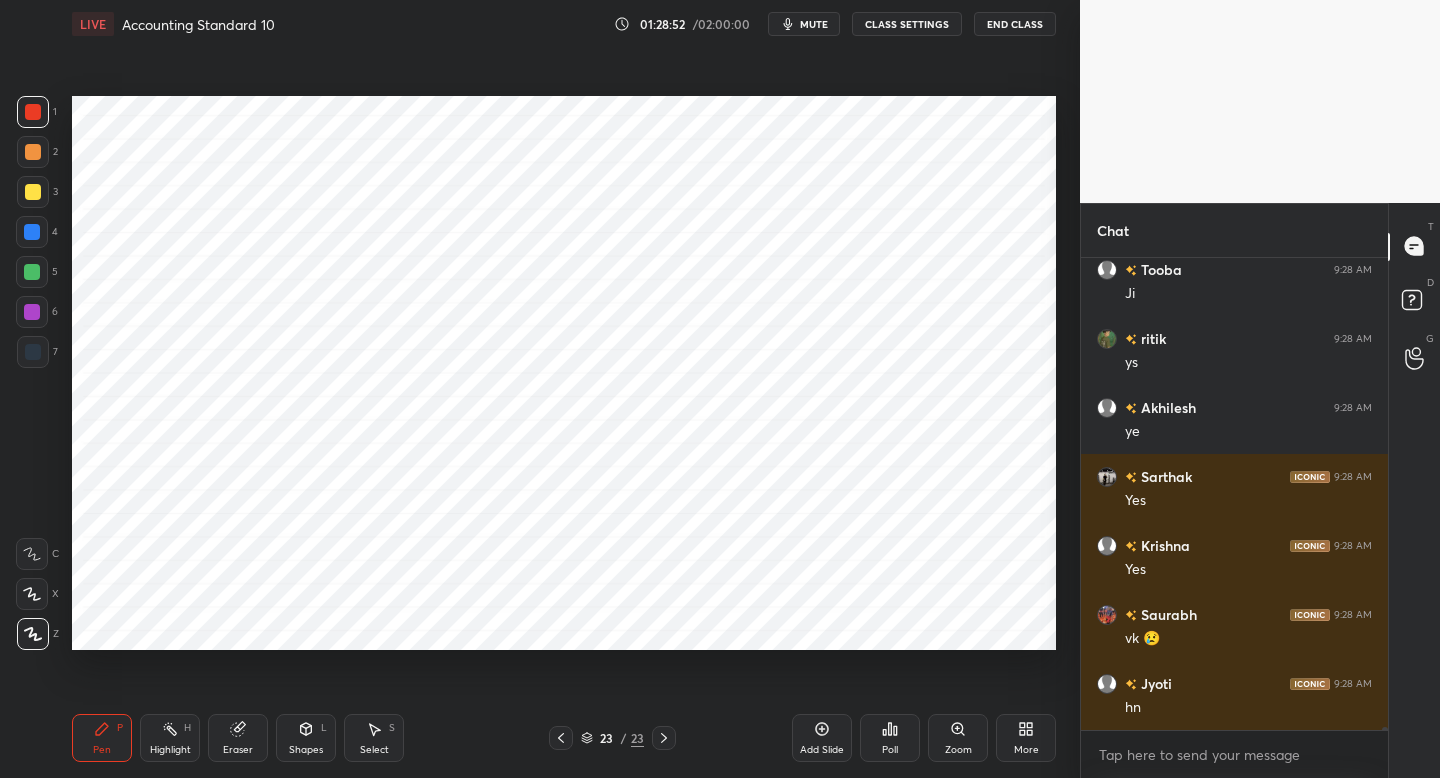 drag, startPoint x: 46, startPoint y: 146, endPoint x: 55, endPoint y: 154, distance: 12.0415945 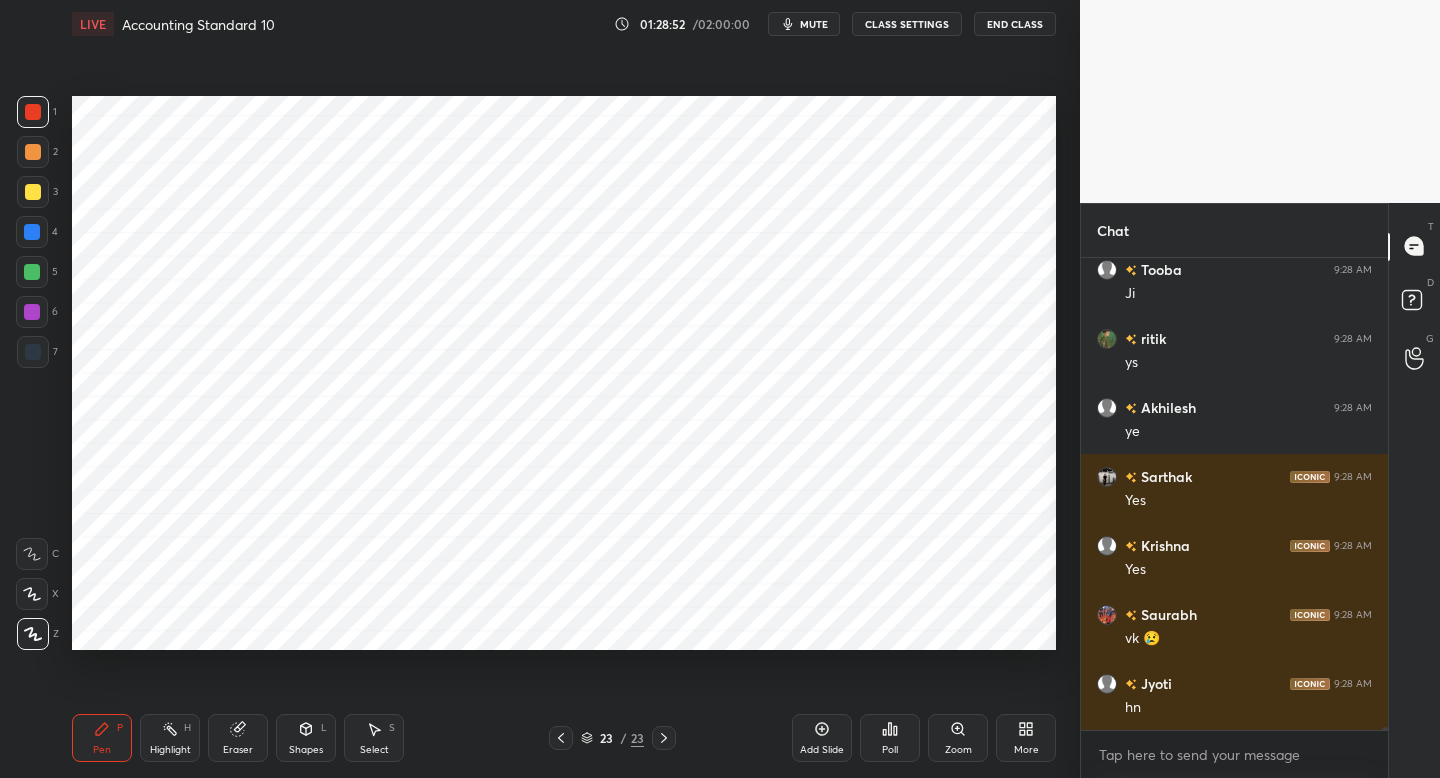 click at bounding box center (33, 152) 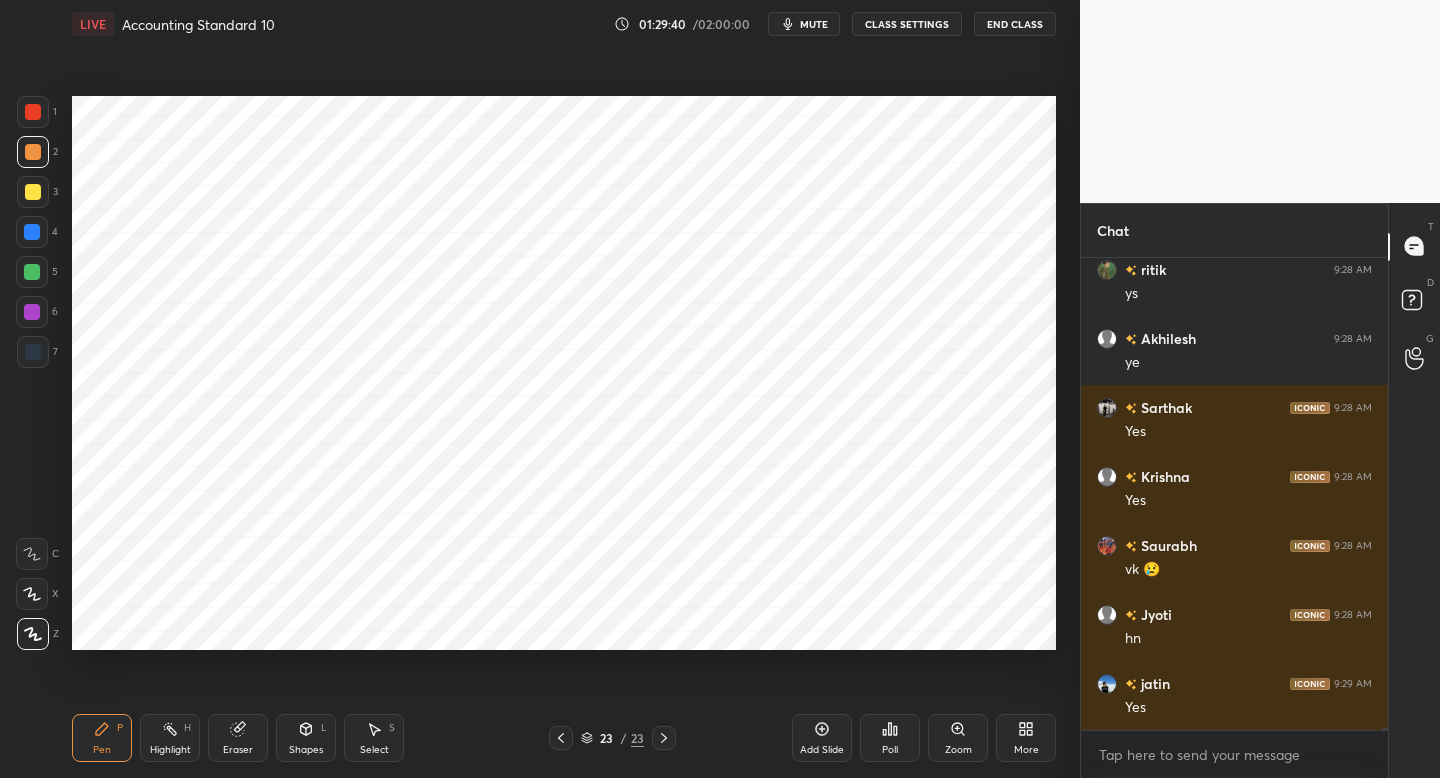 scroll, scrollTop: 64516, scrollLeft: 0, axis: vertical 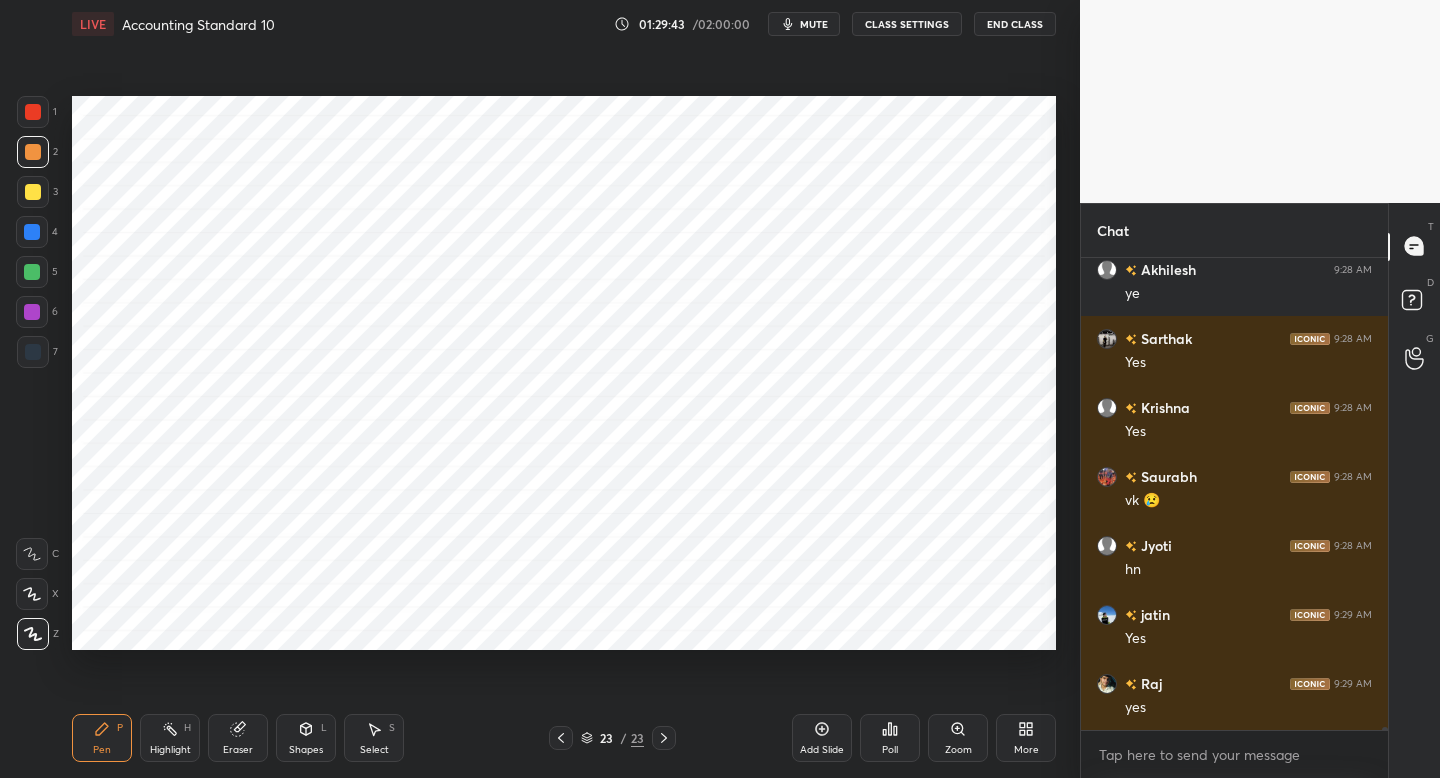 drag, startPoint x: 34, startPoint y: 354, endPoint x: 48, endPoint y: 358, distance: 14.56022 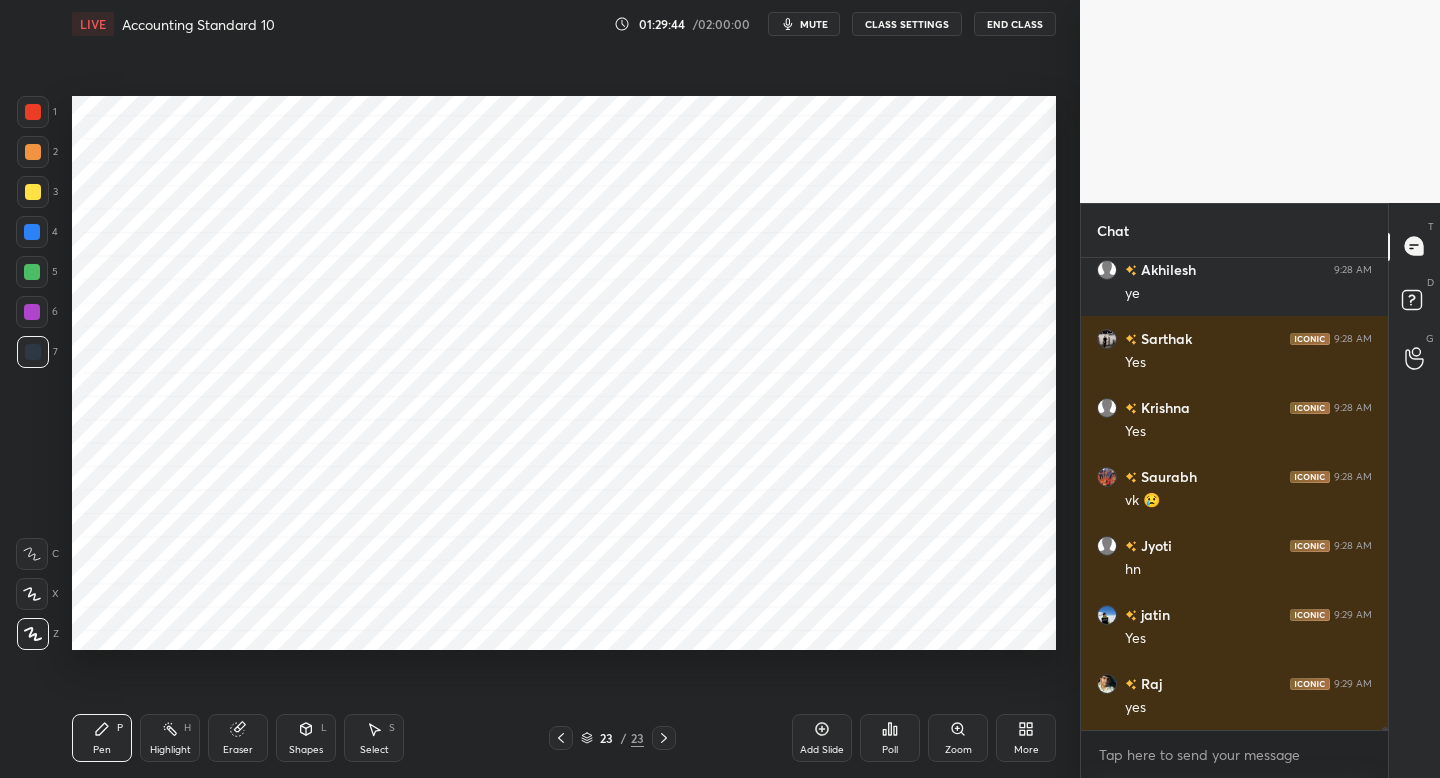 click at bounding box center (561, 738) 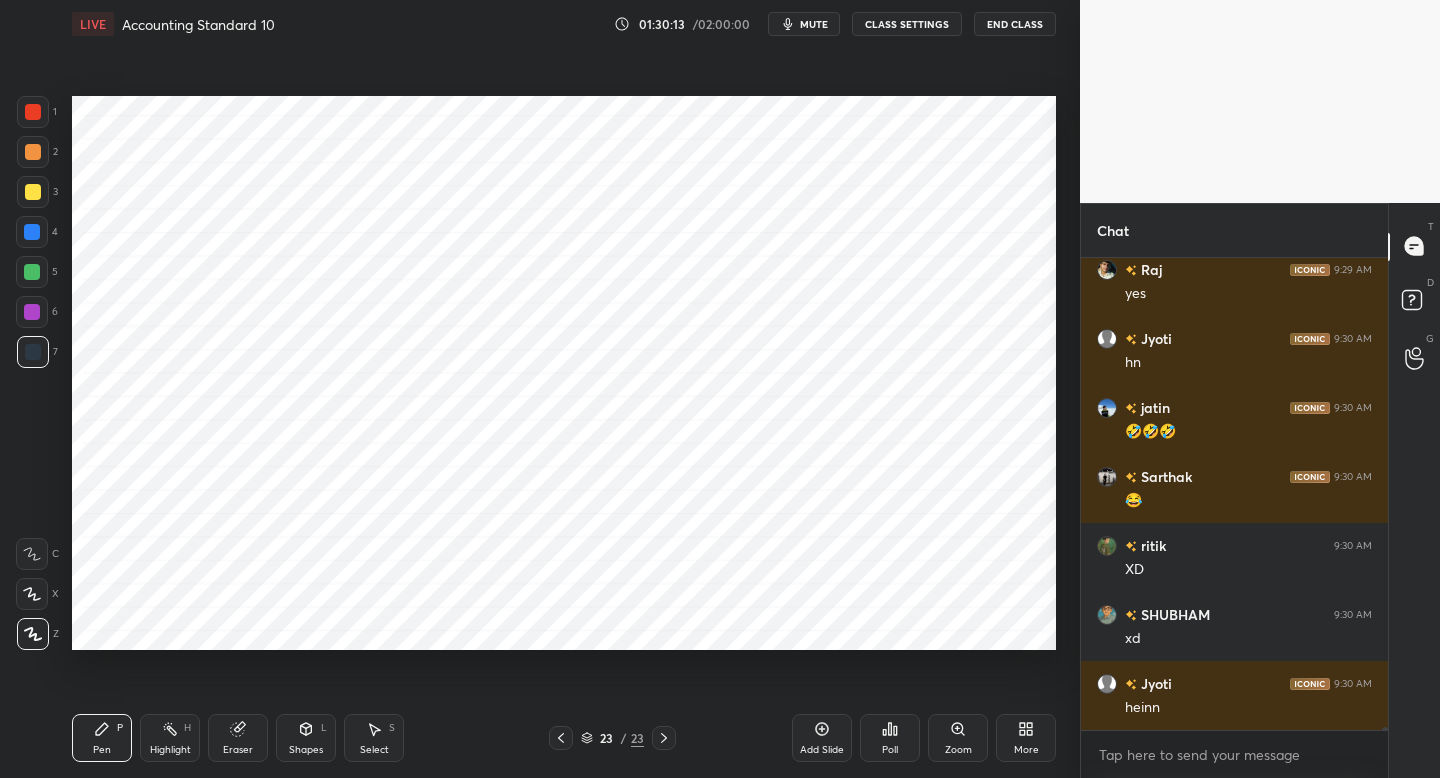 scroll, scrollTop: 64999, scrollLeft: 0, axis: vertical 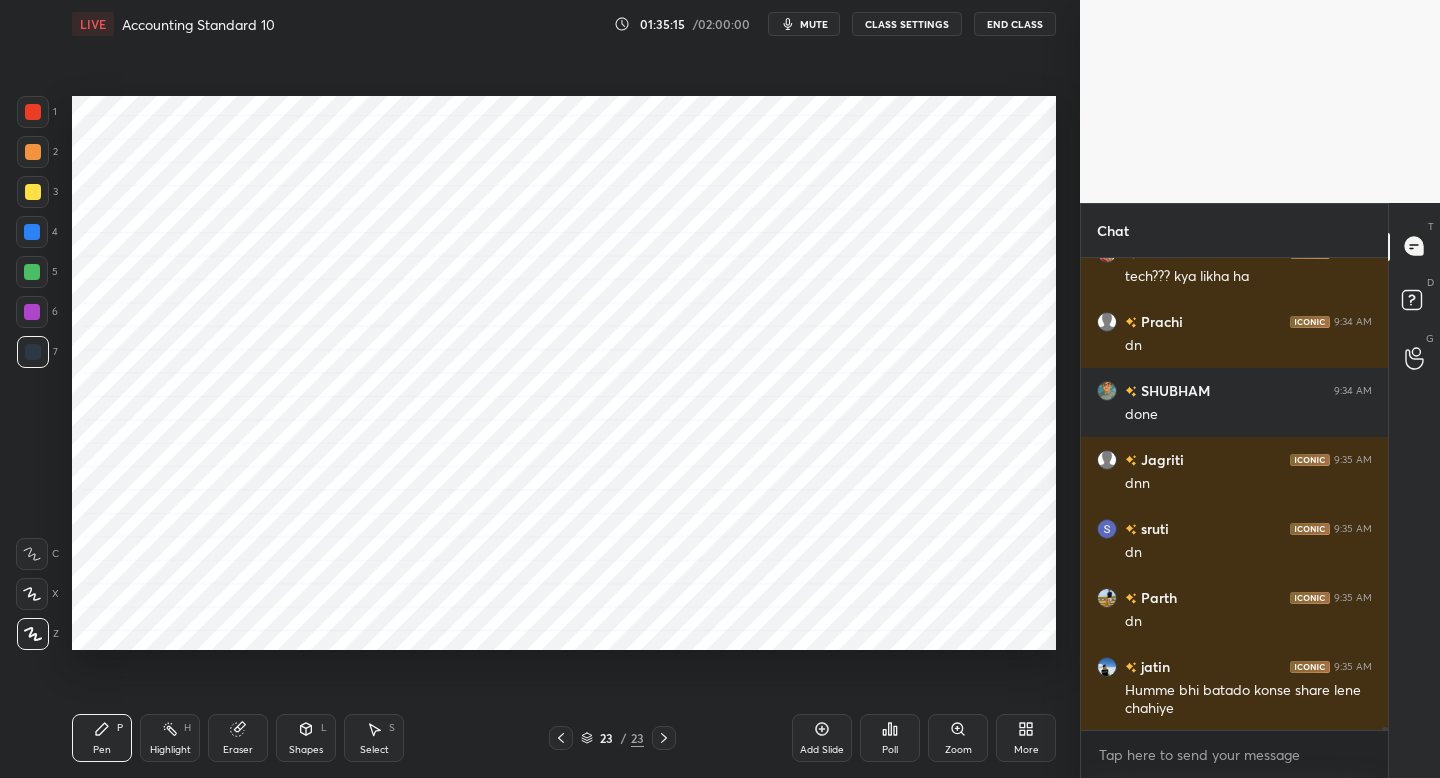 click on "More" at bounding box center (1026, 738) 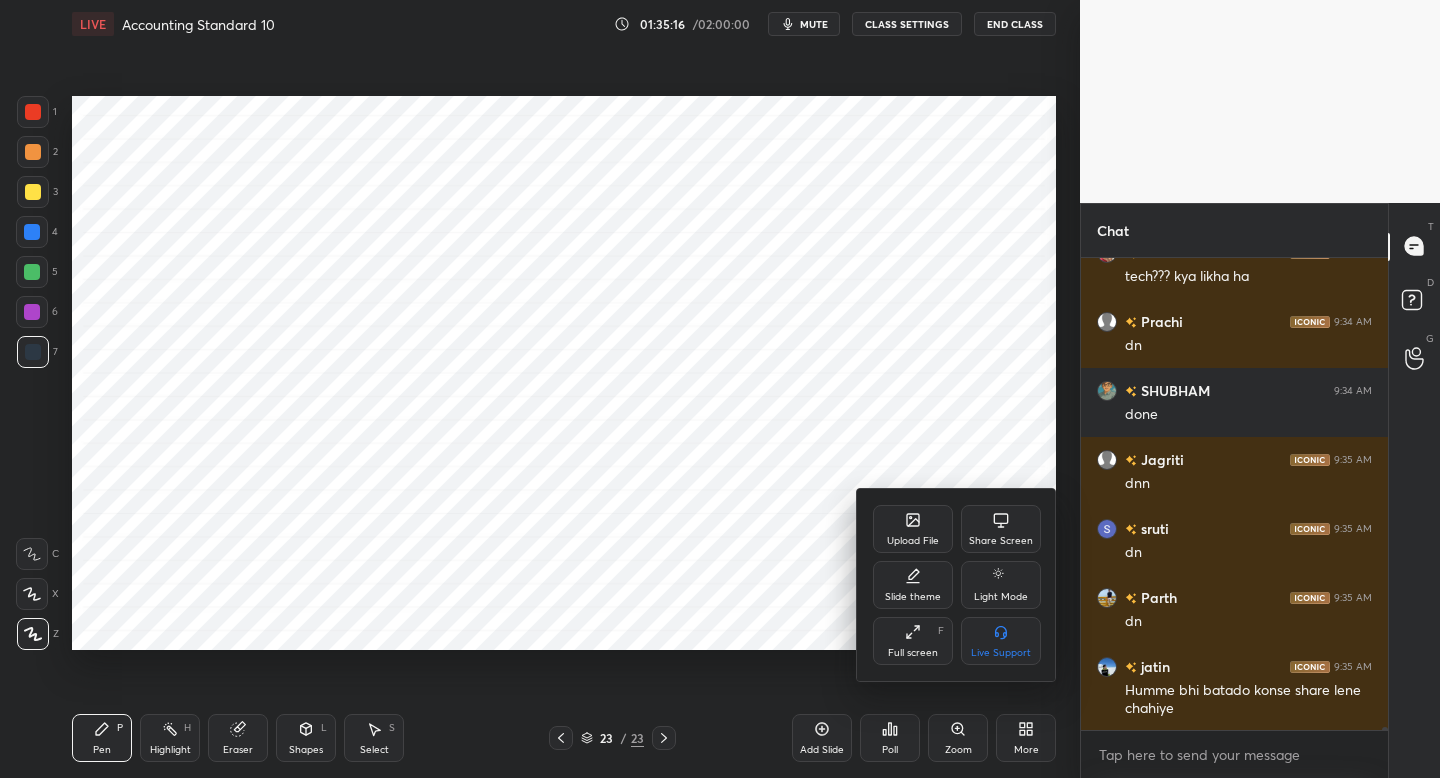 click on "Upload File" at bounding box center (913, 529) 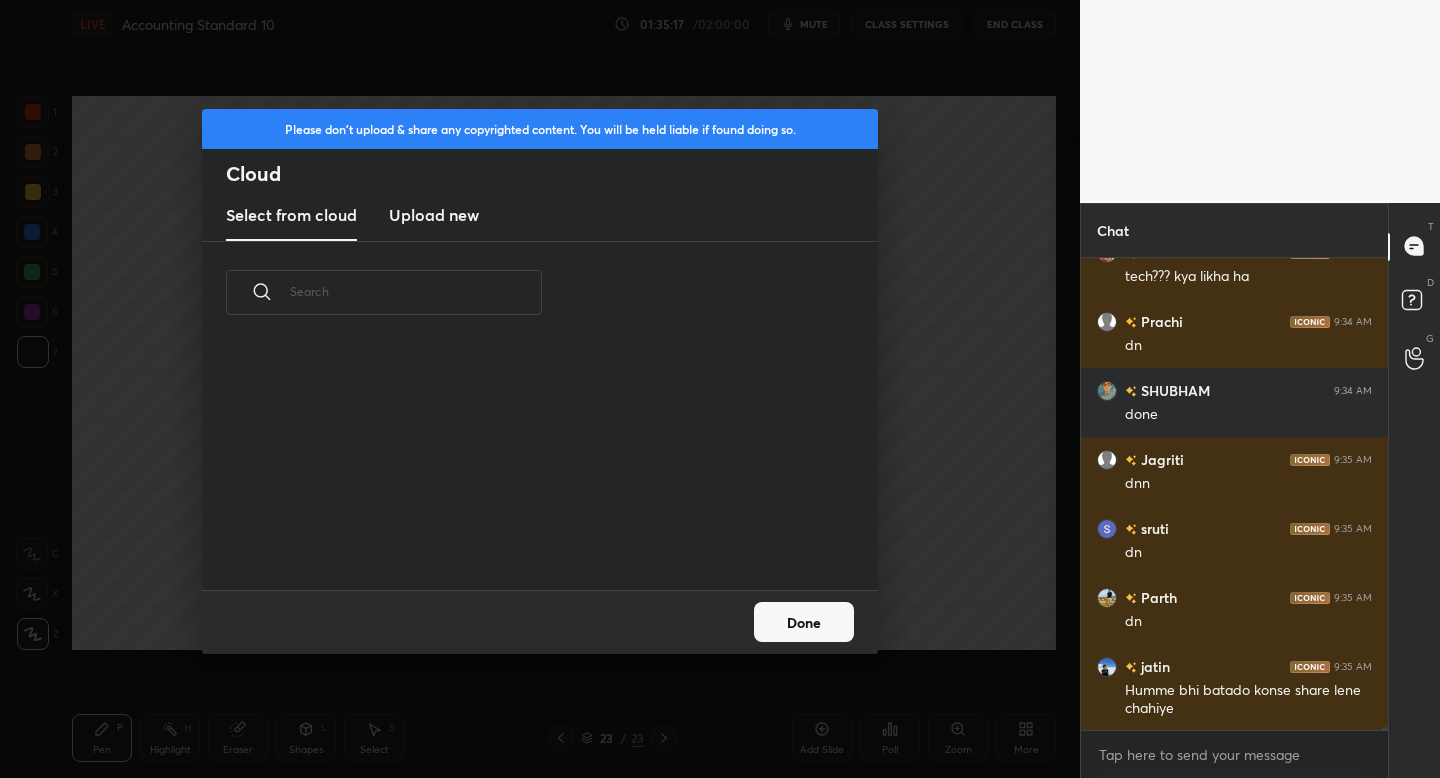 scroll, scrollTop: 7, scrollLeft: 11, axis: both 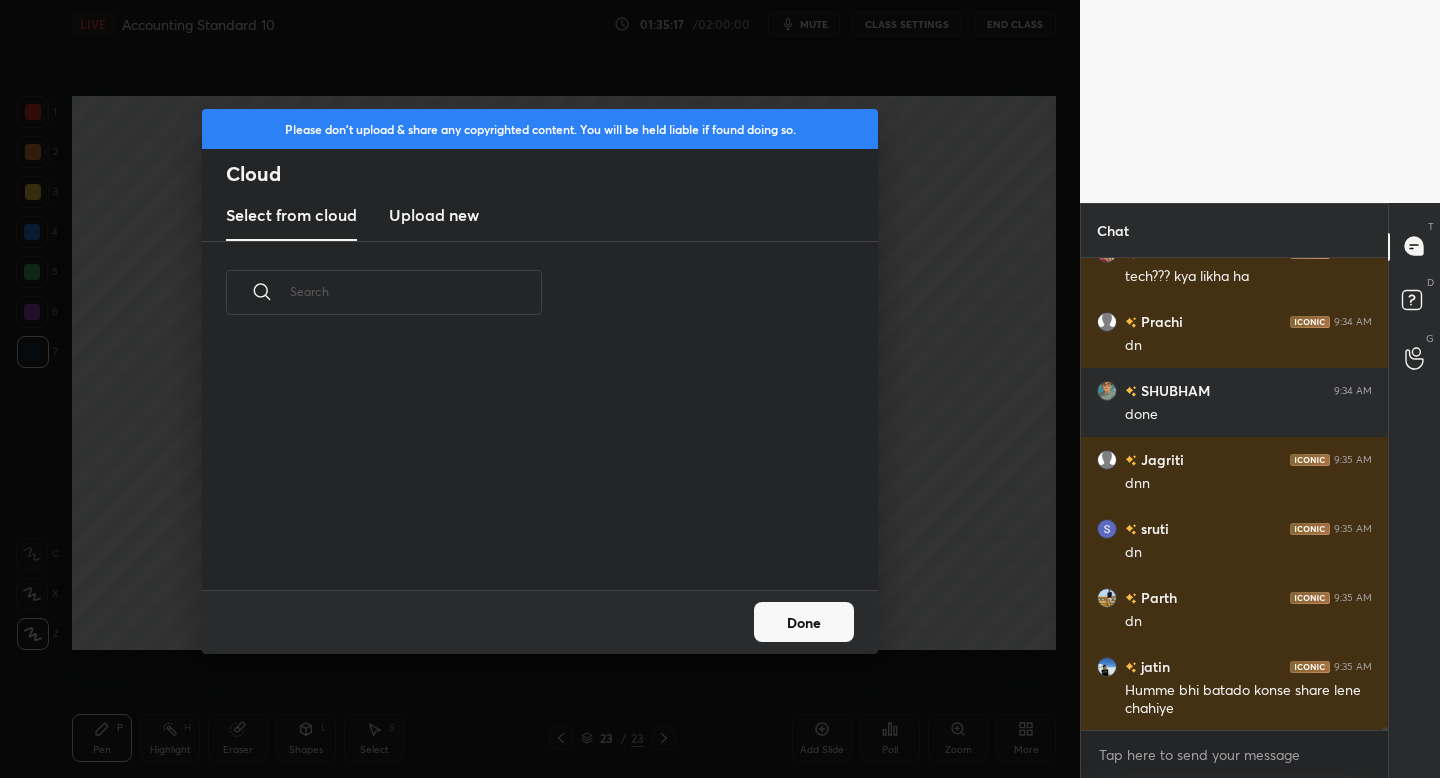 click on "Upload new" at bounding box center [434, 215] 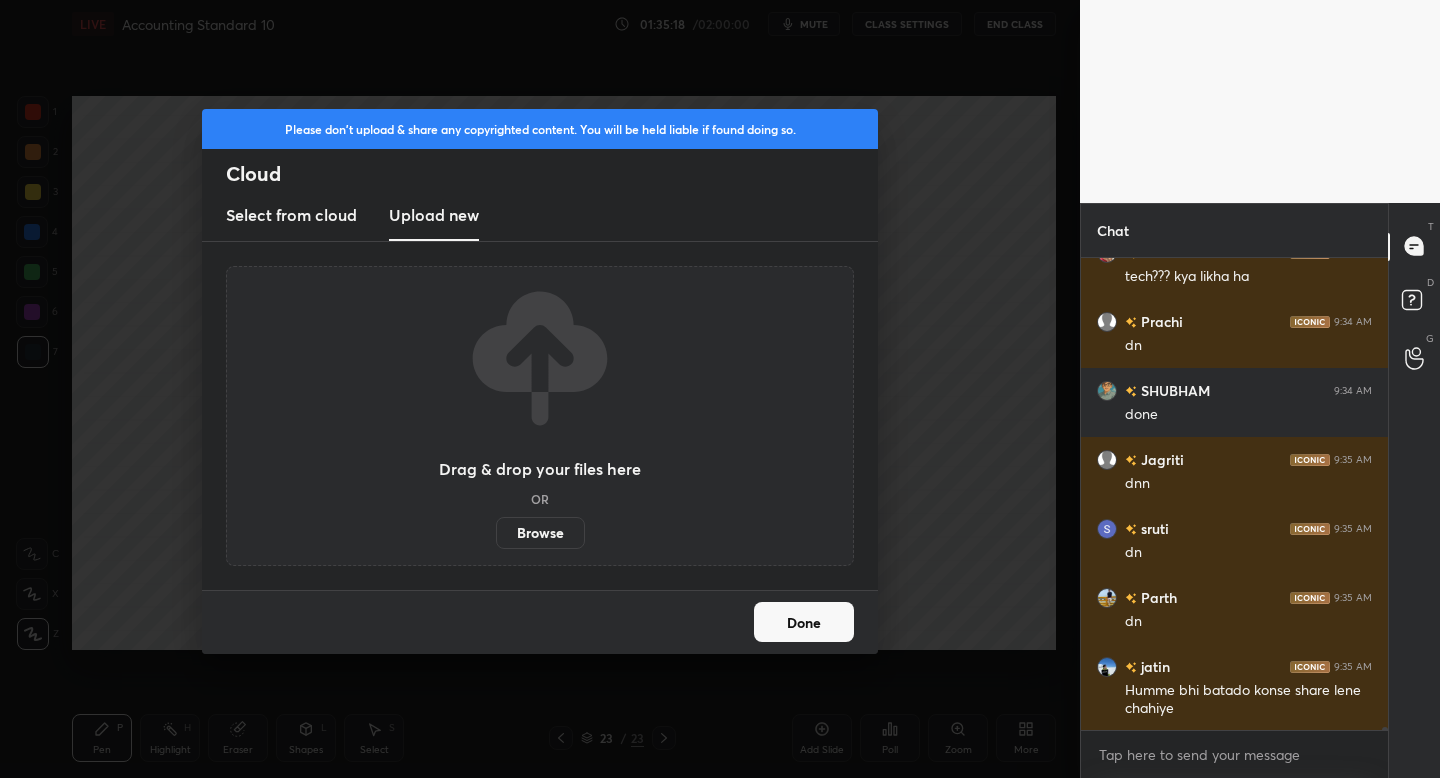 click on "Browse" at bounding box center [540, 533] 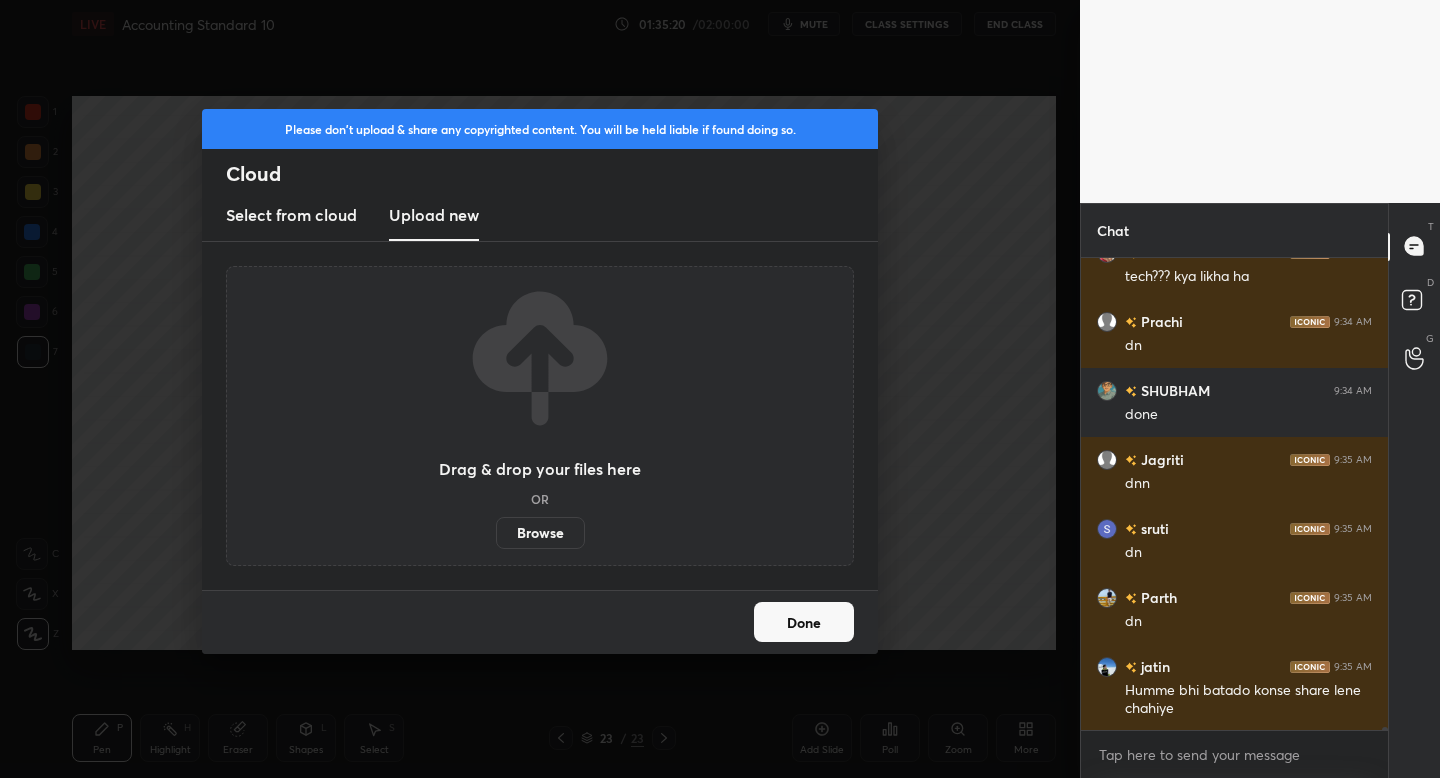 scroll, scrollTop: 68404, scrollLeft: 0, axis: vertical 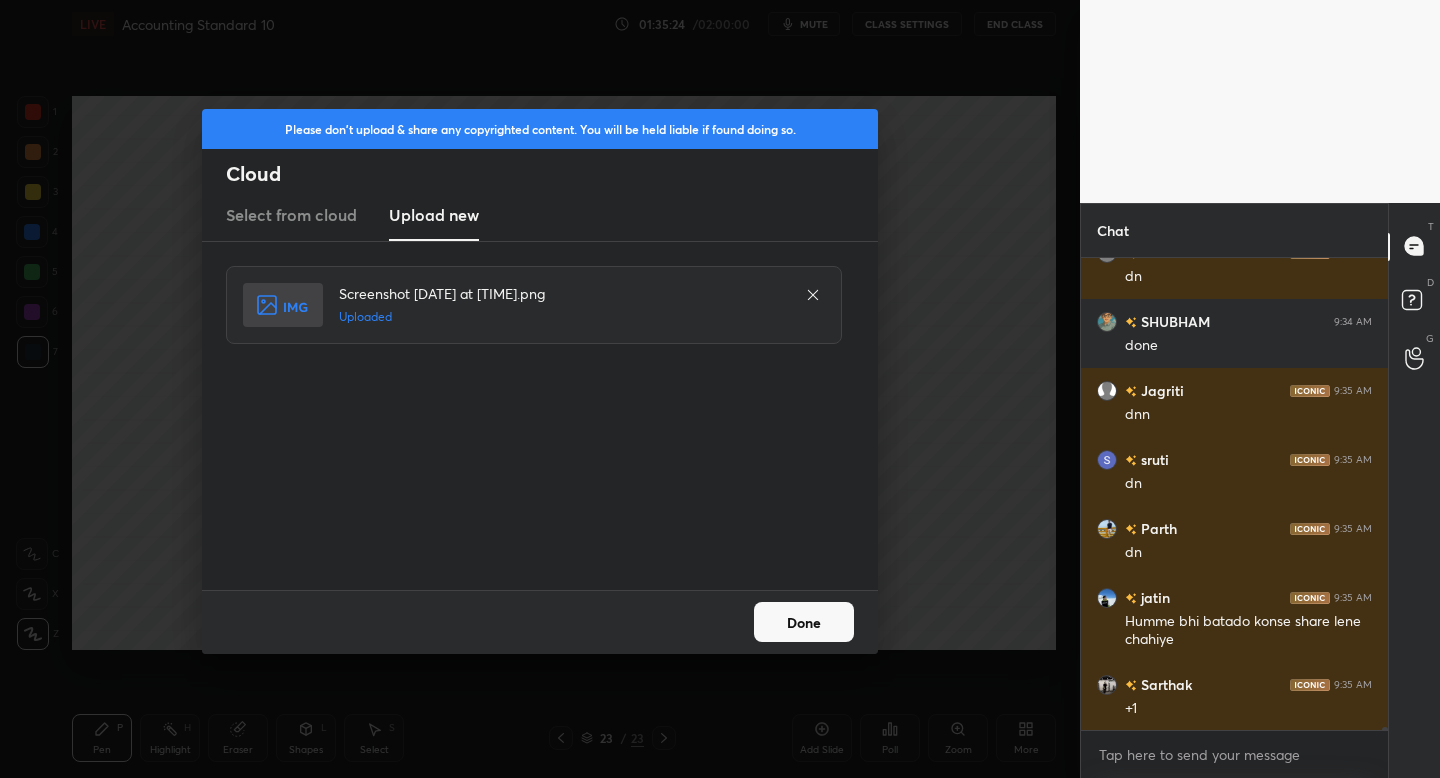 click on "Done" at bounding box center (804, 622) 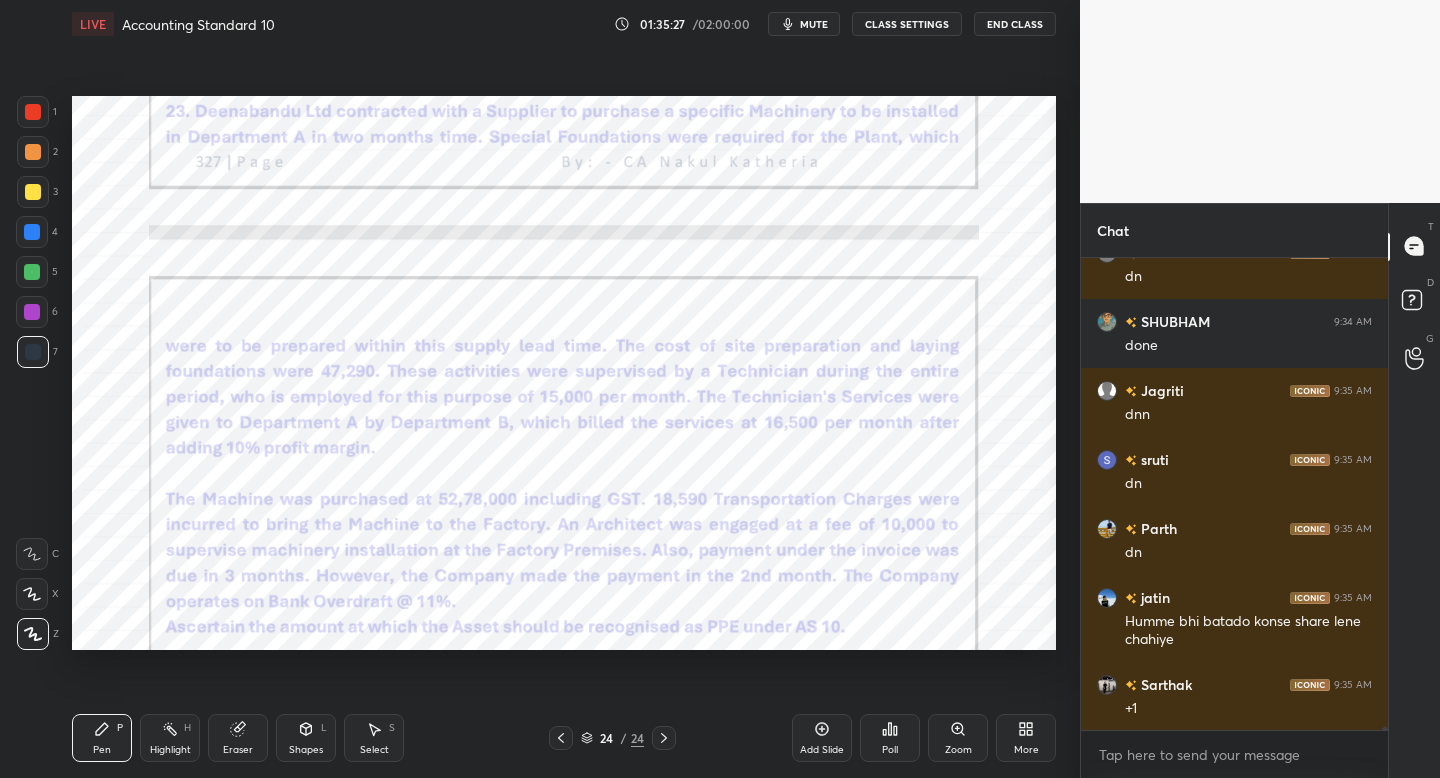 click at bounding box center (33, 112) 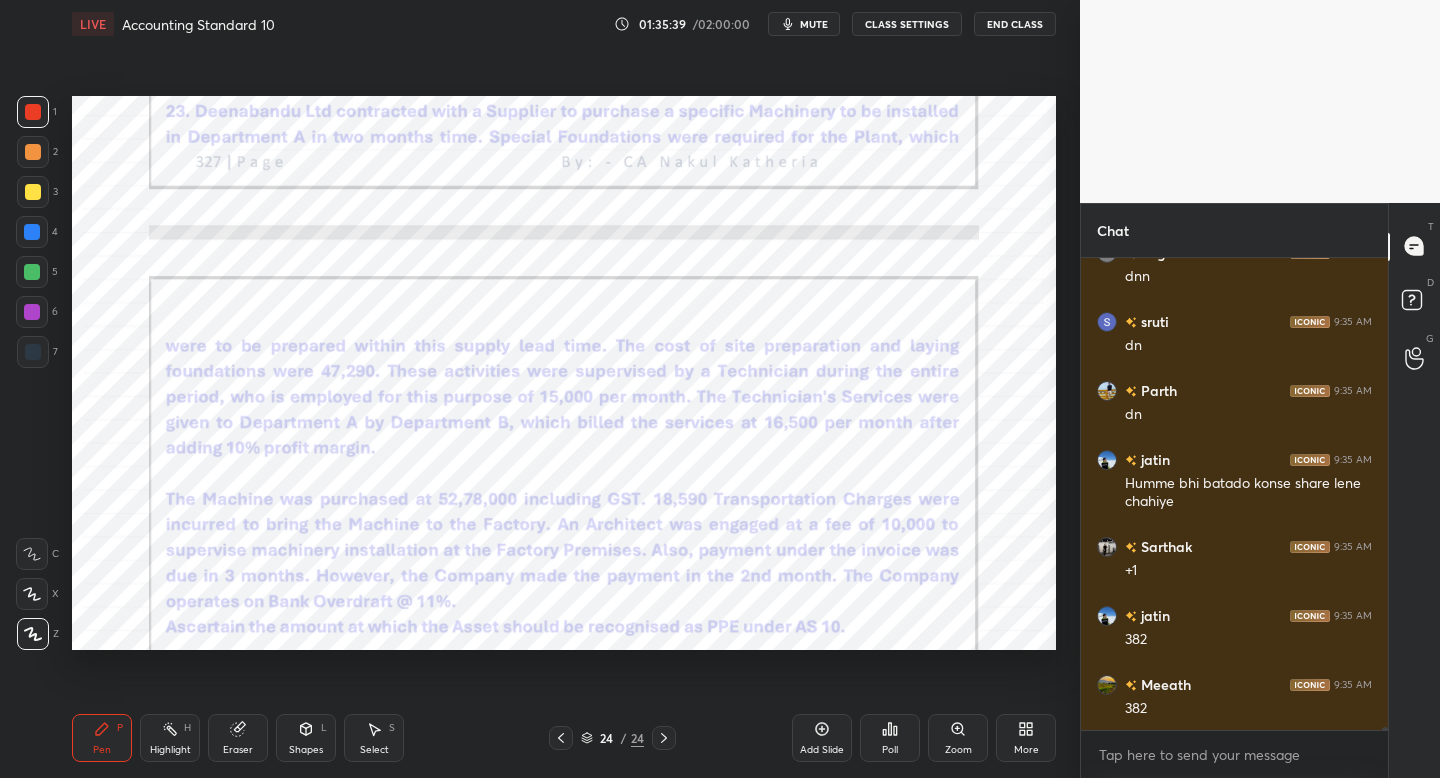scroll, scrollTop: 68611, scrollLeft: 0, axis: vertical 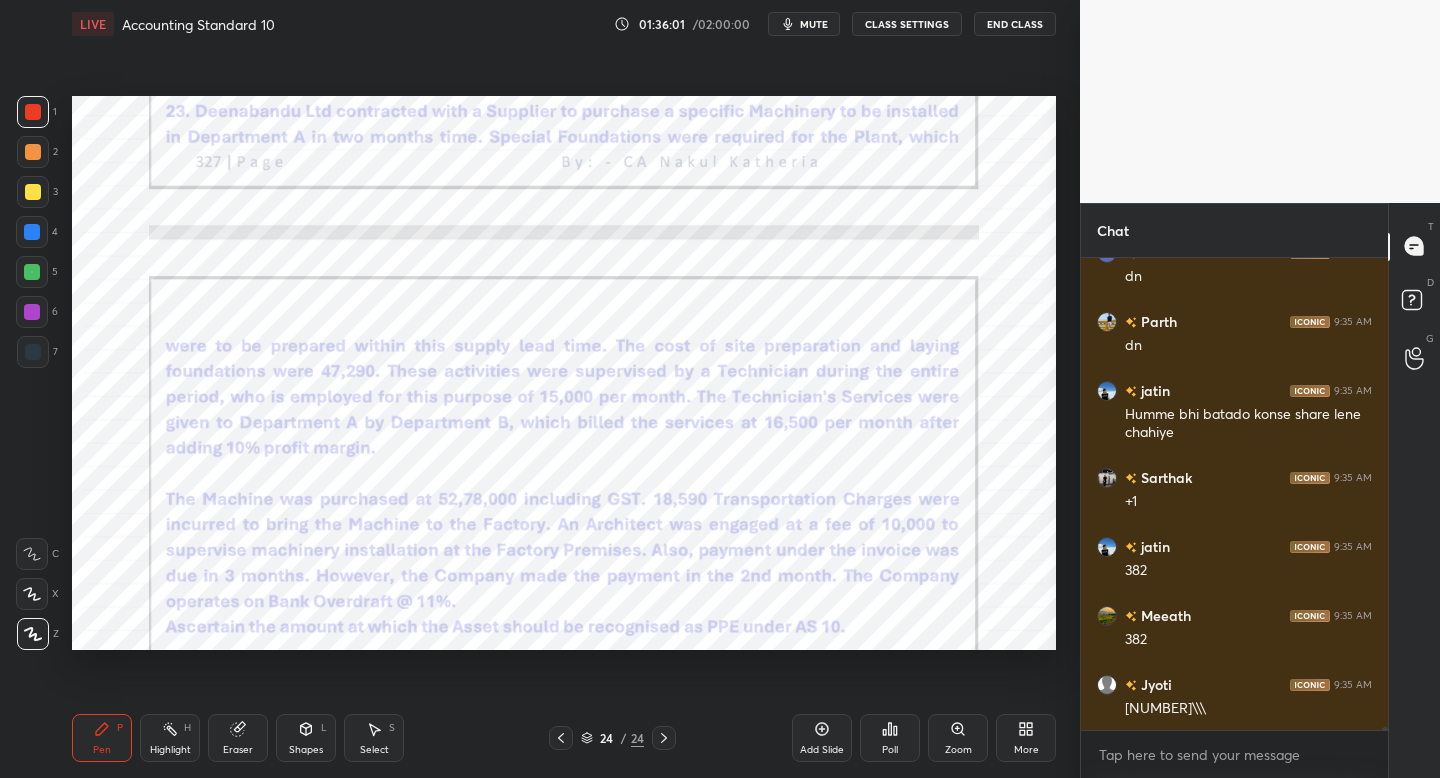 click on "Shapes L" at bounding box center [306, 738] 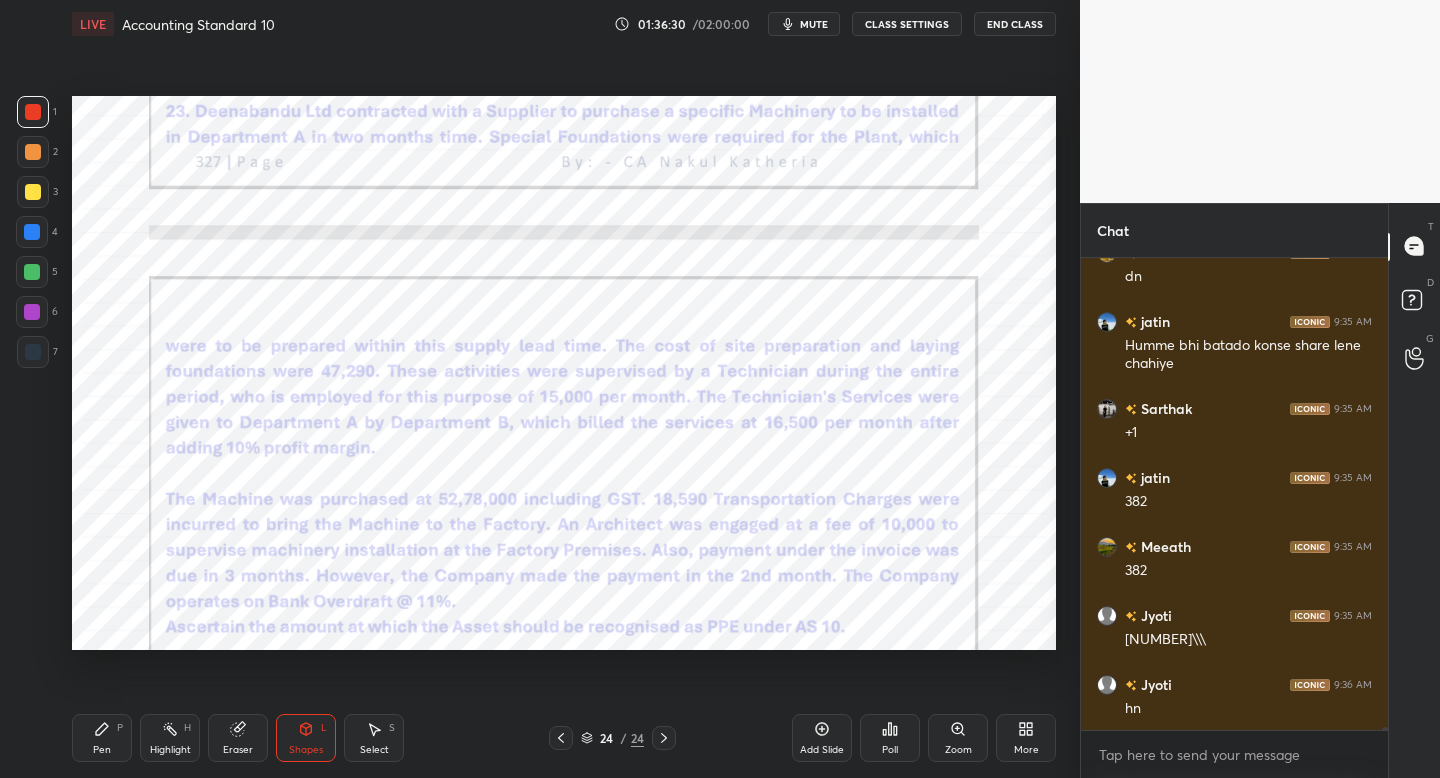 scroll, scrollTop: 68749, scrollLeft: 0, axis: vertical 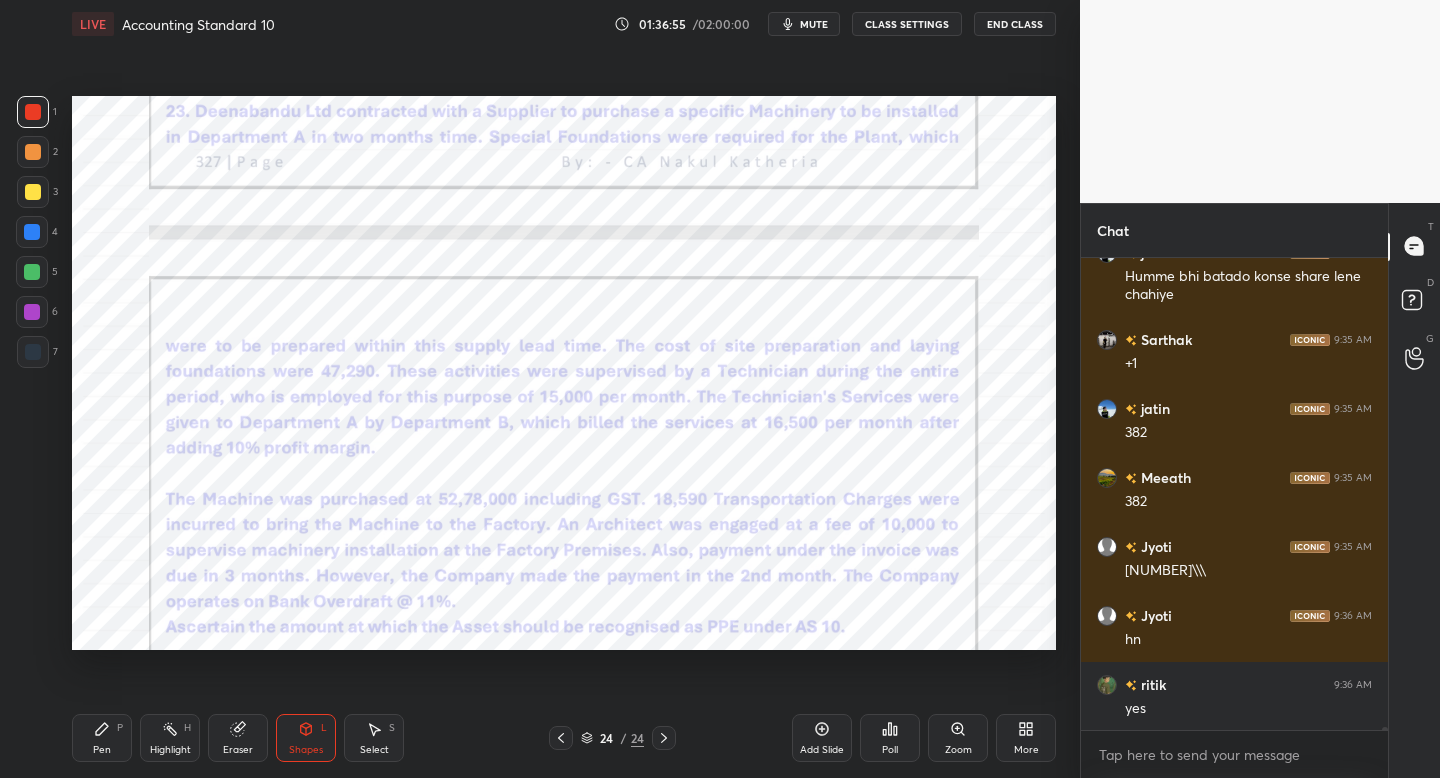 click 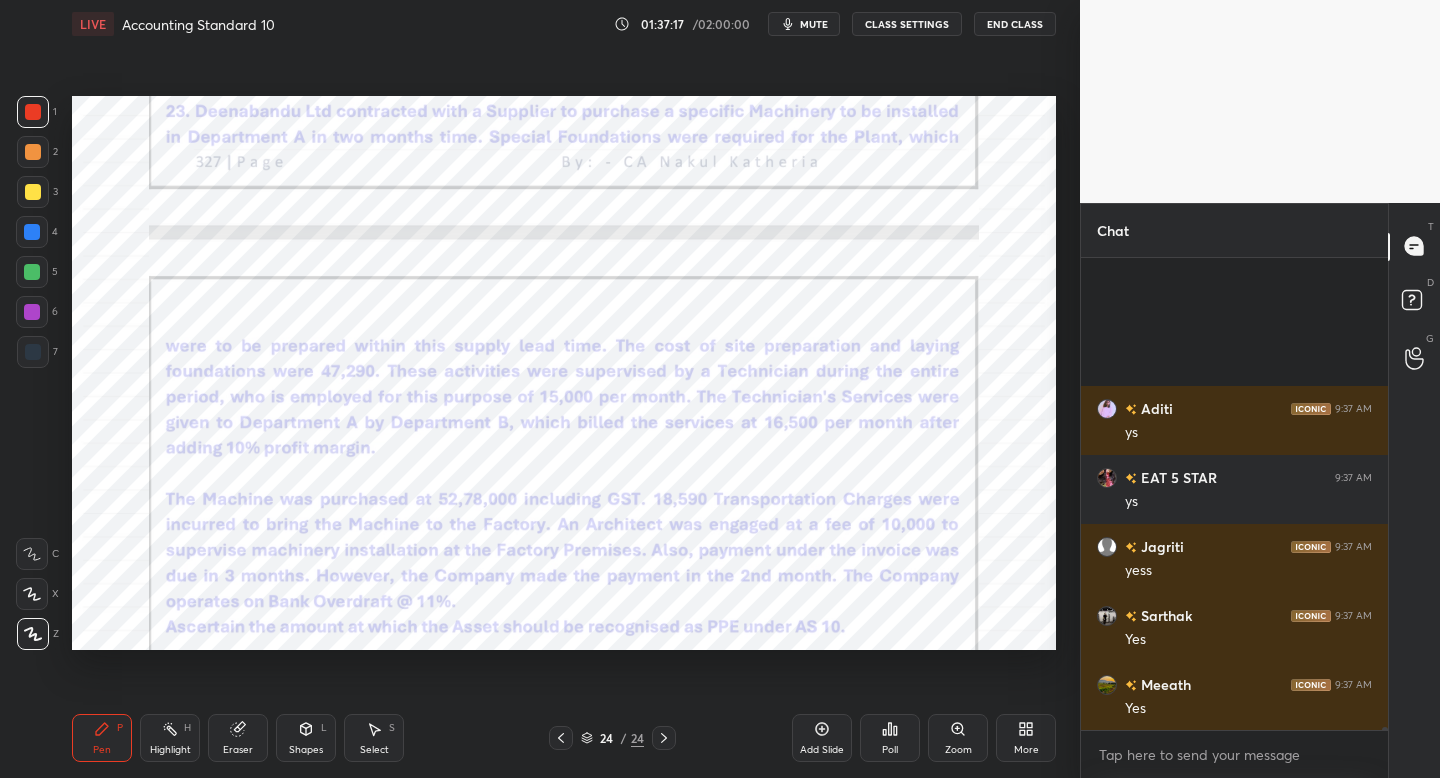 scroll, scrollTop: 70267, scrollLeft: 0, axis: vertical 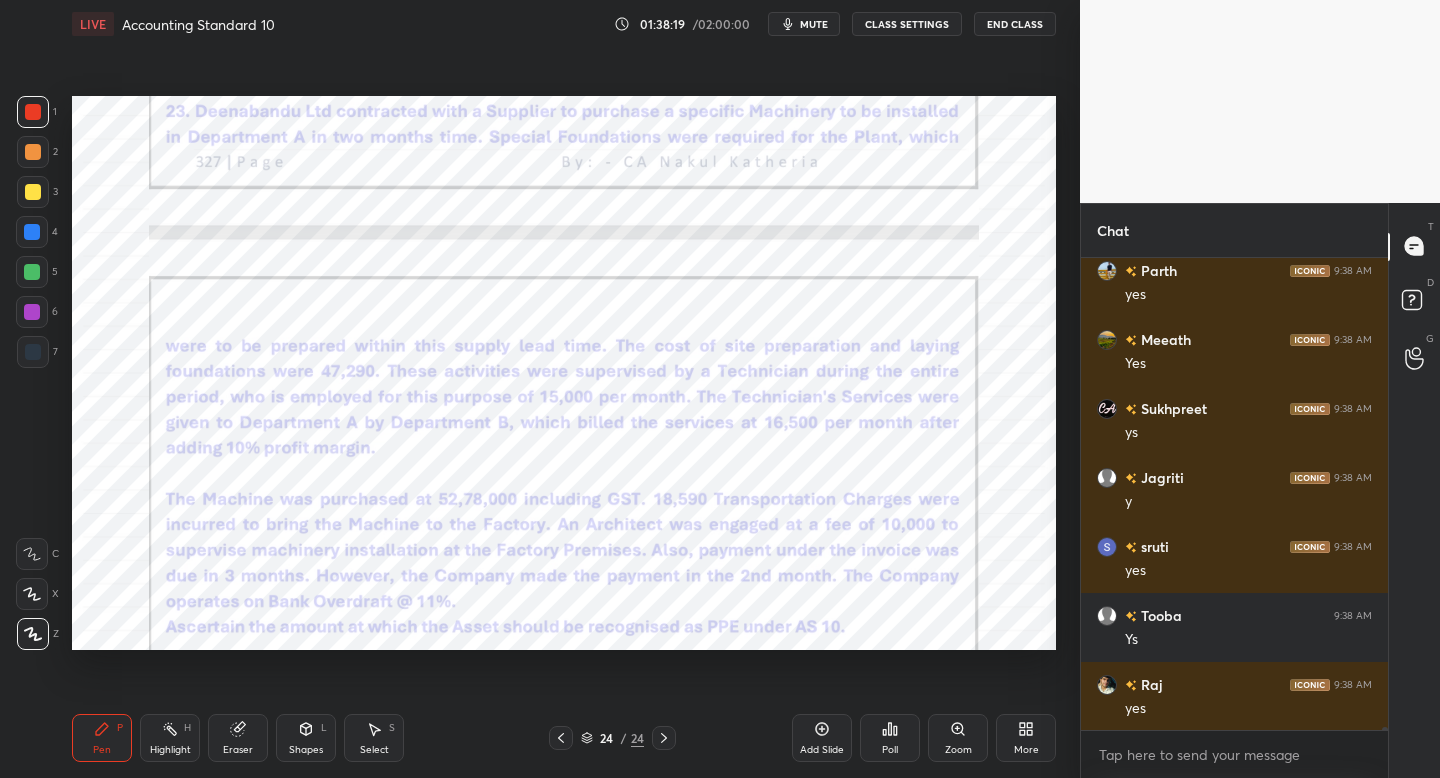 drag, startPoint x: 248, startPoint y: 746, endPoint x: 358, endPoint y: 667, distance: 135.42896 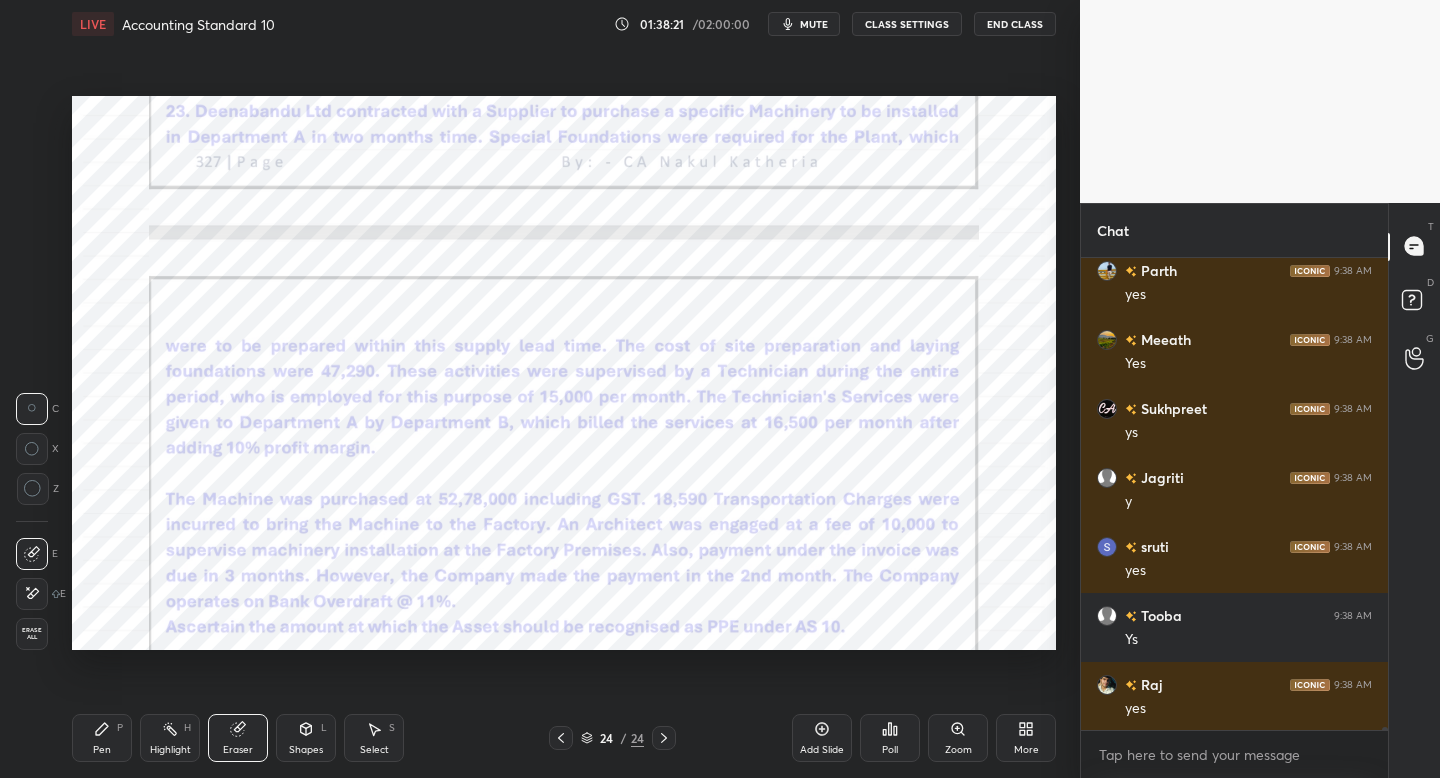 scroll, scrollTop: 72613, scrollLeft: 0, axis: vertical 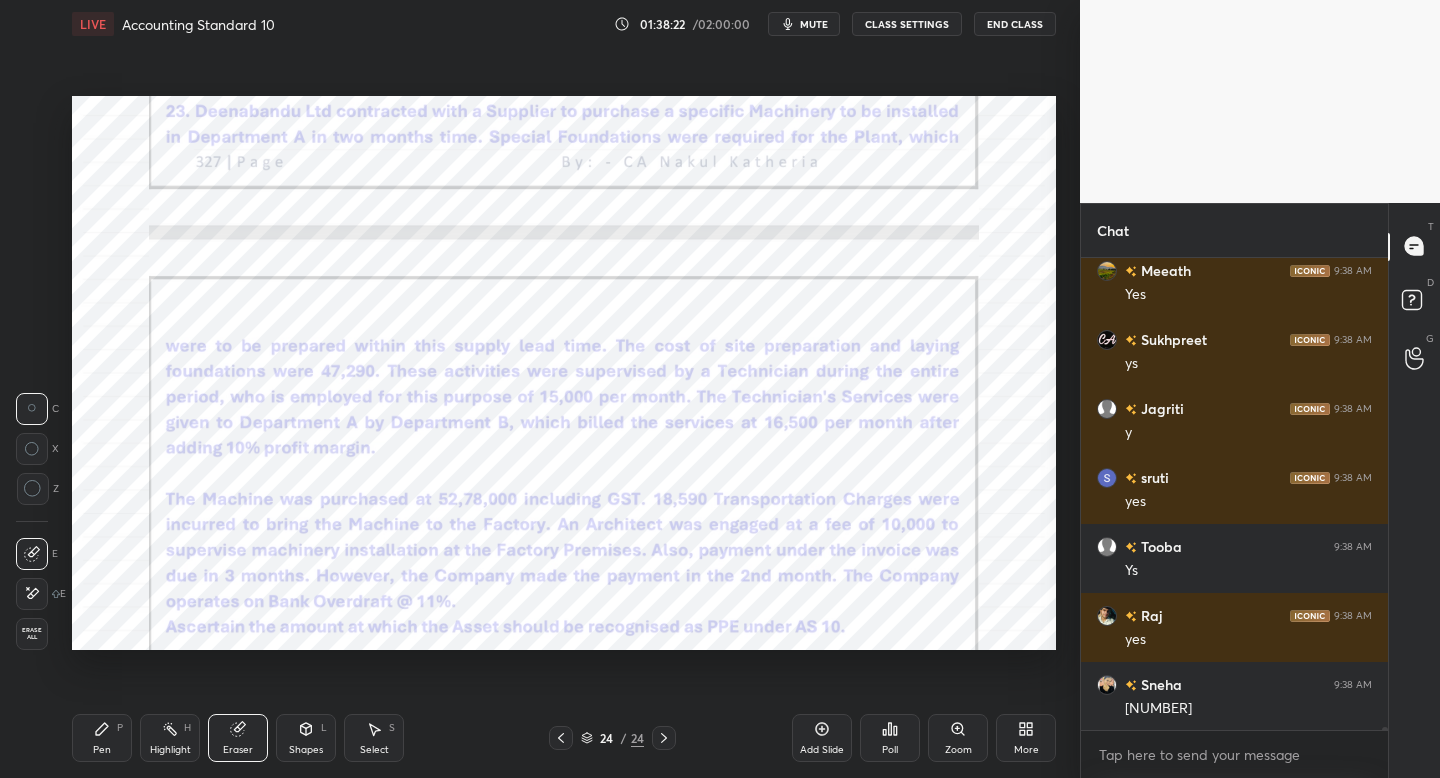 drag, startPoint x: 116, startPoint y: 742, endPoint x: 232, endPoint y: 668, distance: 137.5936 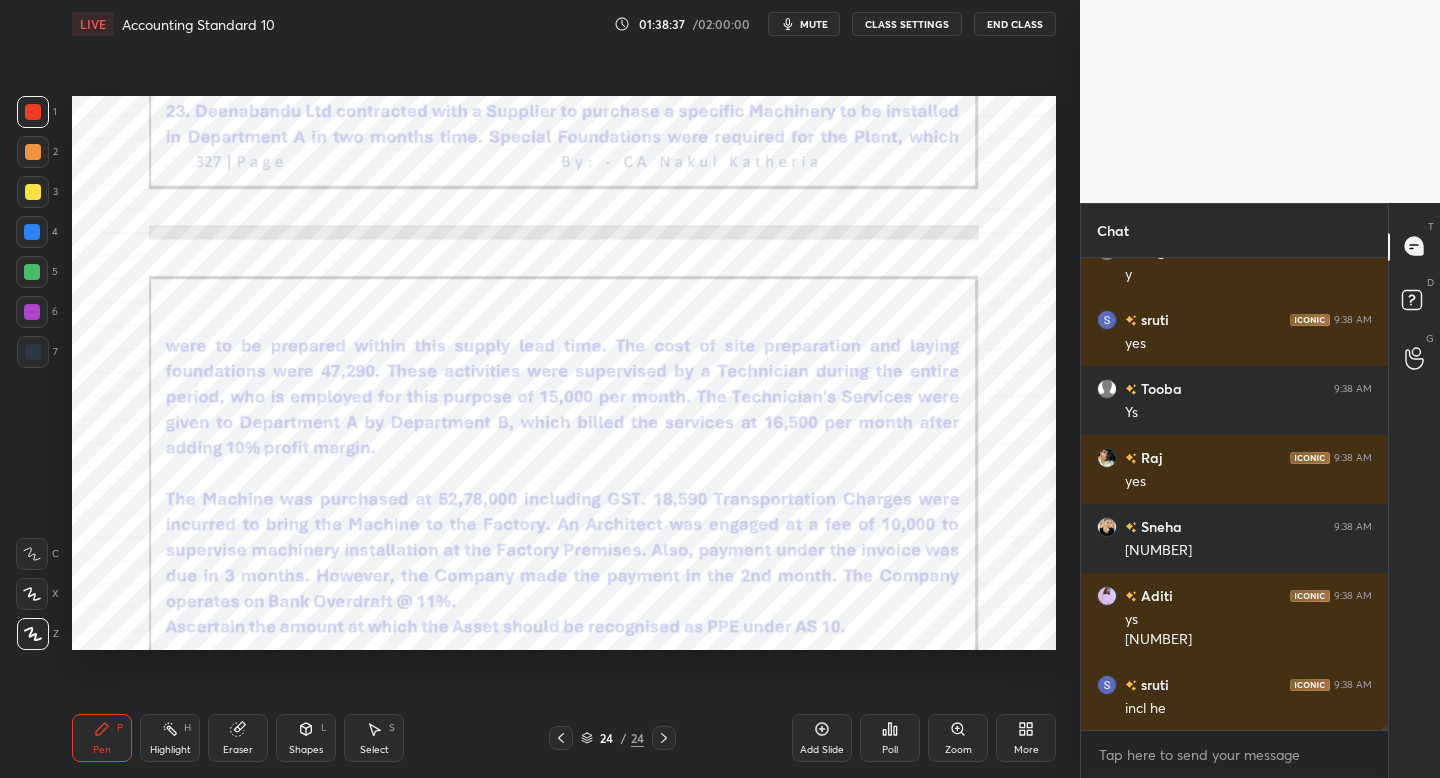 scroll, scrollTop: 72840, scrollLeft: 0, axis: vertical 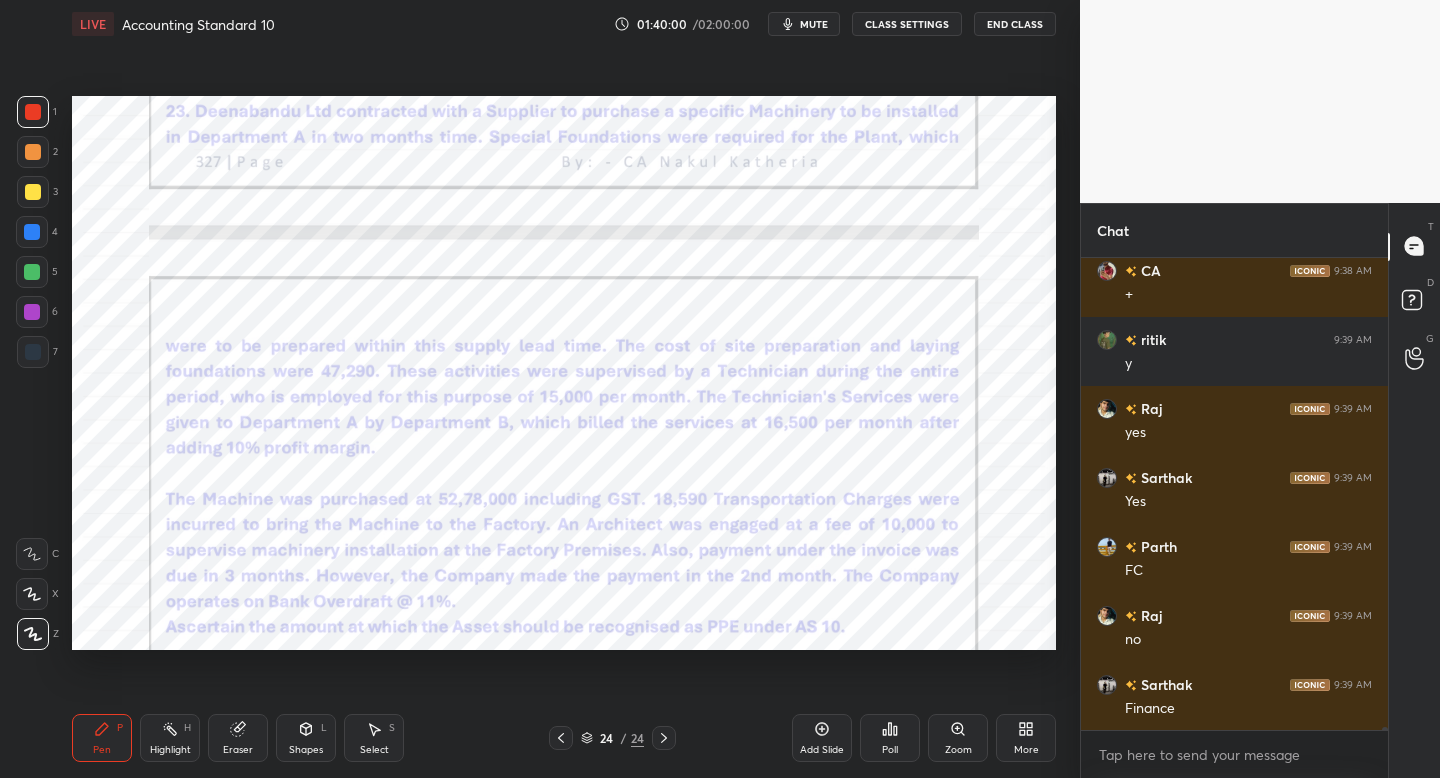 click 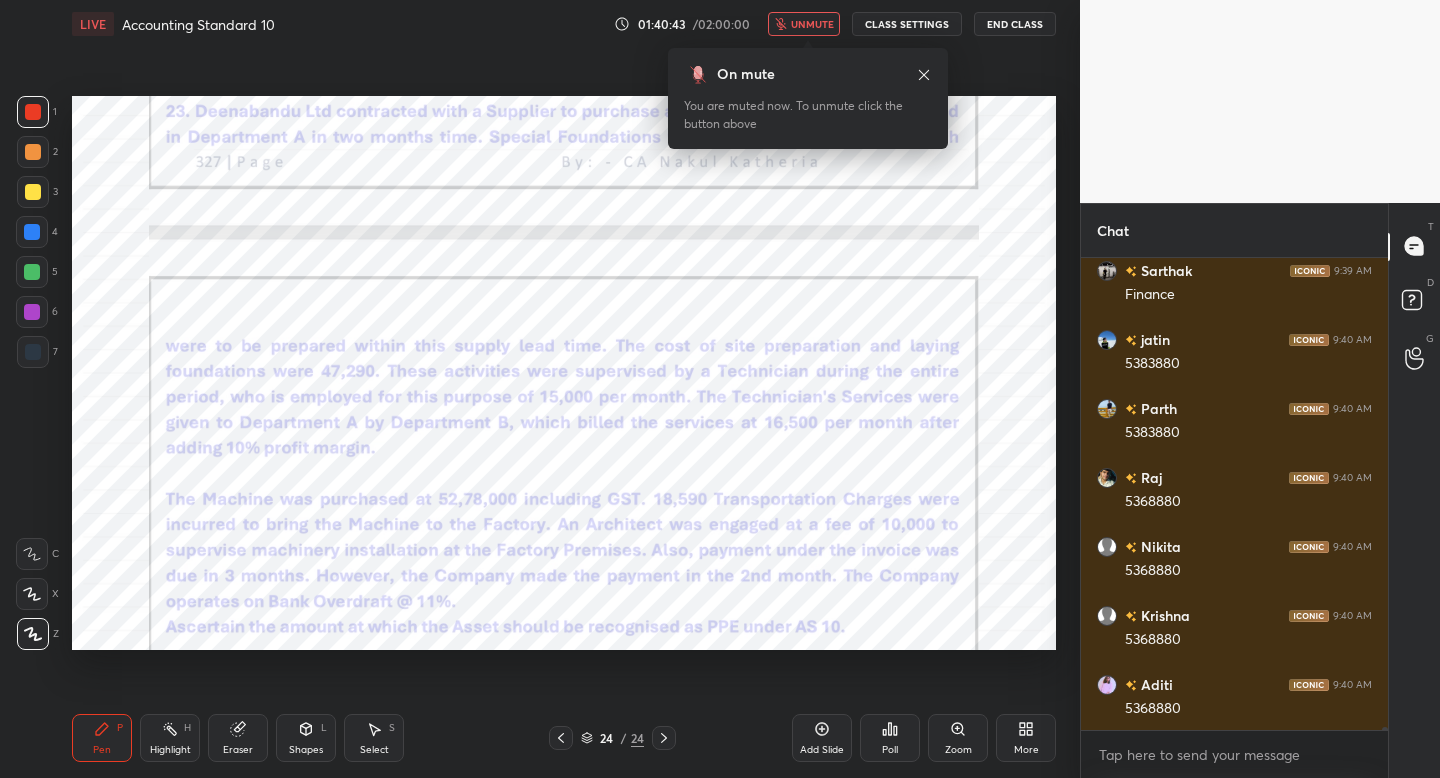 scroll, scrollTop: 74427, scrollLeft: 0, axis: vertical 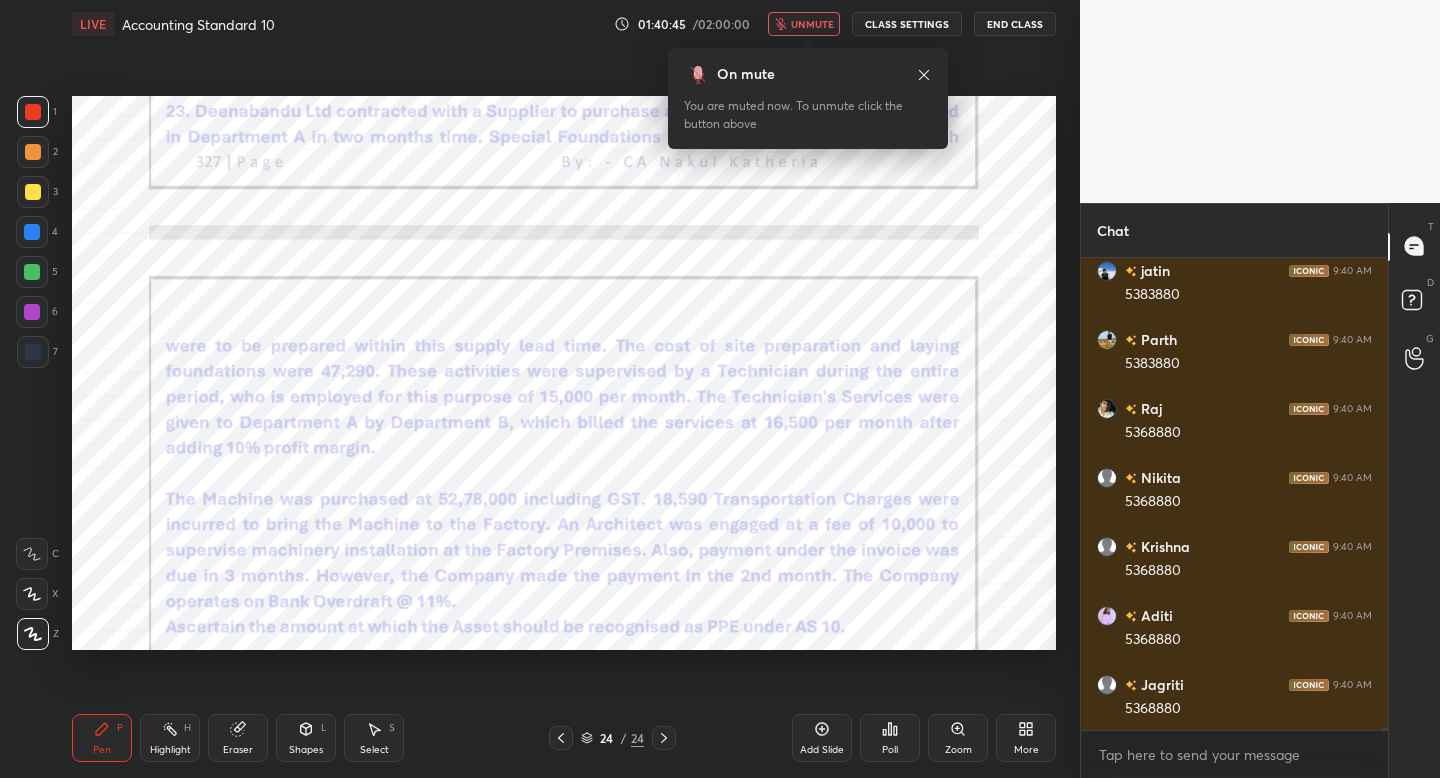 click on "unmute" at bounding box center [812, 24] 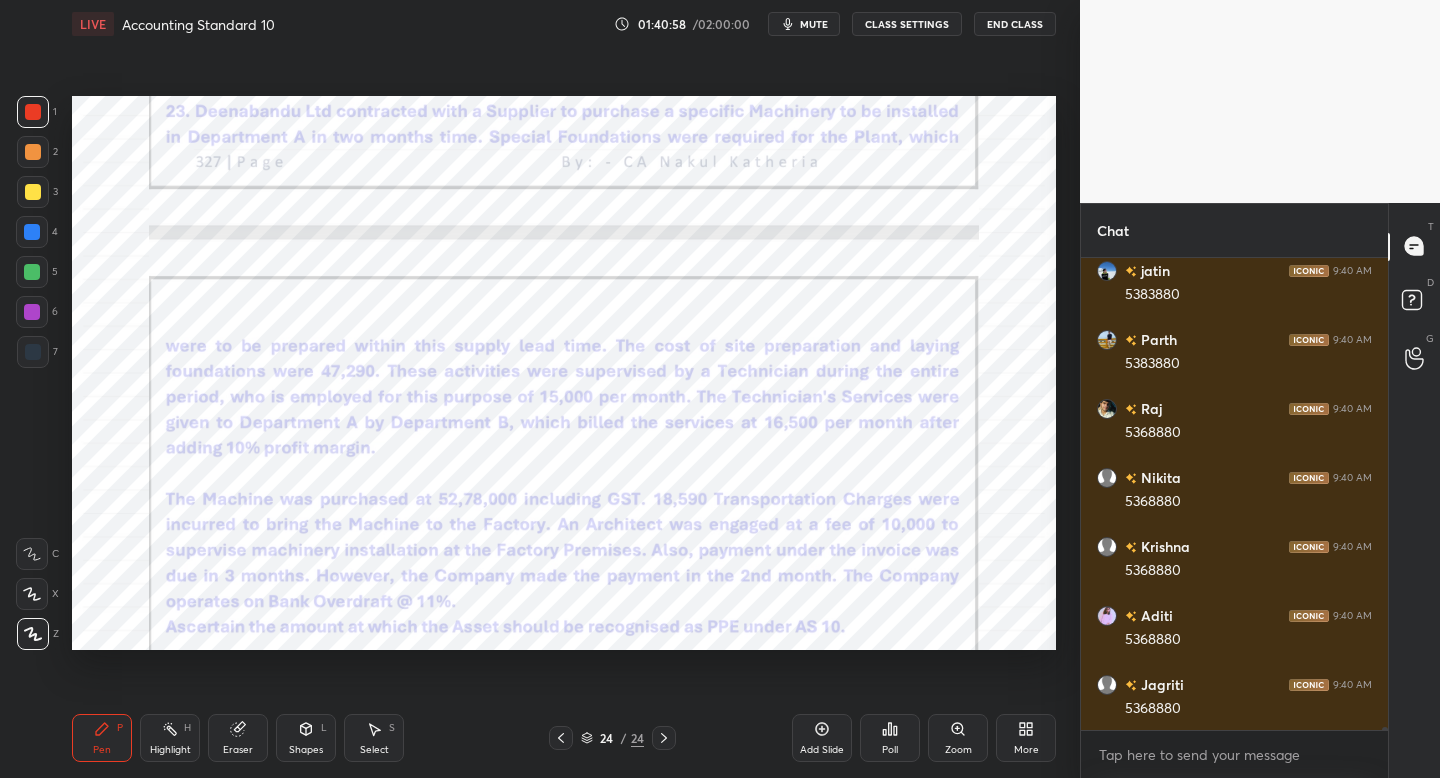 scroll, scrollTop: 74496, scrollLeft: 0, axis: vertical 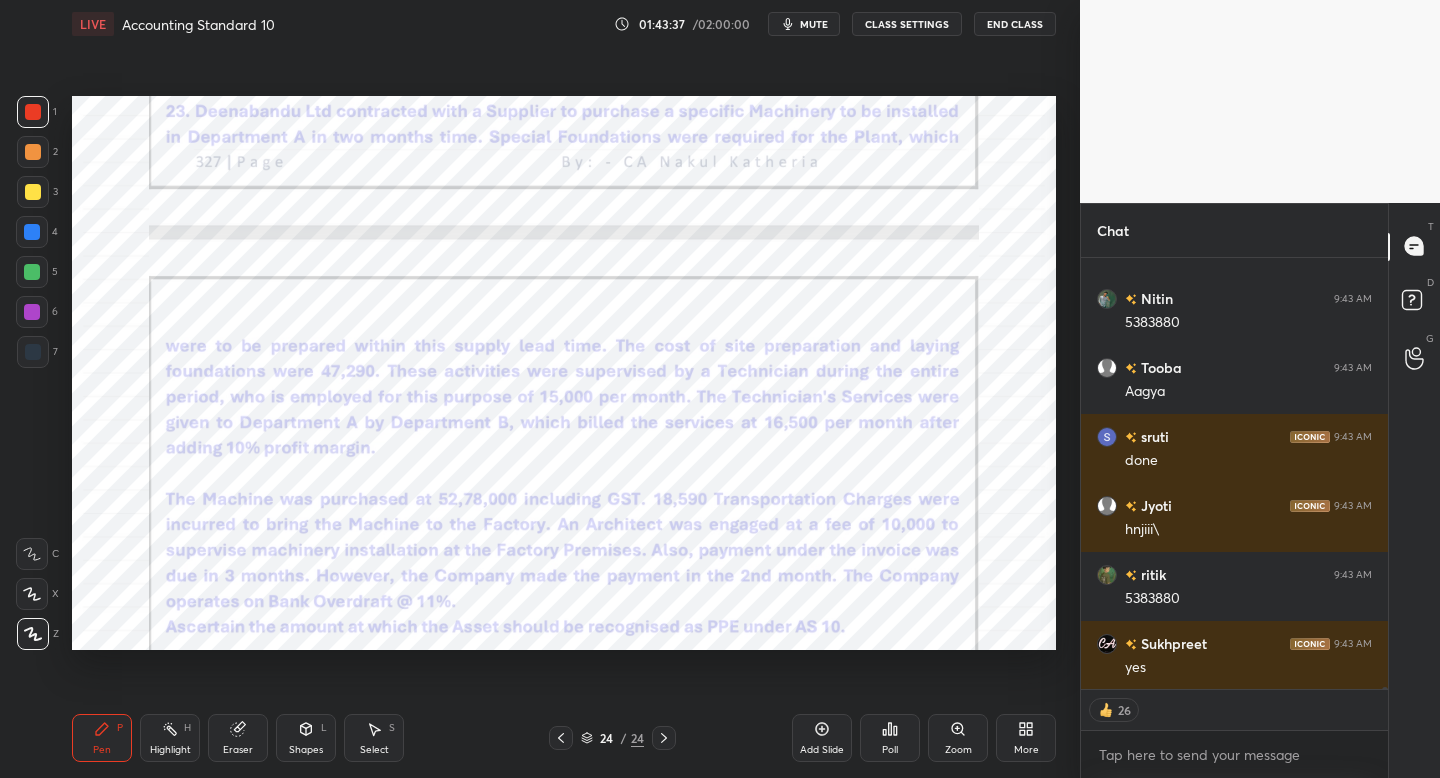 type on "x" 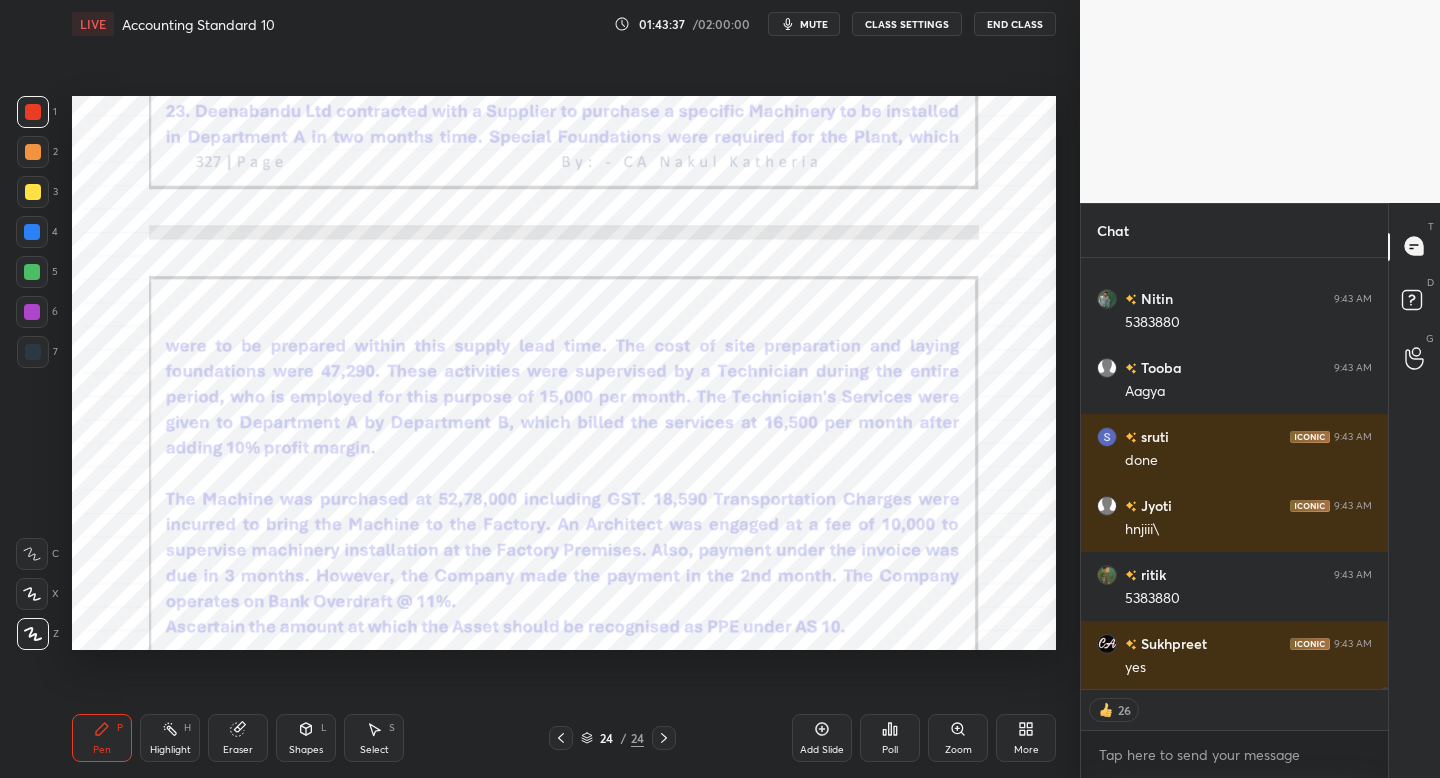 scroll, scrollTop: 6, scrollLeft: 7, axis: both 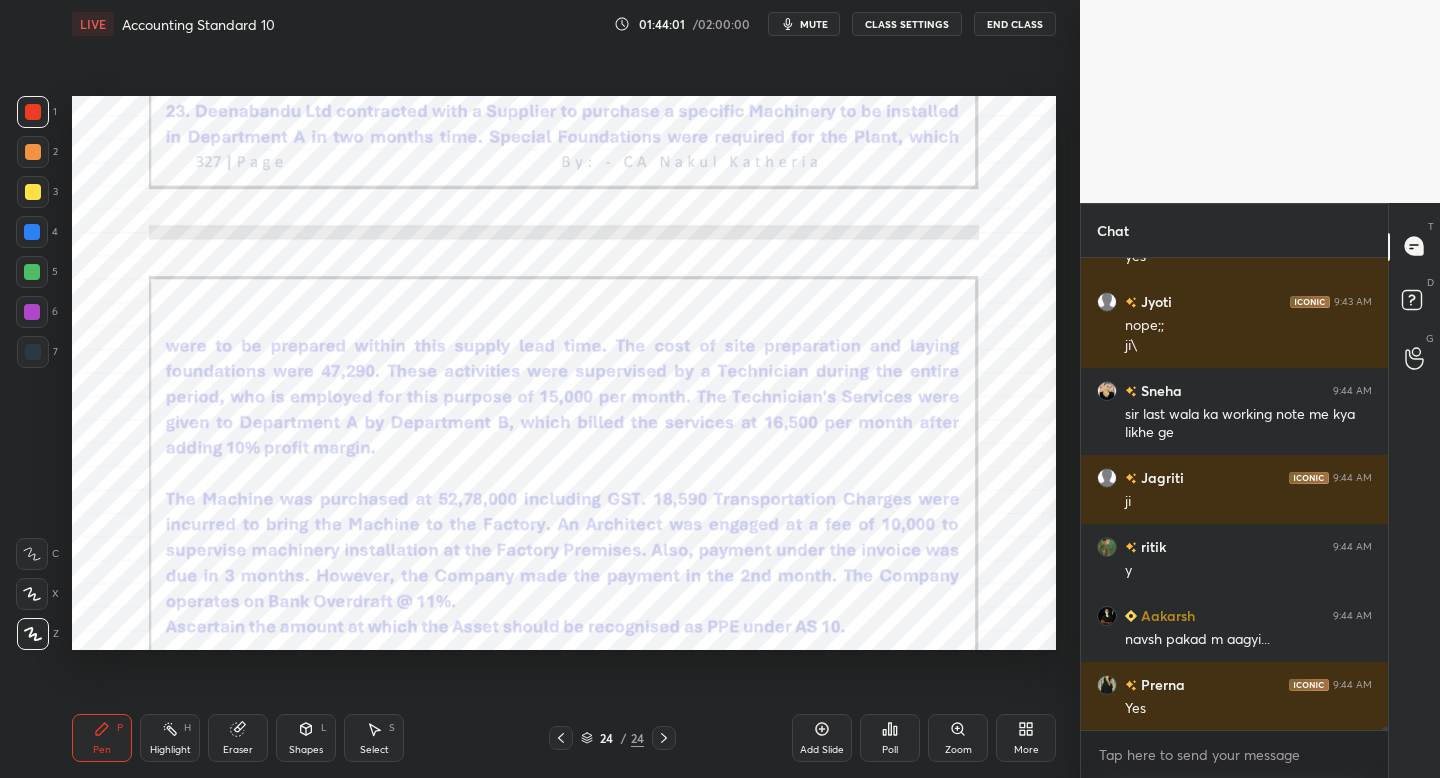 click on "More" at bounding box center [1026, 750] 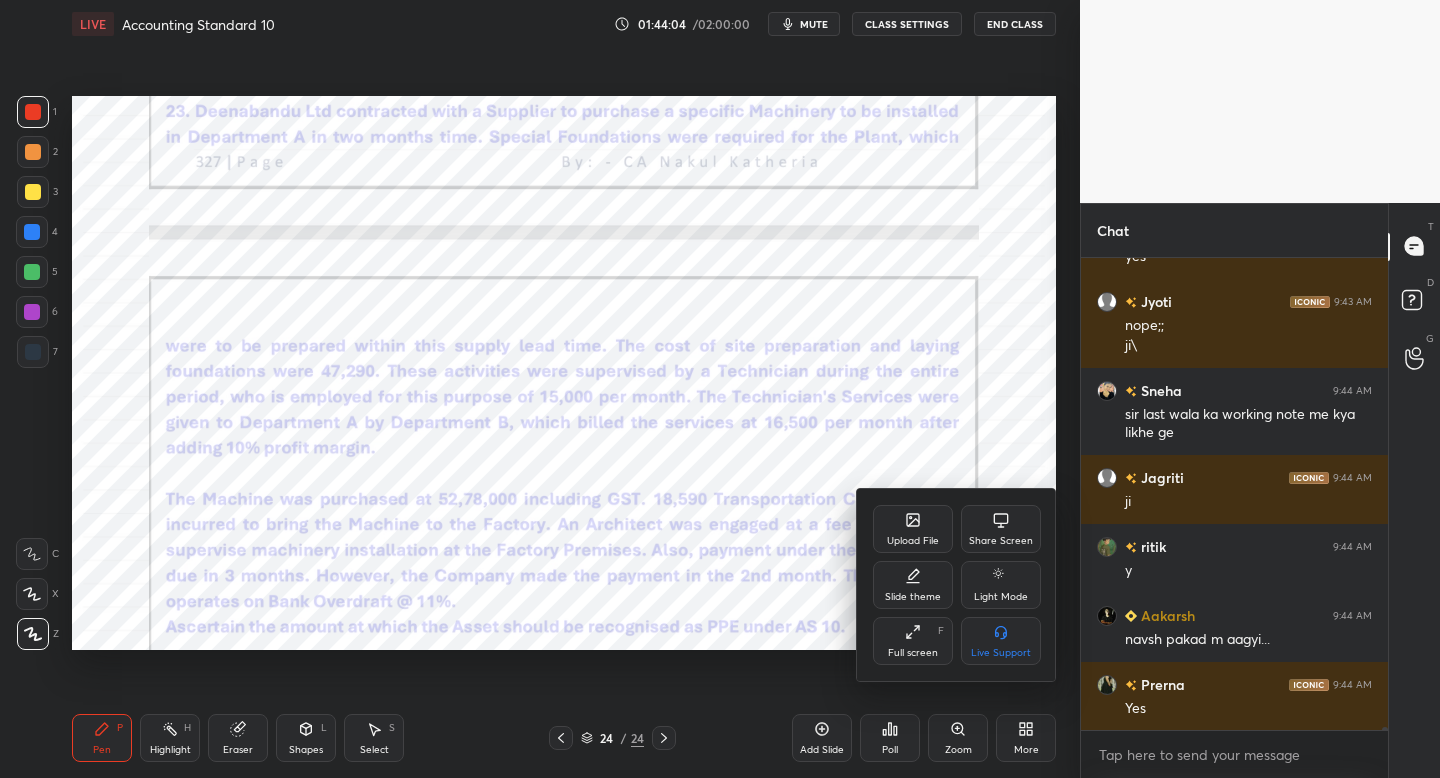 click on "Upload File" at bounding box center [913, 541] 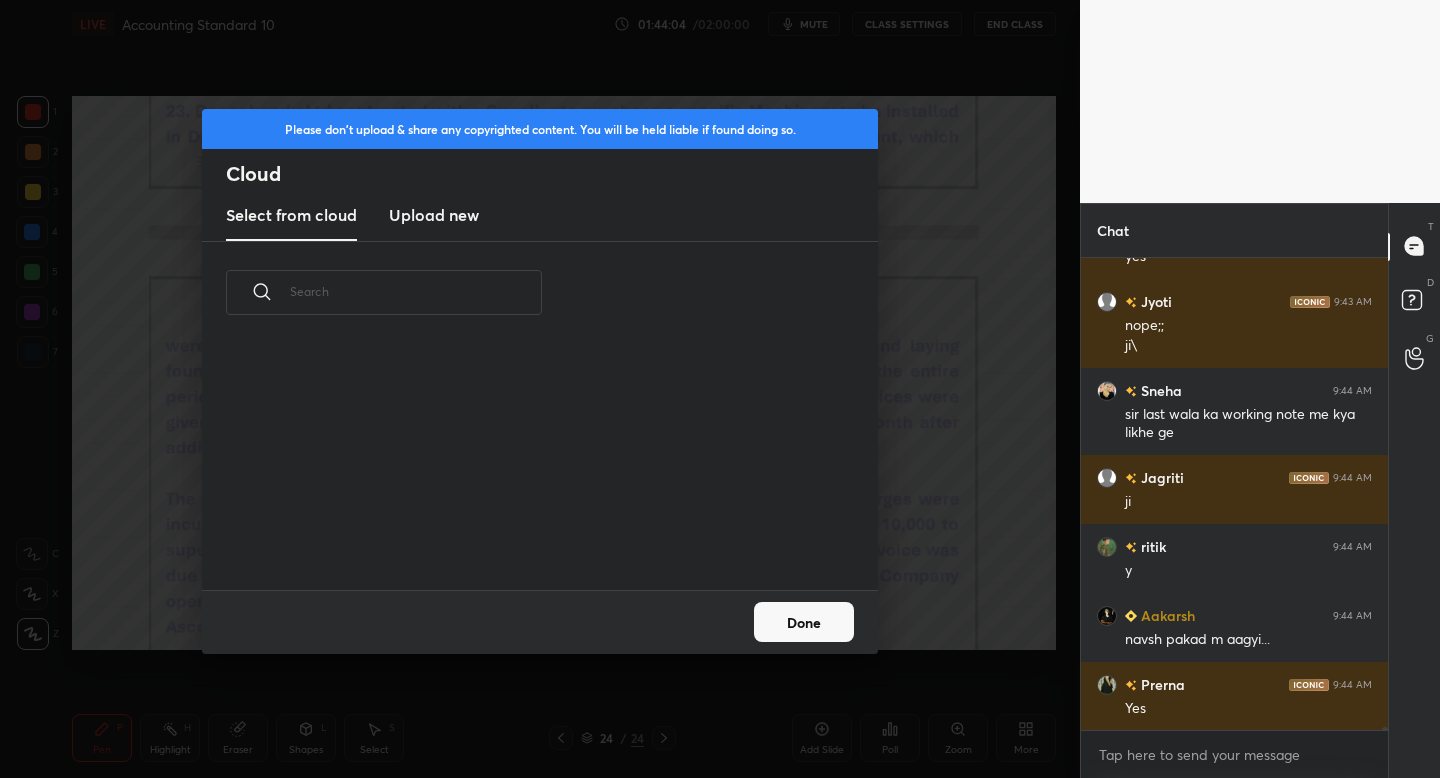 scroll, scrollTop: 7, scrollLeft: 11, axis: both 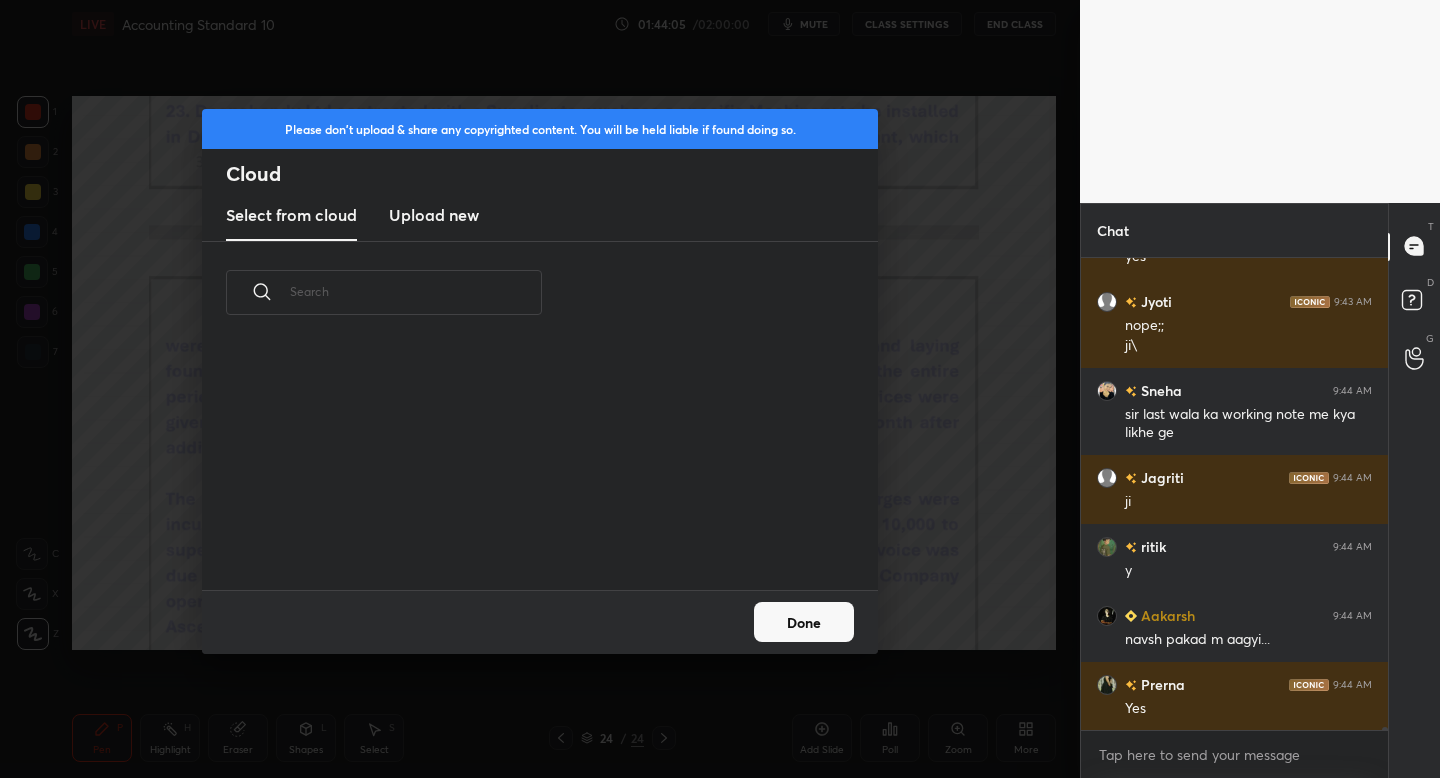 click on "Upload new" at bounding box center (434, 215) 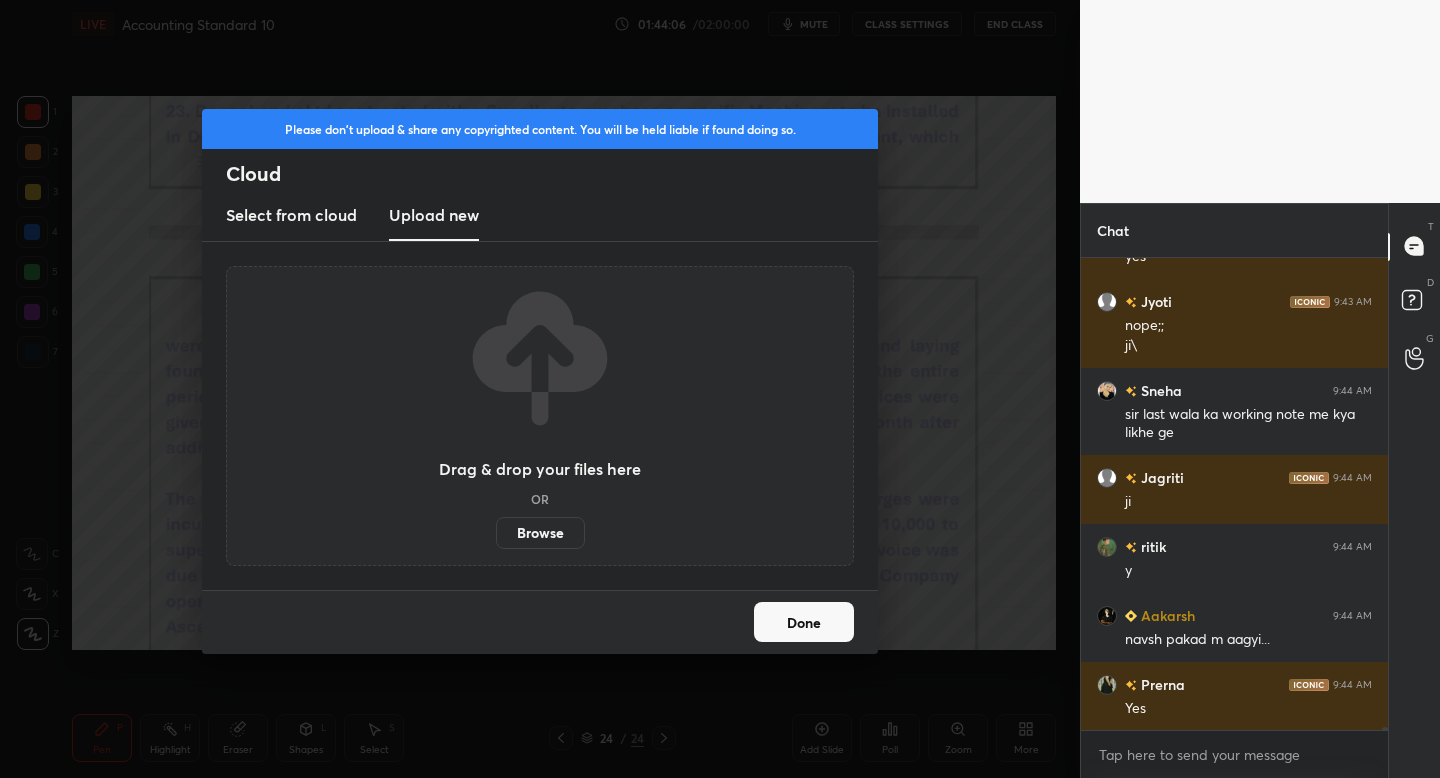 click on "Browse" at bounding box center (540, 533) 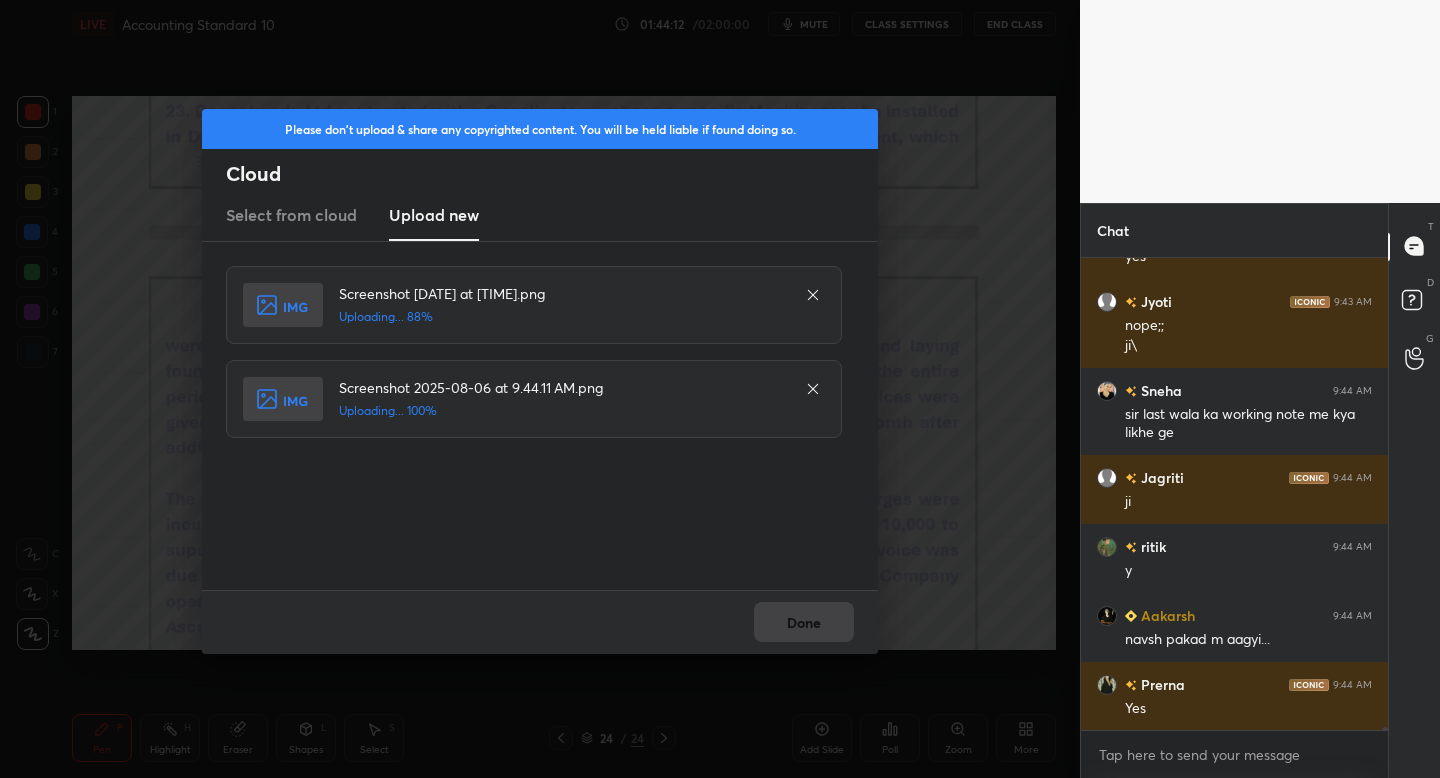 click on "Done" at bounding box center (540, 622) 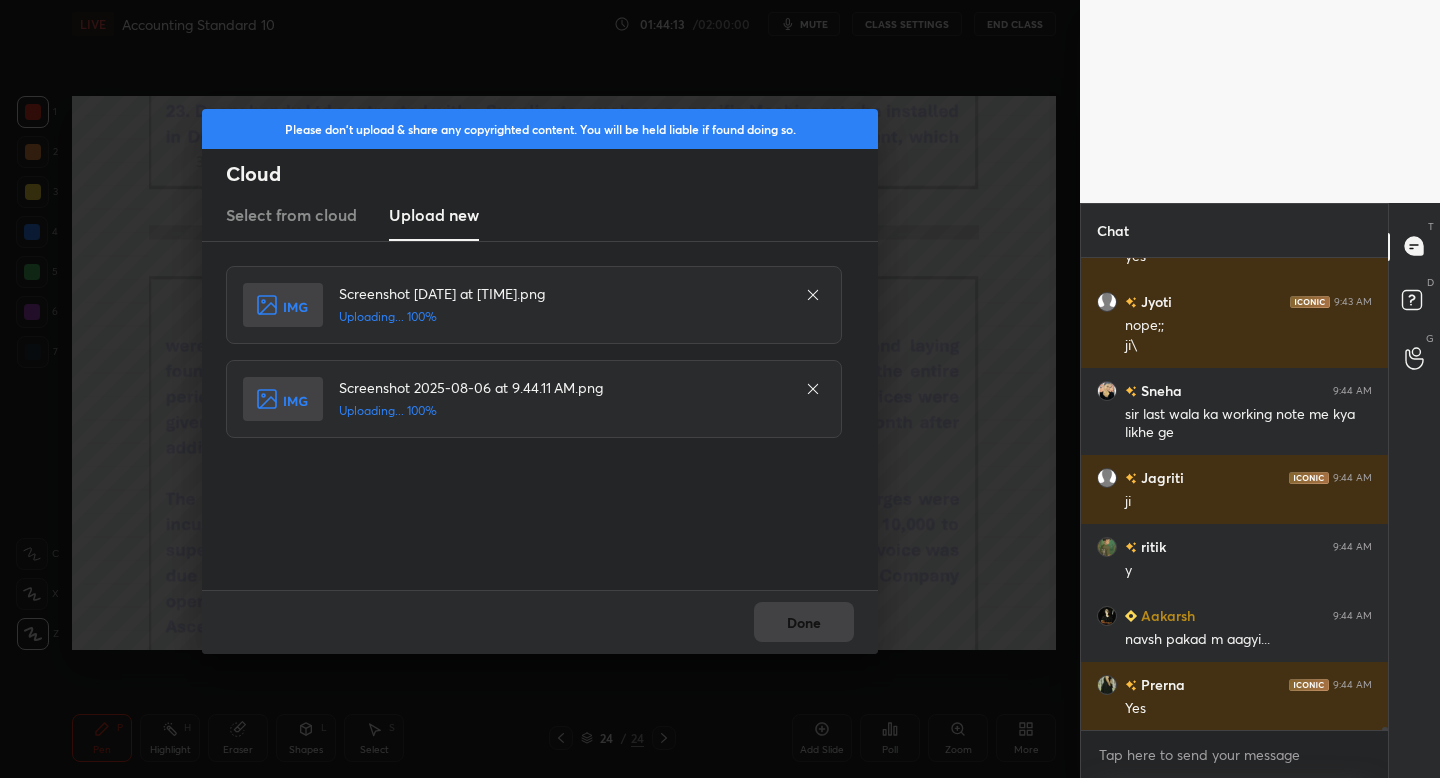 click on "Done" at bounding box center (540, 622) 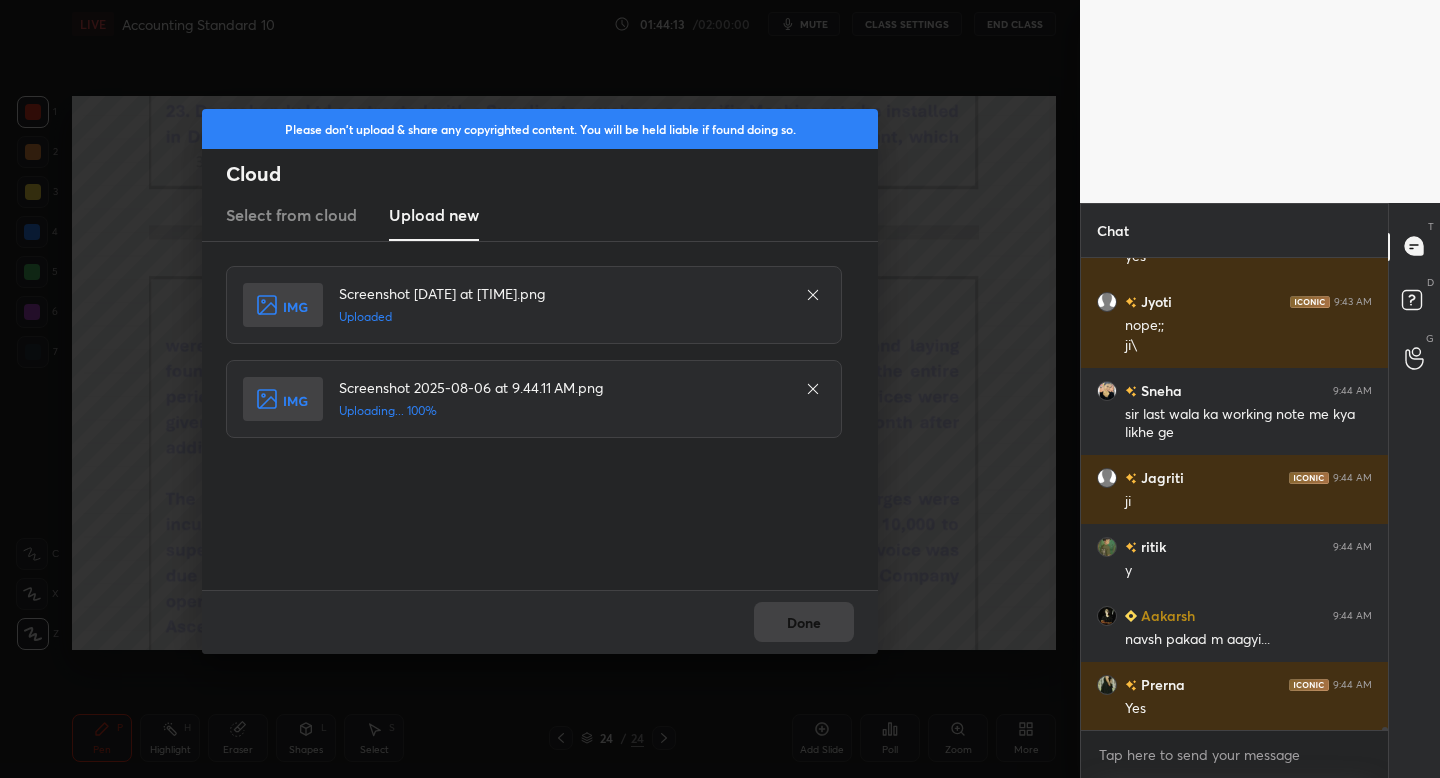 click on "Done" at bounding box center (540, 622) 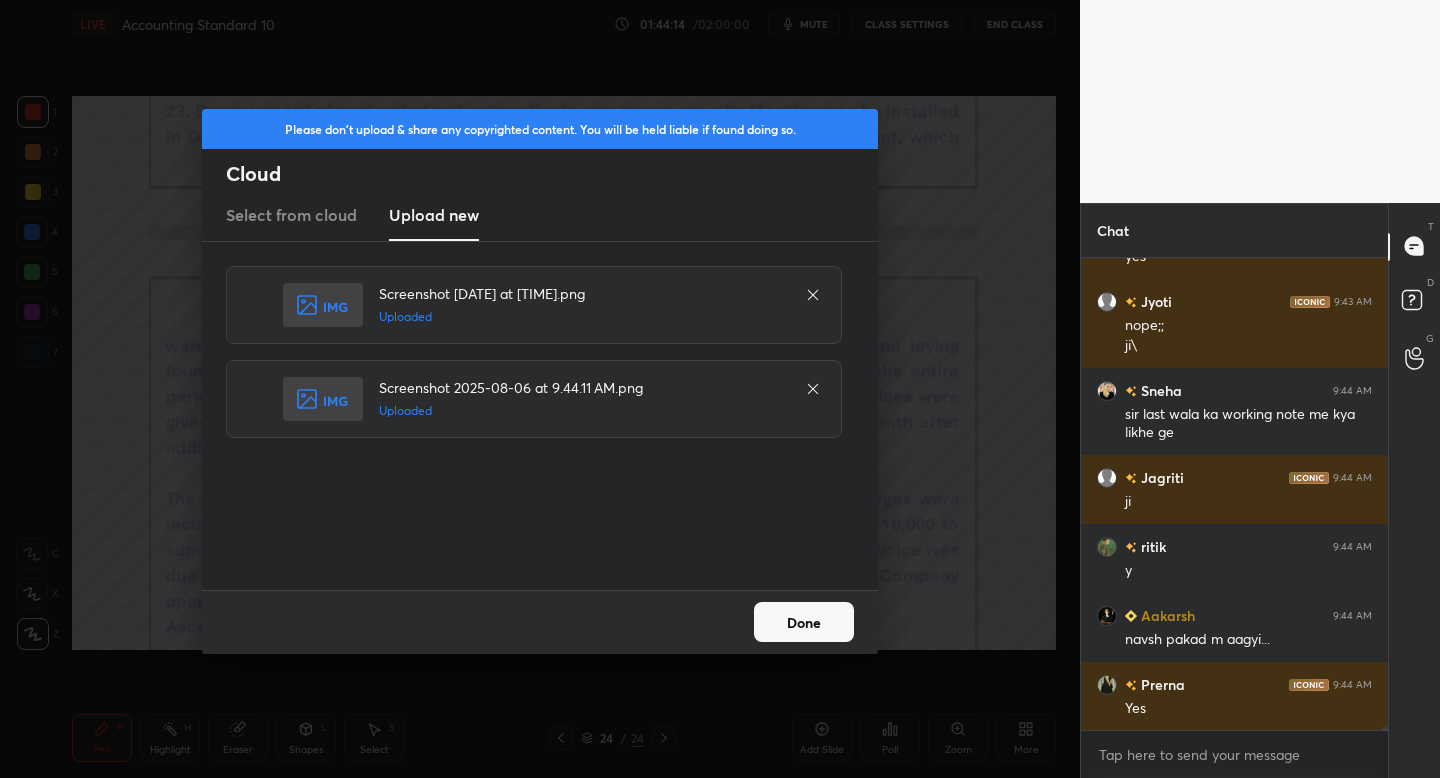 click on "Done" at bounding box center (804, 622) 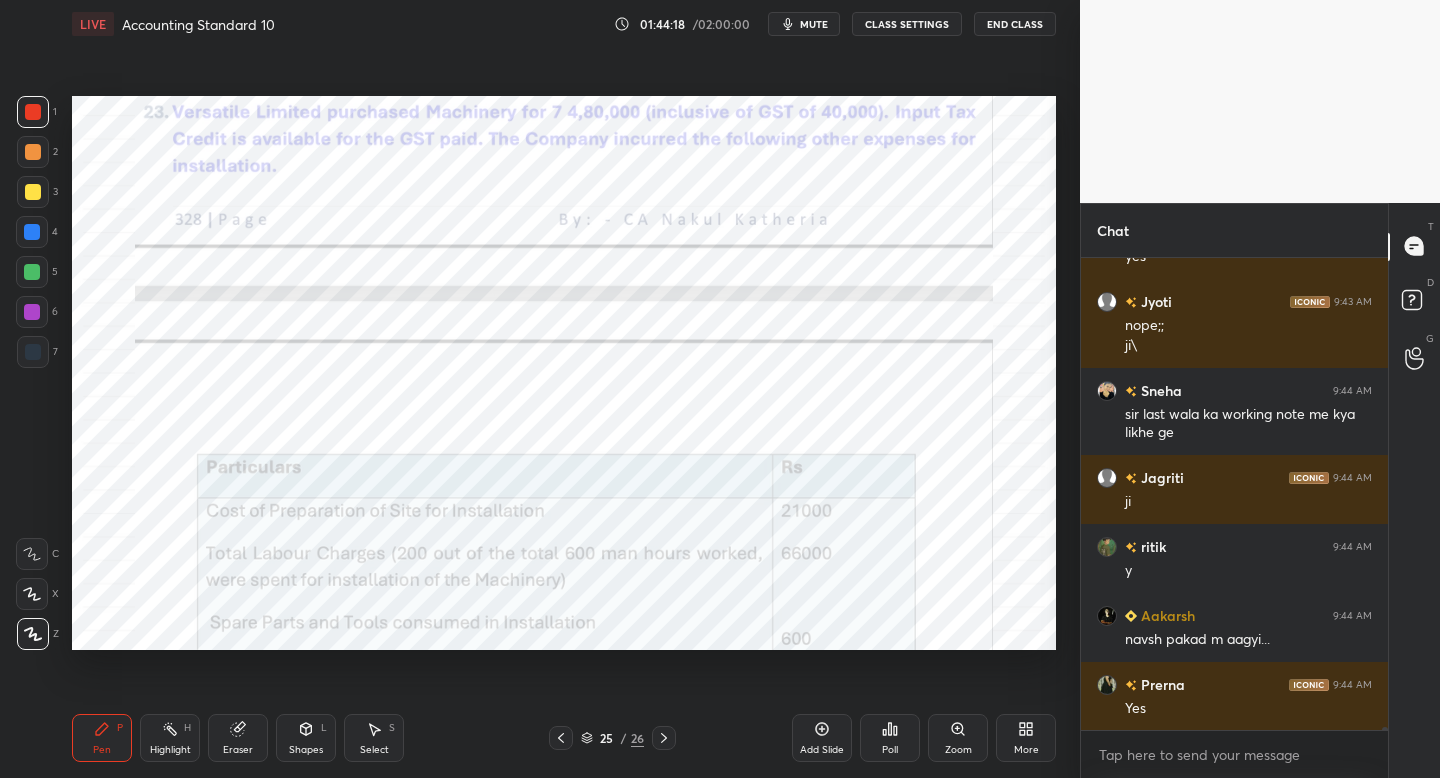 scroll, scrollTop: 77618, scrollLeft: 0, axis: vertical 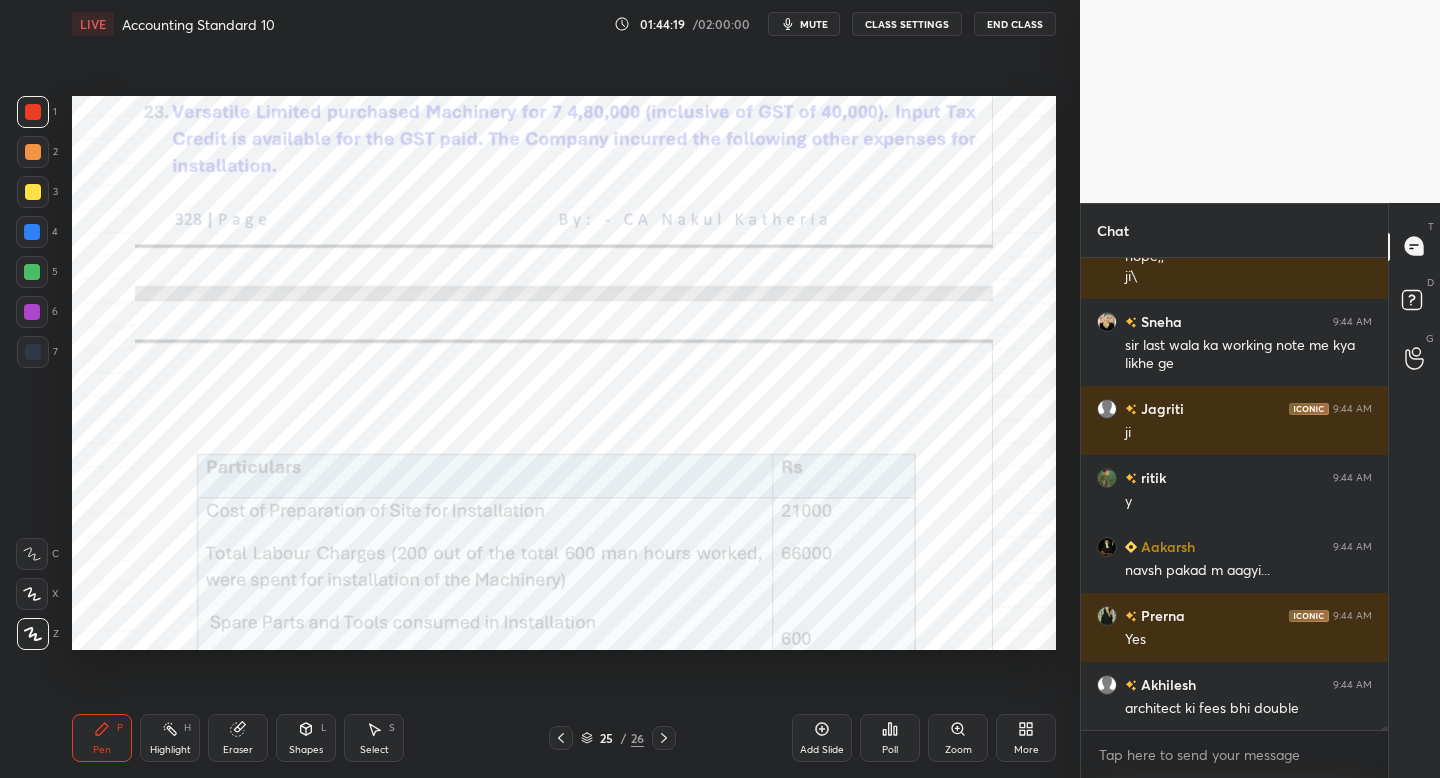 click at bounding box center [33, 352] 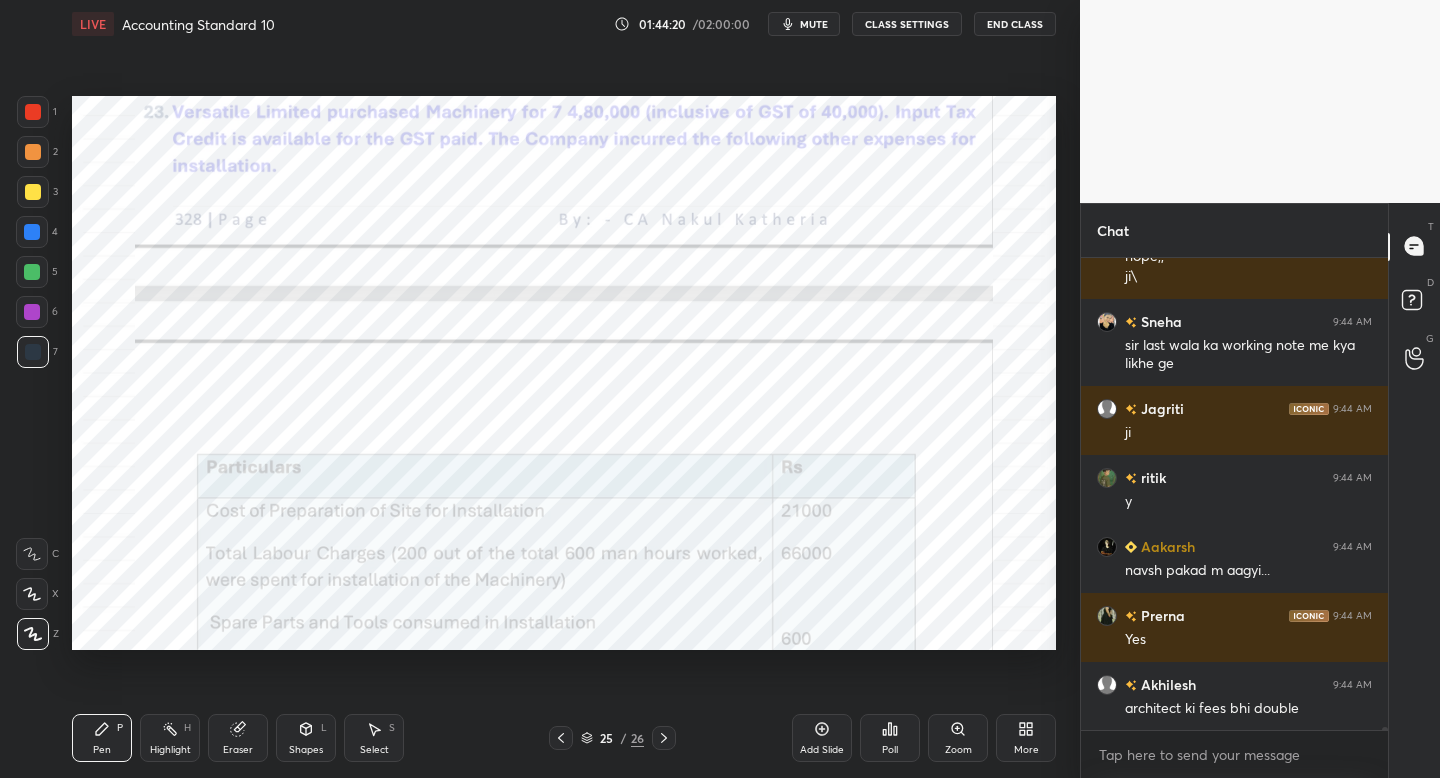 drag, startPoint x: 39, startPoint y: 111, endPoint x: 62, endPoint y: 121, distance: 25.079872 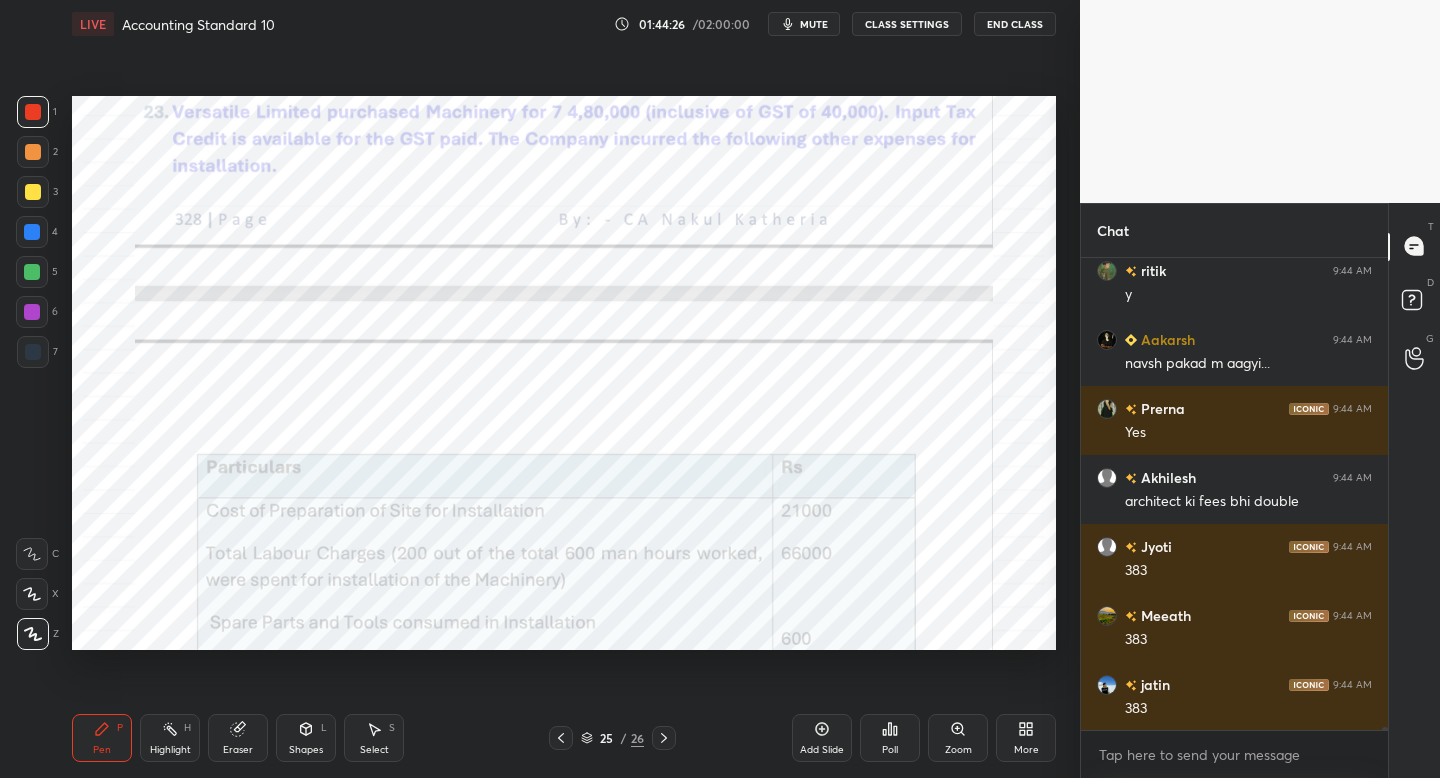 scroll, scrollTop: 77894, scrollLeft: 0, axis: vertical 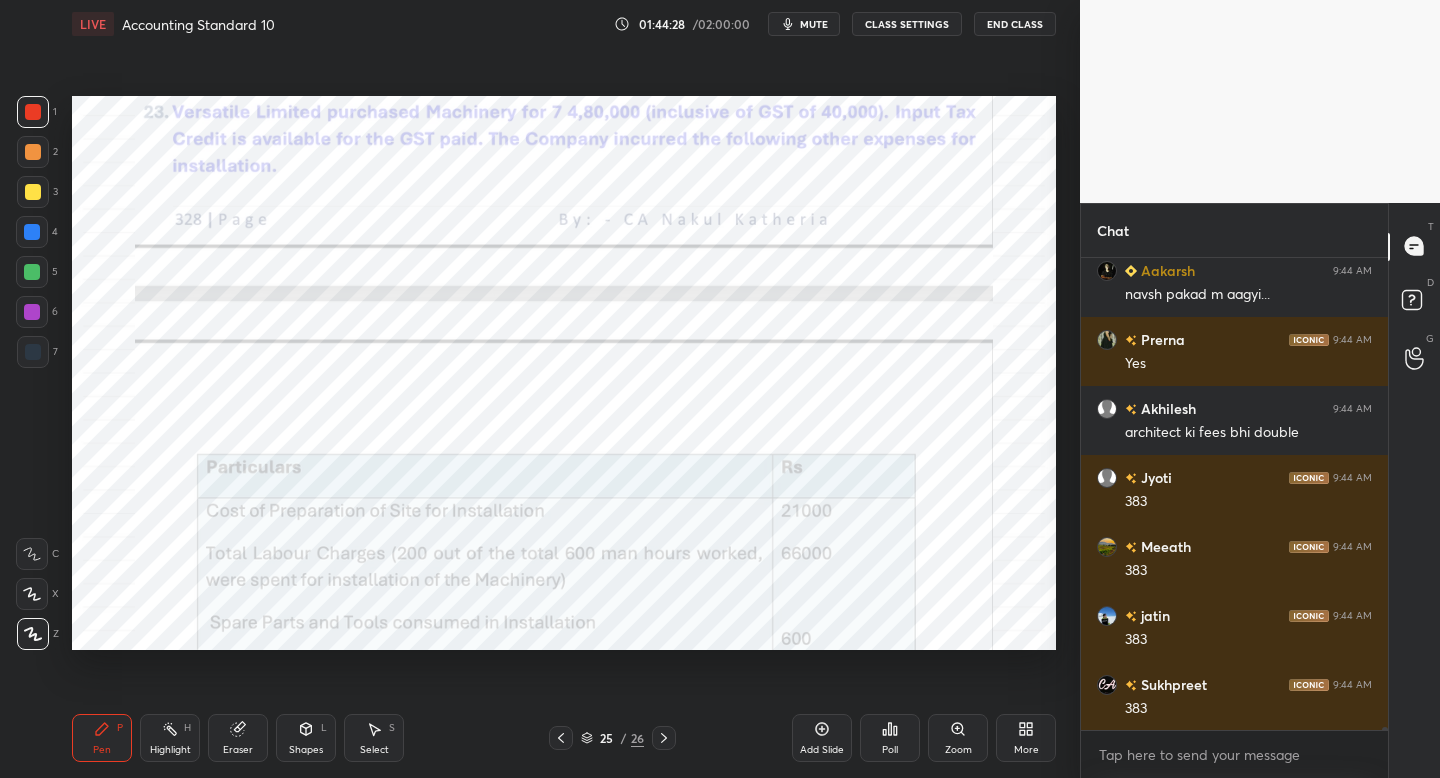 click at bounding box center (561, 738) 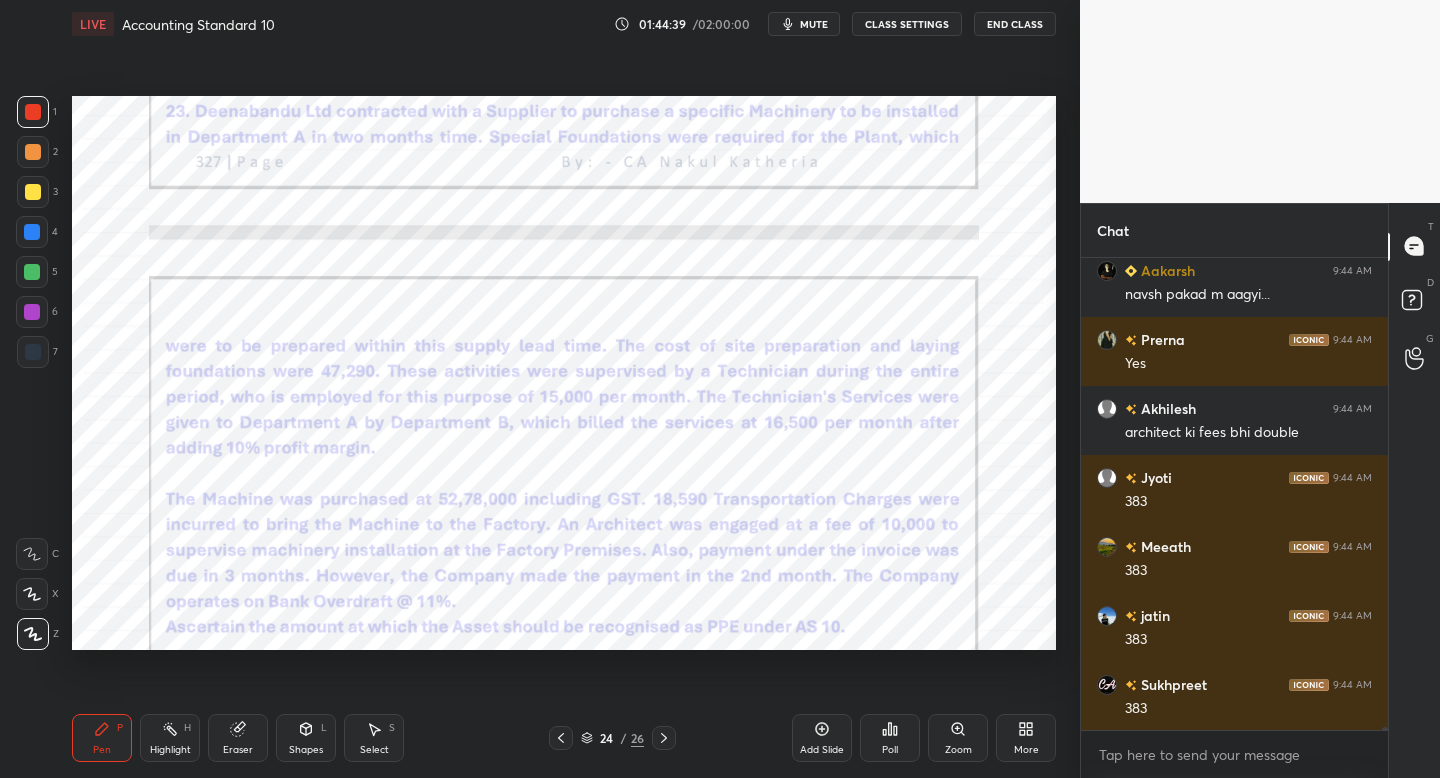 click 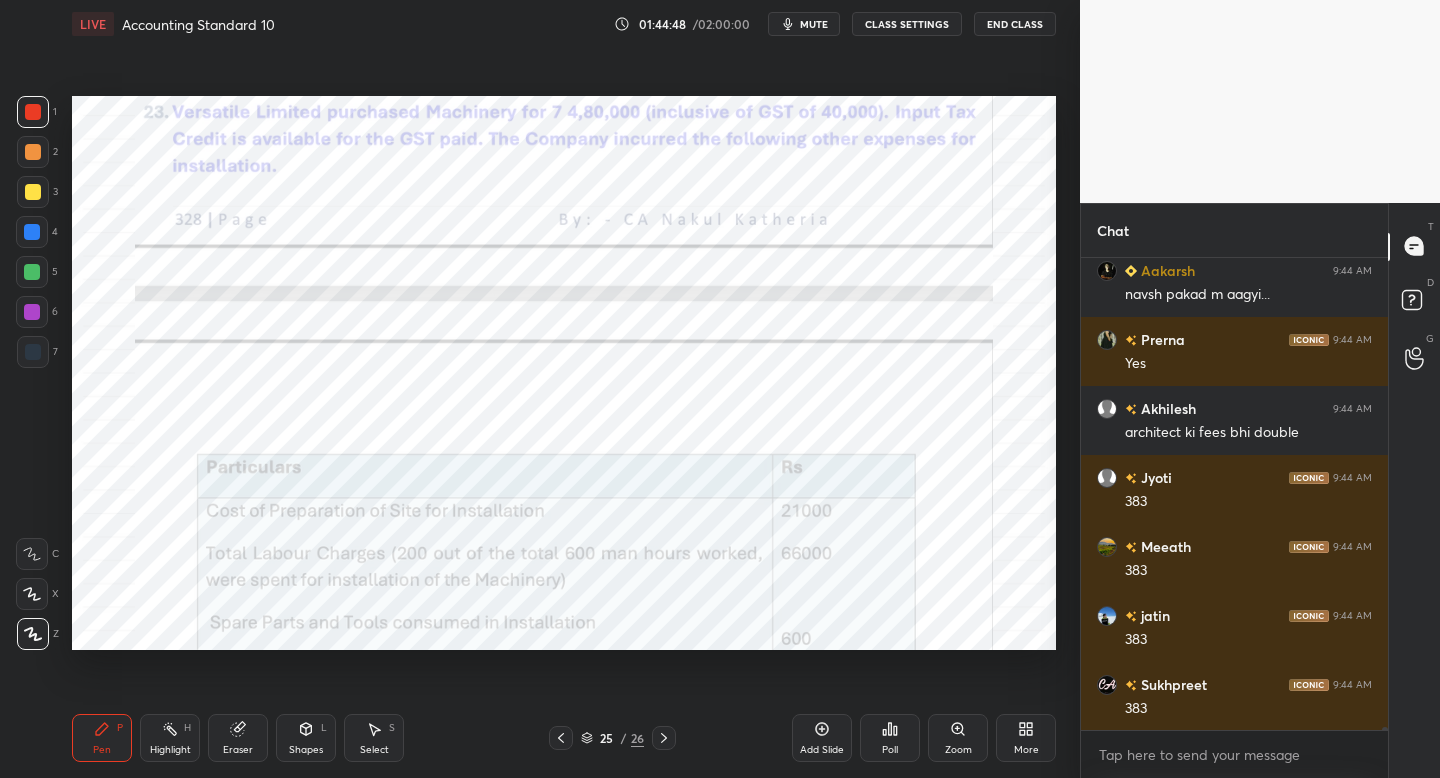 click 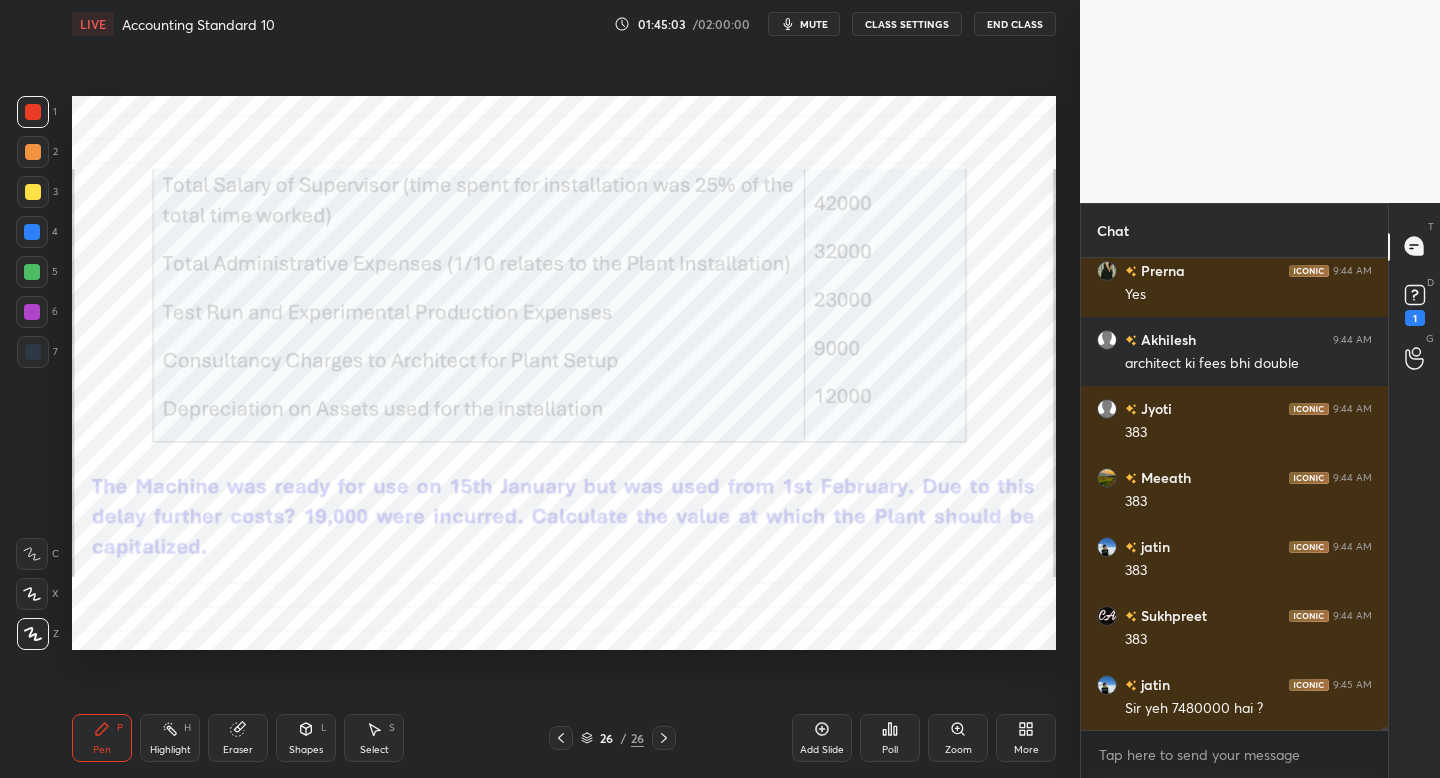 scroll, scrollTop: 78049, scrollLeft: 0, axis: vertical 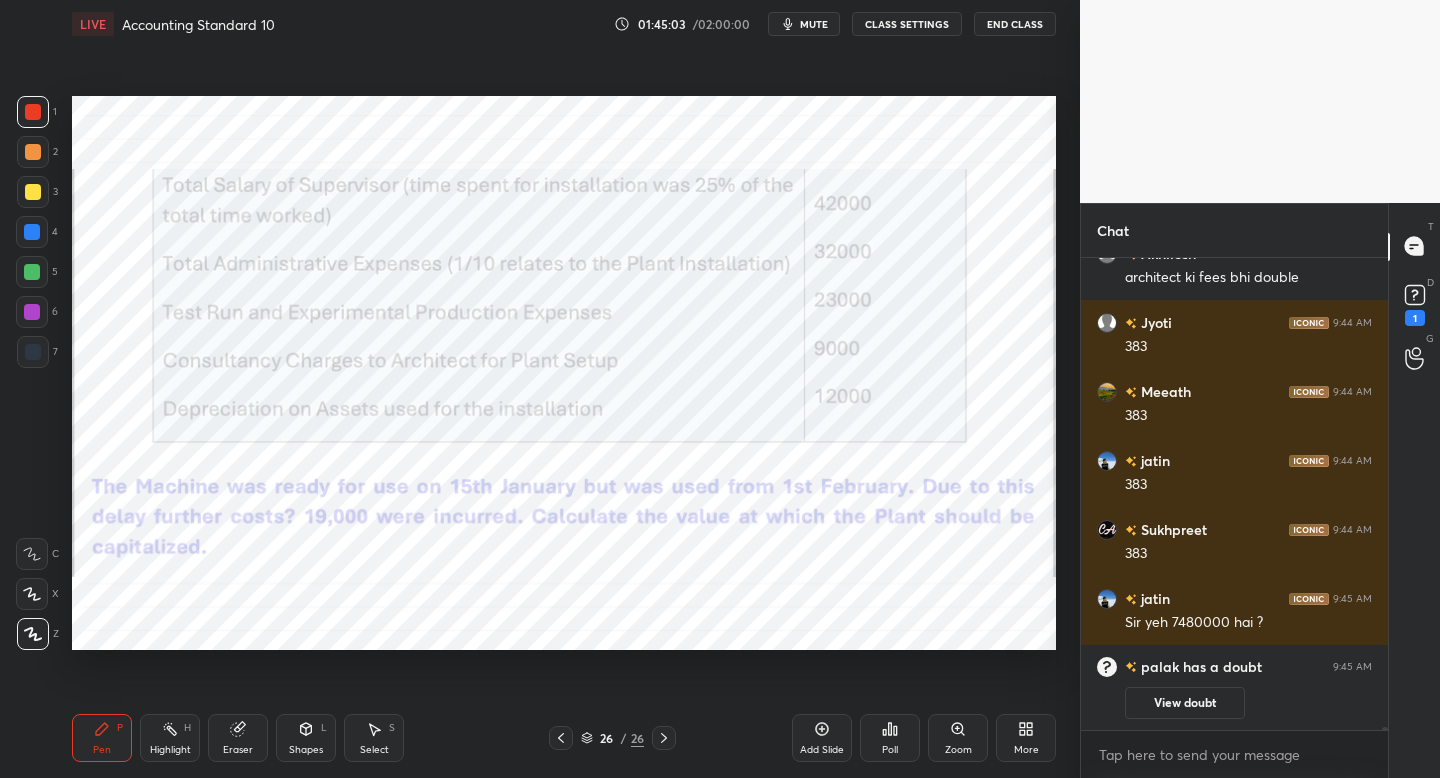 click at bounding box center (561, 738) 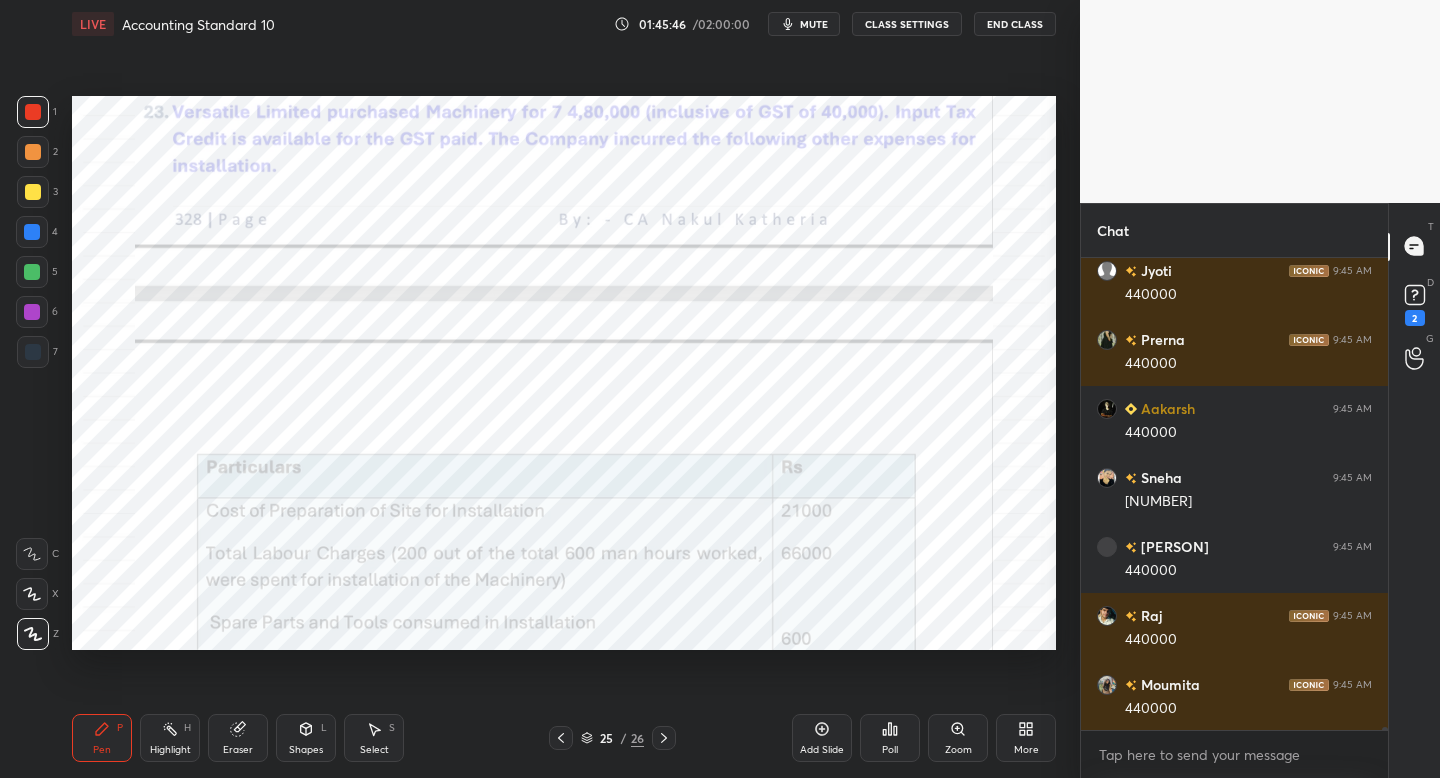 scroll, scrollTop: 68739, scrollLeft: 0, axis: vertical 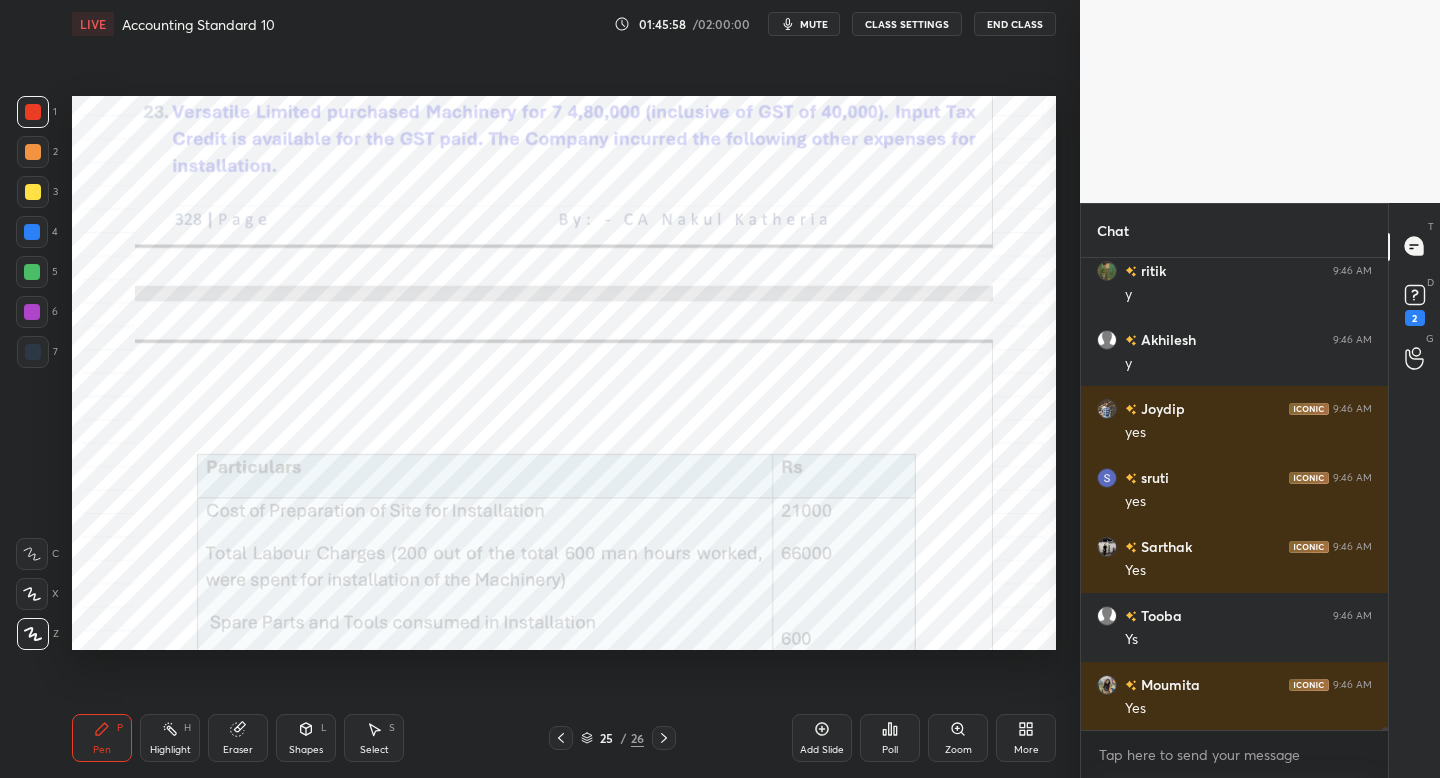 drag, startPoint x: 668, startPoint y: 741, endPoint x: 661, endPoint y: 729, distance: 13.892444 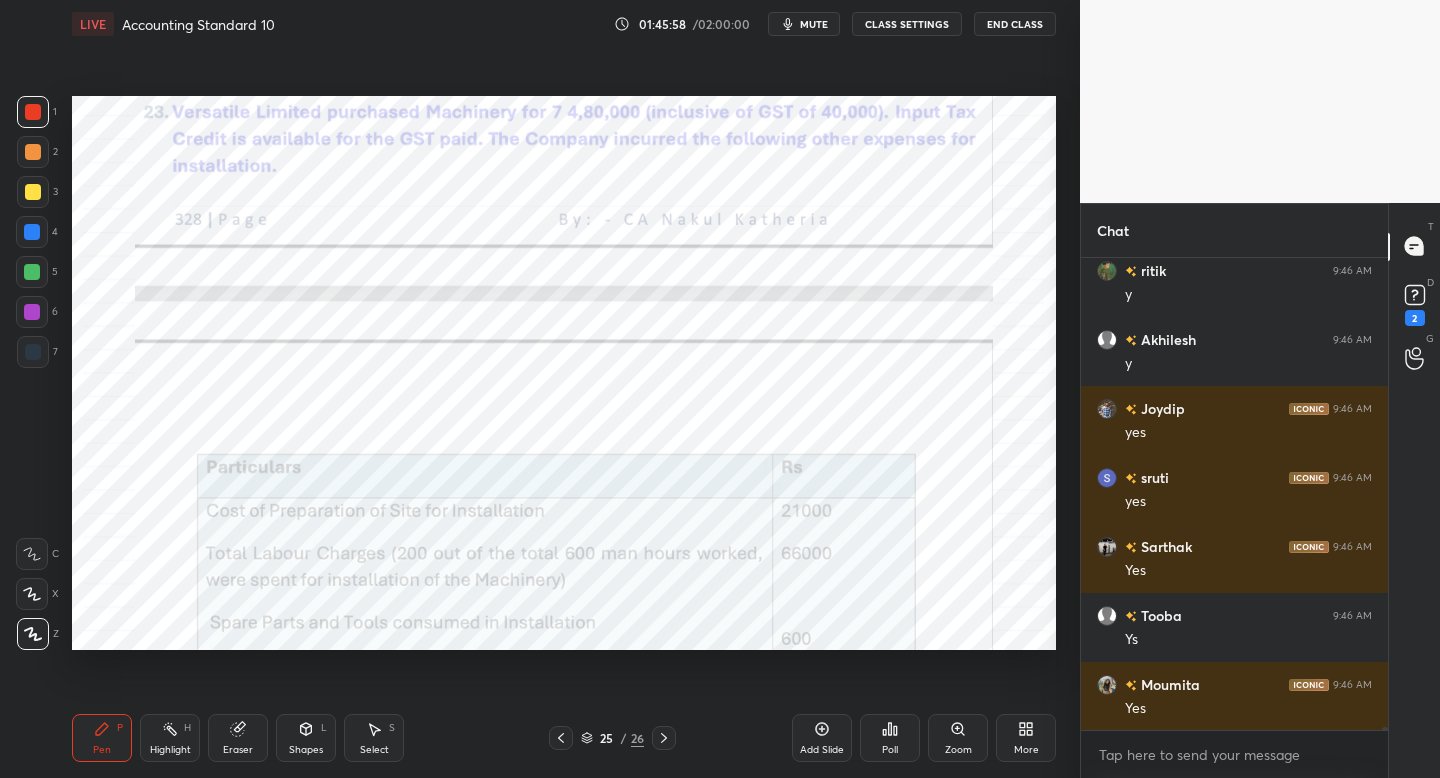 click 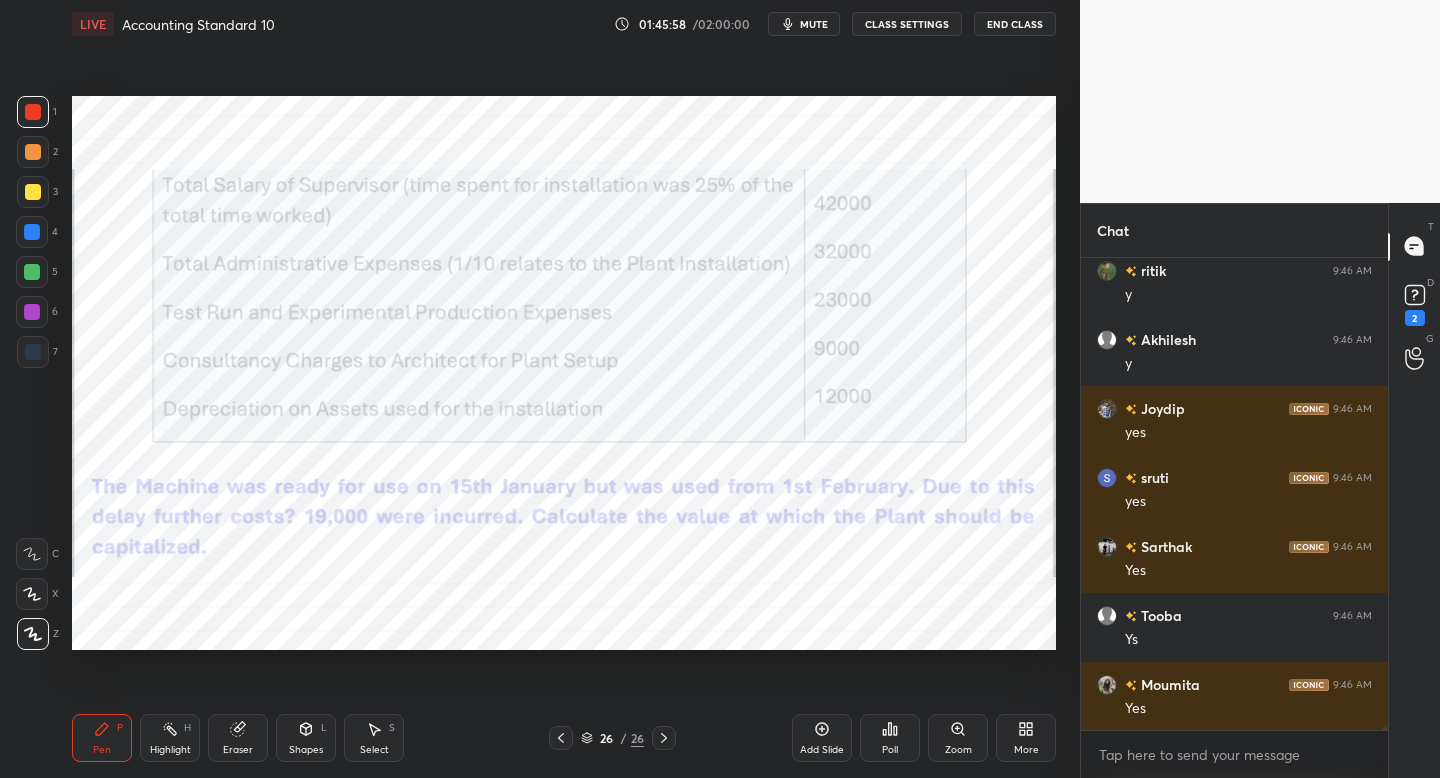 scroll, scrollTop: 69567, scrollLeft: 0, axis: vertical 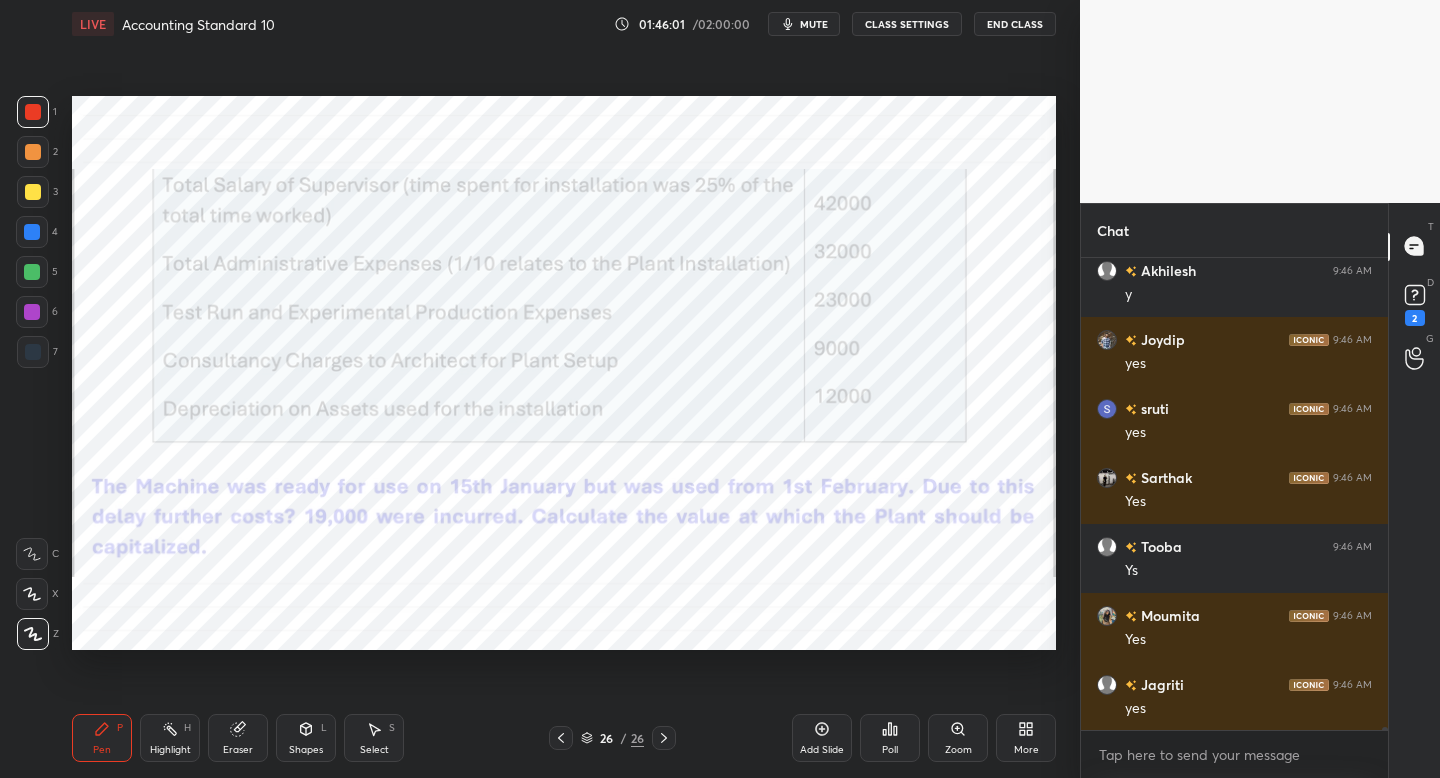 click 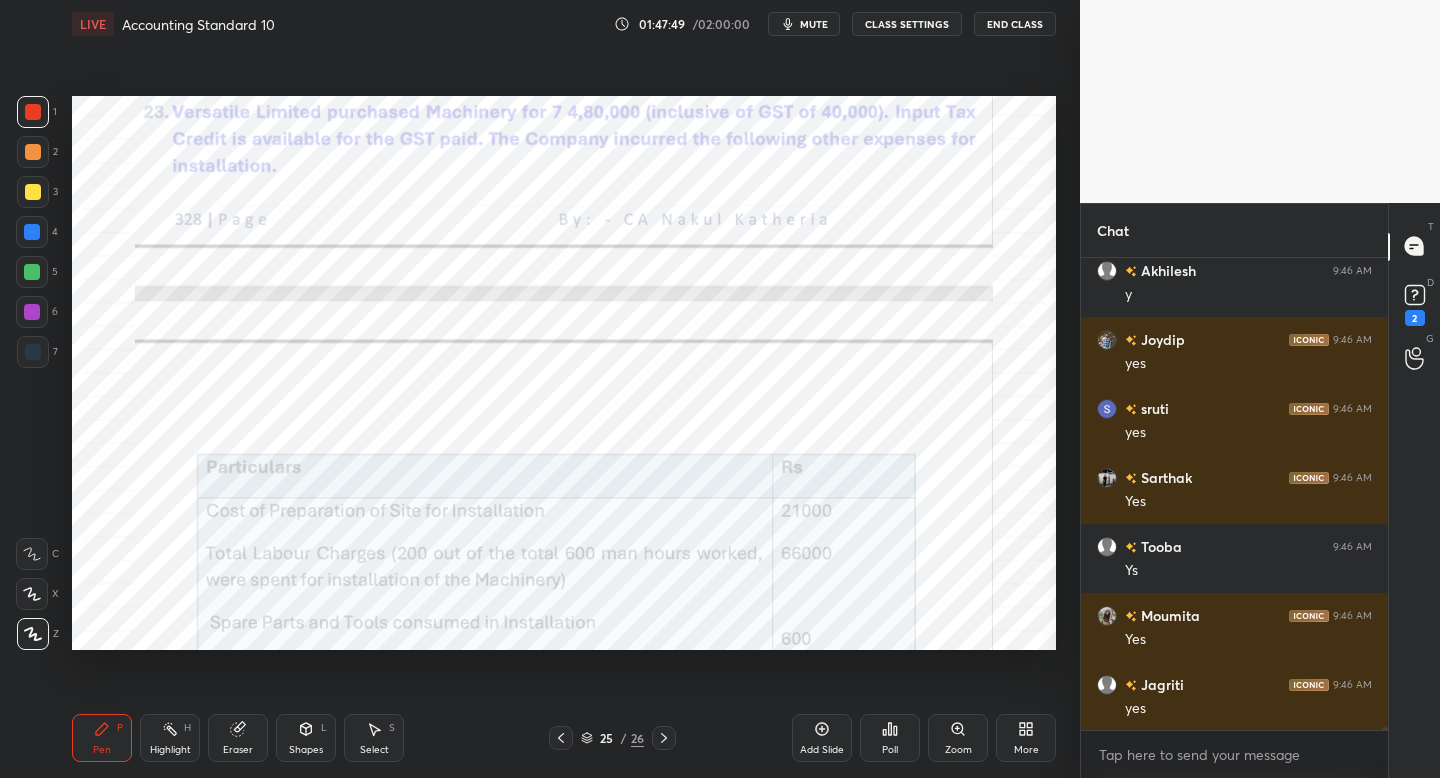 scroll, scrollTop: 69636, scrollLeft: 0, axis: vertical 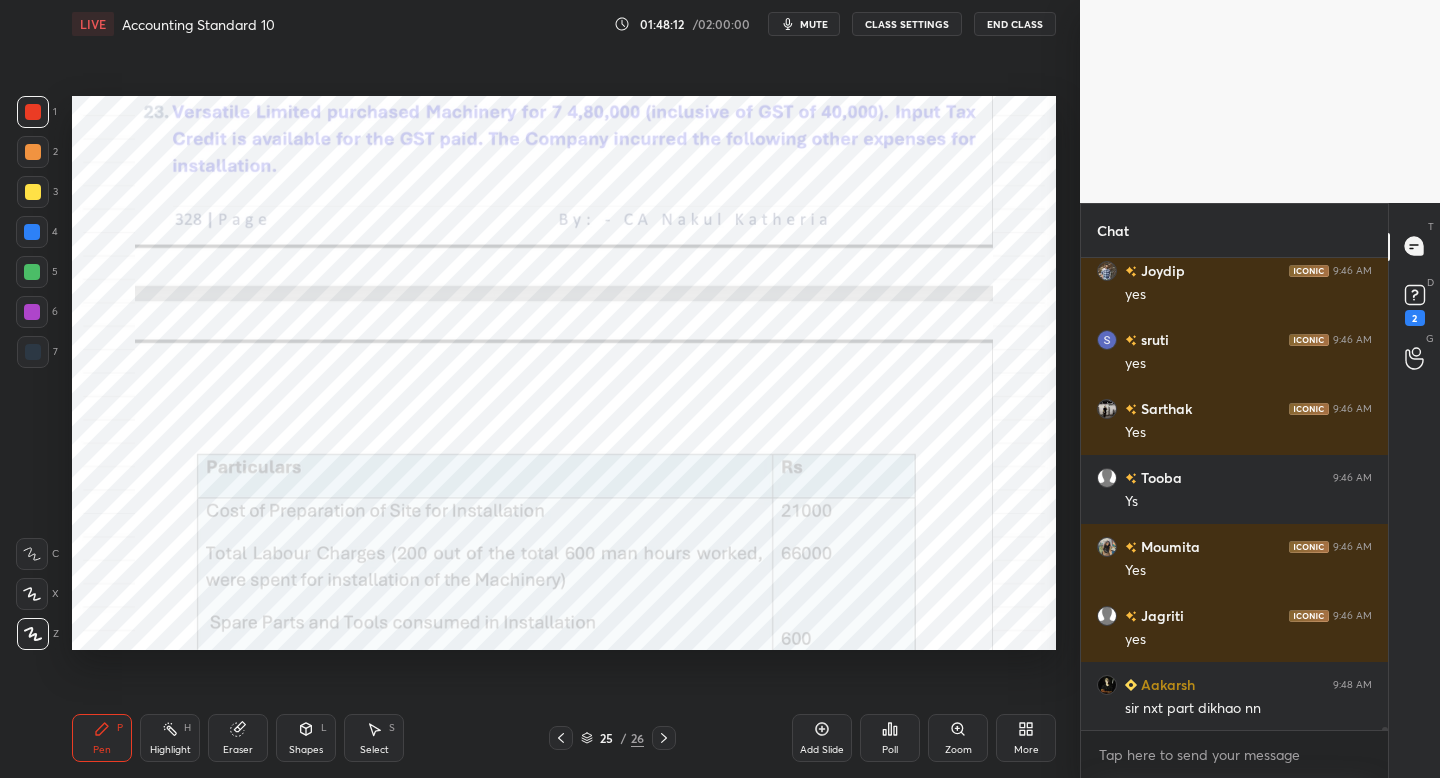 click 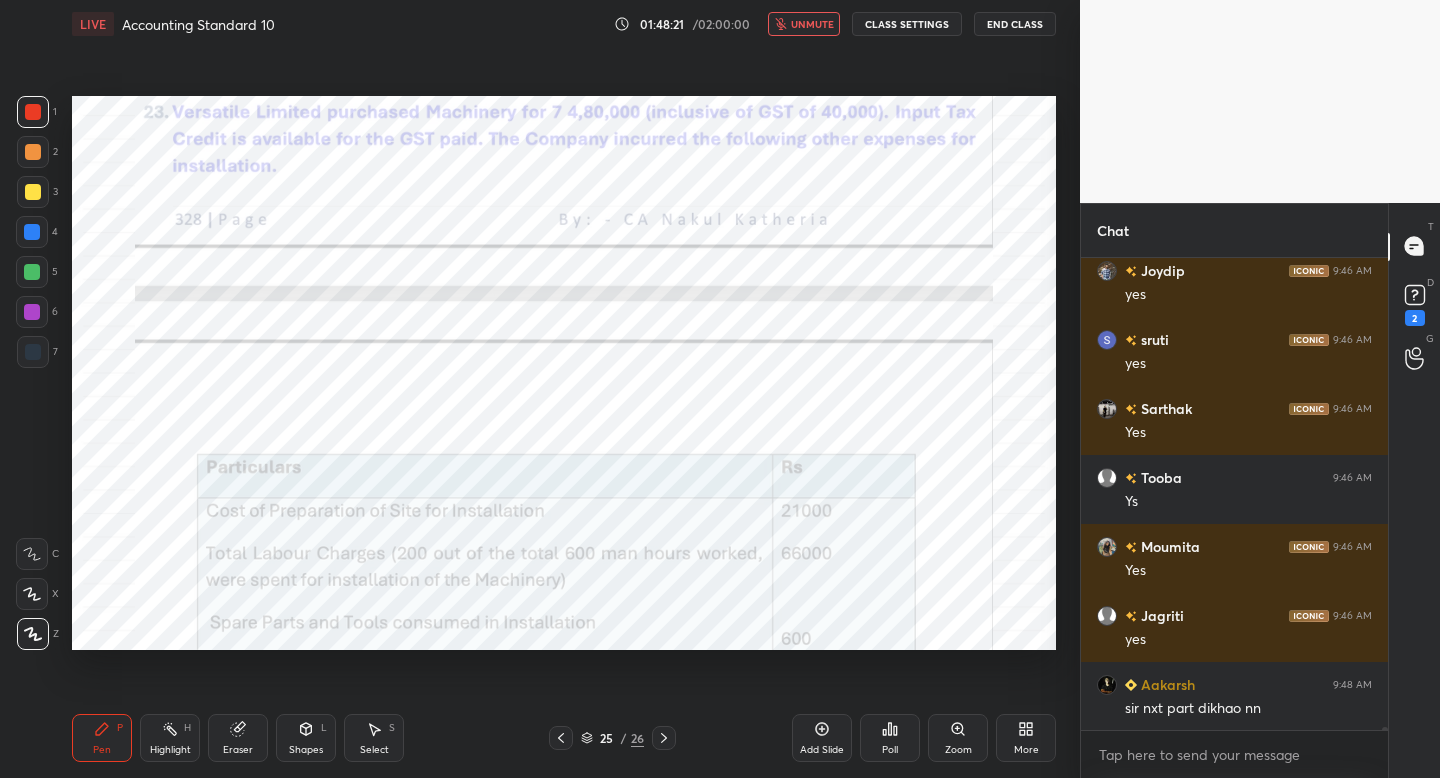 scroll, scrollTop: 69705, scrollLeft: 0, axis: vertical 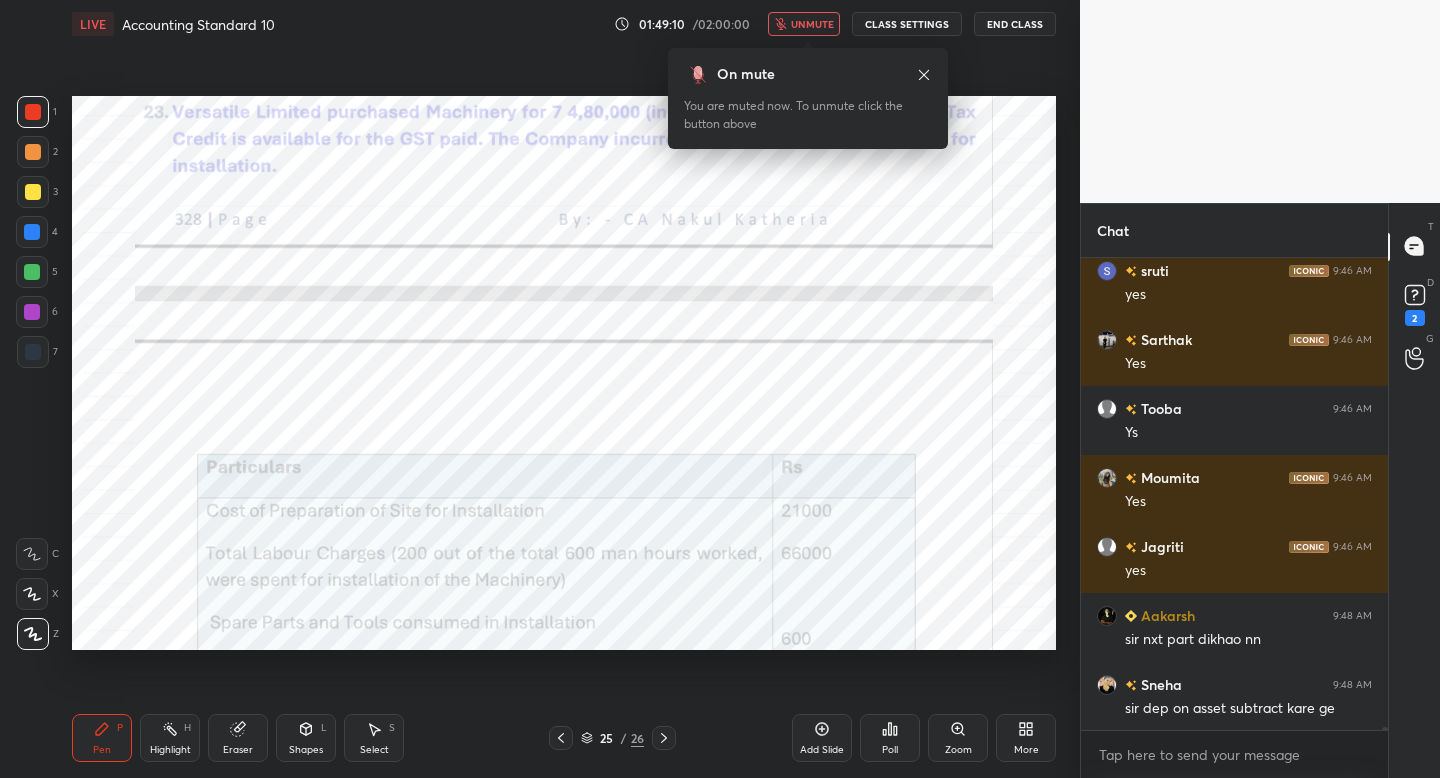 click 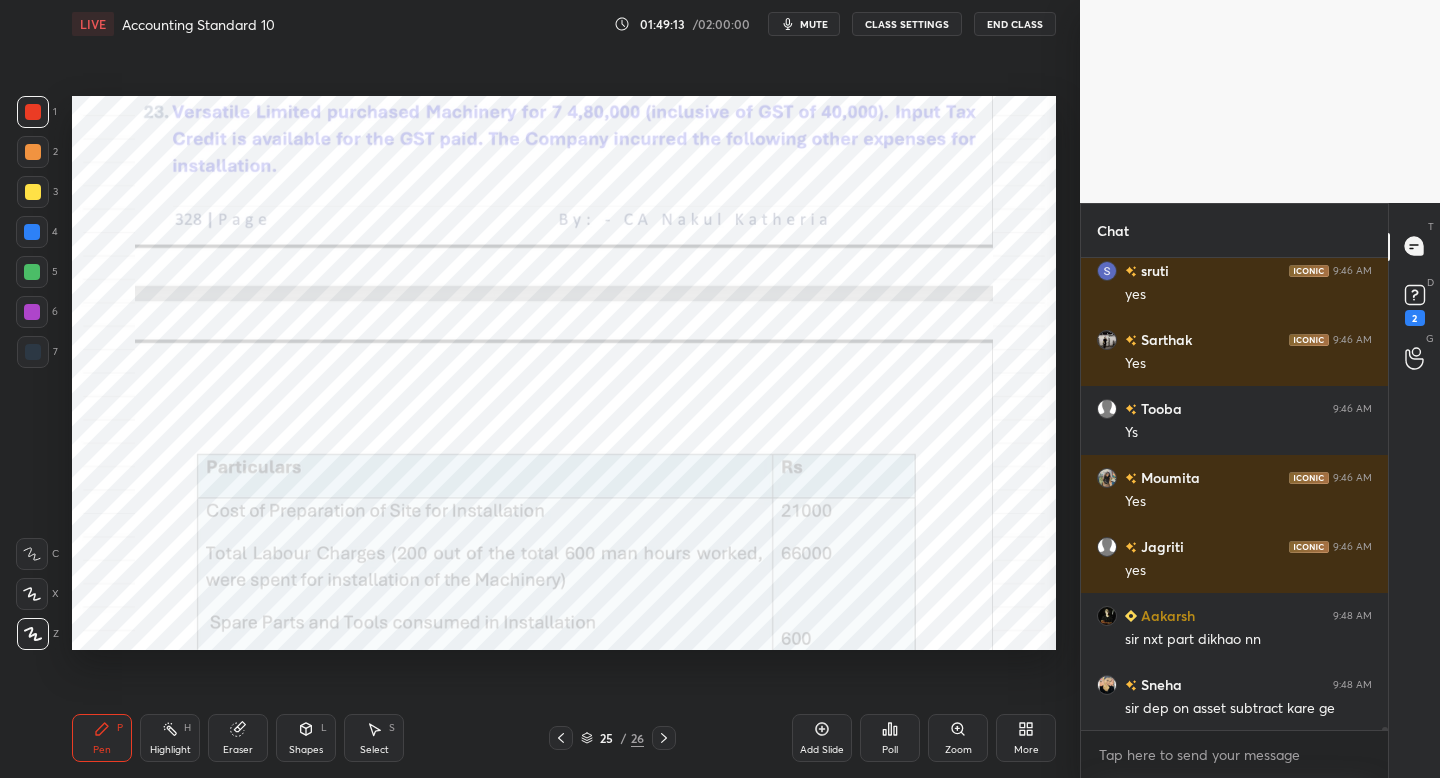 type 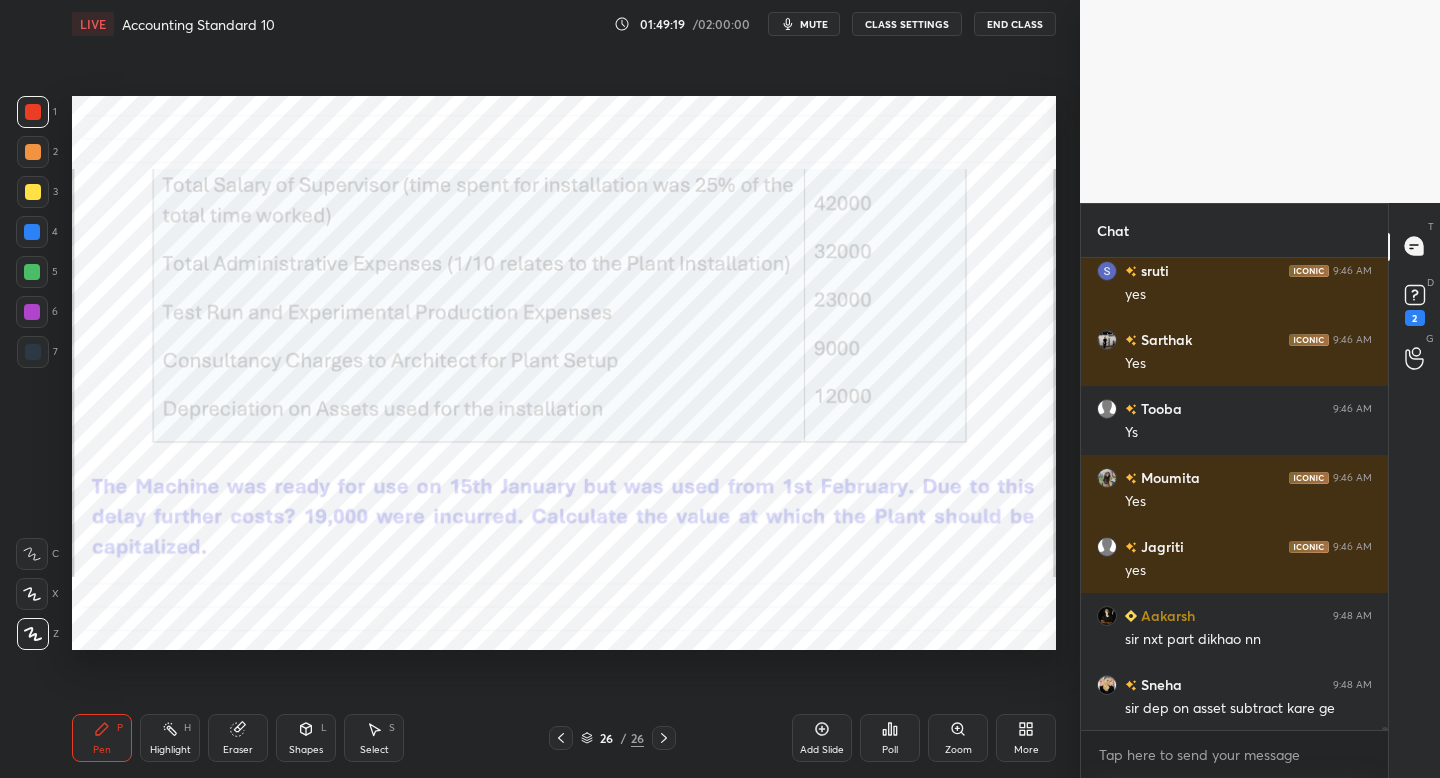 click on "Add Slide" at bounding box center [822, 738] 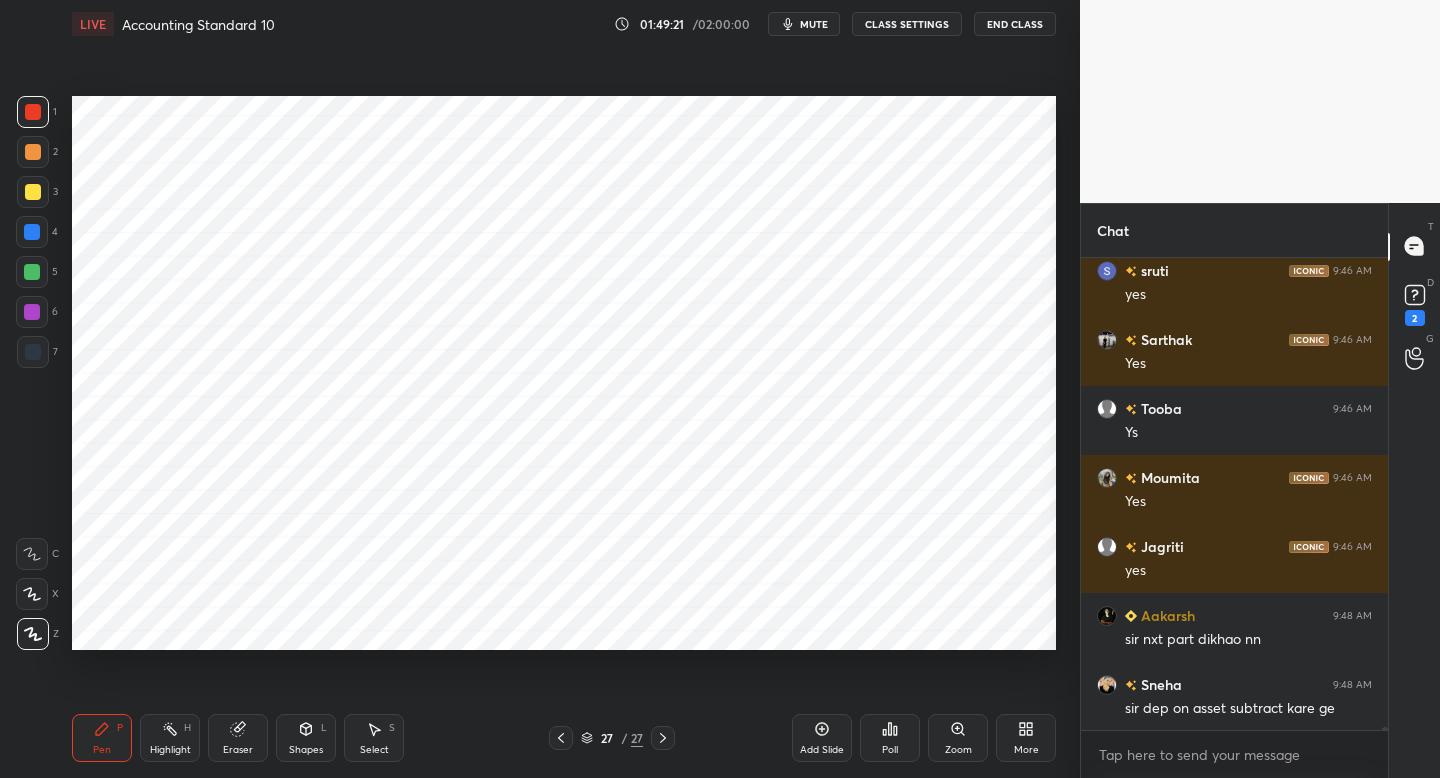 click at bounding box center [33, 352] 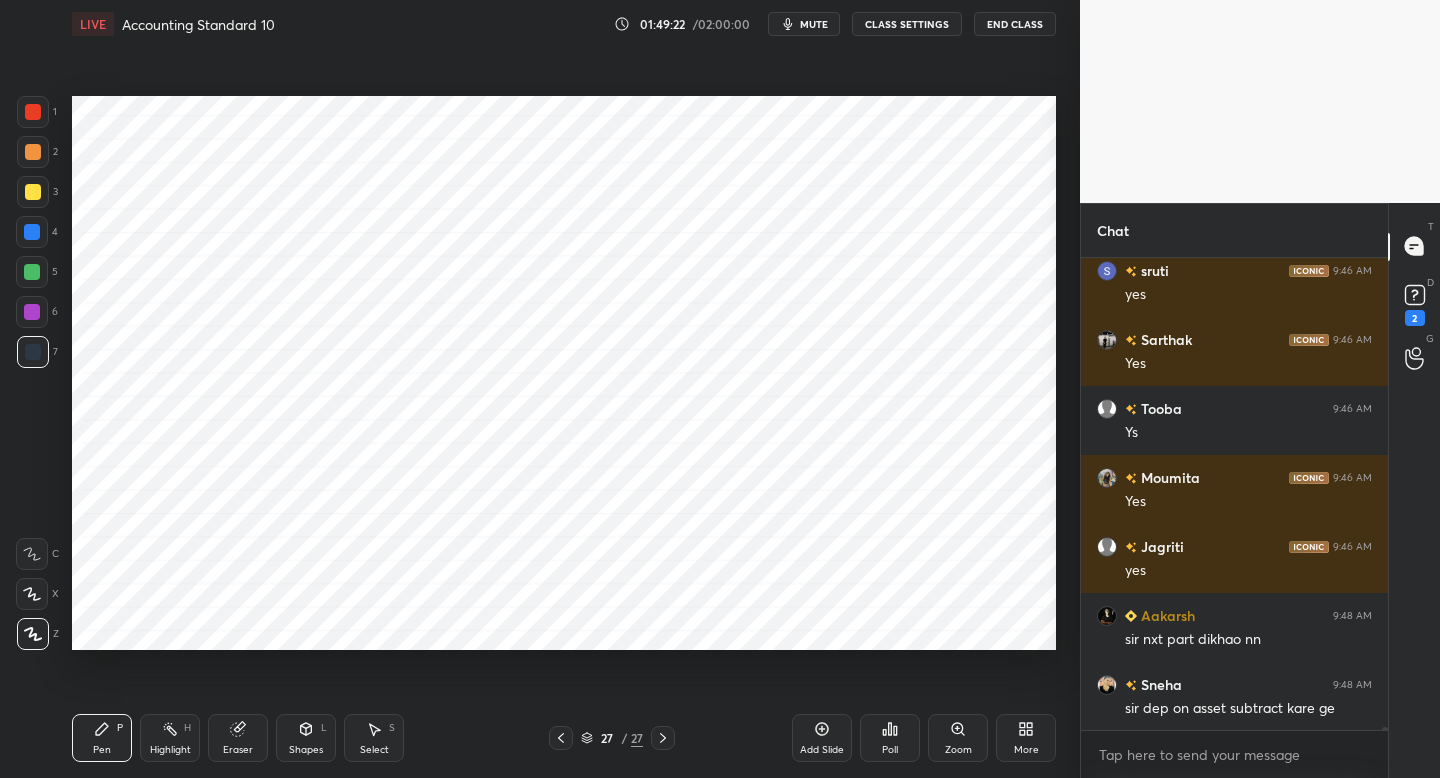click at bounding box center [561, 738] 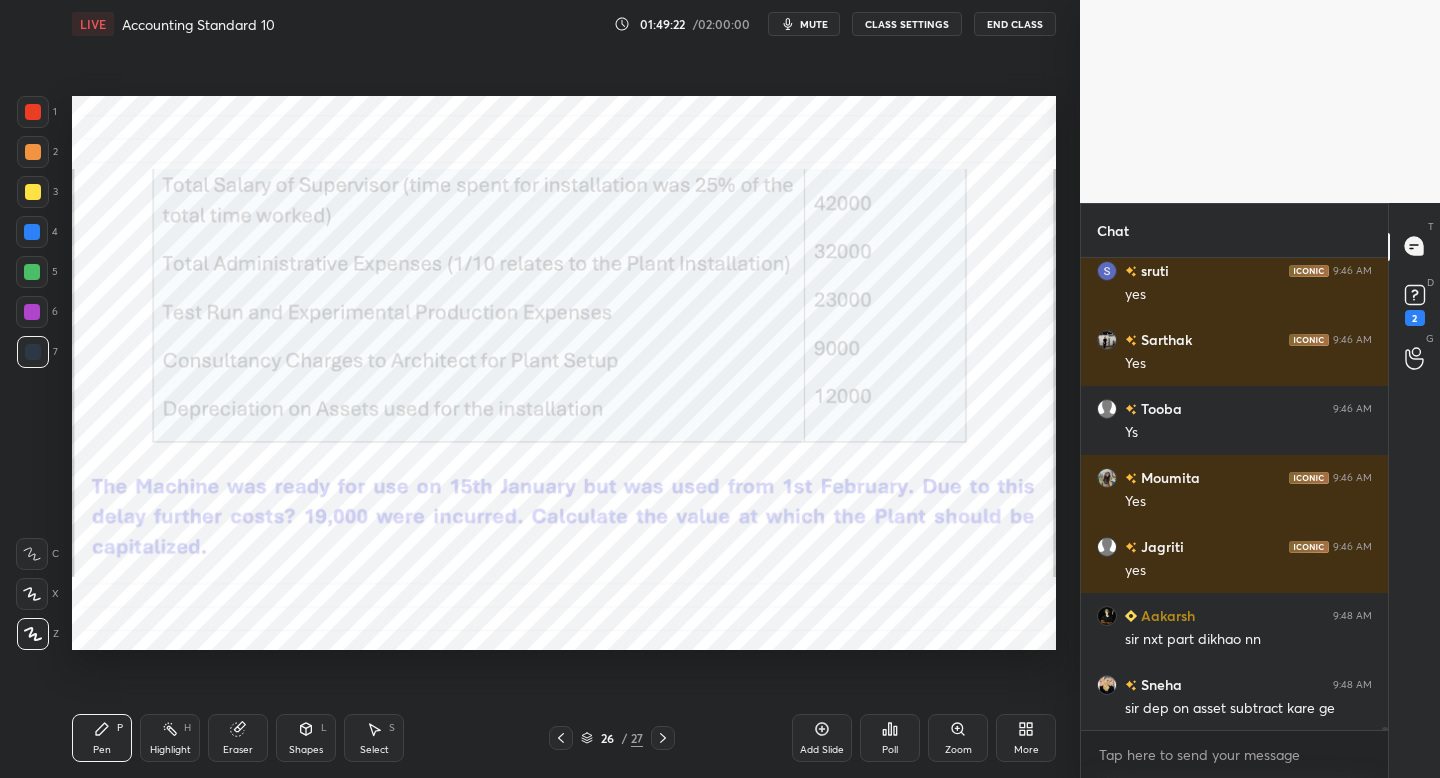 click 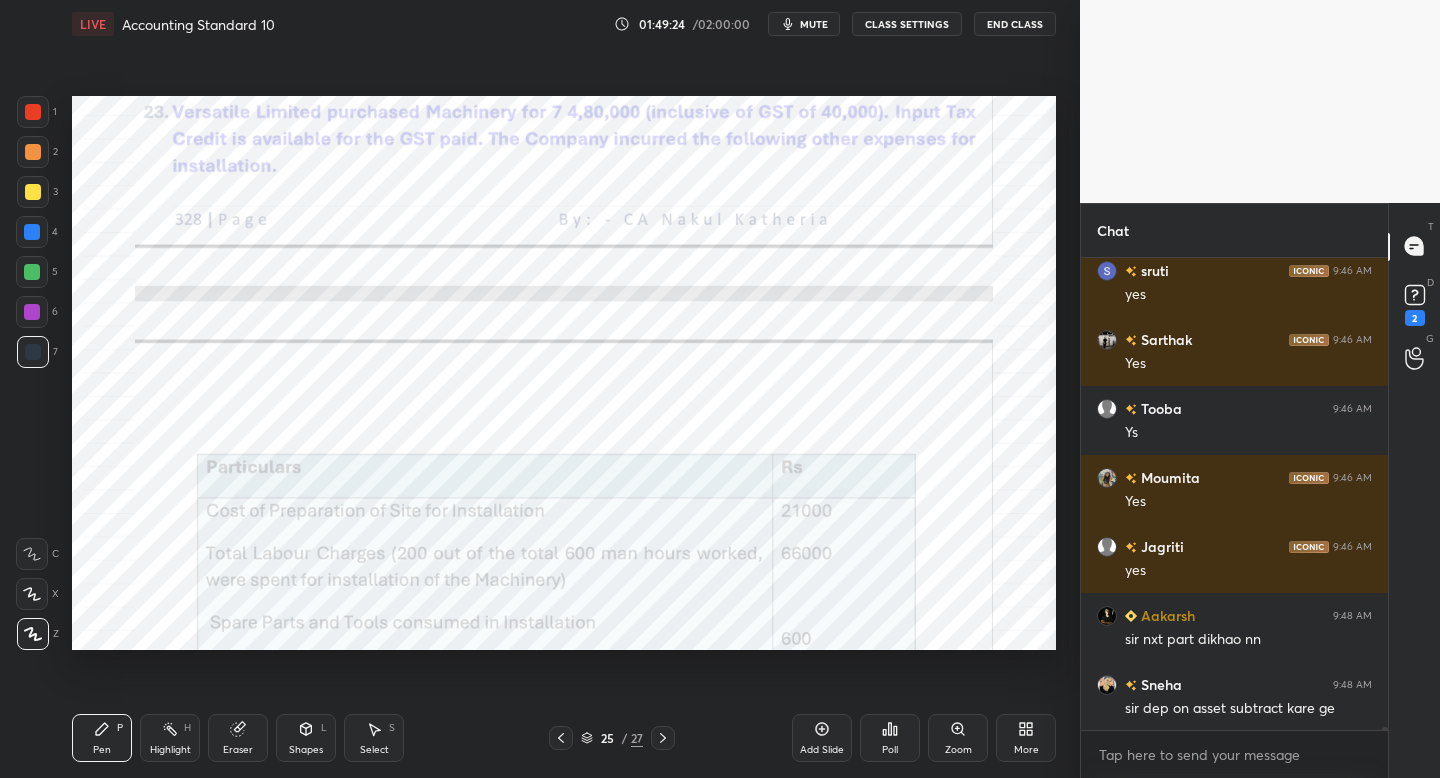 click 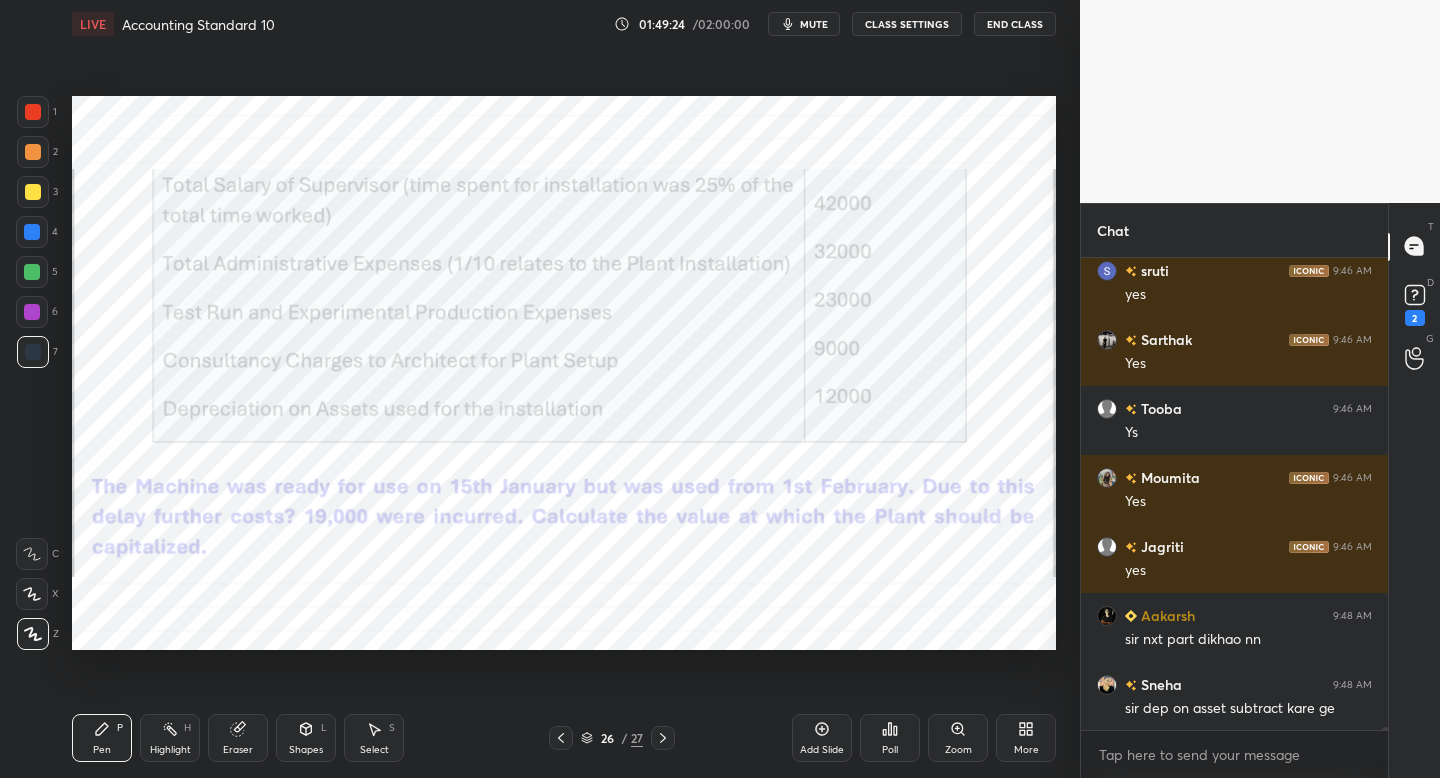 click 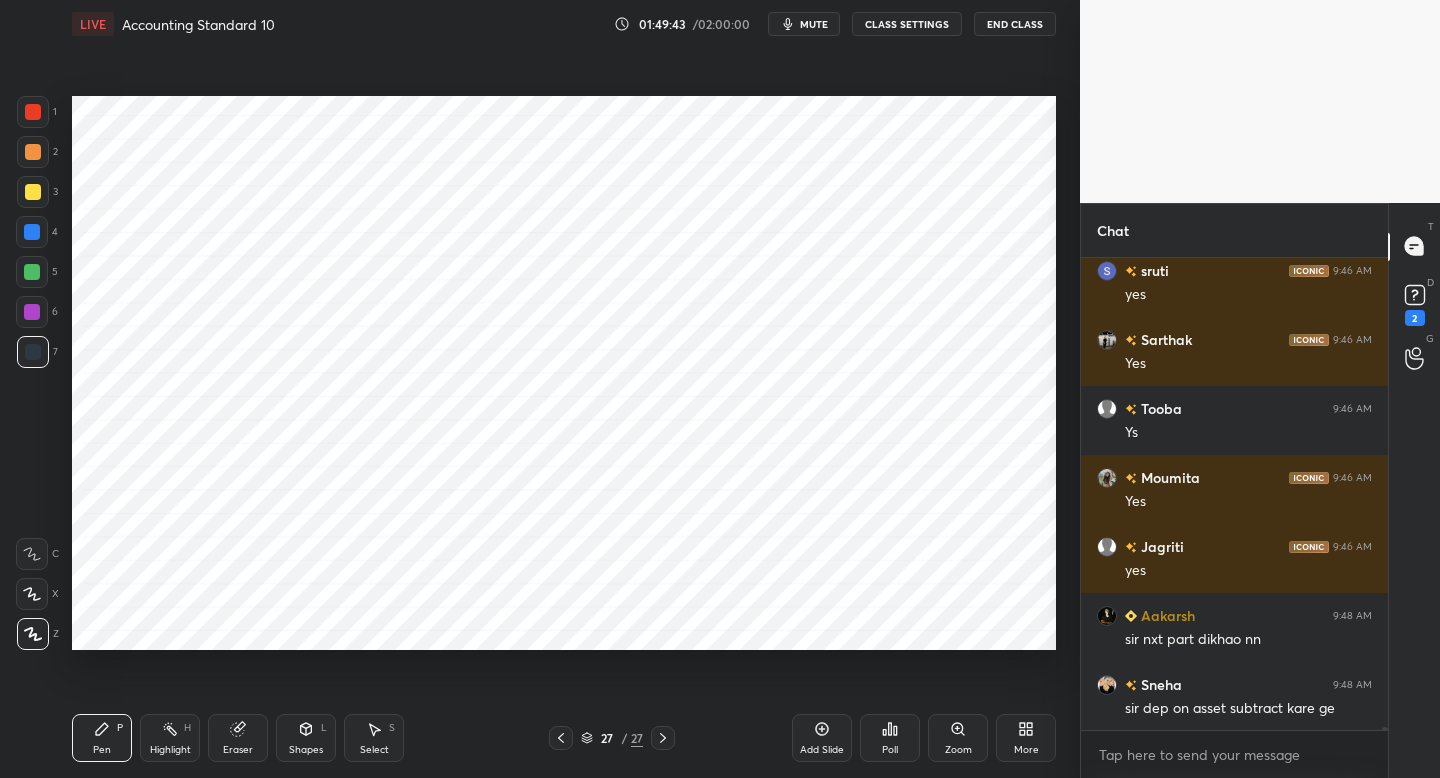 drag, startPoint x: 303, startPoint y: 739, endPoint x: 308, endPoint y: 723, distance: 16.763054 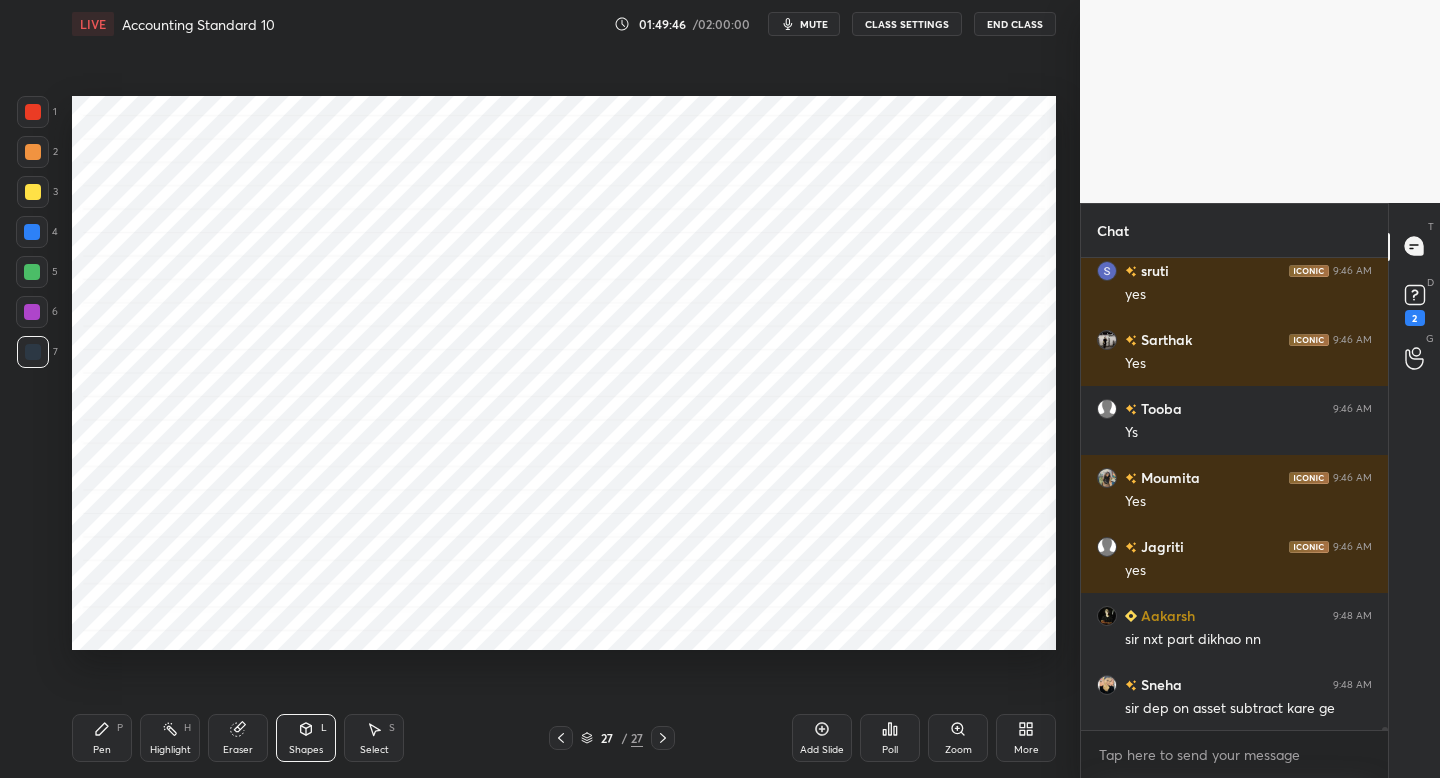 click on "Pen P" at bounding box center (102, 738) 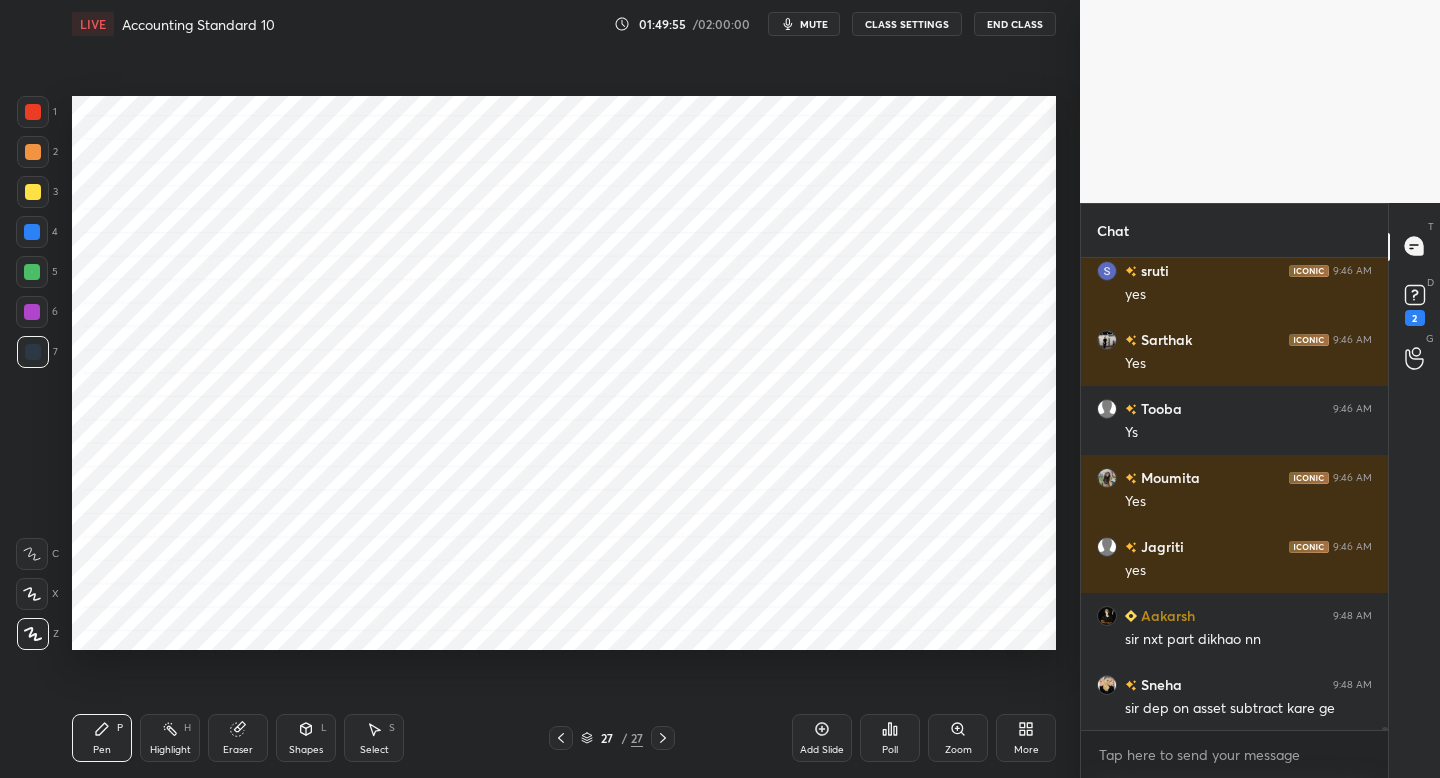 click at bounding box center (561, 738) 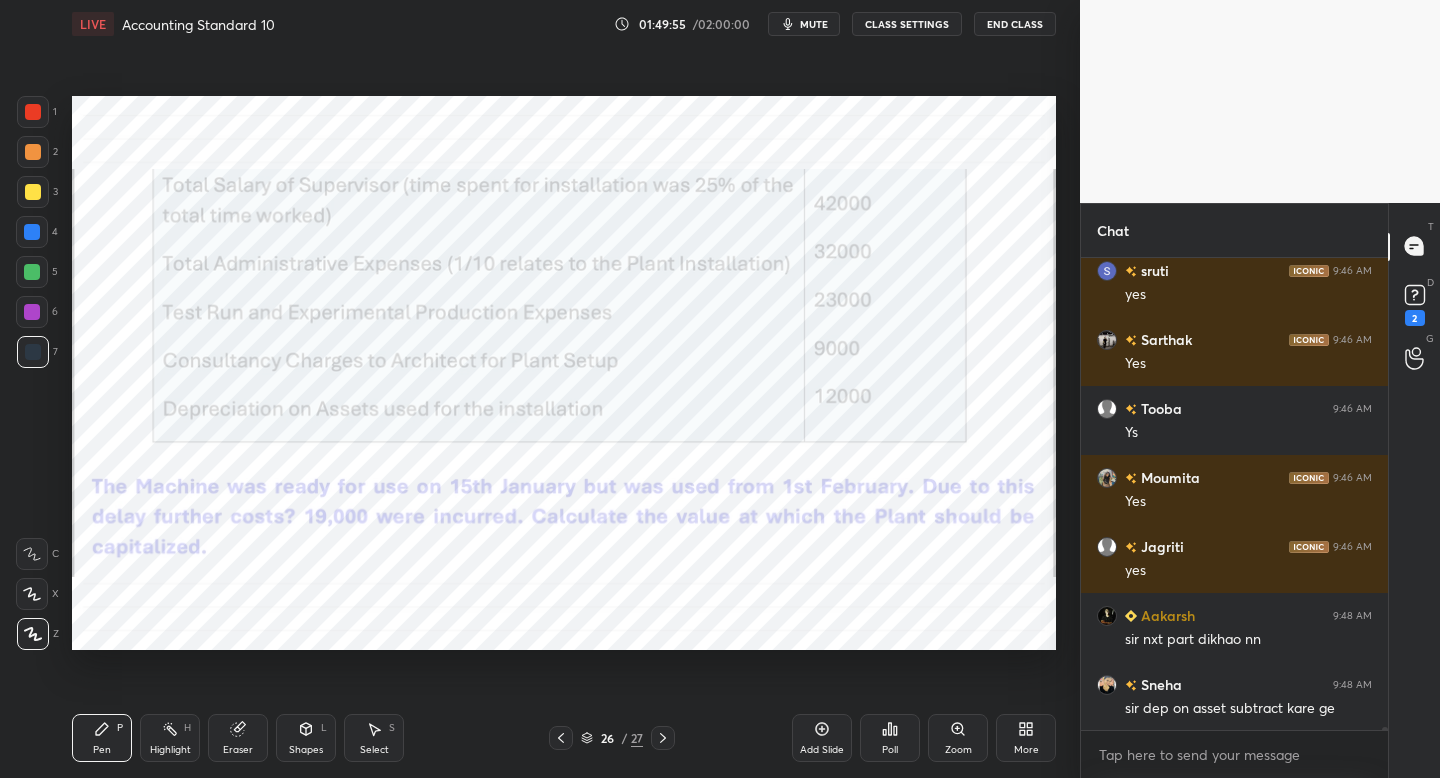 click 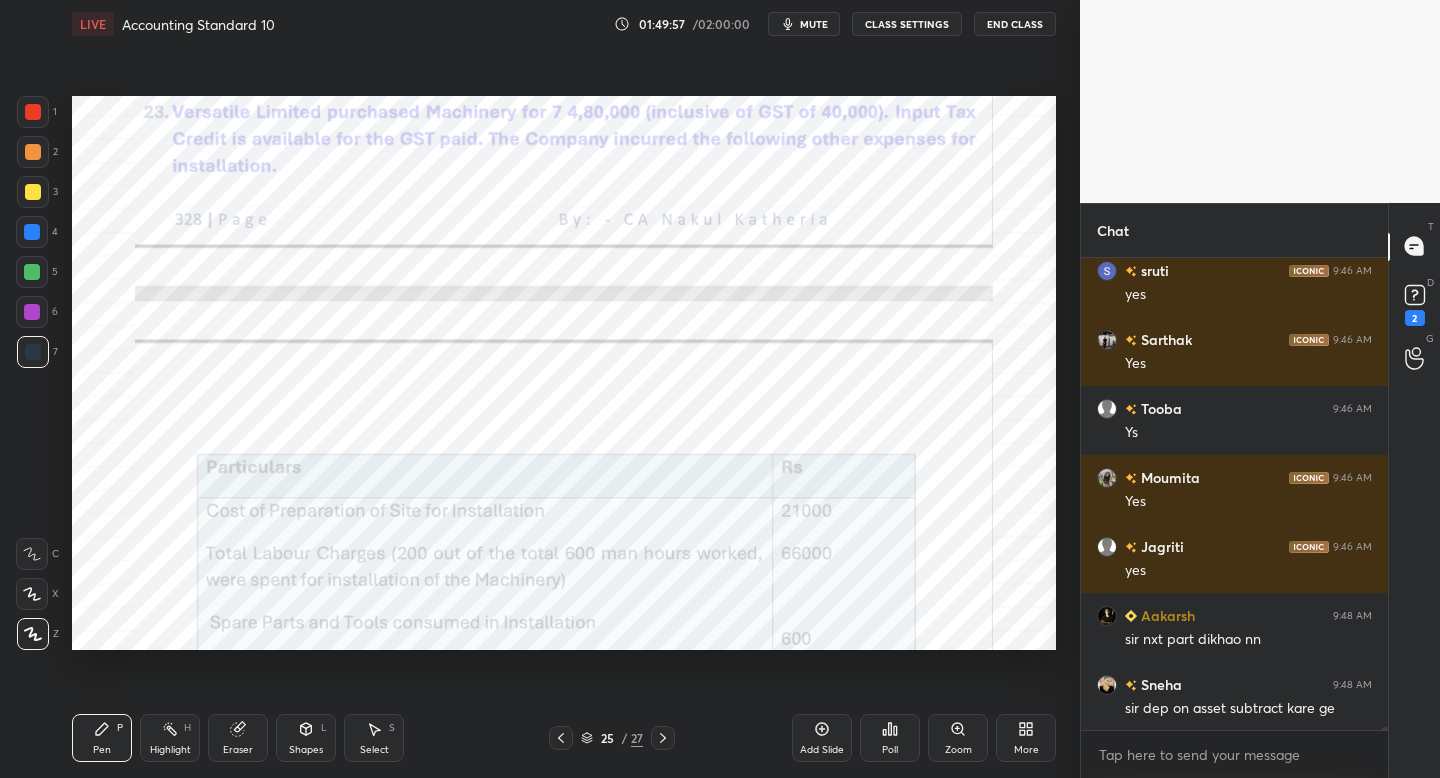 click 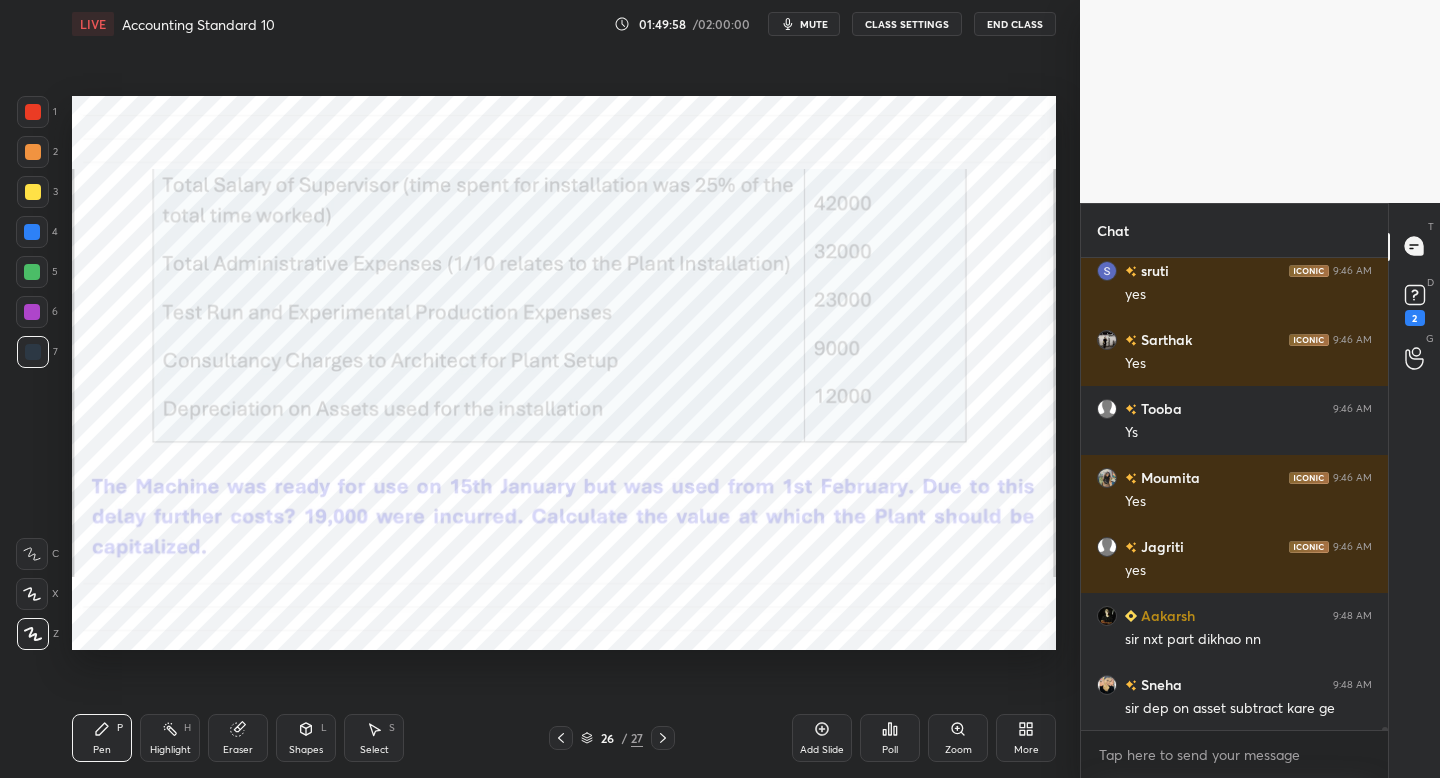 drag, startPoint x: 660, startPoint y: 745, endPoint x: 655, endPoint y: 733, distance: 13 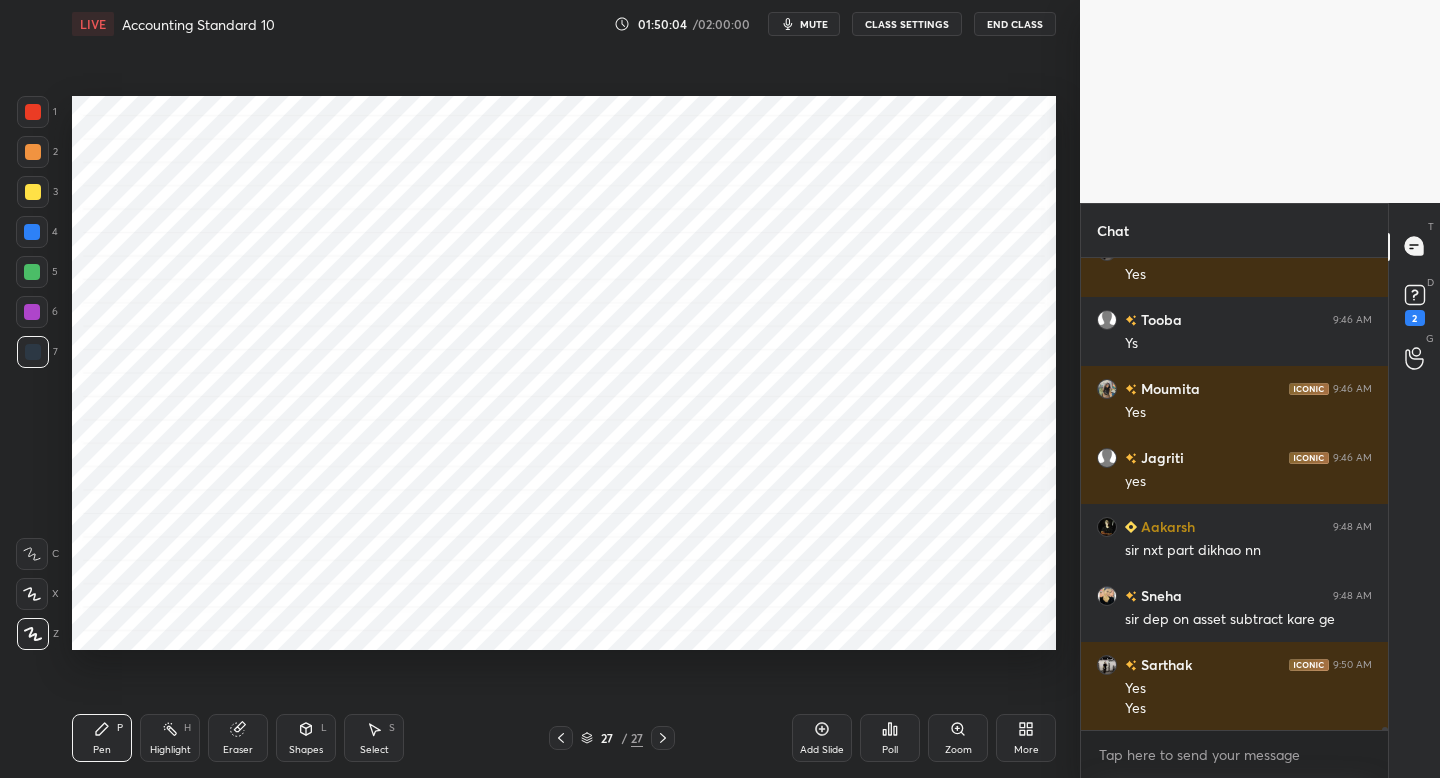 scroll, scrollTop: 69863, scrollLeft: 0, axis: vertical 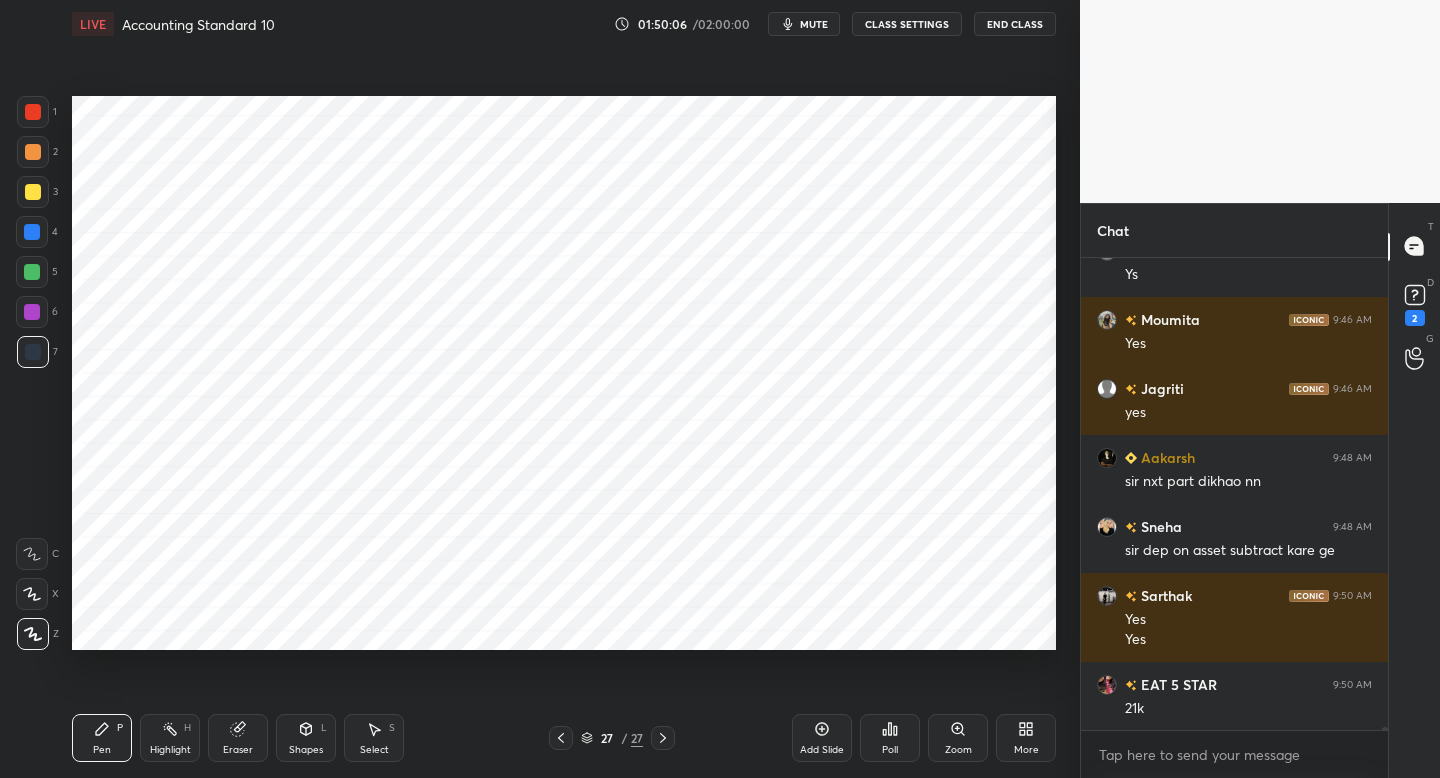 click 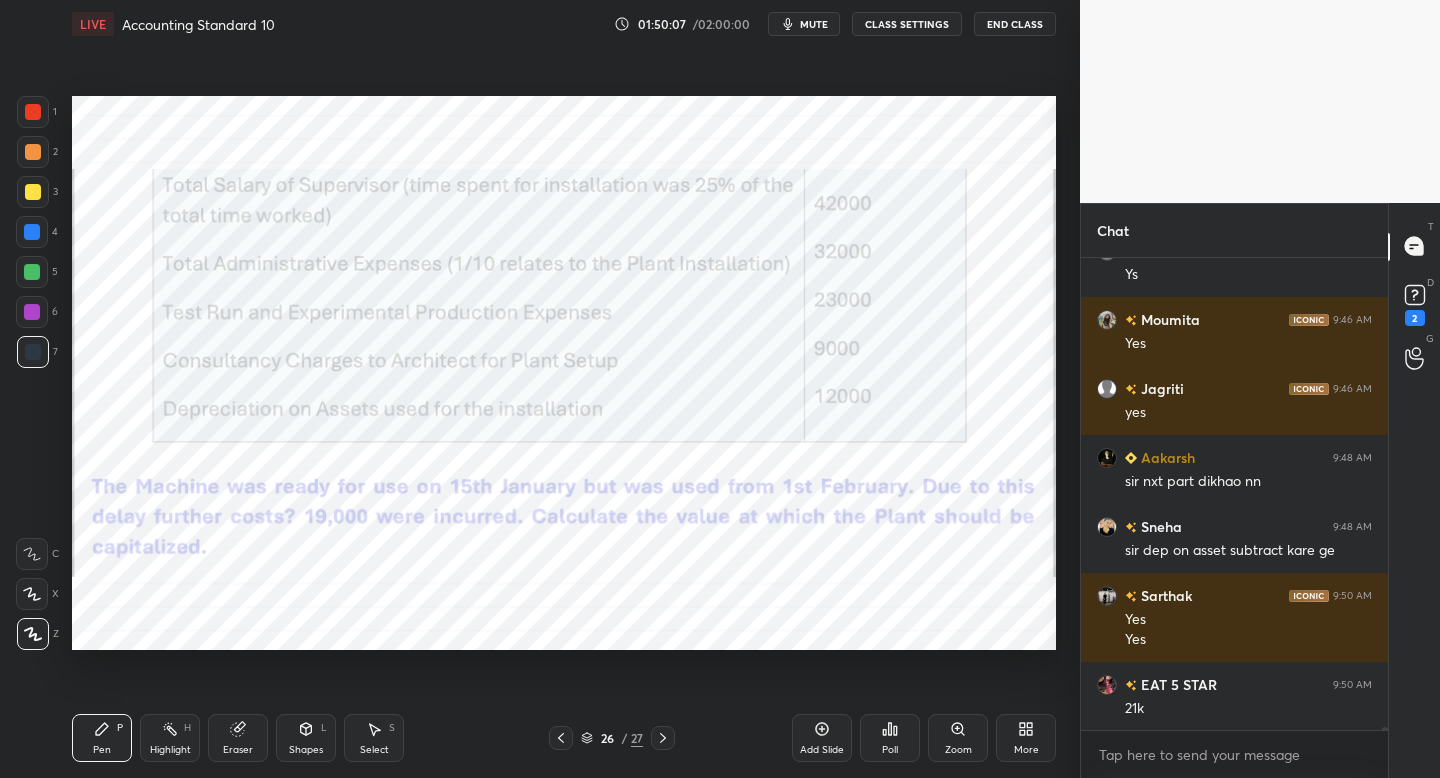 click 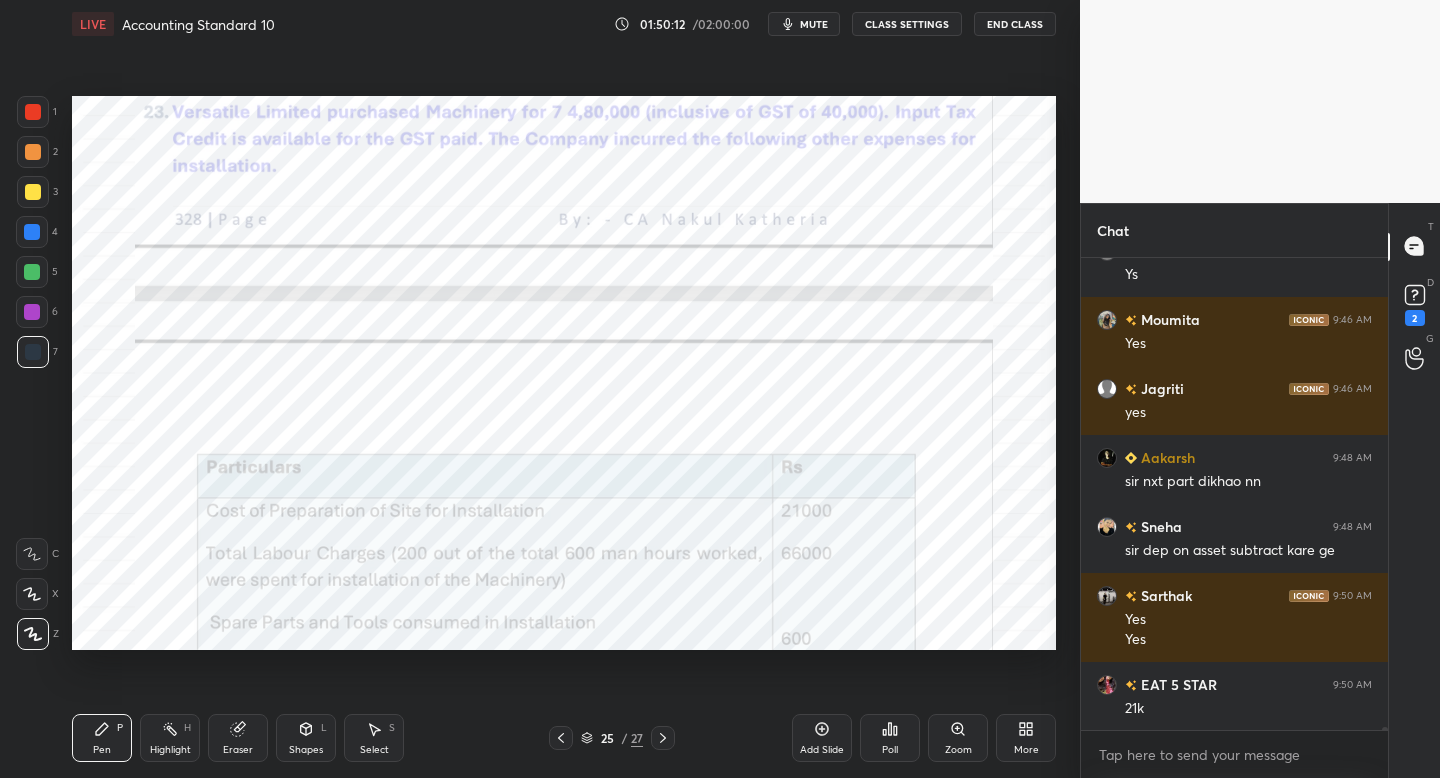click 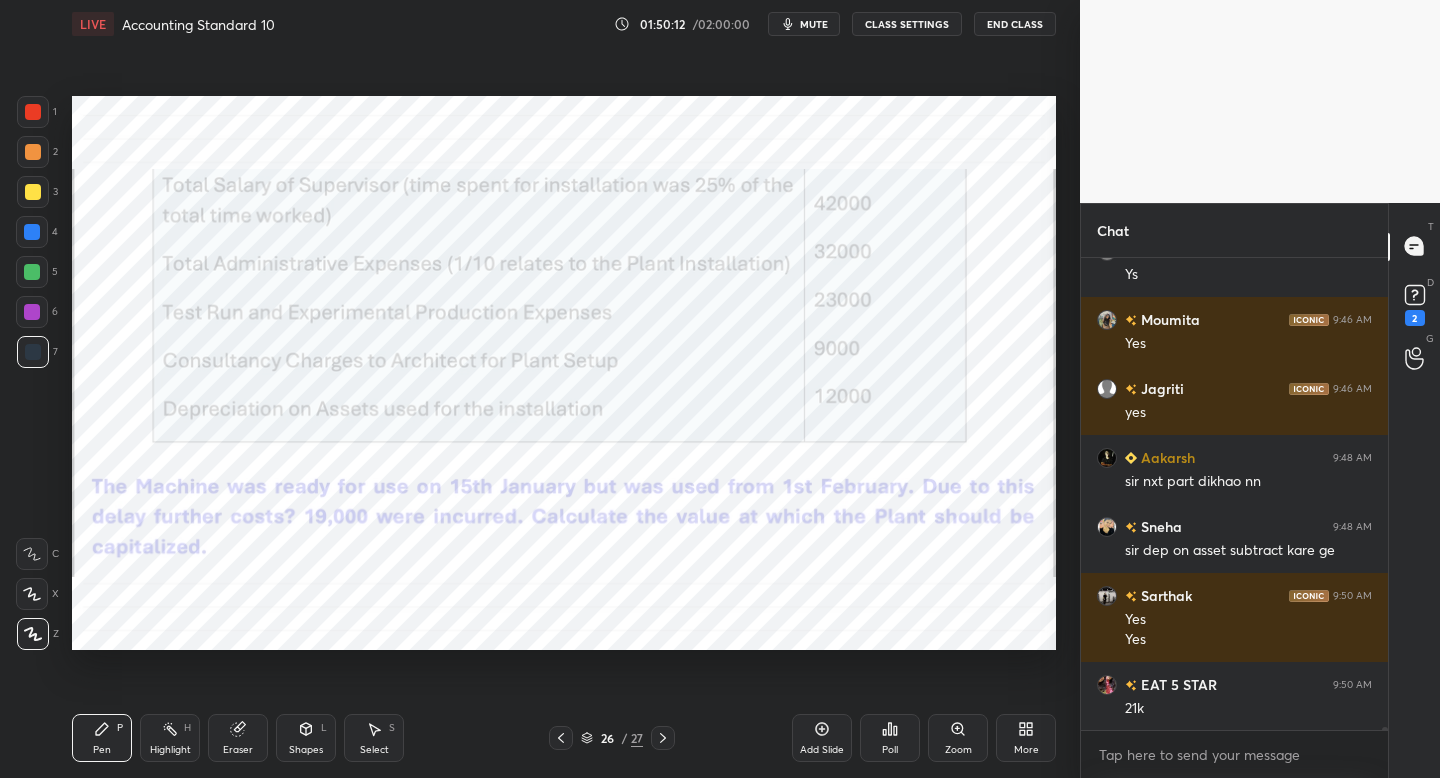 scroll, scrollTop: 69883, scrollLeft: 0, axis: vertical 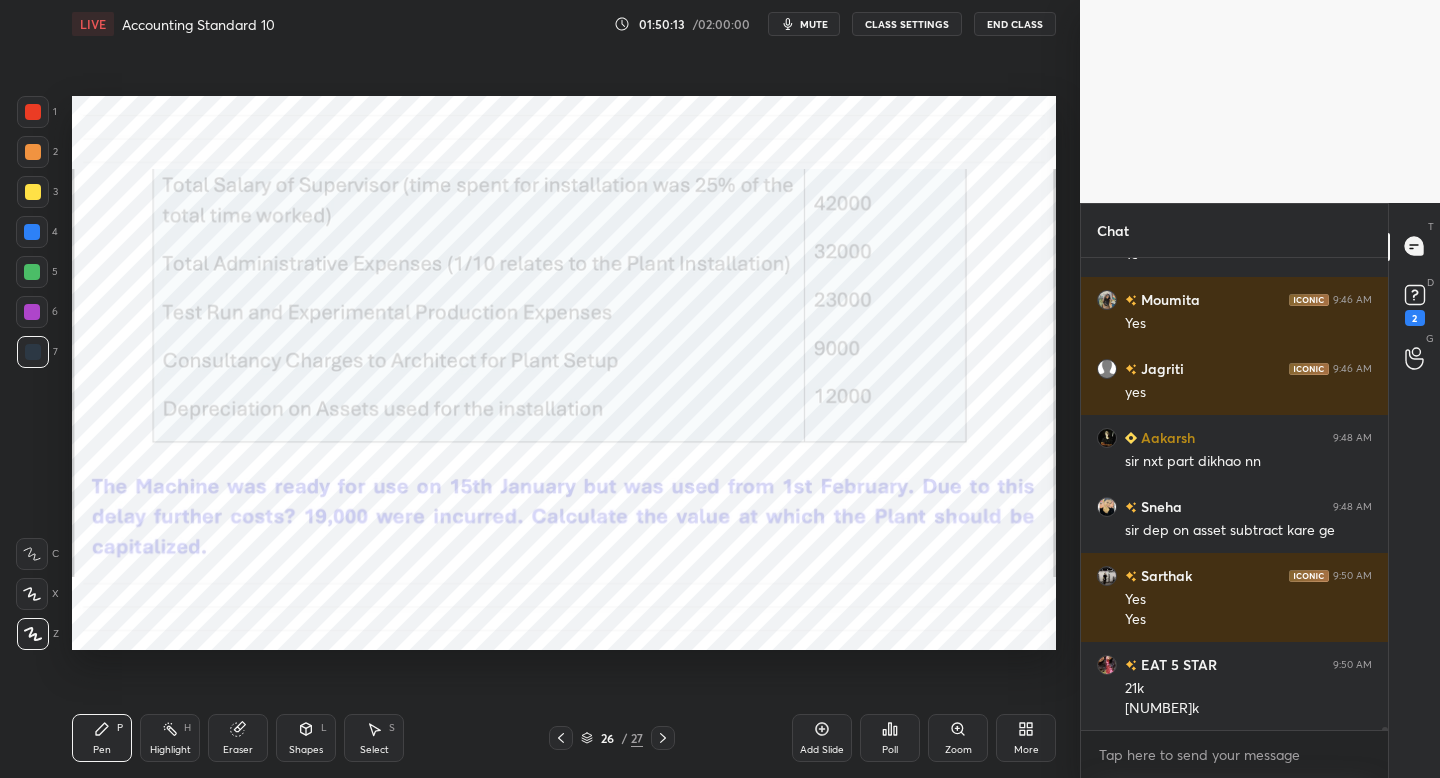 drag, startPoint x: 667, startPoint y: 738, endPoint x: 659, endPoint y: 723, distance: 17 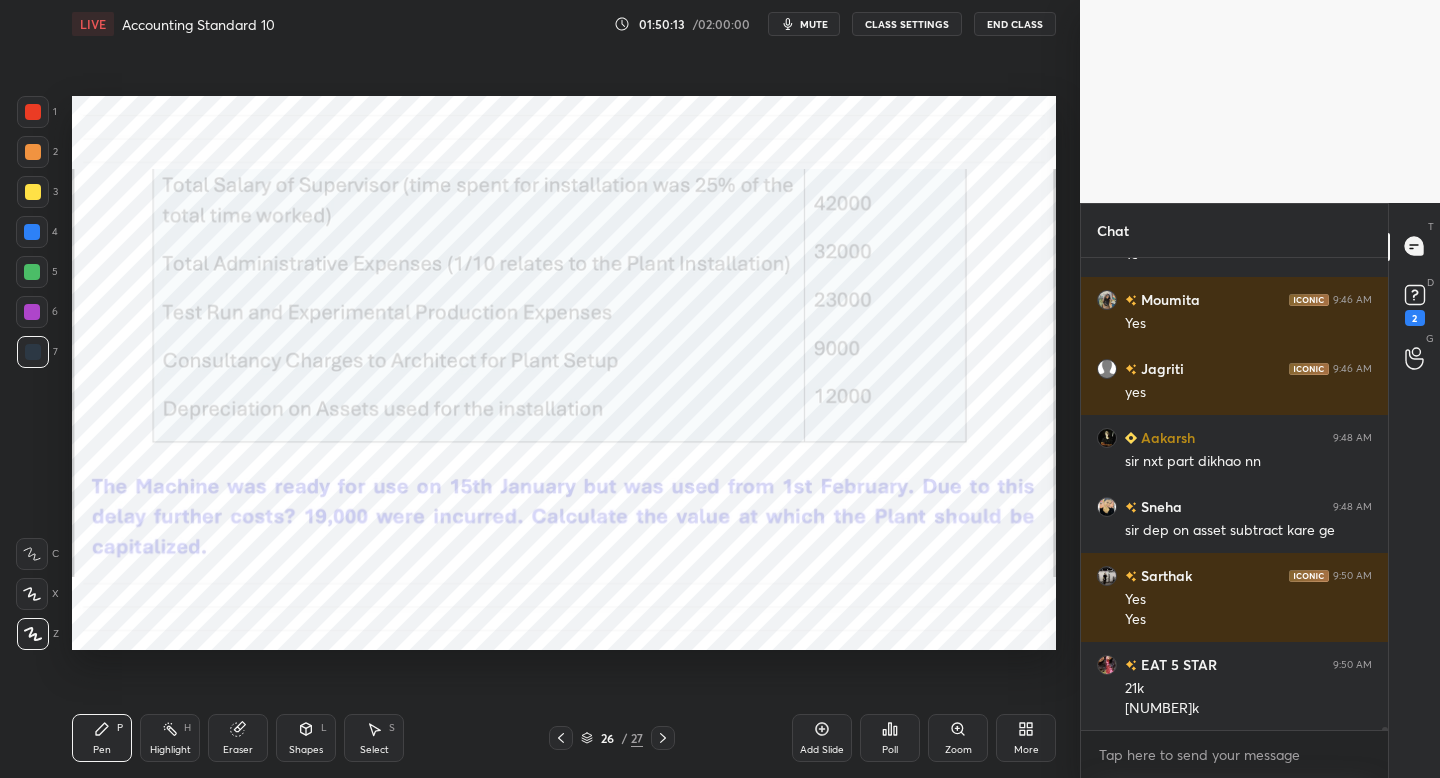 click 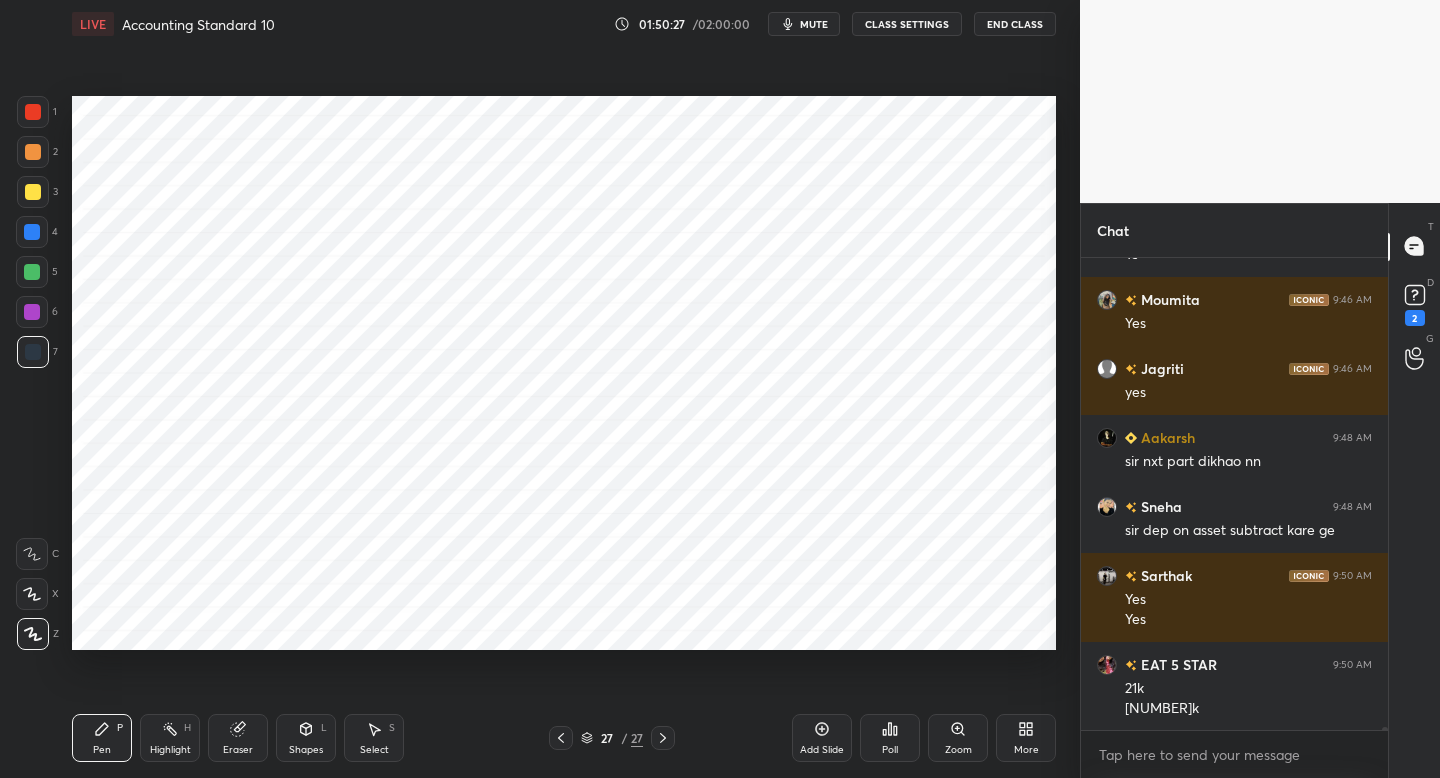 click 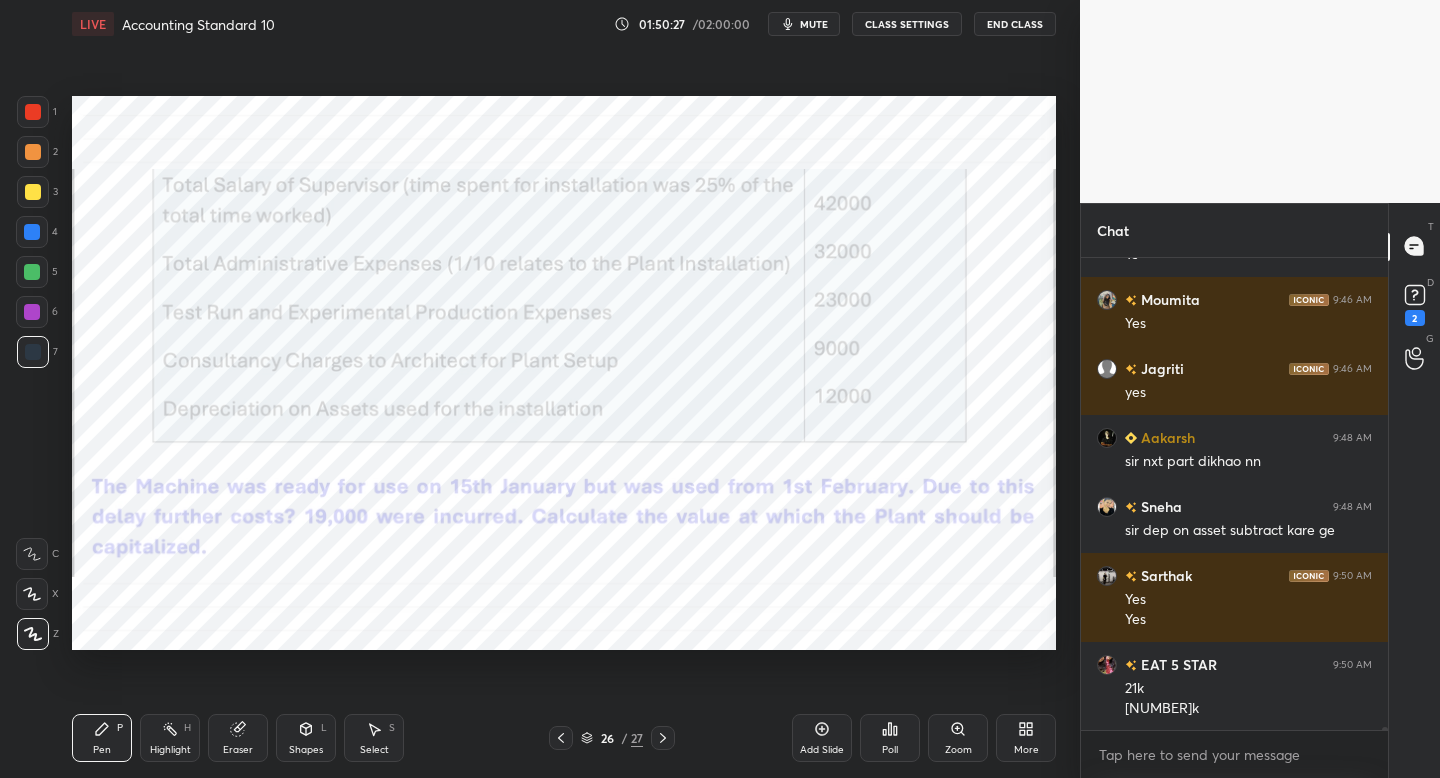 click 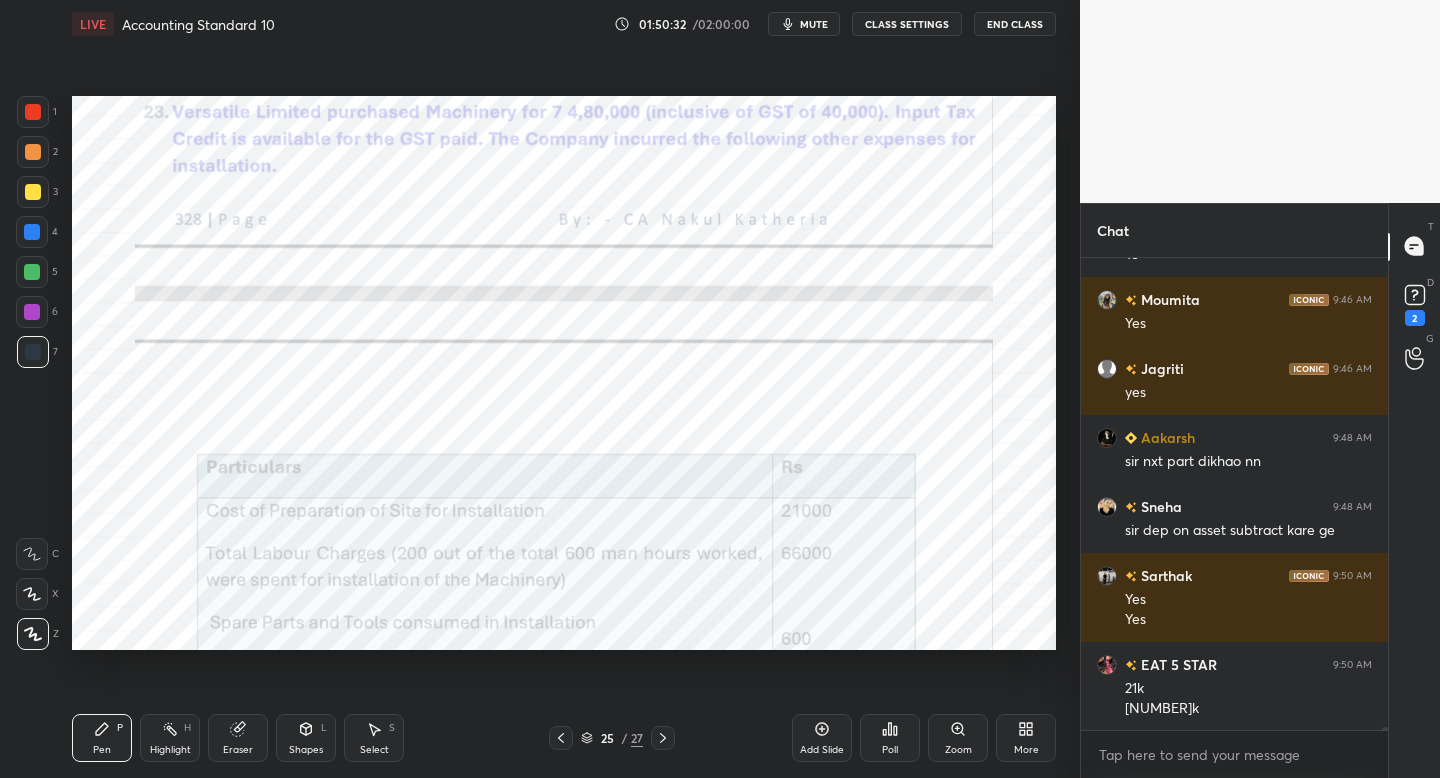 click 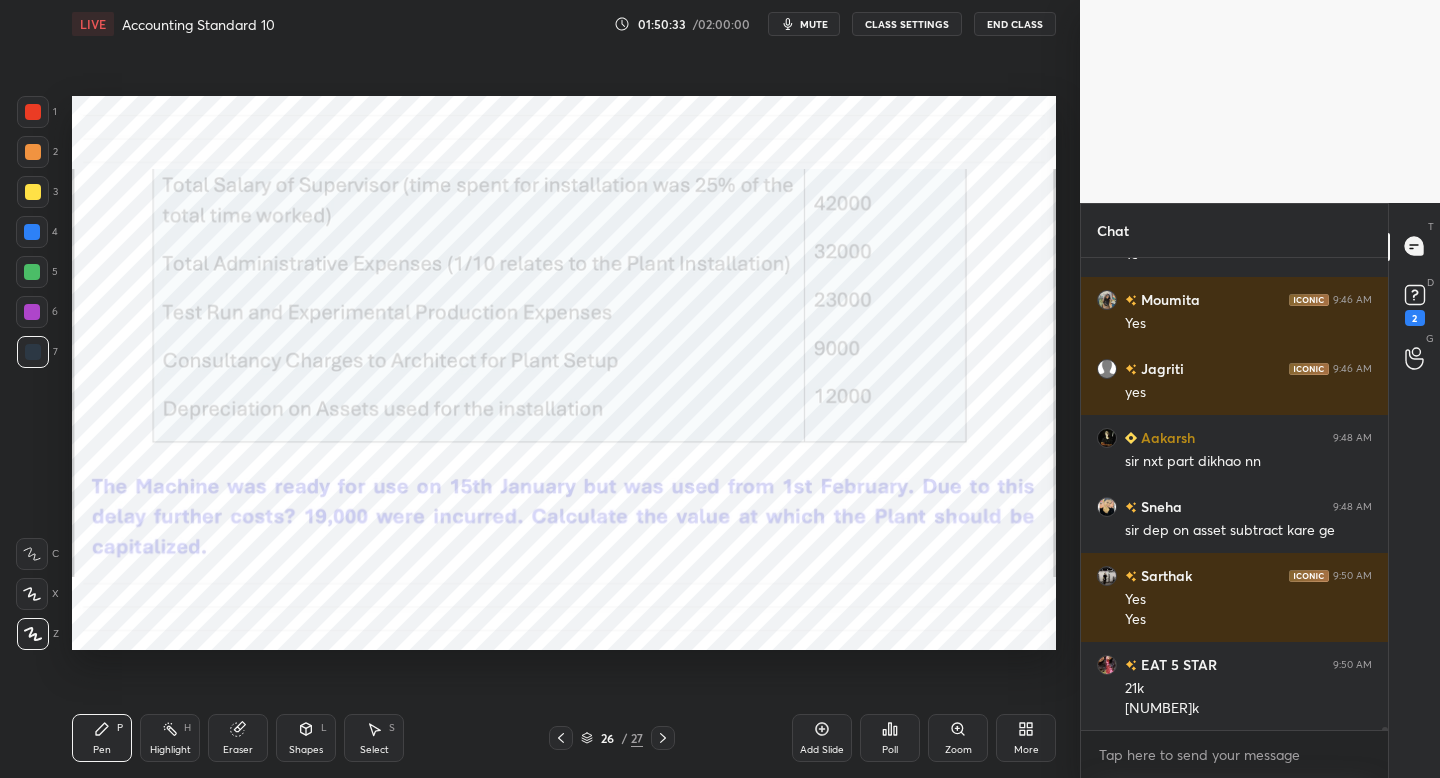 click 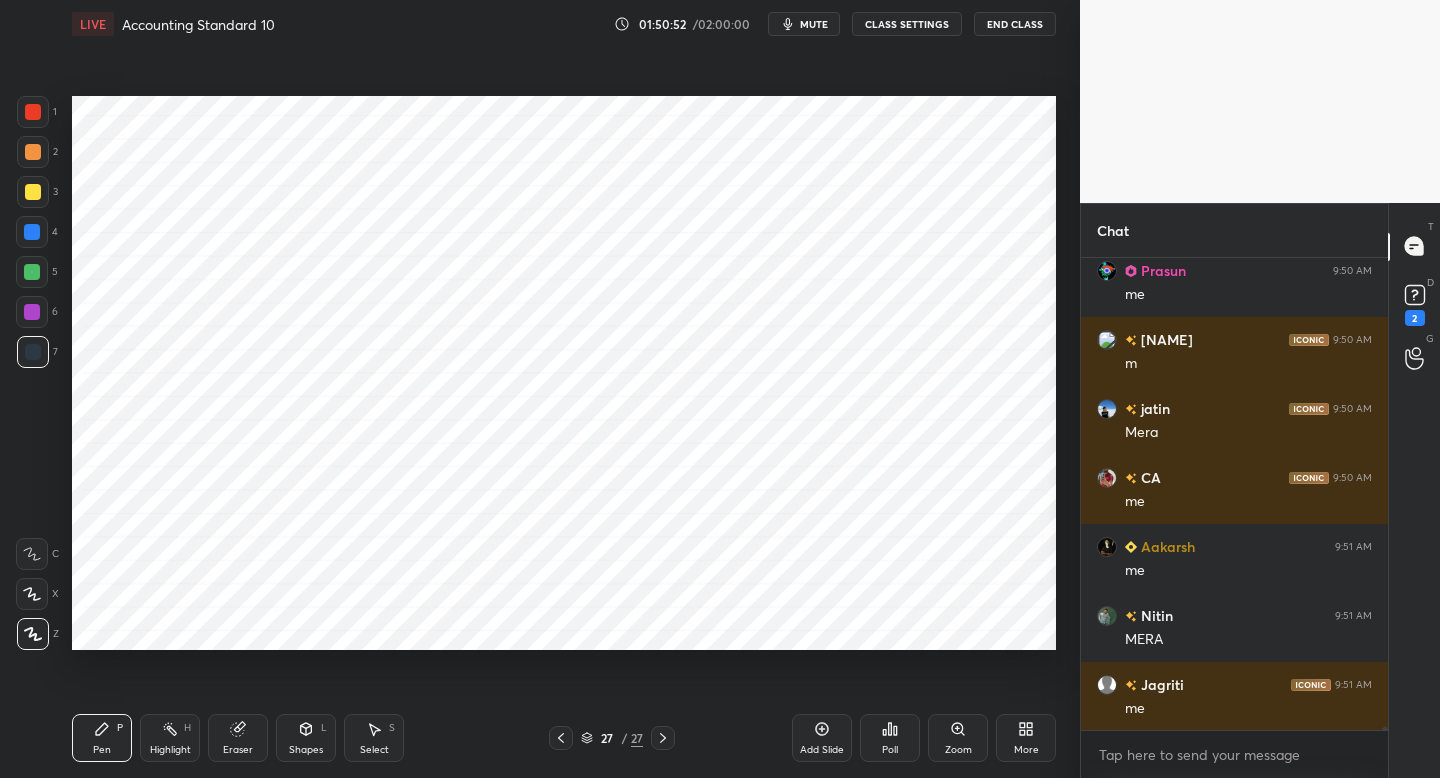 scroll, scrollTop: 71608, scrollLeft: 0, axis: vertical 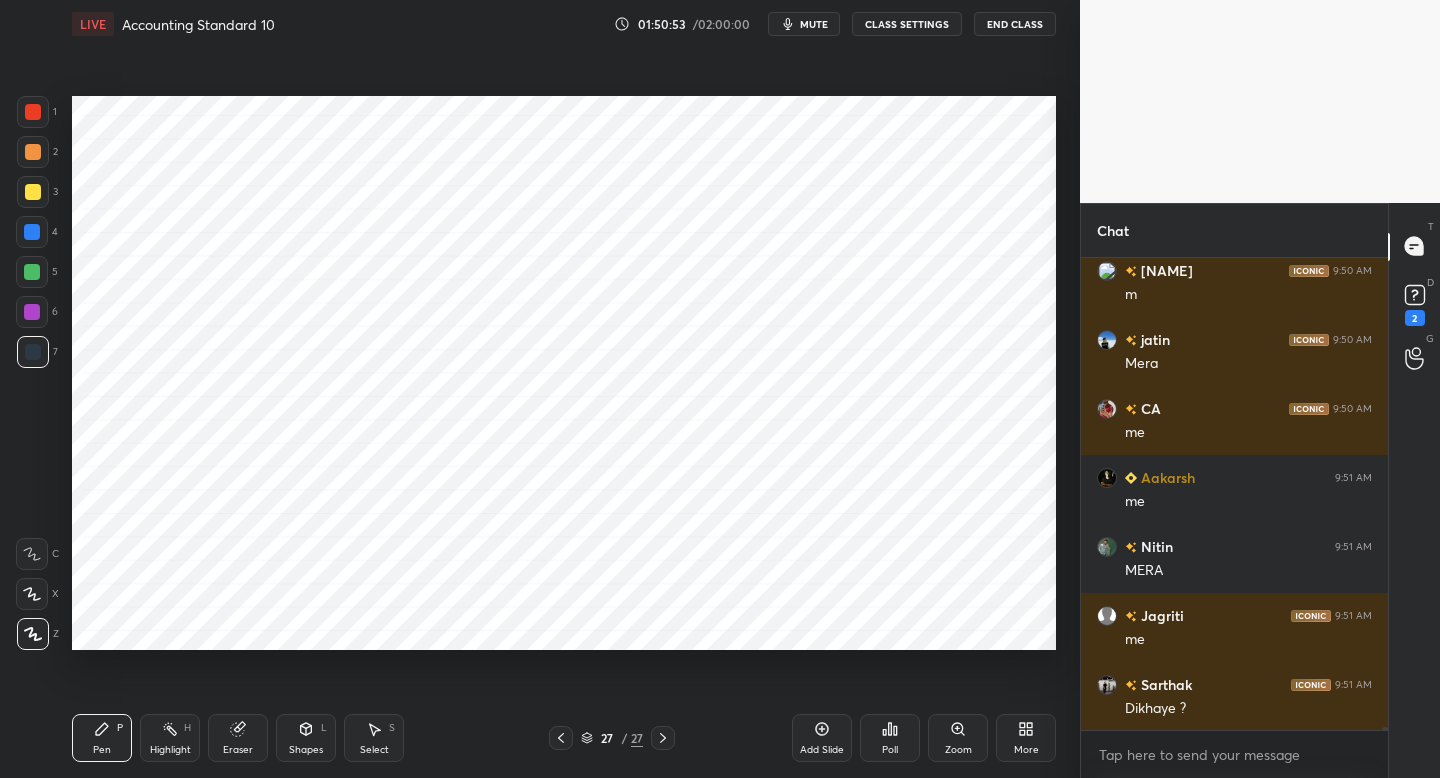 drag, startPoint x: 34, startPoint y: 309, endPoint x: 70, endPoint y: 305, distance: 36.221542 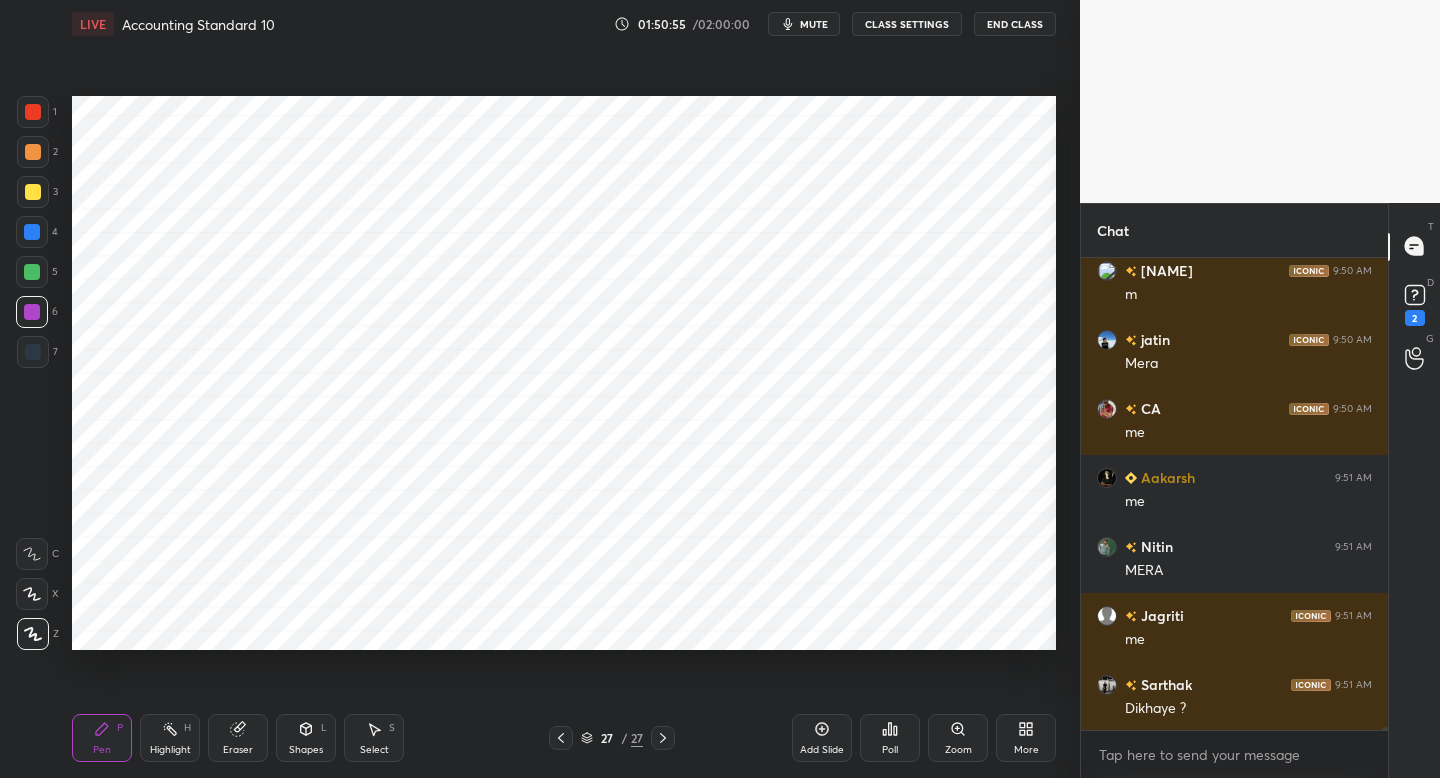 click 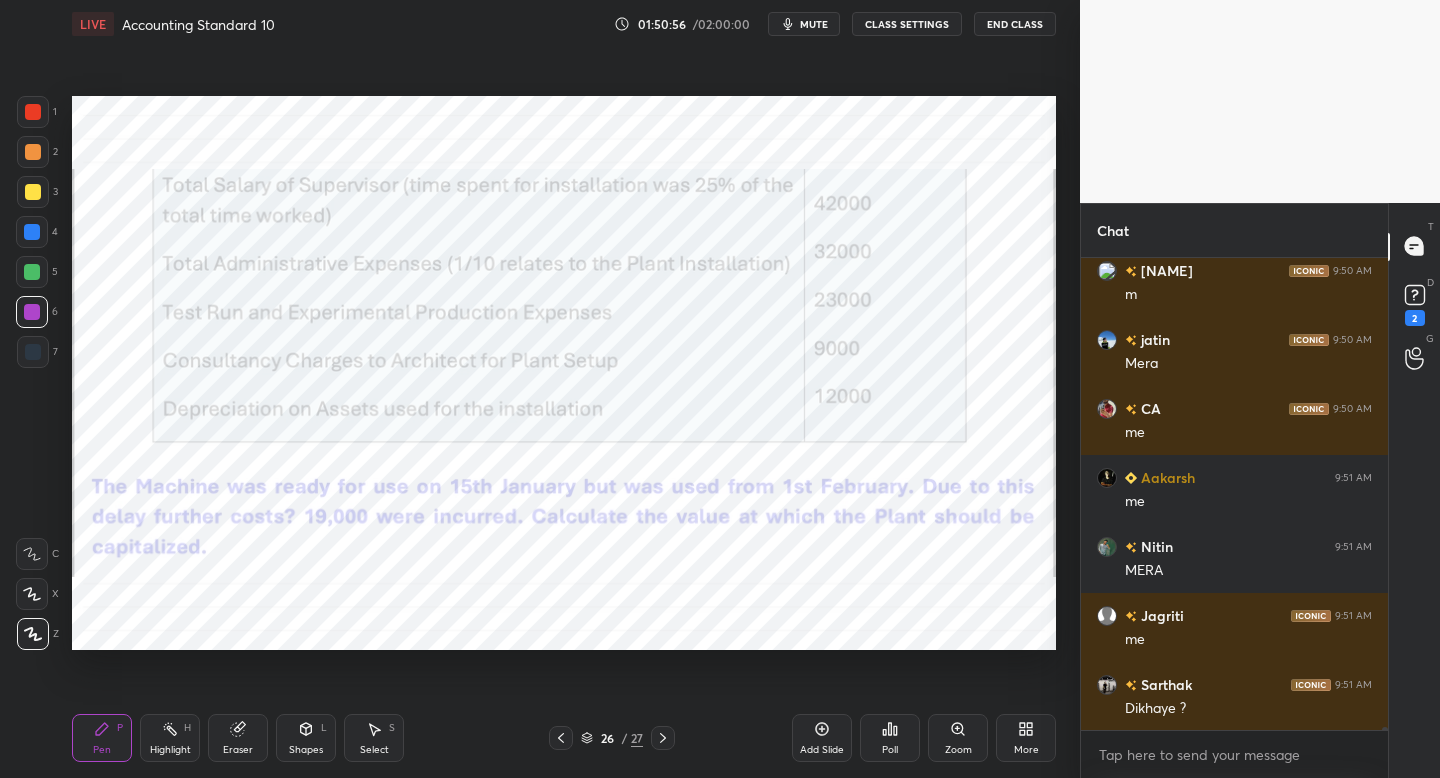 scroll, scrollTop: 71677, scrollLeft: 0, axis: vertical 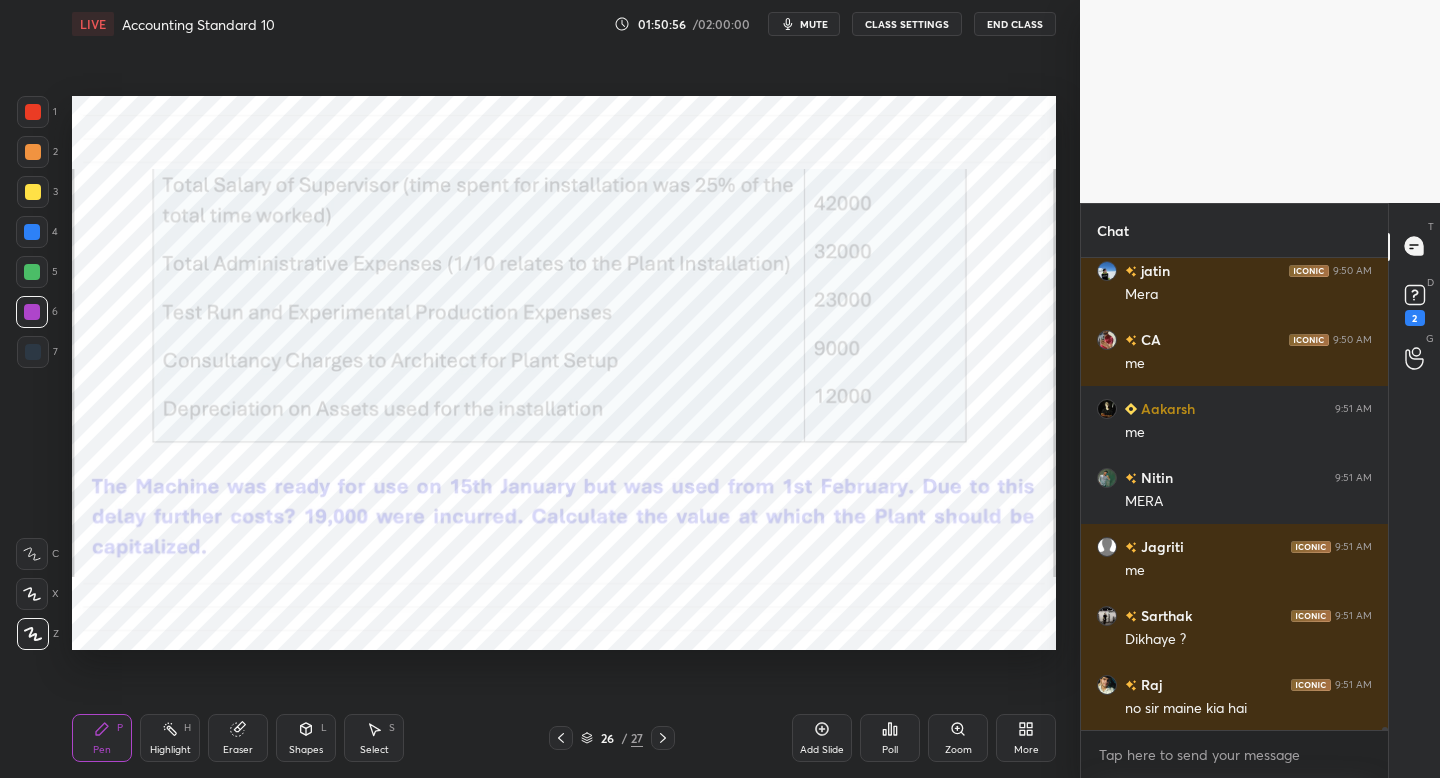 click on "[NUMBER] / [NUMBER]" at bounding box center [612, 738] 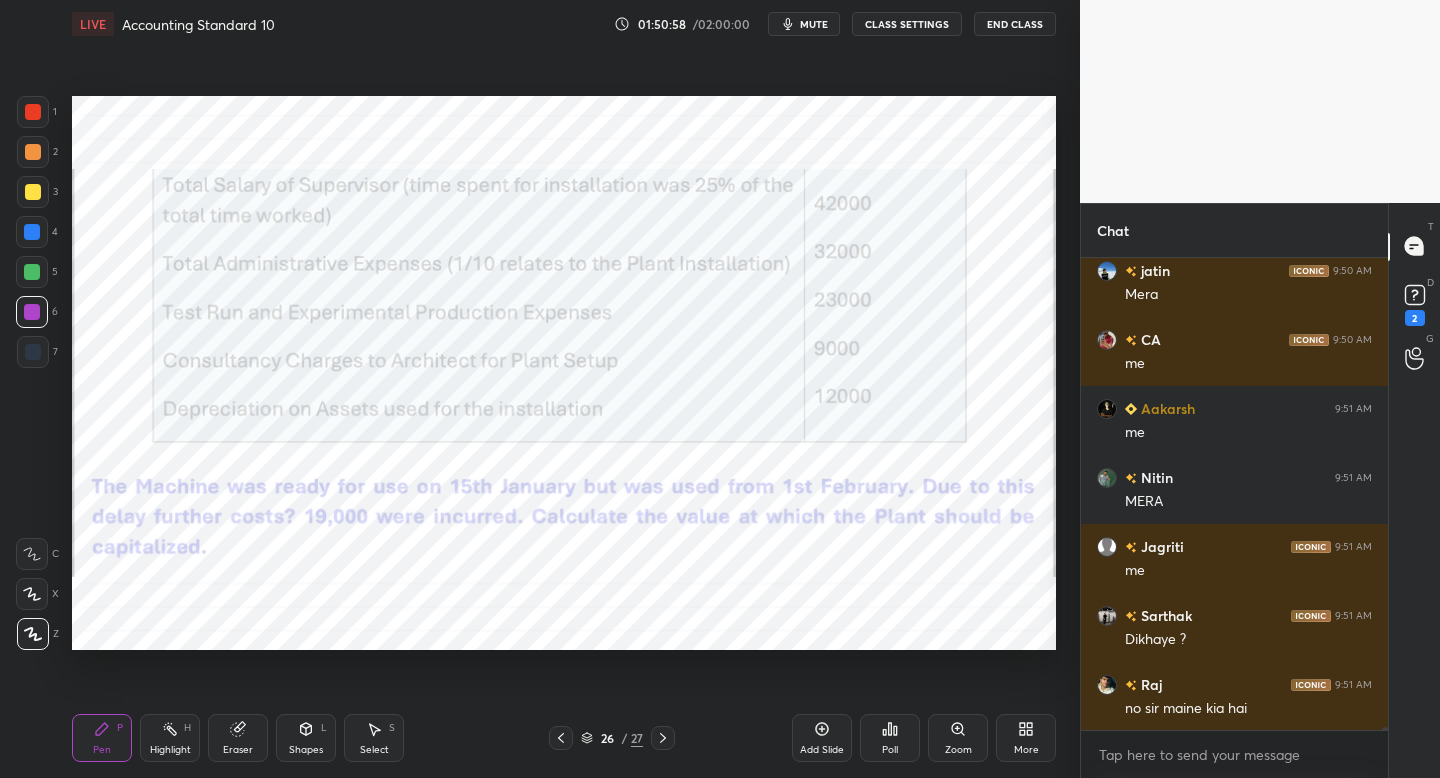 click 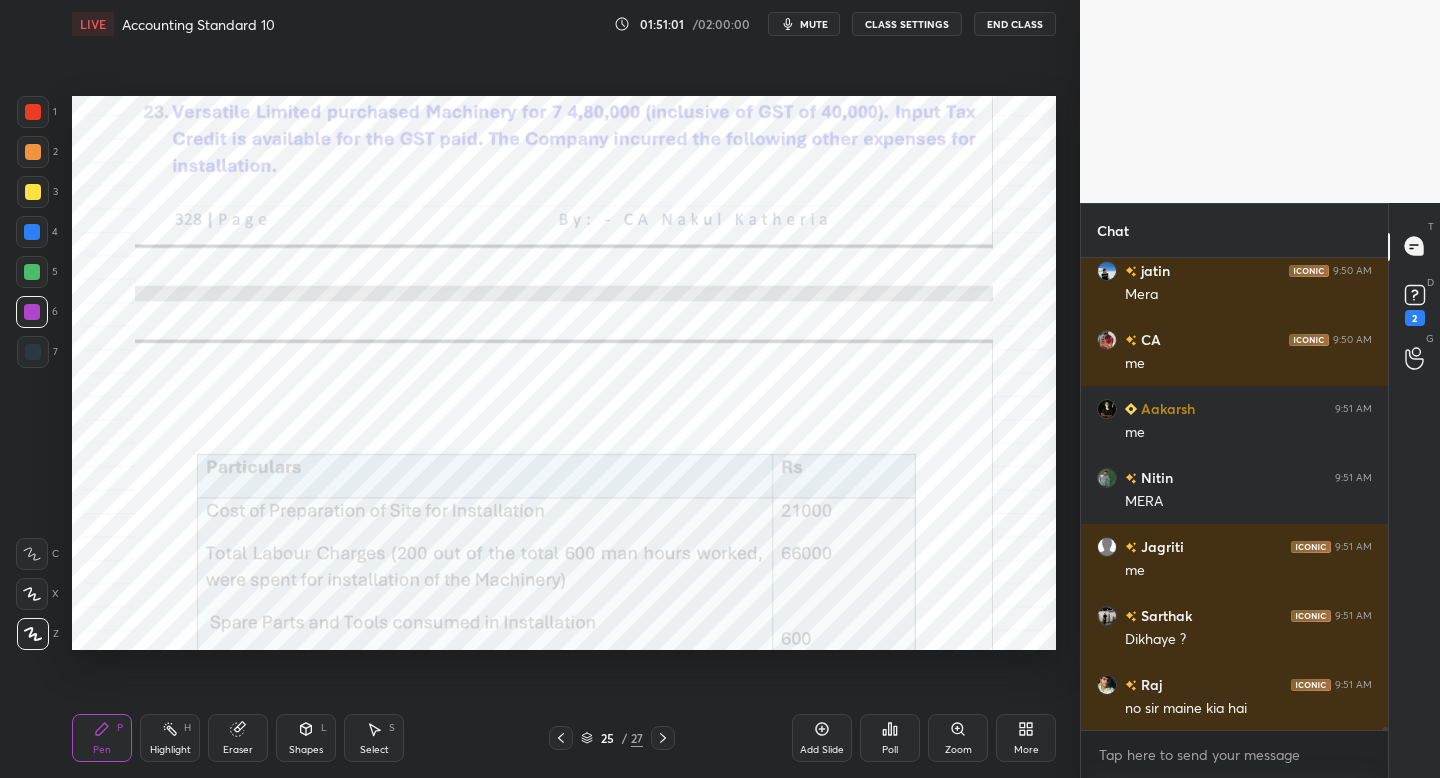 click at bounding box center (663, 738) 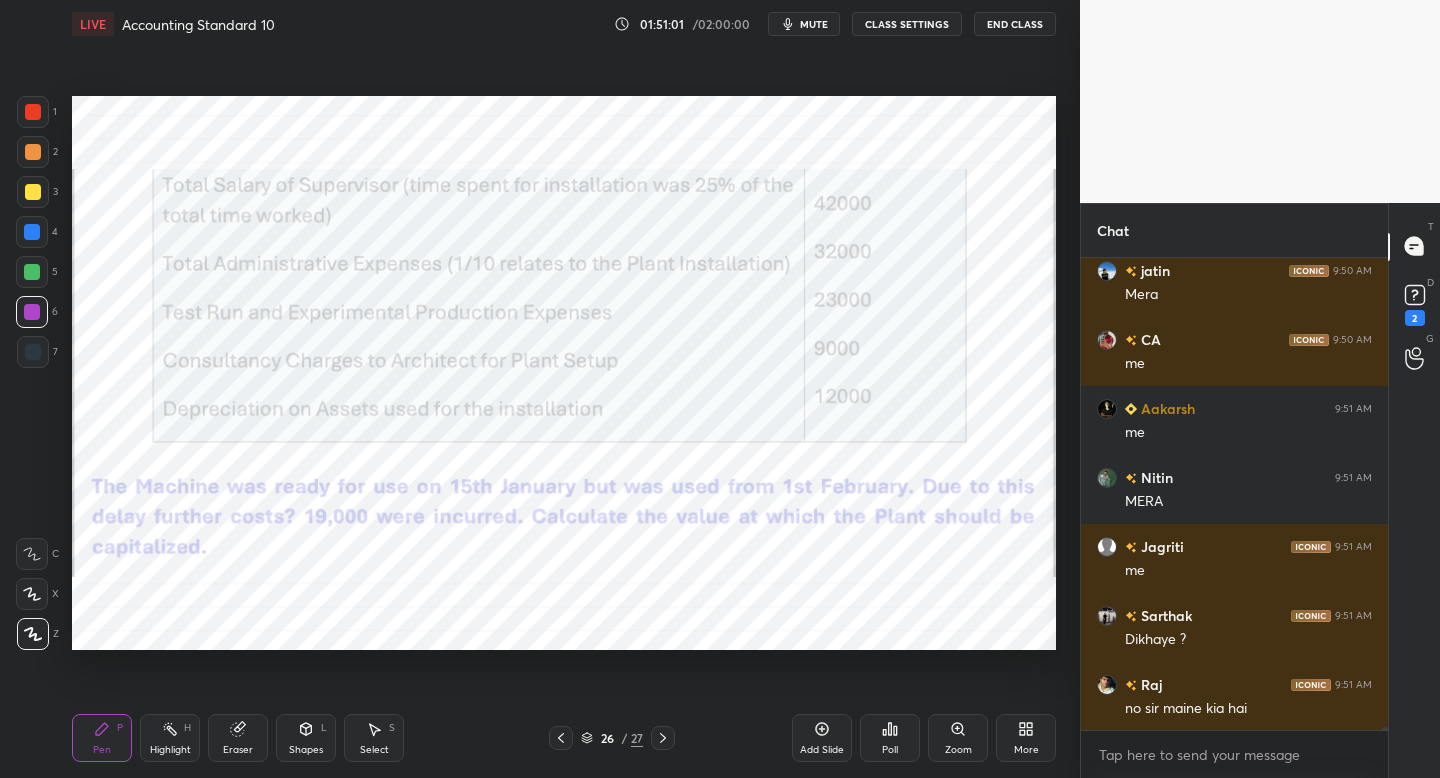 click at bounding box center (663, 738) 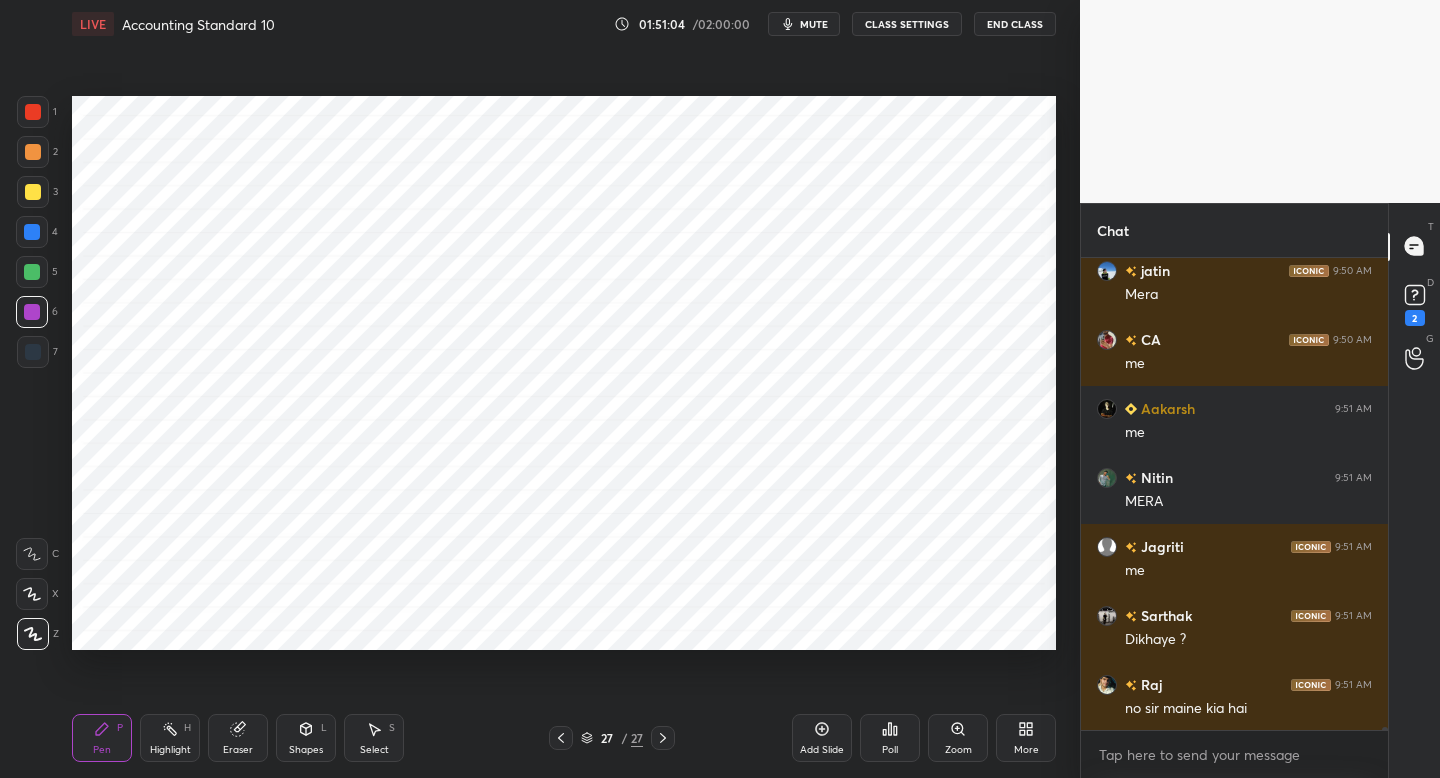 scroll, scrollTop: 71746, scrollLeft: 0, axis: vertical 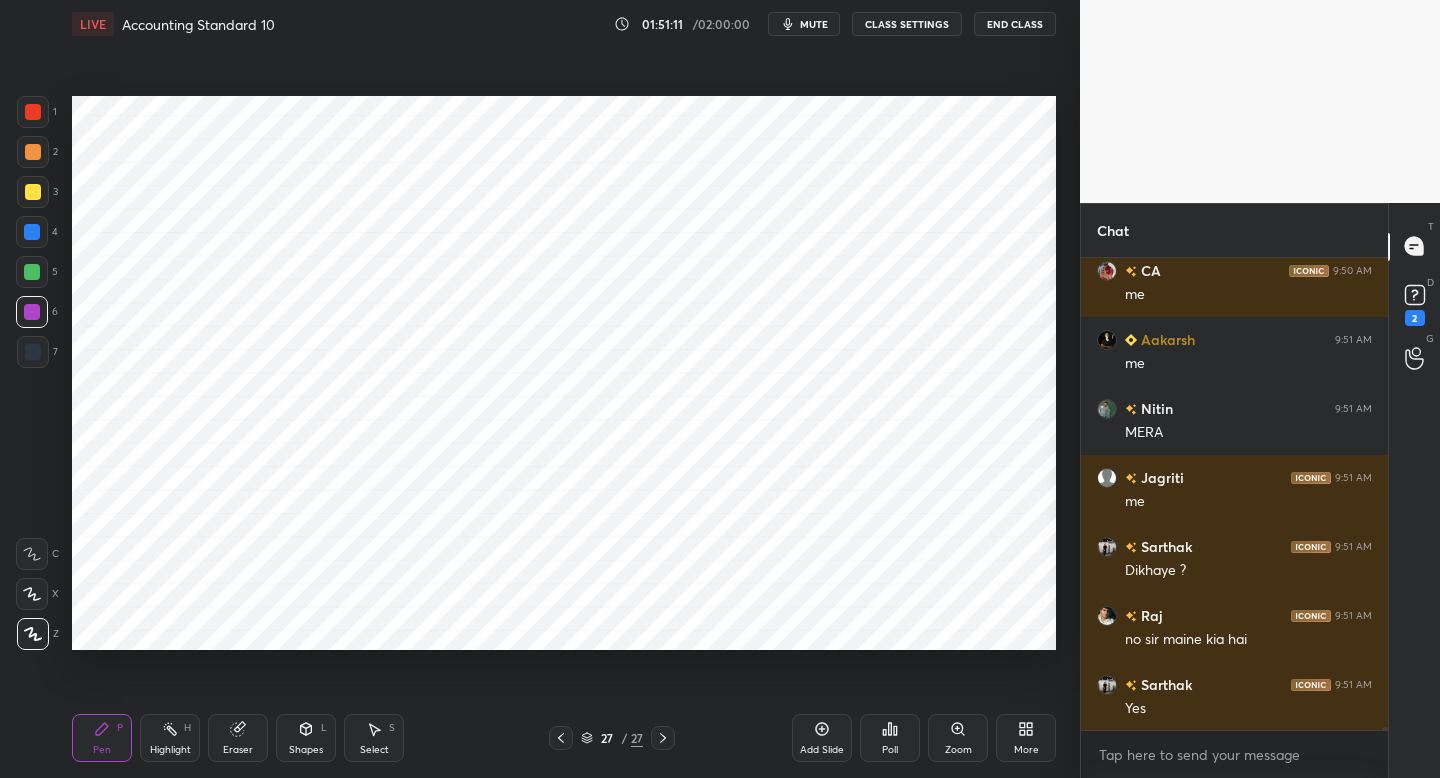 drag, startPoint x: 555, startPoint y: 745, endPoint x: 562, endPoint y: 729, distance: 17.464249 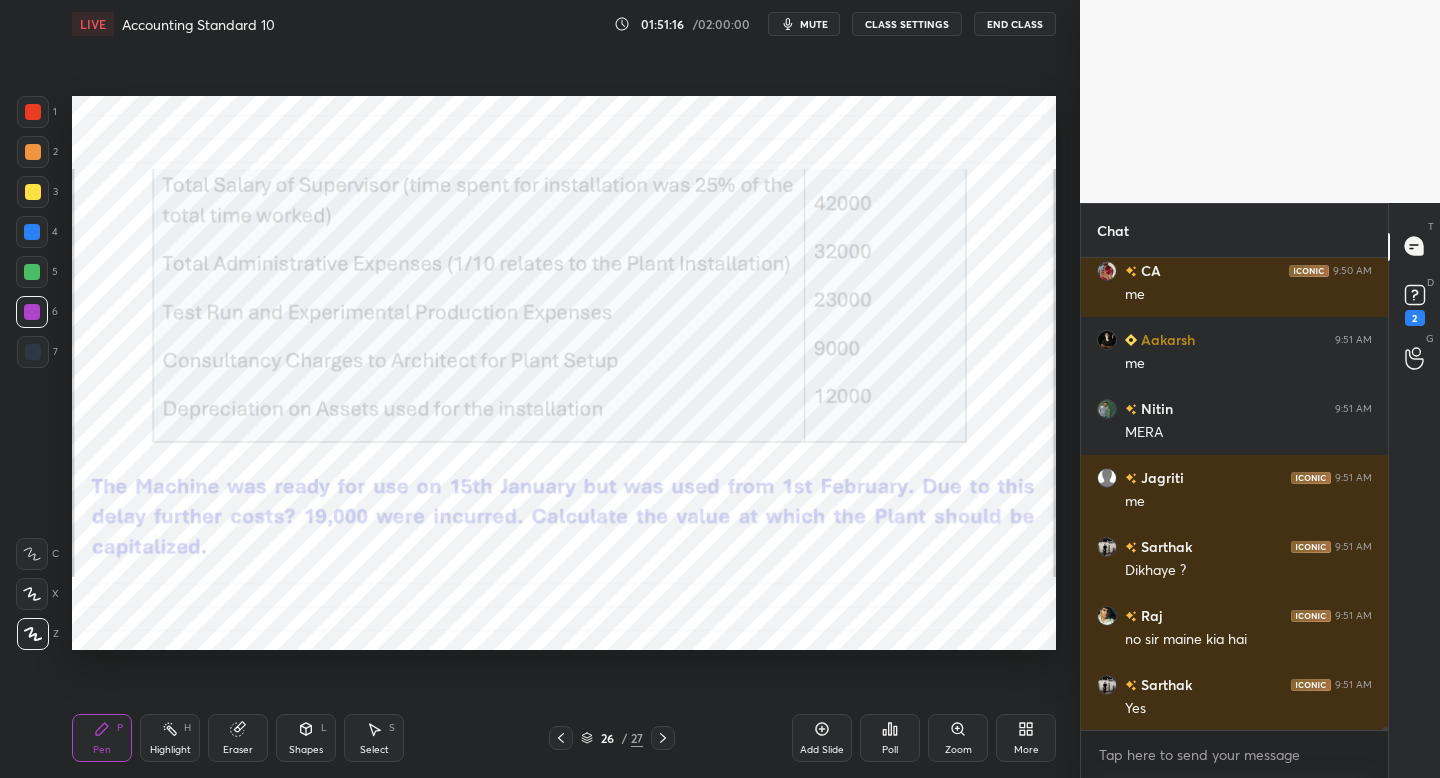 click 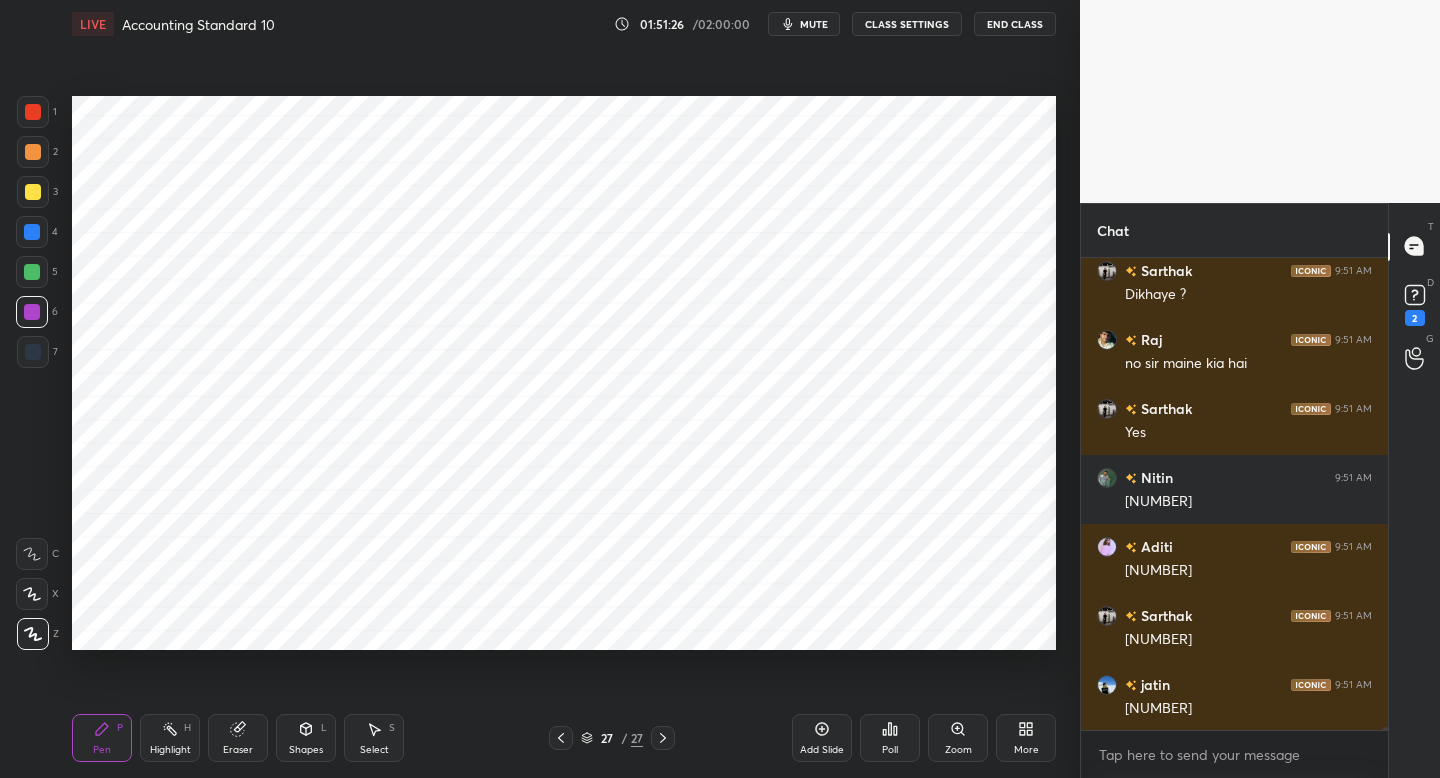 scroll, scrollTop: 72091, scrollLeft: 0, axis: vertical 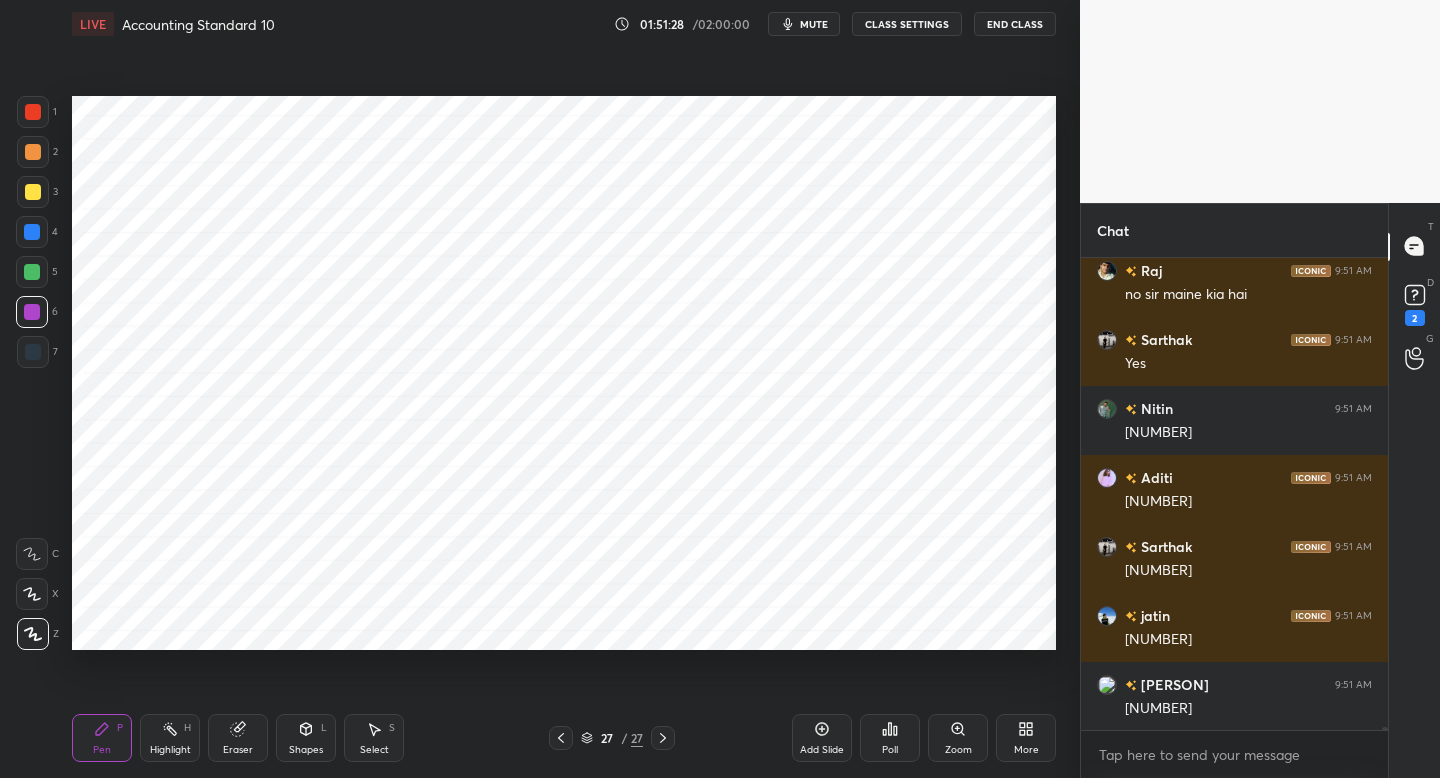 click 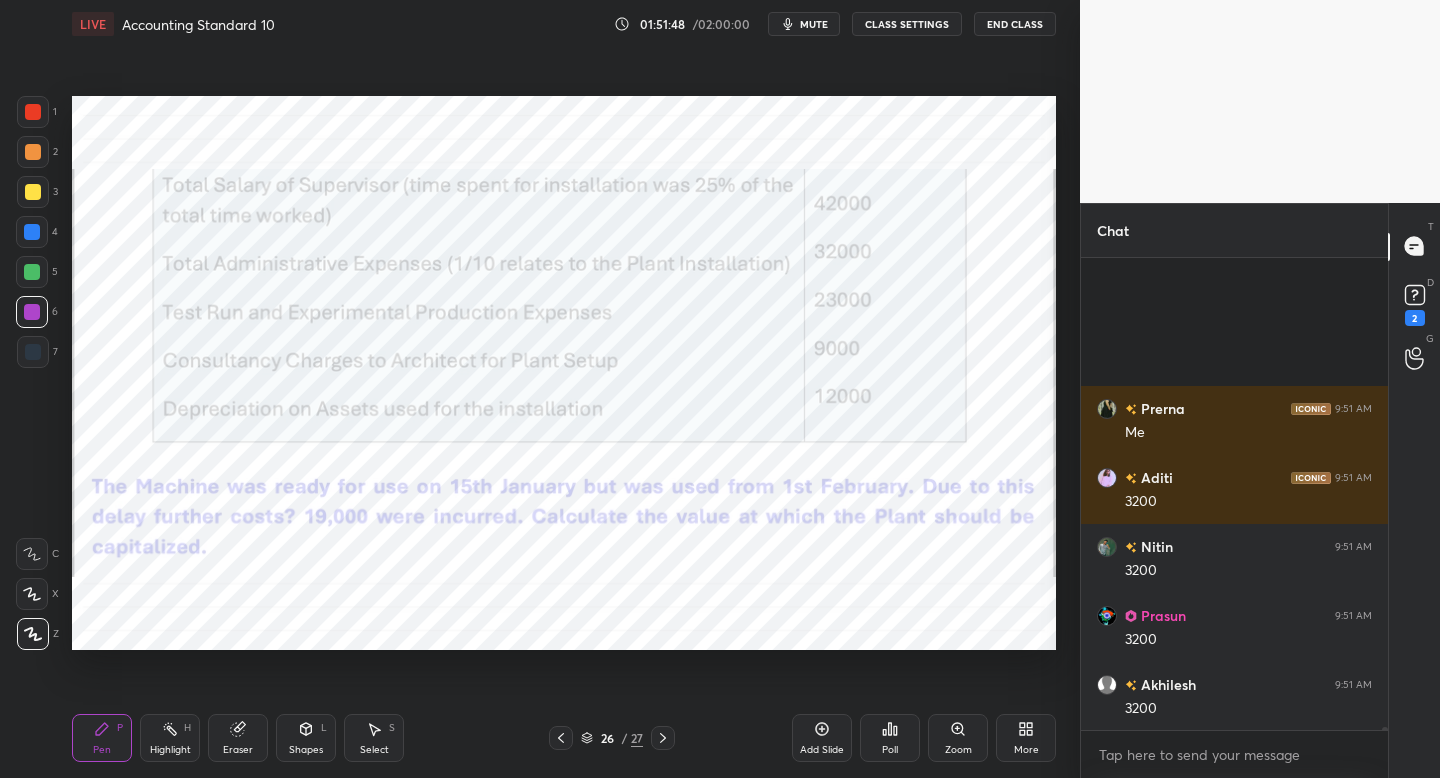 scroll, scrollTop: 73402, scrollLeft: 0, axis: vertical 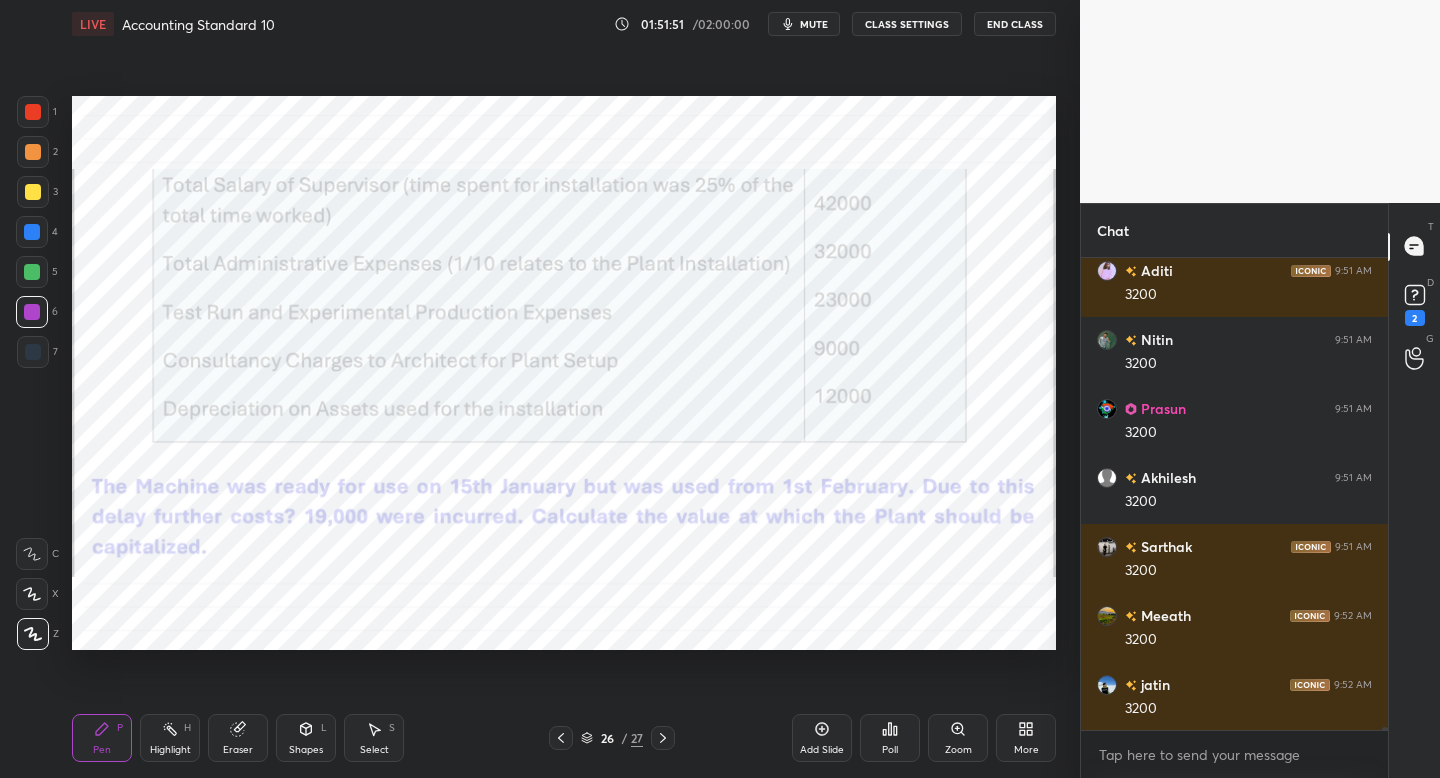 click 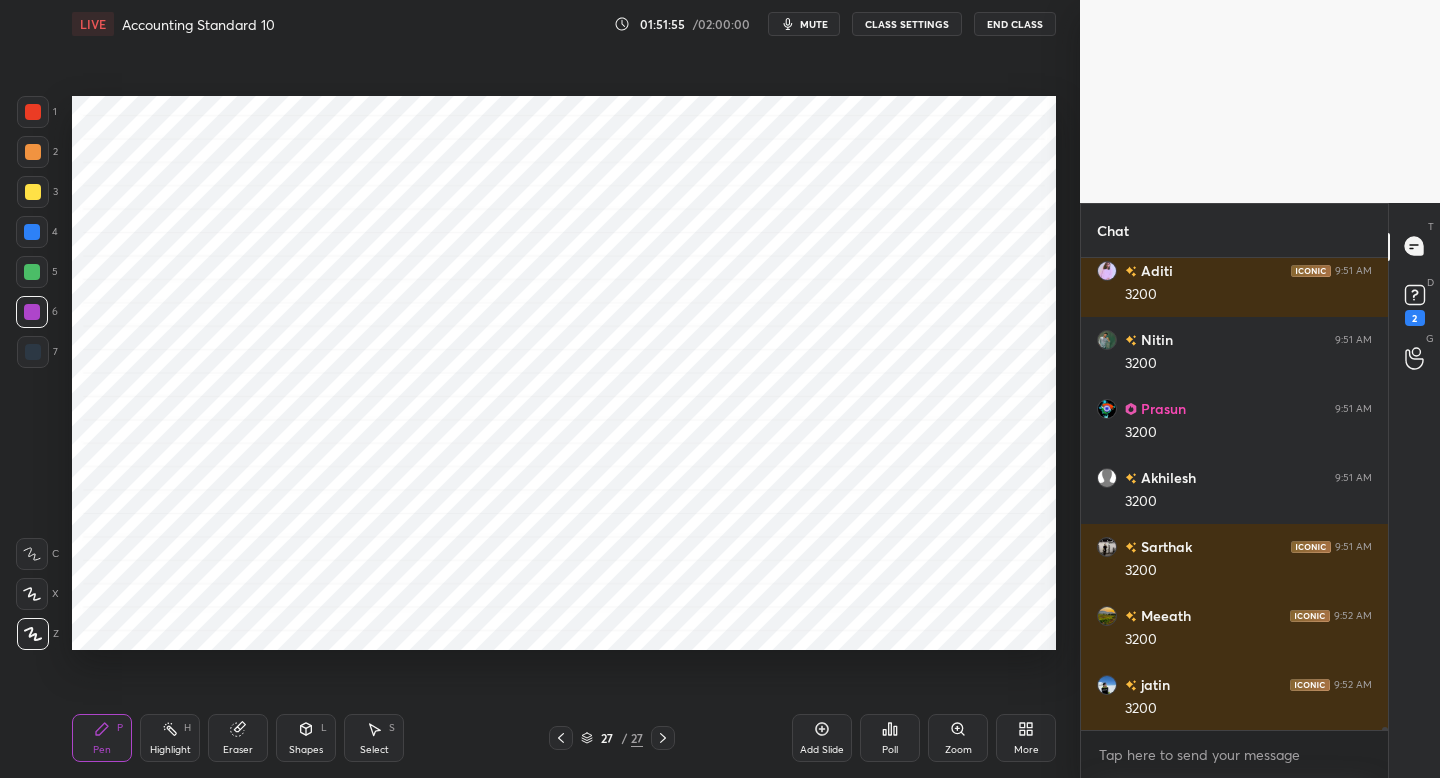 scroll, scrollTop: 73471, scrollLeft: 0, axis: vertical 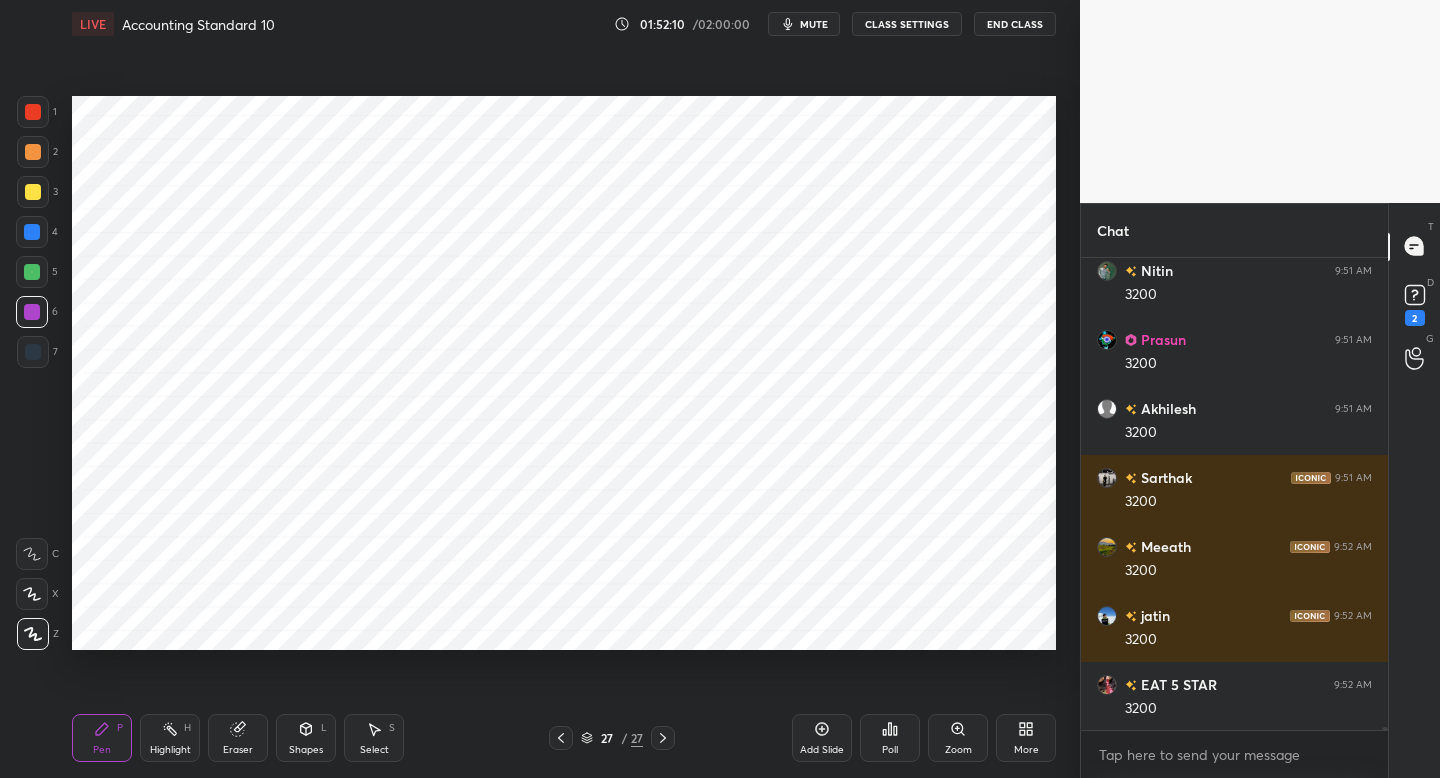 click 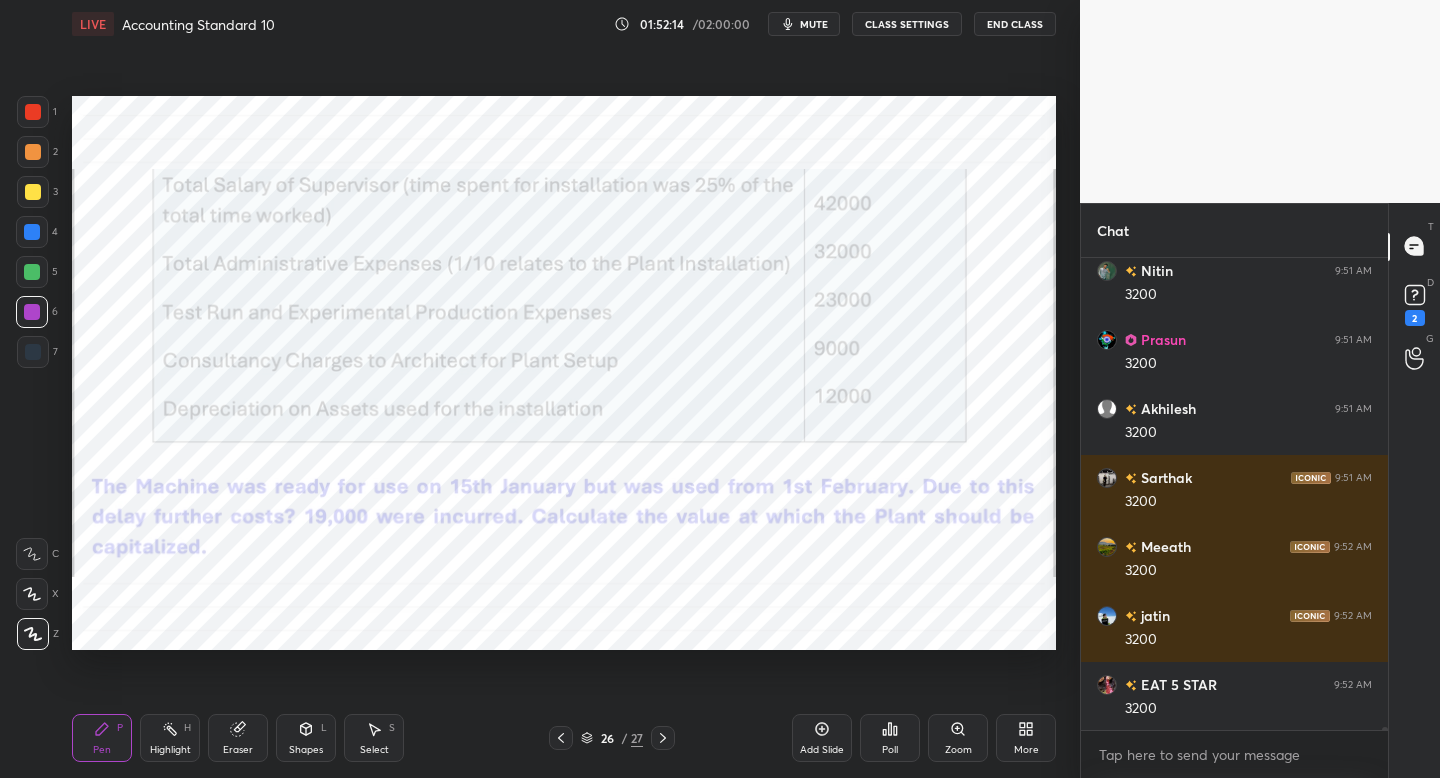 drag, startPoint x: 662, startPoint y: 744, endPoint x: 647, endPoint y: 706, distance: 40.853397 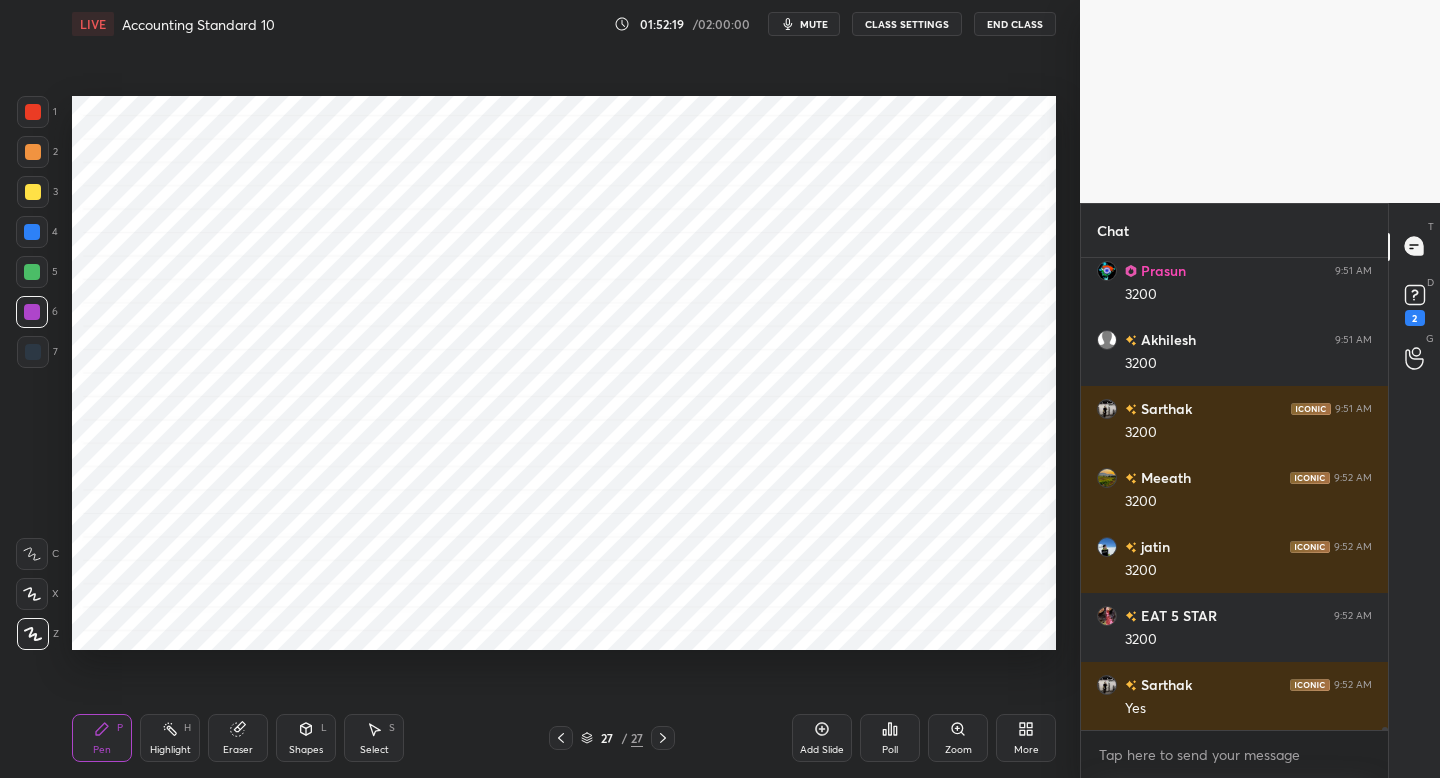 scroll, scrollTop: 73609, scrollLeft: 0, axis: vertical 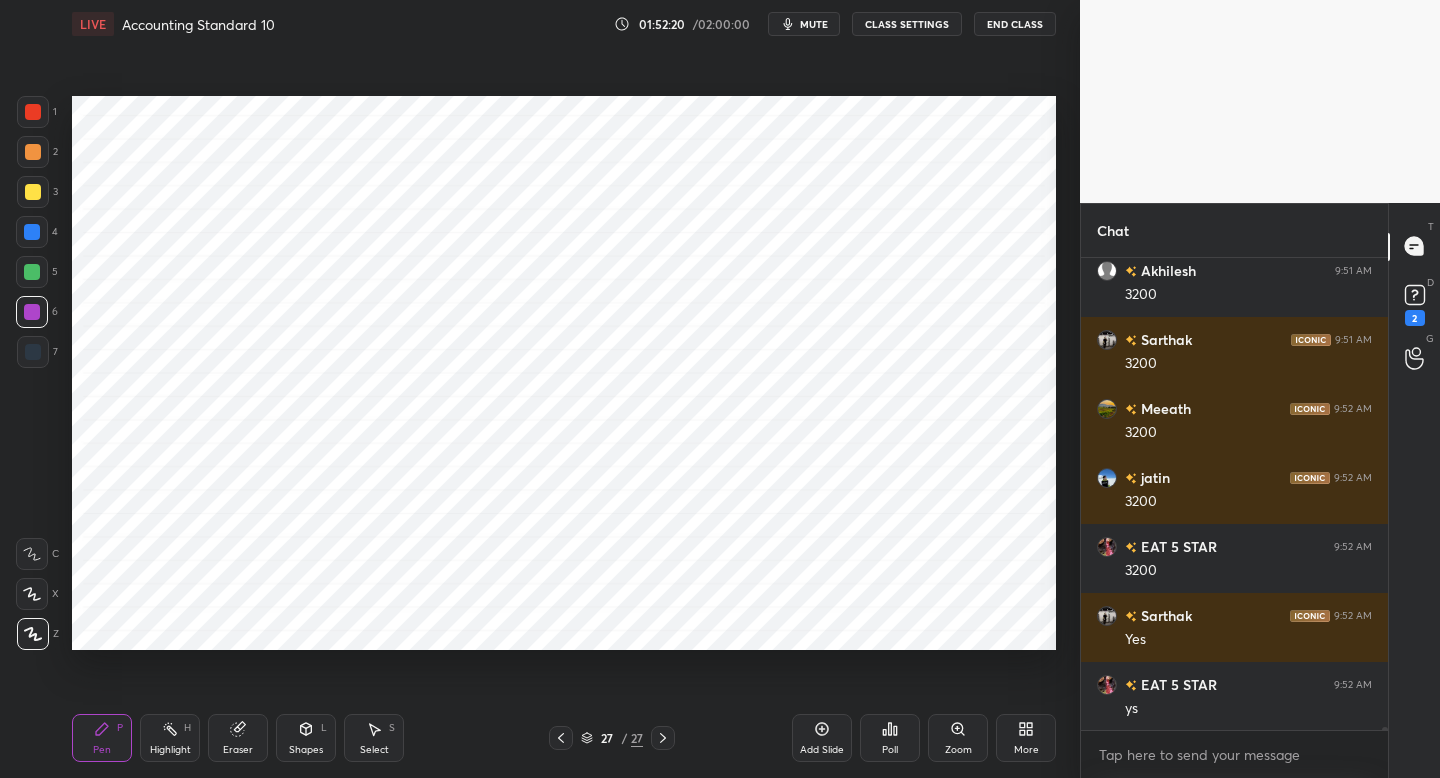 drag, startPoint x: 563, startPoint y: 738, endPoint x: 559, endPoint y: 724, distance: 14.56022 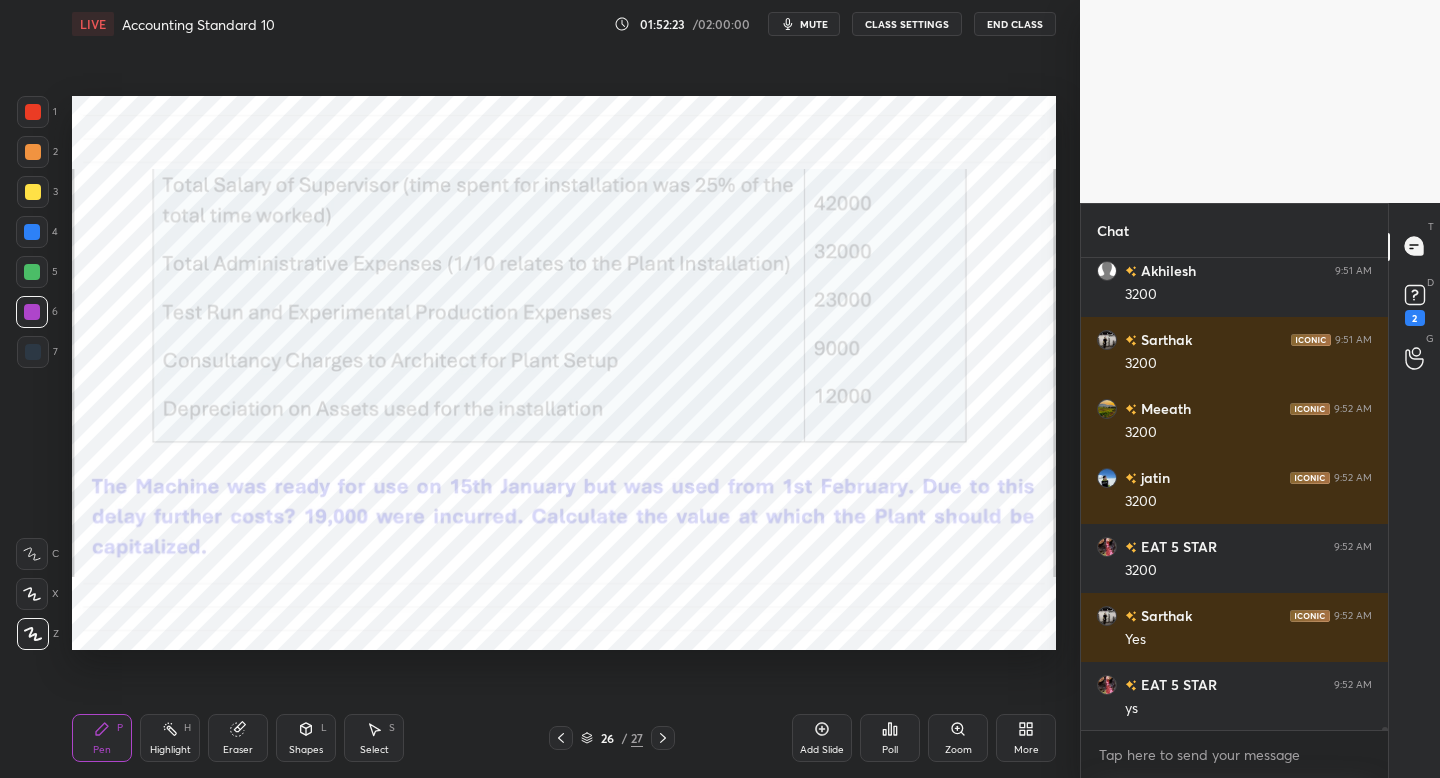 drag, startPoint x: 652, startPoint y: 742, endPoint x: 653, endPoint y: 725, distance: 17.029387 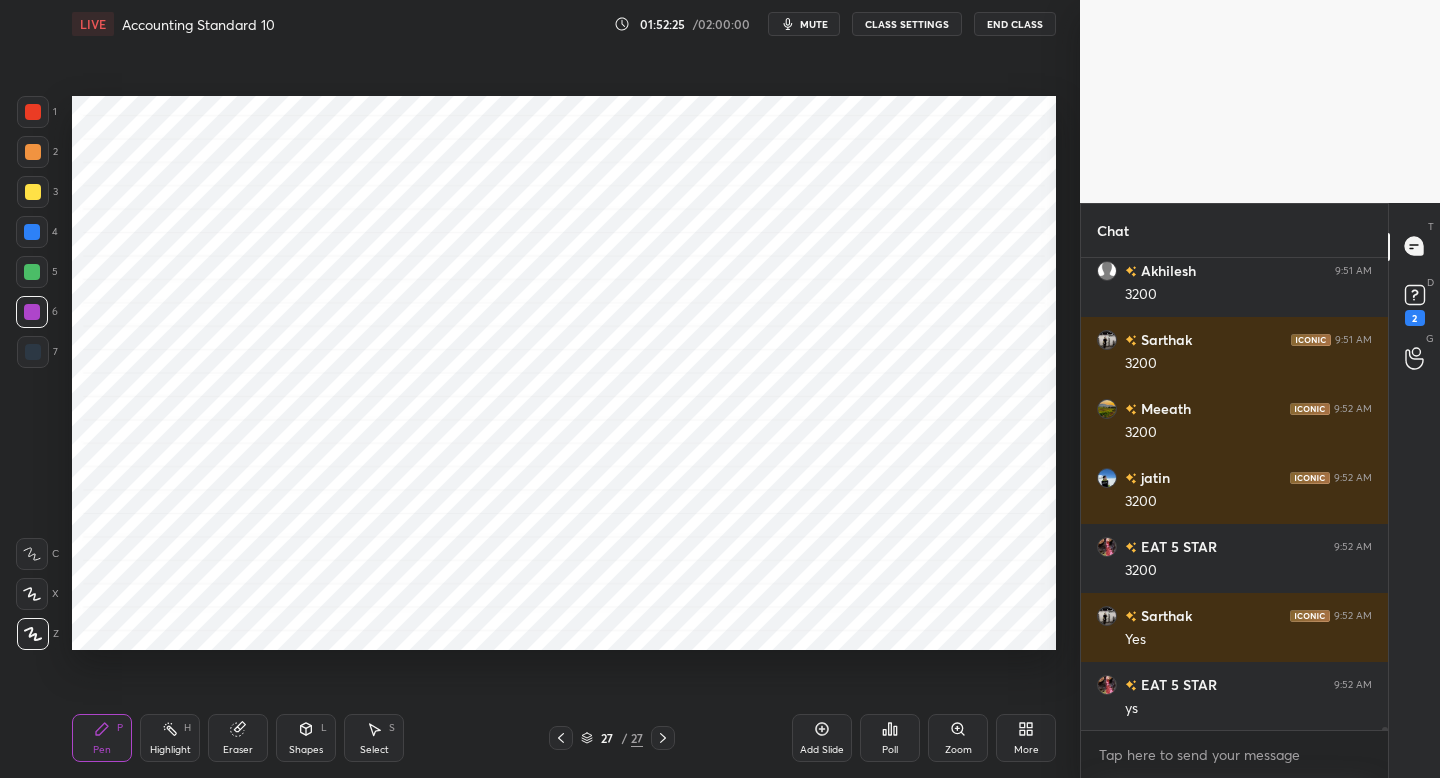 scroll, scrollTop: 73678, scrollLeft: 0, axis: vertical 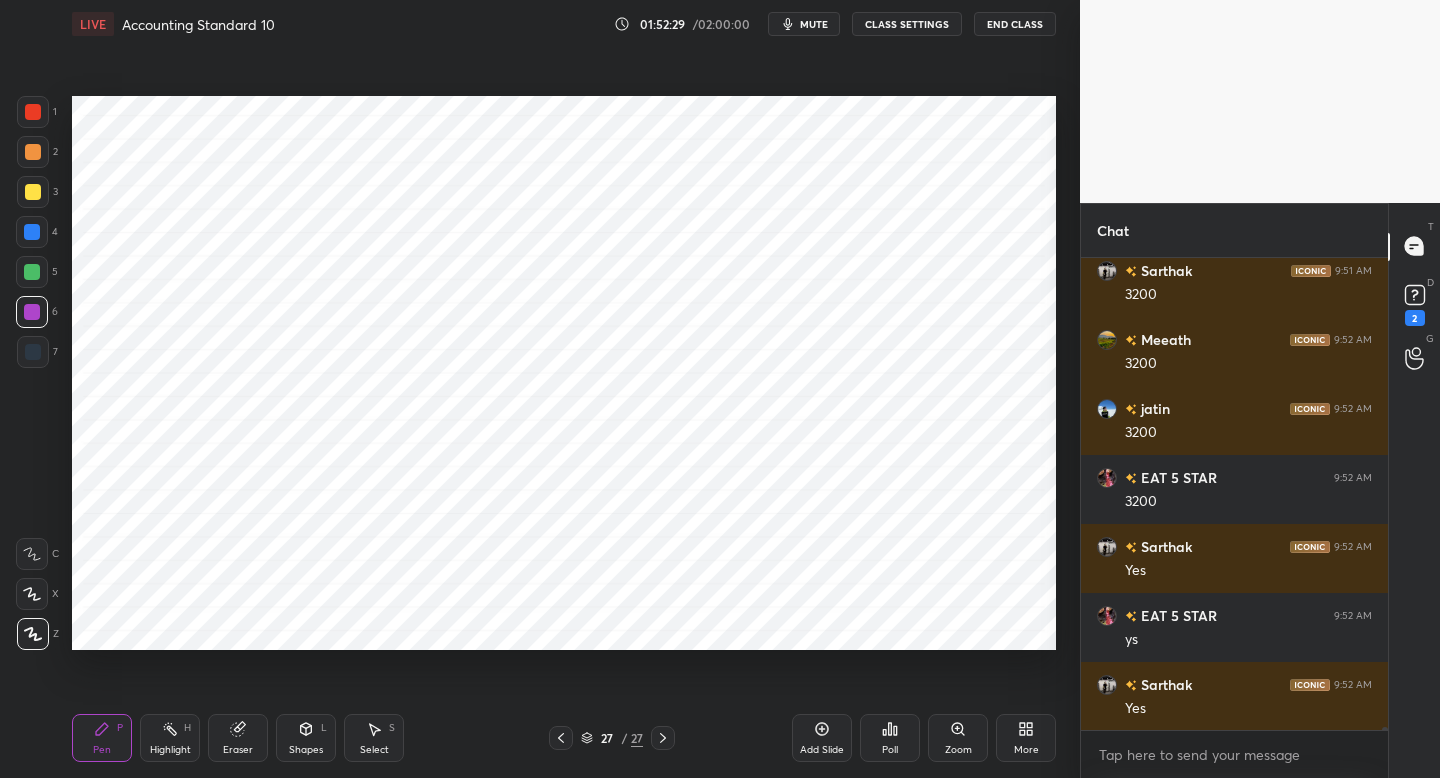 click on "Pen P Highlight H Eraser Shapes L Select S 27 / 27 Add Slide Poll Zoom More" at bounding box center (564, 738) 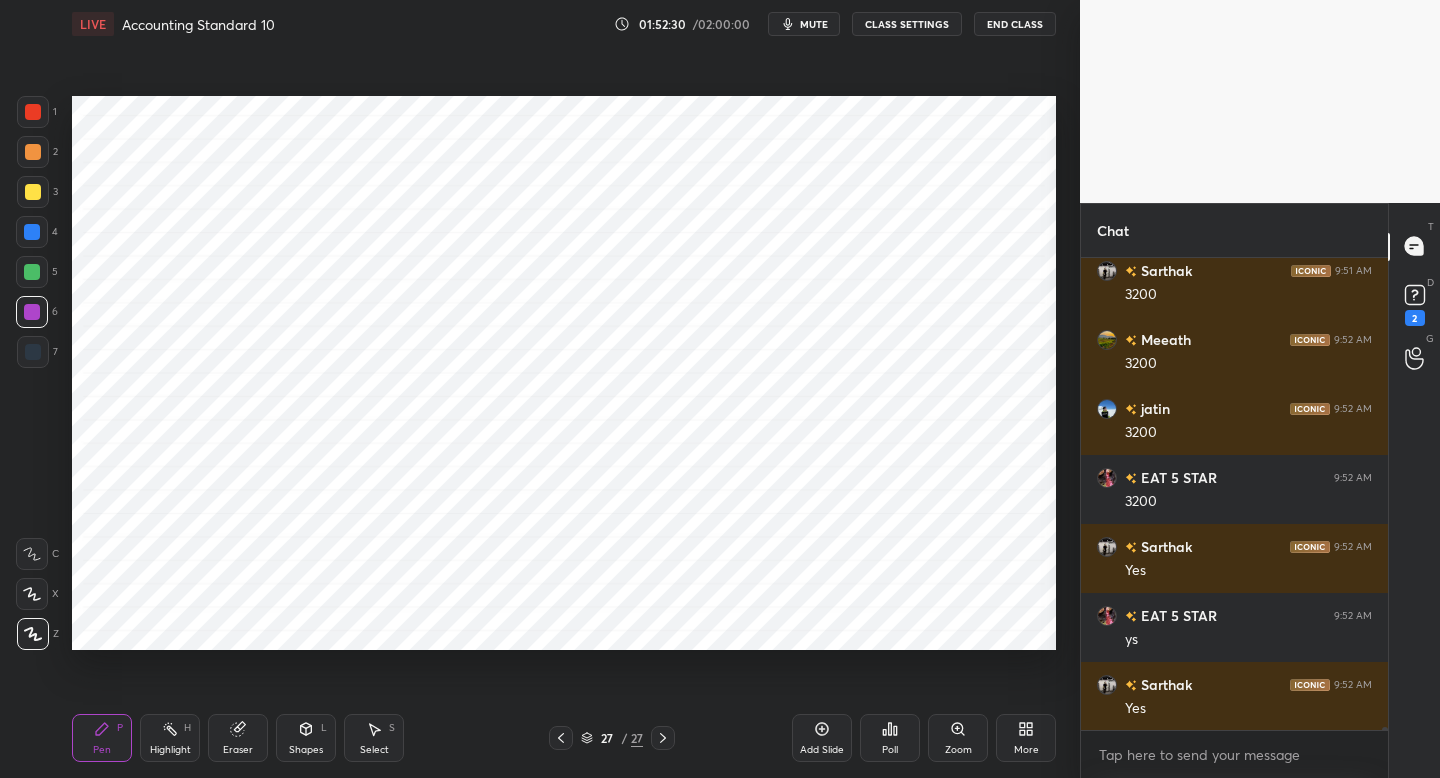 click 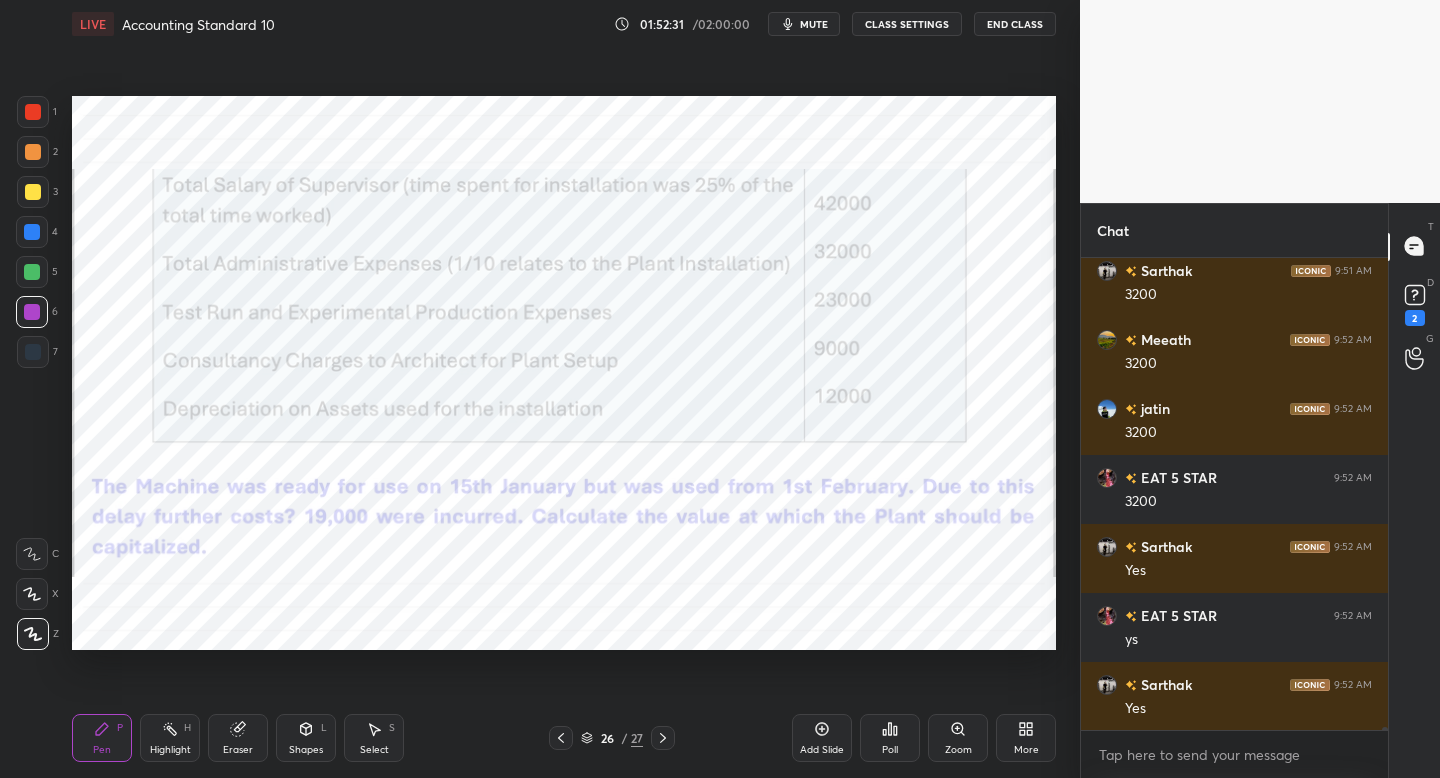 click on "5" at bounding box center (37, 276) 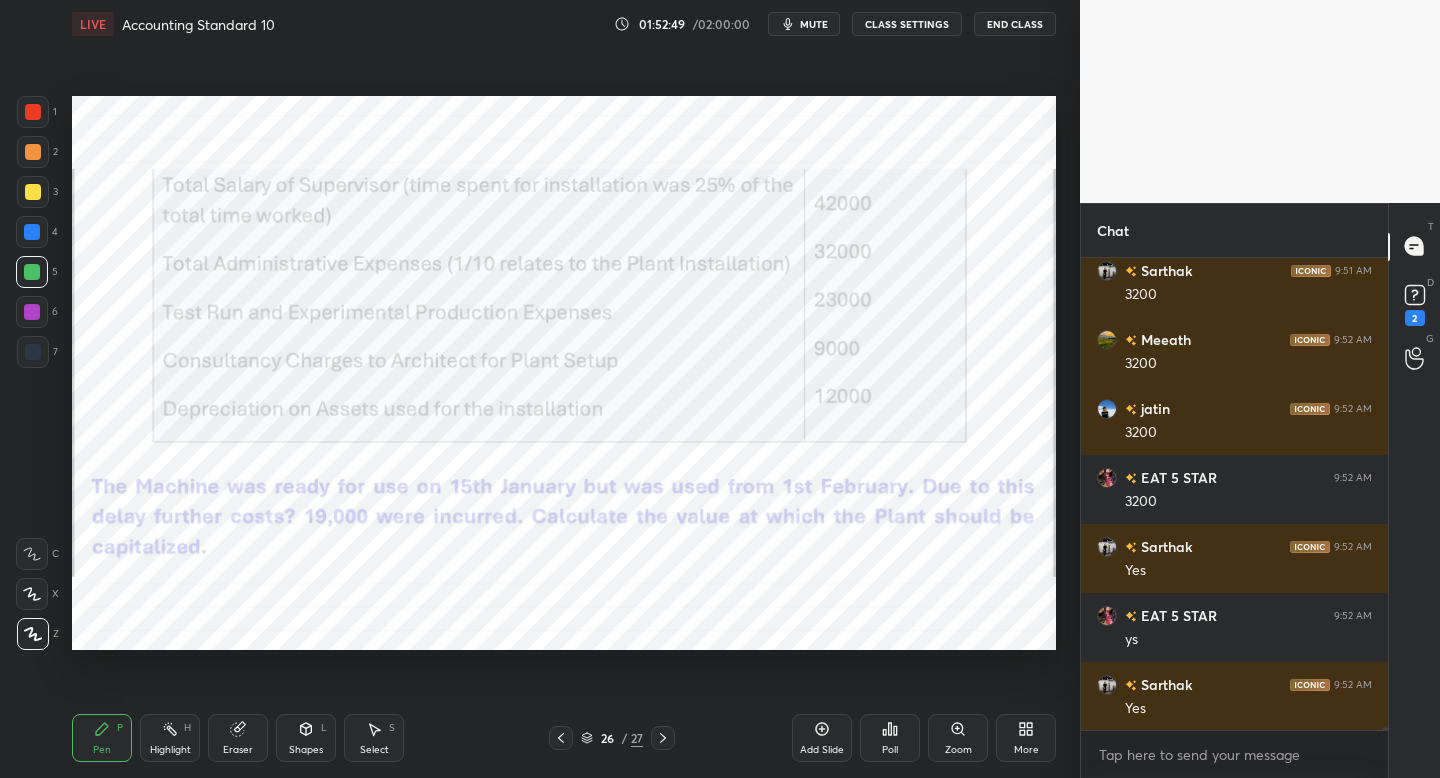 click 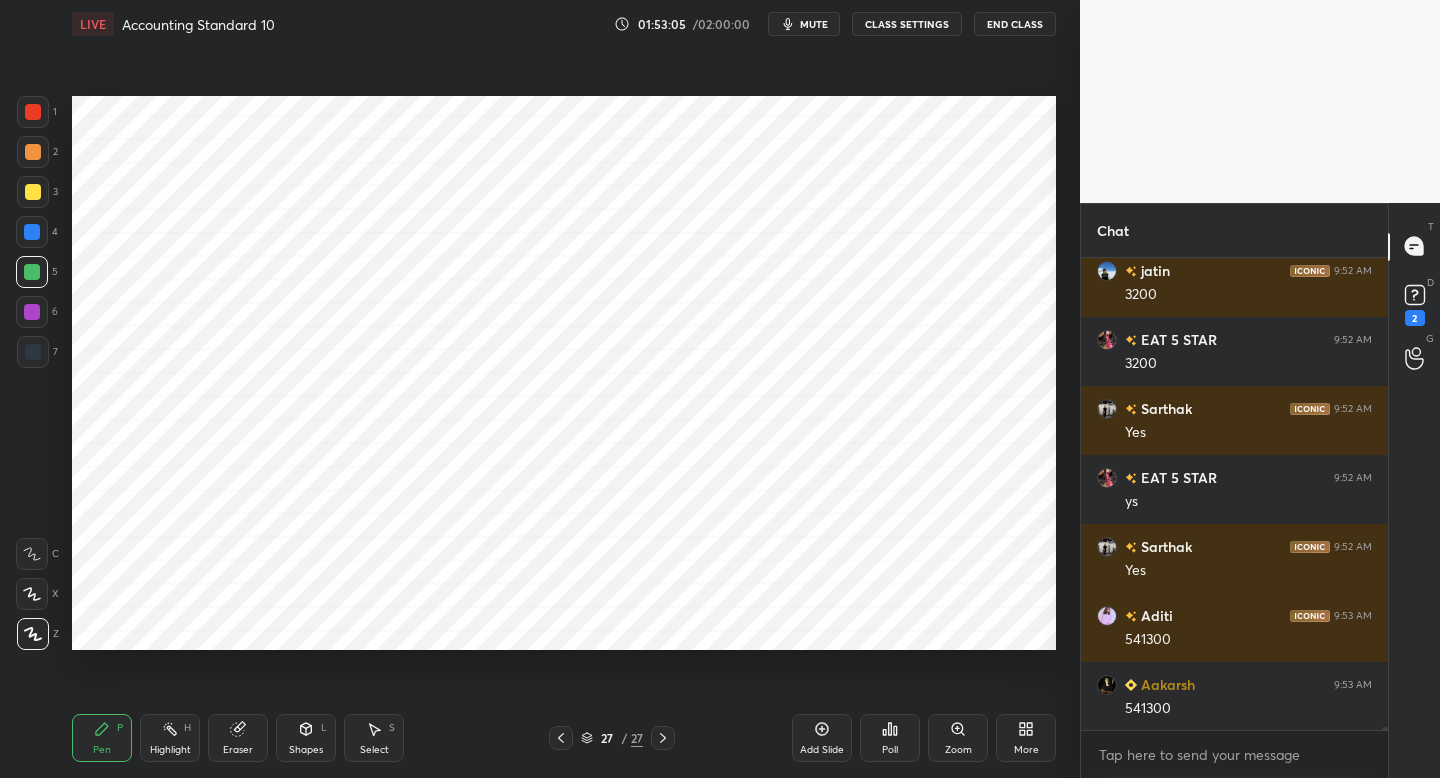 scroll, scrollTop: 73885, scrollLeft: 0, axis: vertical 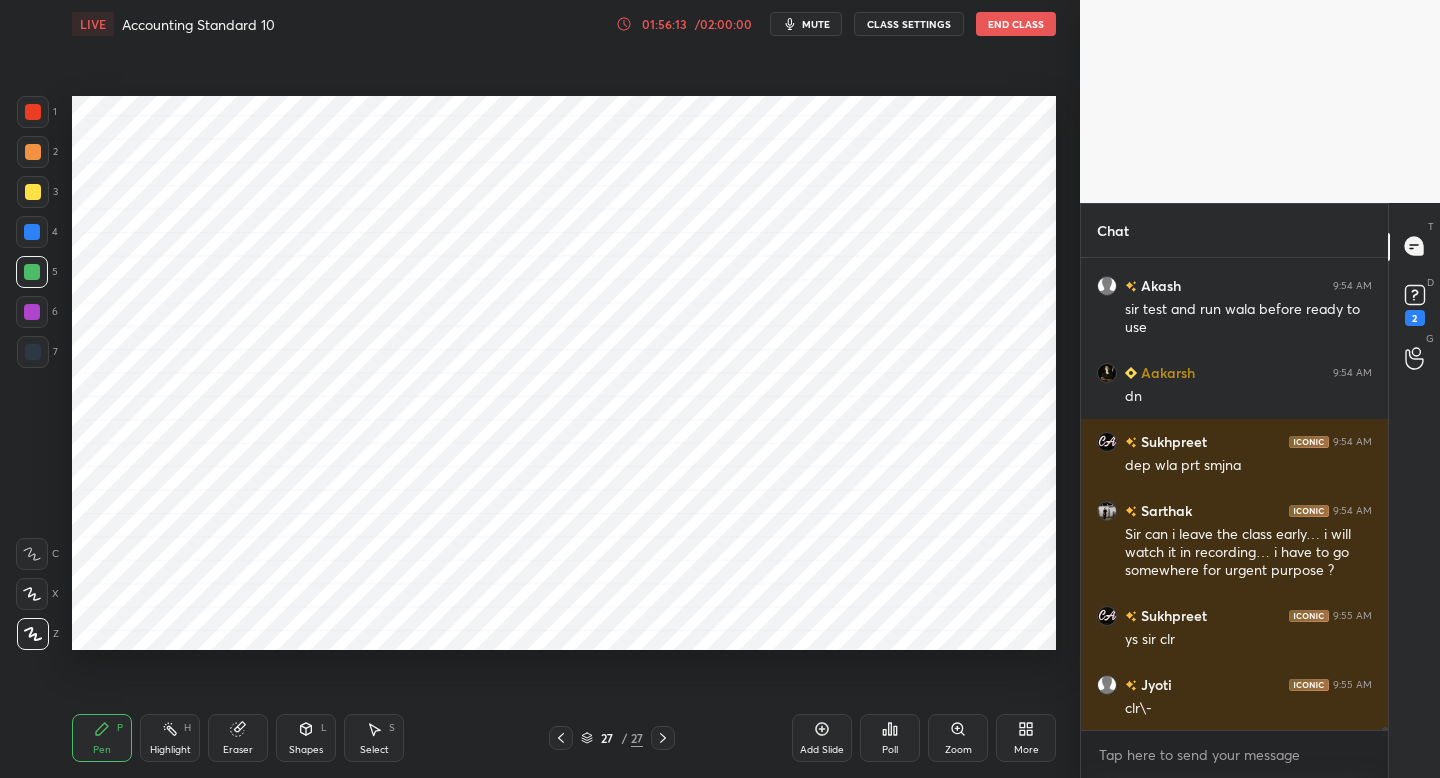 click on "More" at bounding box center [1026, 750] 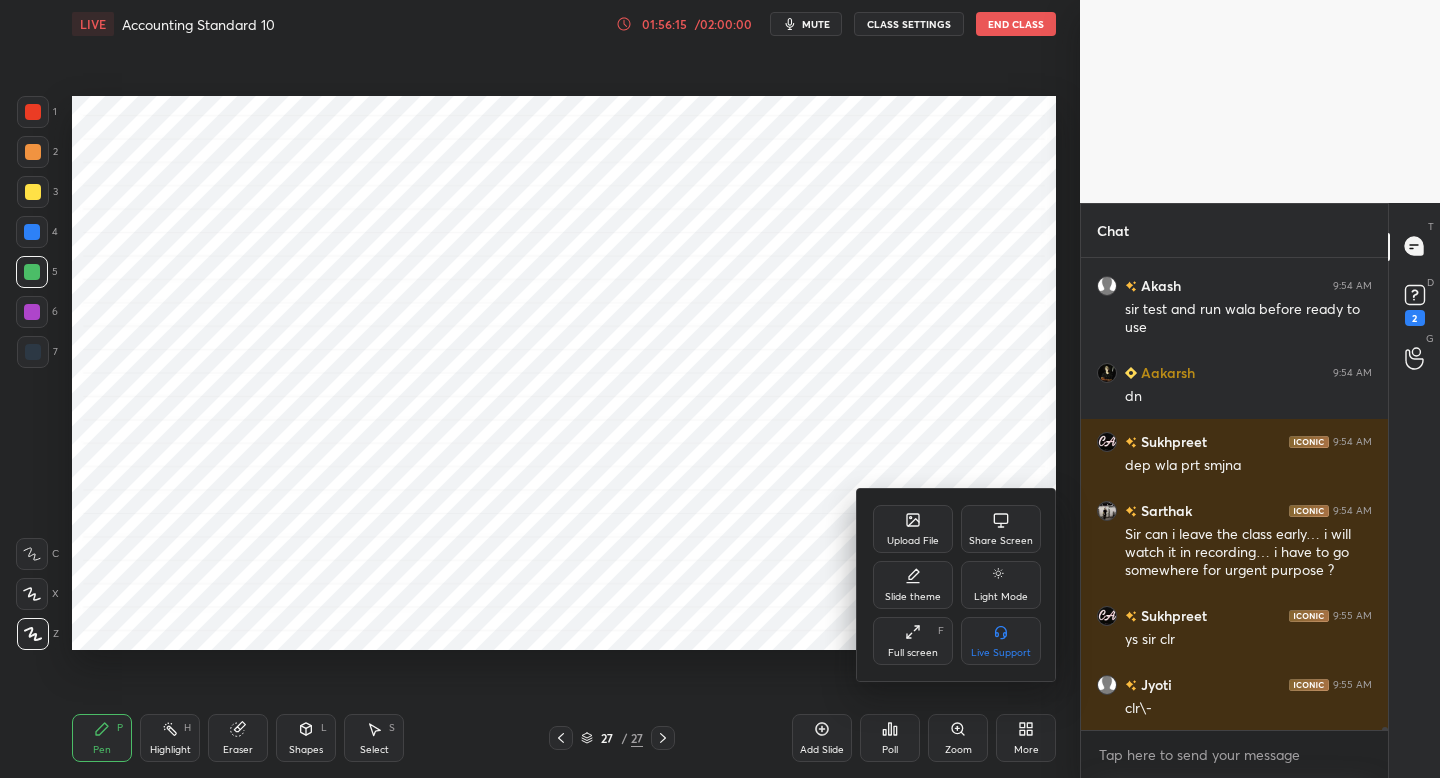 click on "Upload File" at bounding box center [913, 541] 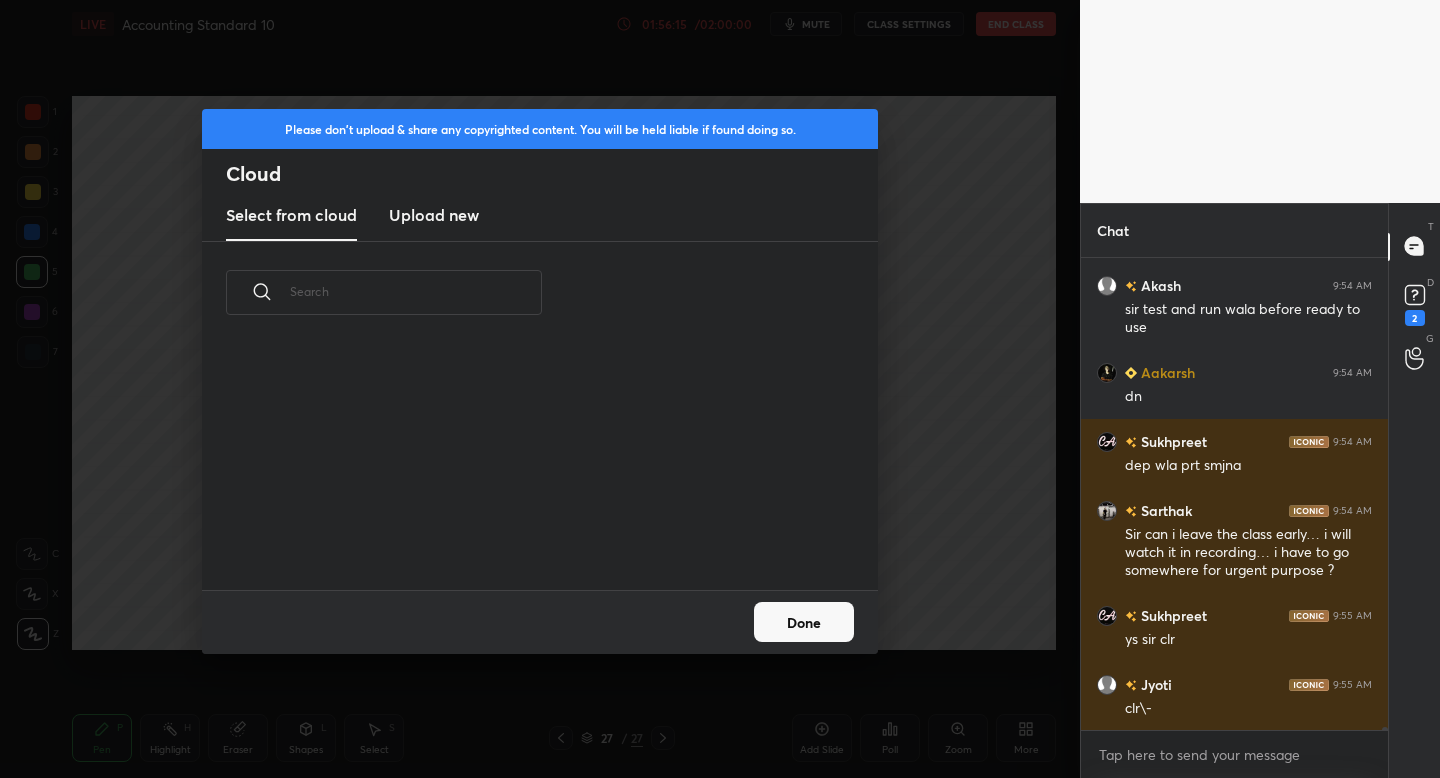 scroll, scrollTop: 7, scrollLeft: 11, axis: both 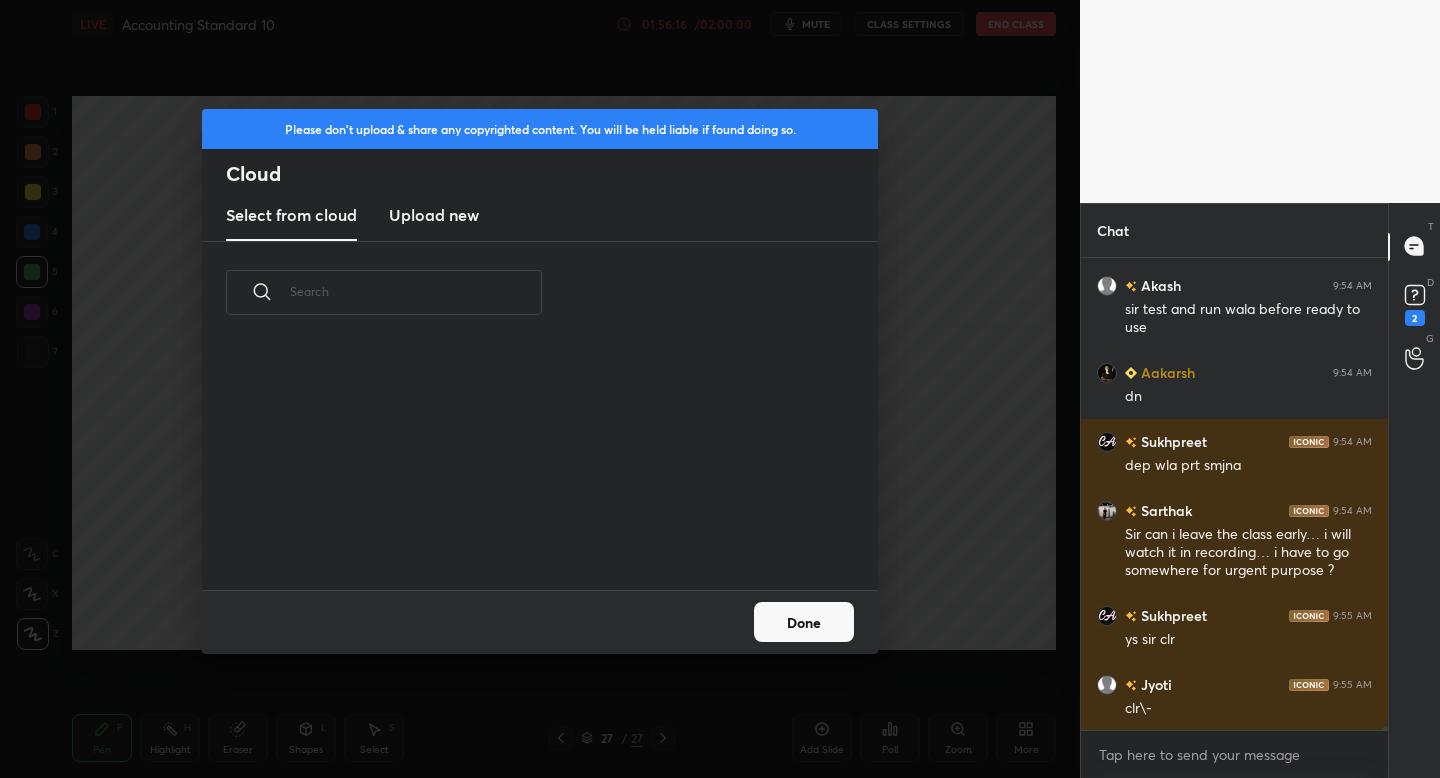 click on "Upload new" at bounding box center (434, 215) 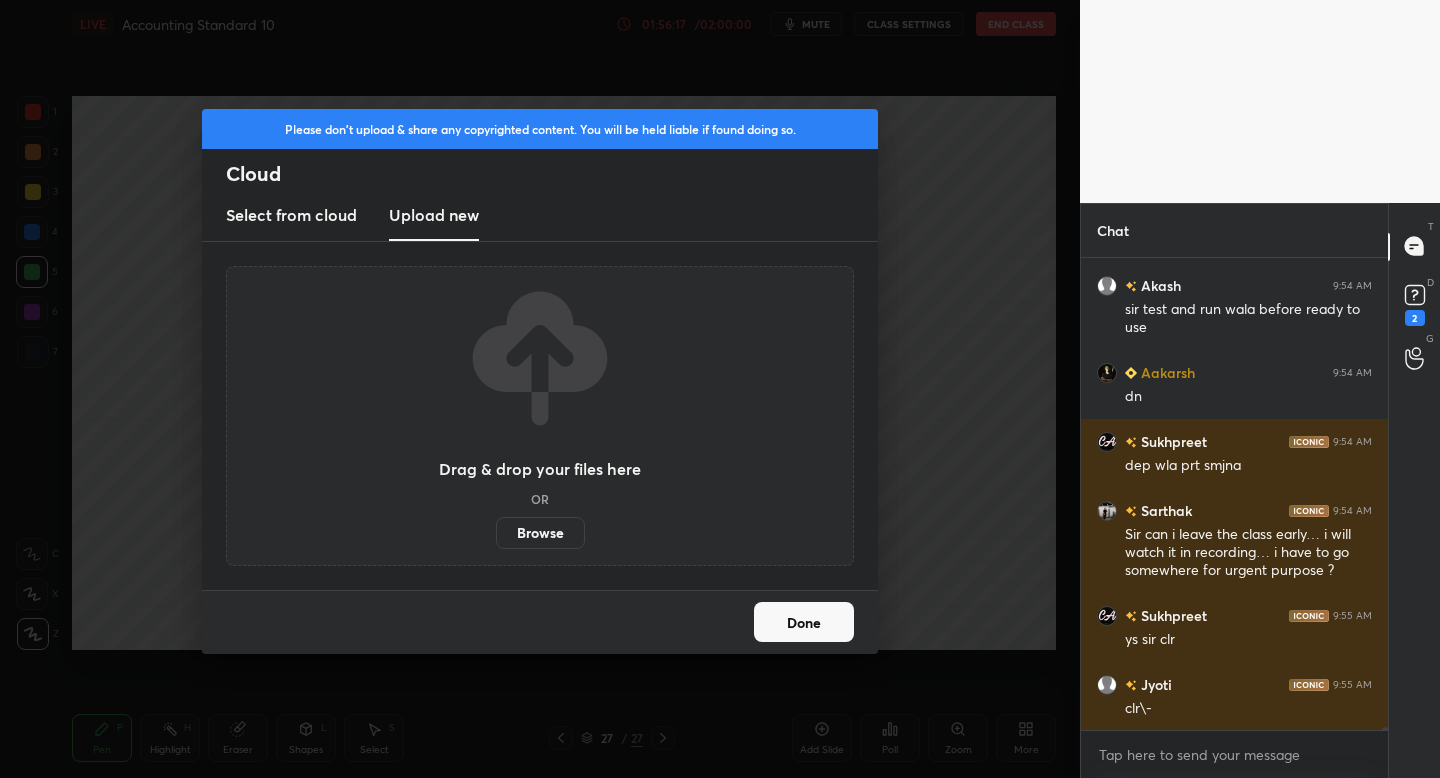 click on "Browse" at bounding box center [540, 533] 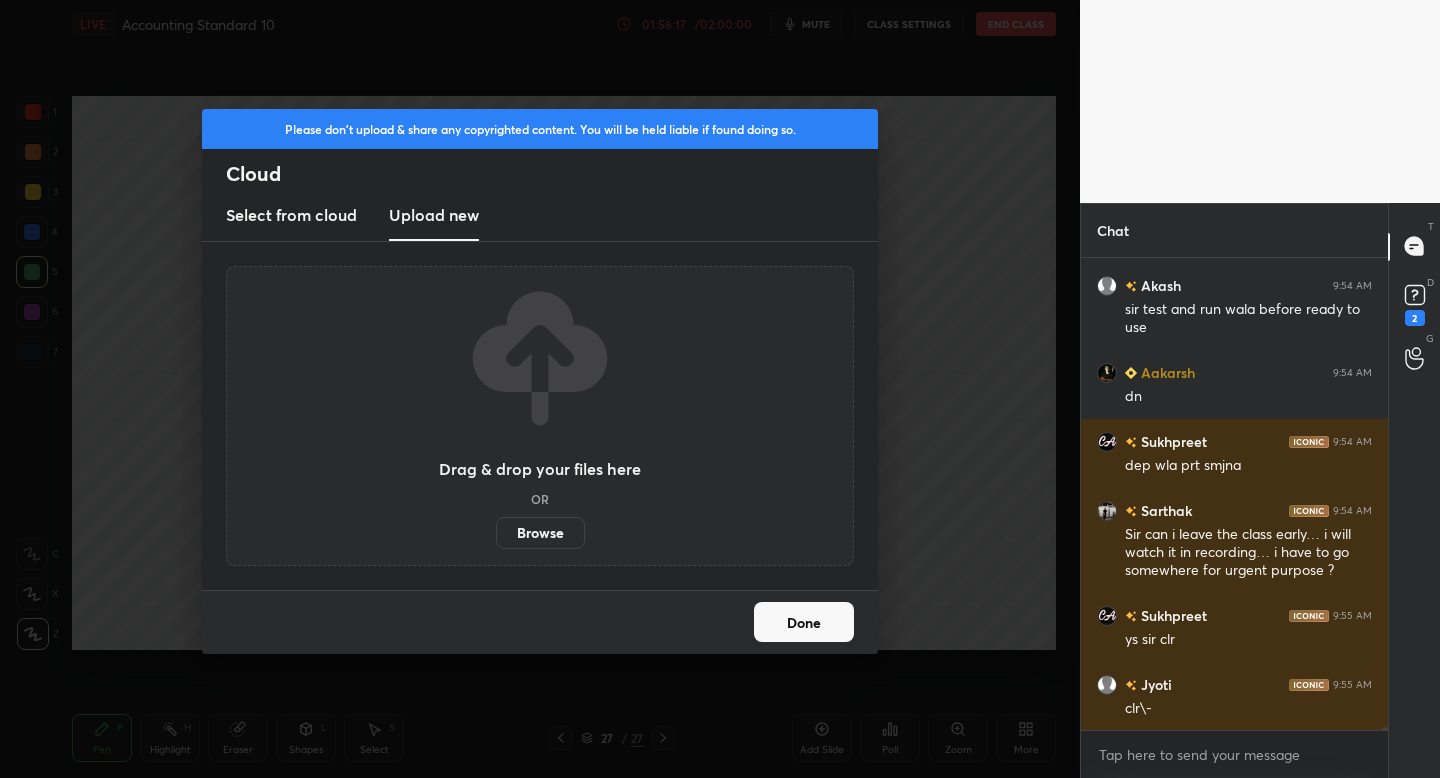 click on "Browse" at bounding box center [496, 533] 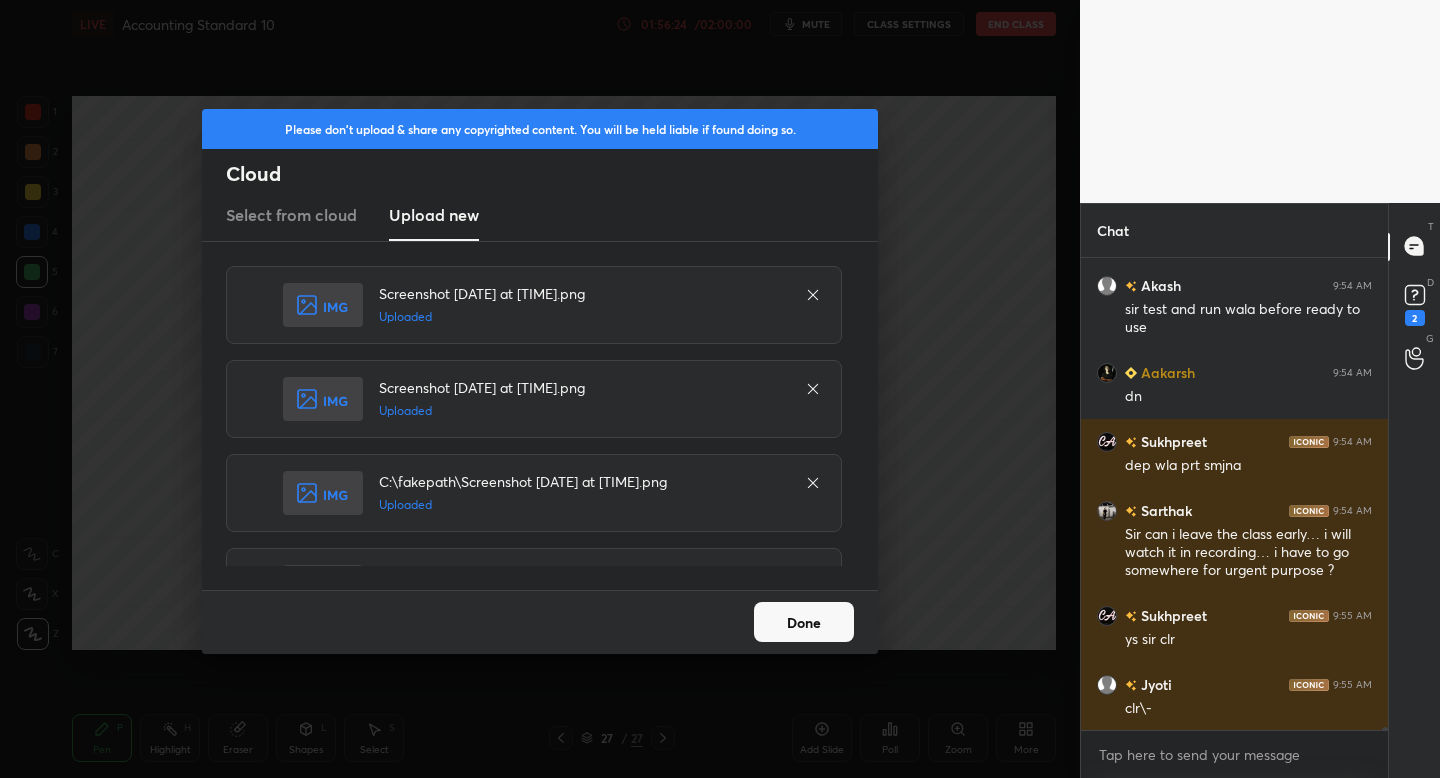 click on "Done" at bounding box center [804, 622] 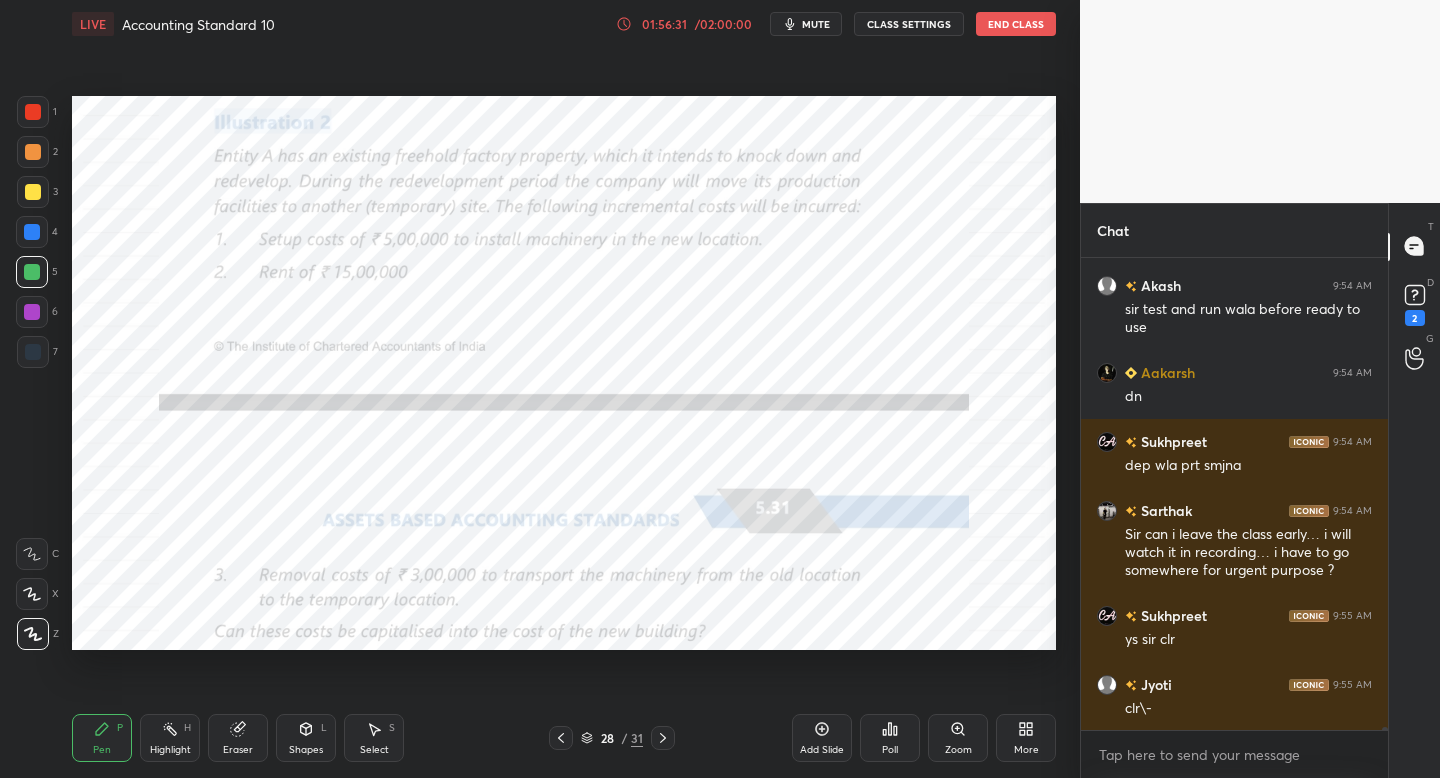 click on "Setting up your live class Poll for   secs No correct answer Start poll" at bounding box center [564, 373] 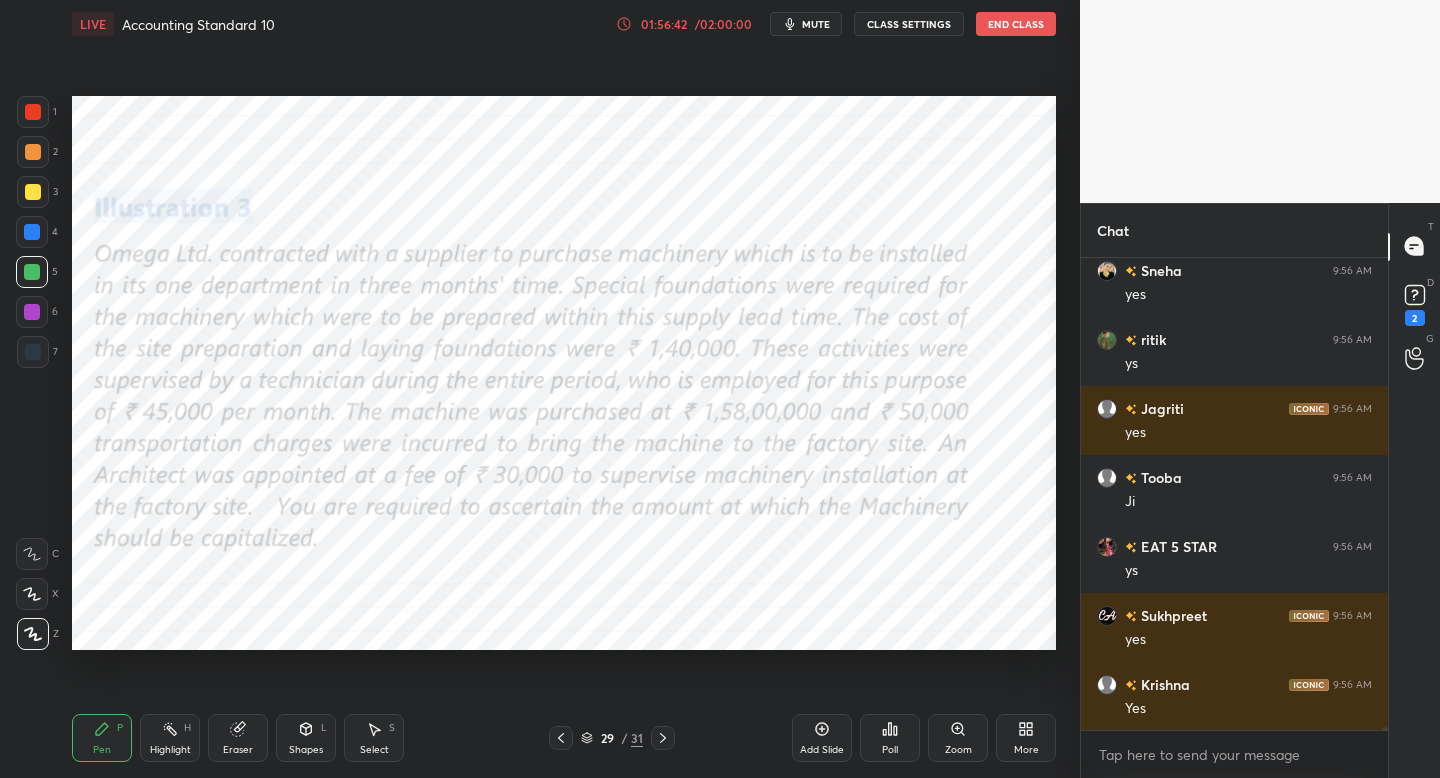 scroll, scrollTop: 75976, scrollLeft: 0, axis: vertical 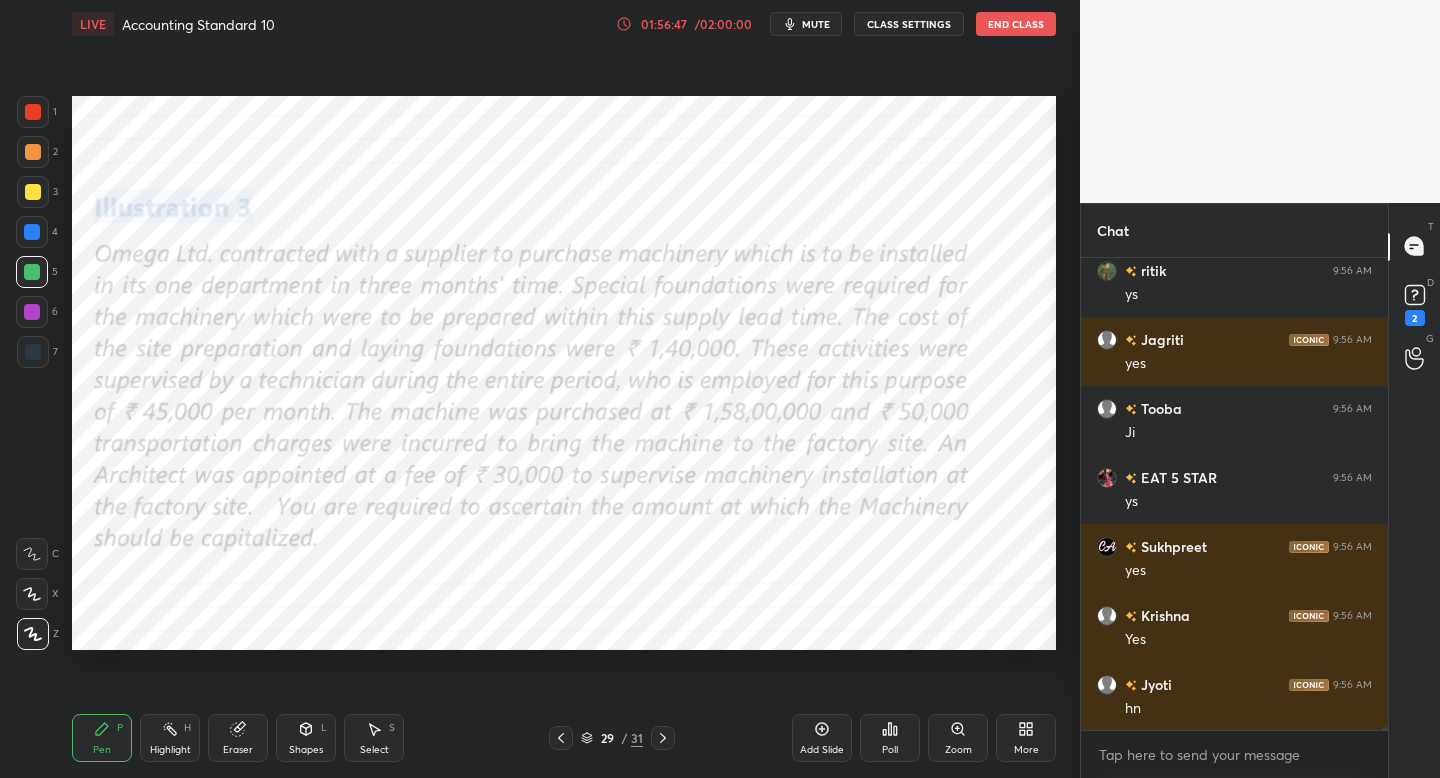 drag, startPoint x: 51, startPoint y: 113, endPoint x: 63, endPoint y: 116, distance: 12.369317 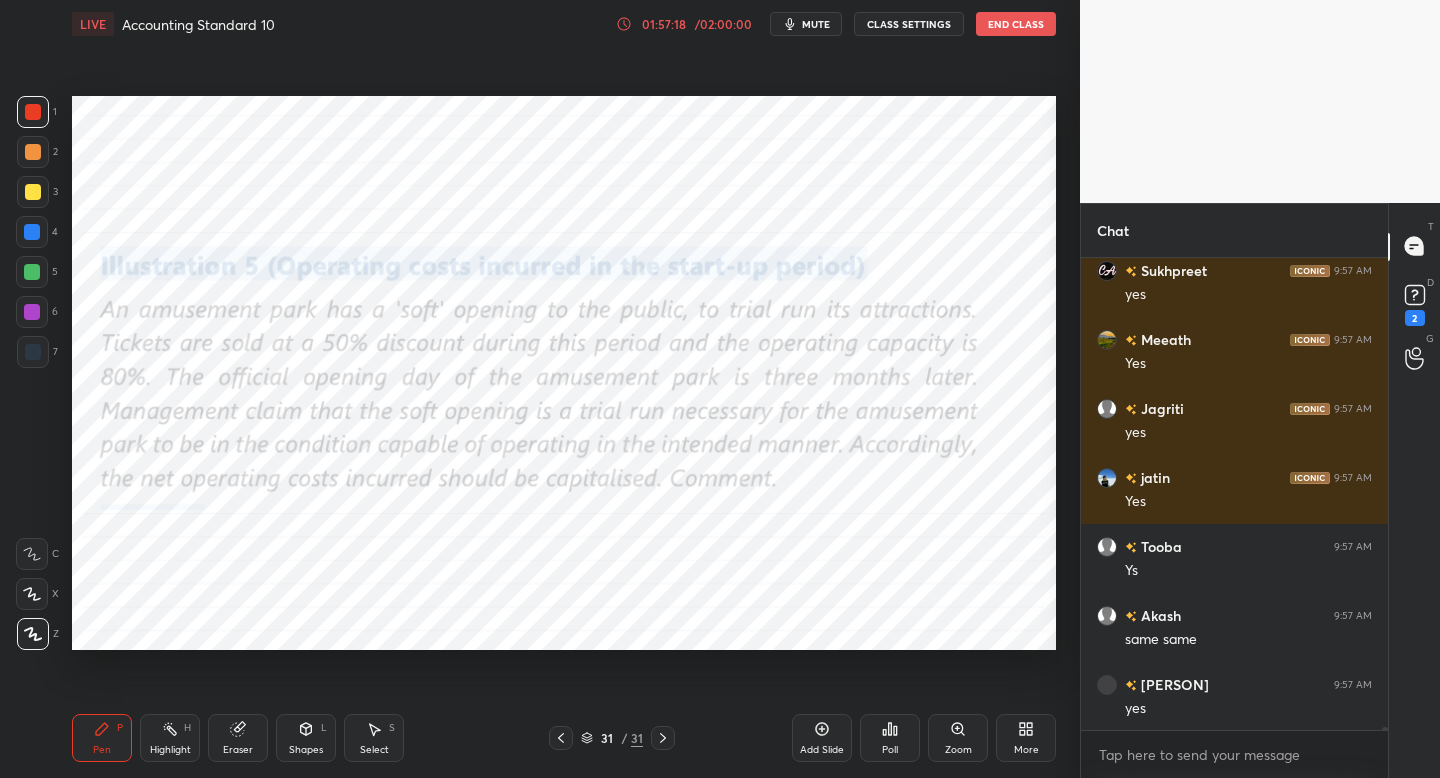 scroll, scrollTop: 77149, scrollLeft: 0, axis: vertical 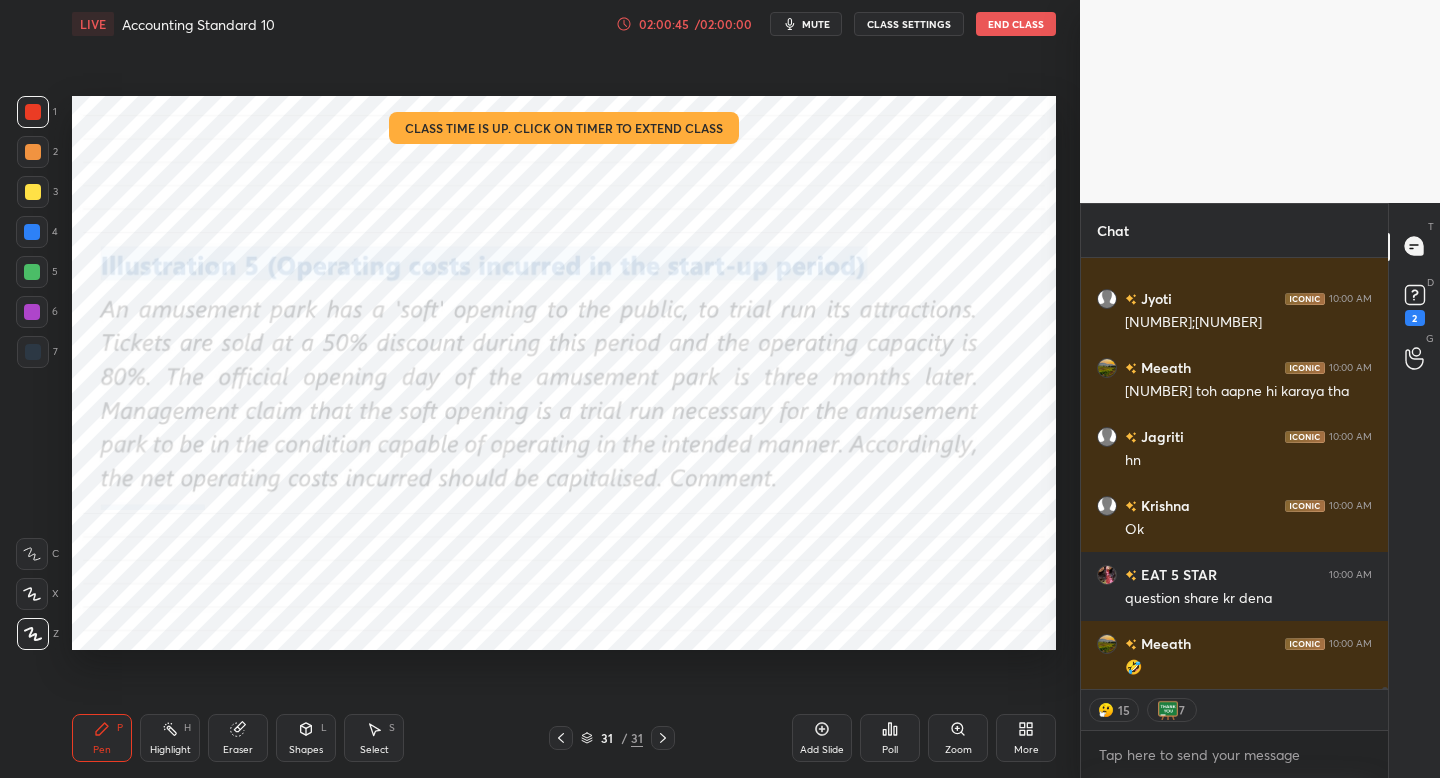 click on "End Class" at bounding box center (1016, 24) 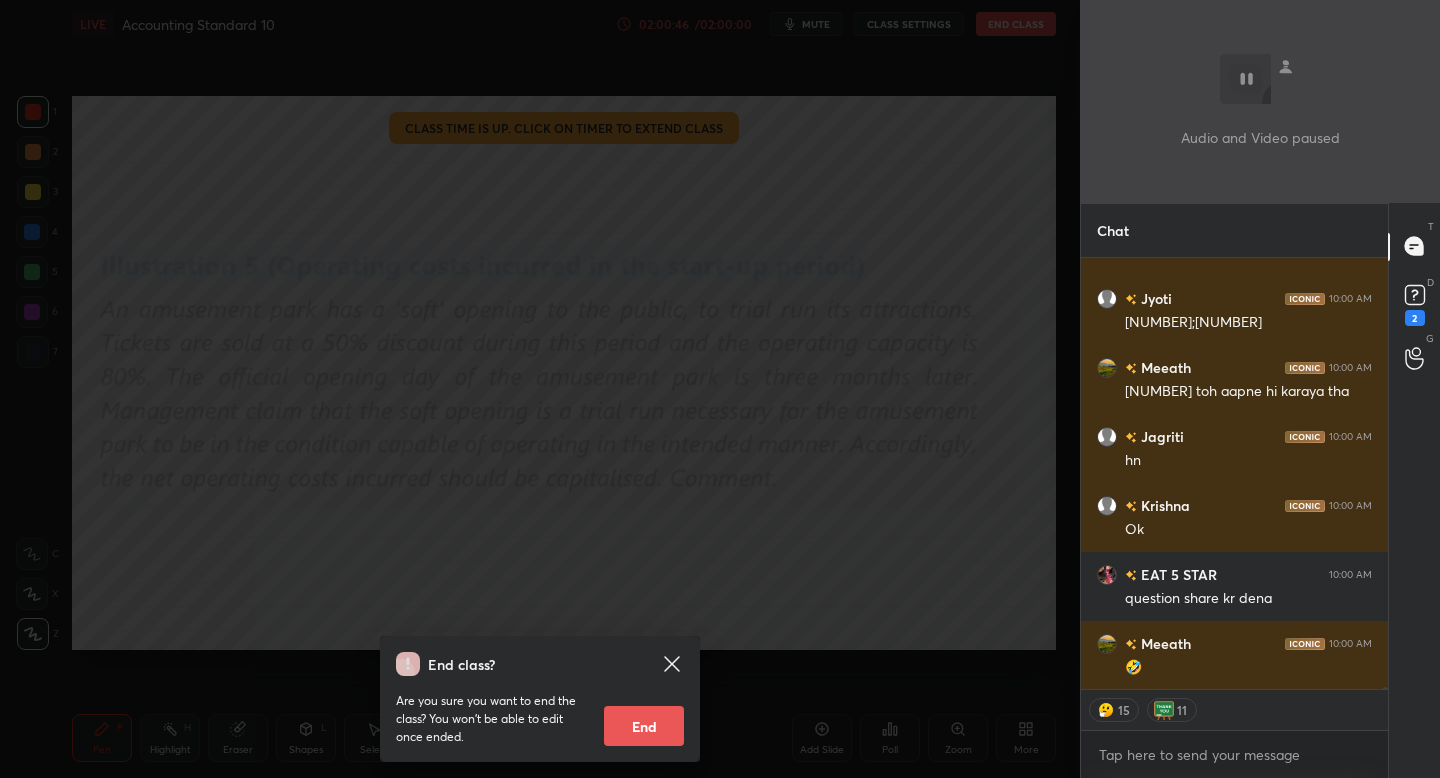 scroll, scrollTop: 80847, scrollLeft: 0, axis: vertical 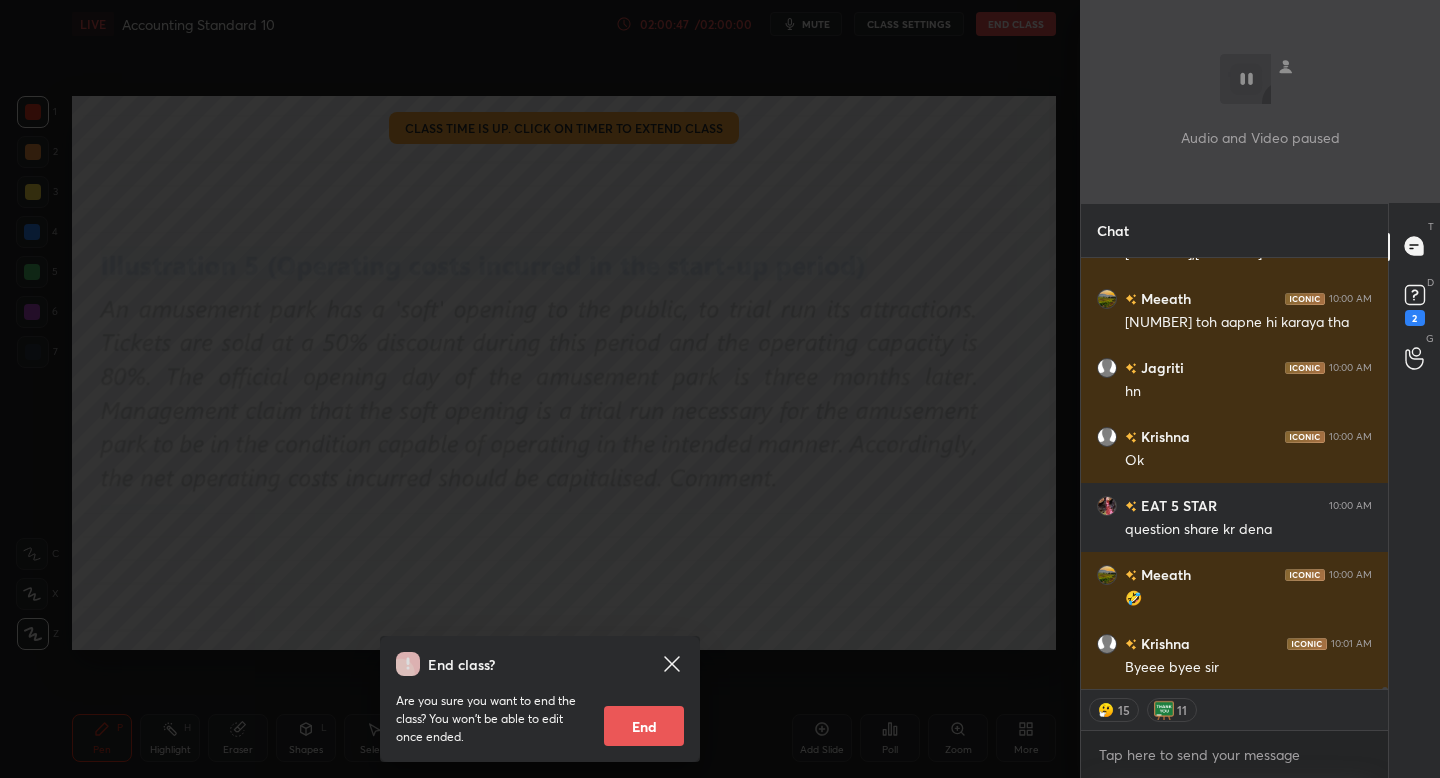 click on "End" at bounding box center (644, 726) 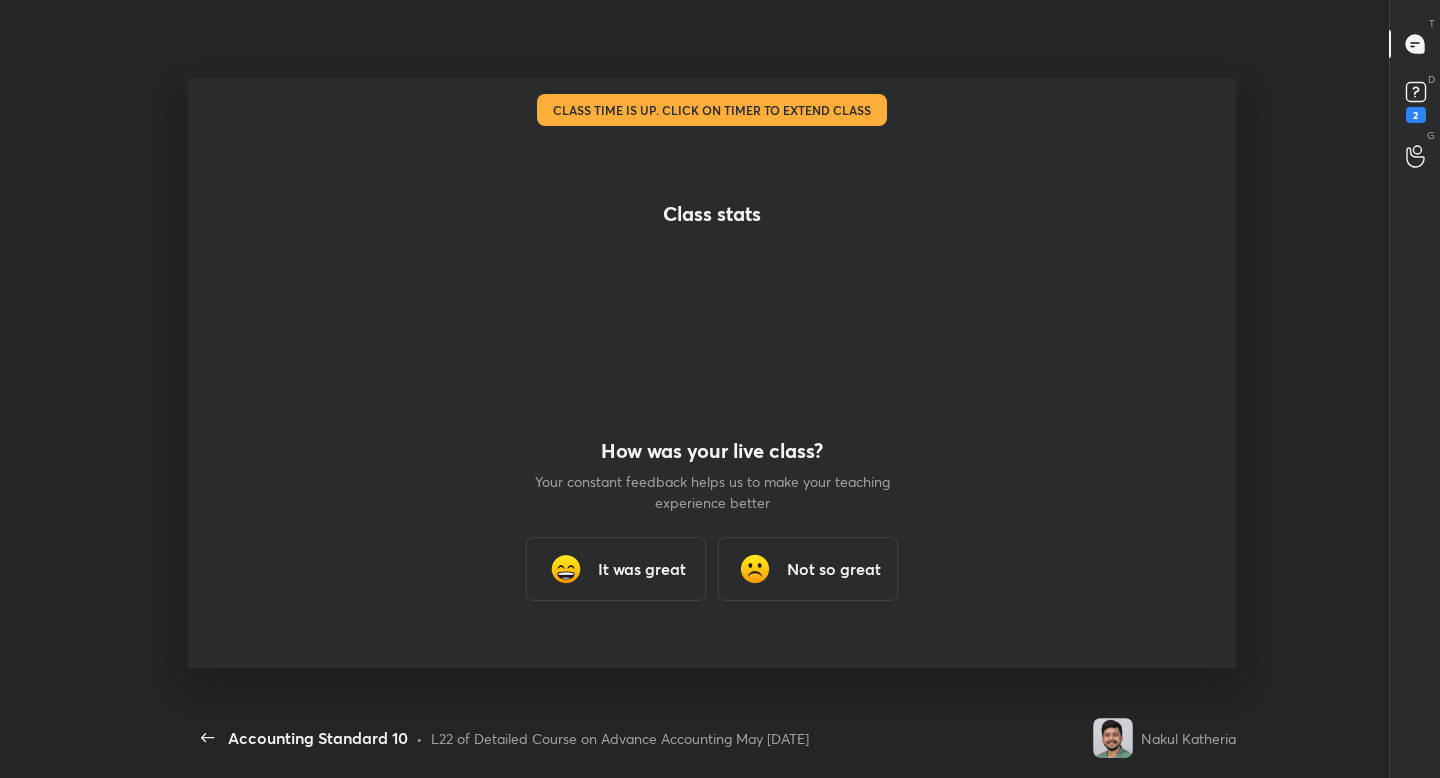 scroll, scrollTop: 80660, scrollLeft: 0, axis: vertical 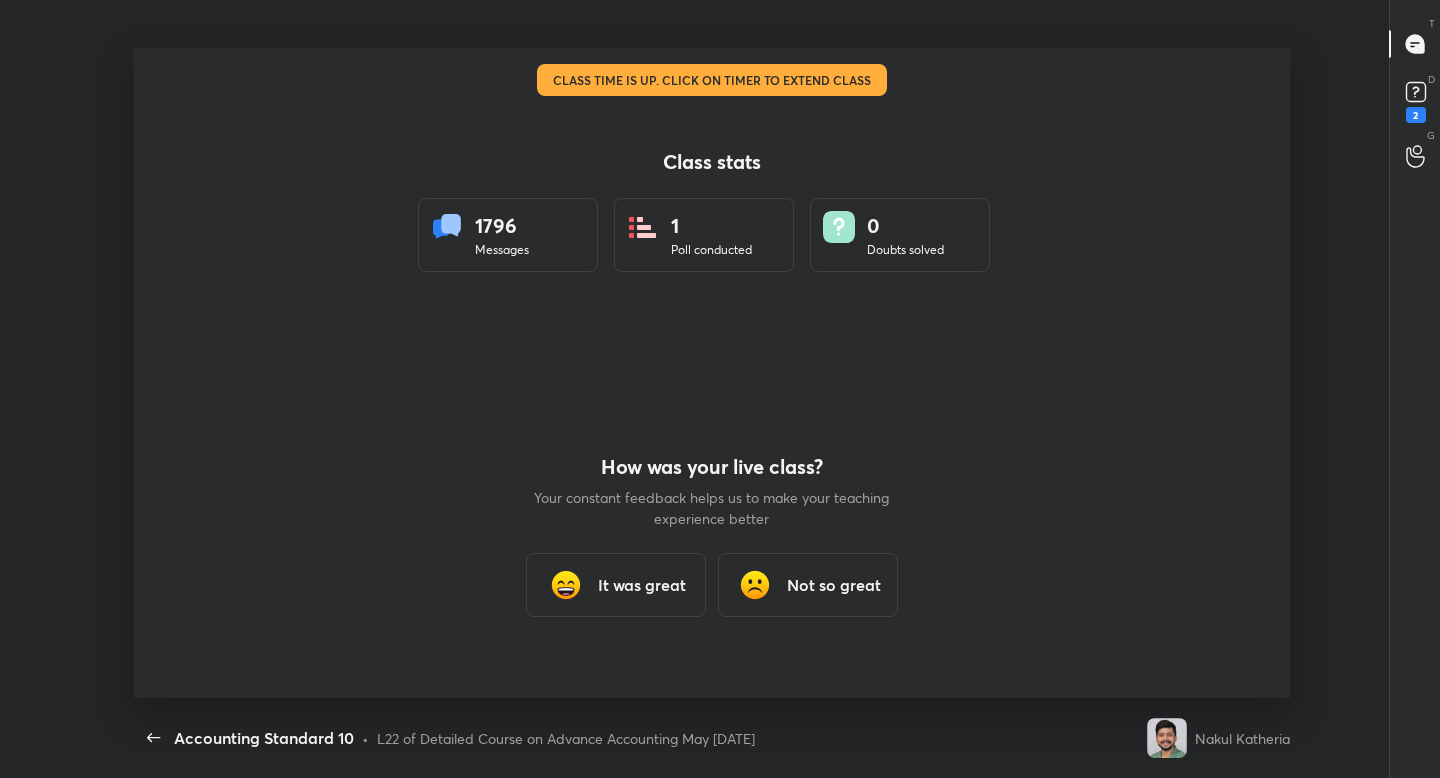 type on "x" 